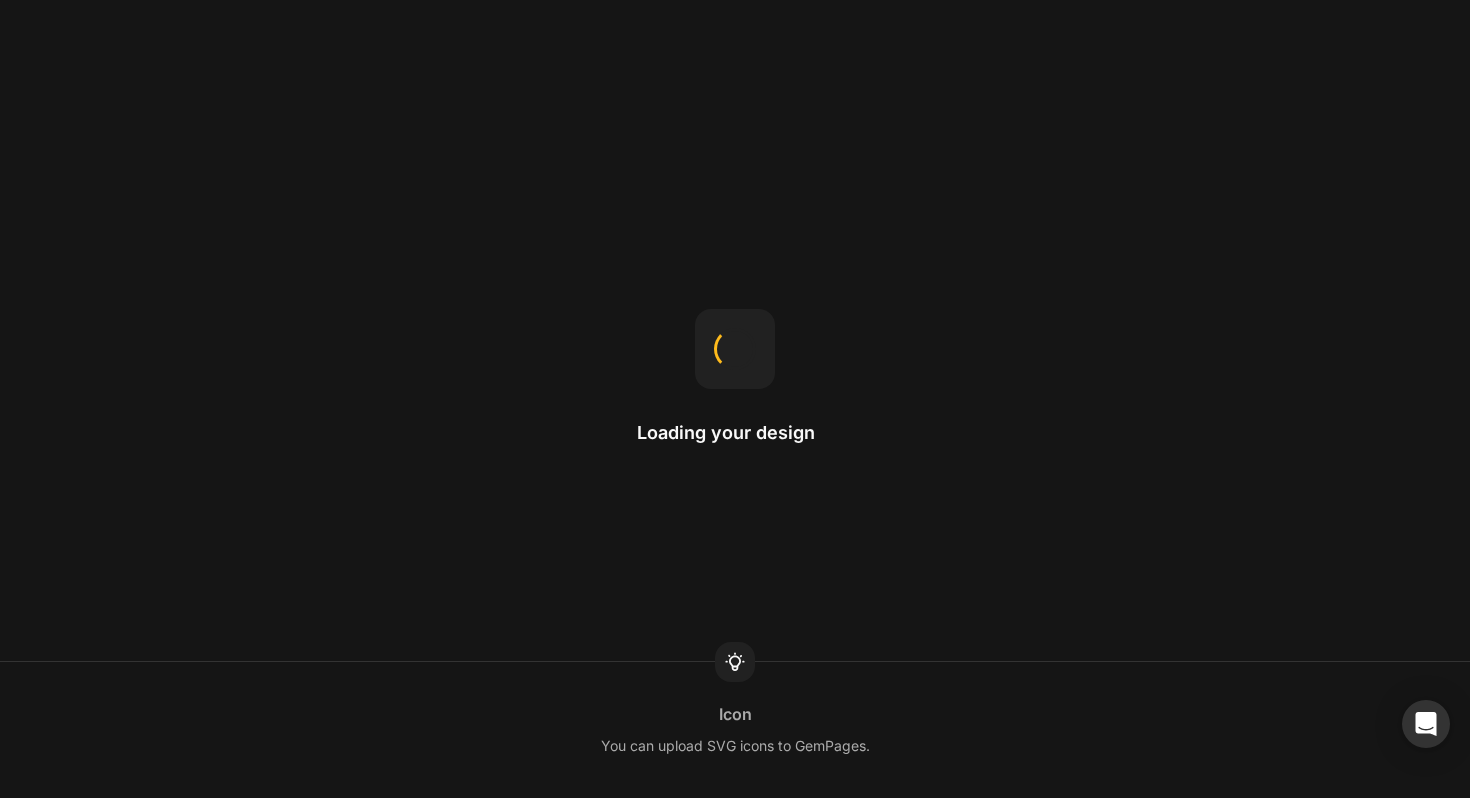 scroll, scrollTop: 0, scrollLeft: 0, axis: both 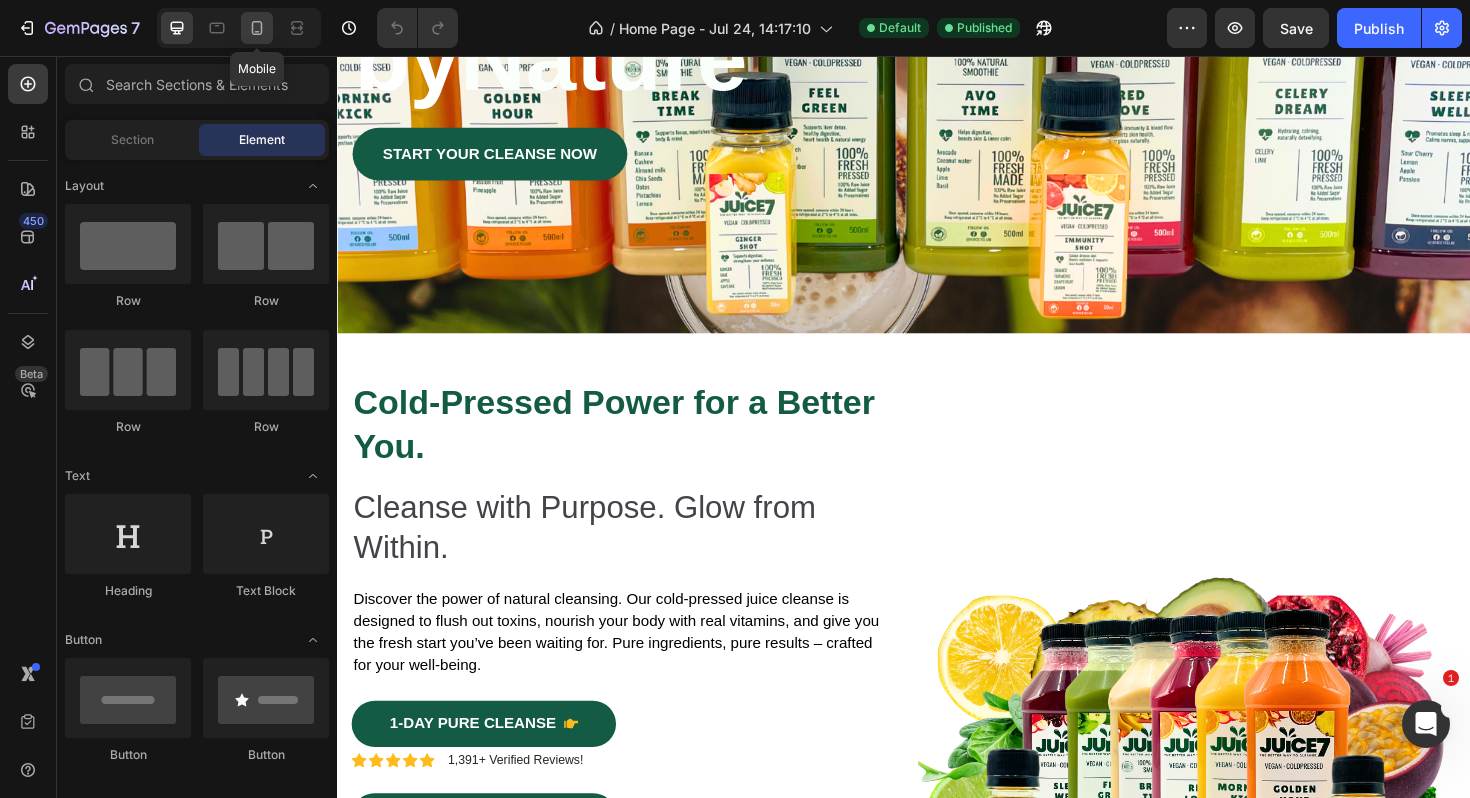 click 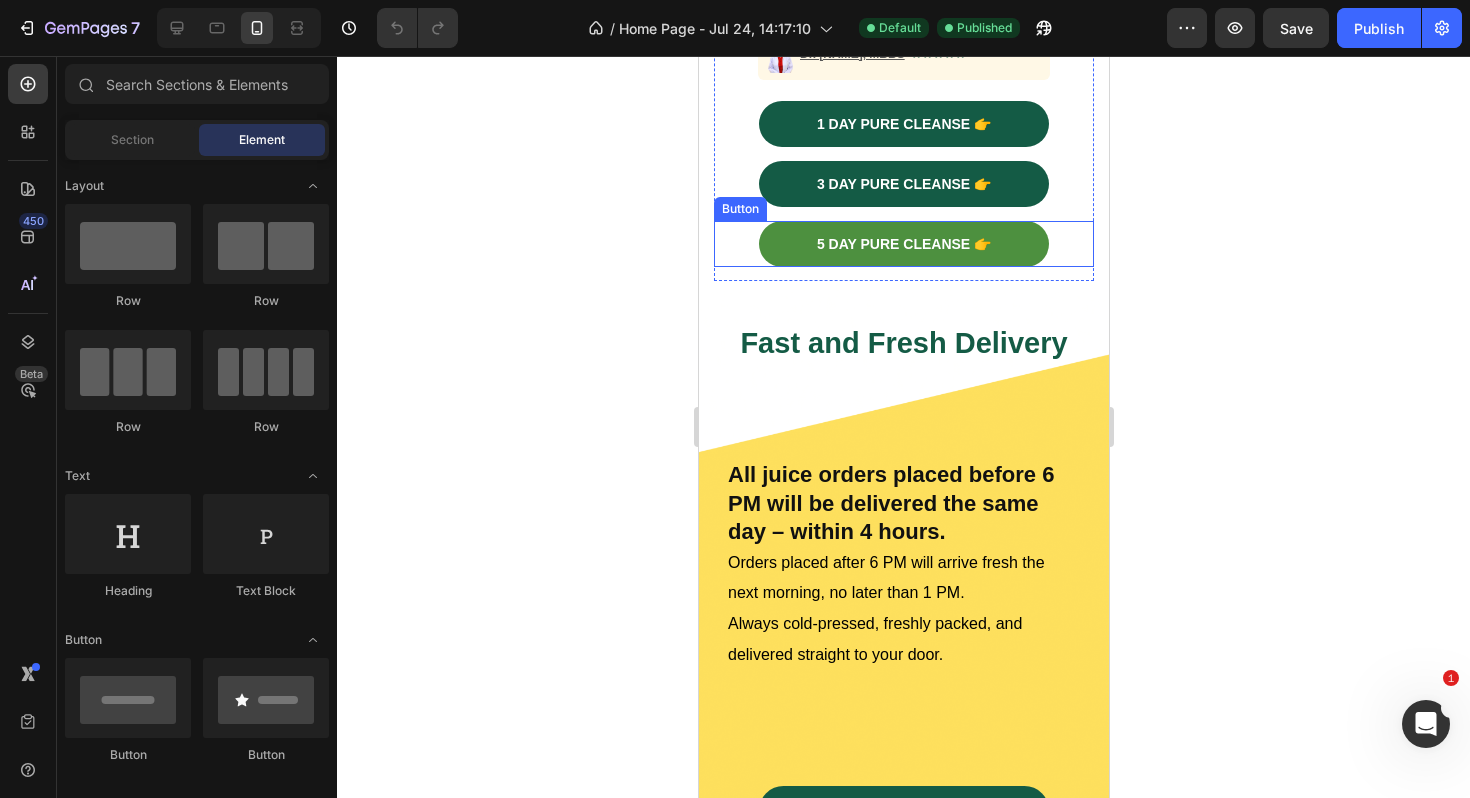 scroll, scrollTop: 1412, scrollLeft: 0, axis: vertical 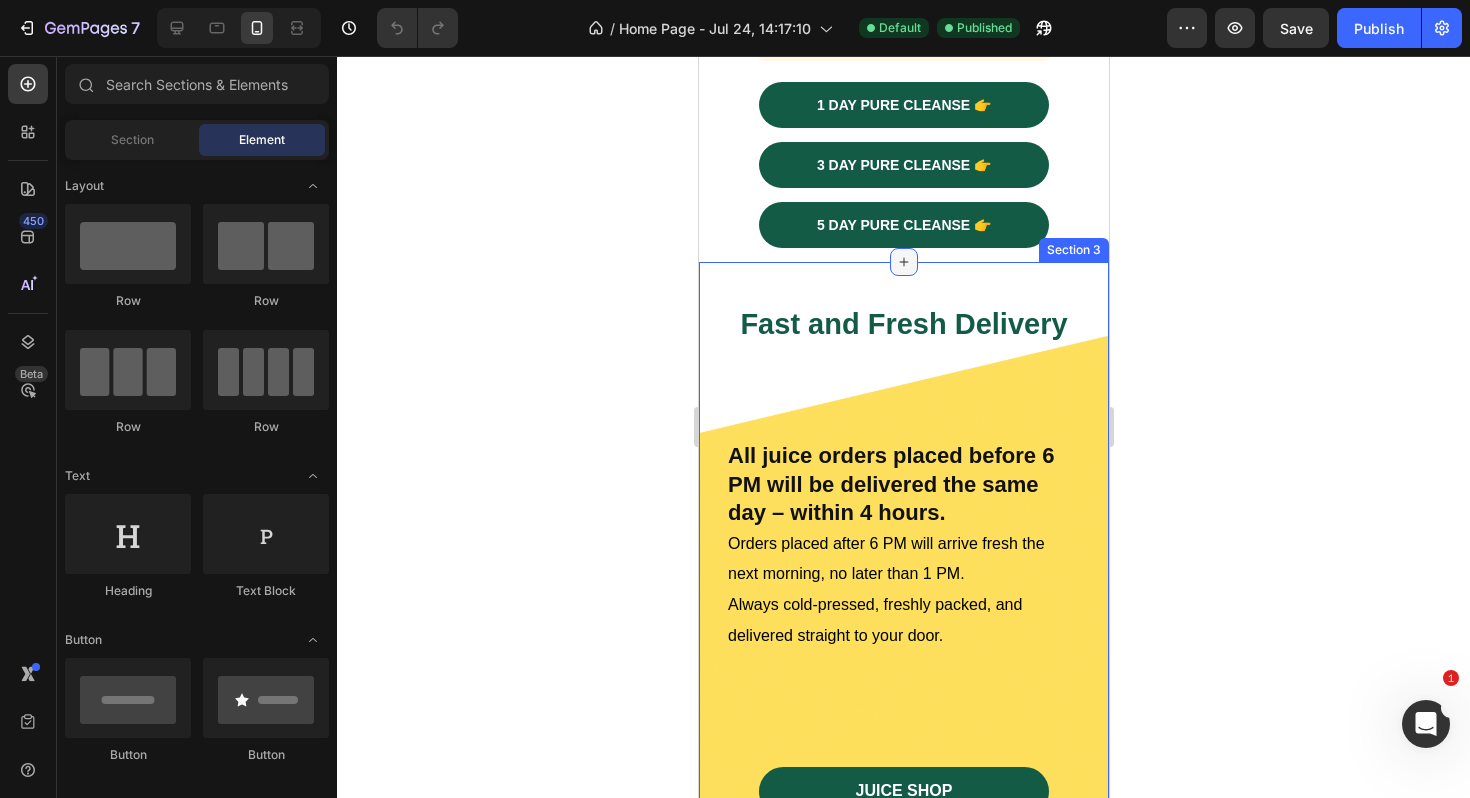 click 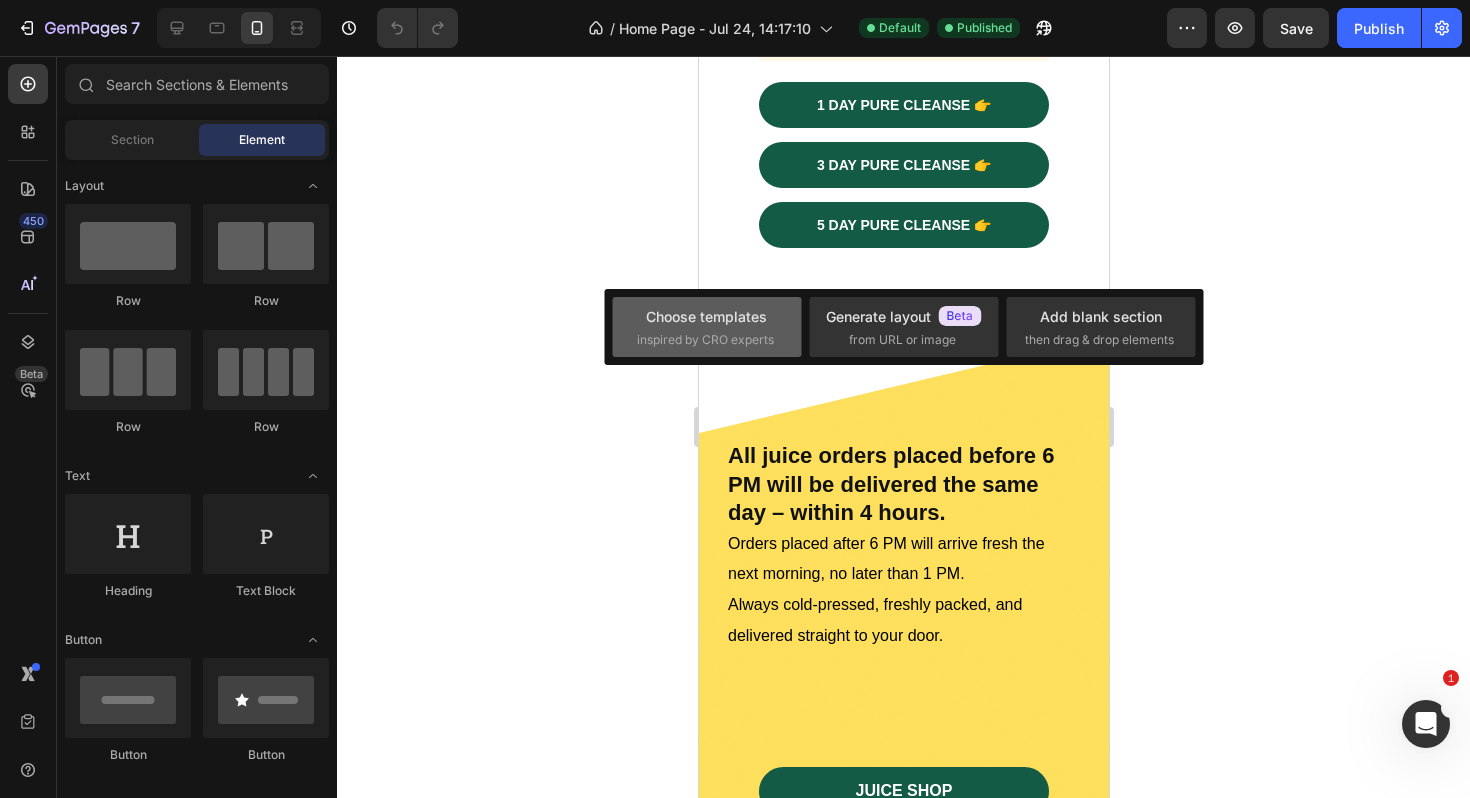 click on "Choose templates  inspired by CRO experts" at bounding box center [707, 327] 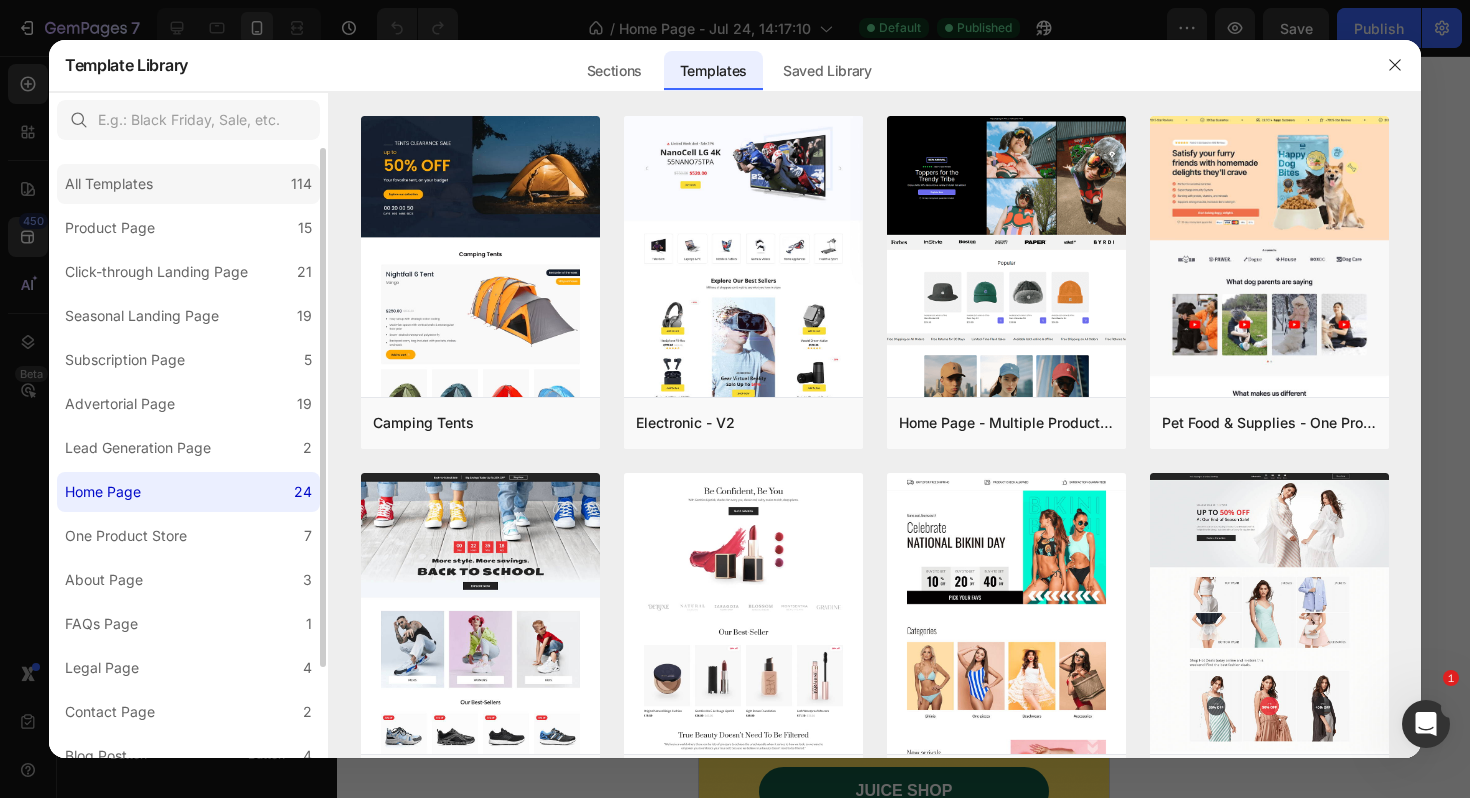 click on "All Templates 114" 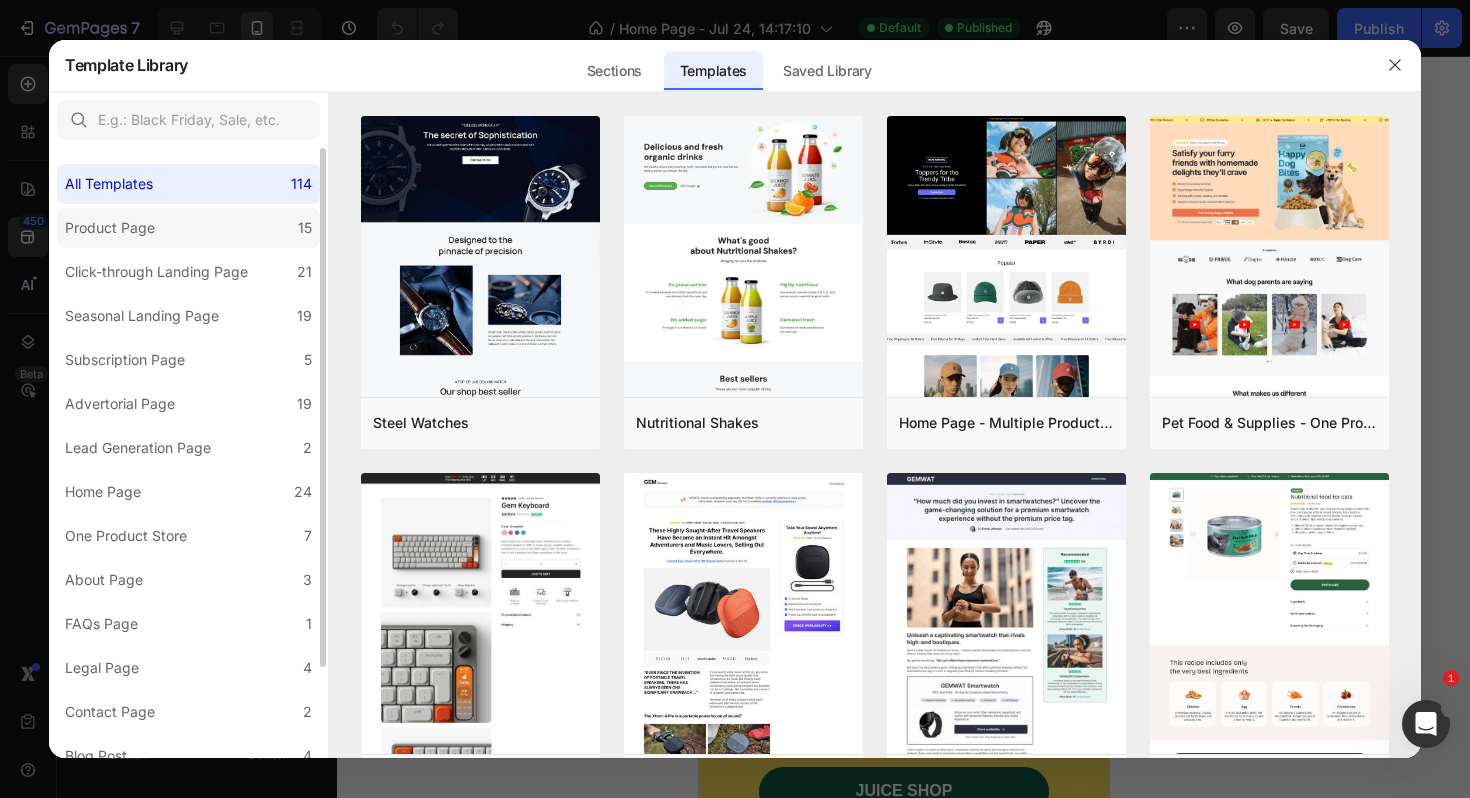 click on "Product Page 15" 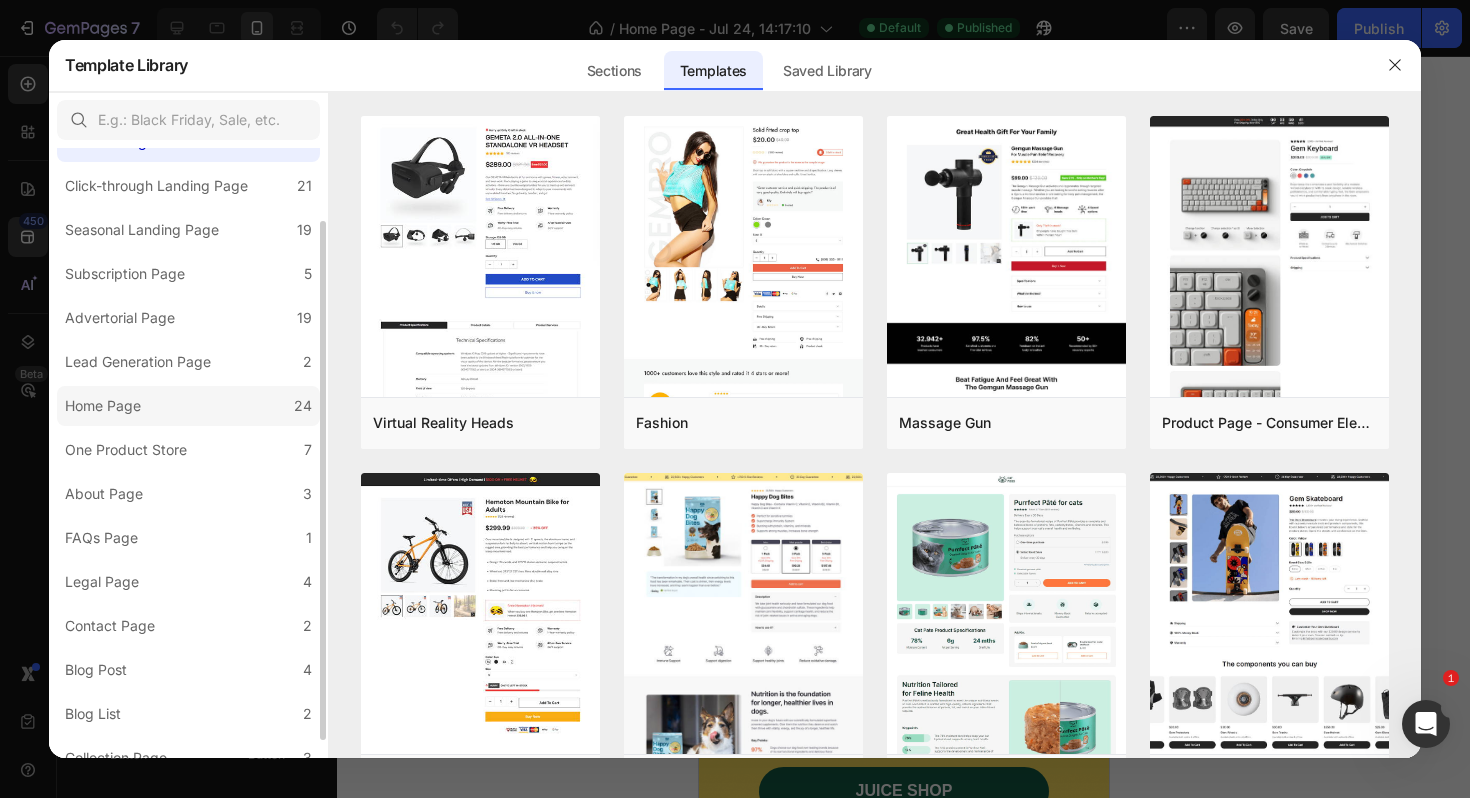 scroll, scrollTop: 106, scrollLeft: 0, axis: vertical 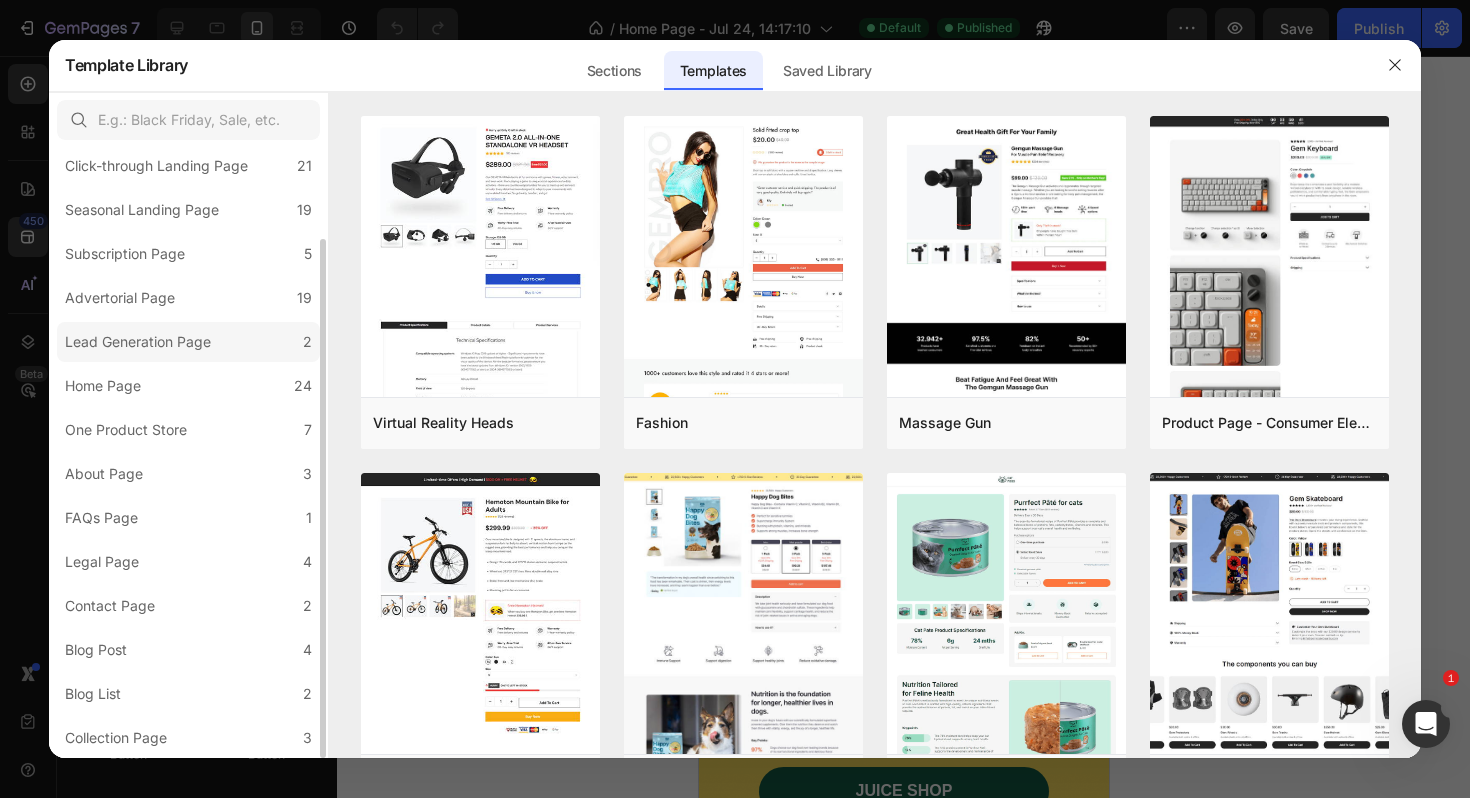 click on "Lead Generation Page 2" 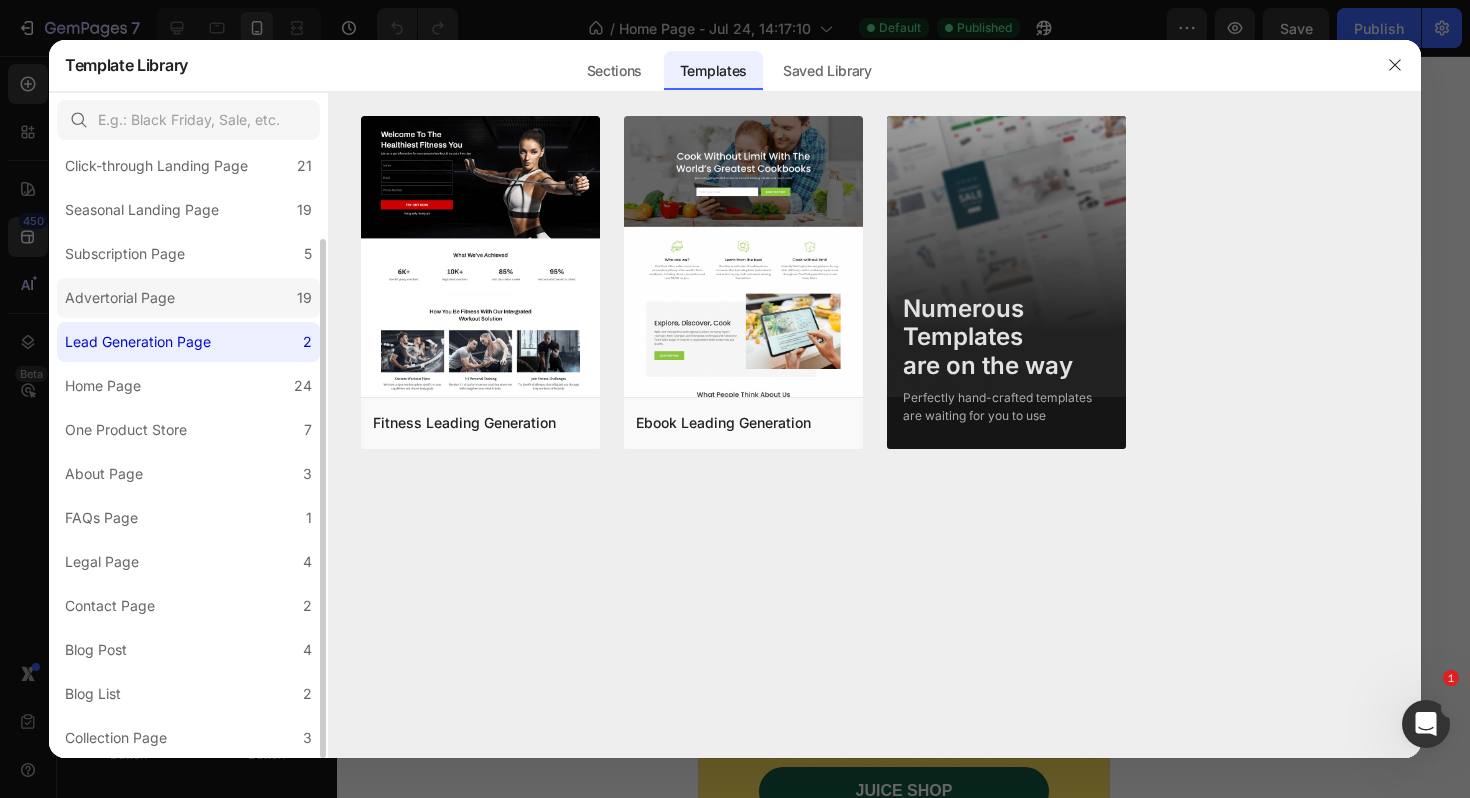 click on "Advertorial Page 19" 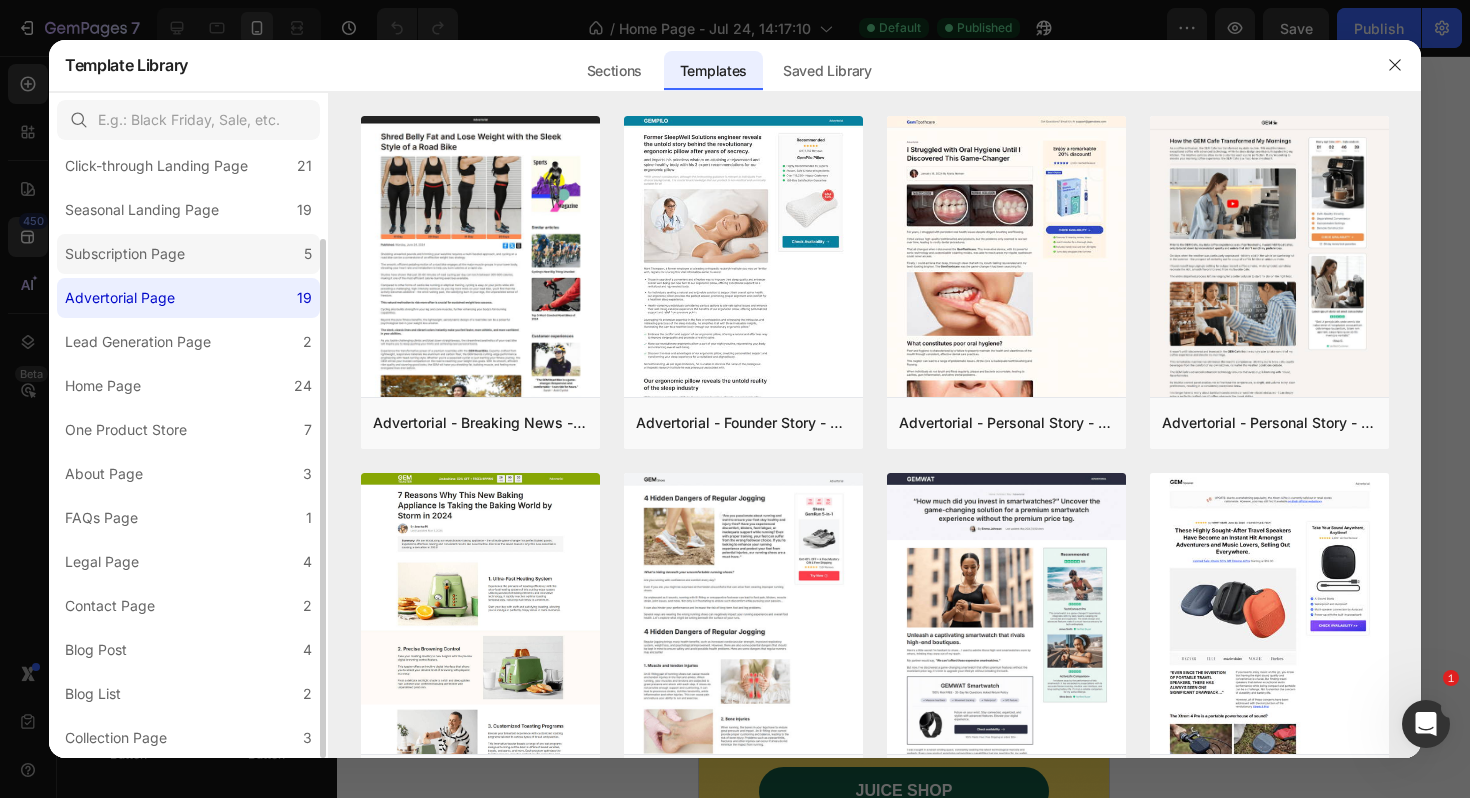 click on "Subscription Page 5" 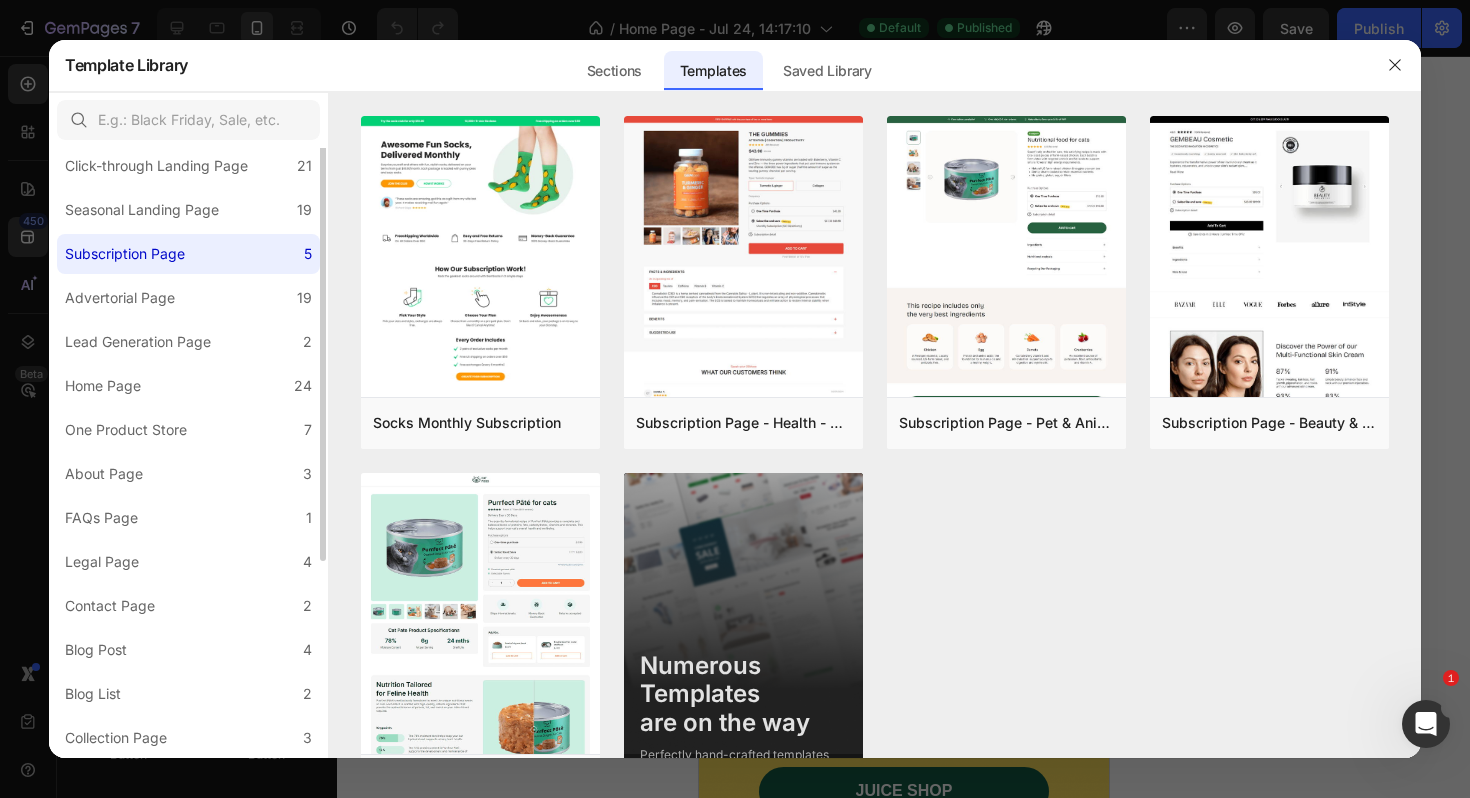 scroll, scrollTop: 0, scrollLeft: 0, axis: both 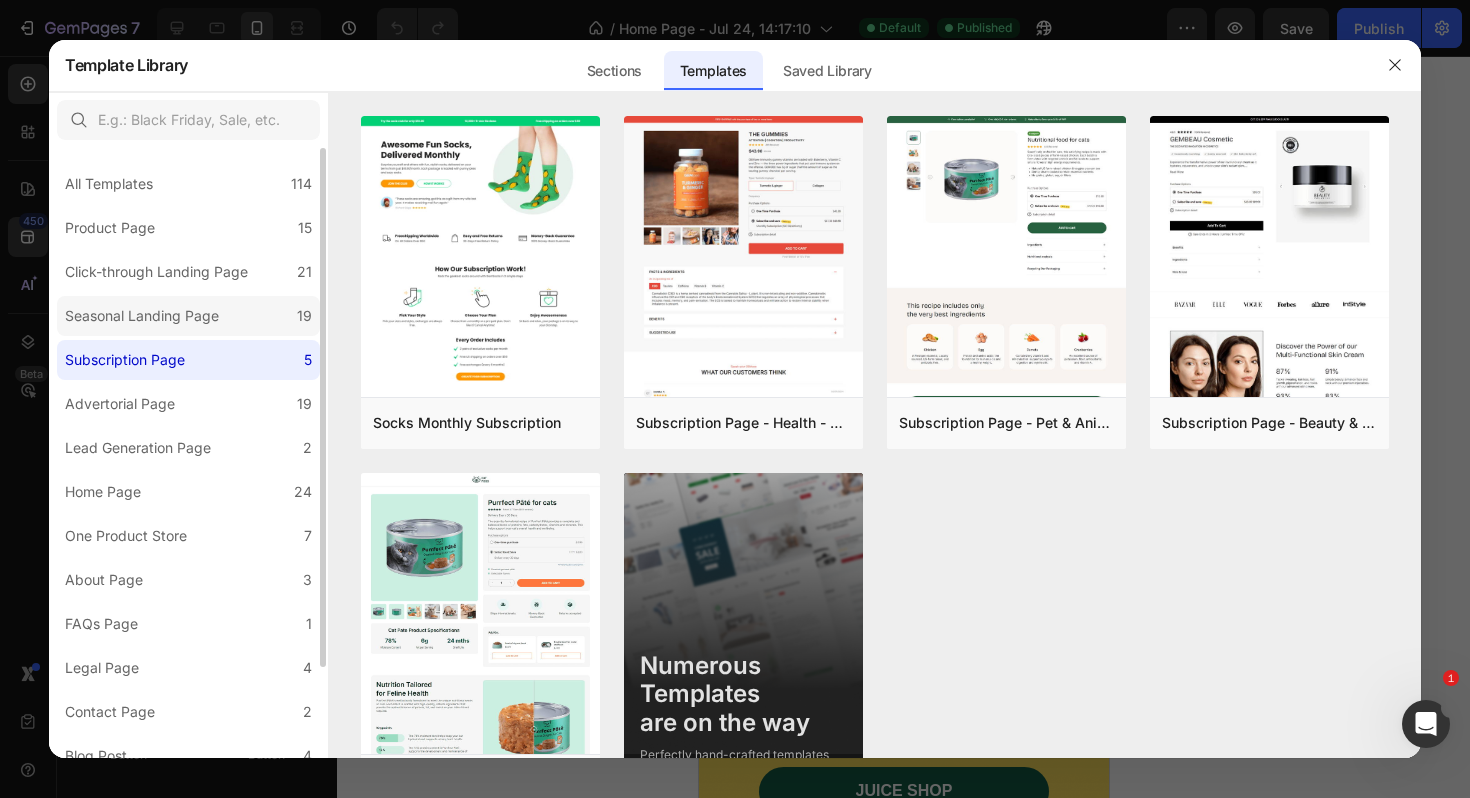 click on "Seasonal Landing Page" at bounding box center (142, 316) 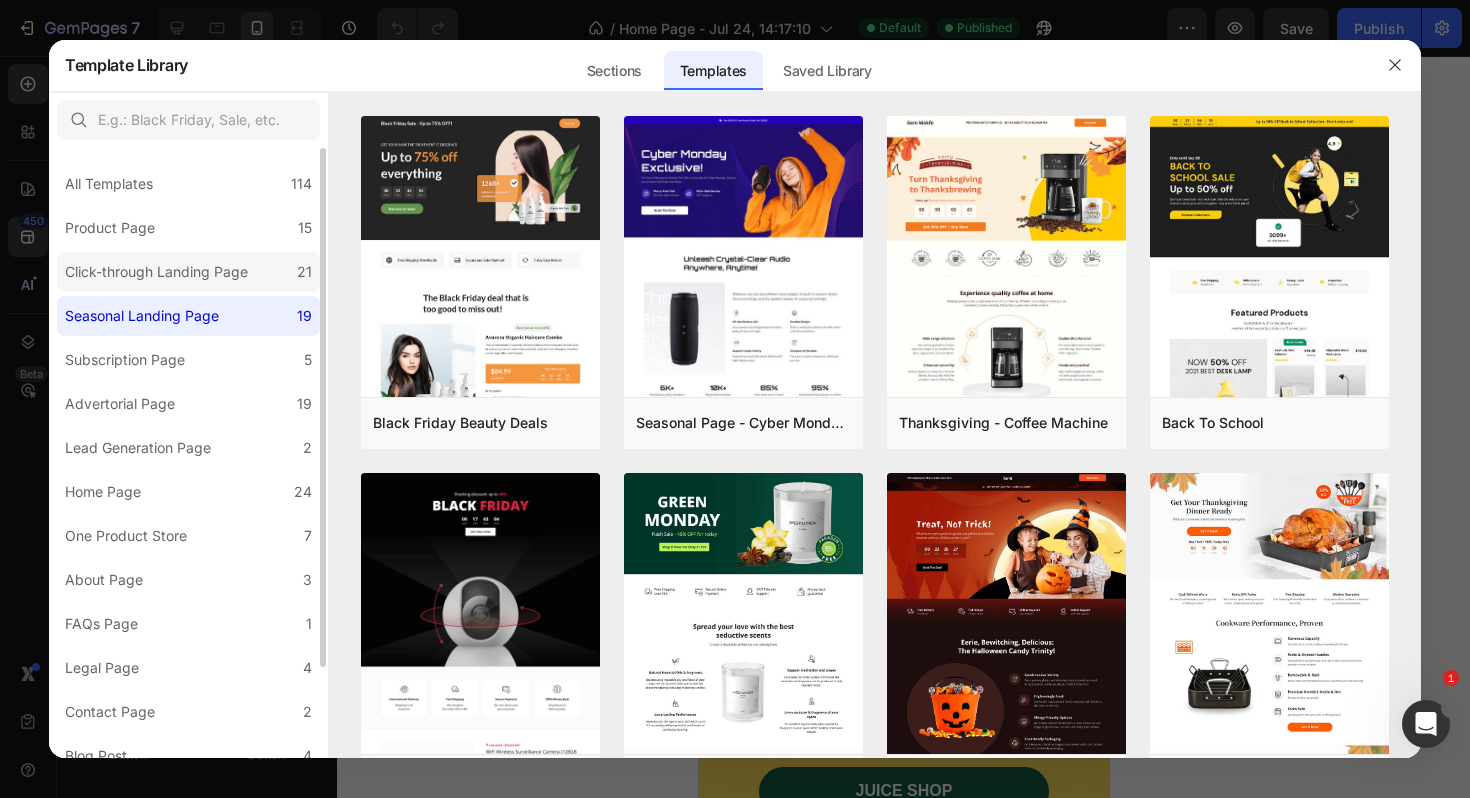 click on "Click-through Landing Page" at bounding box center [156, 272] 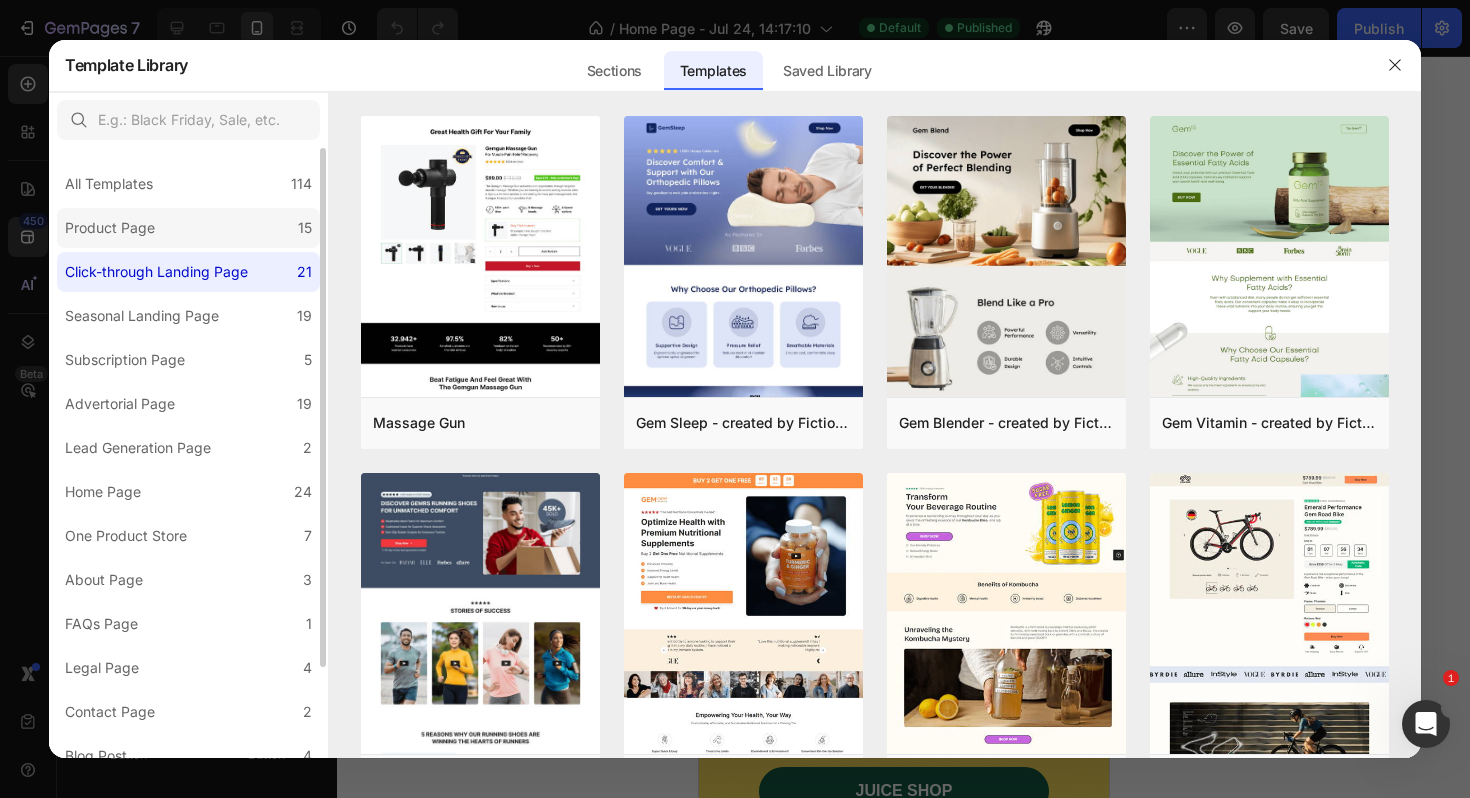 click on "Product Page 15" 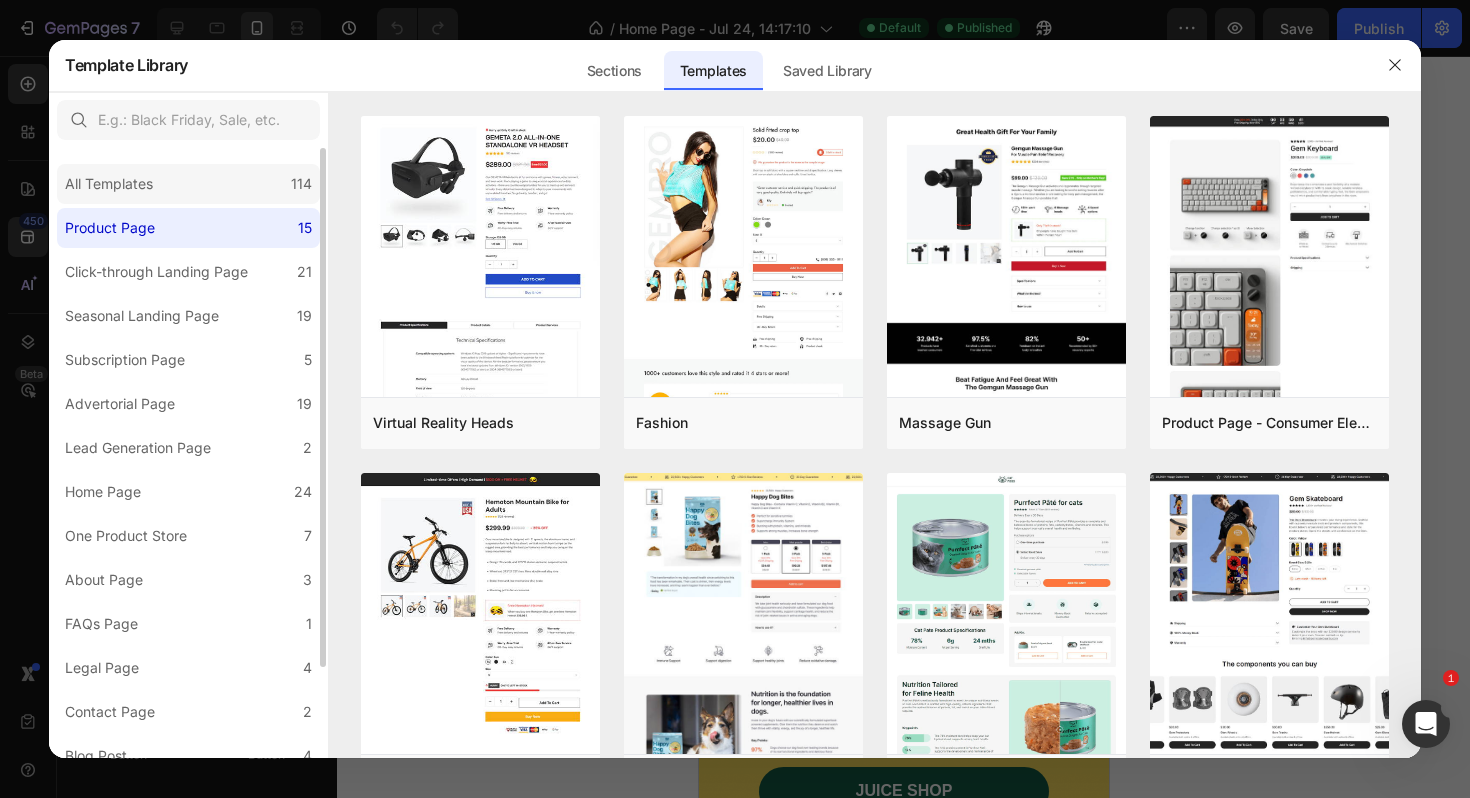 click on "All Templates 114" 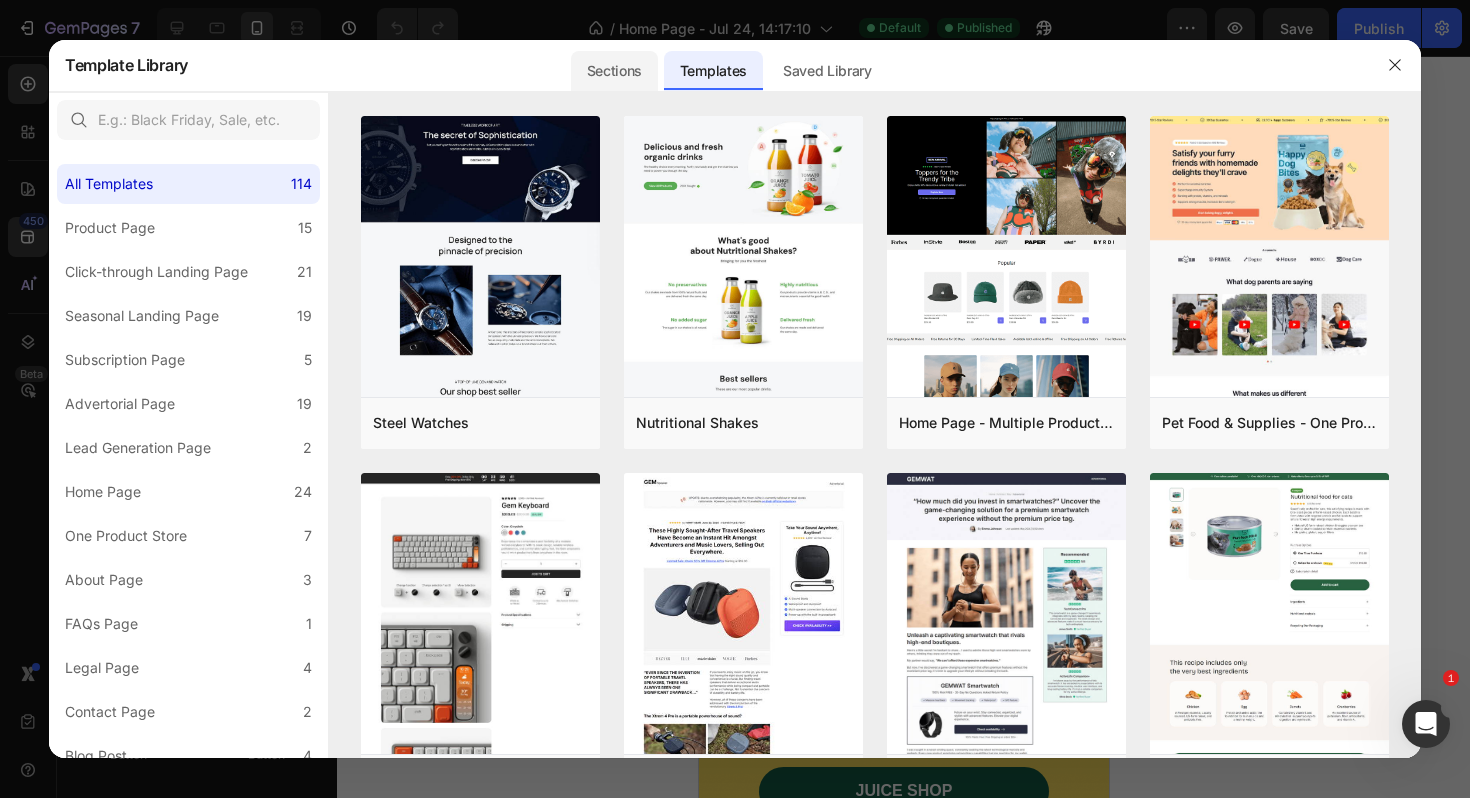 click on "Sections" 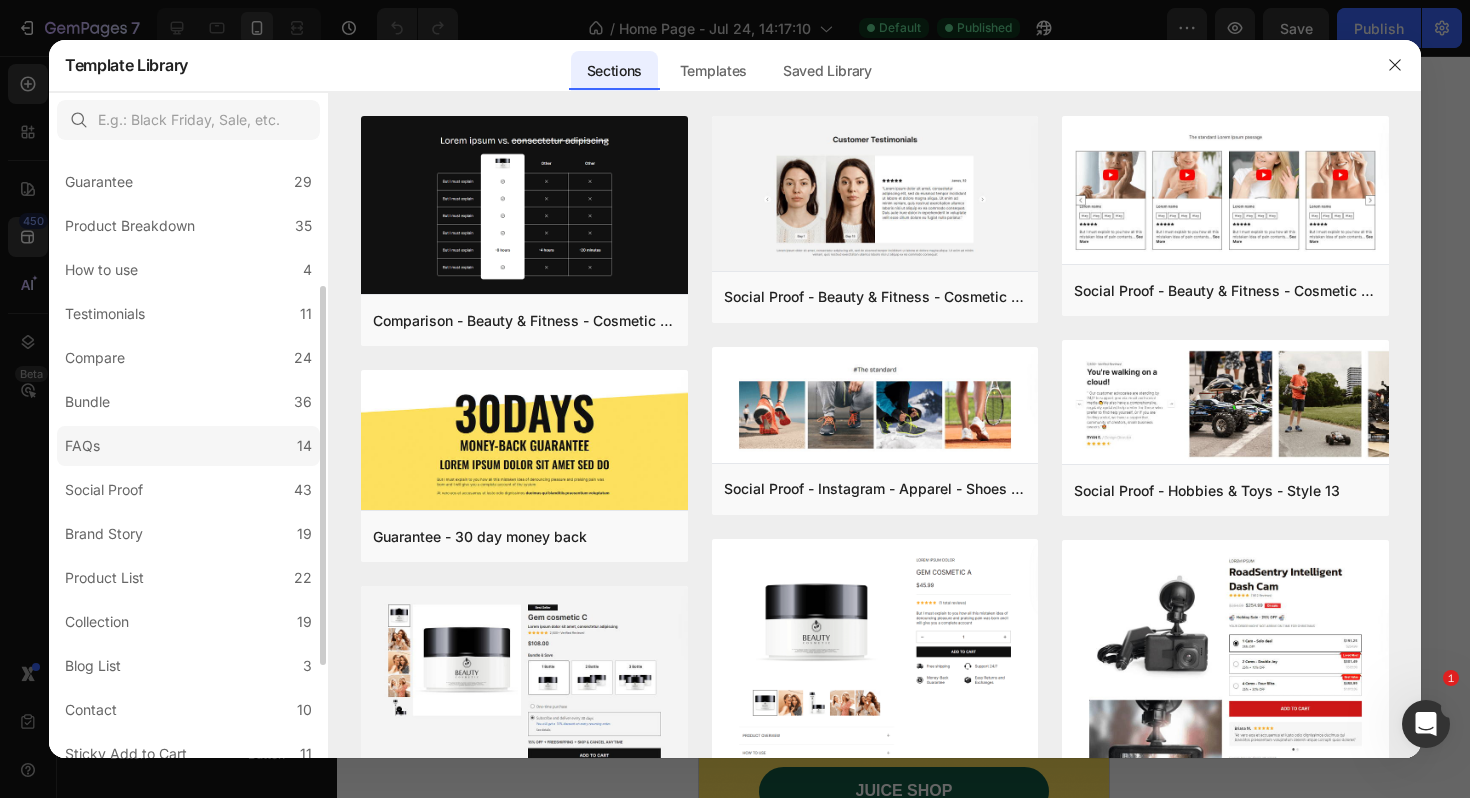 scroll, scrollTop: 254, scrollLeft: 0, axis: vertical 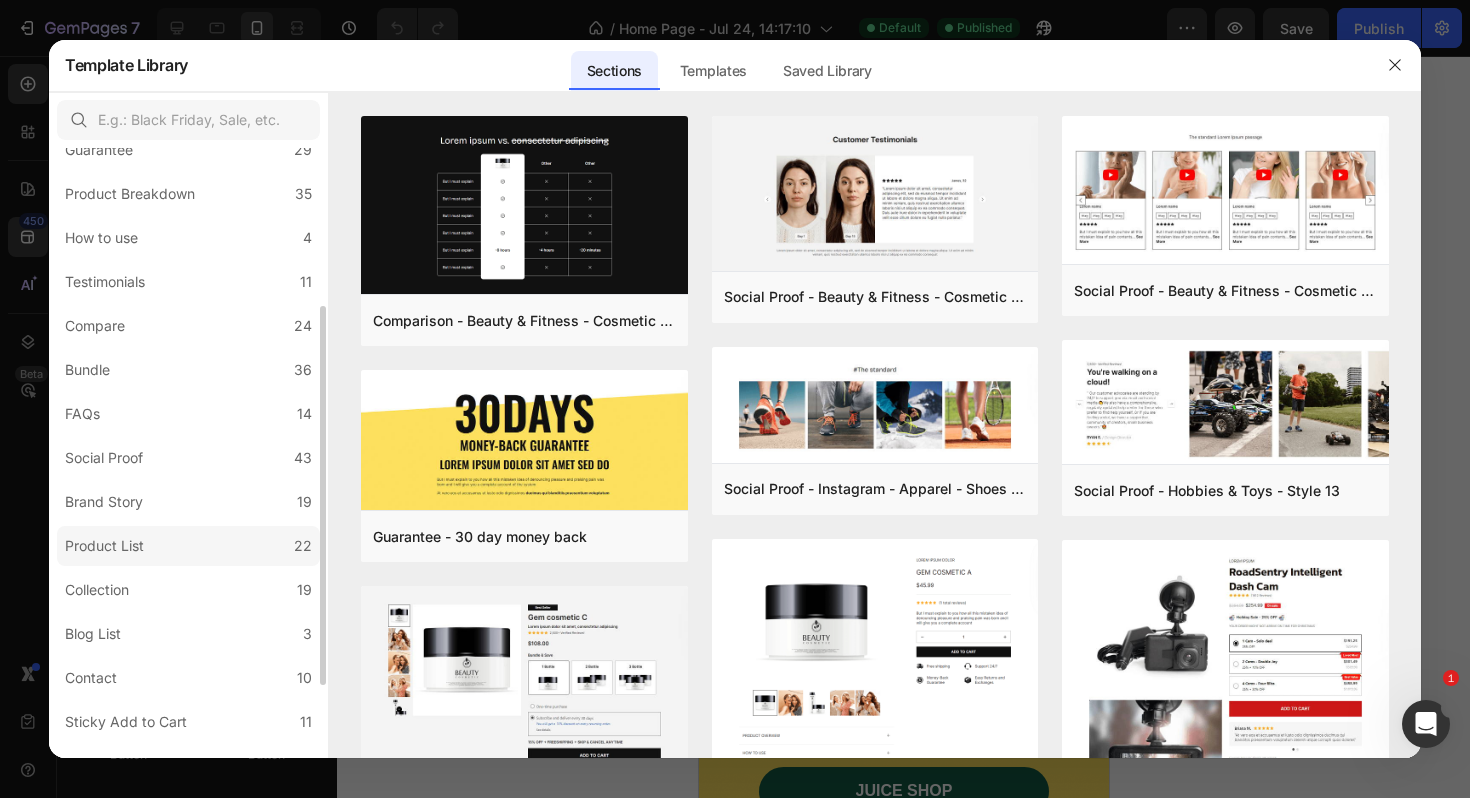 click on "Product List" at bounding box center [104, 546] 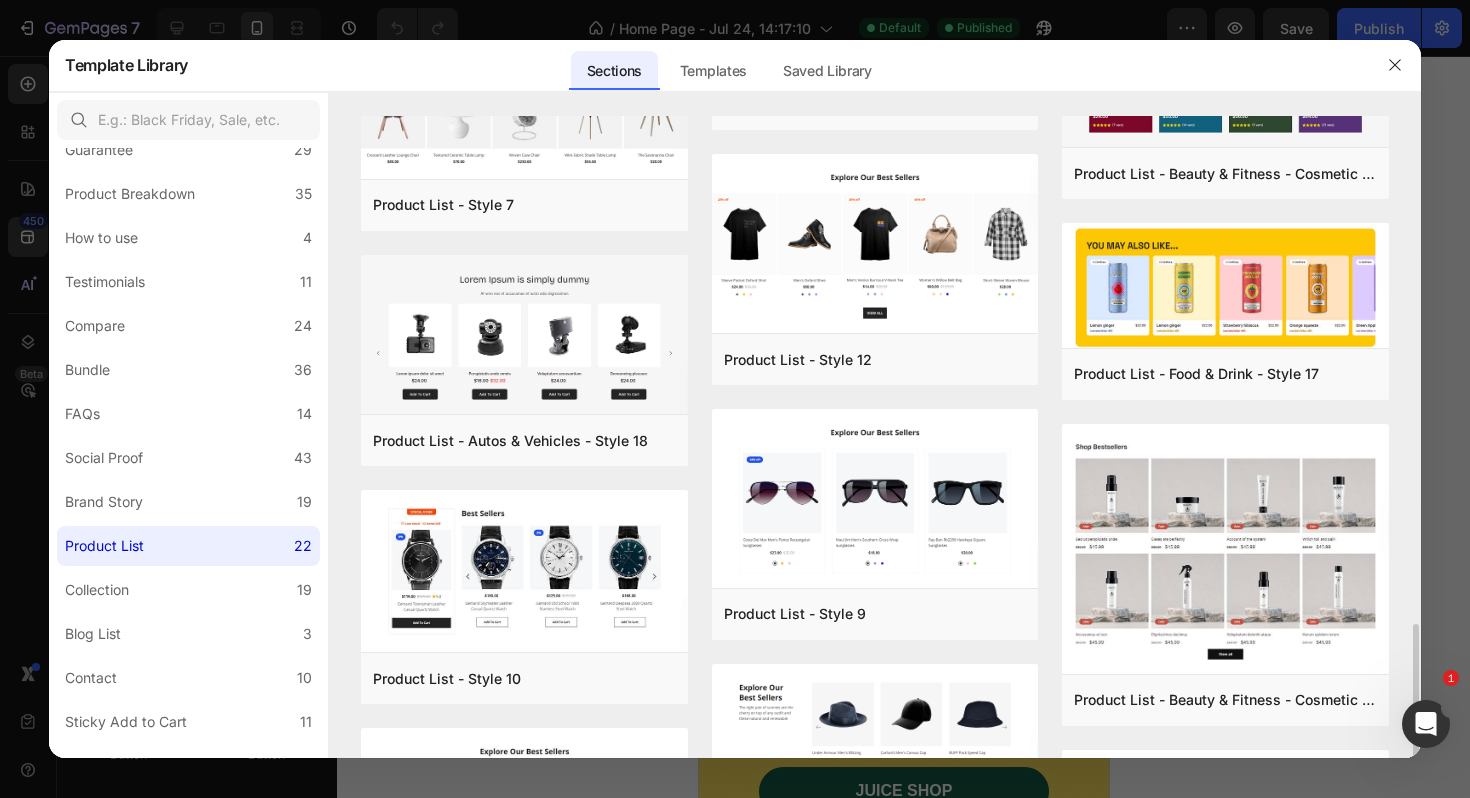 scroll, scrollTop: 0, scrollLeft: 0, axis: both 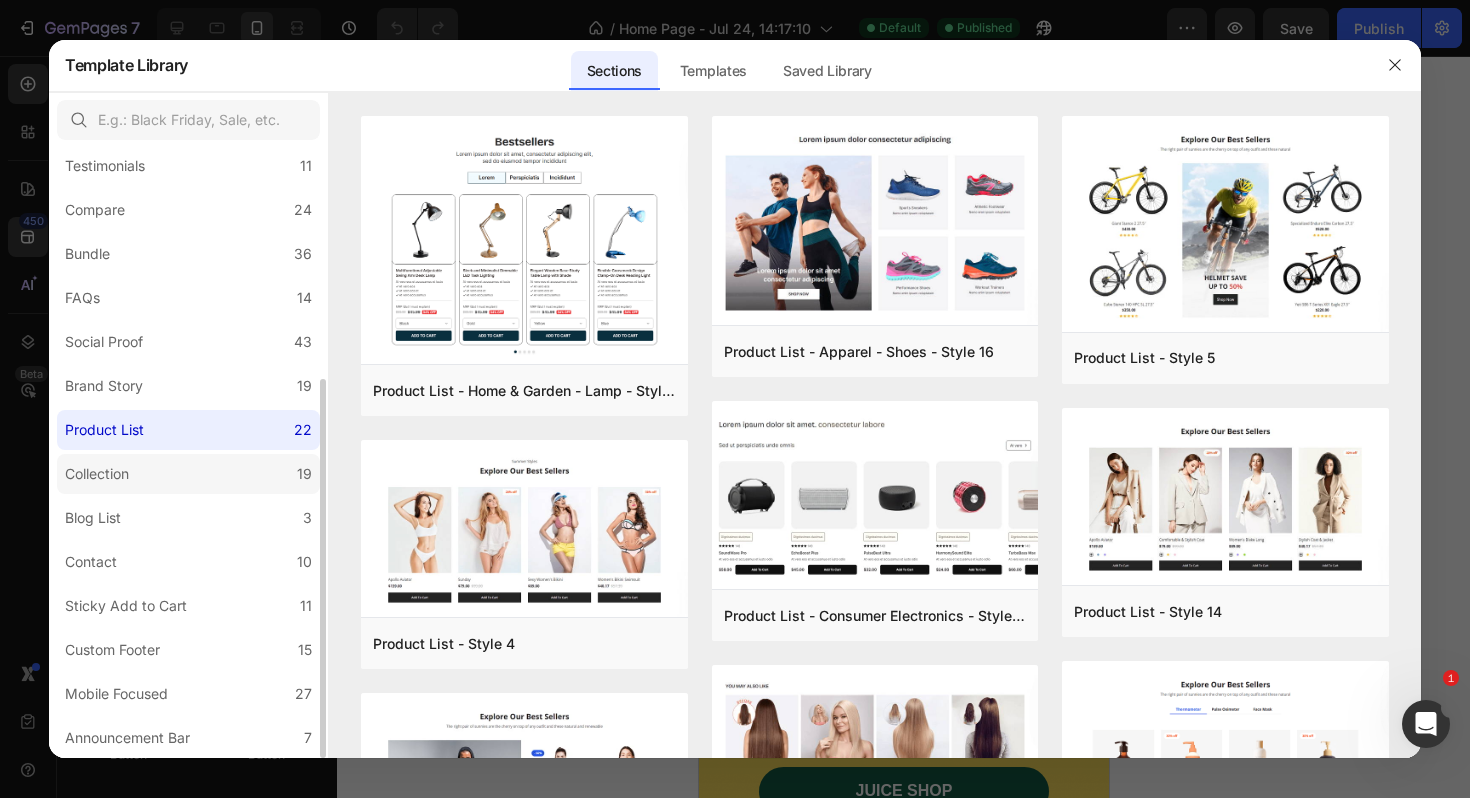 click on "Collection 19" 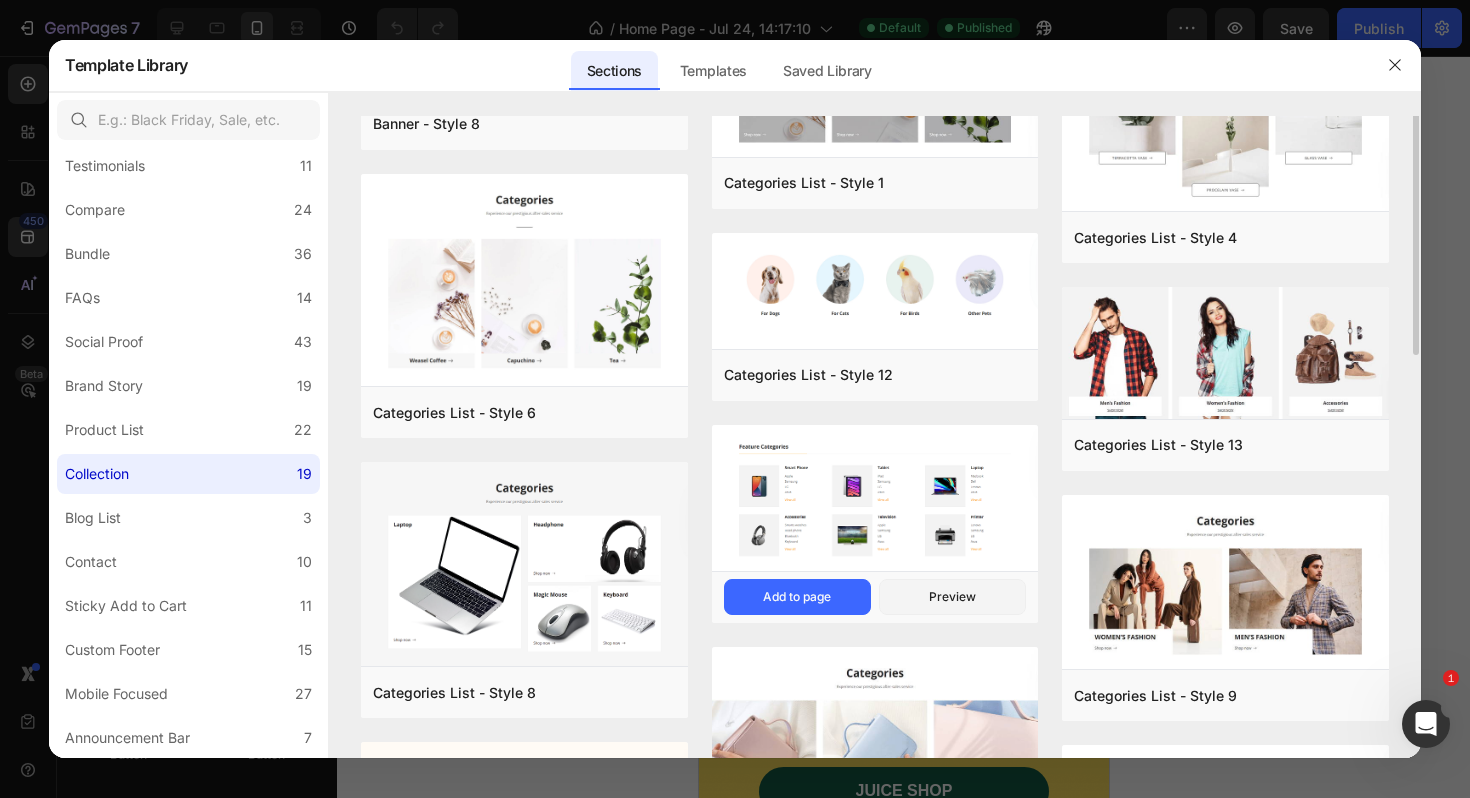 scroll, scrollTop: 95, scrollLeft: 0, axis: vertical 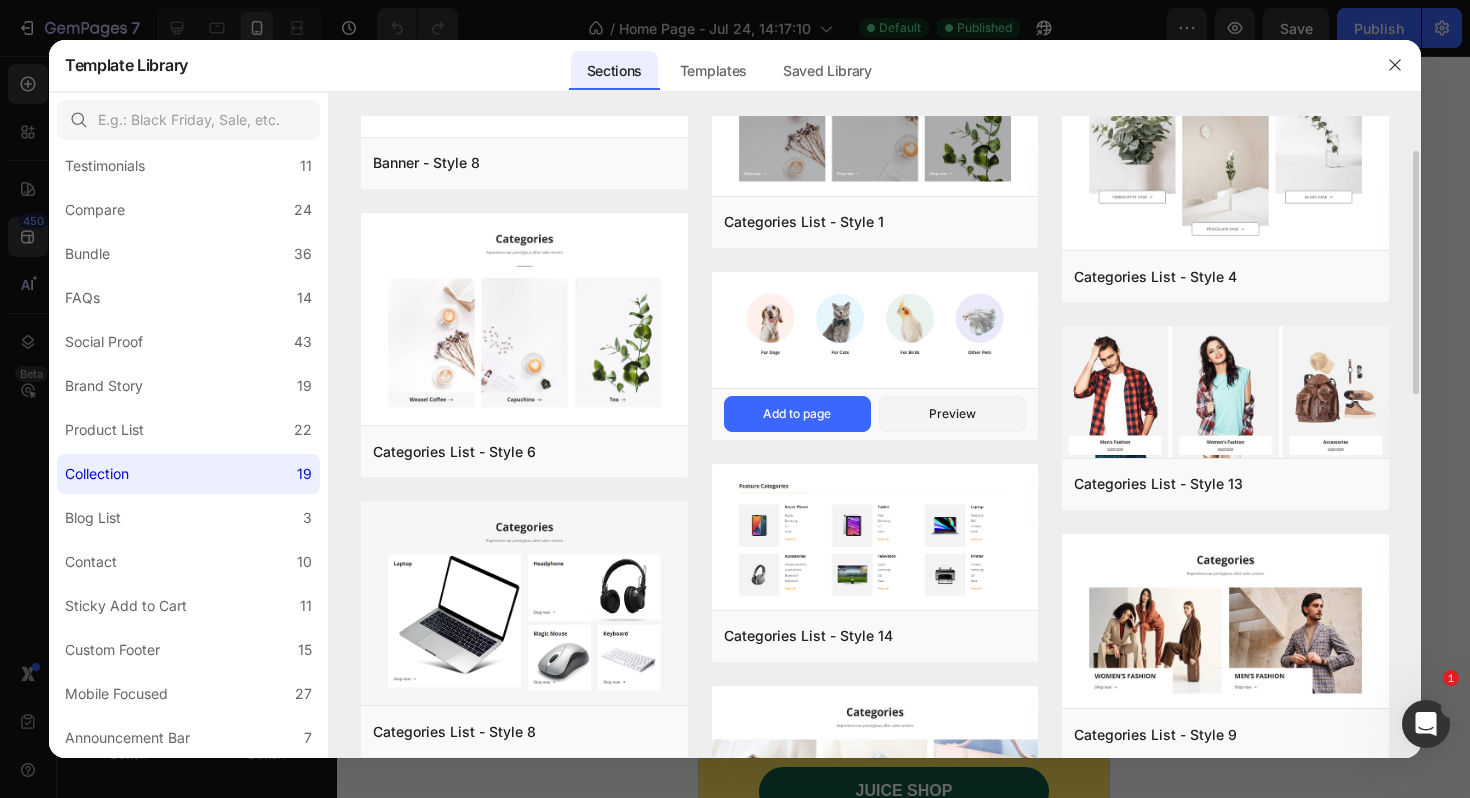 click at bounding box center [875, 323] 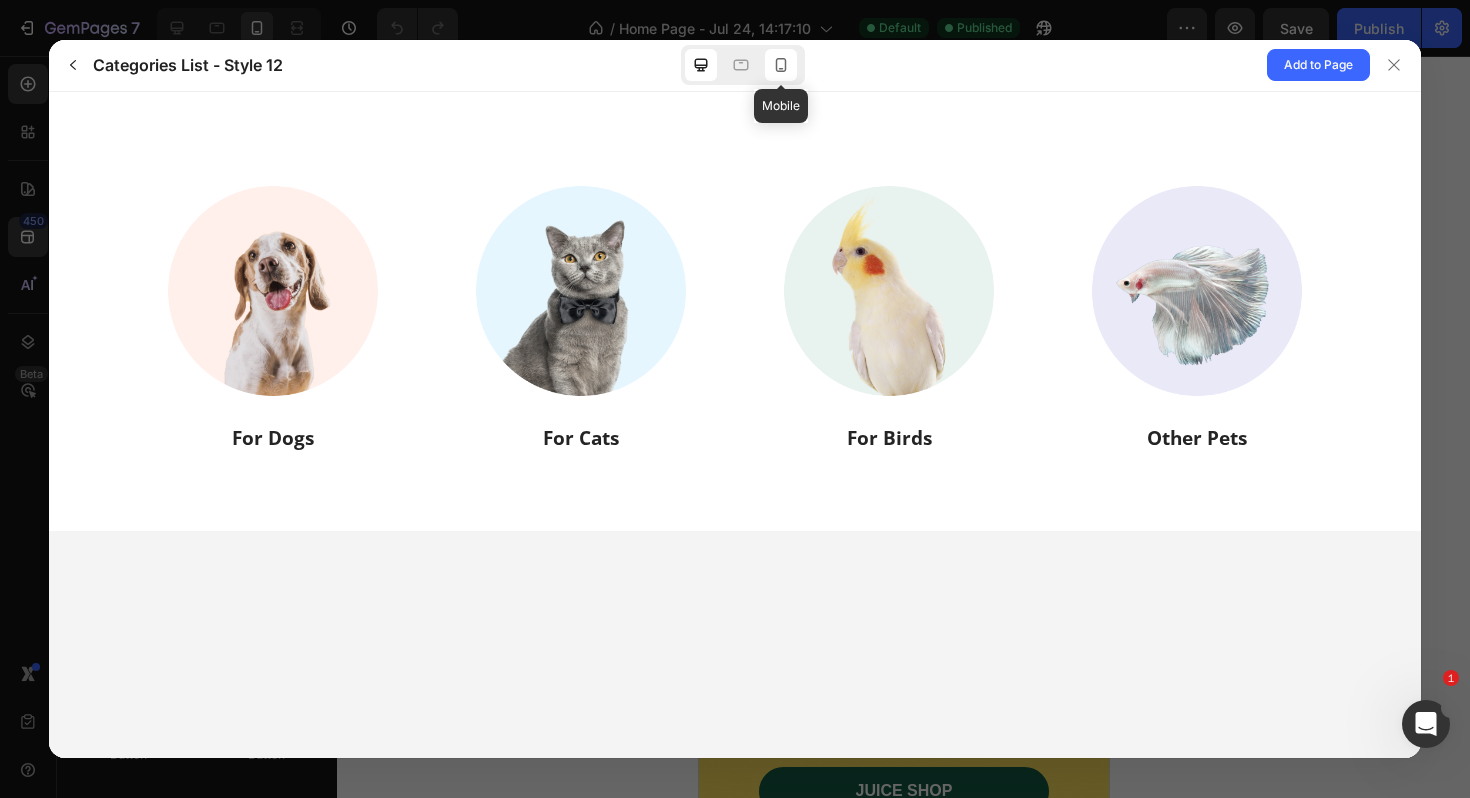 scroll, scrollTop: 0, scrollLeft: 0, axis: both 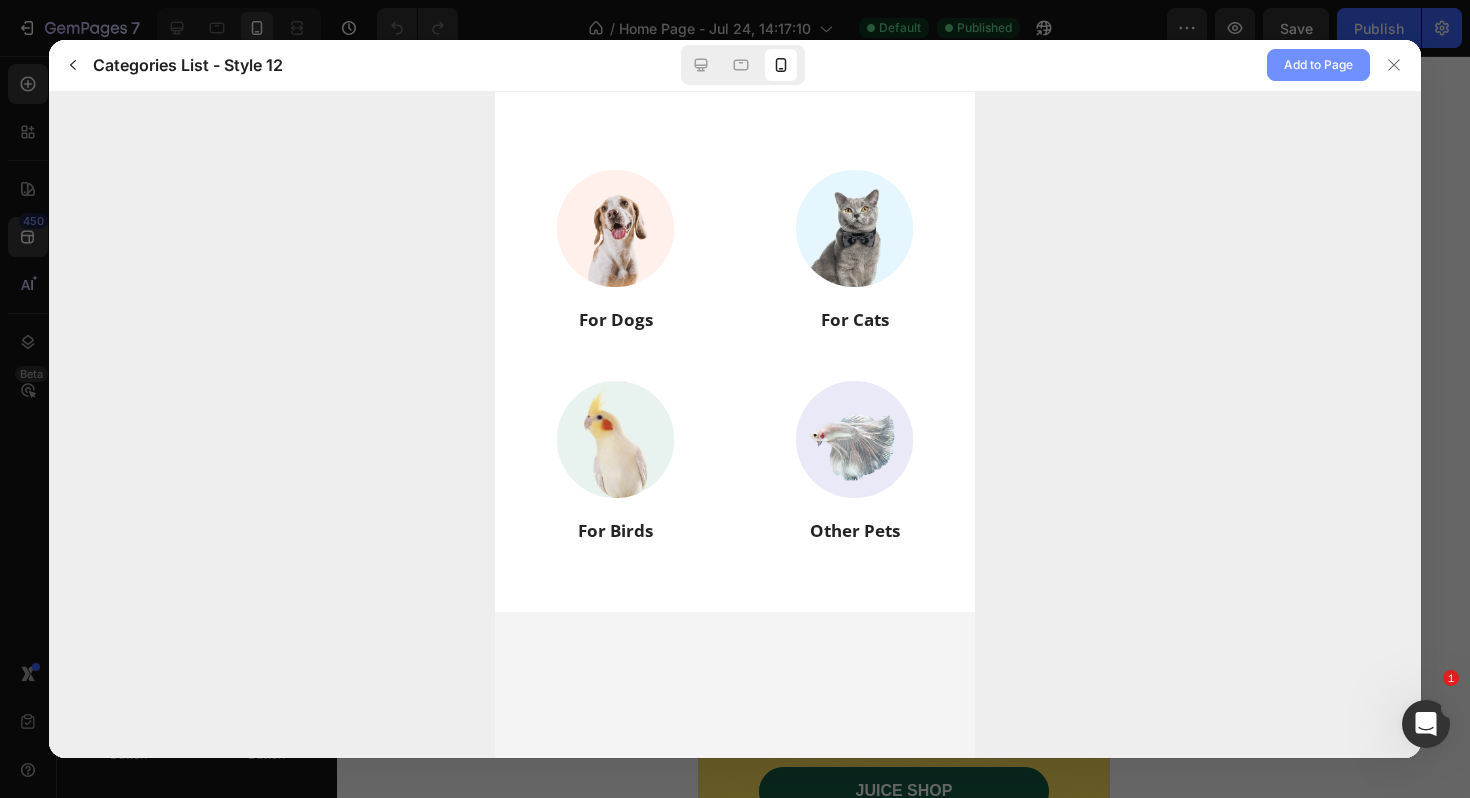 click on "Add to Page" 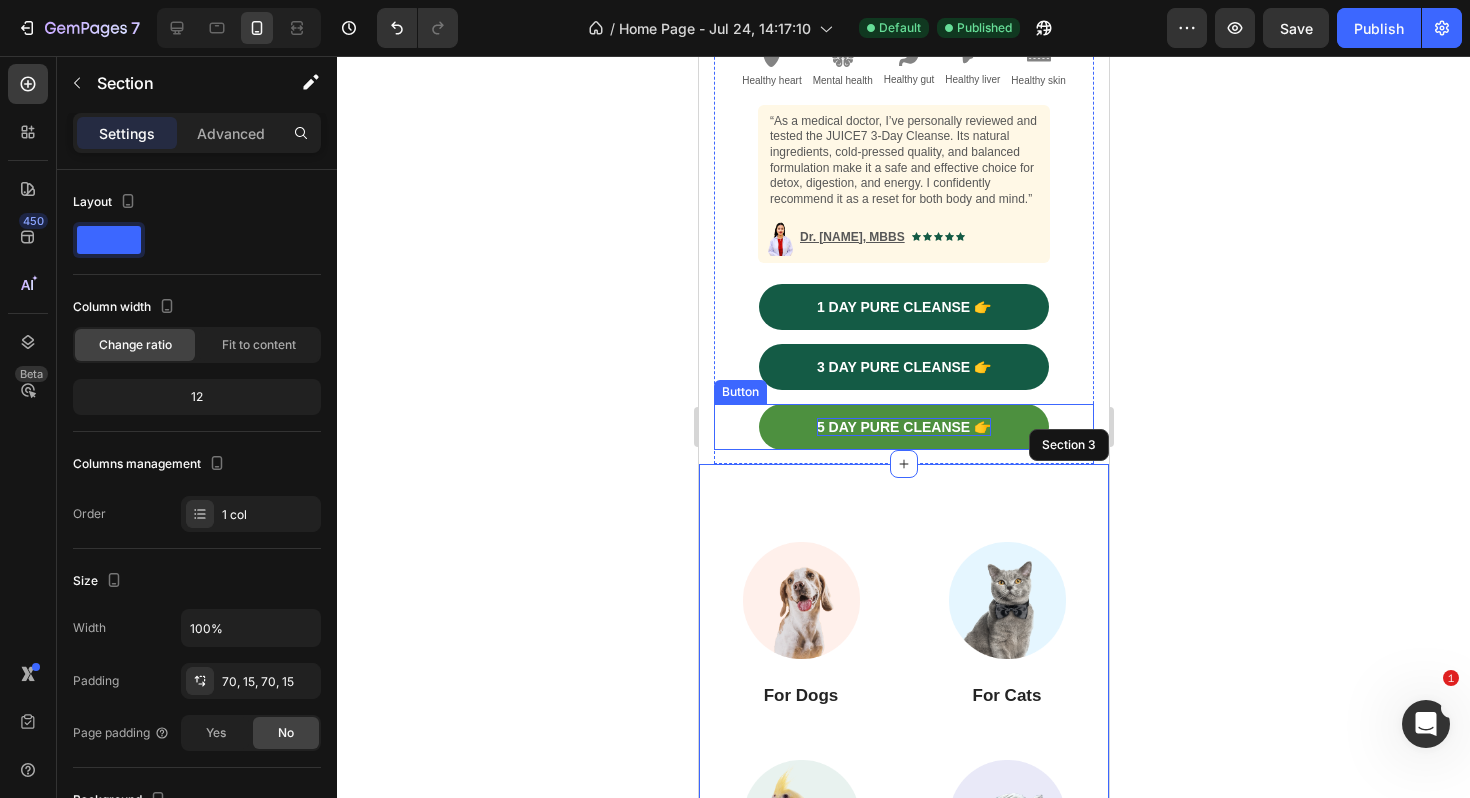 scroll, scrollTop: 1324, scrollLeft: 0, axis: vertical 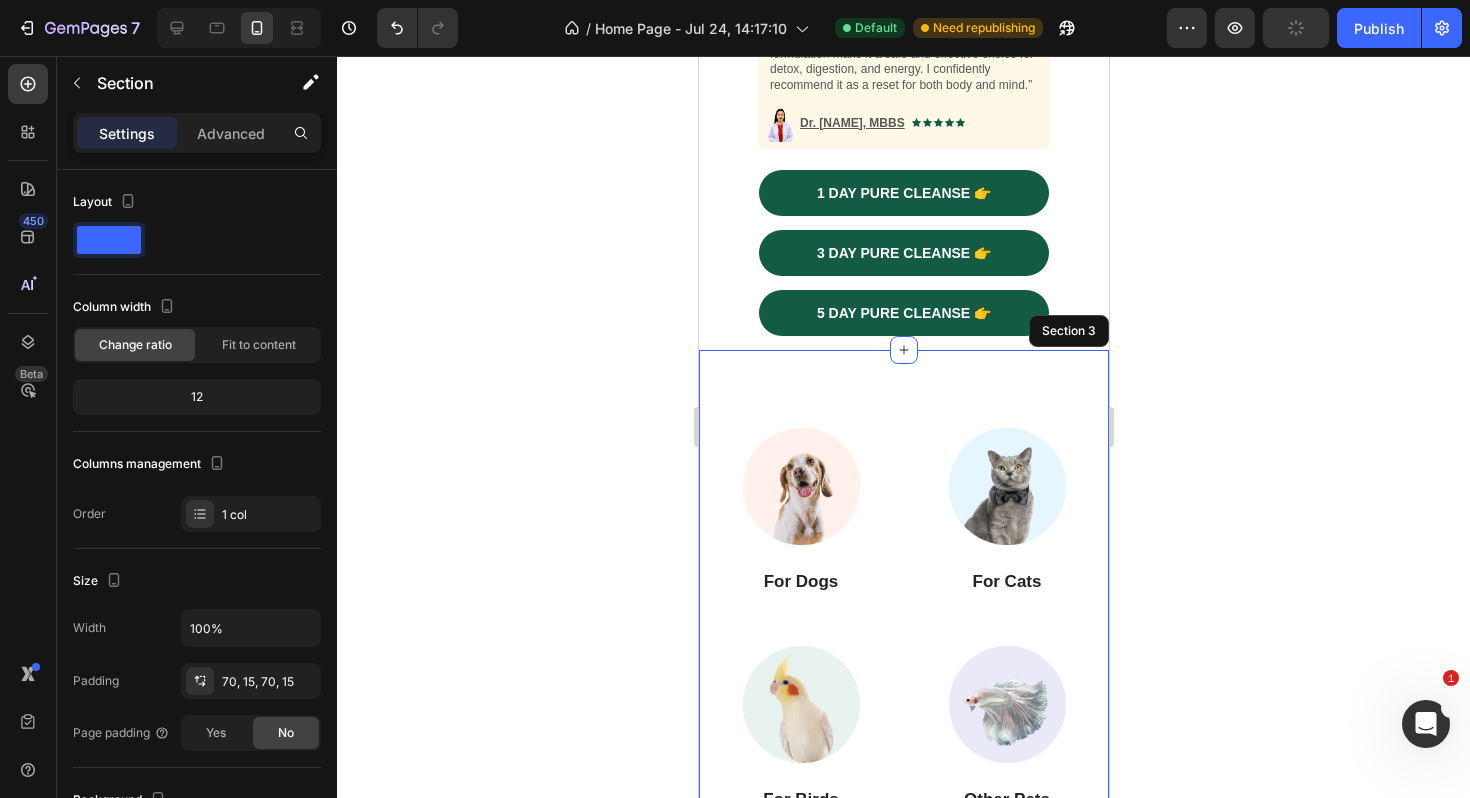 click on "Image For Dogs Heading Image For Cats Heading Image For Birds Heading Image Other Pets Heading Row Section 3" at bounding box center [903, 616] 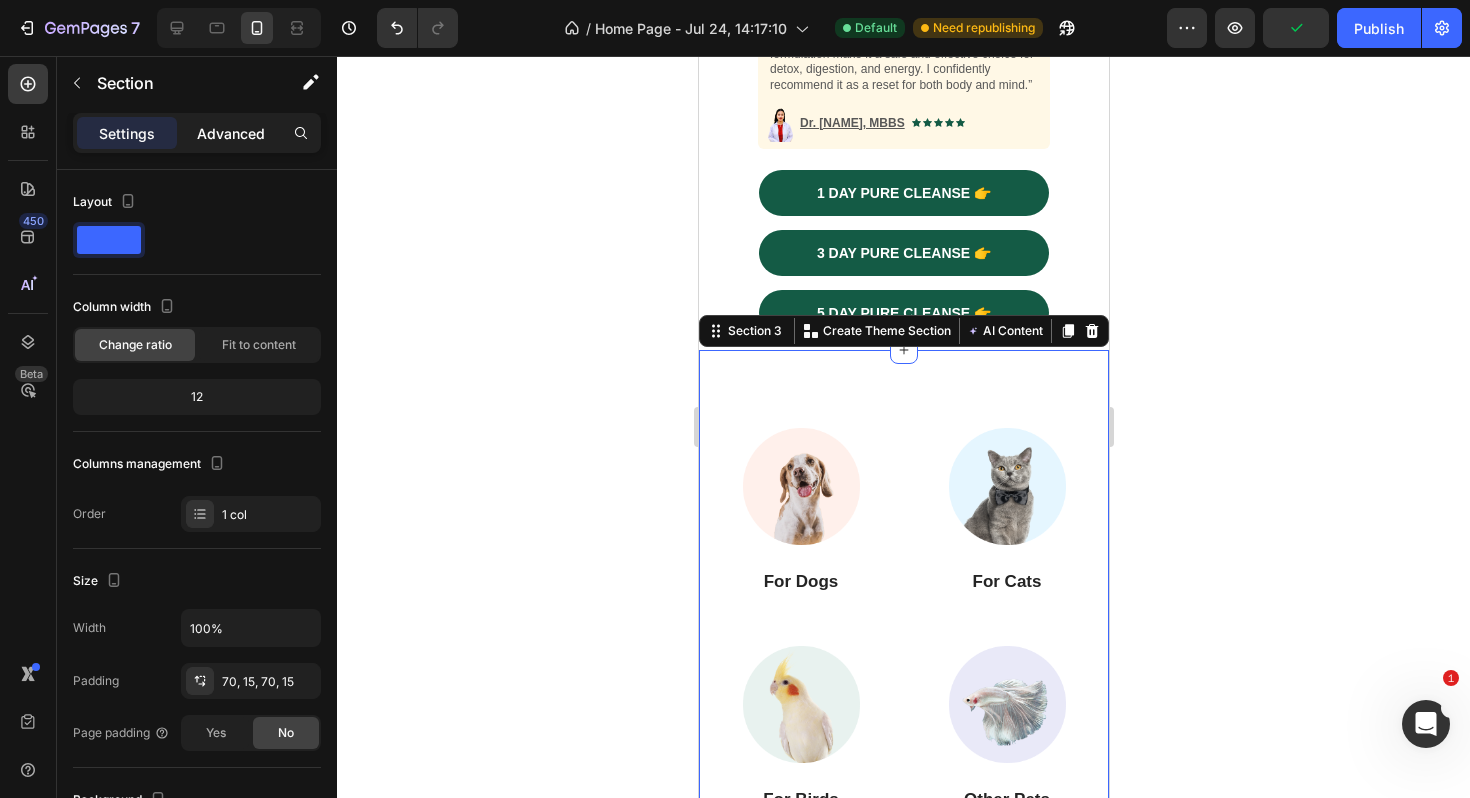 click on "Advanced" 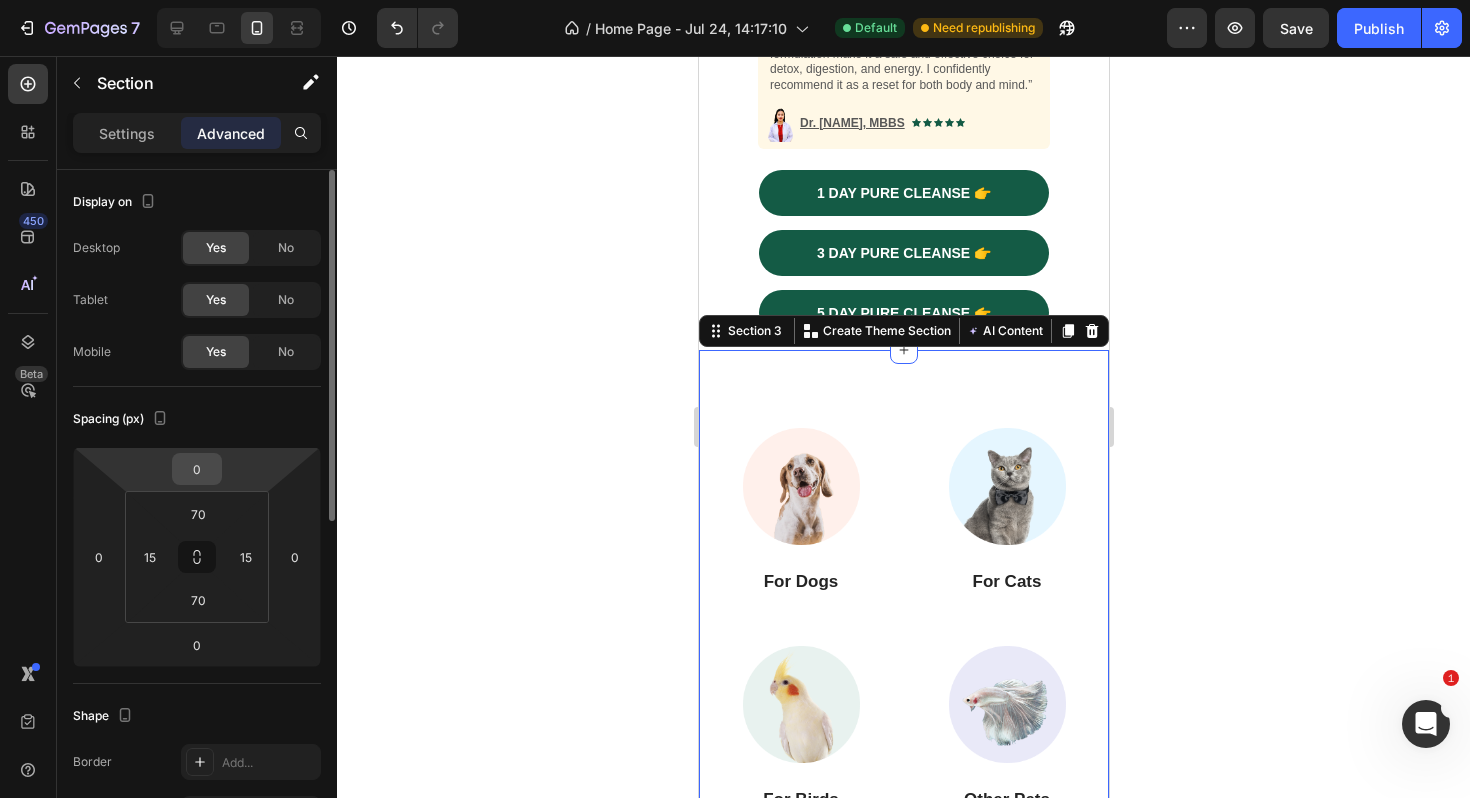 click on "0" at bounding box center (197, 469) 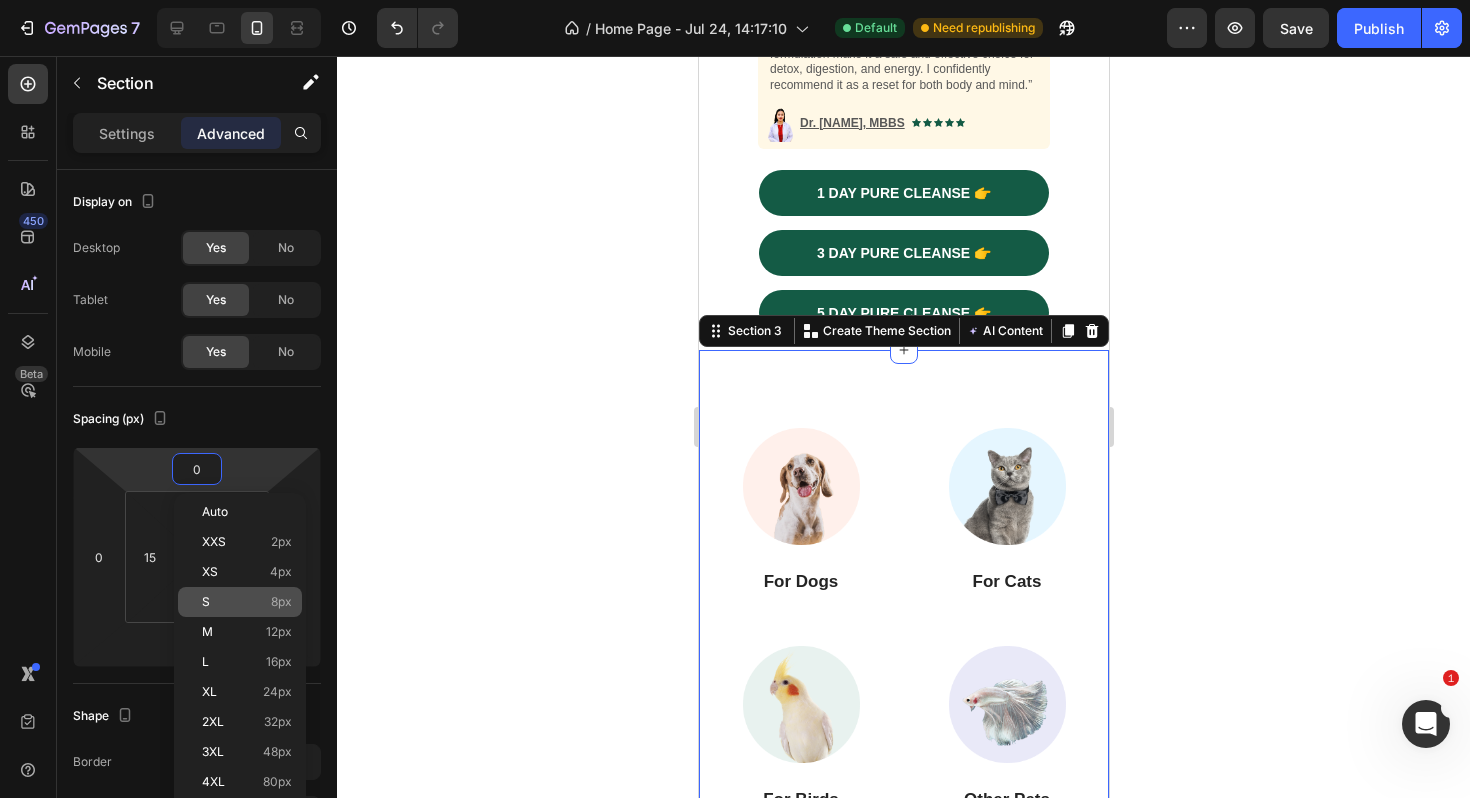 click on "S 8px" 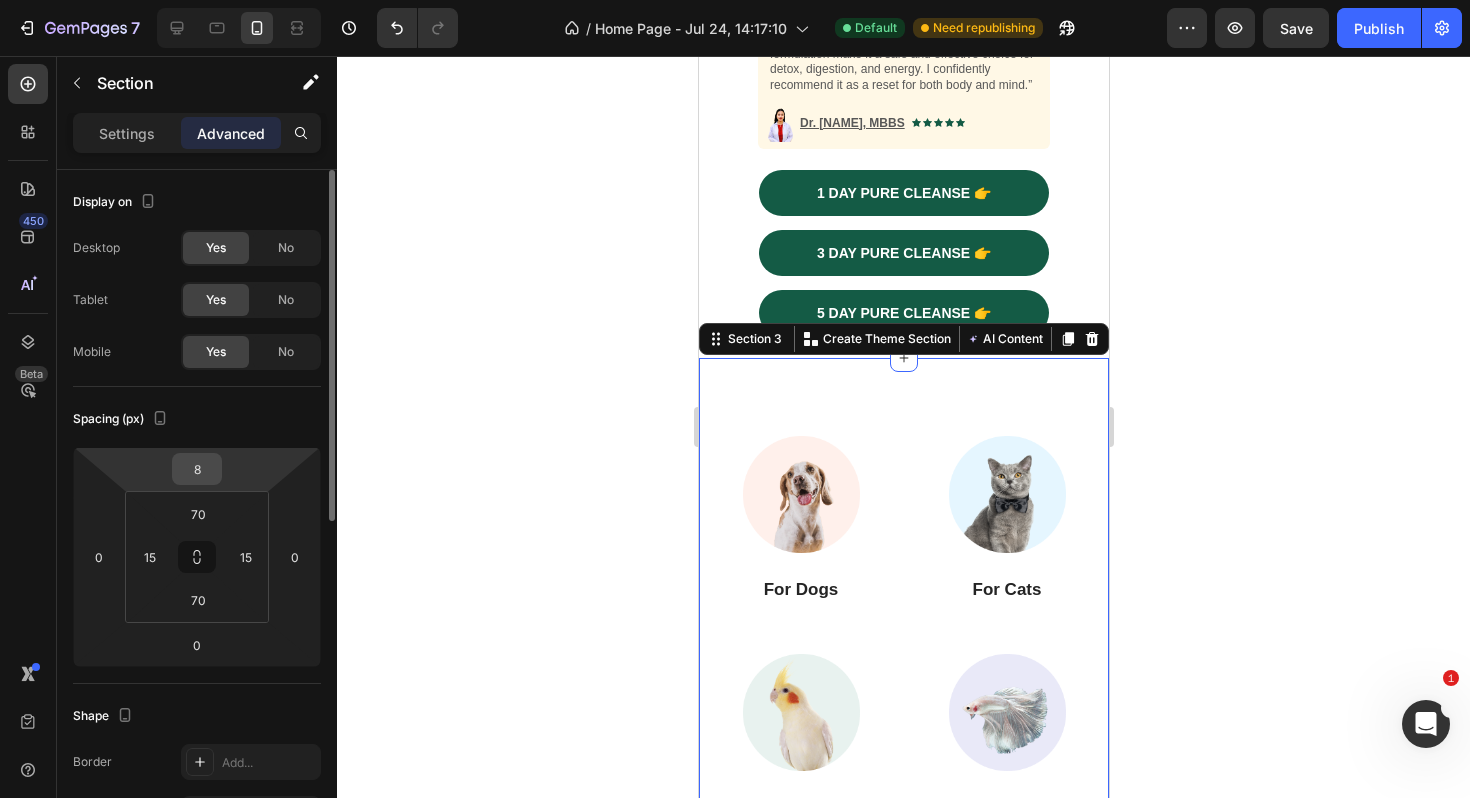 click on "8" at bounding box center [197, 469] 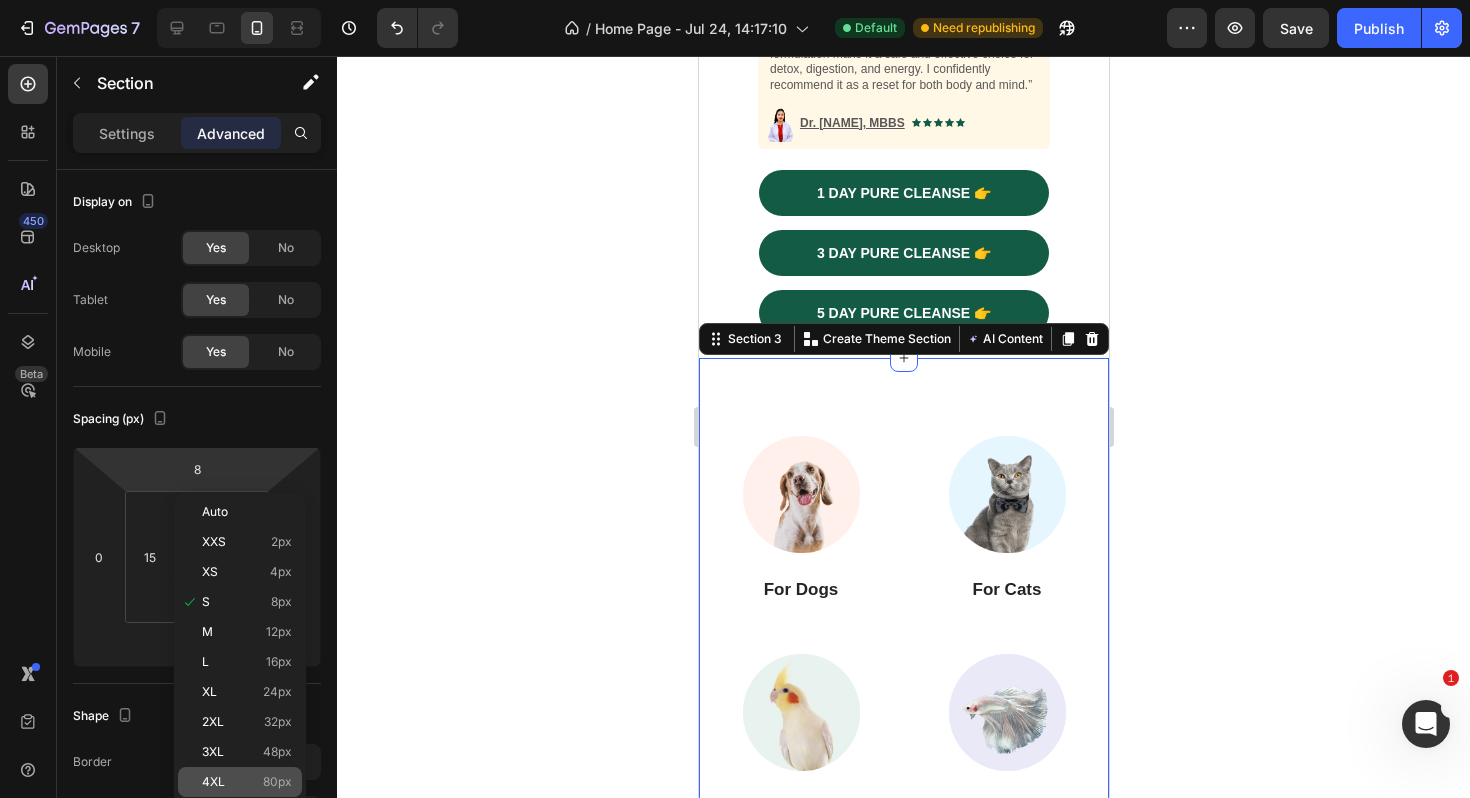 click on "4XL" at bounding box center (213, 782) 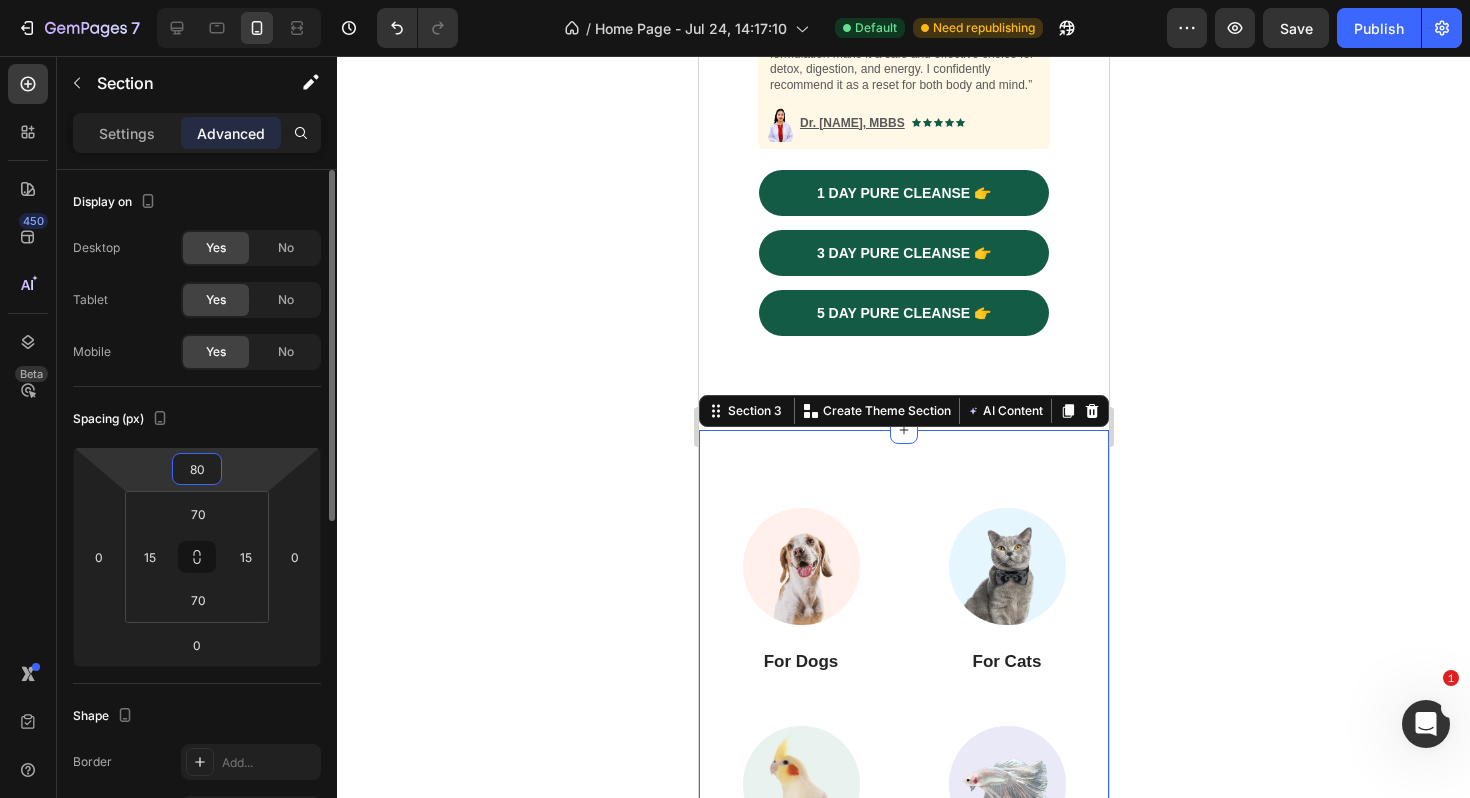 click on "80" at bounding box center [197, 469] 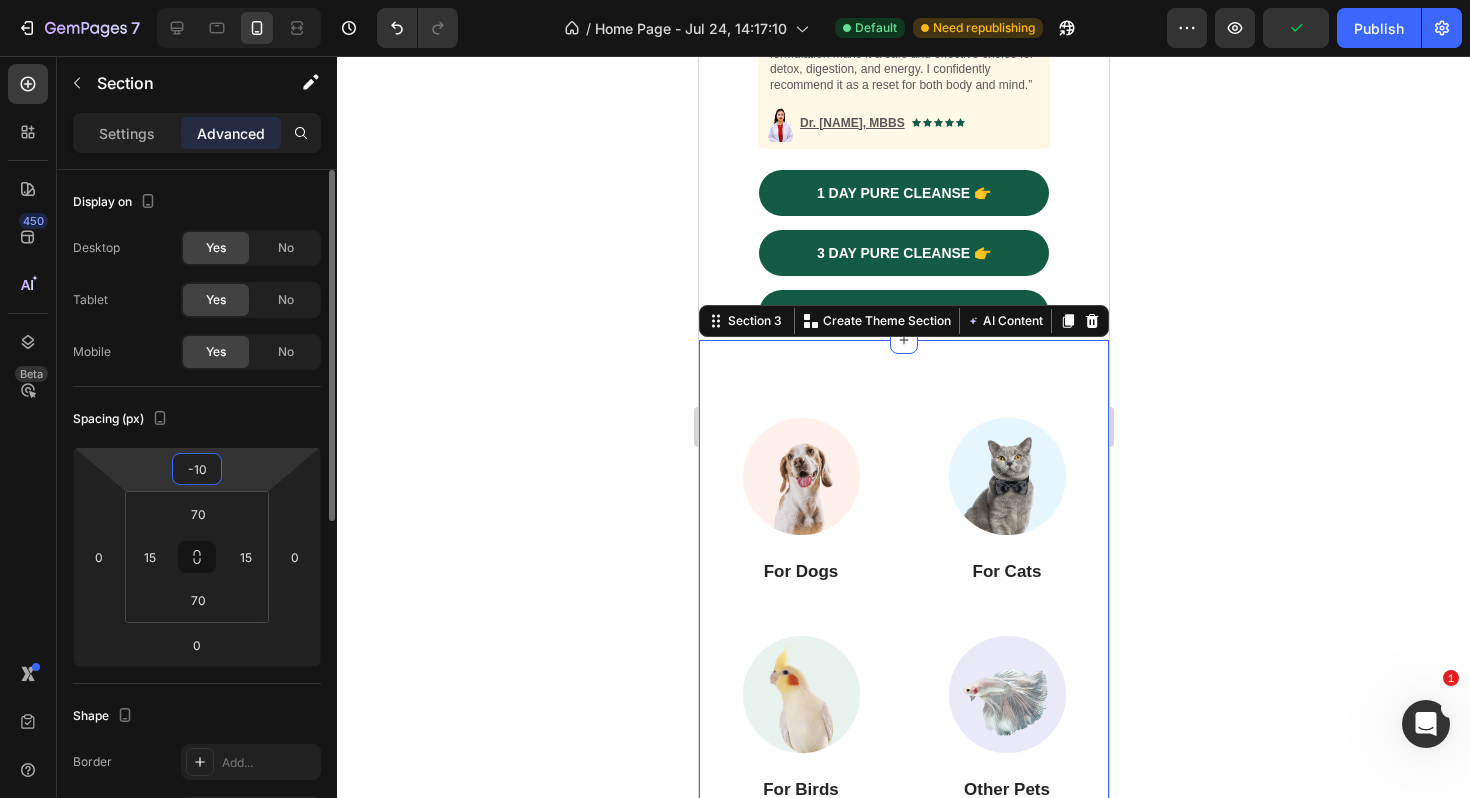 type on "-1" 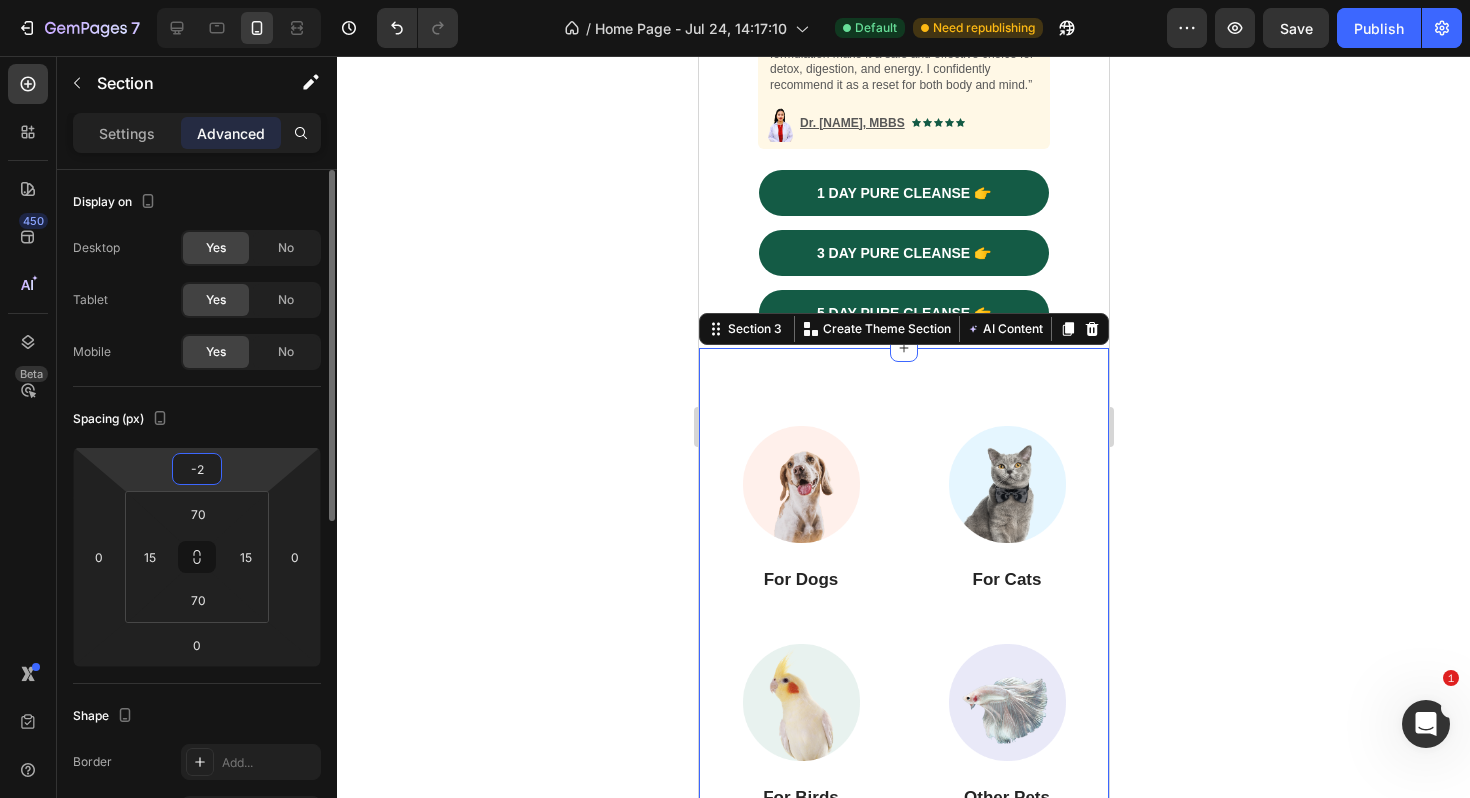 type on "-20" 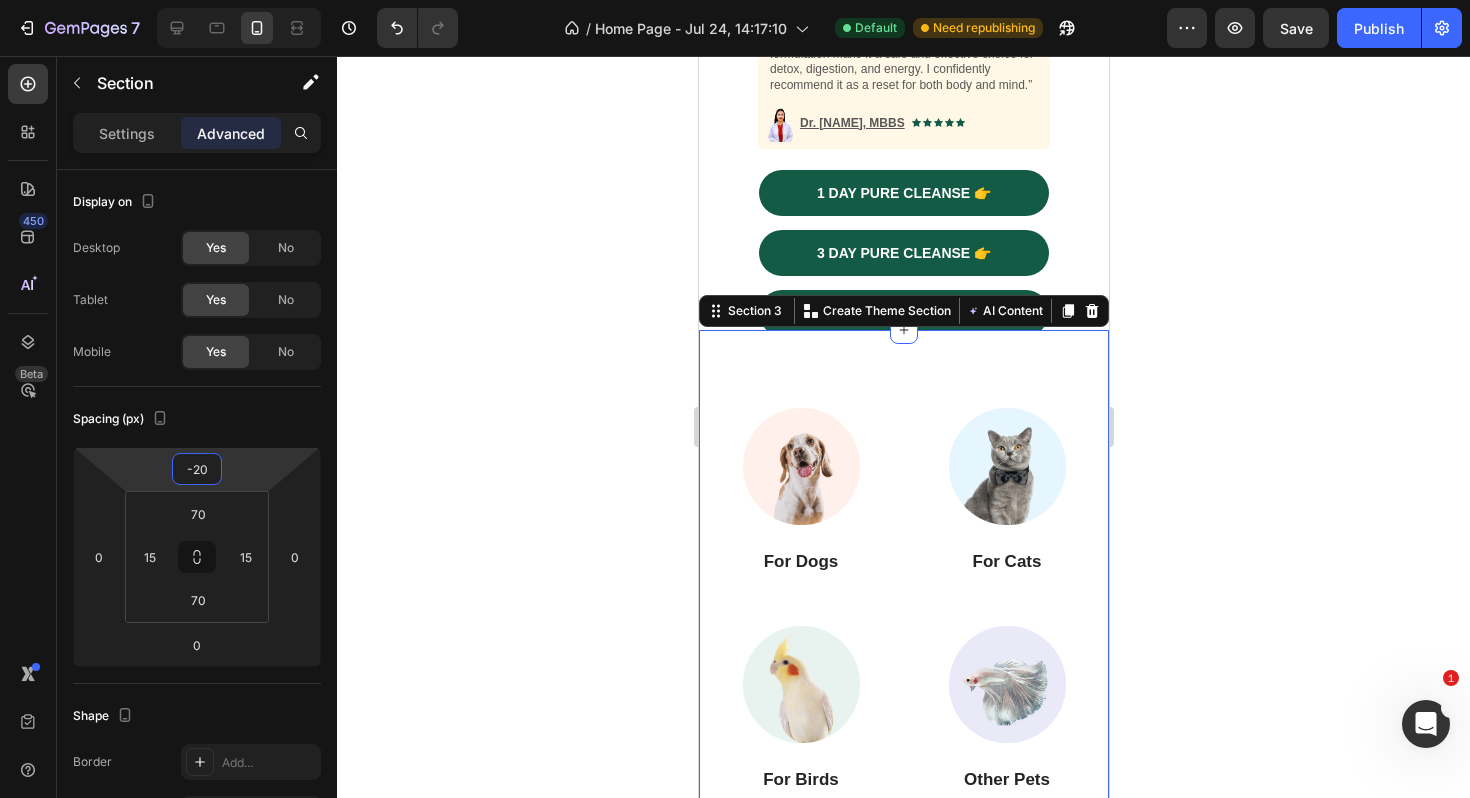click 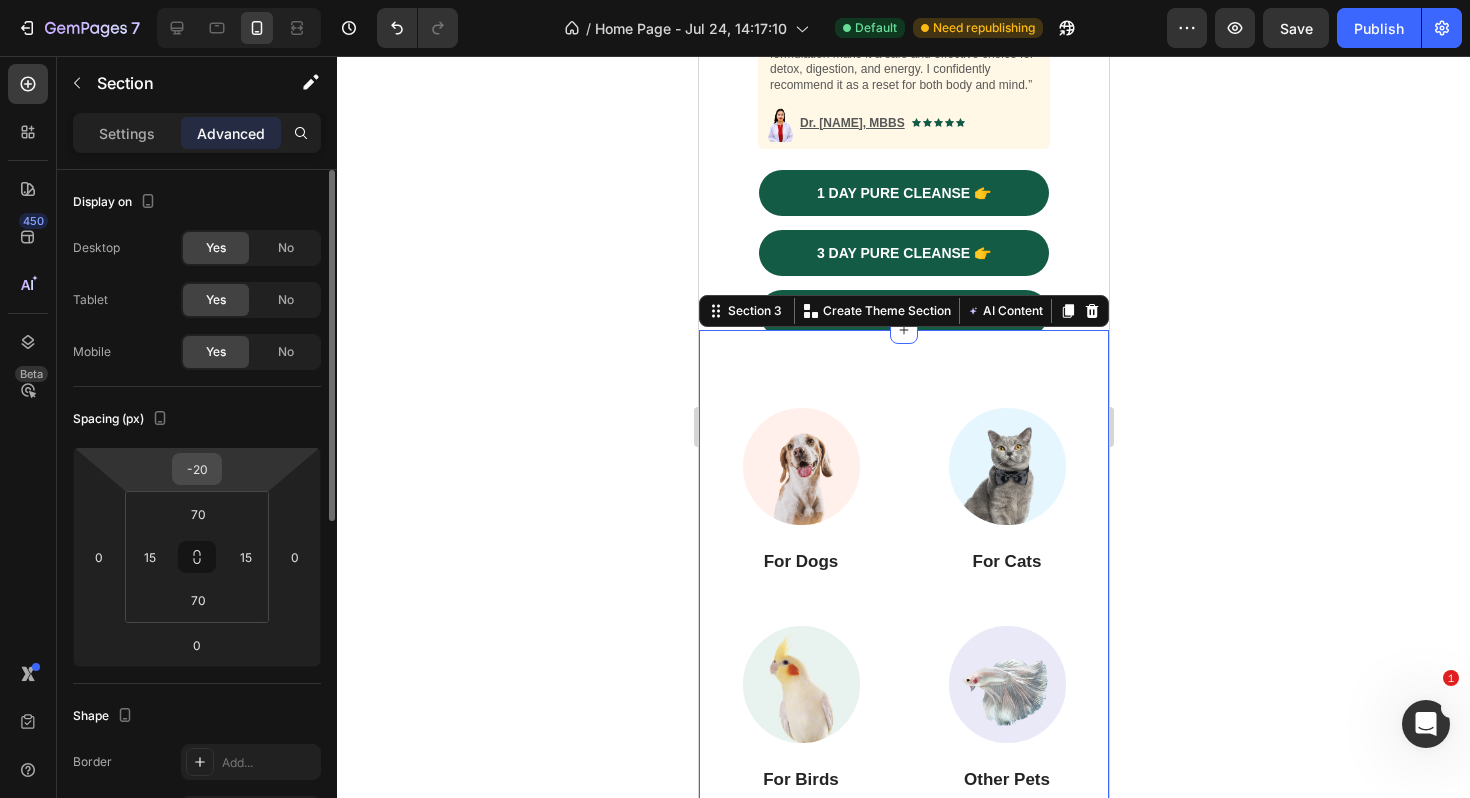 click on "-20" at bounding box center [197, 469] 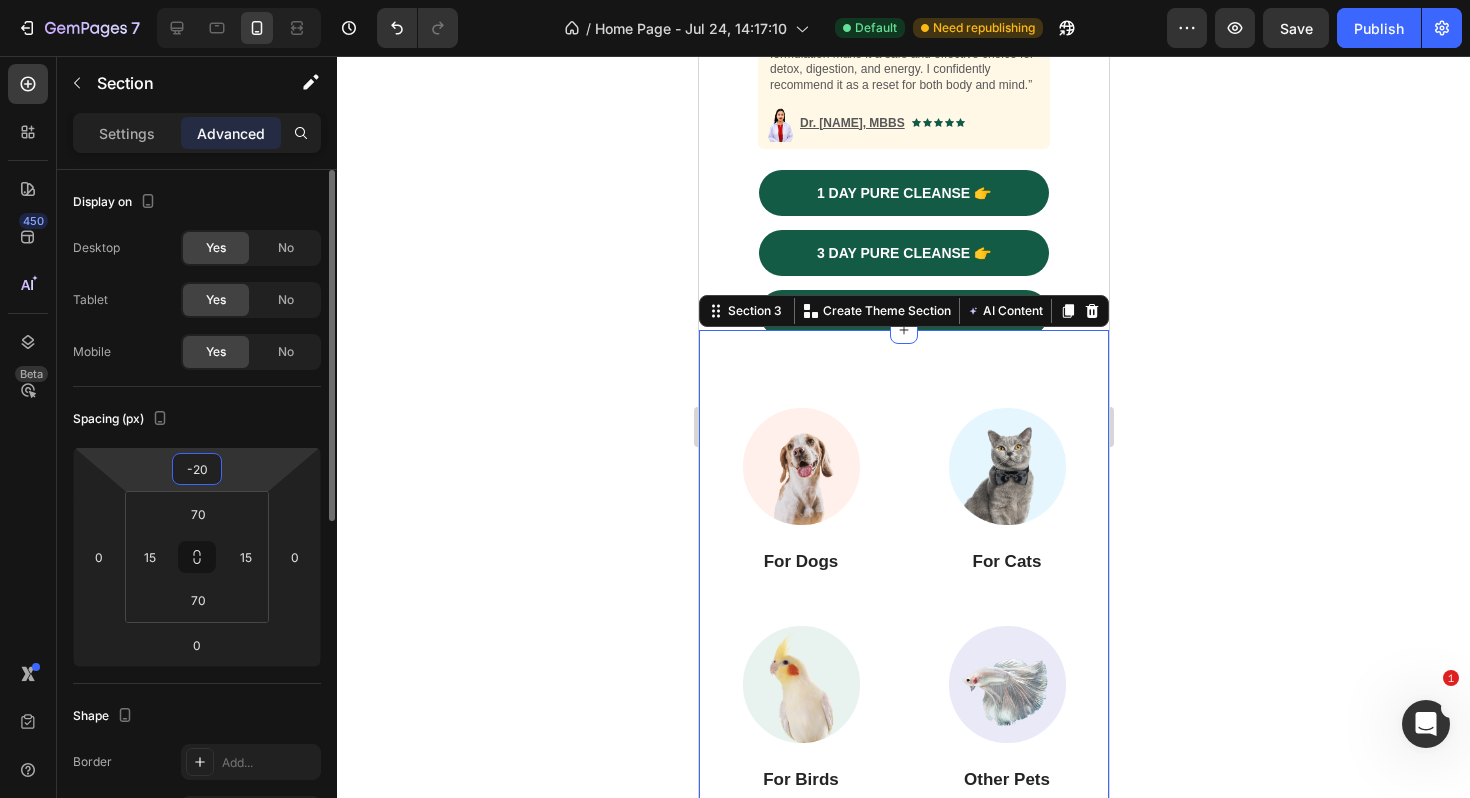 click on "-20" at bounding box center [197, 469] 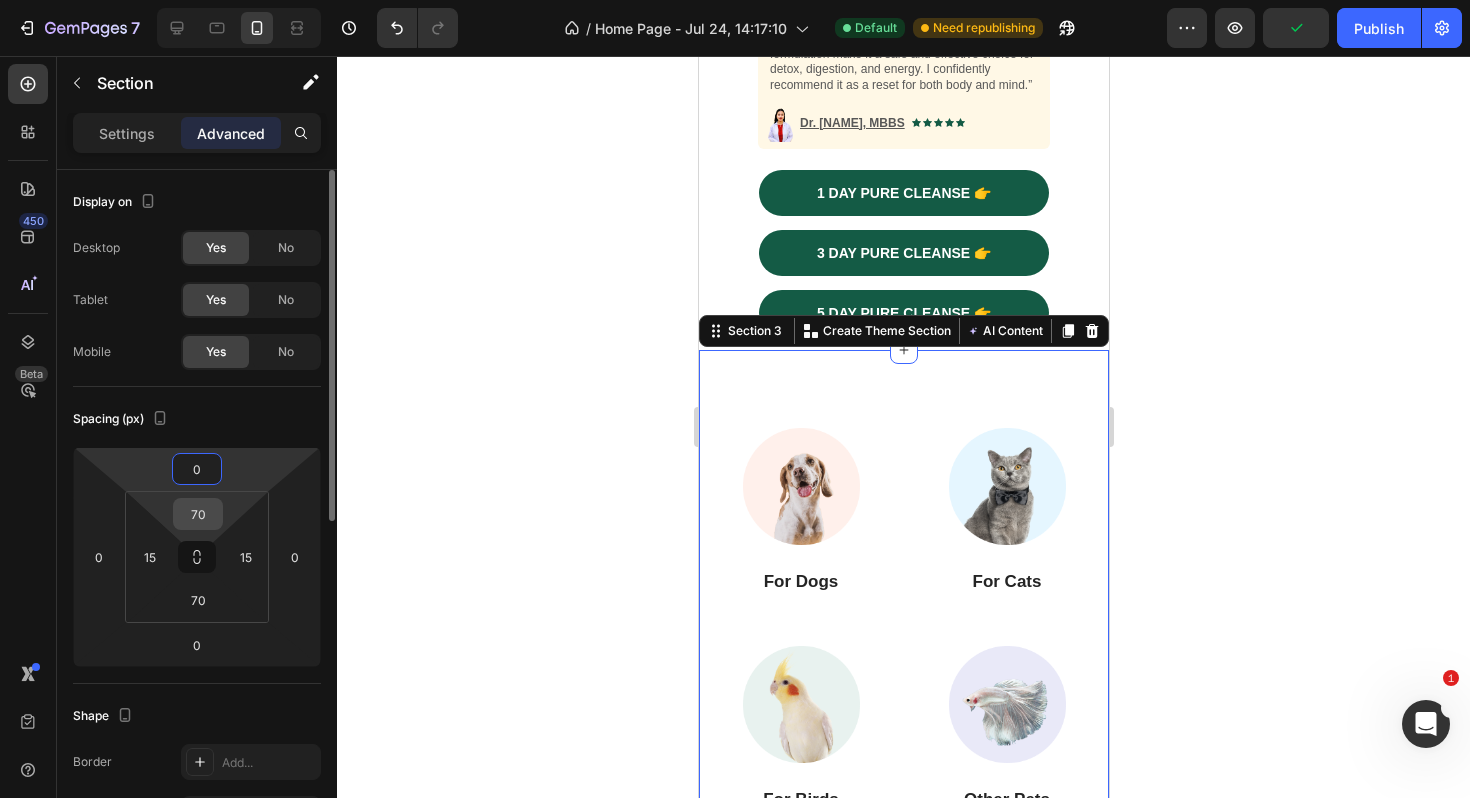 type on "0" 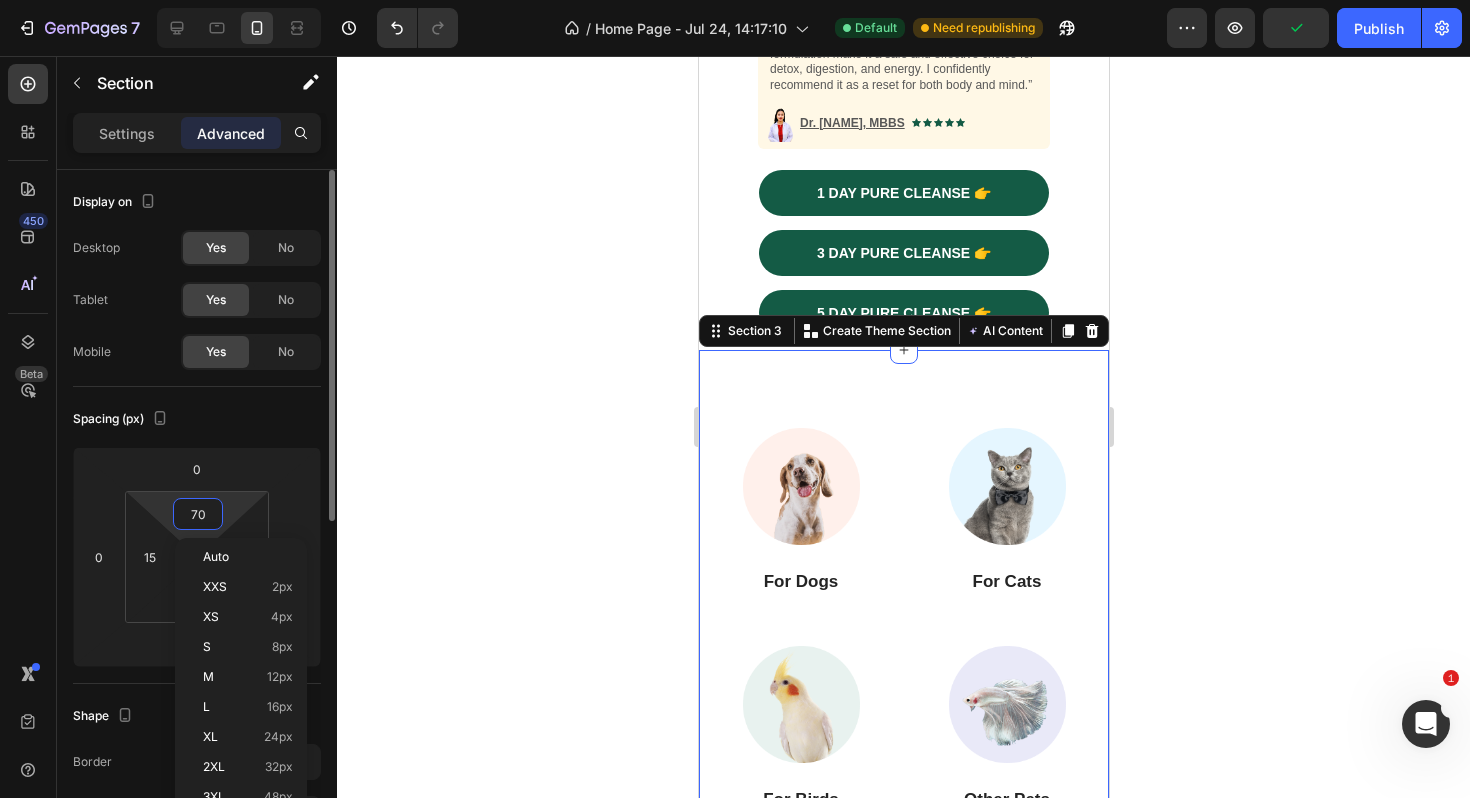 click on "70" at bounding box center (198, 514) 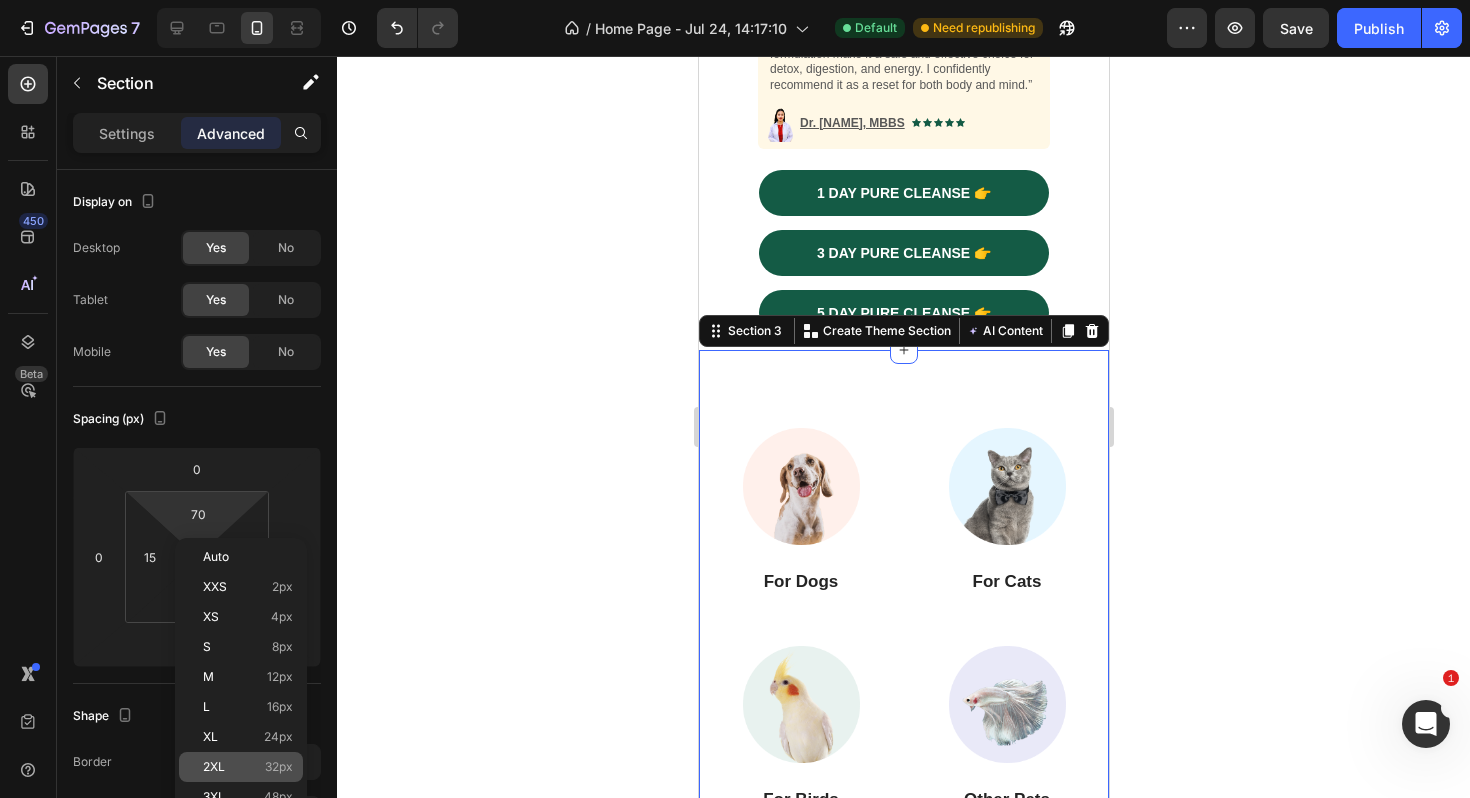 click on "2XL" at bounding box center [214, 767] 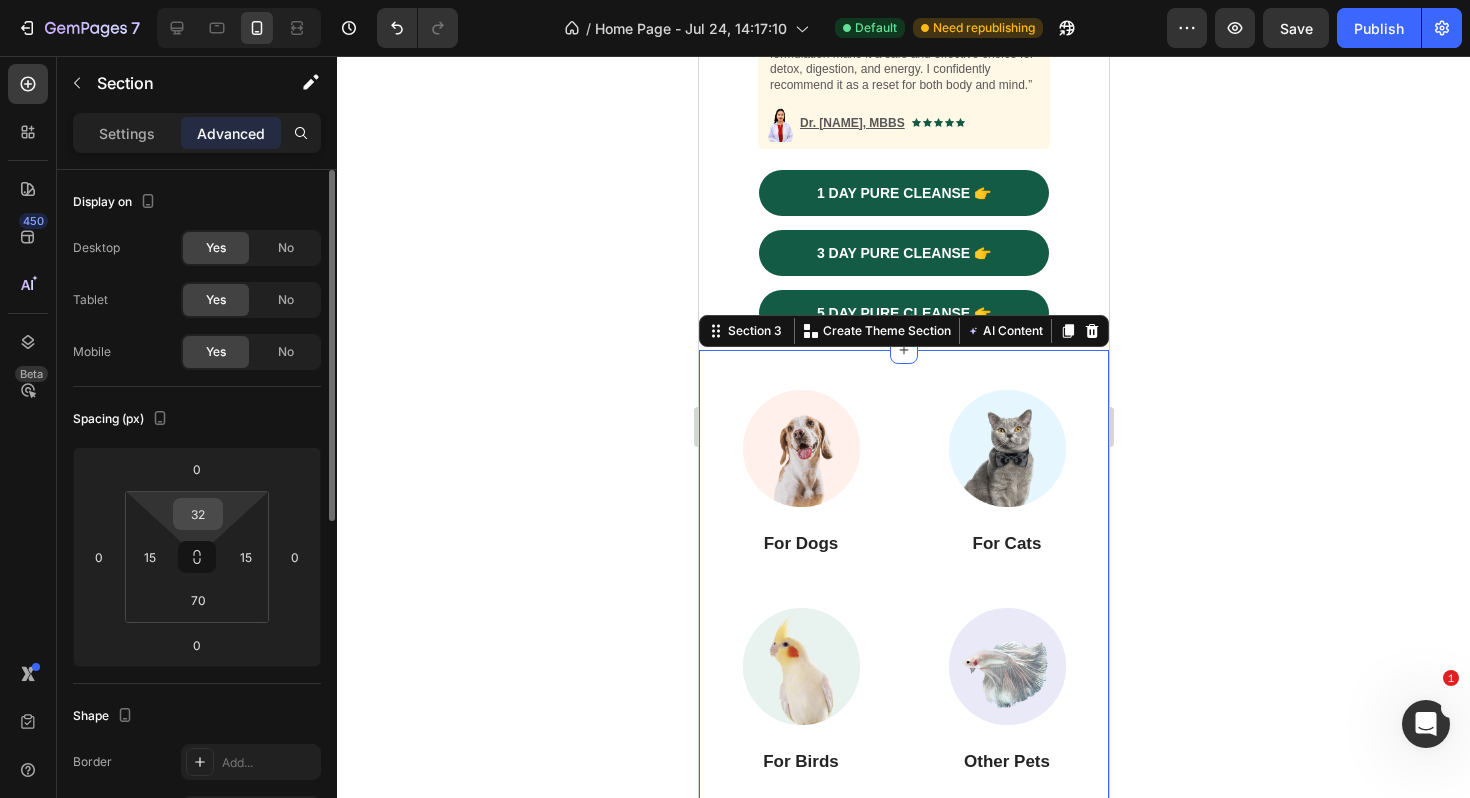 click on "32" at bounding box center (198, 514) 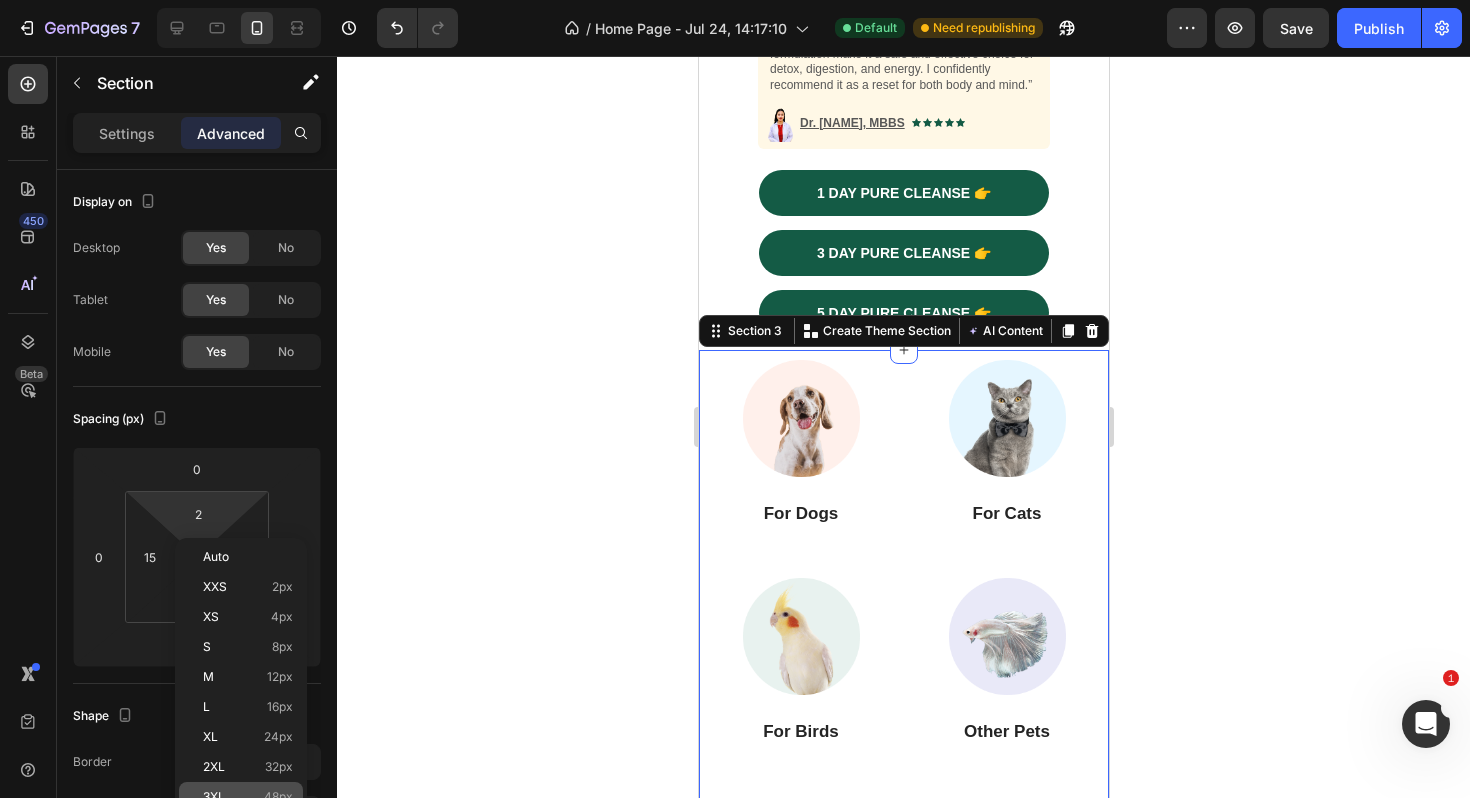 click on "3XL 48px" 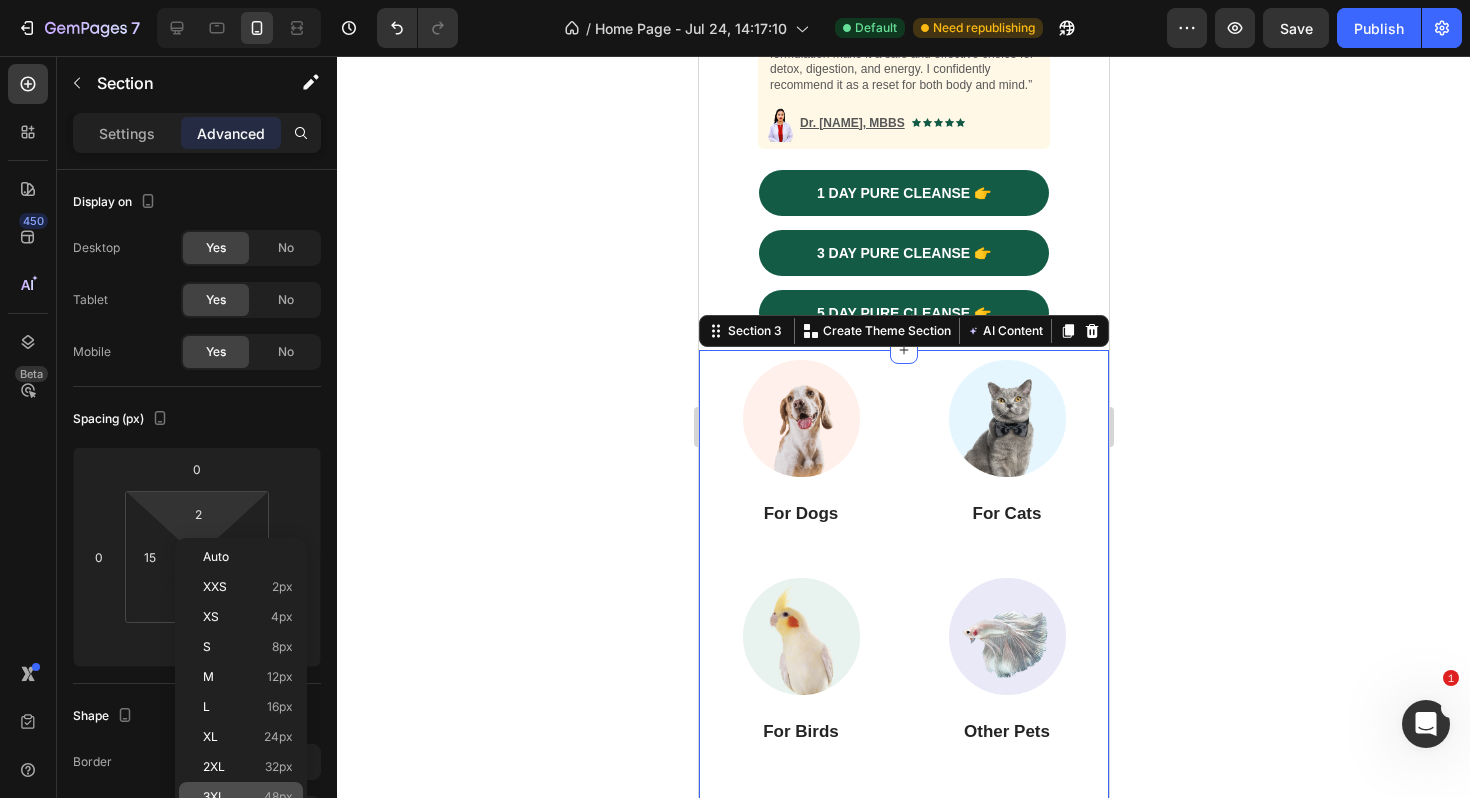 type on "48" 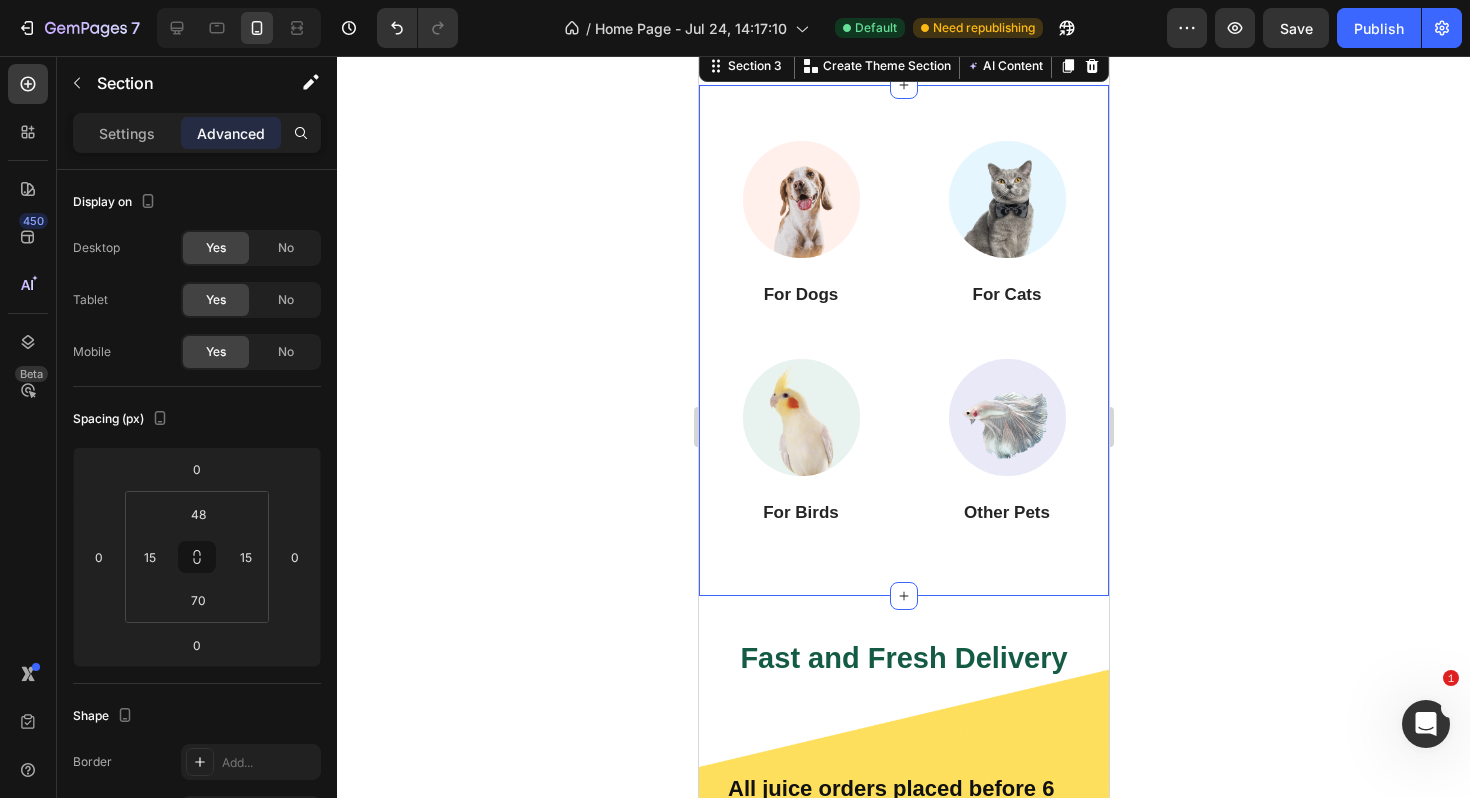 scroll, scrollTop: 1598, scrollLeft: 0, axis: vertical 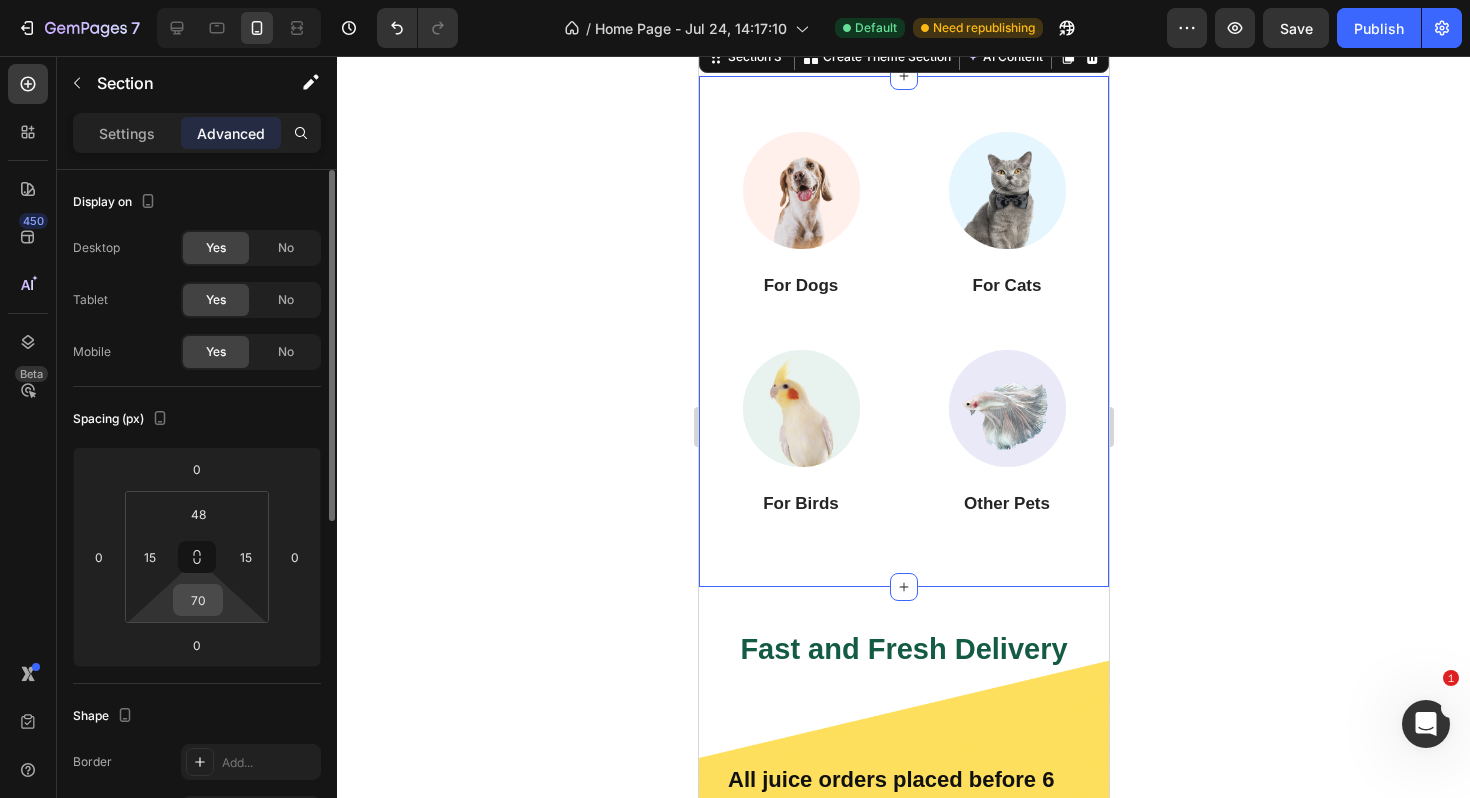 click on "70" at bounding box center (198, 600) 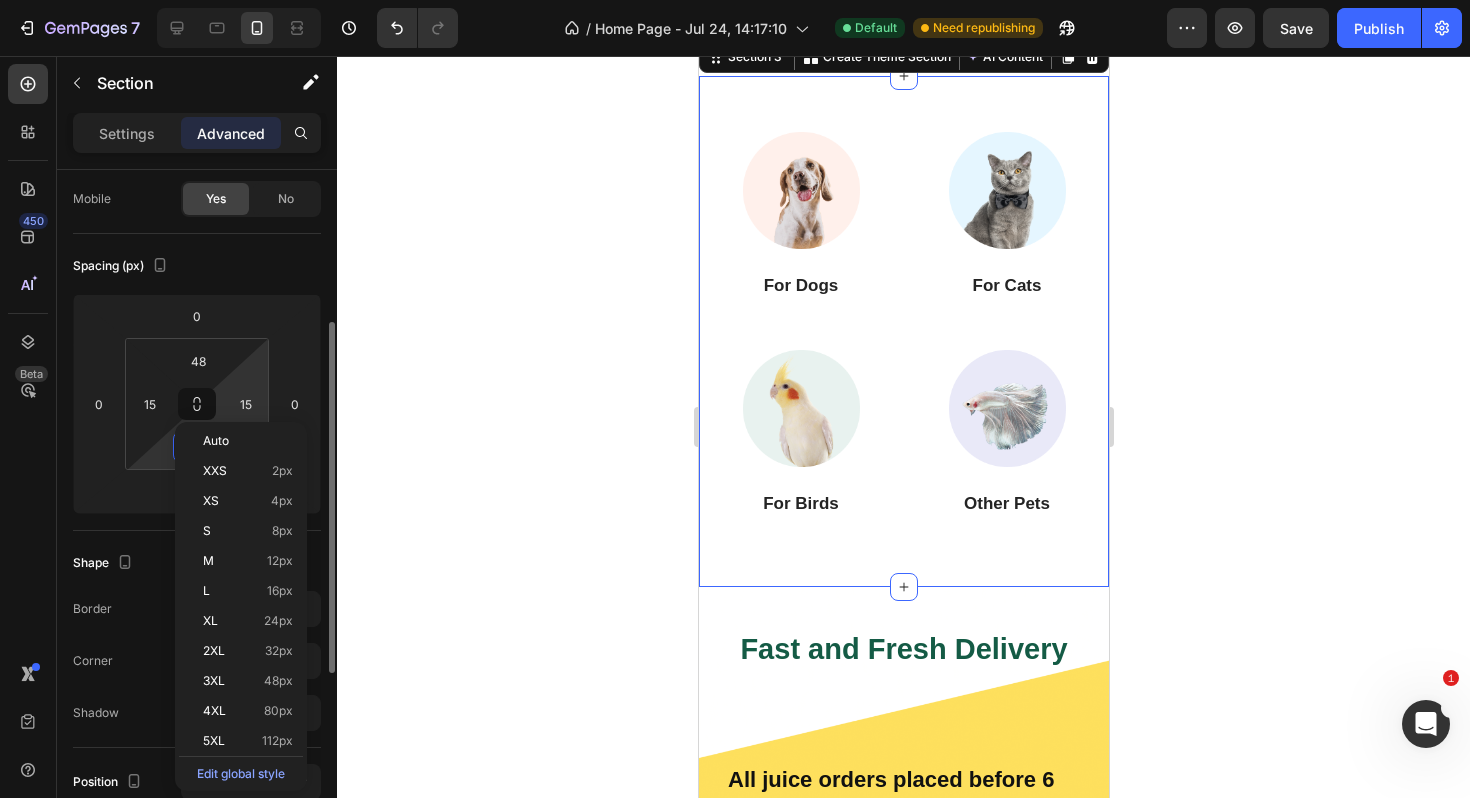 scroll, scrollTop: 202, scrollLeft: 0, axis: vertical 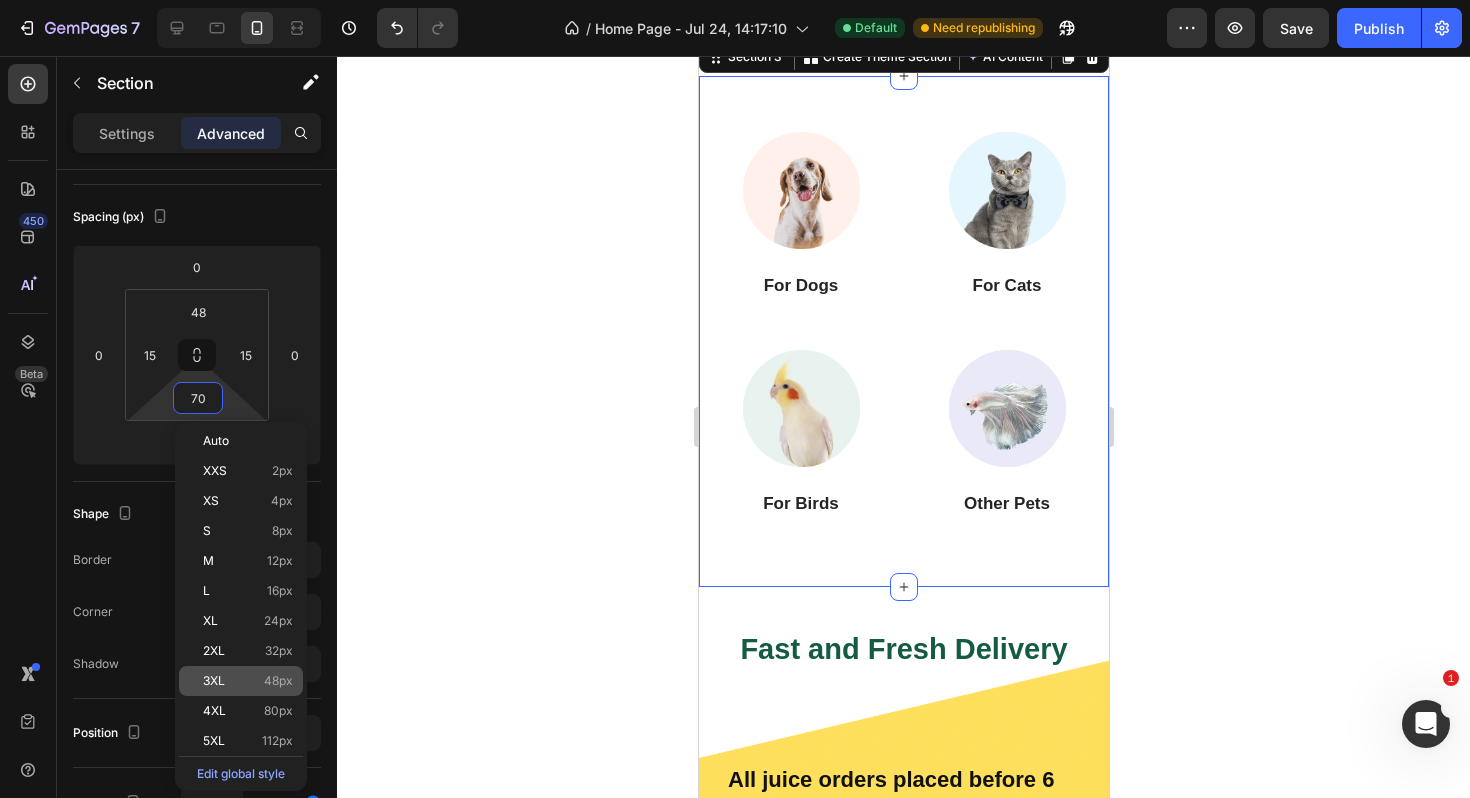 click on "3XL" at bounding box center (214, 681) 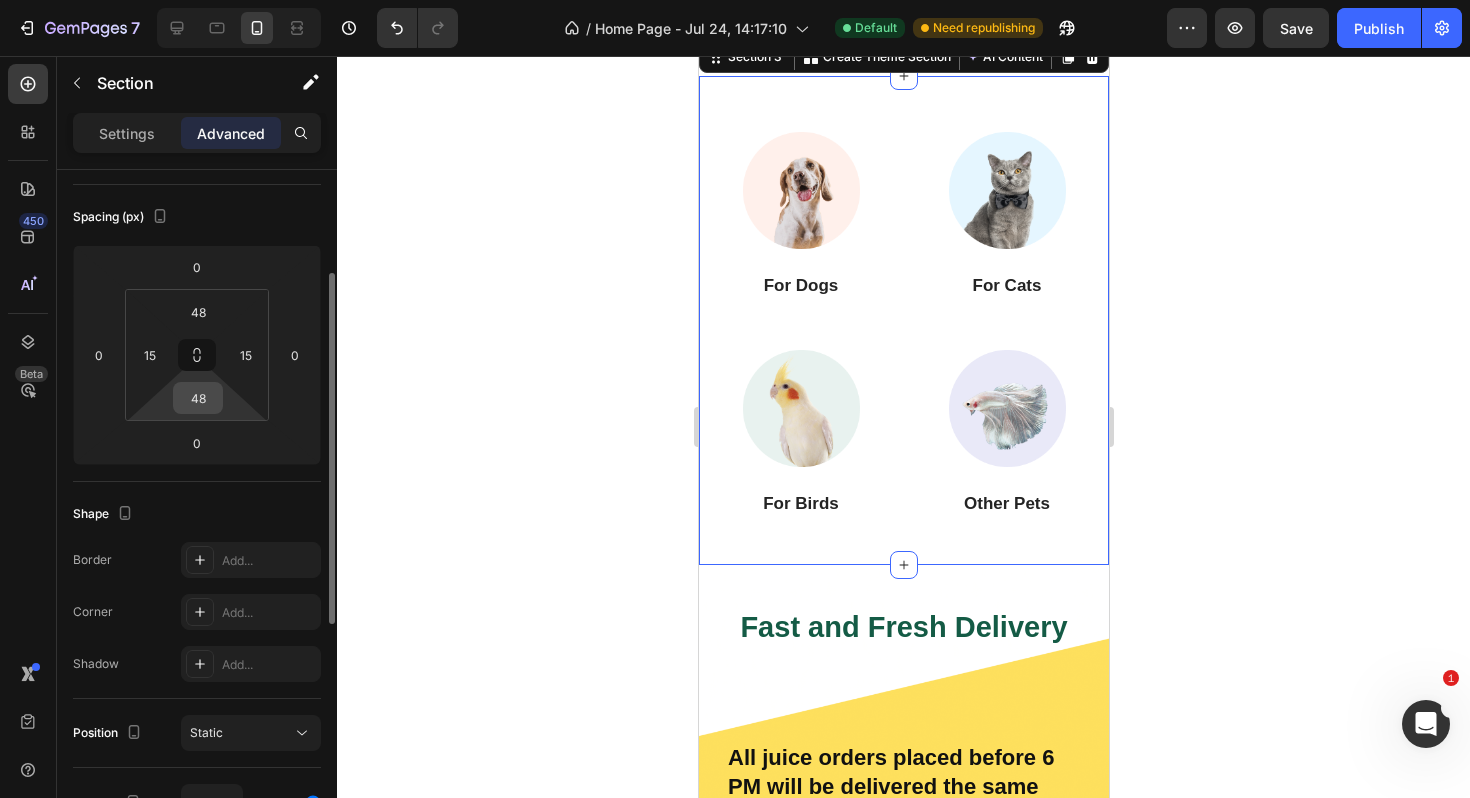 click on "48" at bounding box center (198, 398) 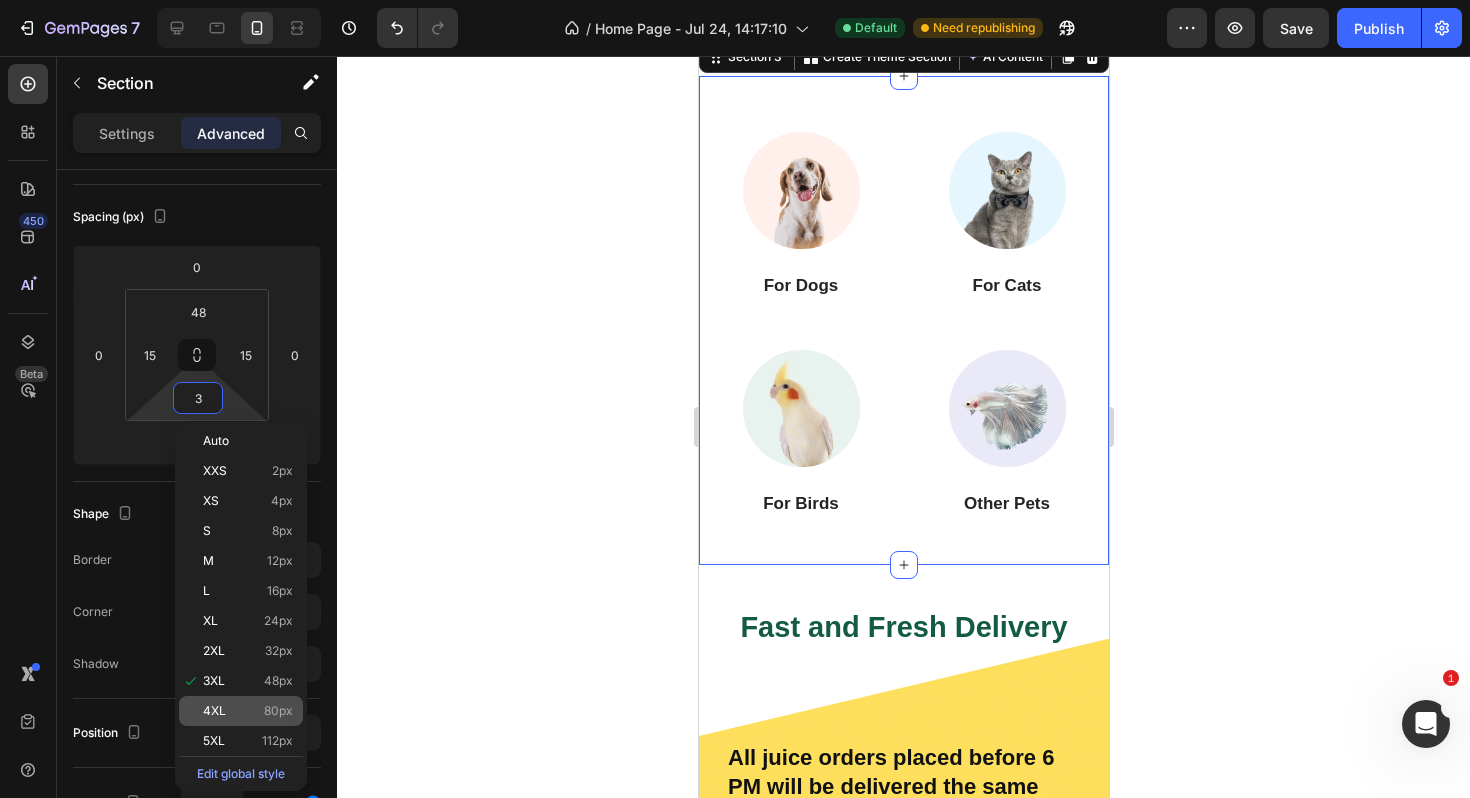 click on "4XL 80px" 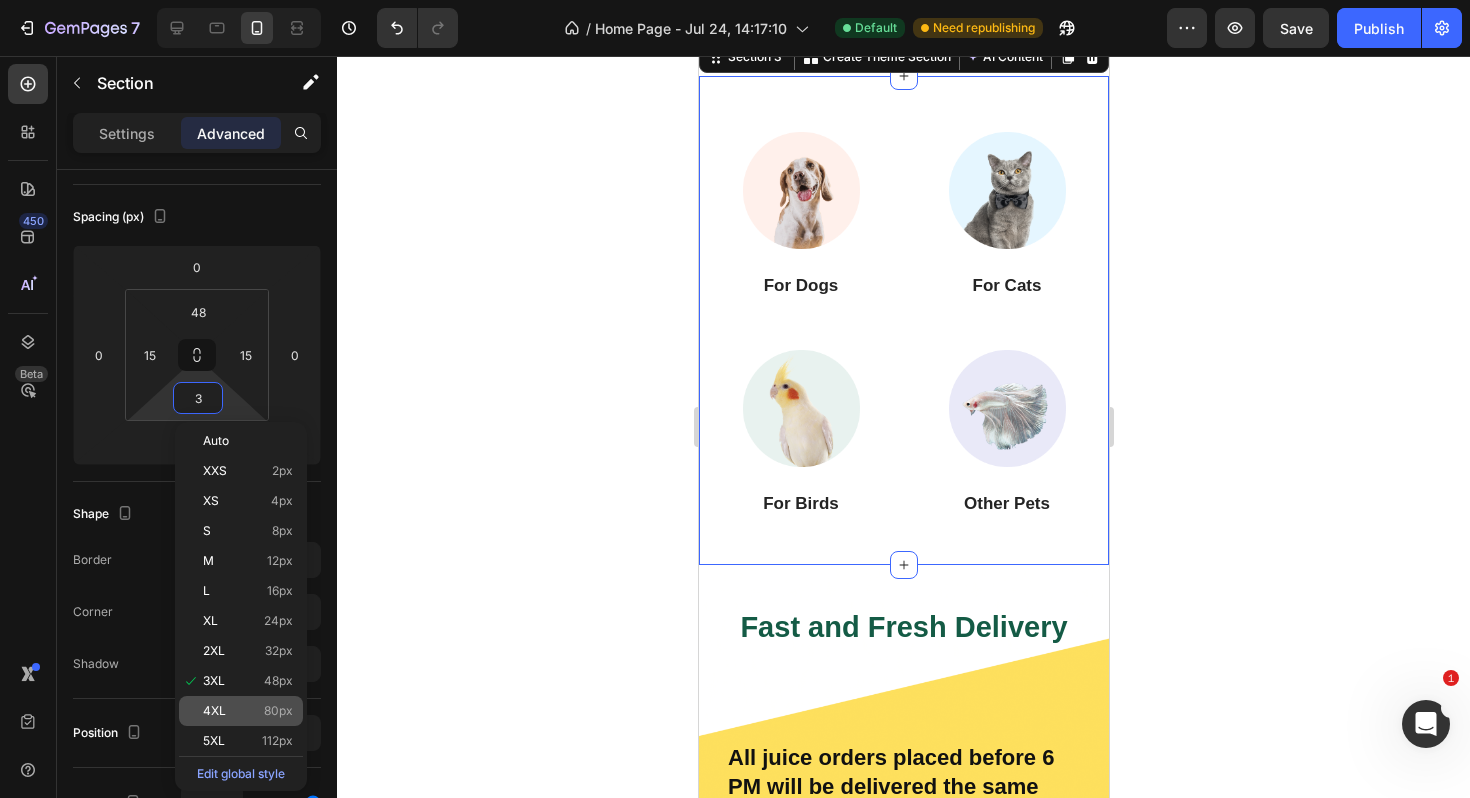 type on "80" 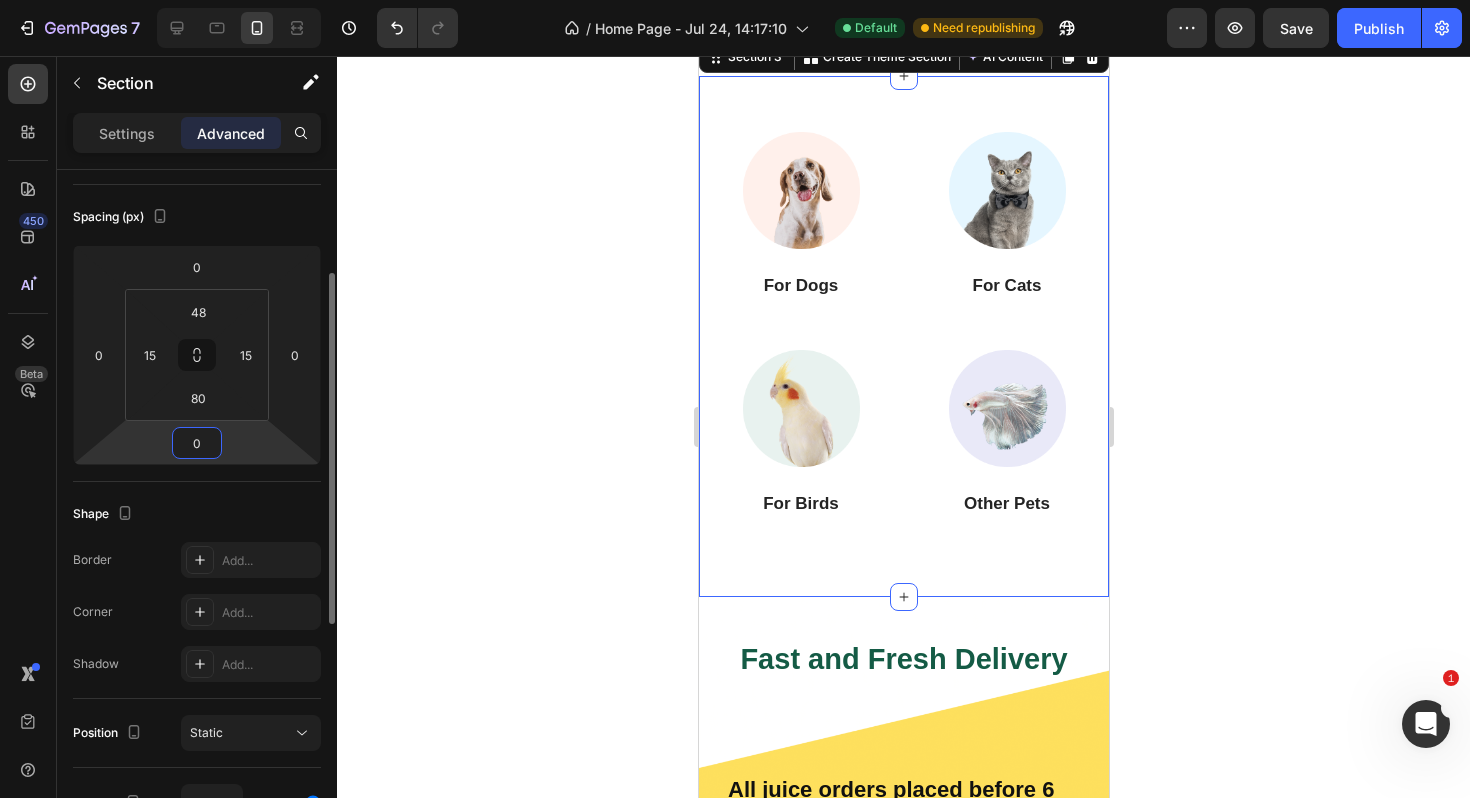 click on "0" at bounding box center (197, 443) 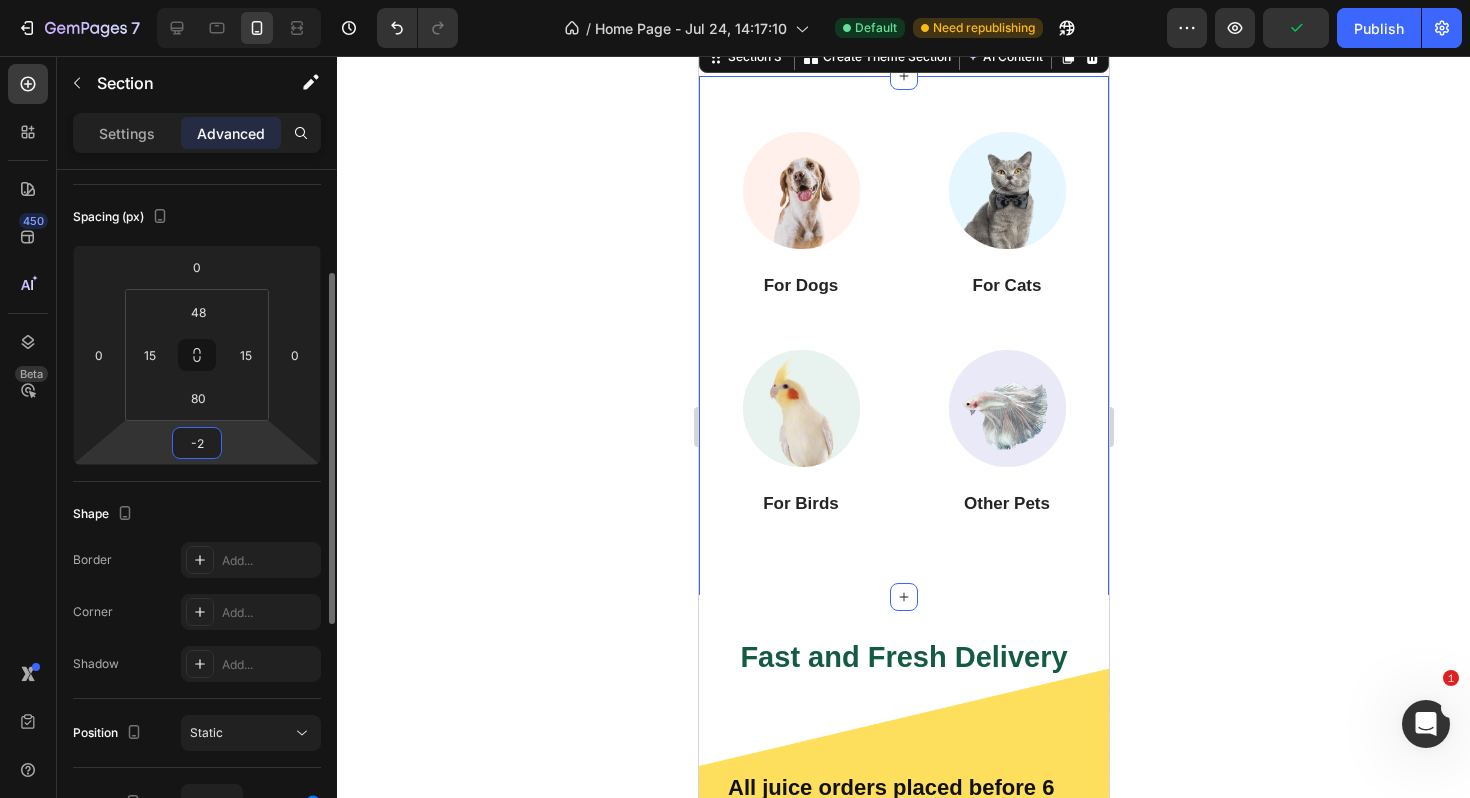 type on "-20" 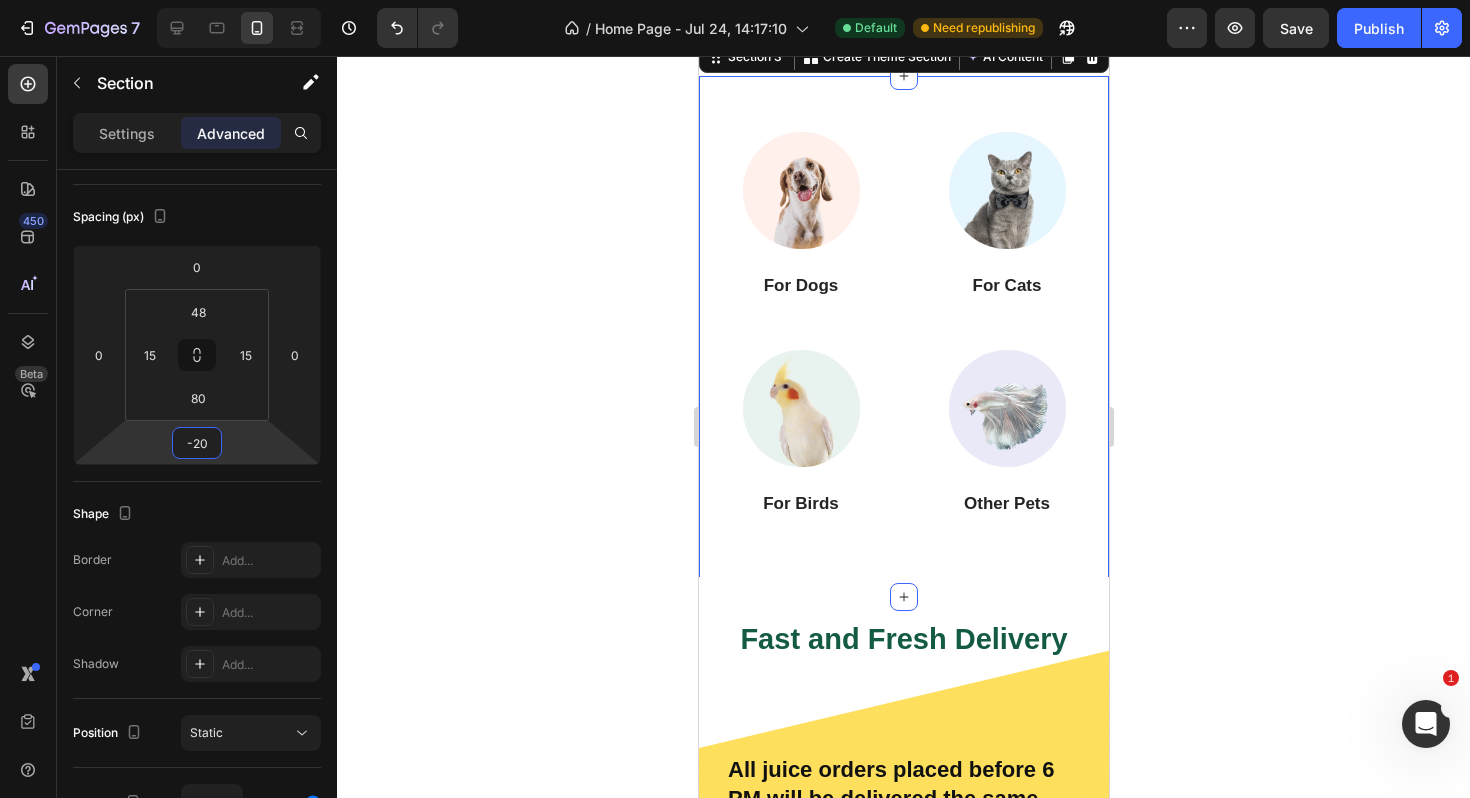 click 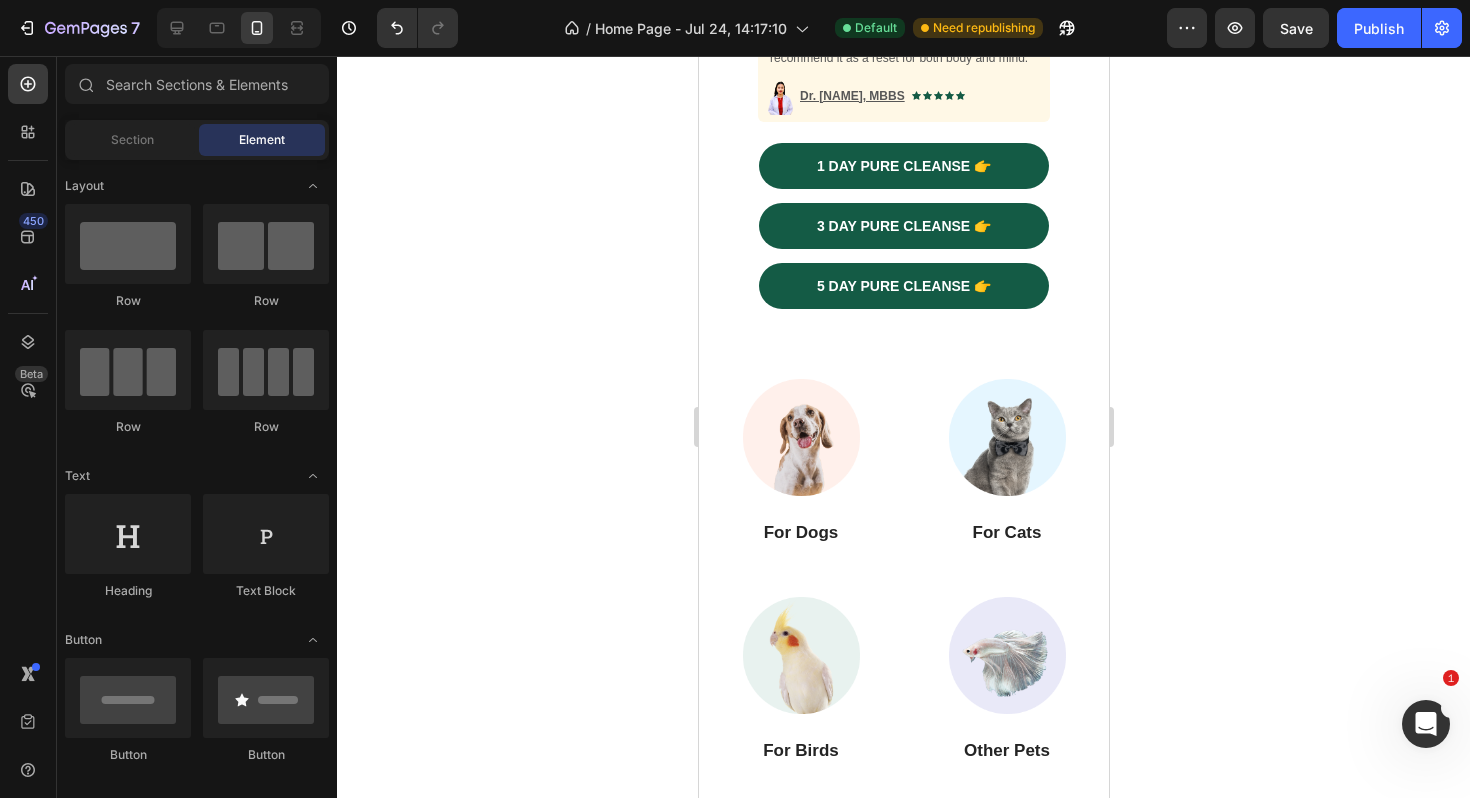 scroll, scrollTop: 1354, scrollLeft: 0, axis: vertical 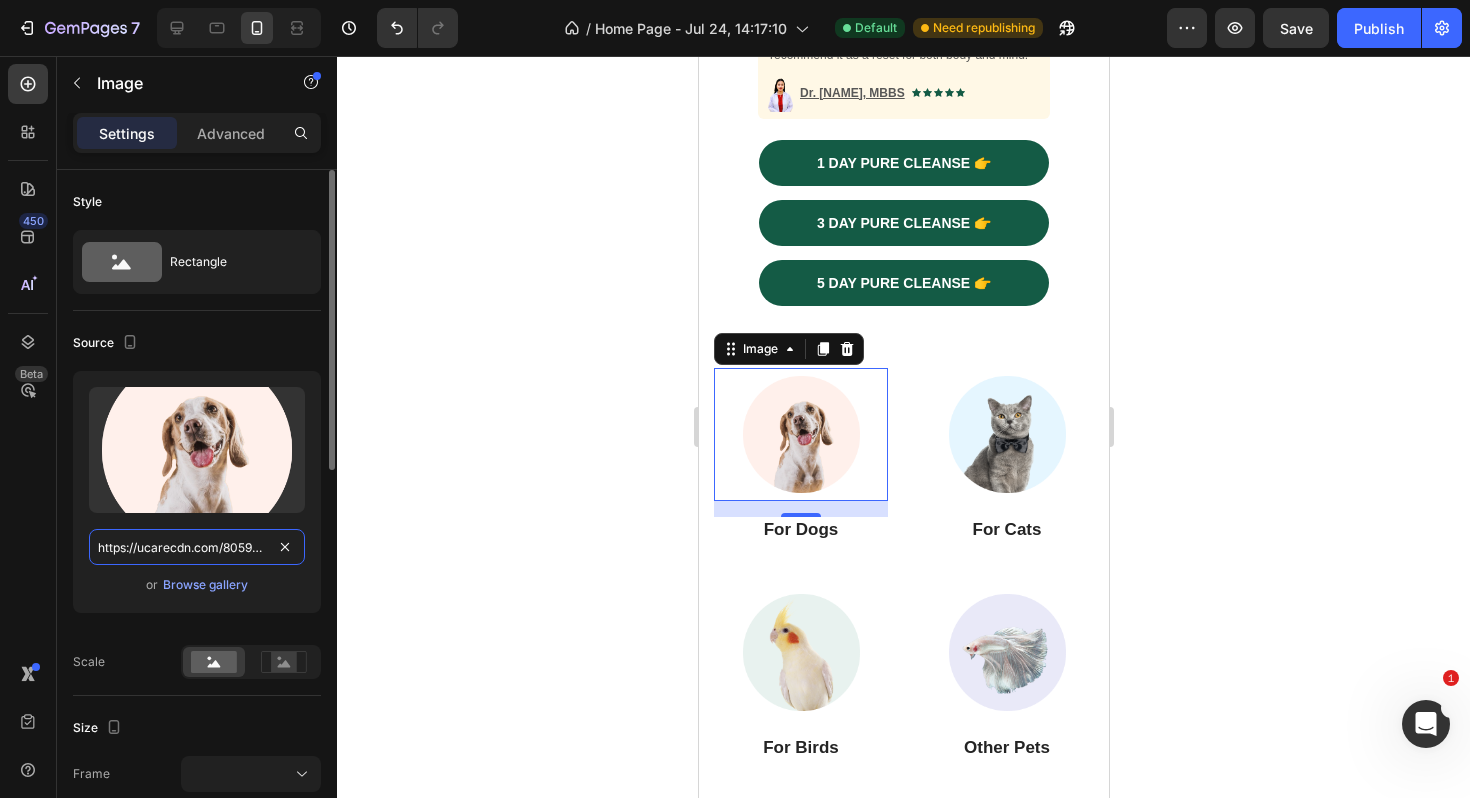 click on "https://ucarecdn.com/8059d950-0f88-4937-a1d6-7cbbe67f16c2/-/format/auto/-/preview/3000x3000/-/quality/lighter/Frame%2046488.png" at bounding box center (197, 547) 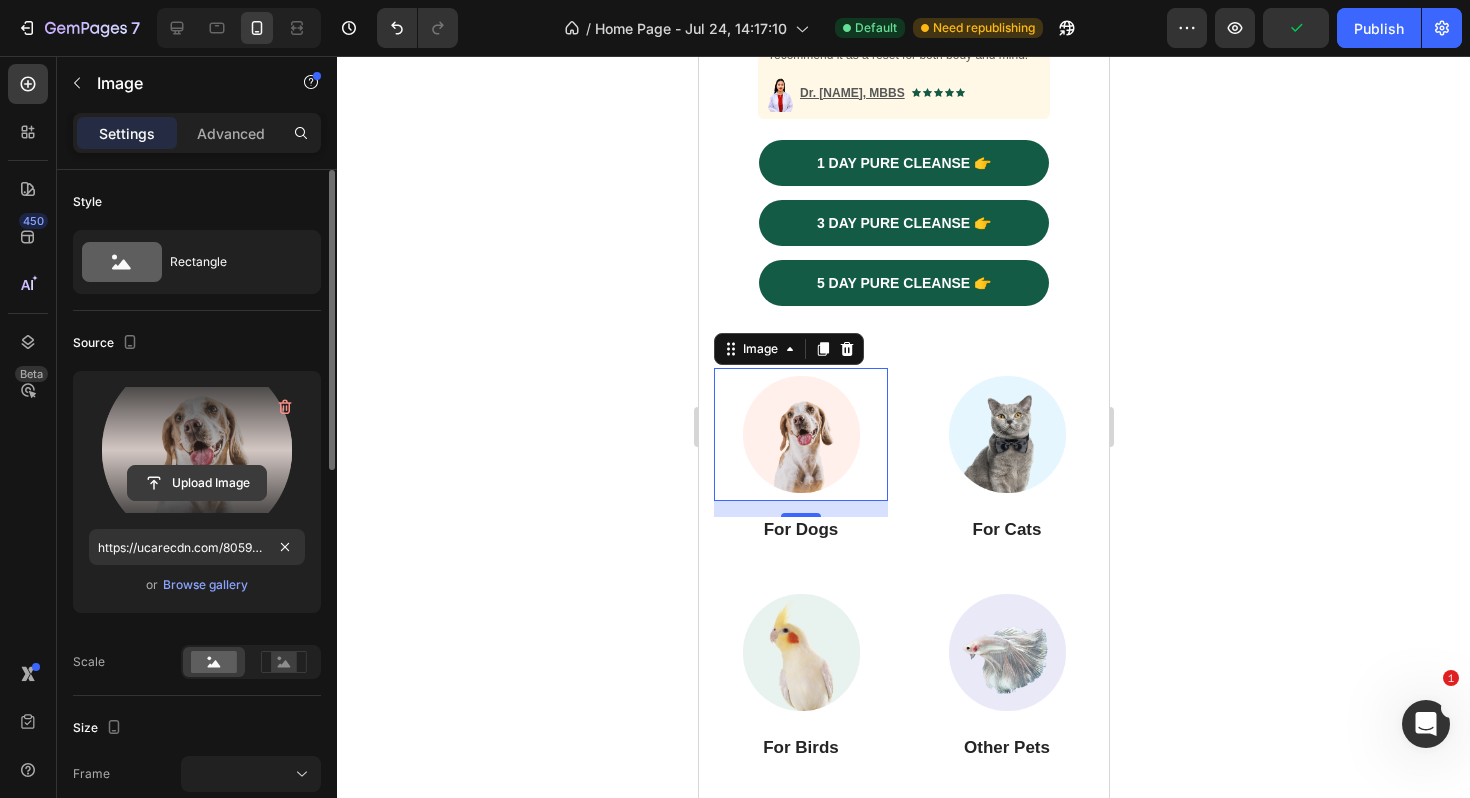 click 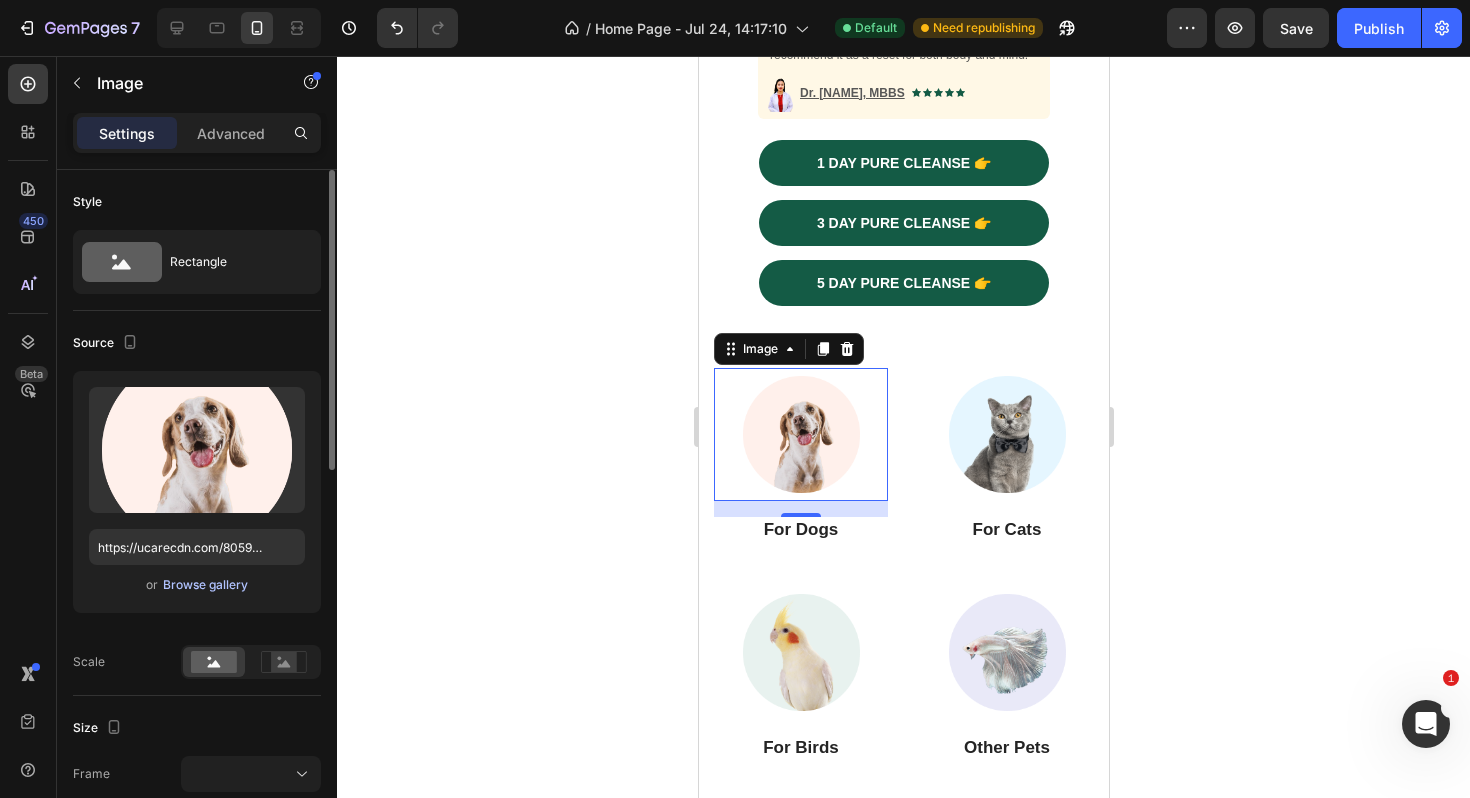 click on "Browse gallery" at bounding box center (205, 585) 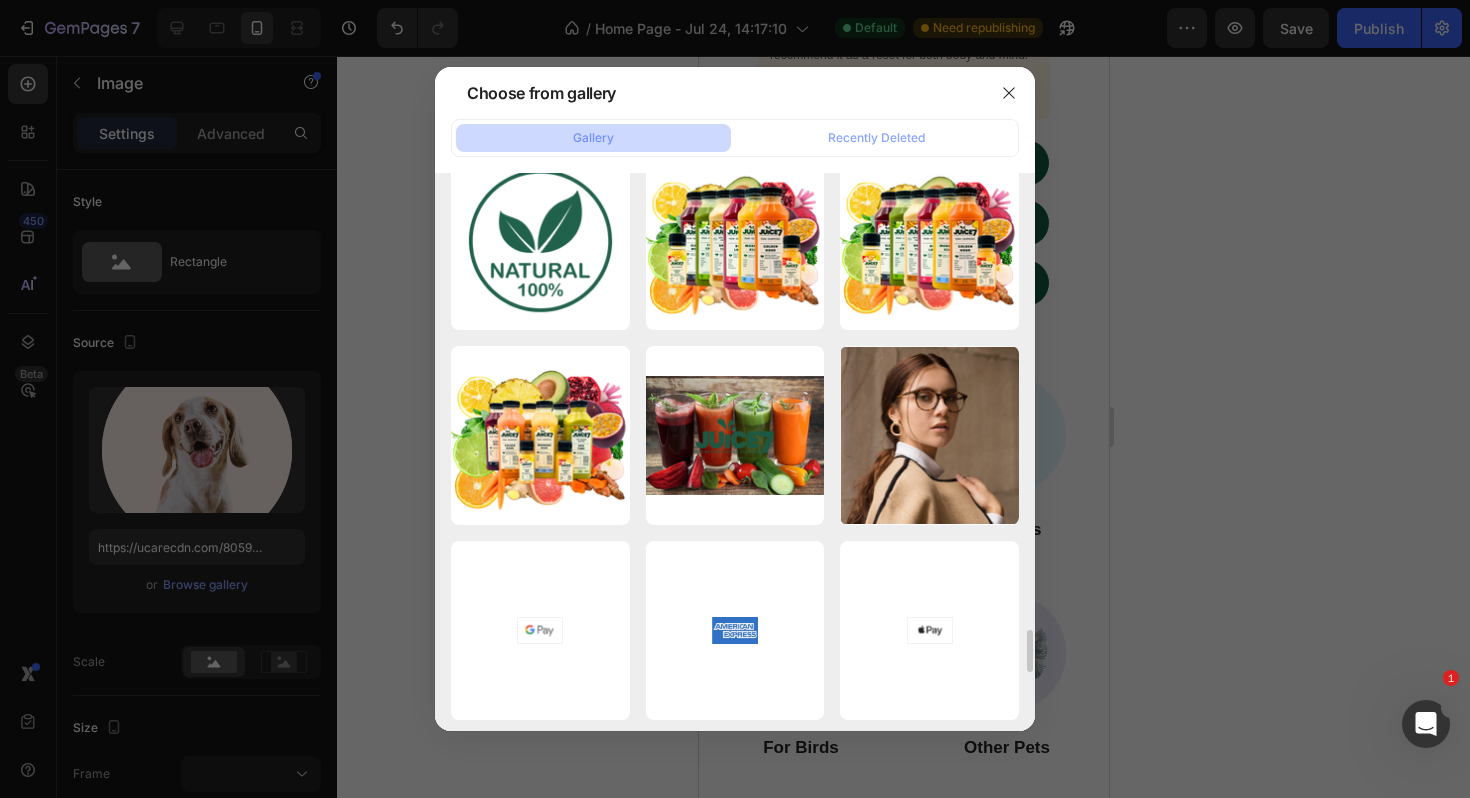 scroll, scrollTop: 6072, scrollLeft: 0, axis: vertical 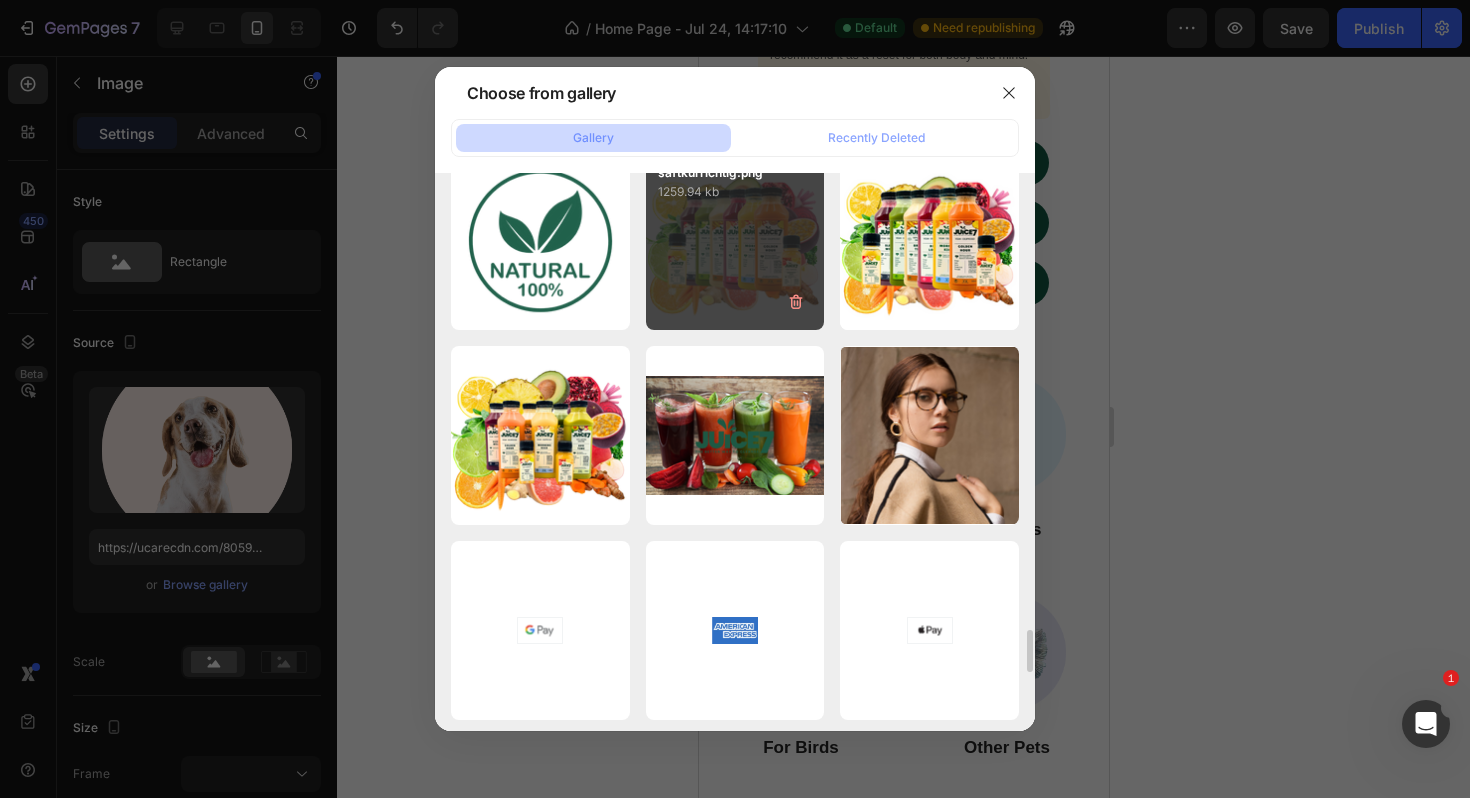 click on "saftkurrichtig.png 1259.94 kb" at bounding box center [735, 241] 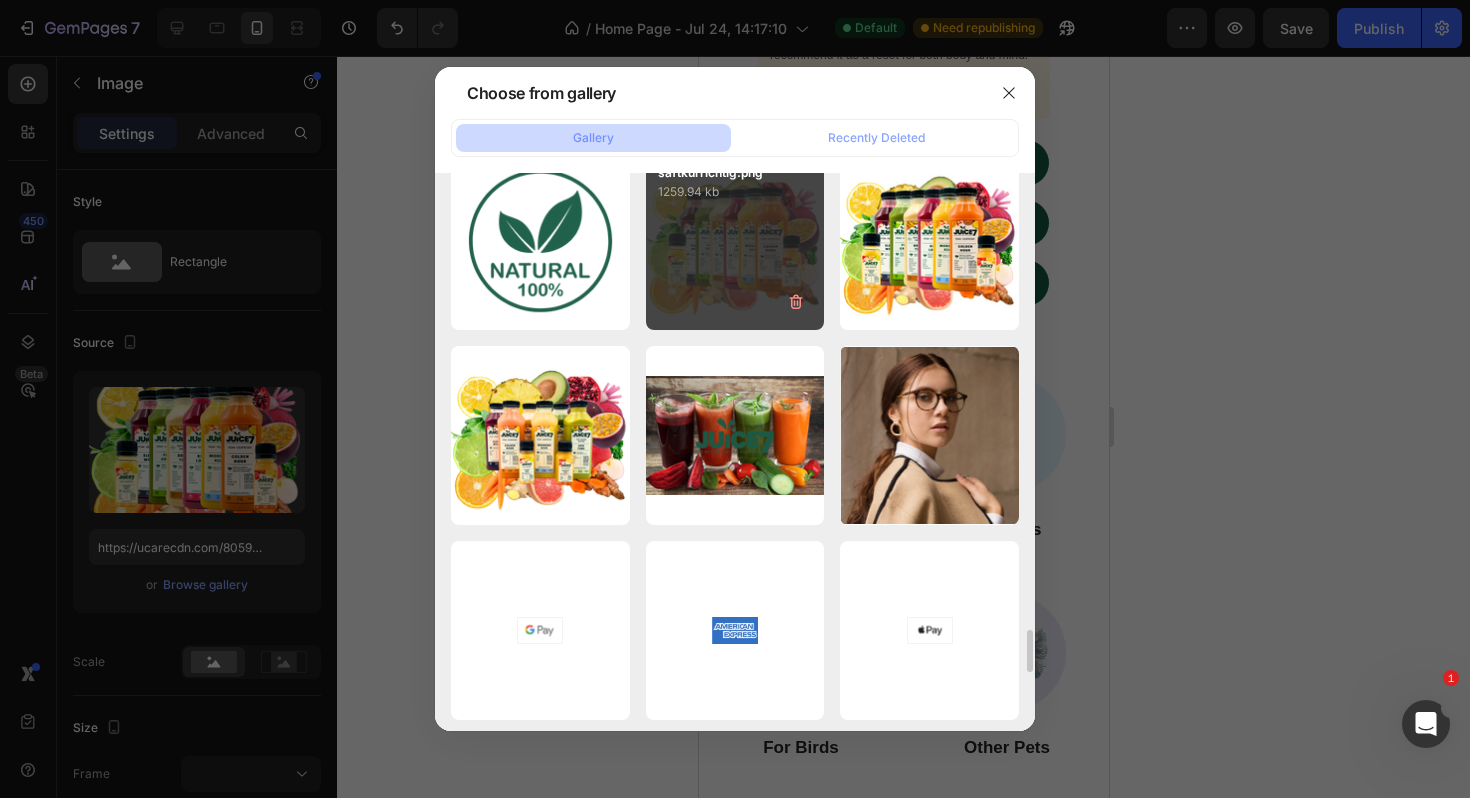 type on "https://cdn.shopify.com/s/files/1/0690/0878/5606/files/gempages_576838245787107936-b03e304b-acc7-47f9-808c-94e8ed1b78ff.png" 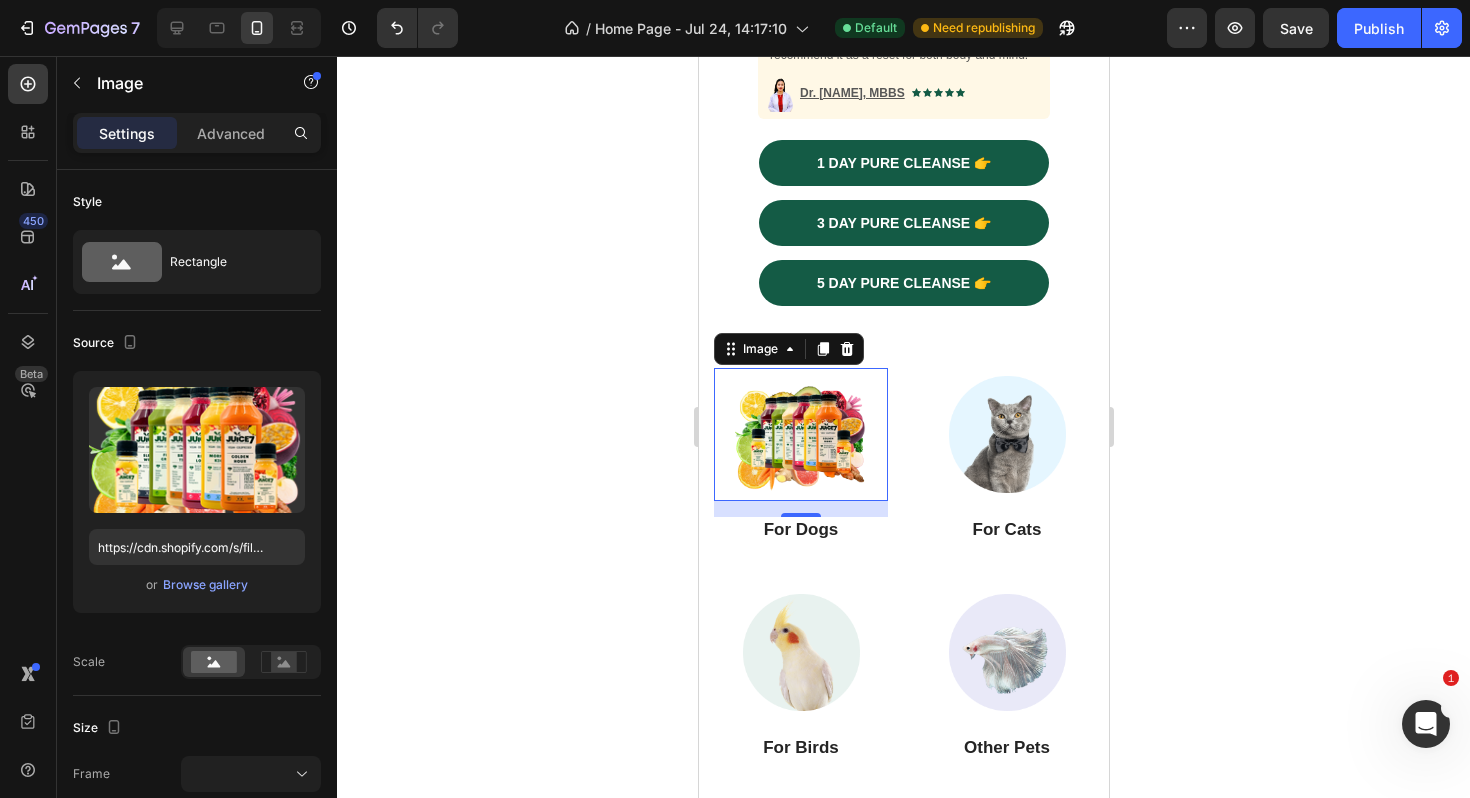 click on "16" at bounding box center [800, 533] 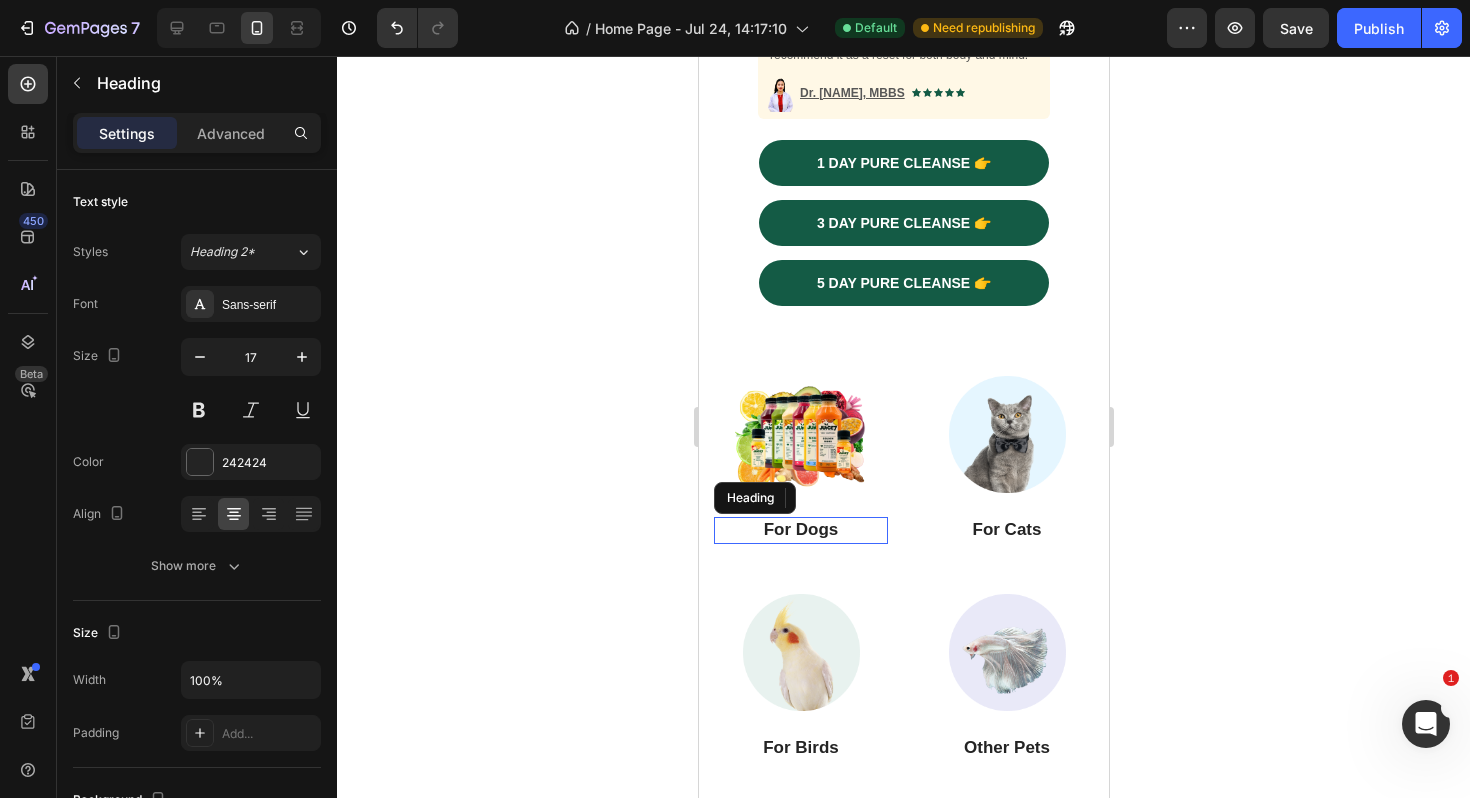 click on "For Dogs" at bounding box center [800, 530] 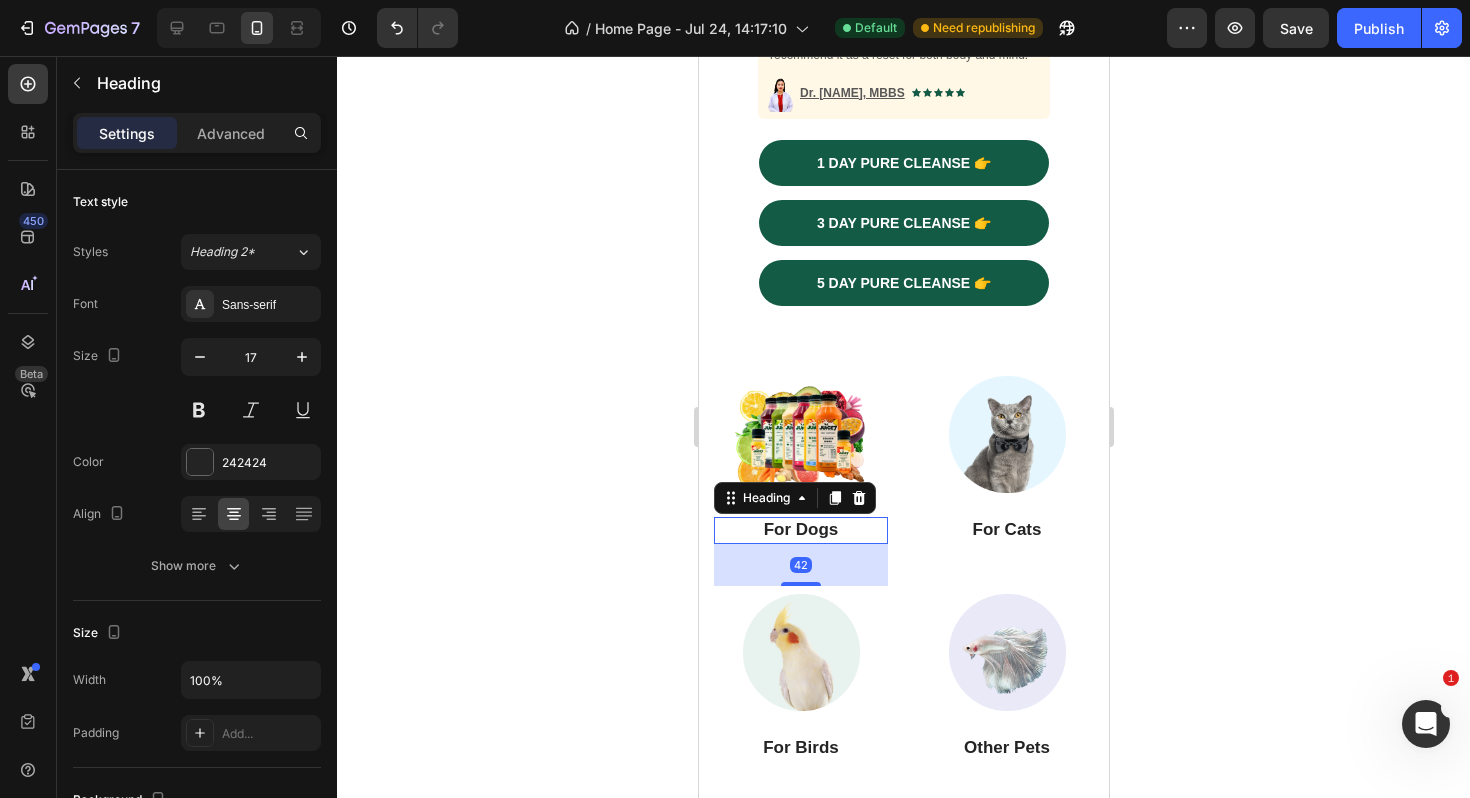 click on "For Dogs" at bounding box center (800, 530) 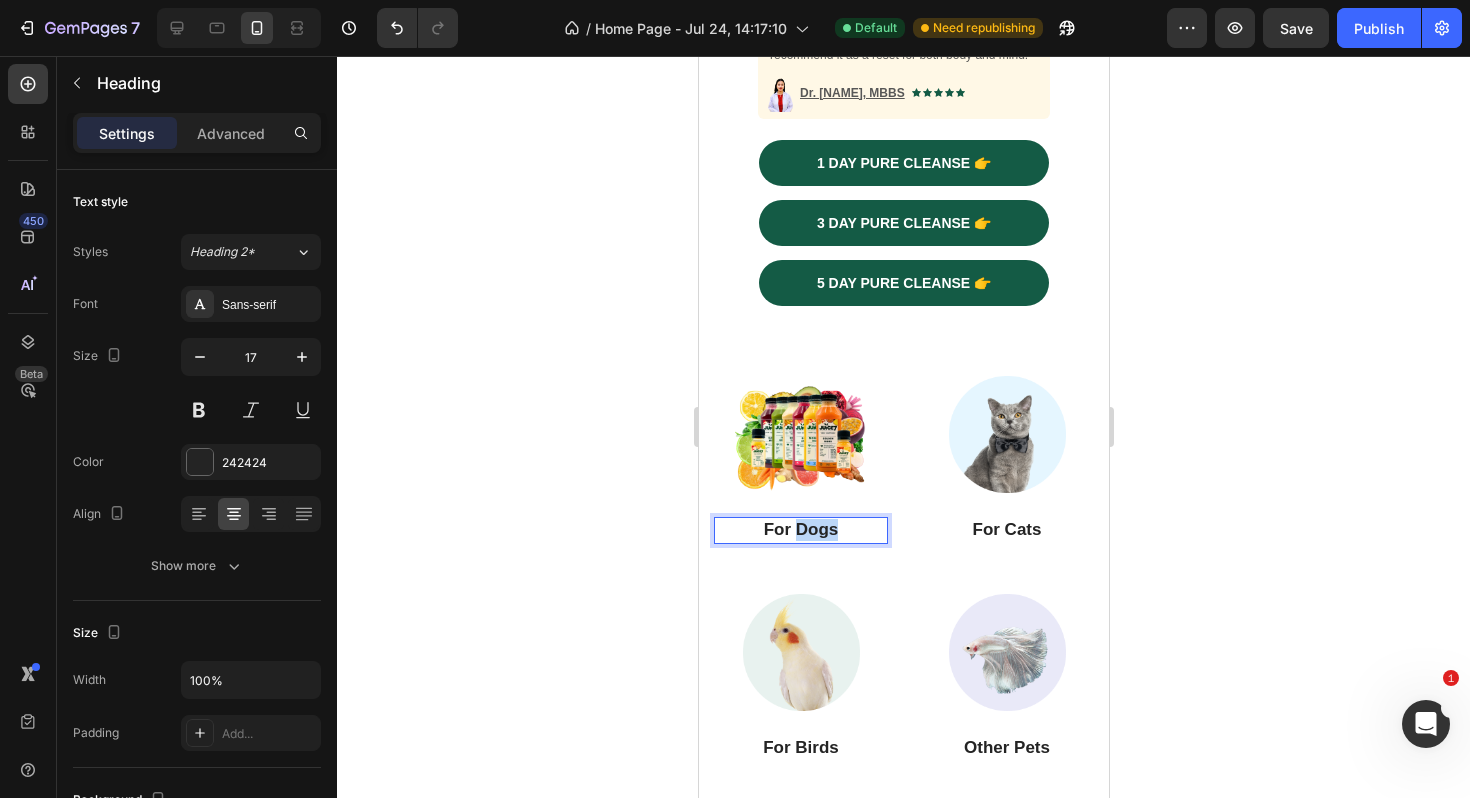 click on "For Dogs" at bounding box center (800, 530) 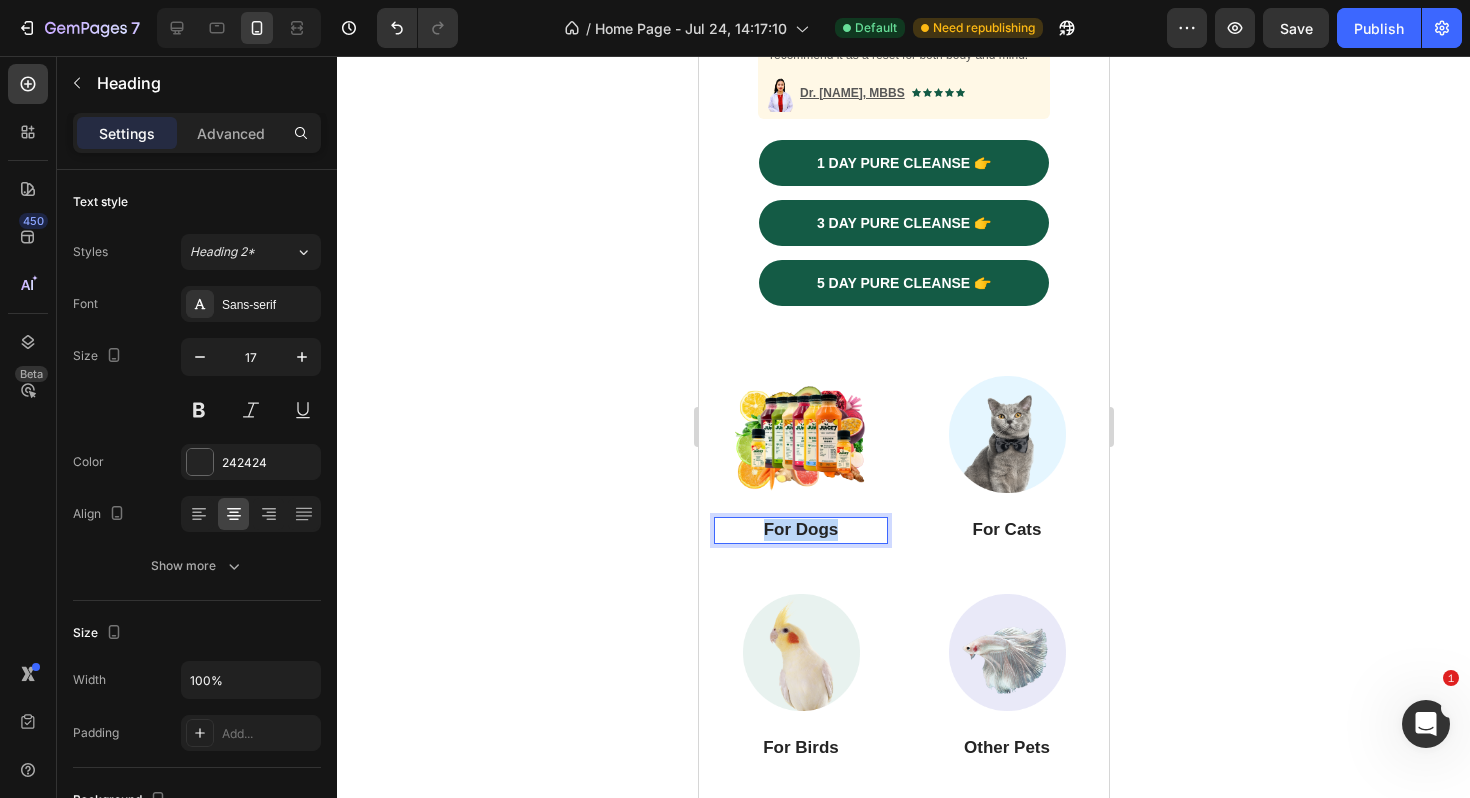 click on "For Dogs" at bounding box center [800, 530] 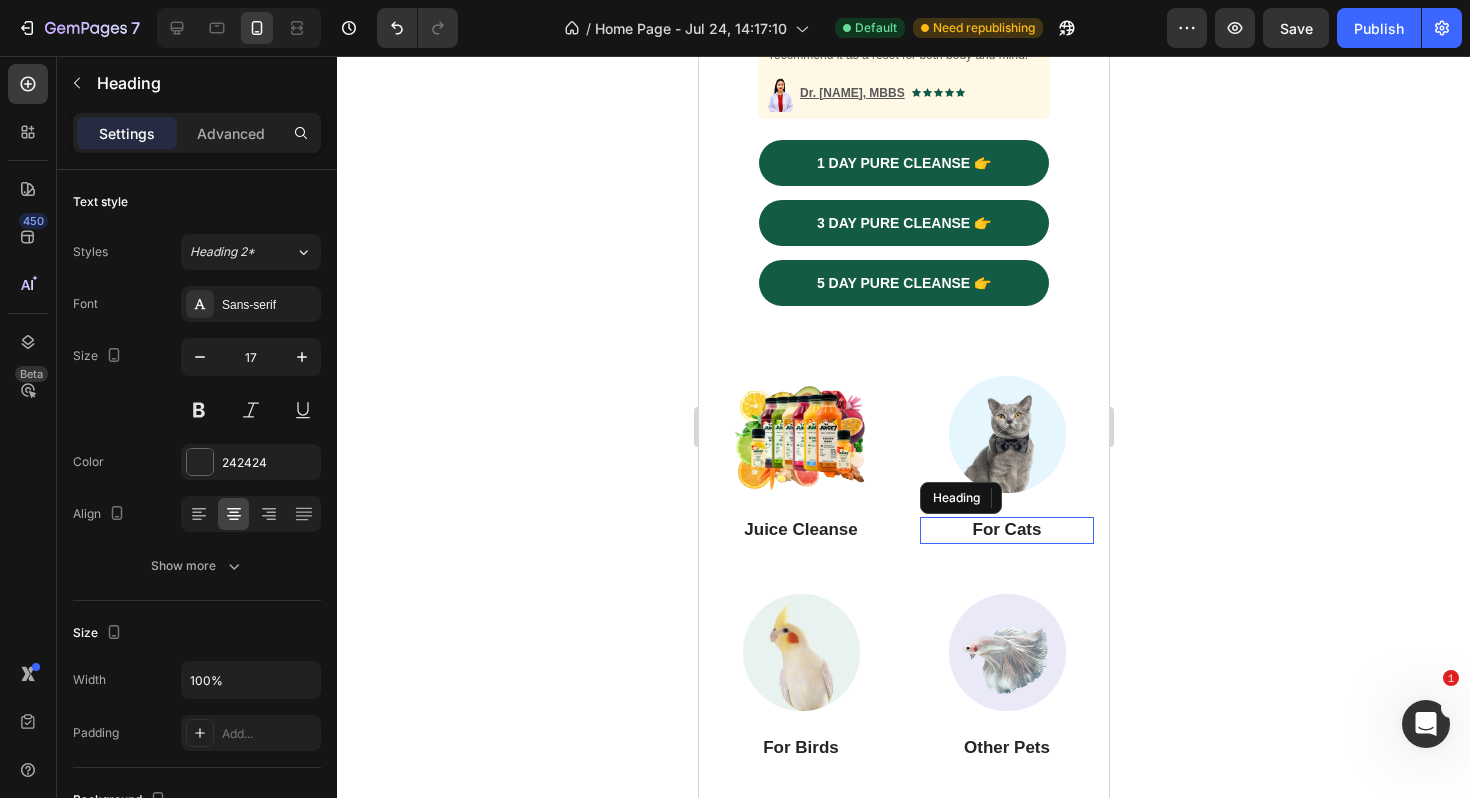 click on "For Cats" at bounding box center (1006, 530) 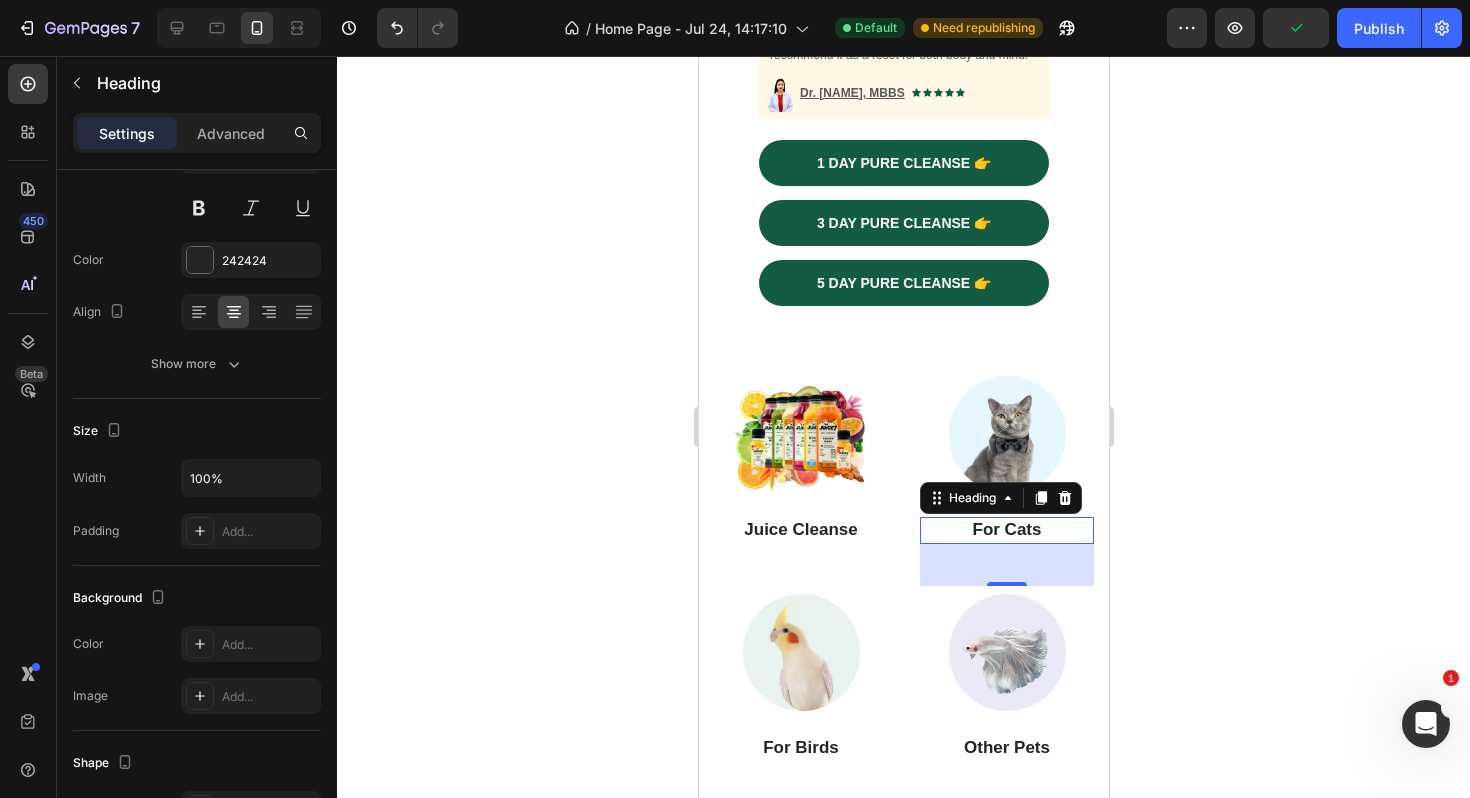 click on "For Cats" at bounding box center (1006, 530) 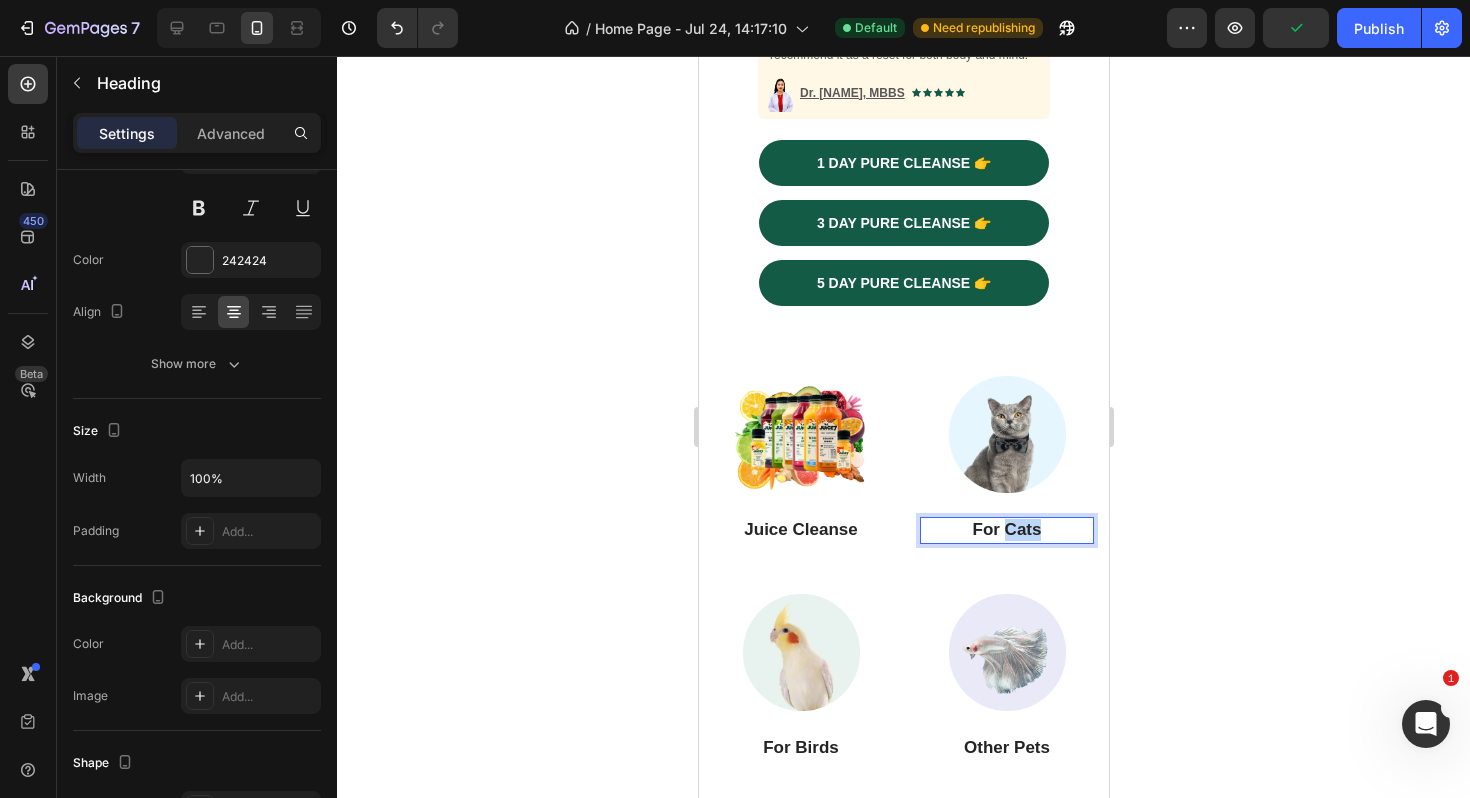 click on "For Cats" at bounding box center [1006, 530] 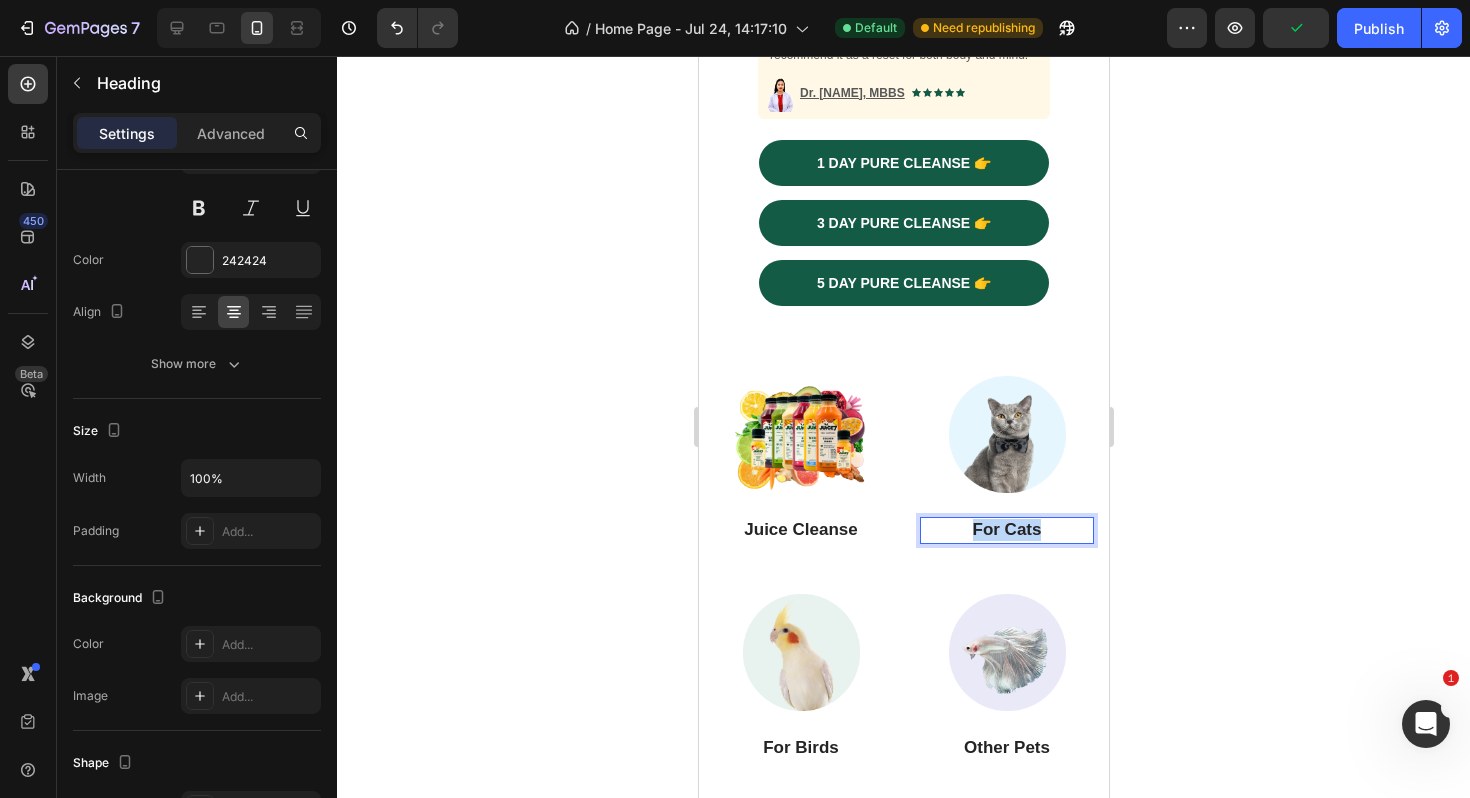 click on "For Cats" at bounding box center [1006, 530] 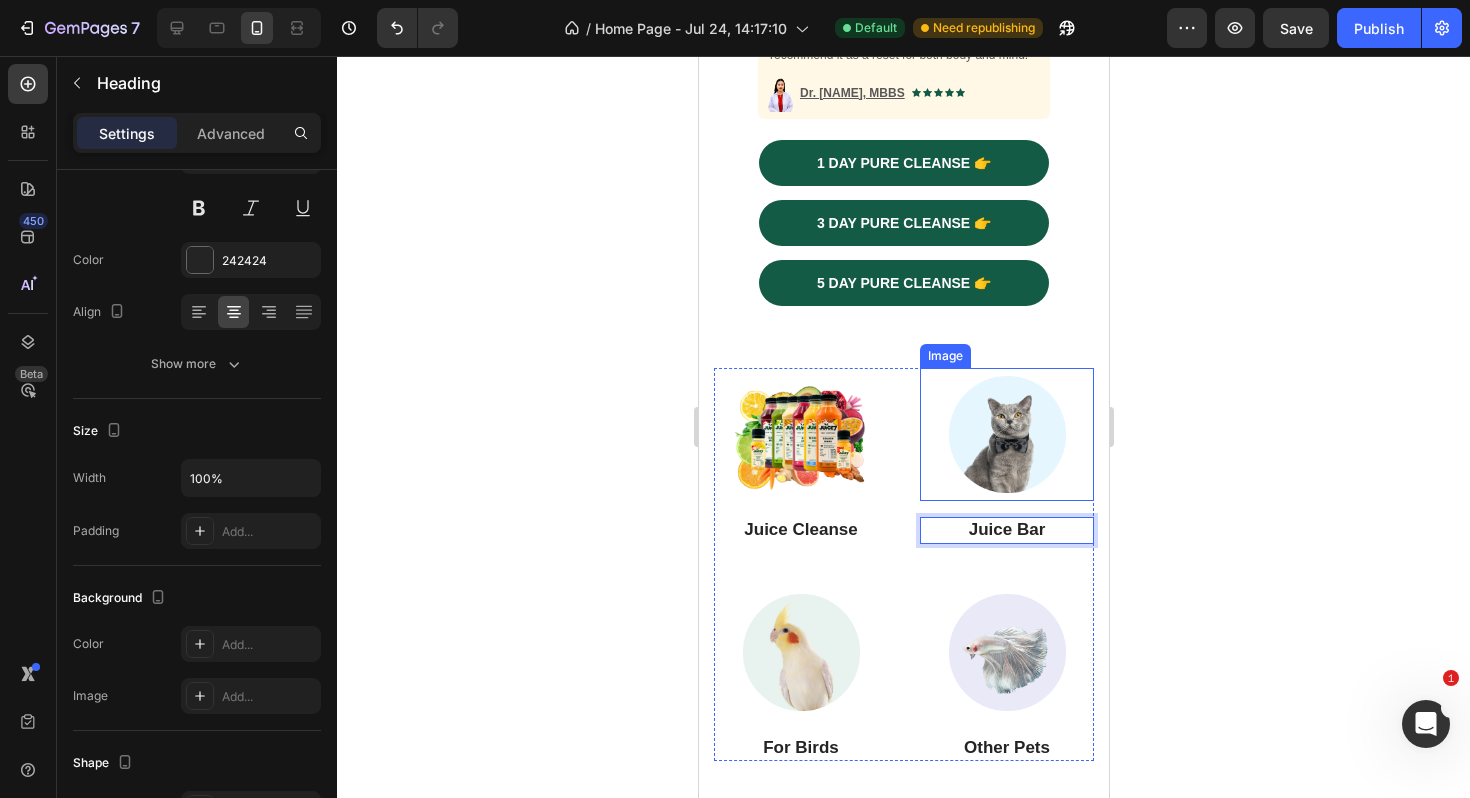 click at bounding box center (1006, 434) 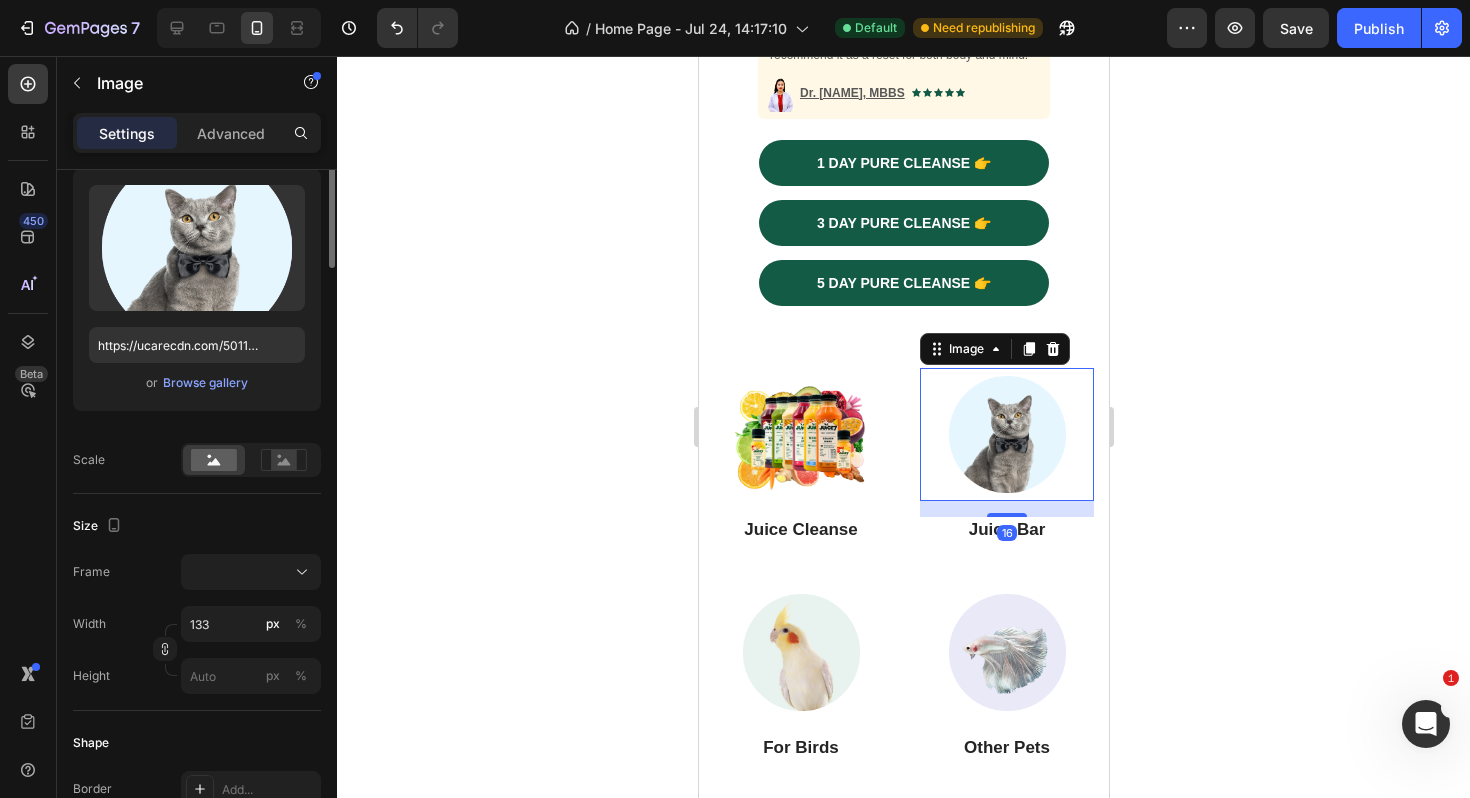 scroll, scrollTop: 0, scrollLeft: 0, axis: both 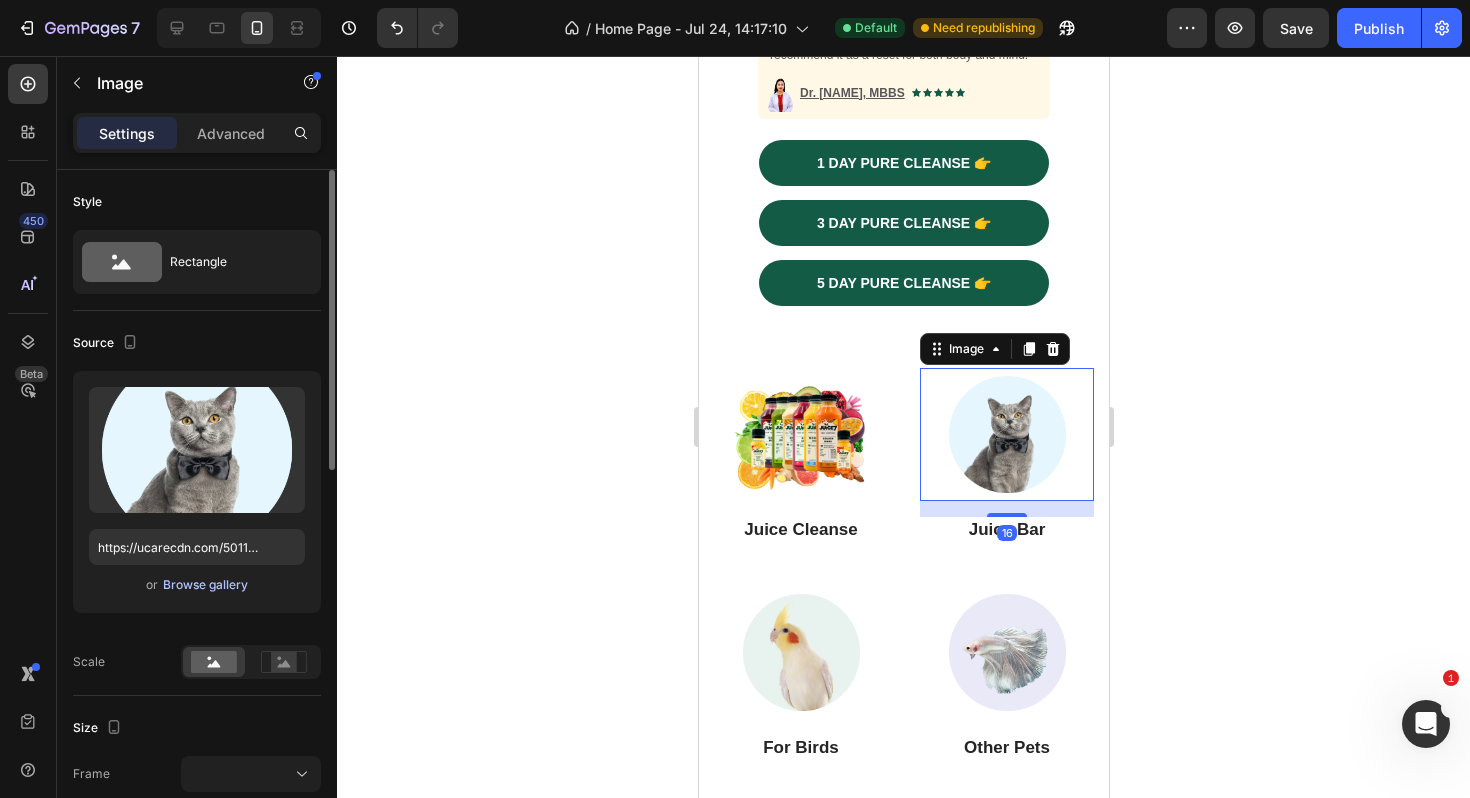 click on "Browse gallery" at bounding box center (205, 585) 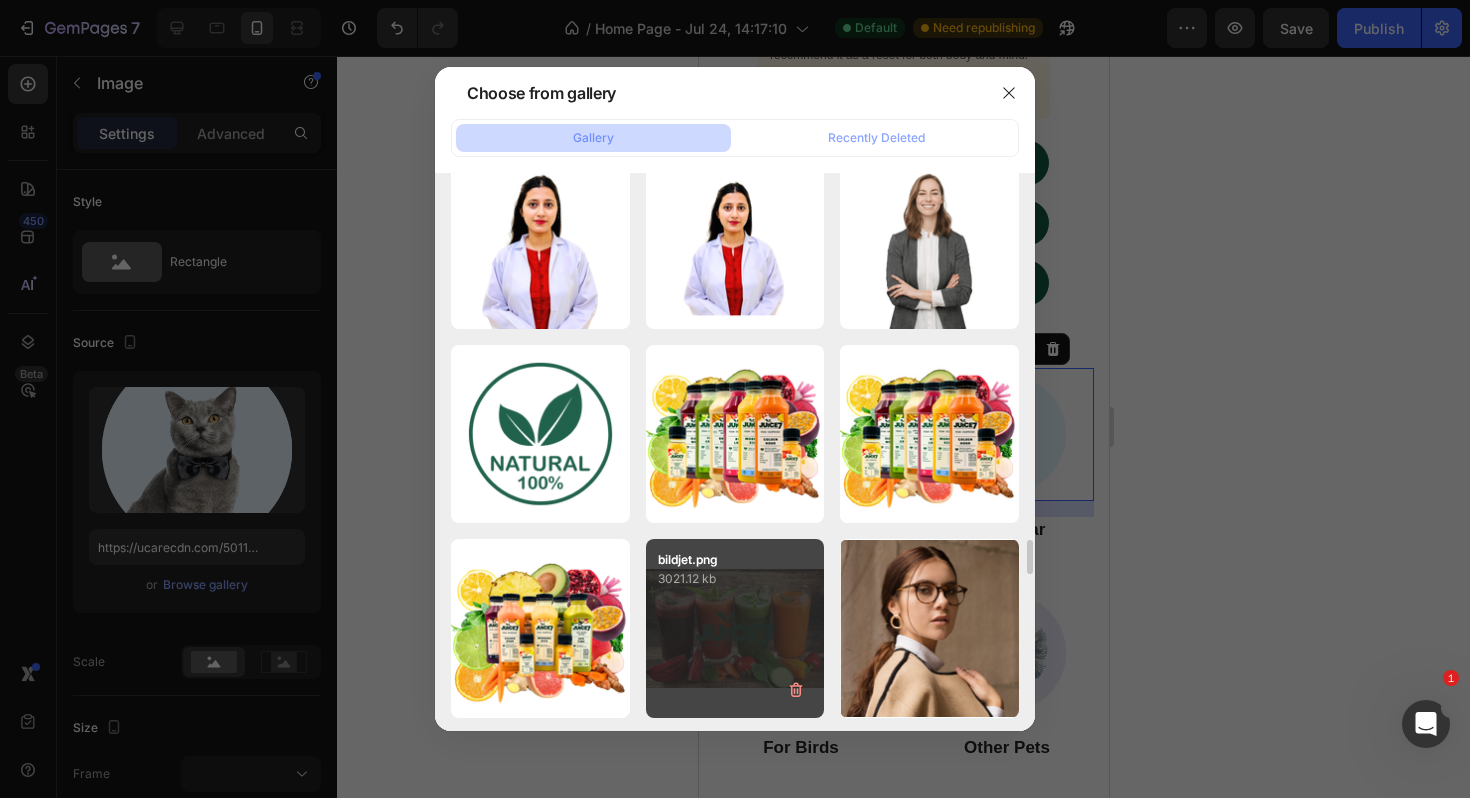 scroll, scrollTop: 5880, scrollLeft: 0, axis: vertical 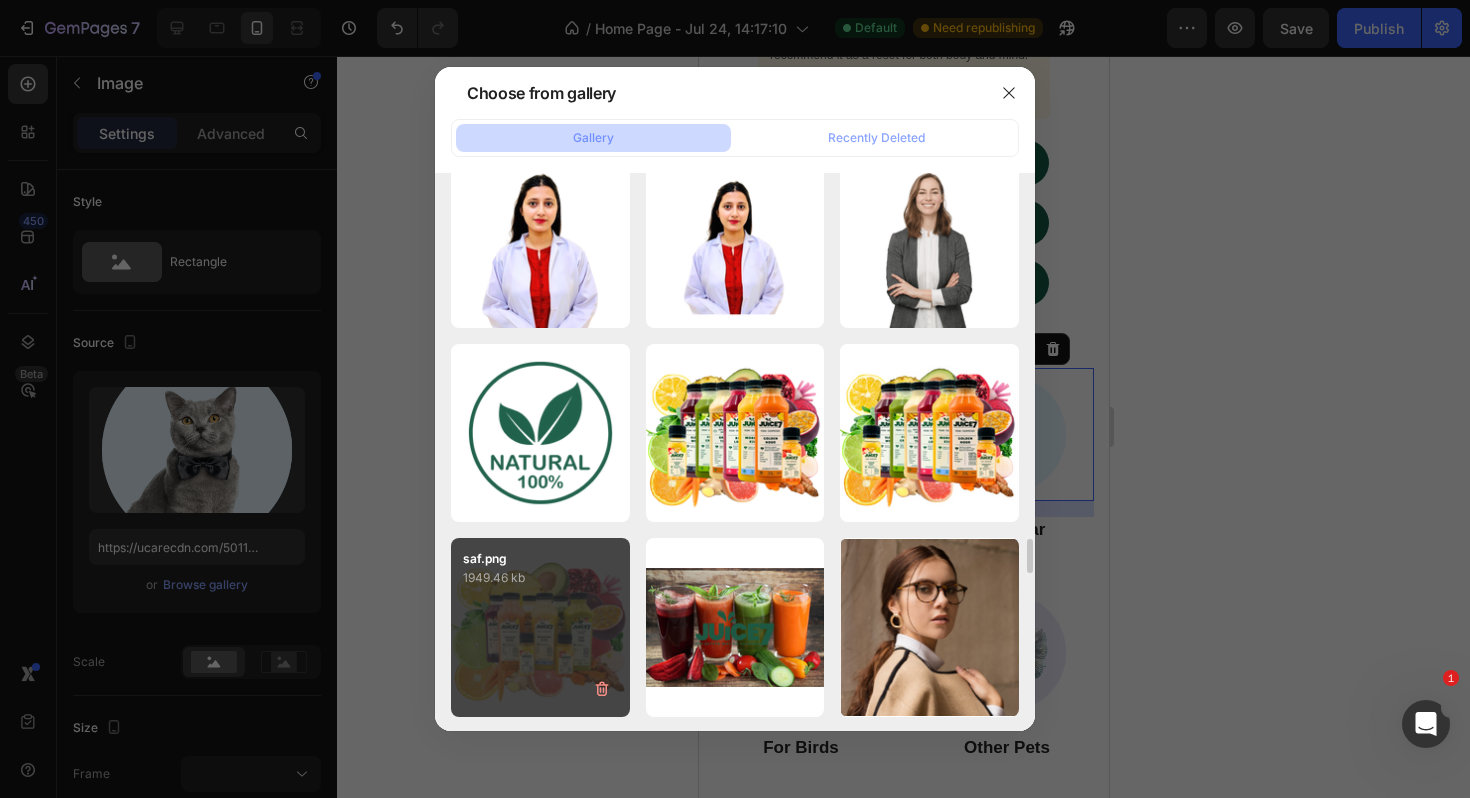 click on "saf.png 1949.46 kb" at bounding box center [540, 627] 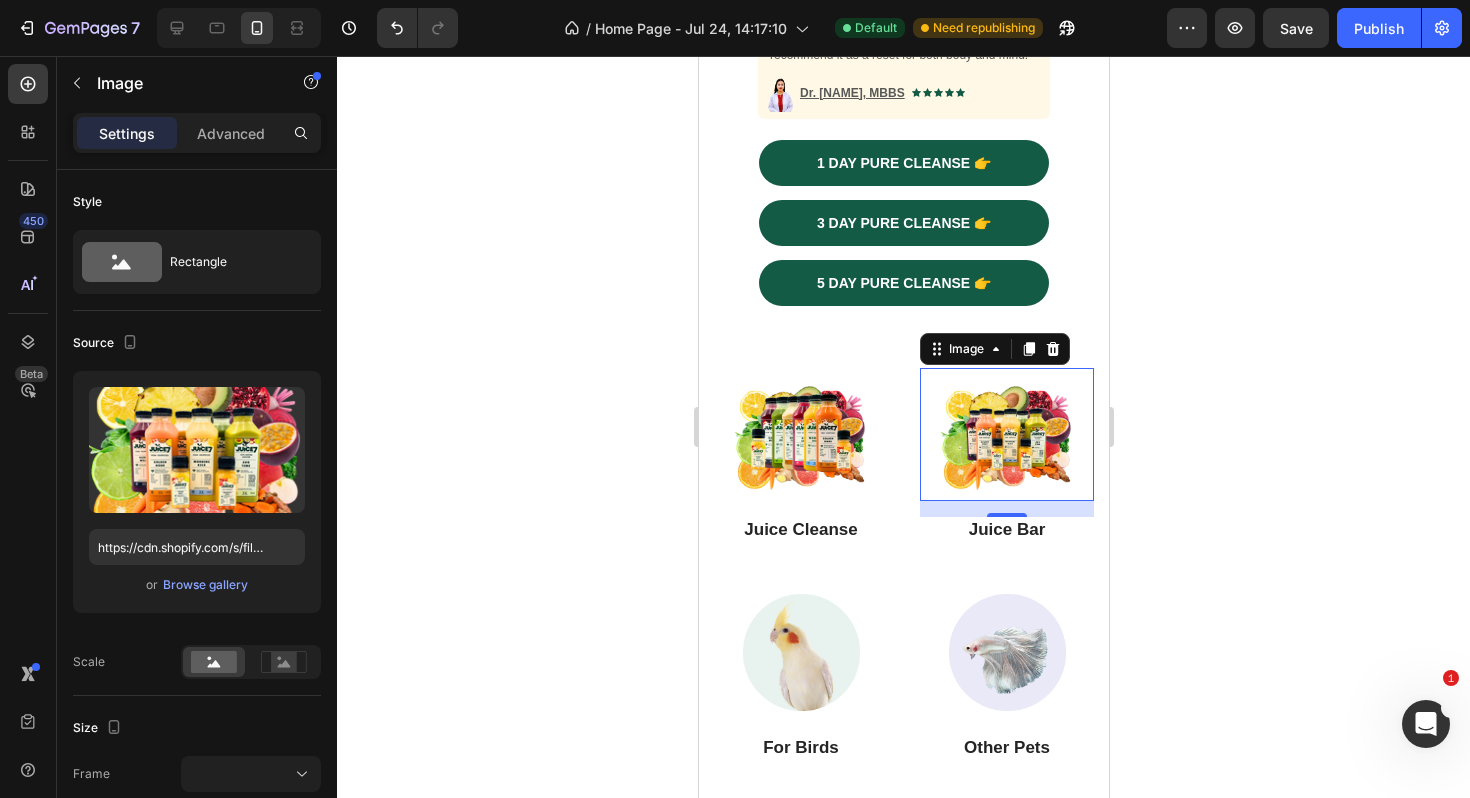 click at bounding box center [1006, 434] 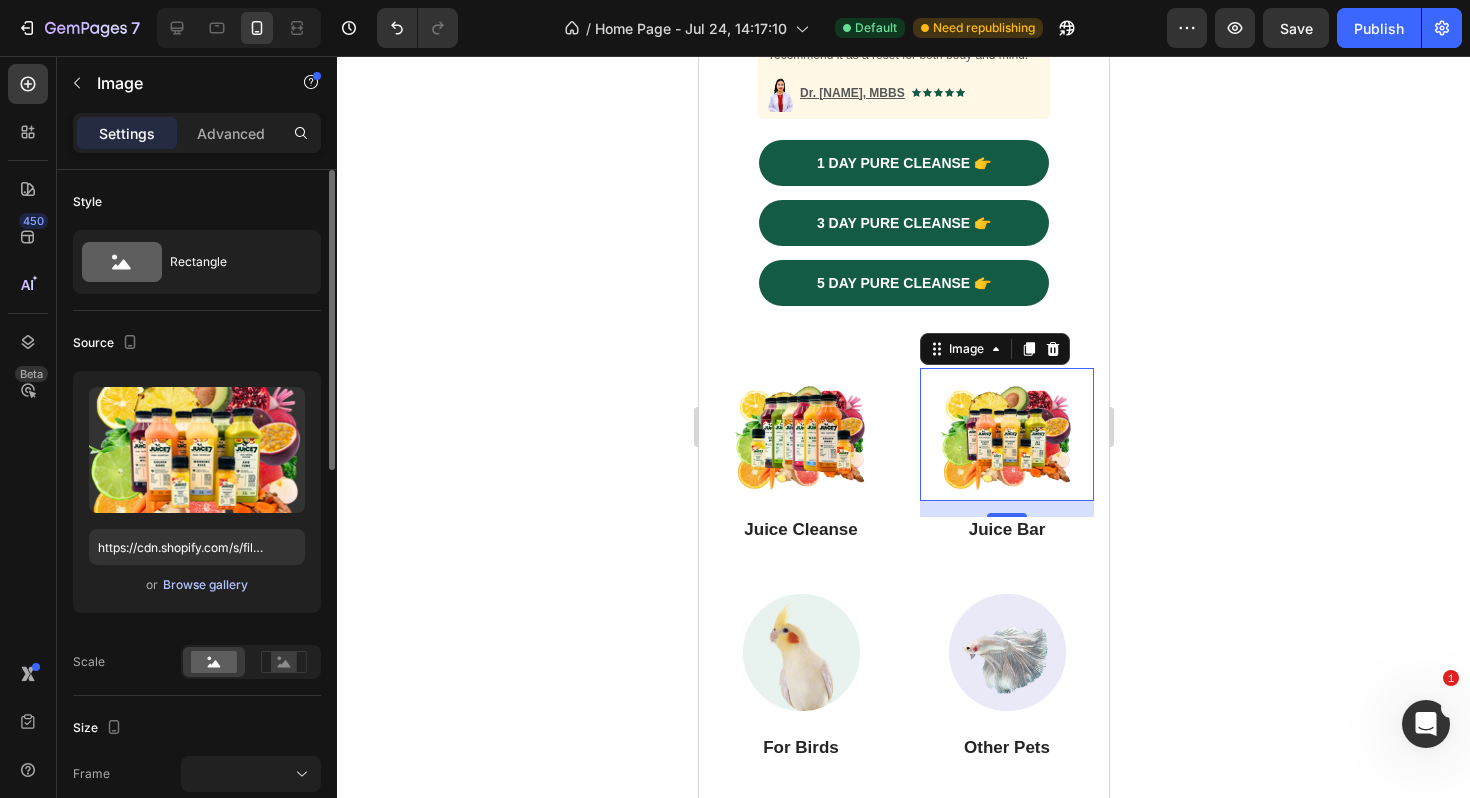 click on "Browse gallery" at bounding box center [205, 585] 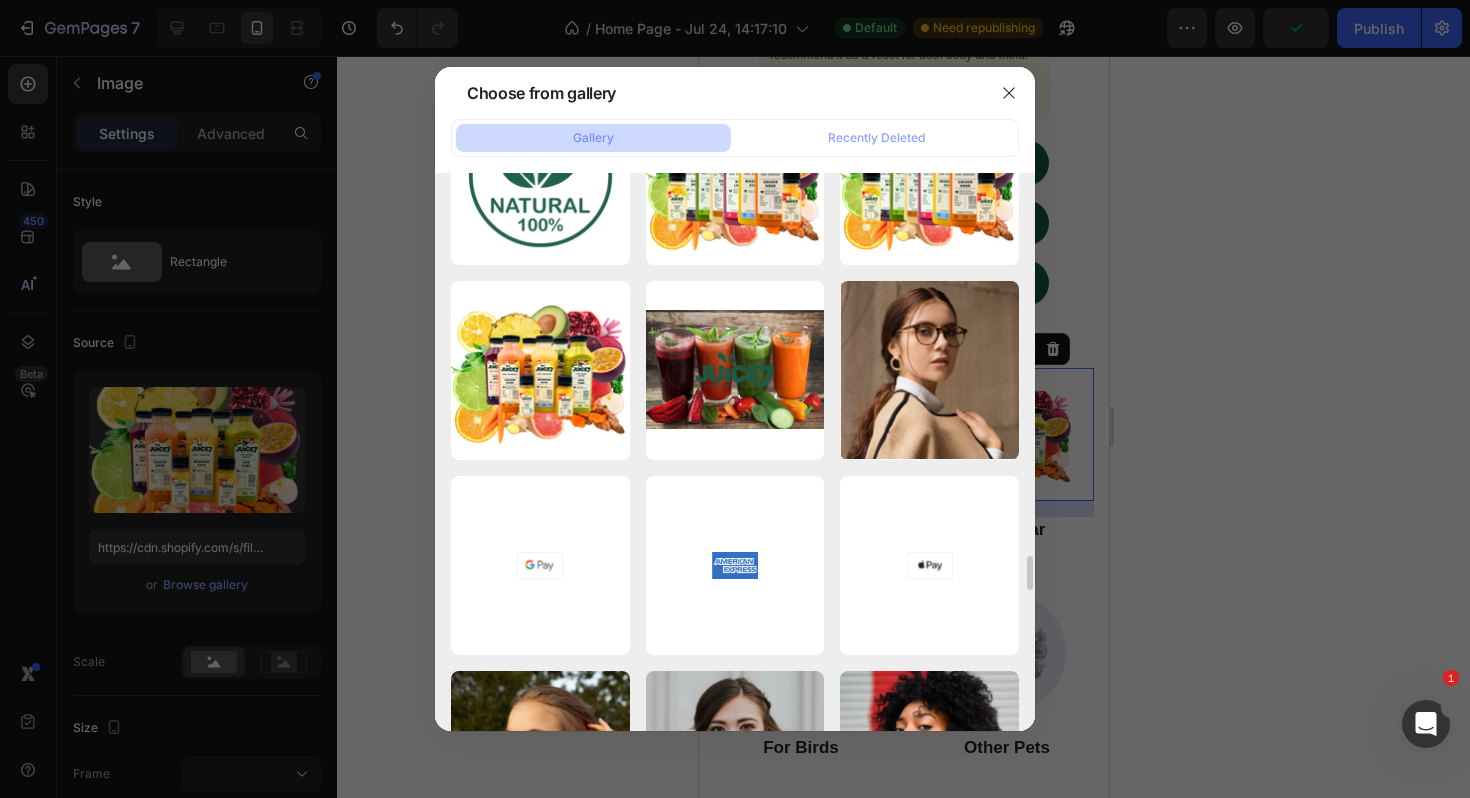 scroll, scrollTop: 6170, scrollLeft: 0, axis: vertical 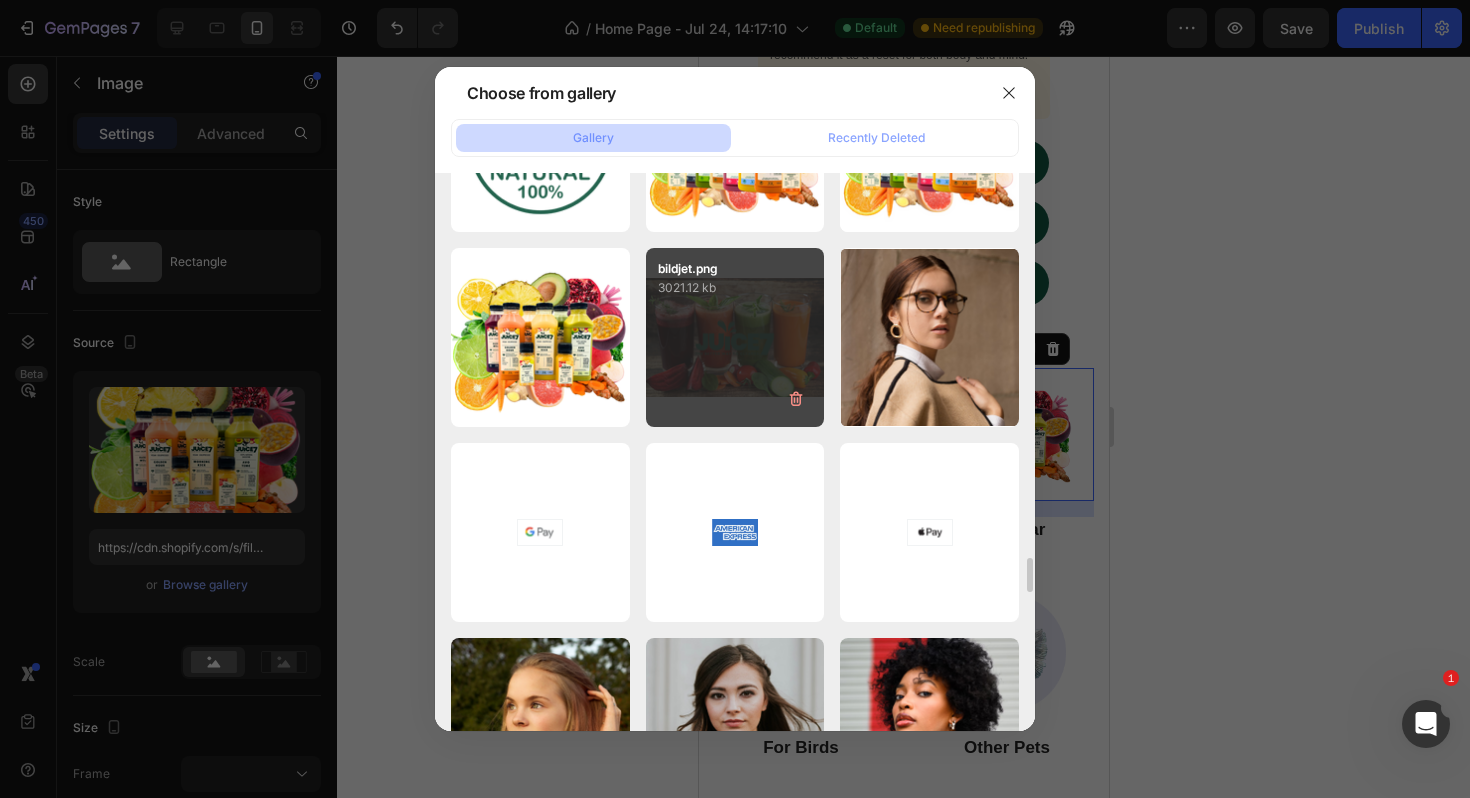 click on "bildjet.png 3021.12 kb" at bounding box center (735, 337) 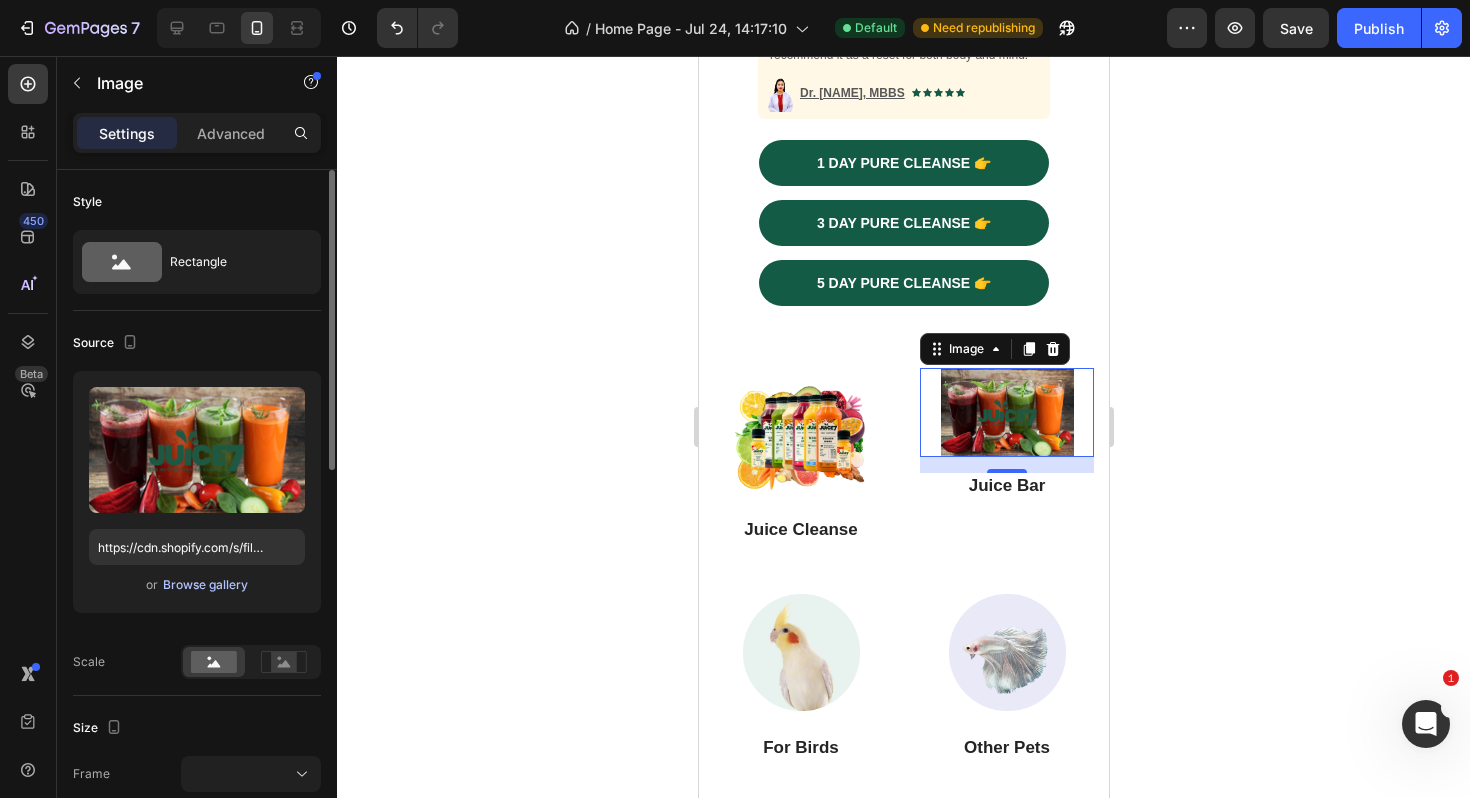 click on "Browse gallery" at bounding box center (205, 585) 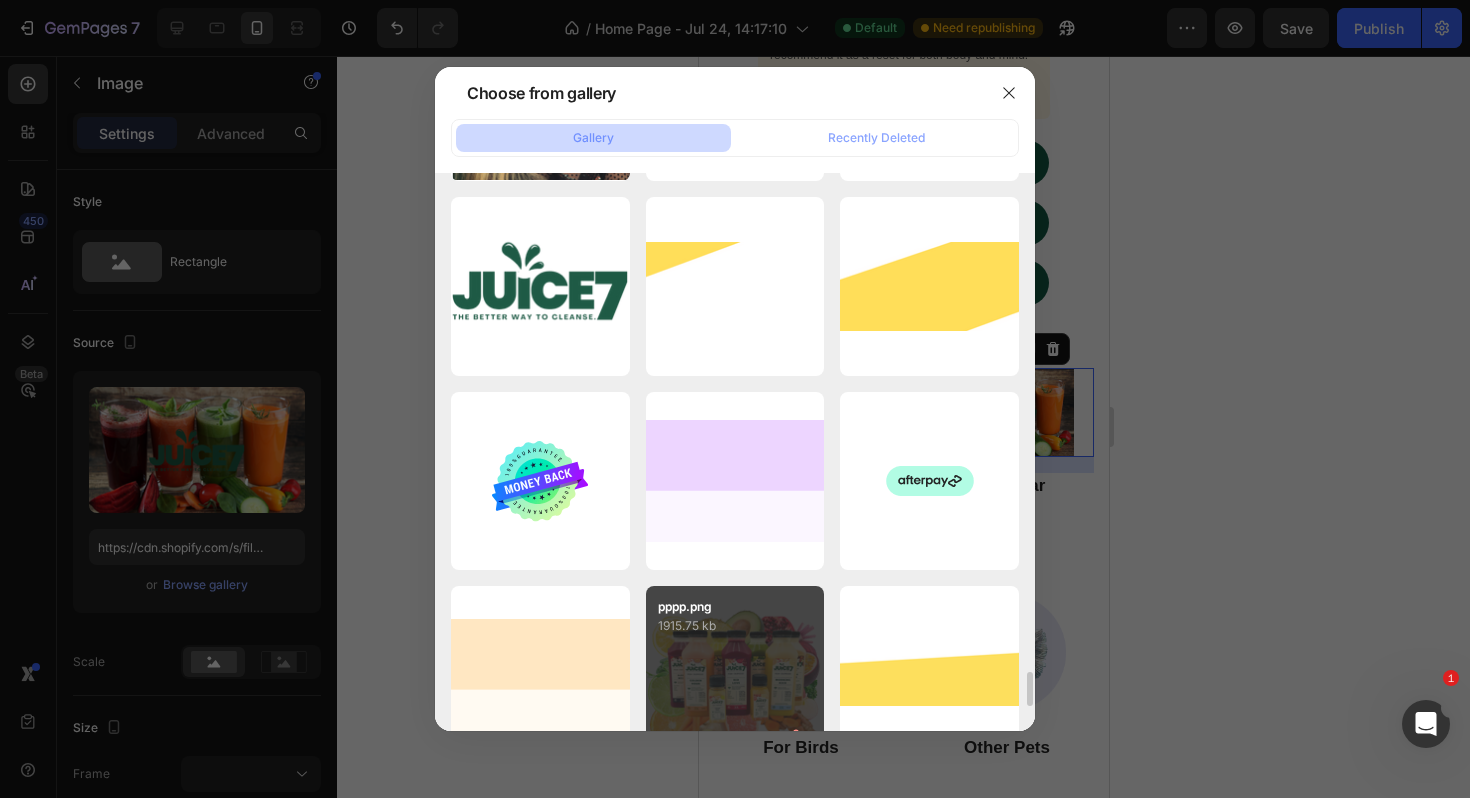 scroll, scrollTop: 6893, scrollLeft: 0, axis: vertical 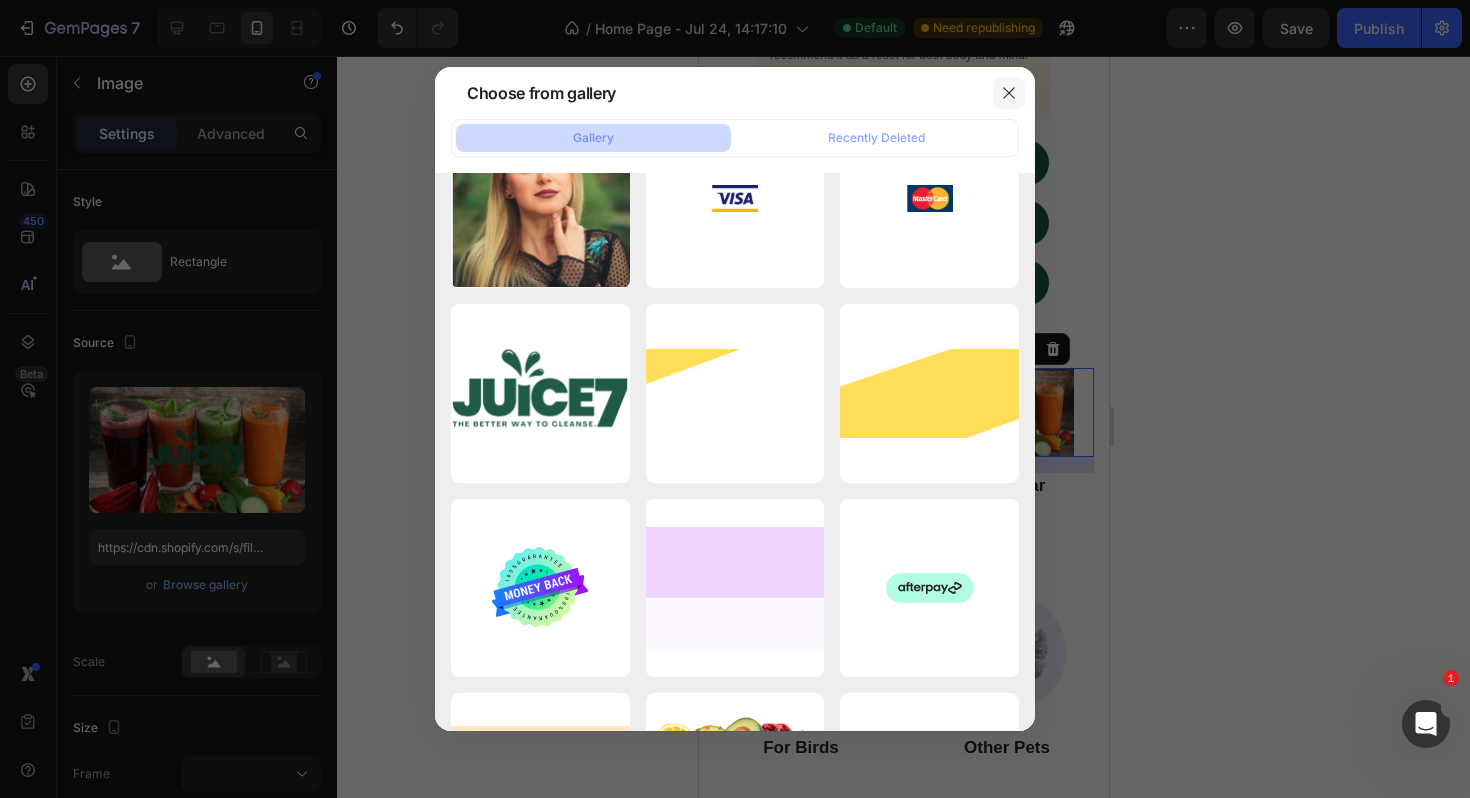 click 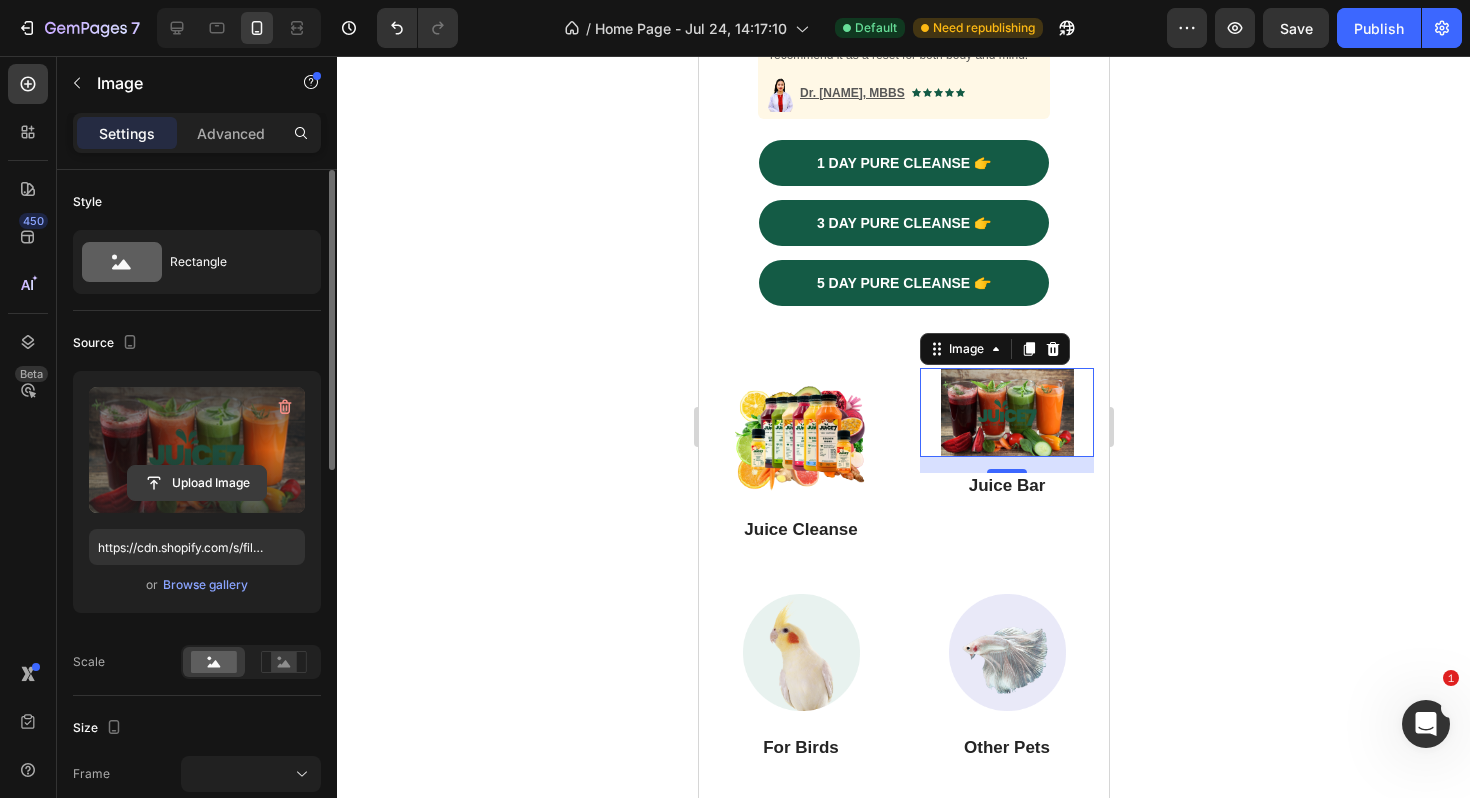 click 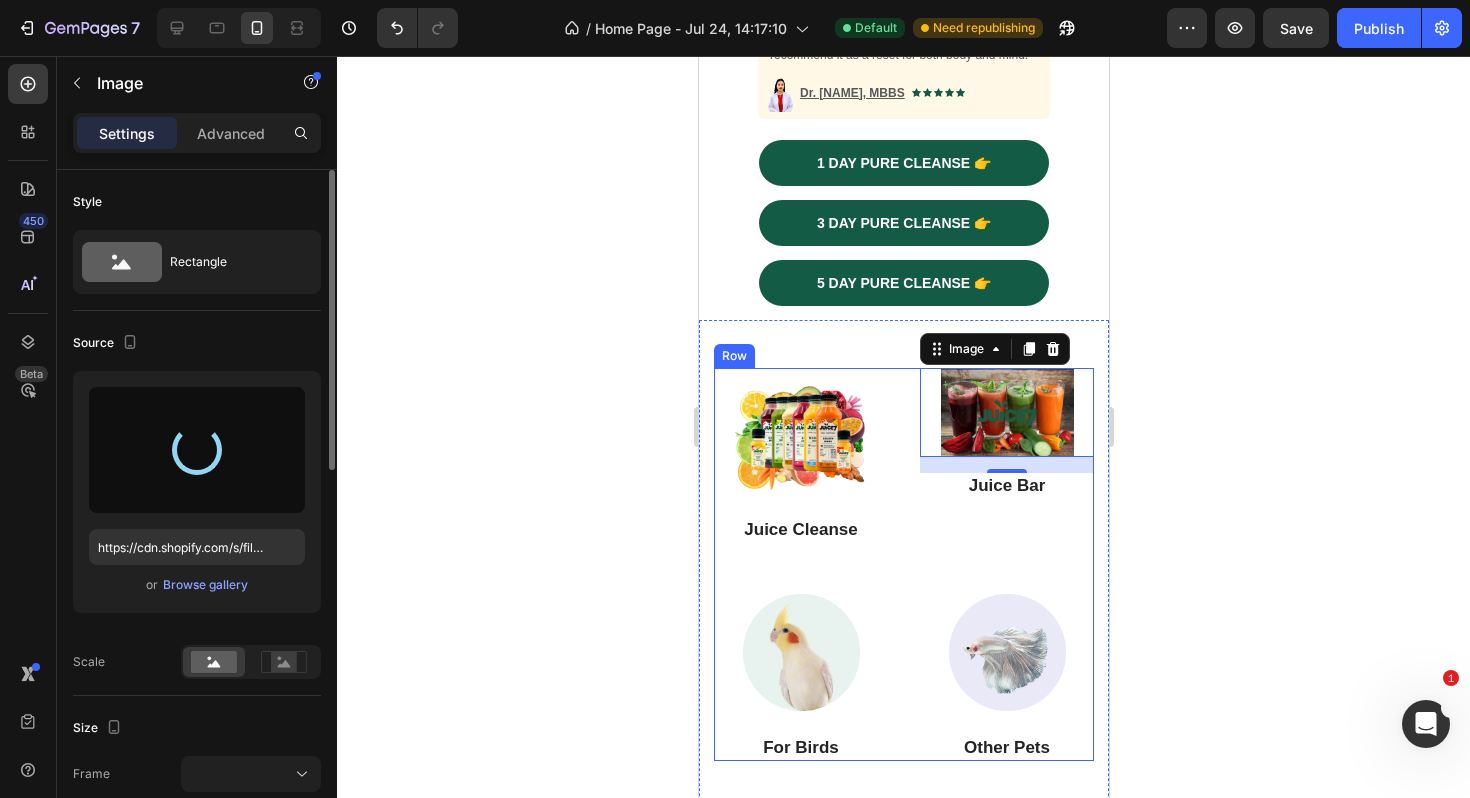 type on "https://cdn.shopify.com/s/files/1/0690/0878/5606/files/gempages_576838245787107936-74691378-125d-4050-bfe1-0723fa6fece7.png" 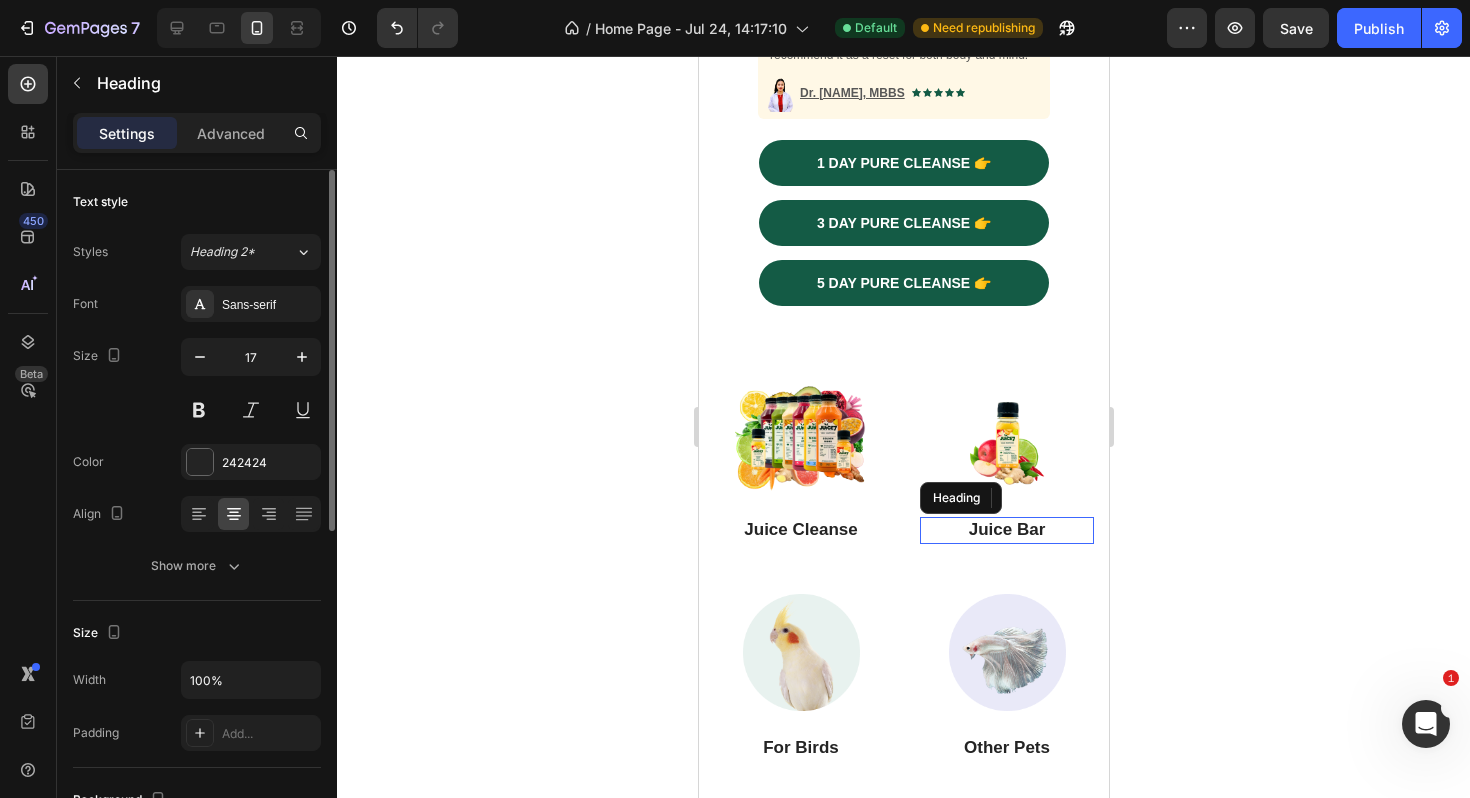 click on "Juice Bar" at bounding box center [1006, 530] 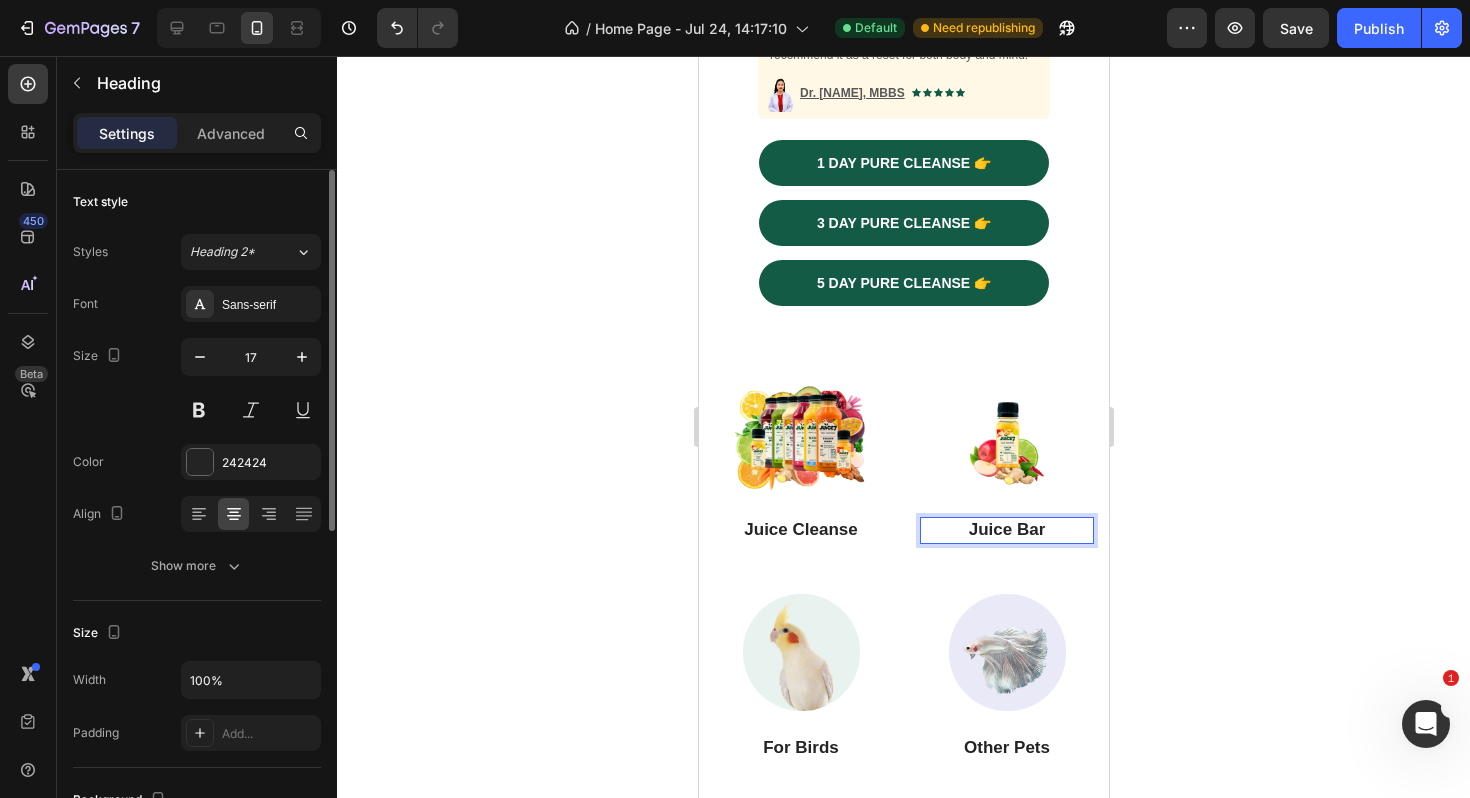 click on "Juice Bar" at bounding box center [1006, 530] 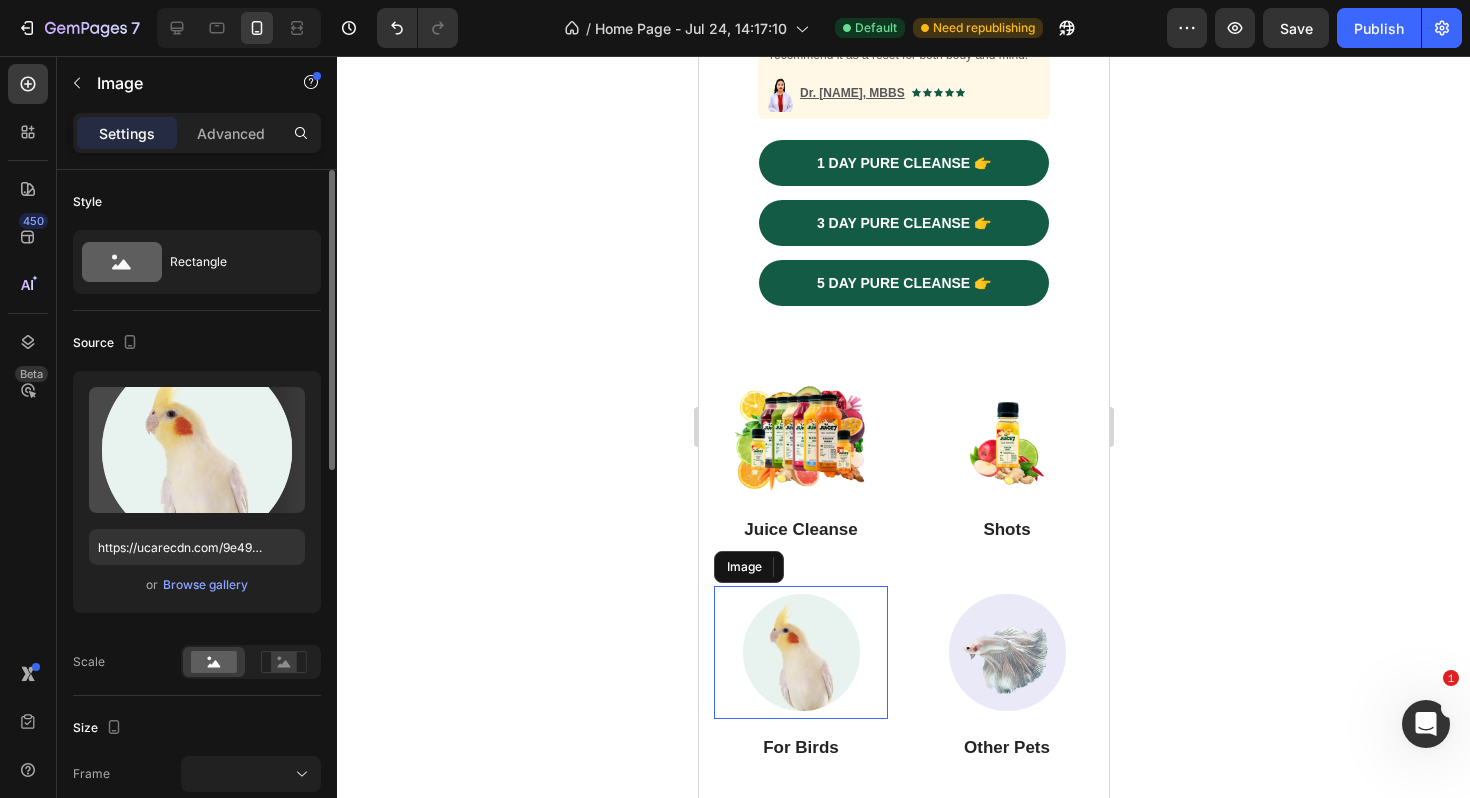 click at bounding box center [800, 652] 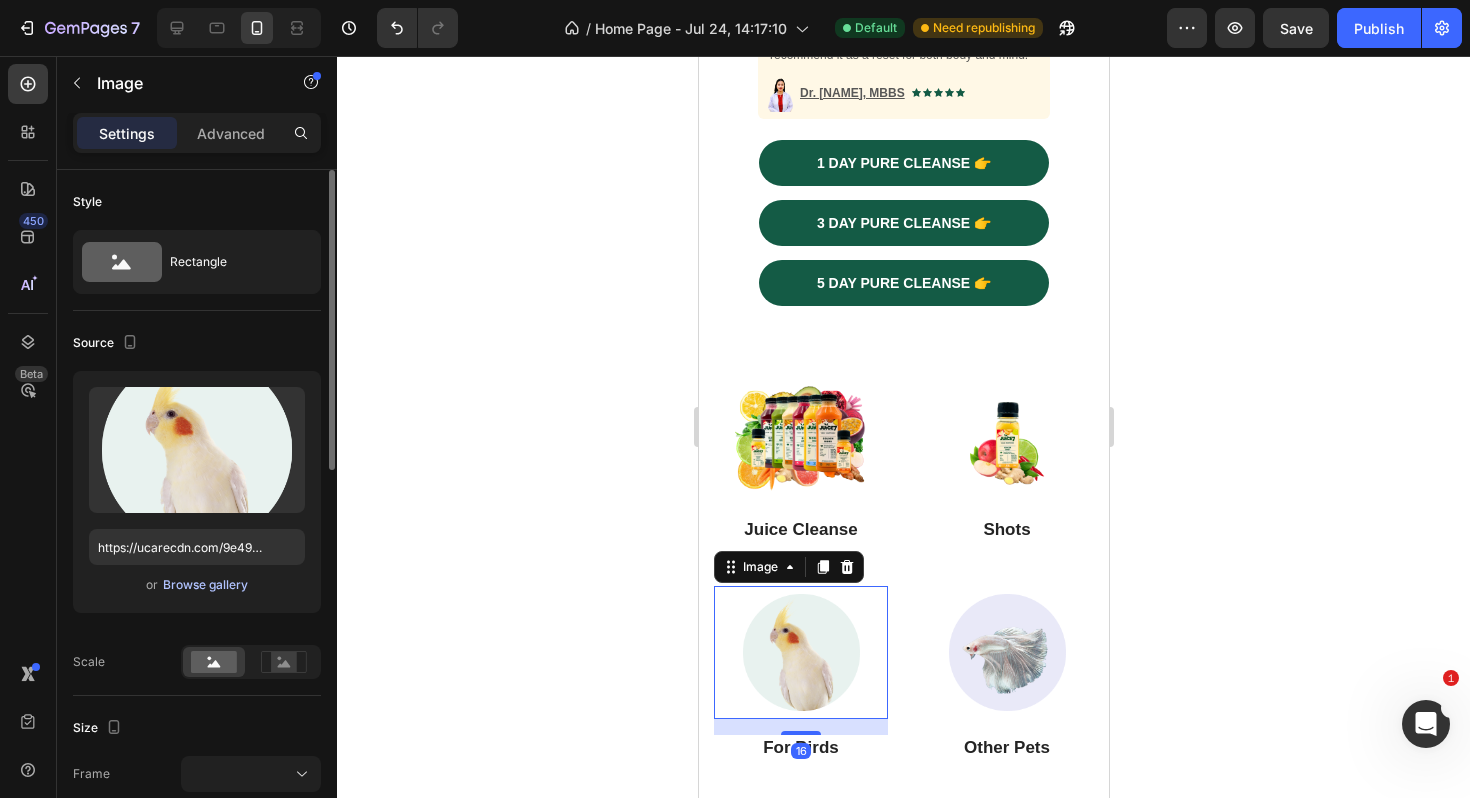 click on "Browse gallery" at bounding box center [205, 585] 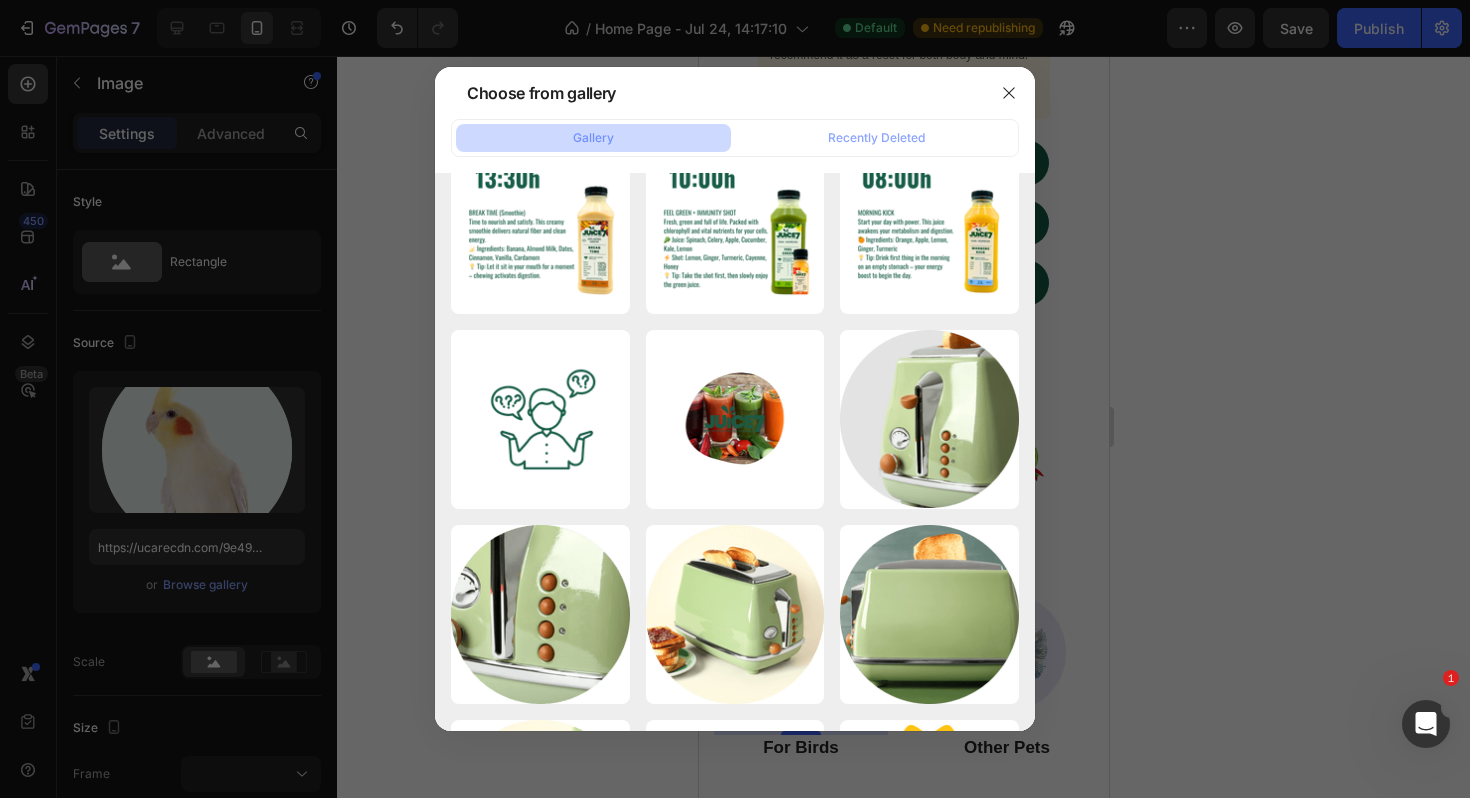 scroll, scrollTop: 0, scrollLeft: 0, axis: both 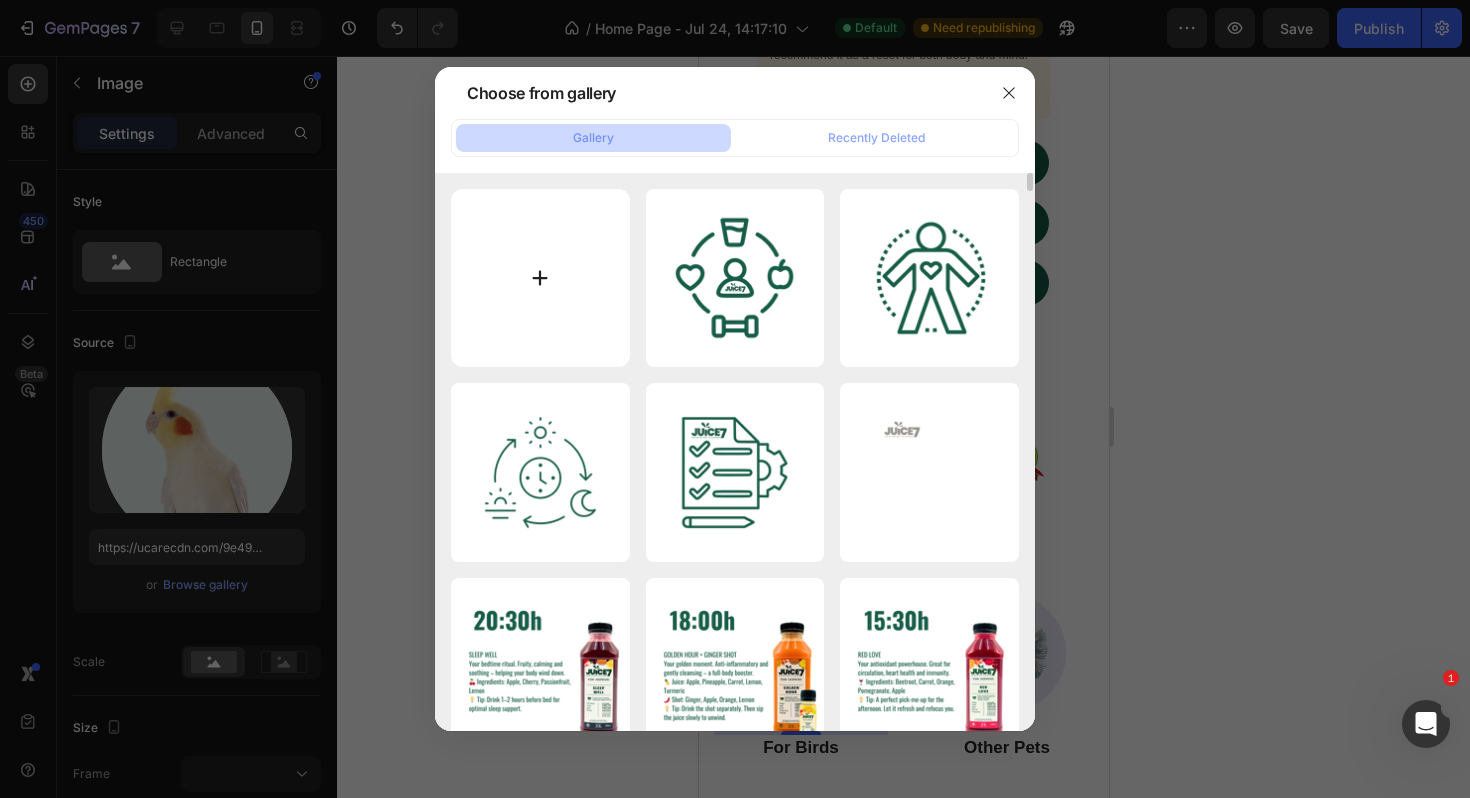 click at bounding box center (540, 278) 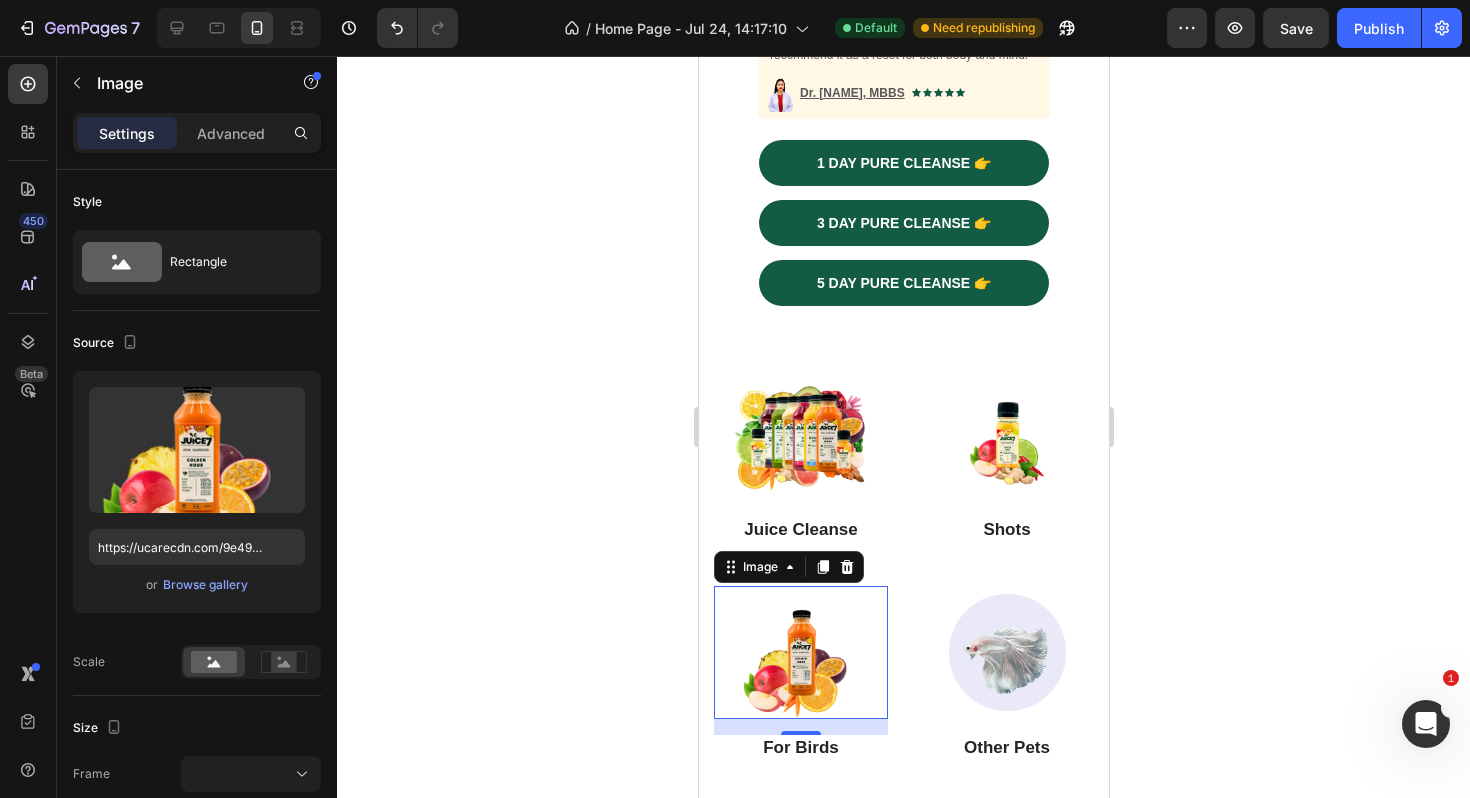 type on "https://cdn.shopify.com/s/files/1/0690/0878/5606/files/gempages_576838245787107936-2e70616c-c509-4280-bec3-3aede4f2f693.png" 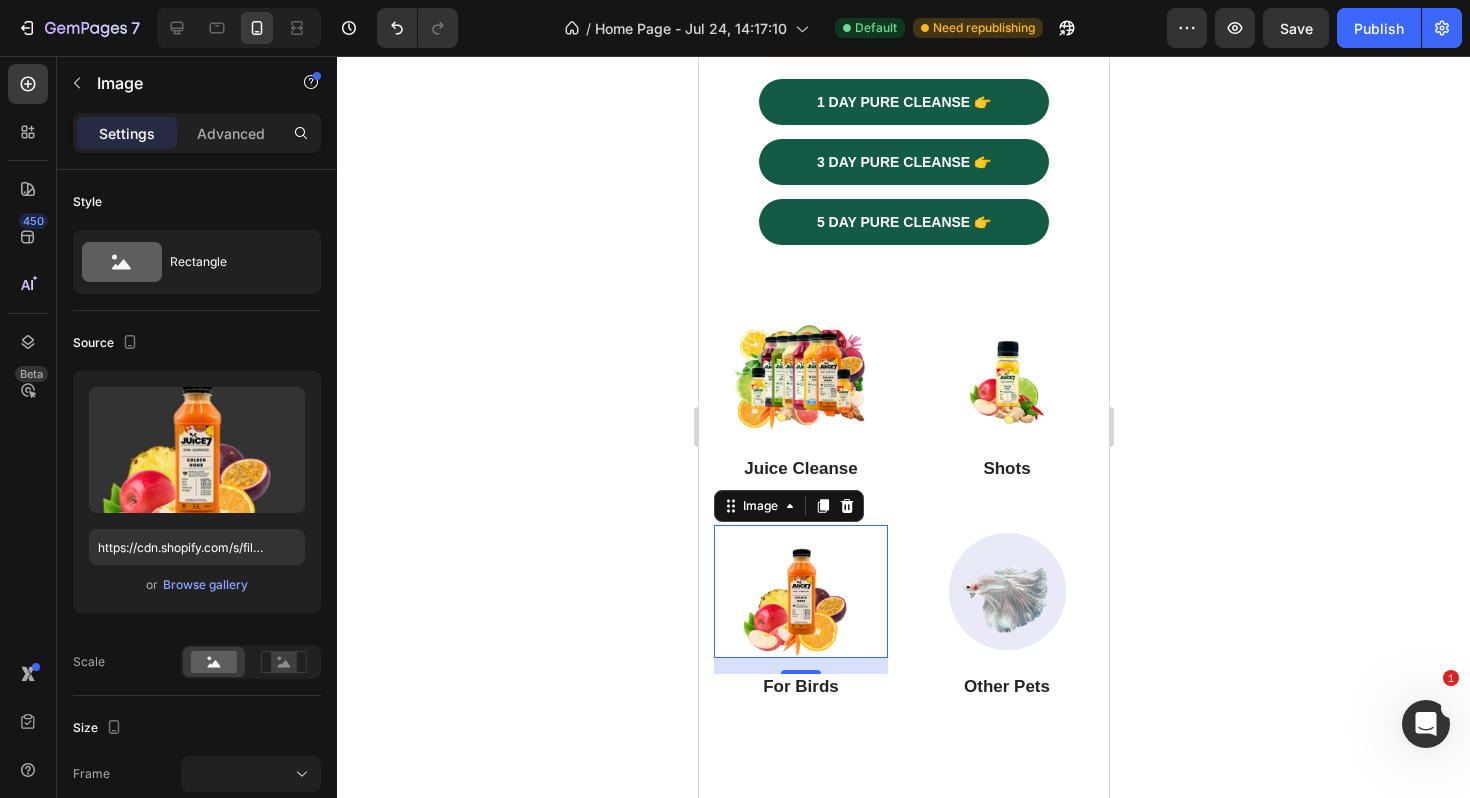 scroll, scrollTop: 1629, scrollLeft: 0, axis: vertical 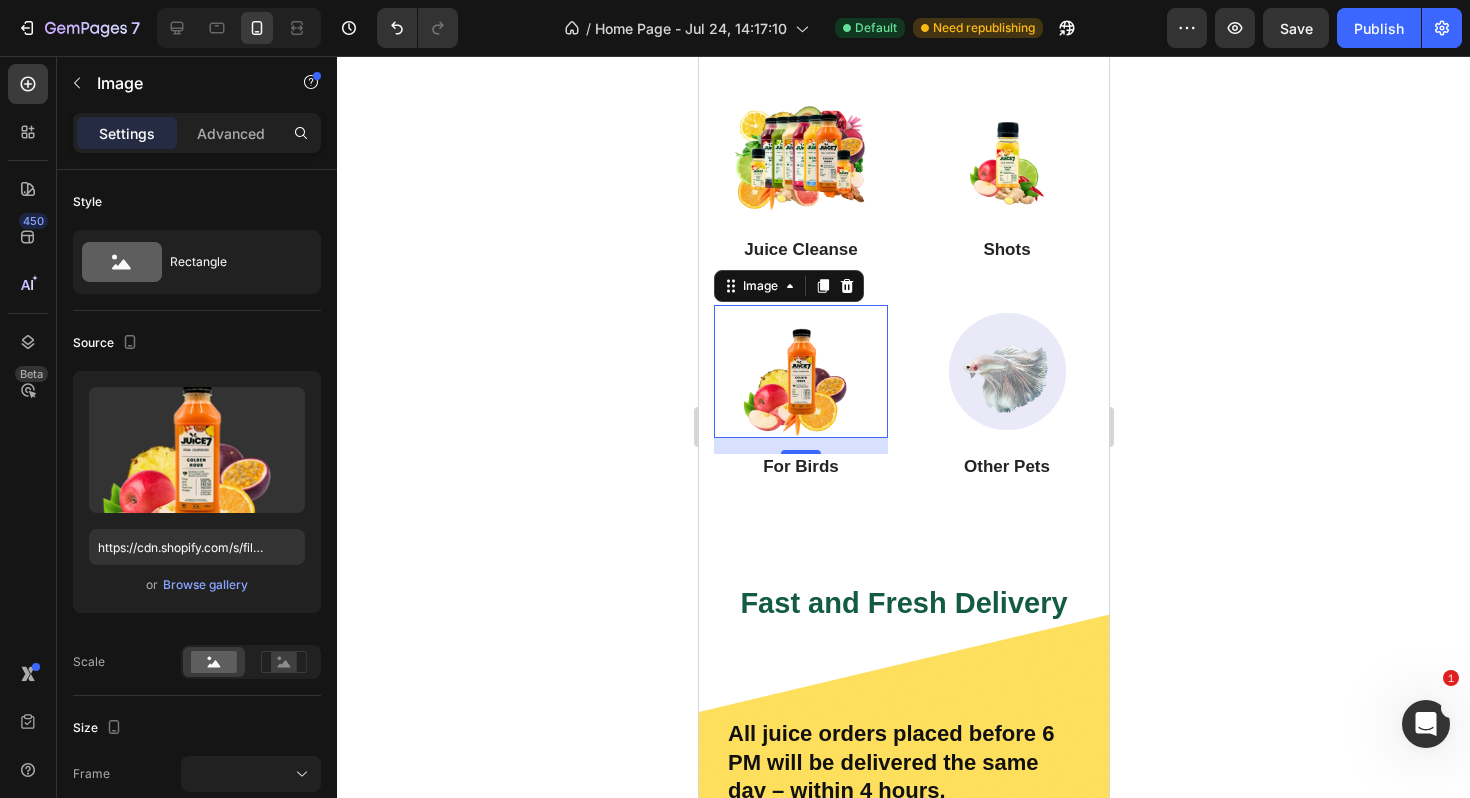 click on "16" at bounding box center [800, 470] 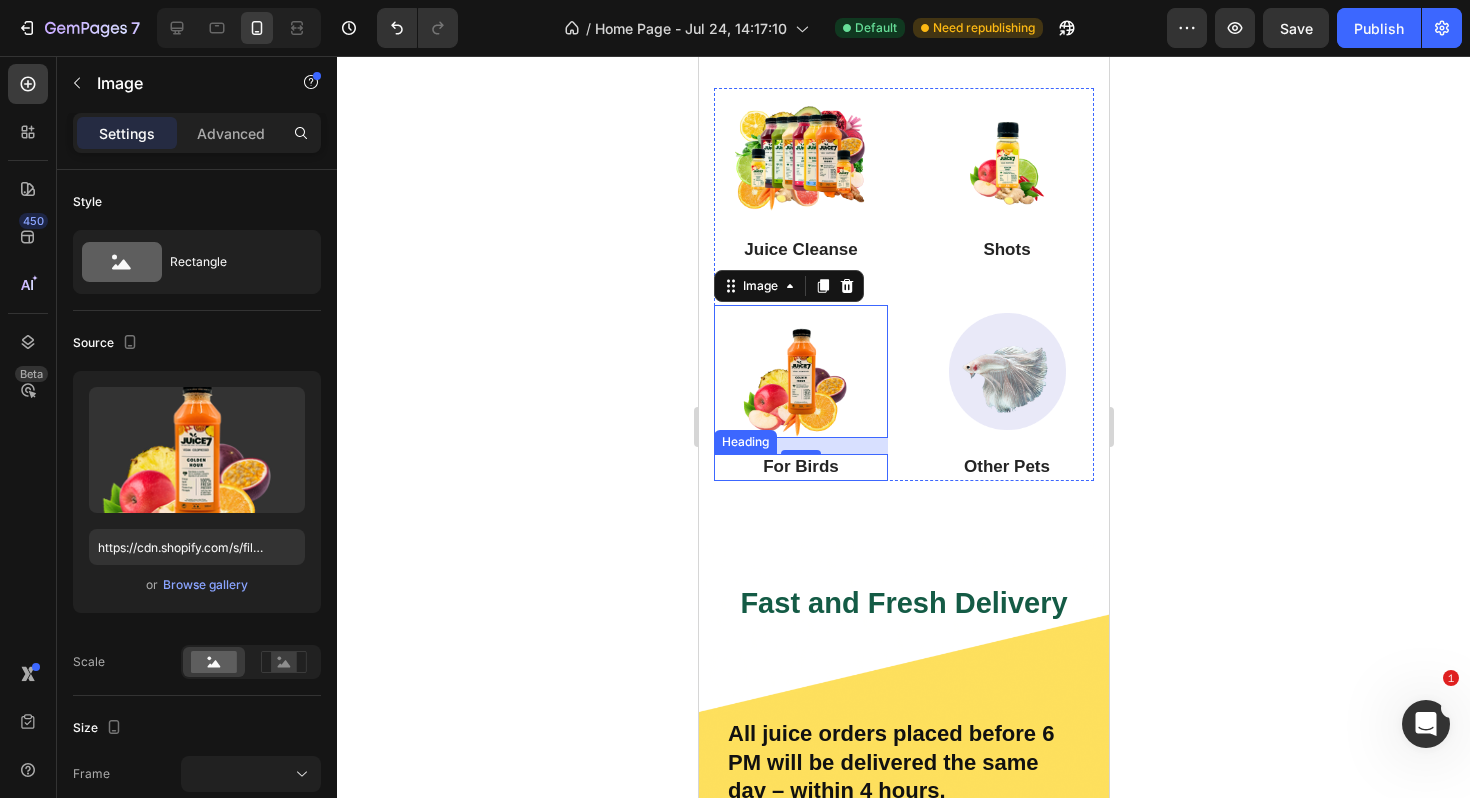 click on "For Birds" at bounding box center [800, 467] 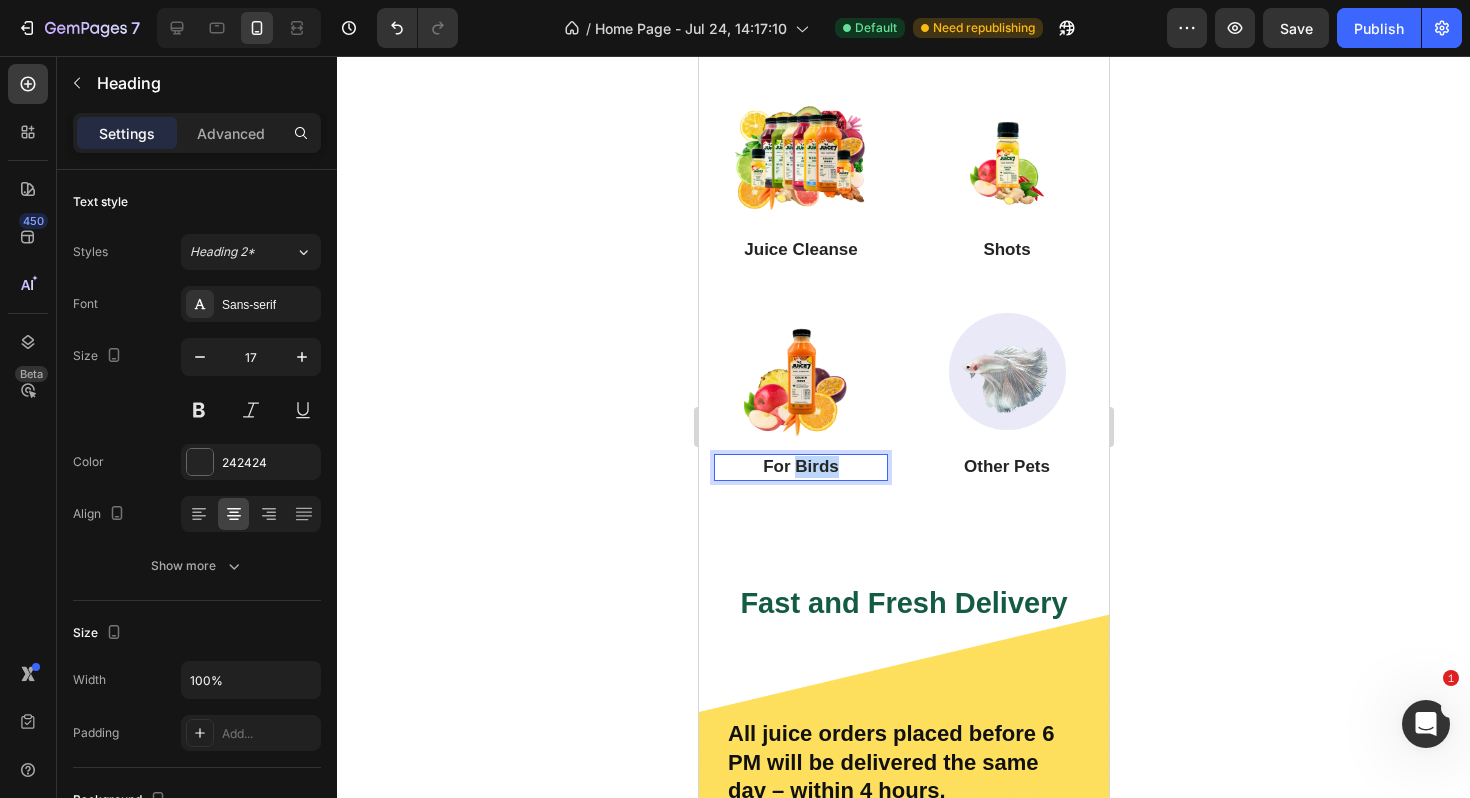 click on "For Birds" at bounding box center (800, 467) 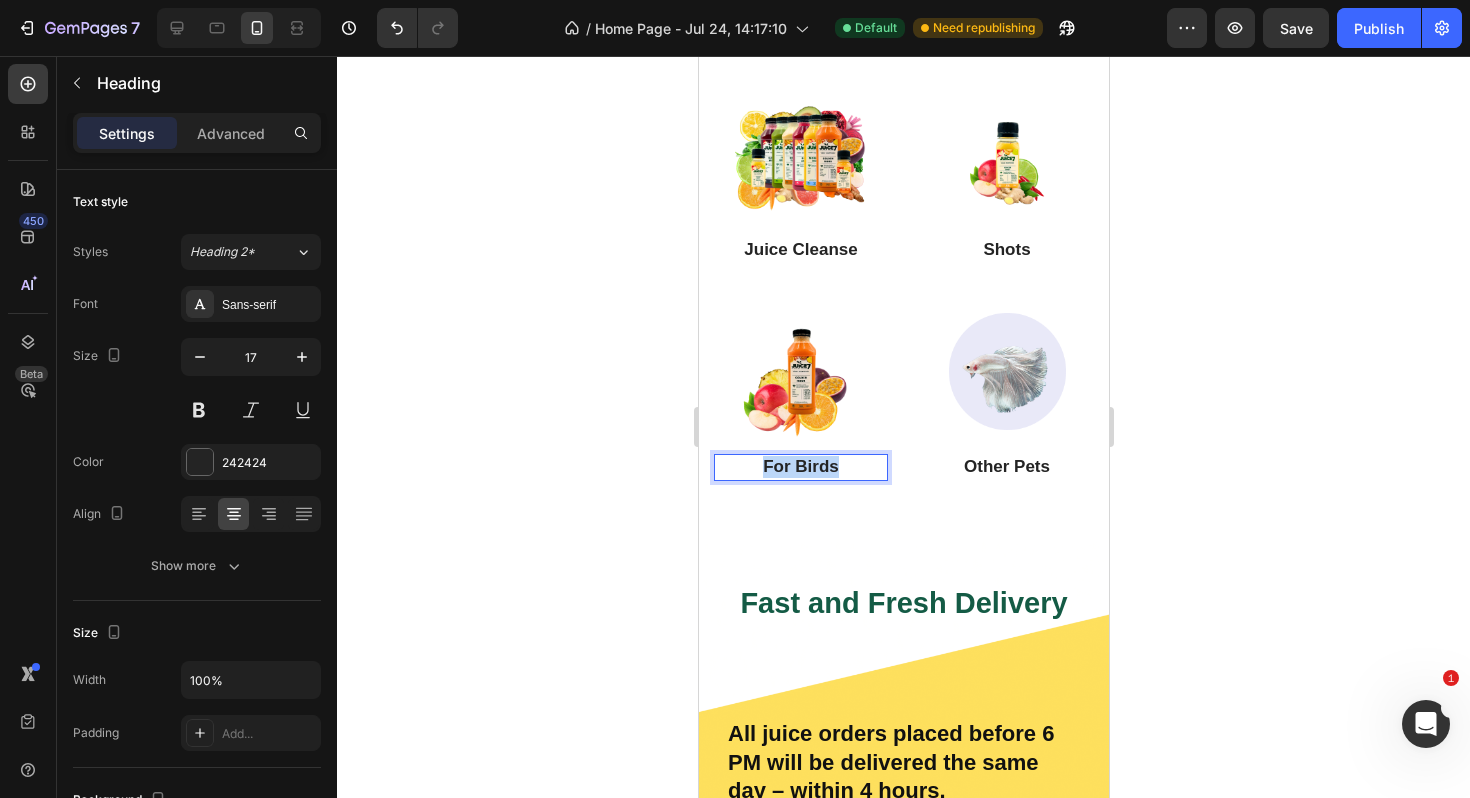 click on "For Birds" at bounding box center (800, 467) 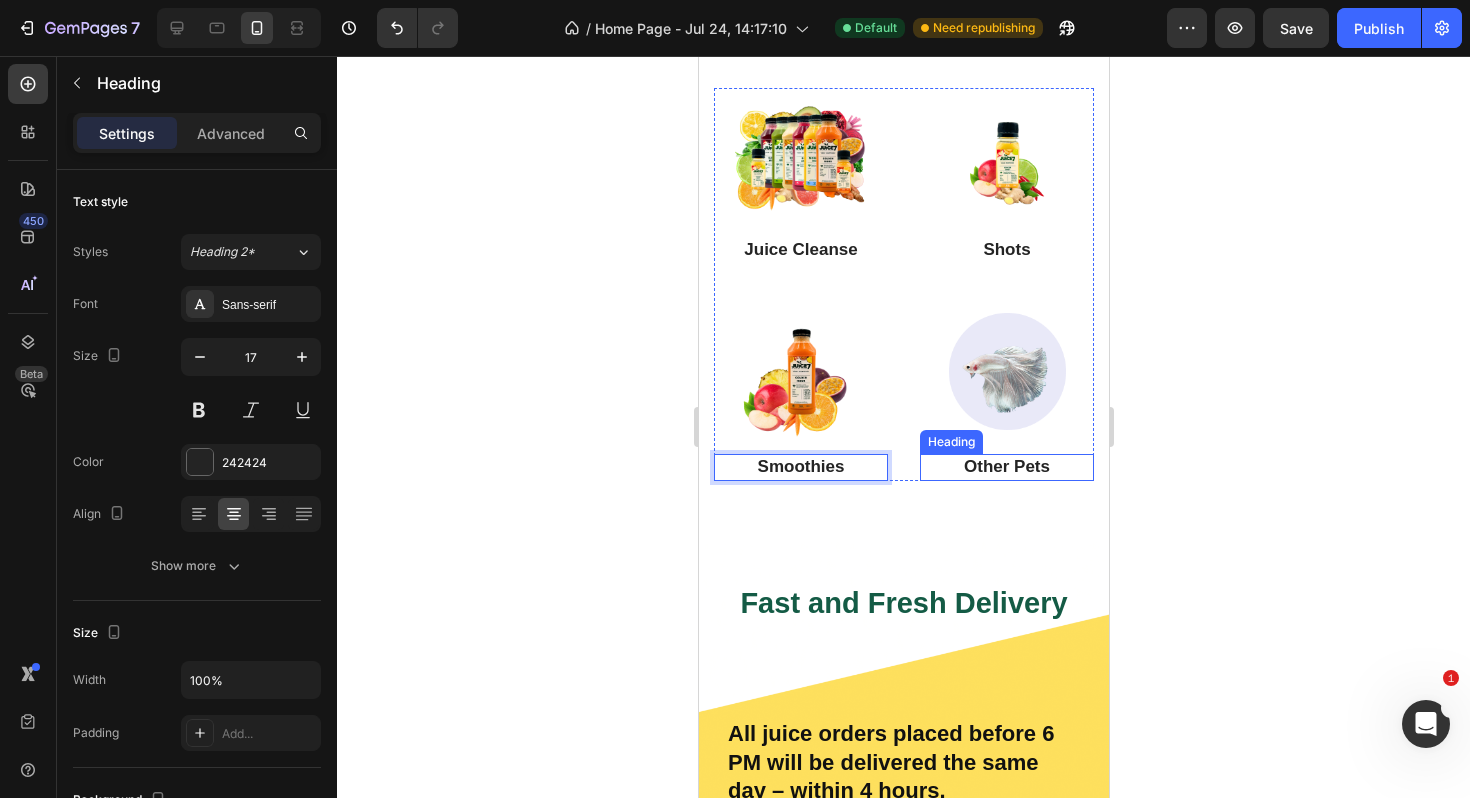 click on "Other Pets" at bounding box center (1006, 467) 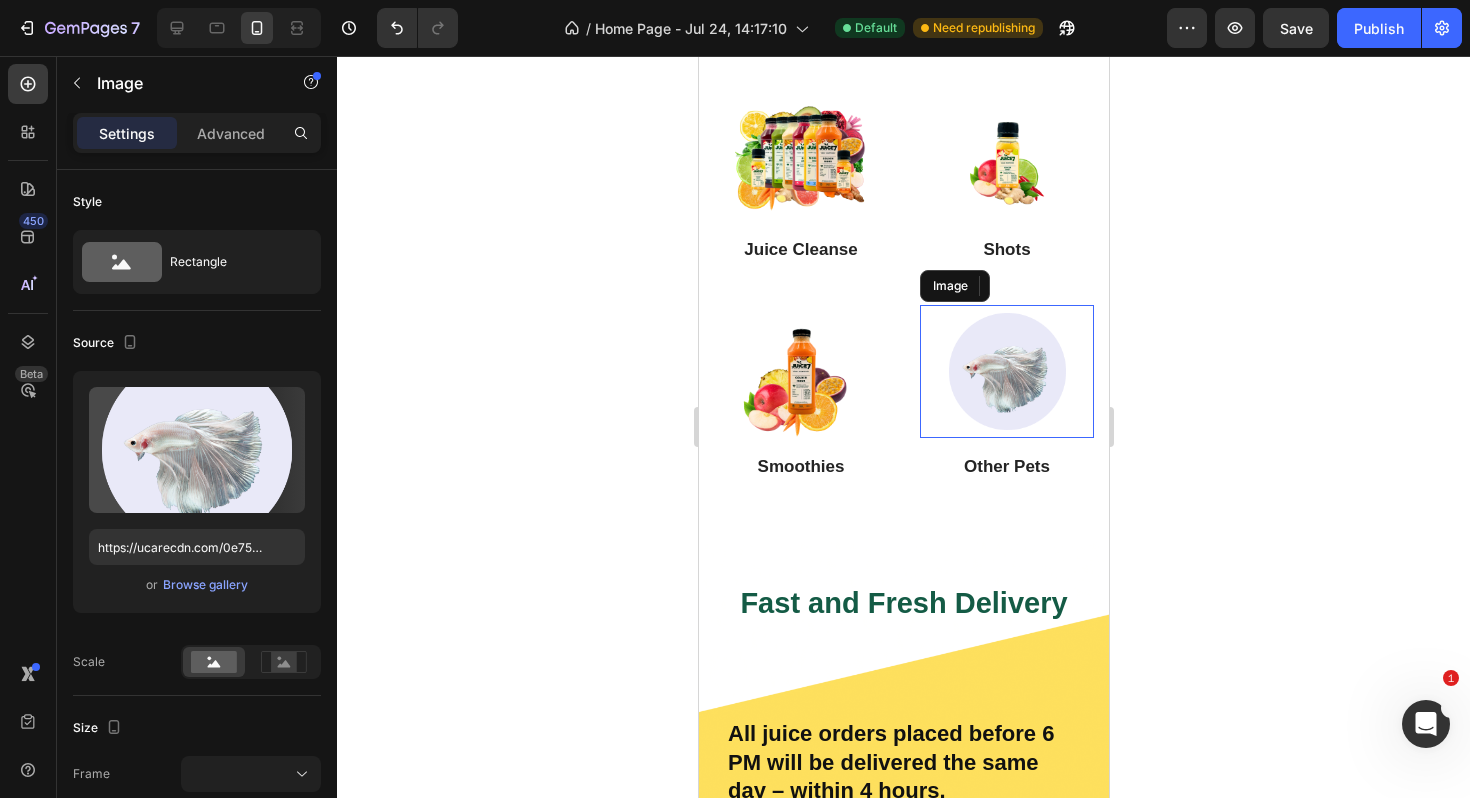 click at bounding box center [1006, 371] 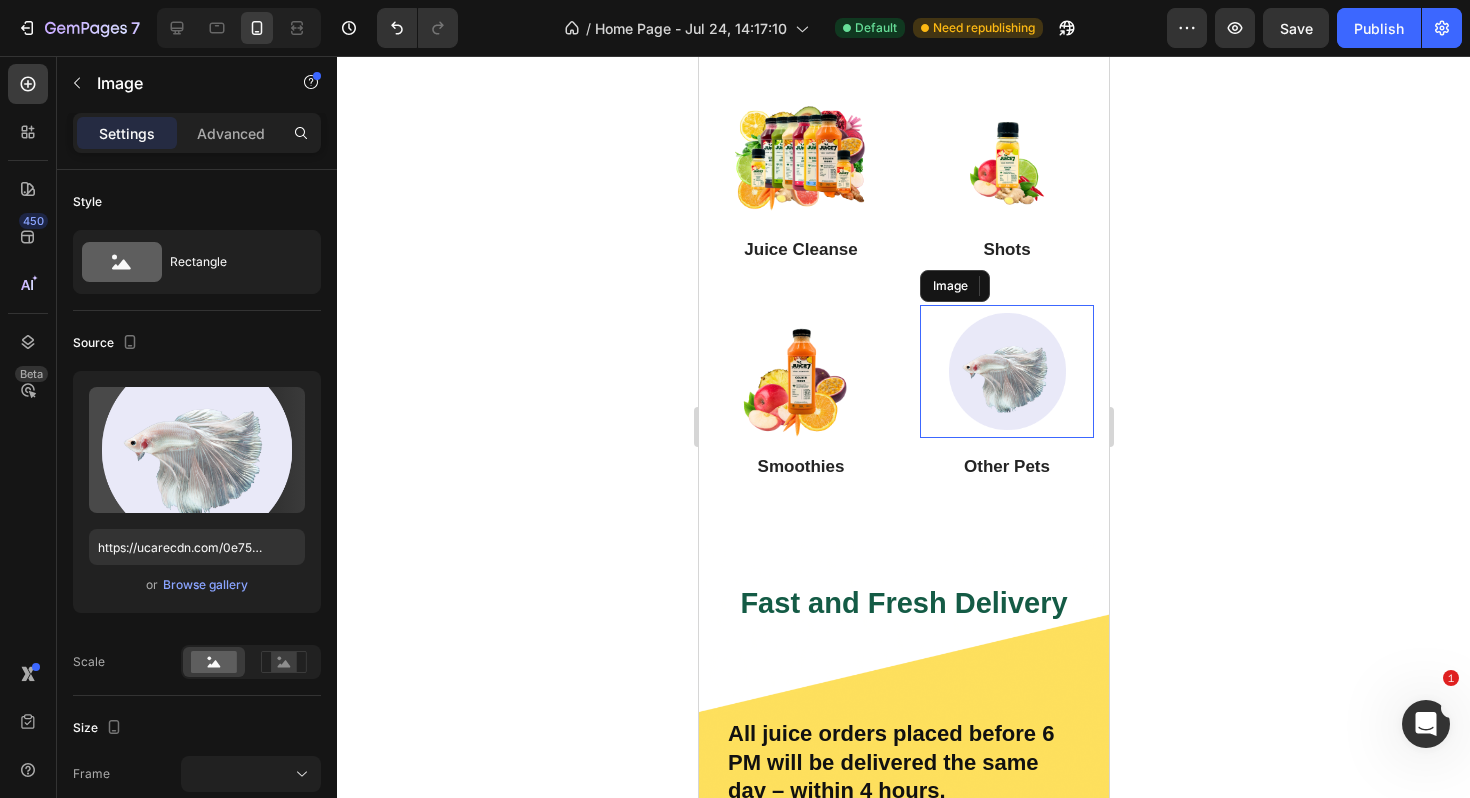 click at bounding box center [1006, 371] 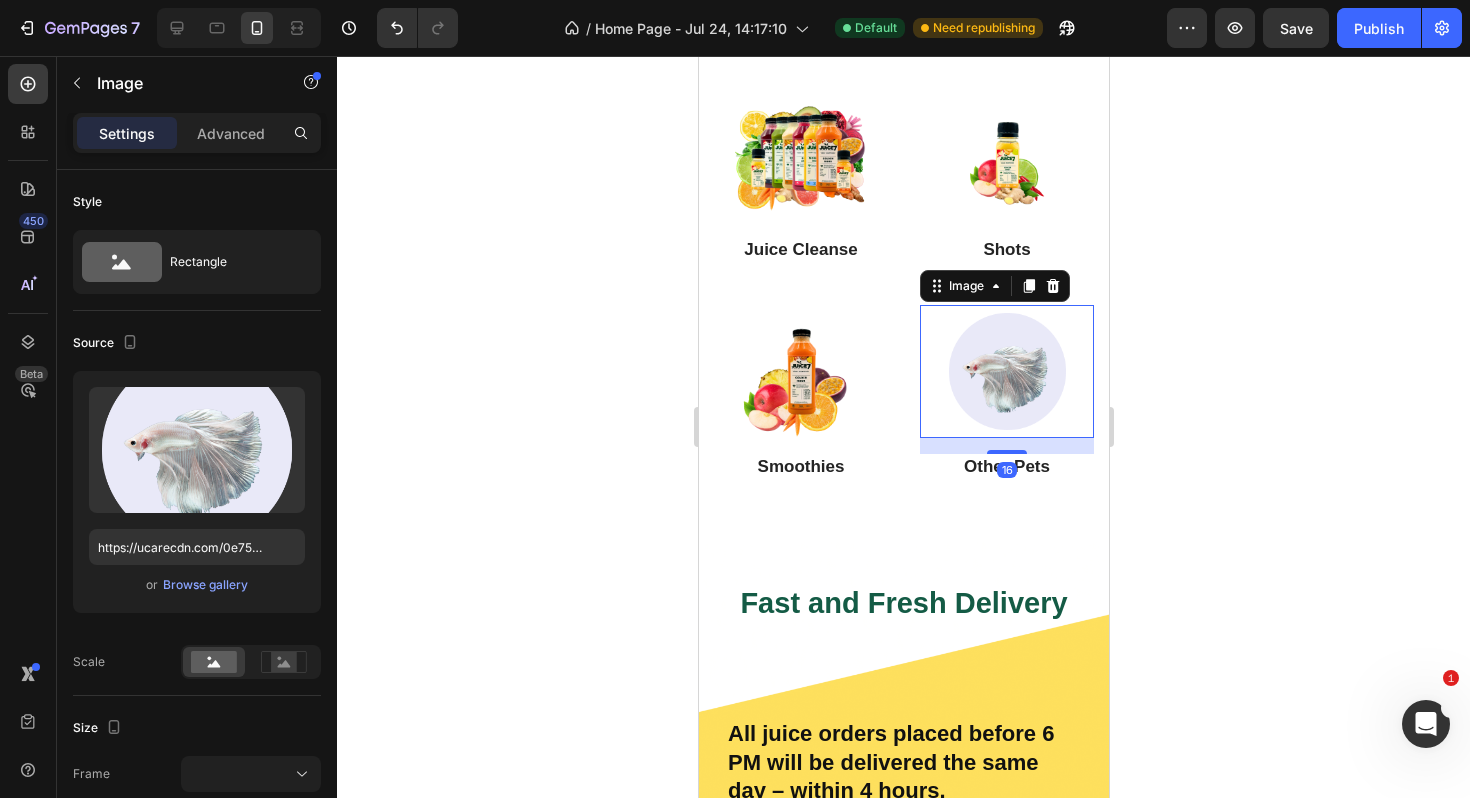 click at bounding box center [1006, 371] 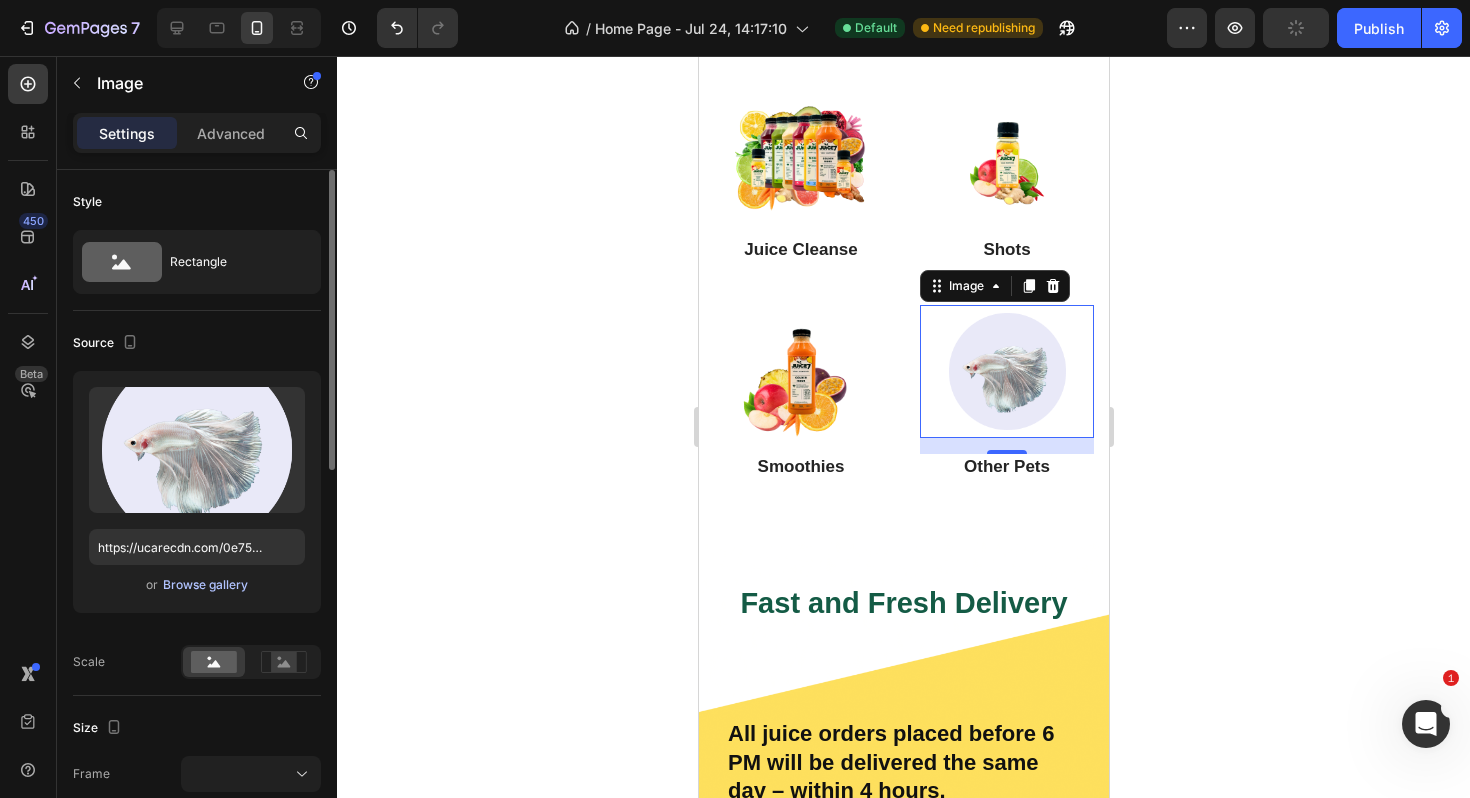 click on "Browse gallery" at bounding box center (205, 585) 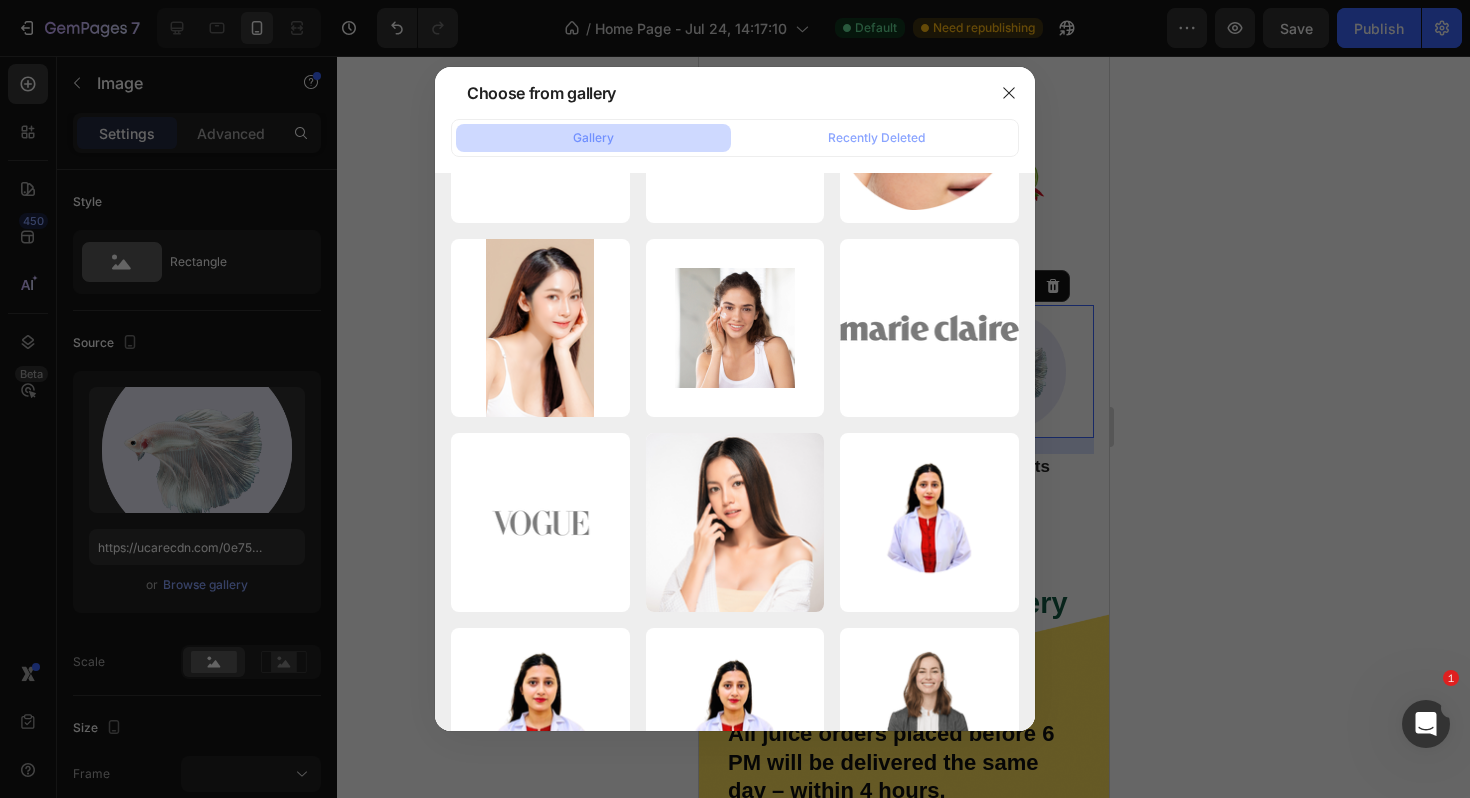 scroll, scrollTop: 7214, scrollLeft: 0, axis: vertical 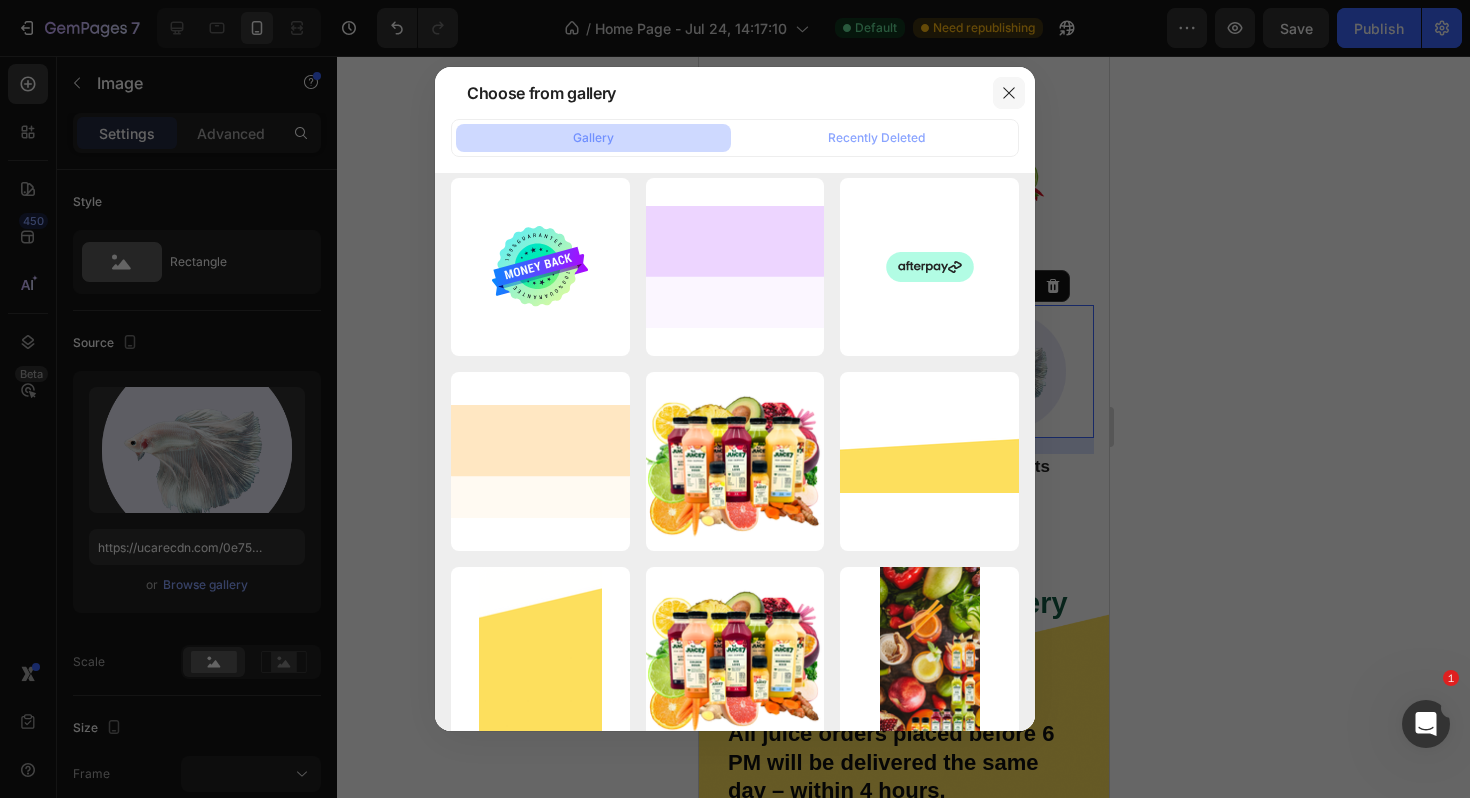 click 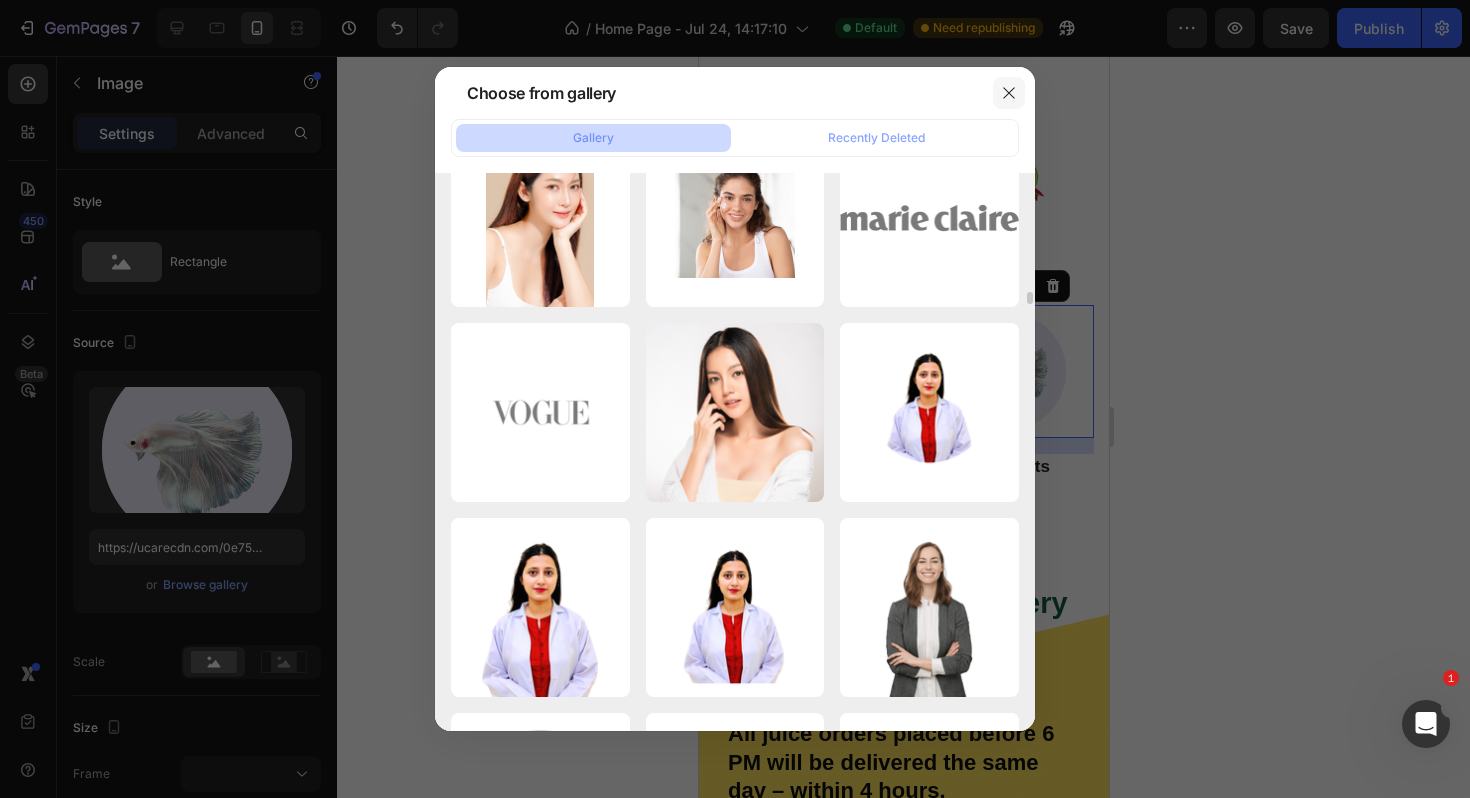 click 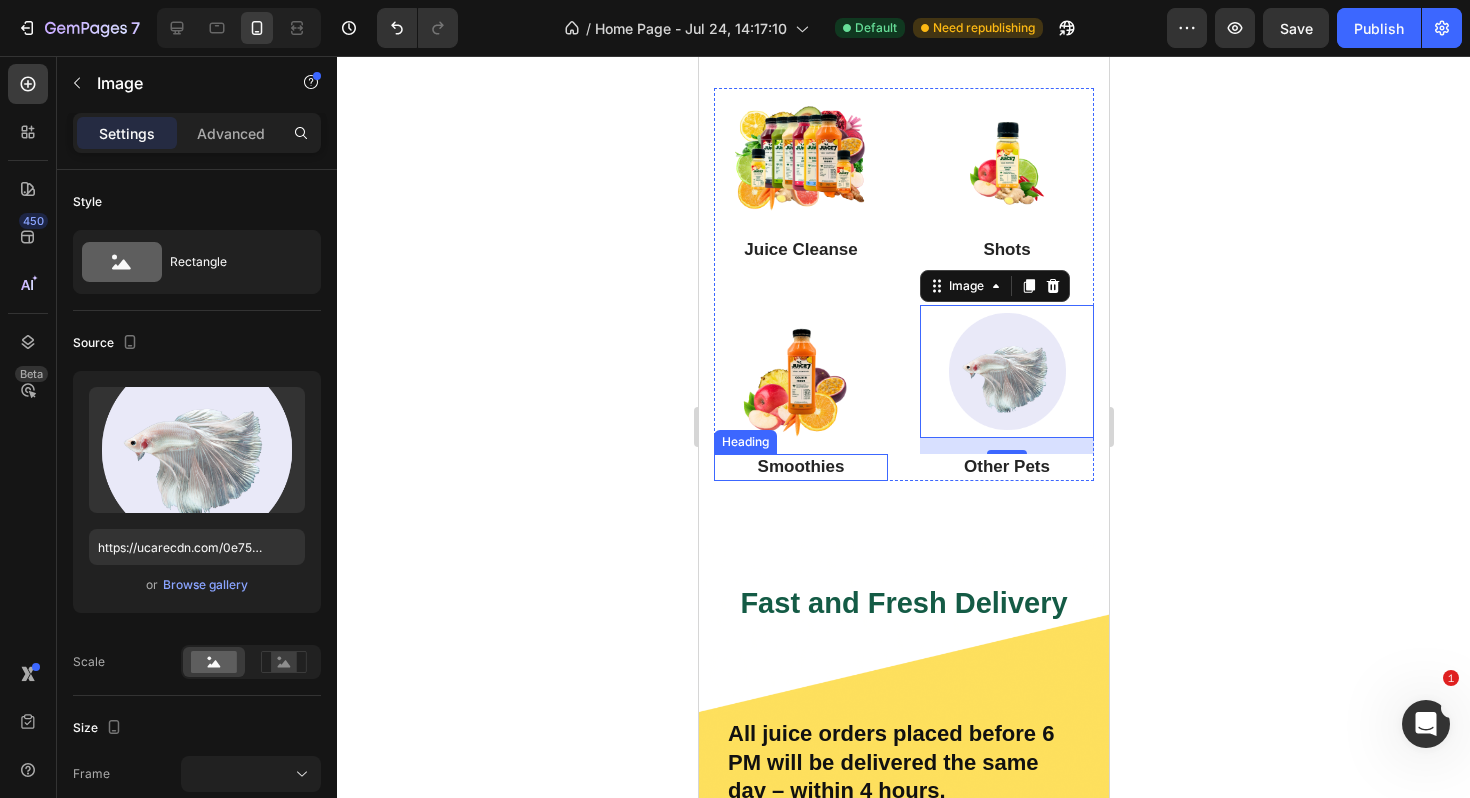 click on "Smoothies" at bounding box center [800, 467] 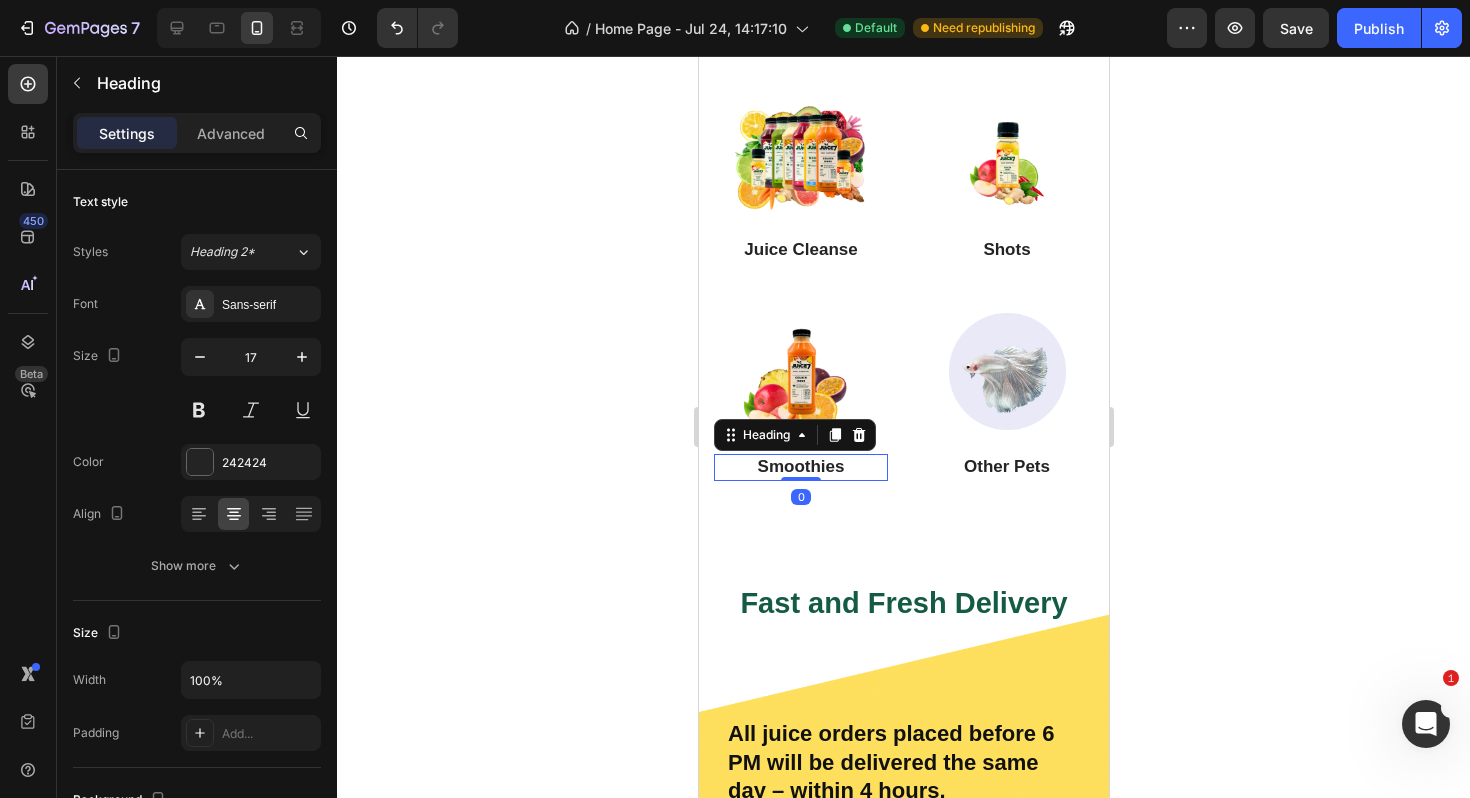 click on "Smoothies" at bounding box center [800, 467] 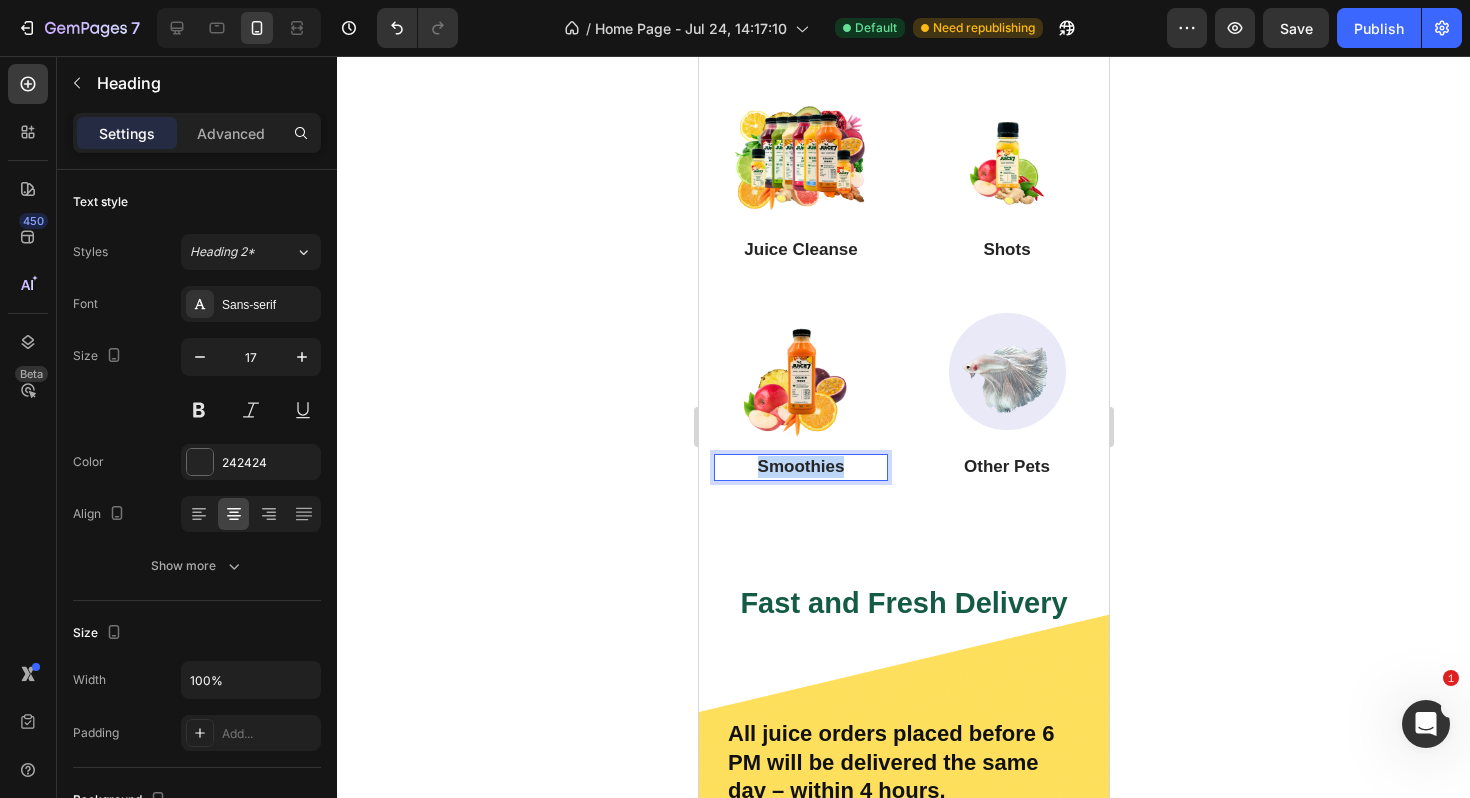 click on "Smoothies" at bounding box center [800, 467] 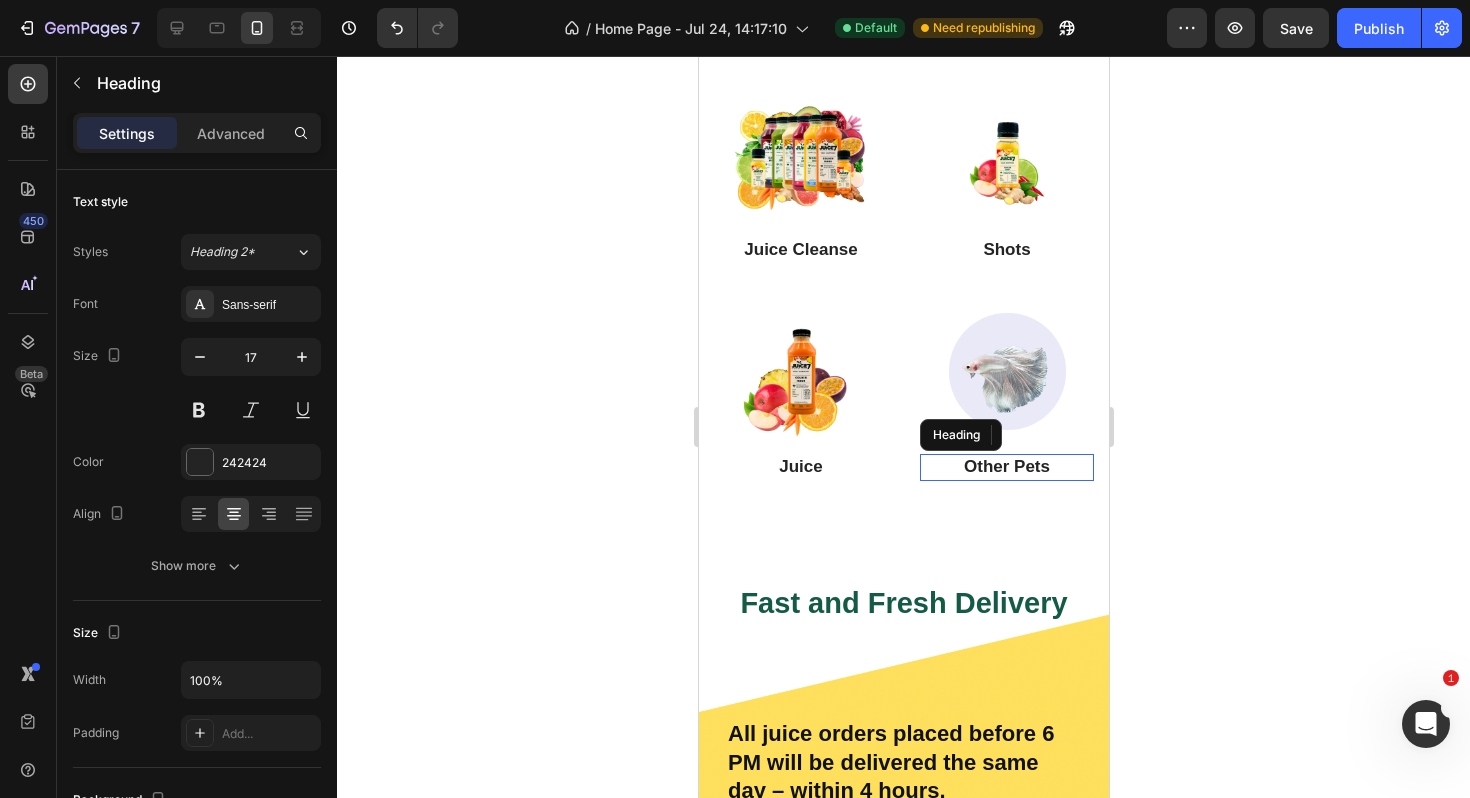 click on "Other Pets" at bounding box center [1006, 467] 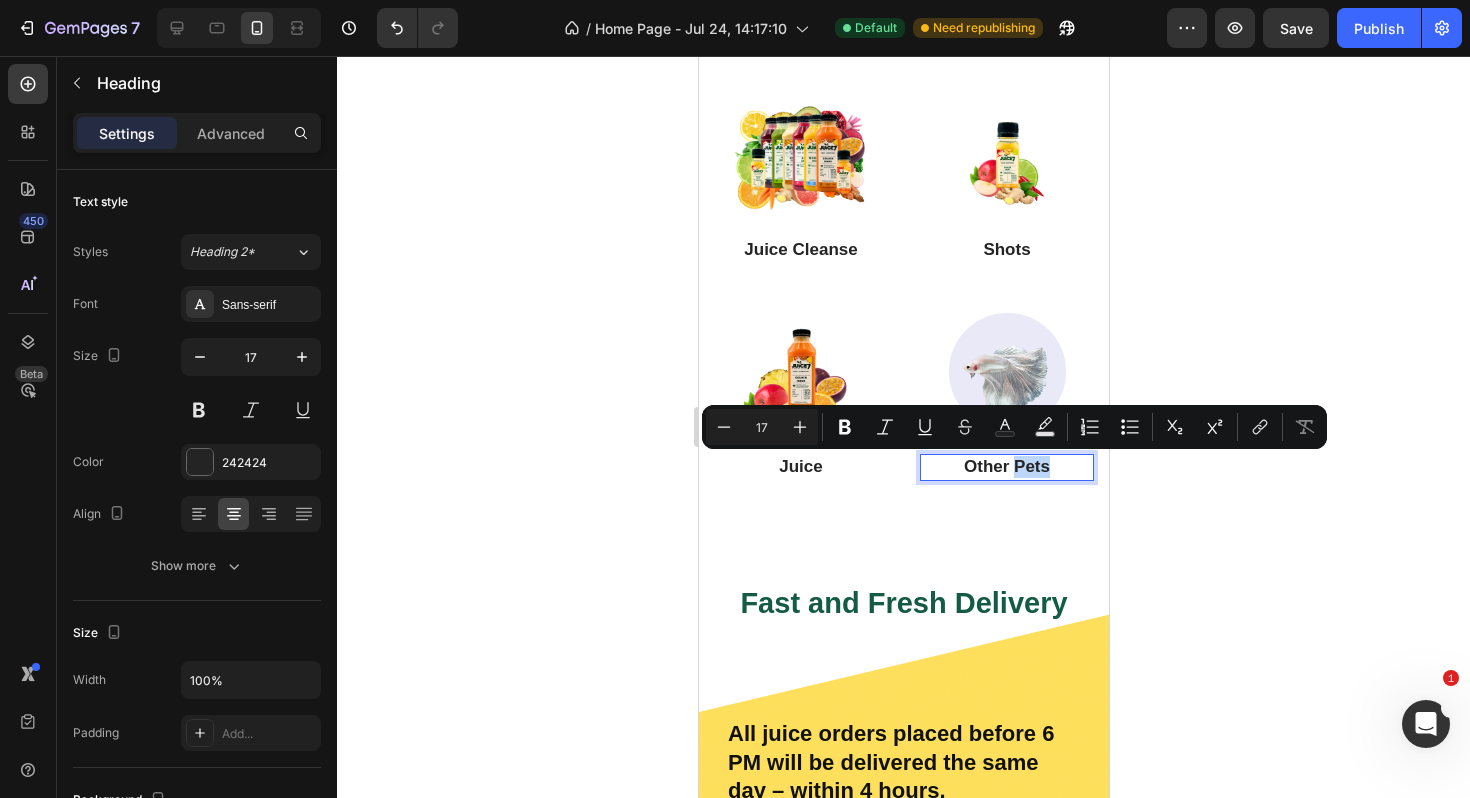 click on "Other Pets" at bounding box center (1006, 467) 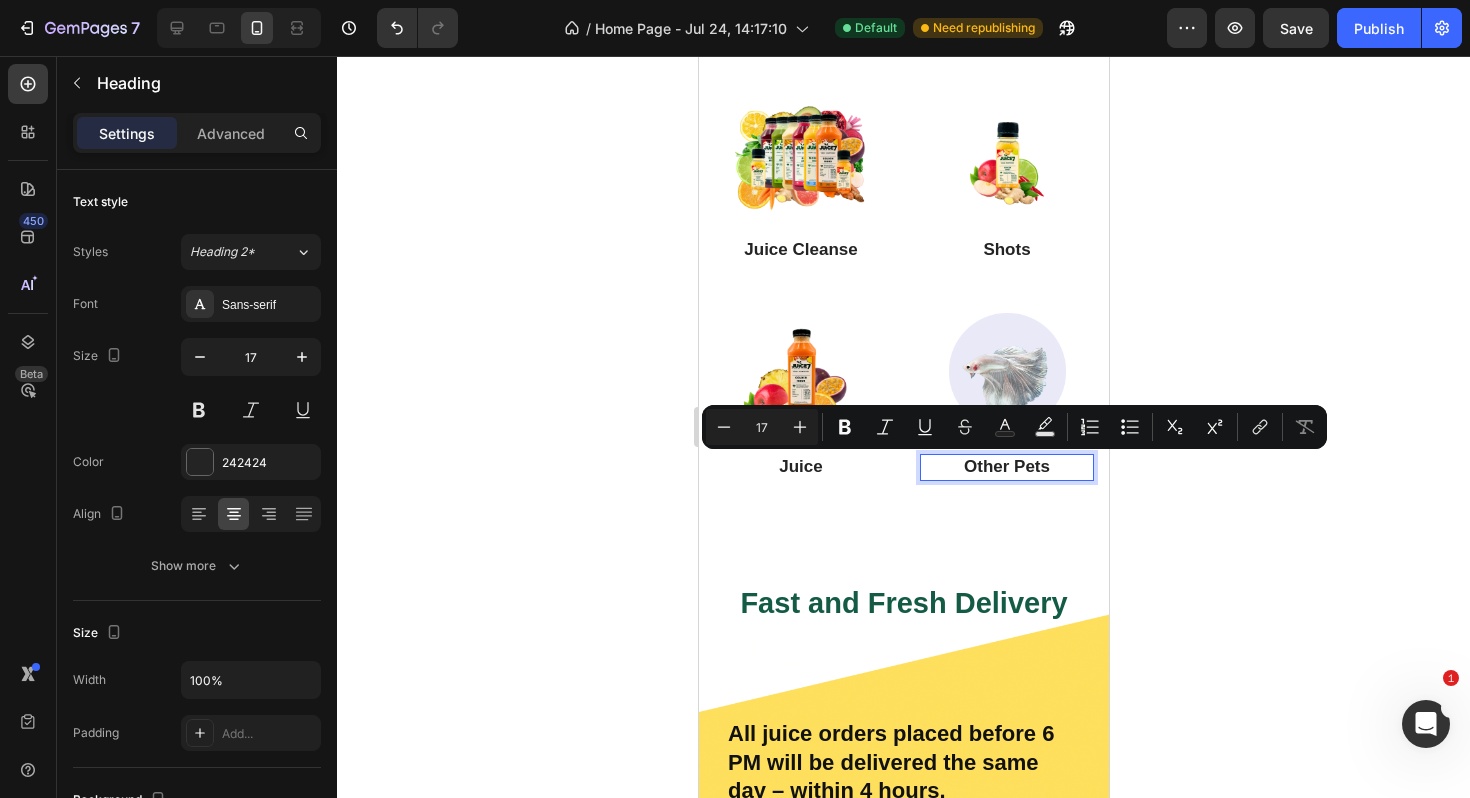 click on "Other Pets" at bounding box center [1006, 467] 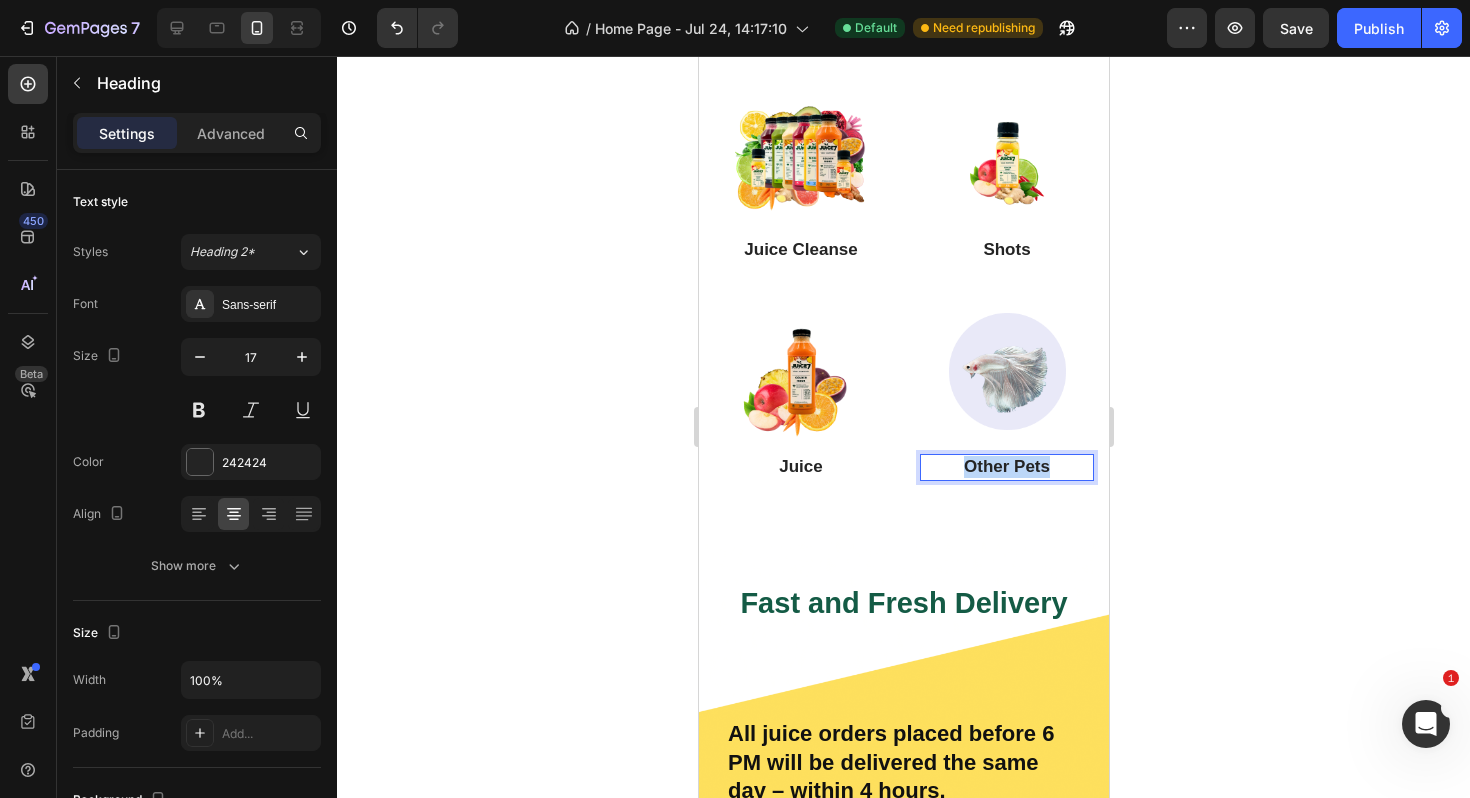click on "Other Pets" at bounding box center (1006, 467) 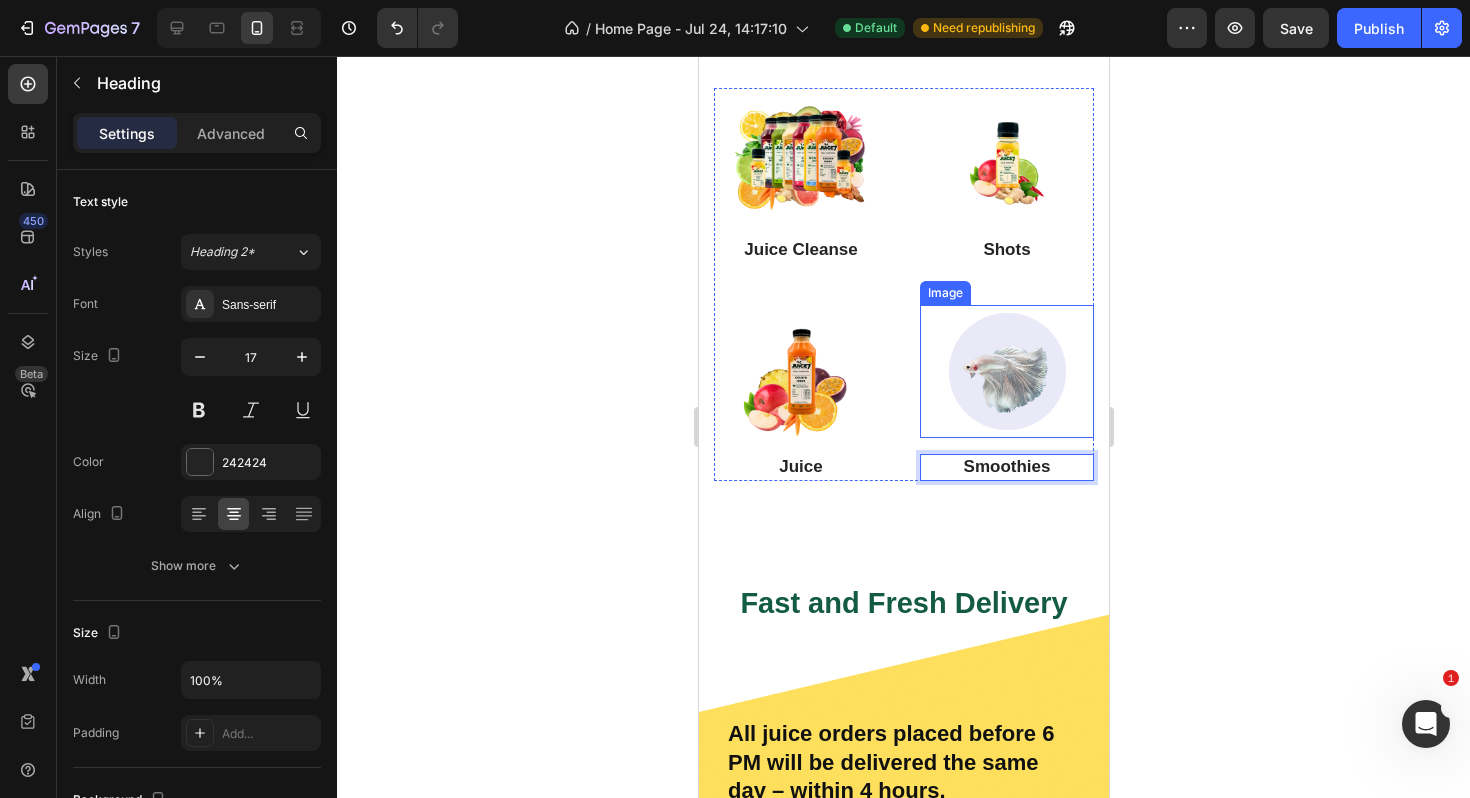 click at bounding box center [1006, 371] 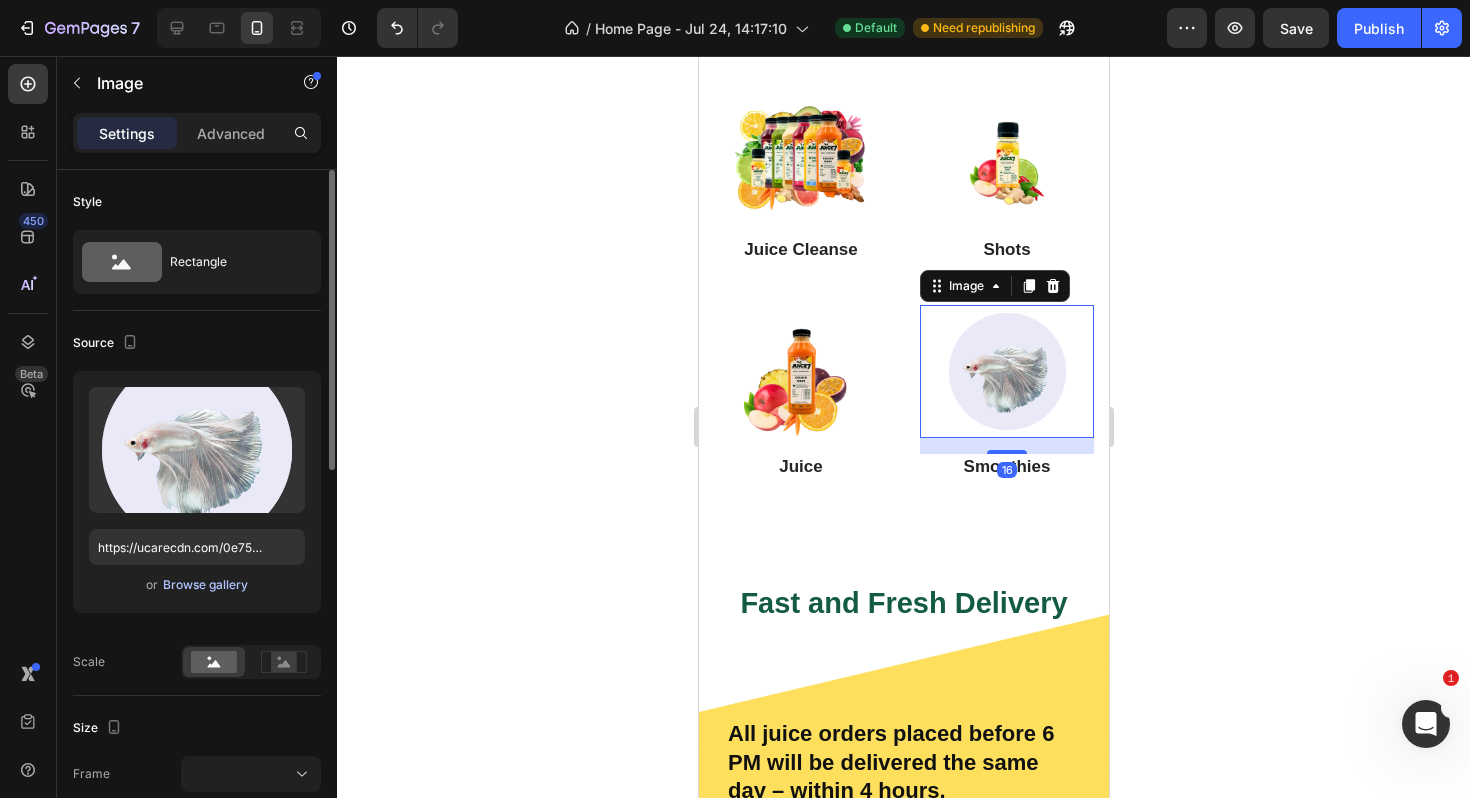 click on "Browse gallery" at bounding box center (205, 585) 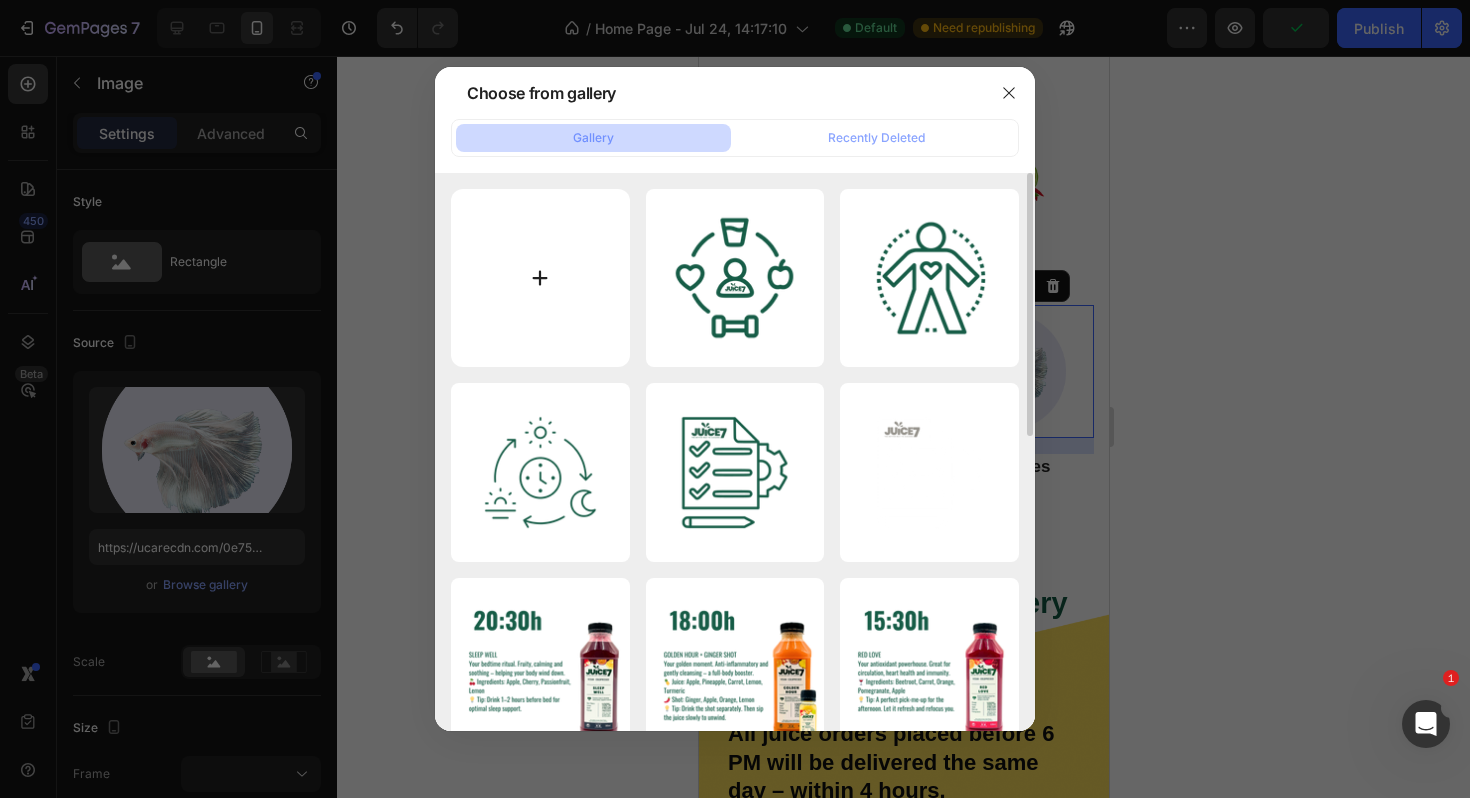 click at bounding box center [540, 278] 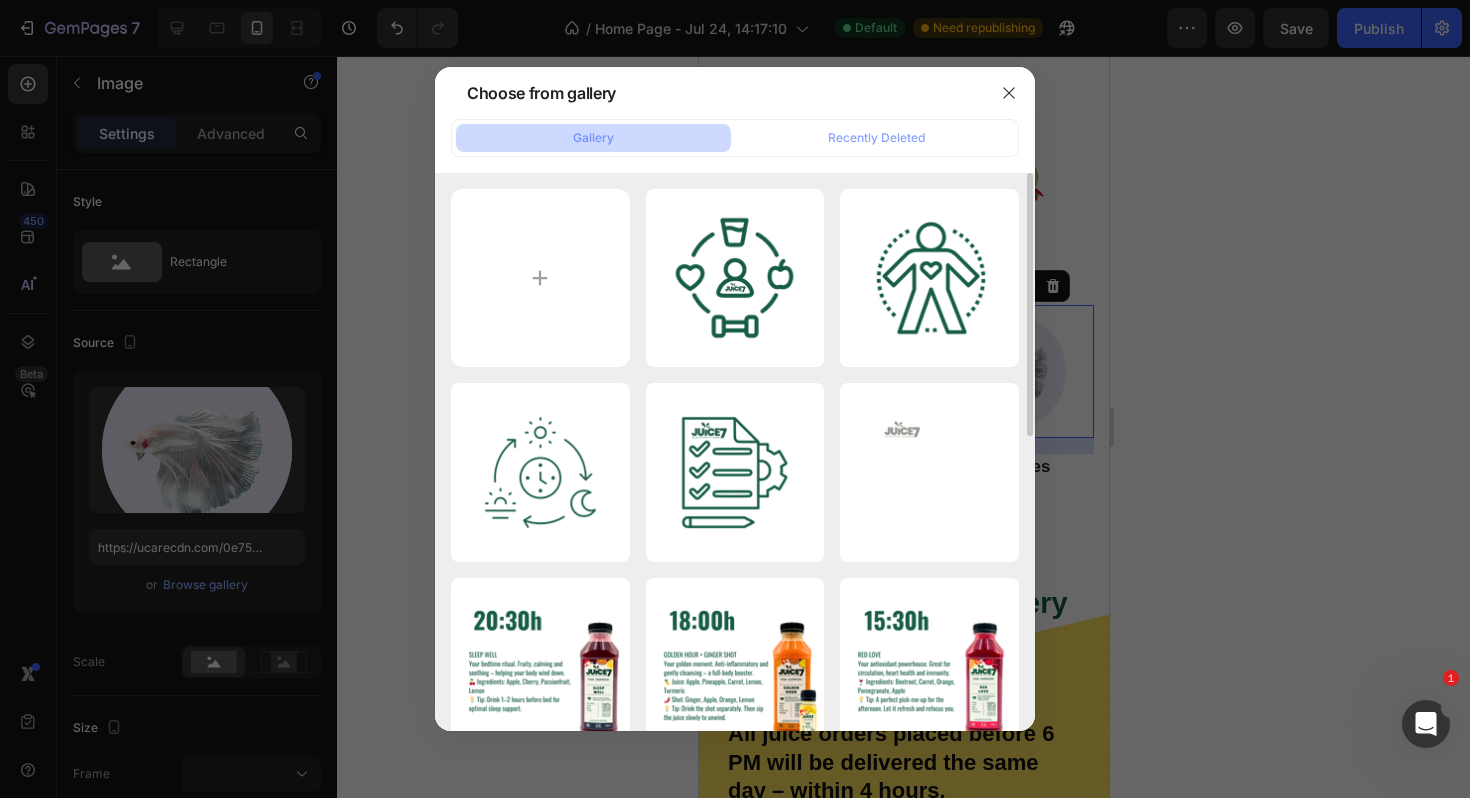 type on "C:\fakepath\7.png" 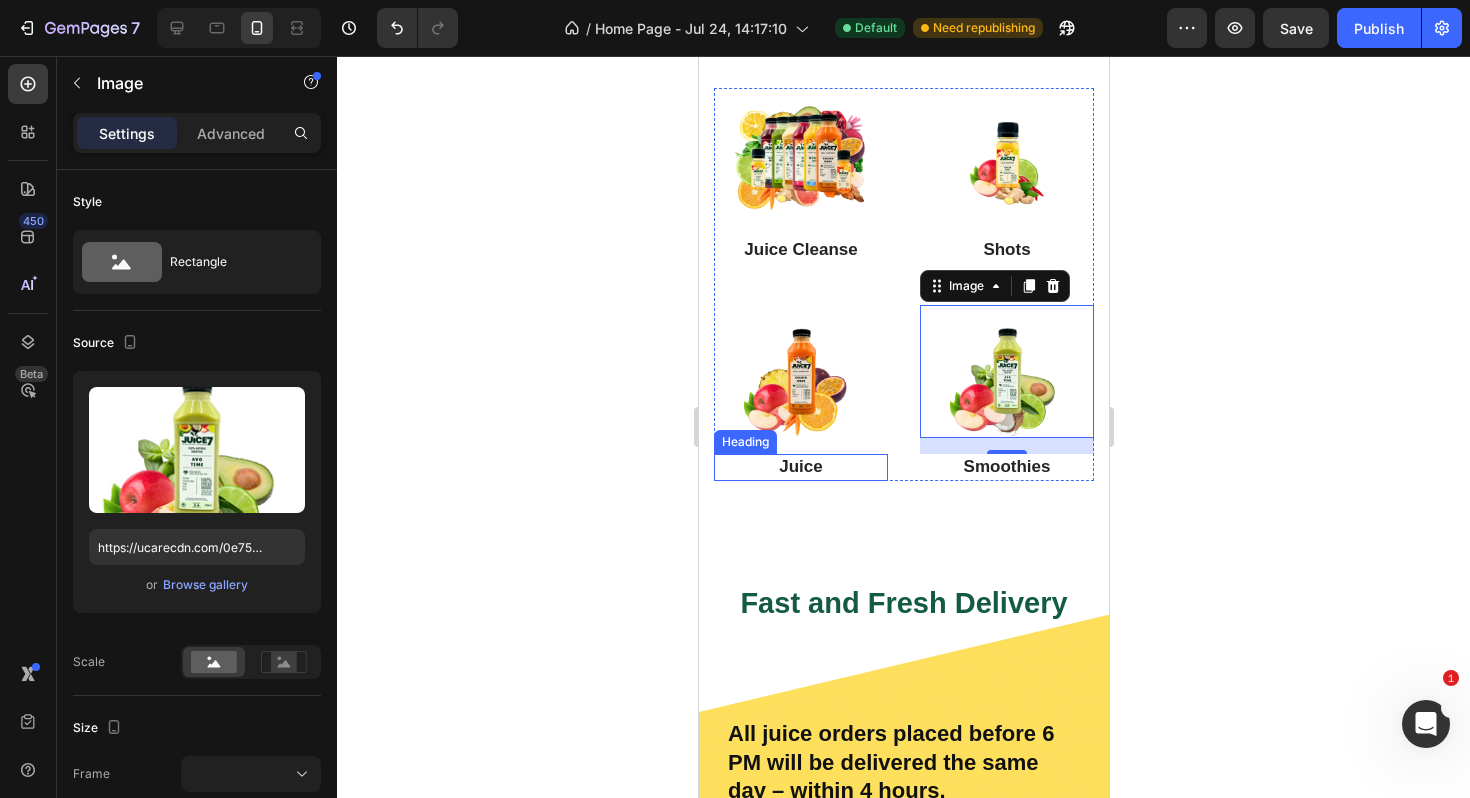 type on "https://cdn.shopify.com/s/files/1/0690/0878/5606/files/gempages_576838245787107936-726be035-644a-4b77-a4cc-bdd76ab5f750.png" 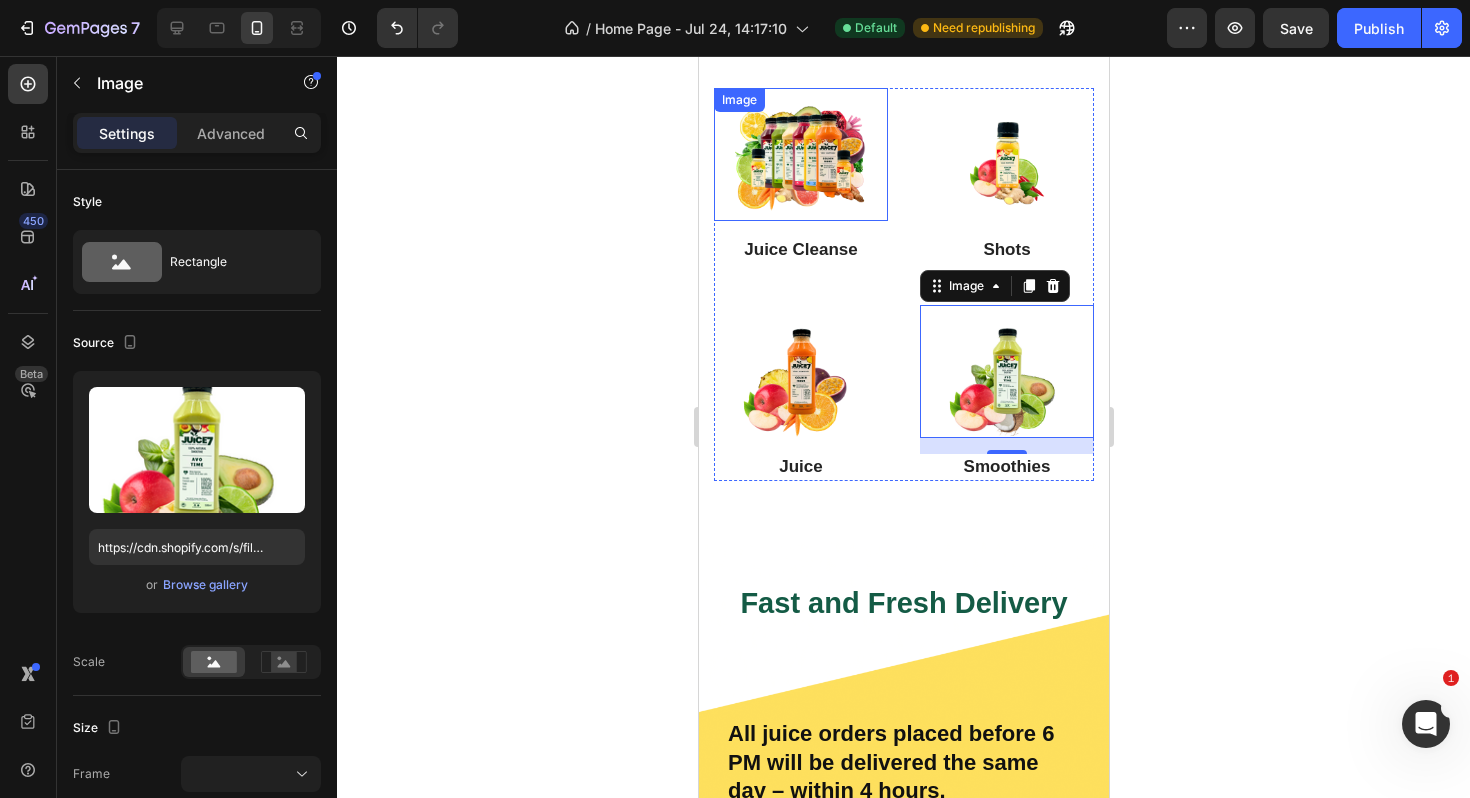 click at bounding box center [800, 154] 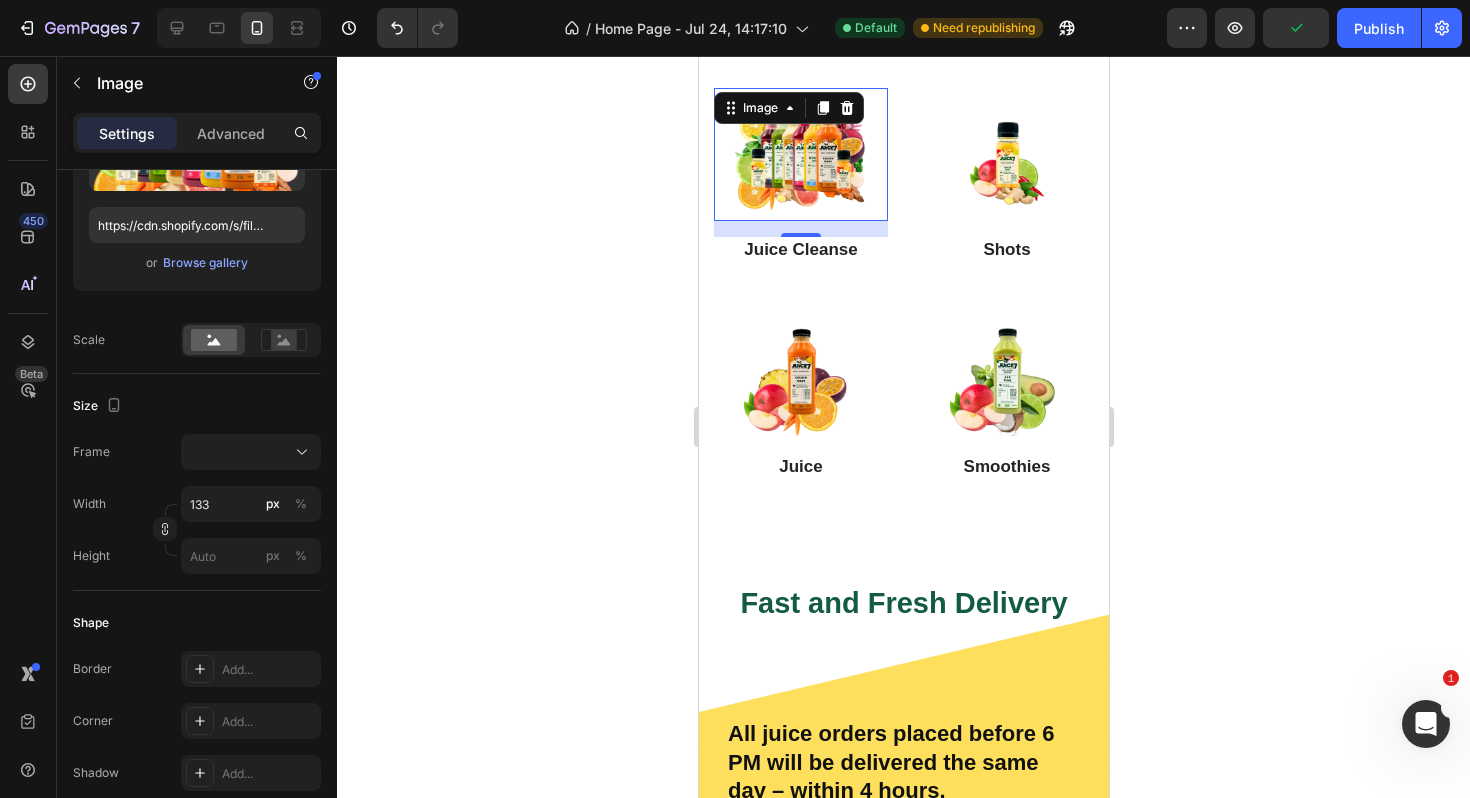 scroll, scrollTop: 0, scrollLeft: 0, axis: both 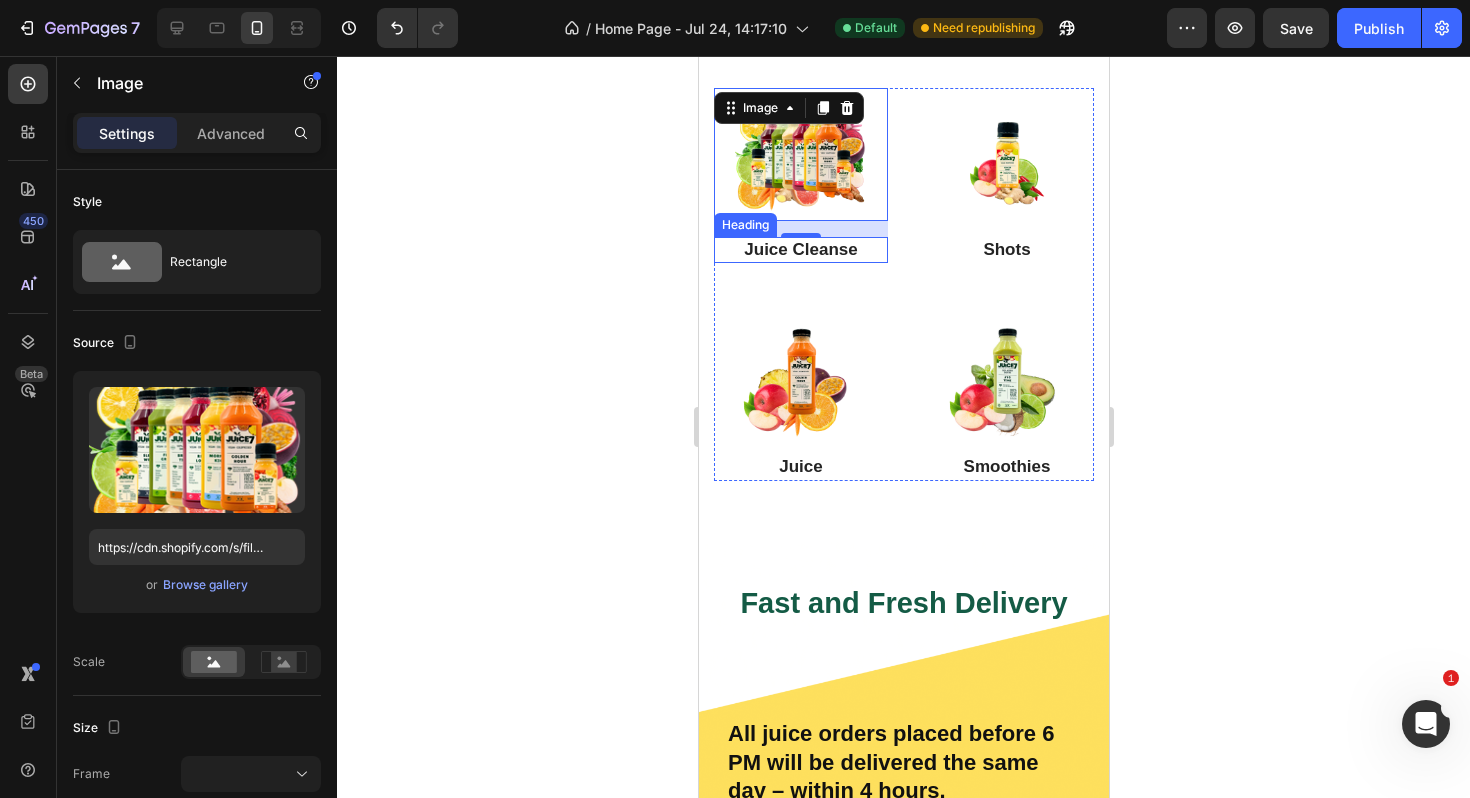 click on "Juice Cleanse" at bounding box center (800, 250) 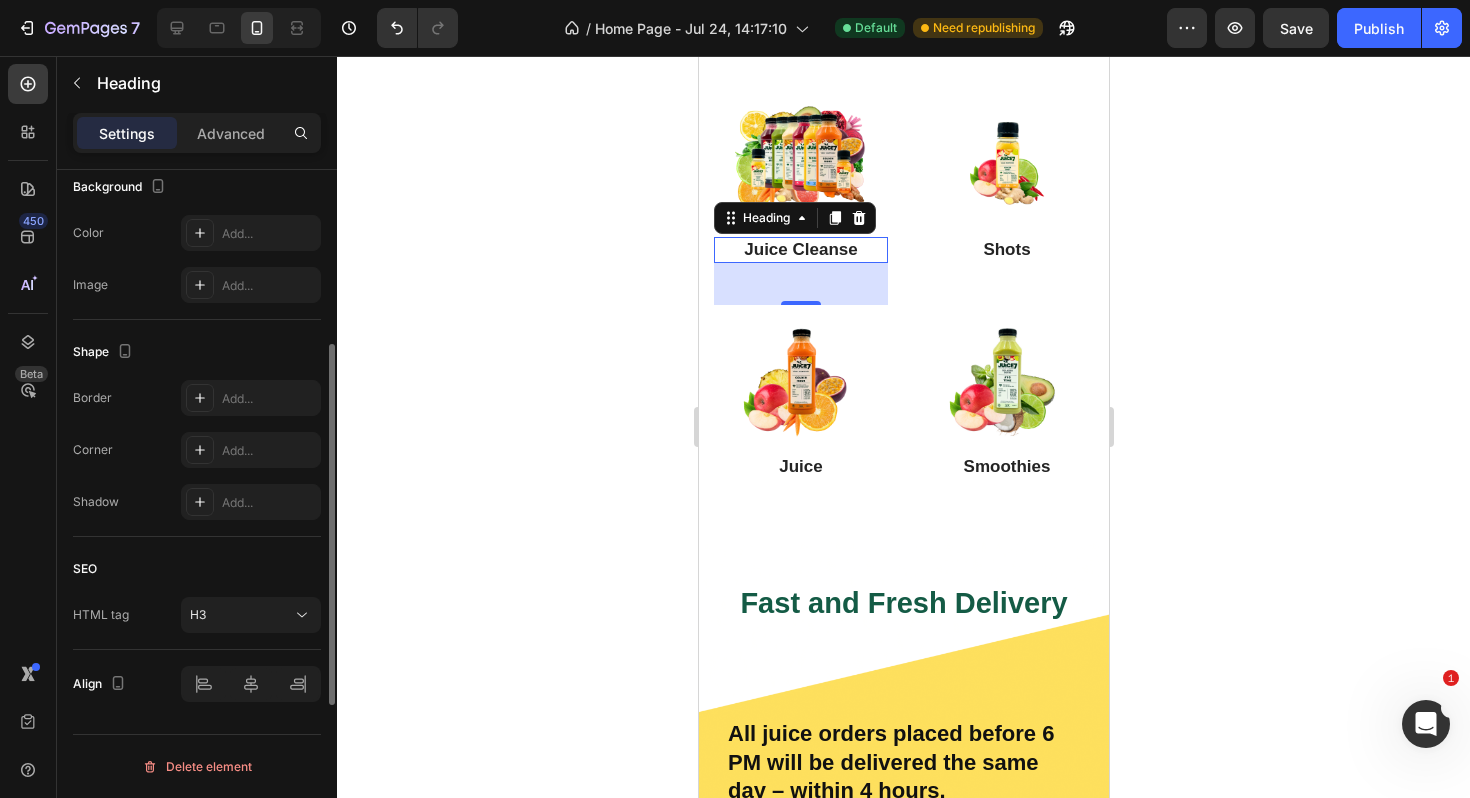 scroll, scrollTop: 0, scrollLeft: 0, axis: both 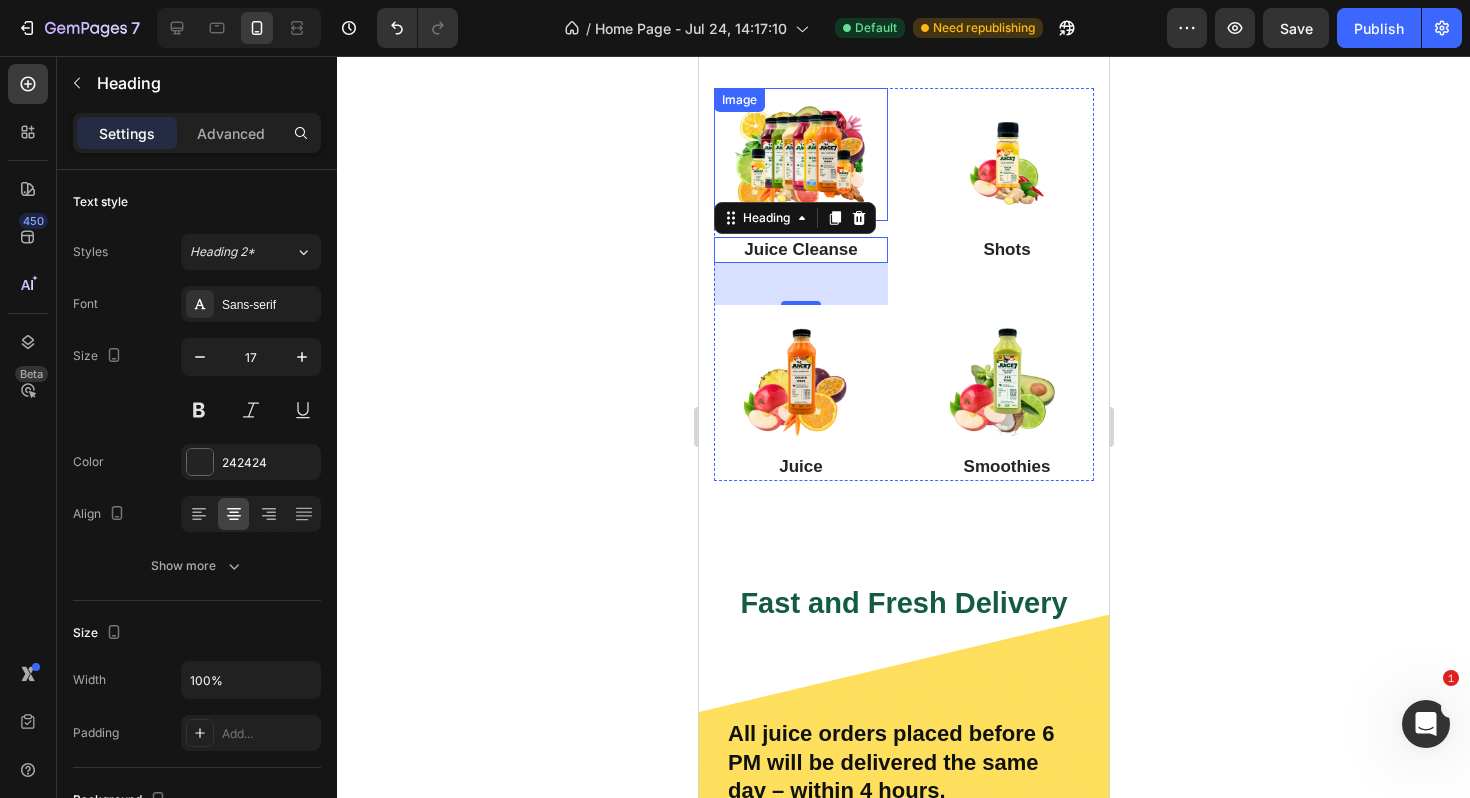 click at bounding box center (800, 154) 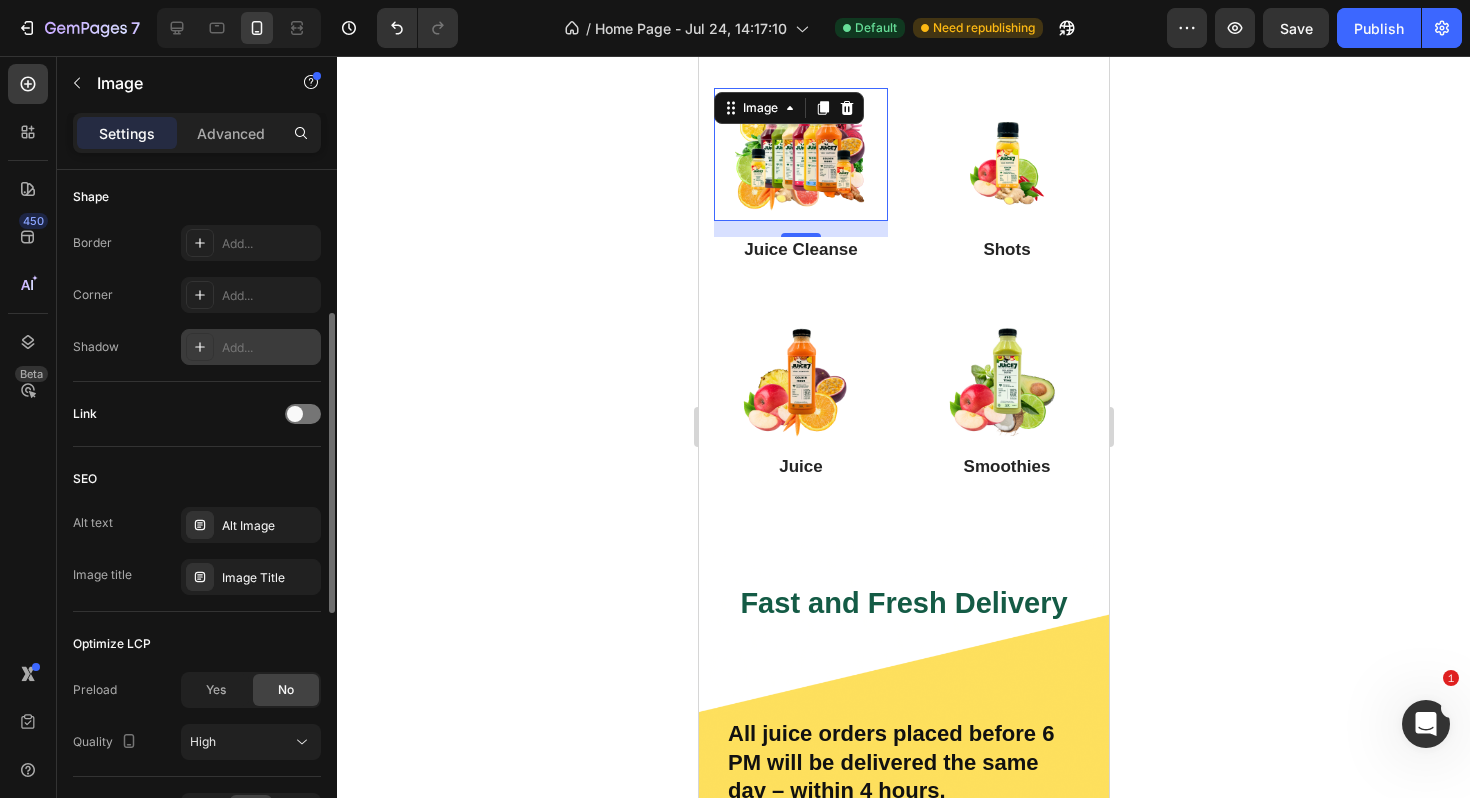 scroll, scrollTop: 774, scrollLeft: 0, axis: vertical 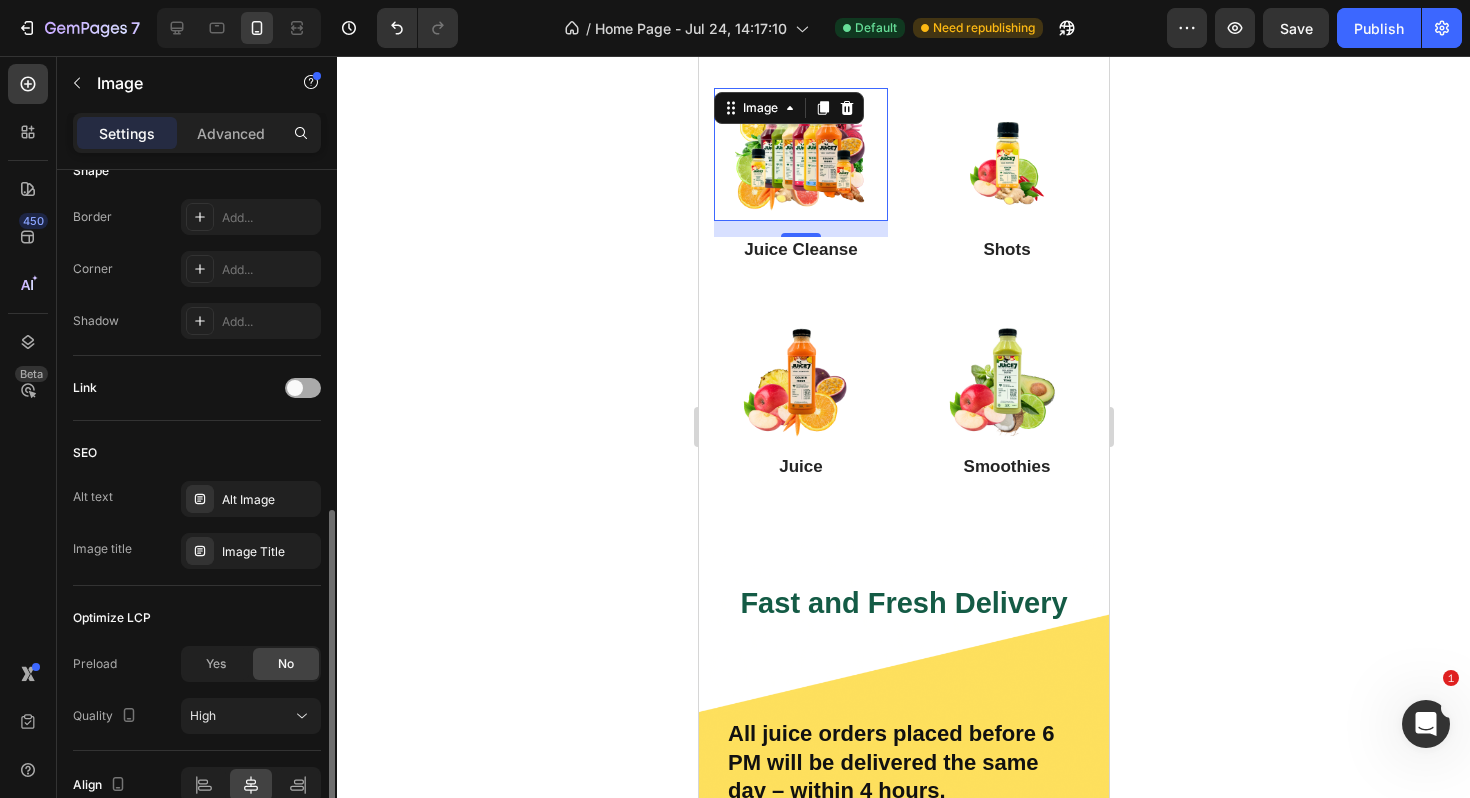 click at bounding box center [303, 388] 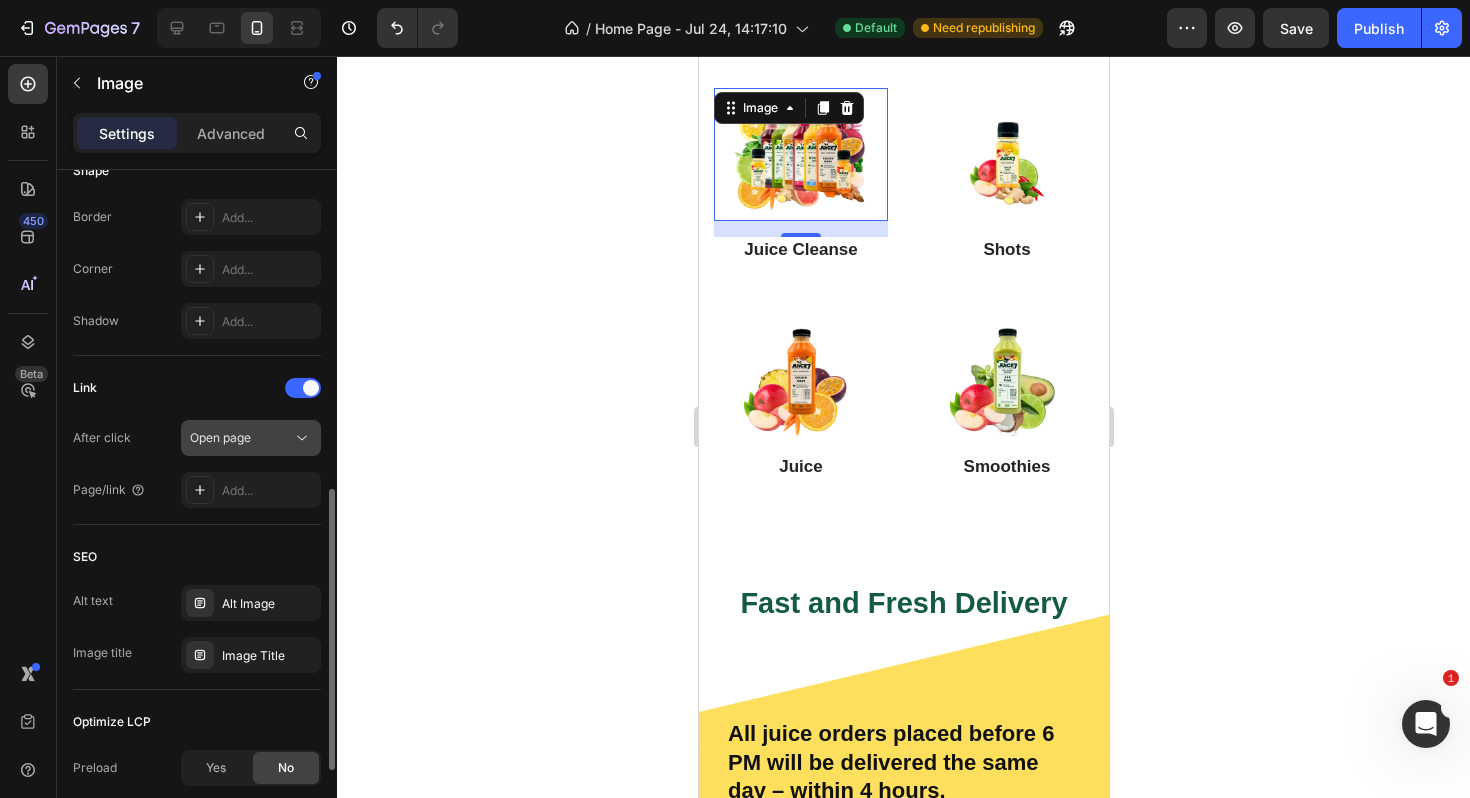 click on "Open page" at bounding box center (220, 437) 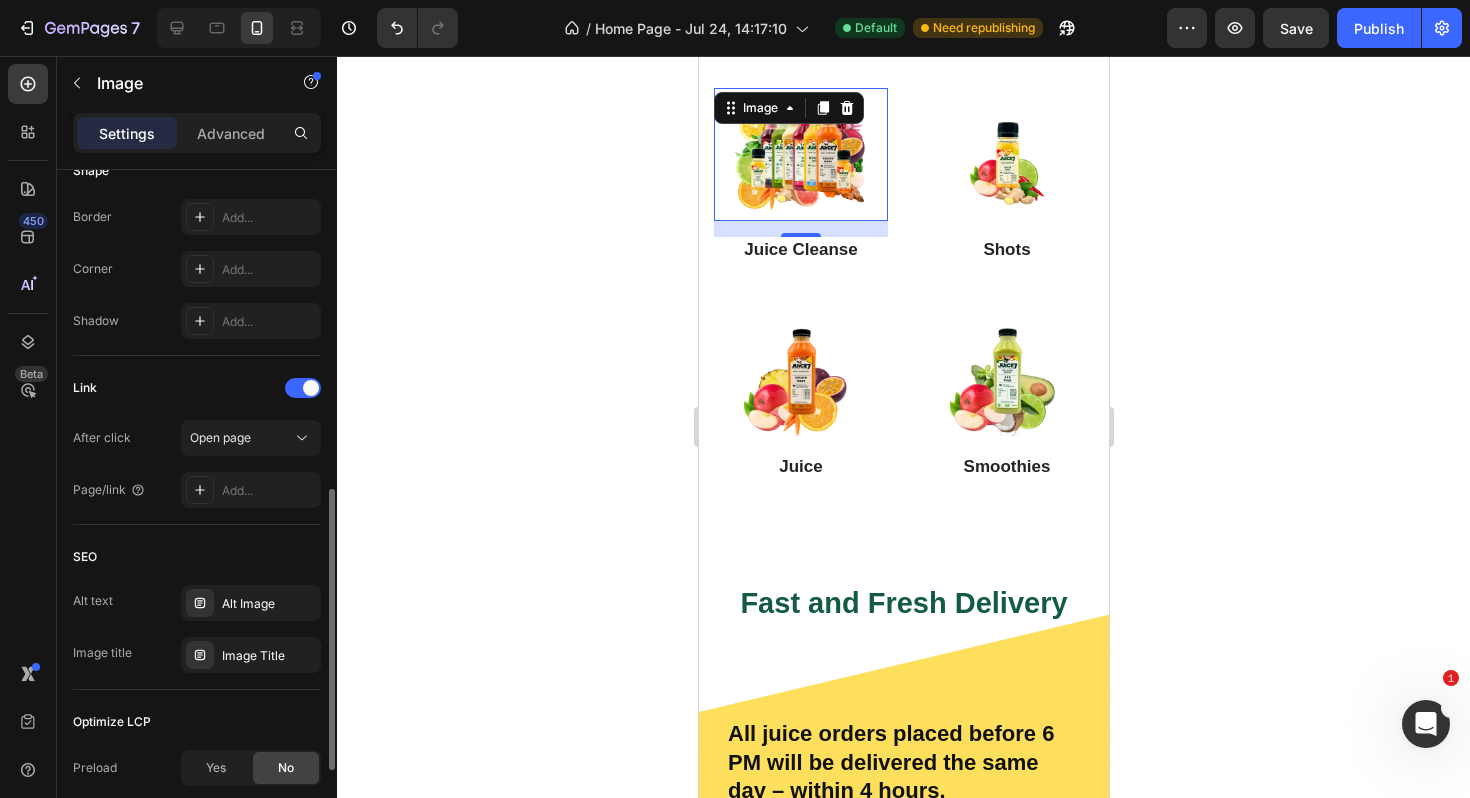 click on "Link" at bounding box center [197, 388] 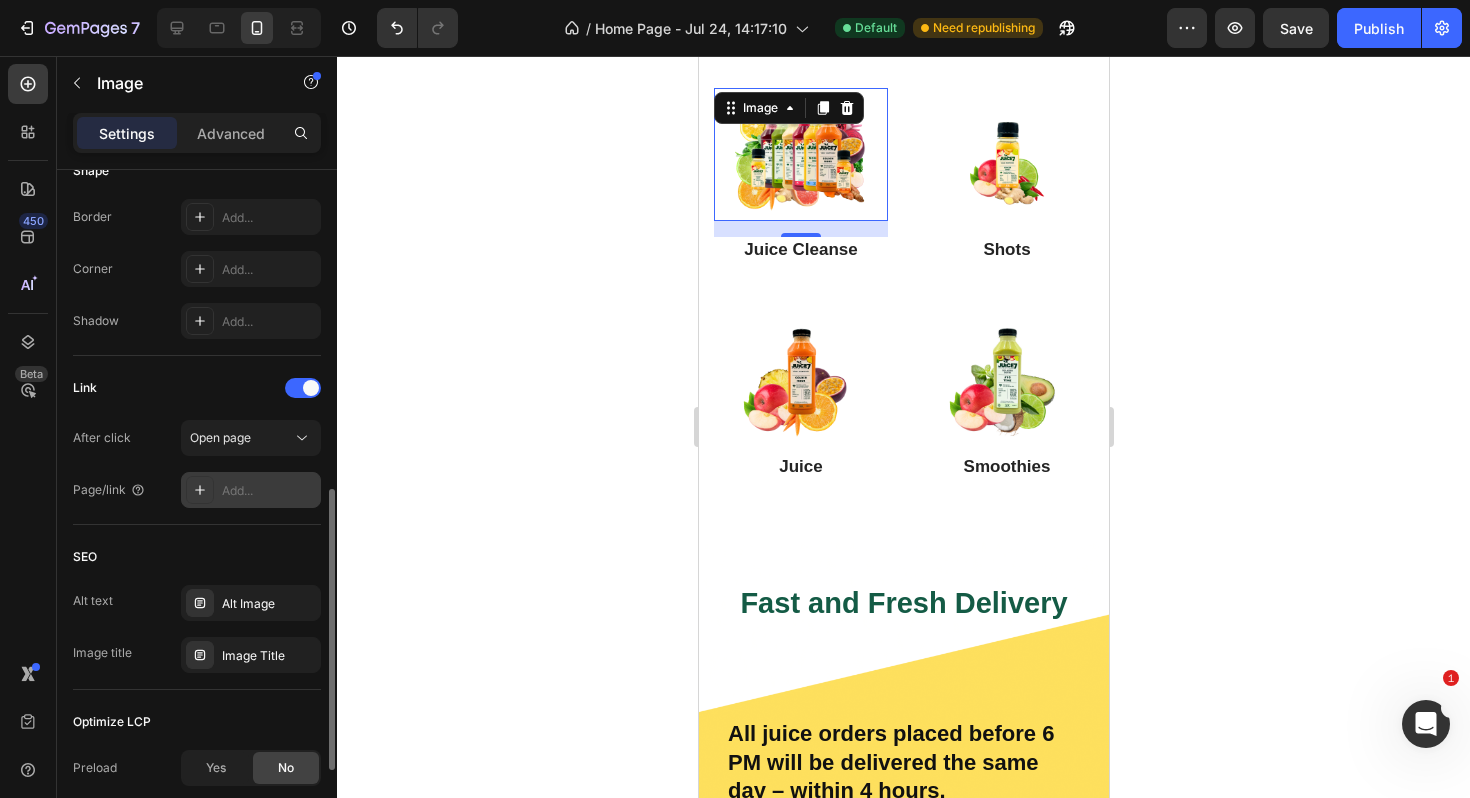 click on "Add..." at bounding box center [269, 491] 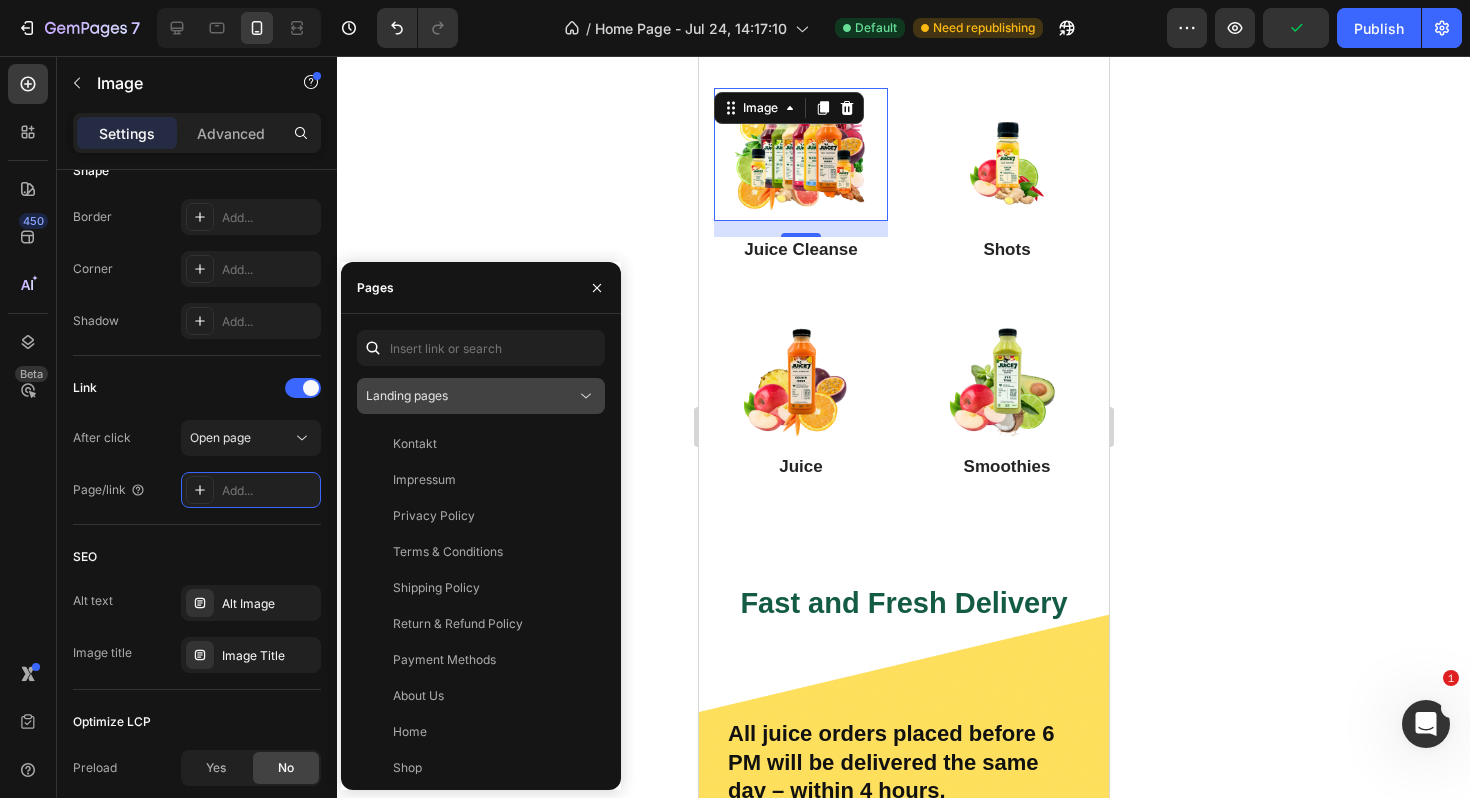 click on "Landing pages" 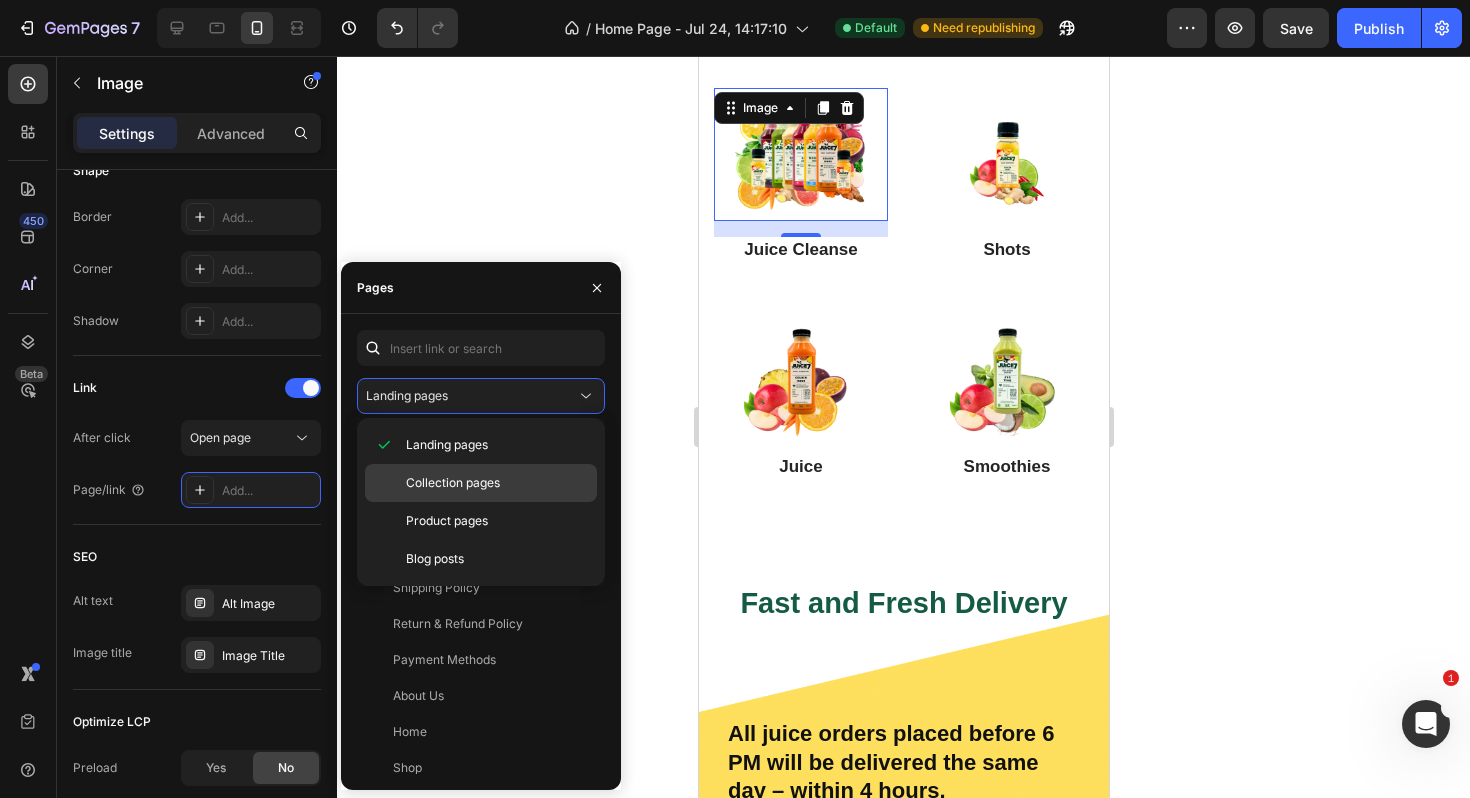 click on "Collection pages" 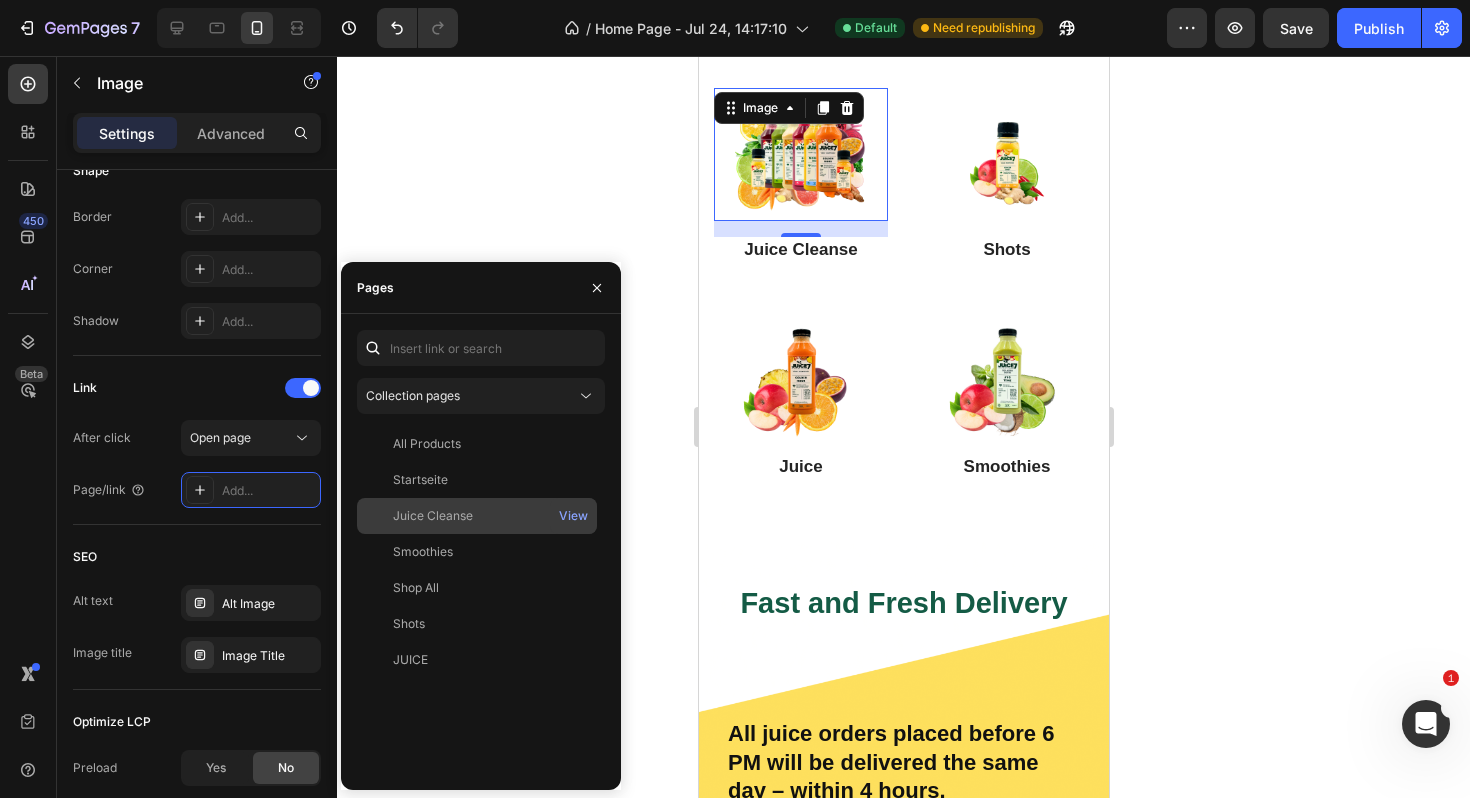 click on "Juice Cleanse   View" 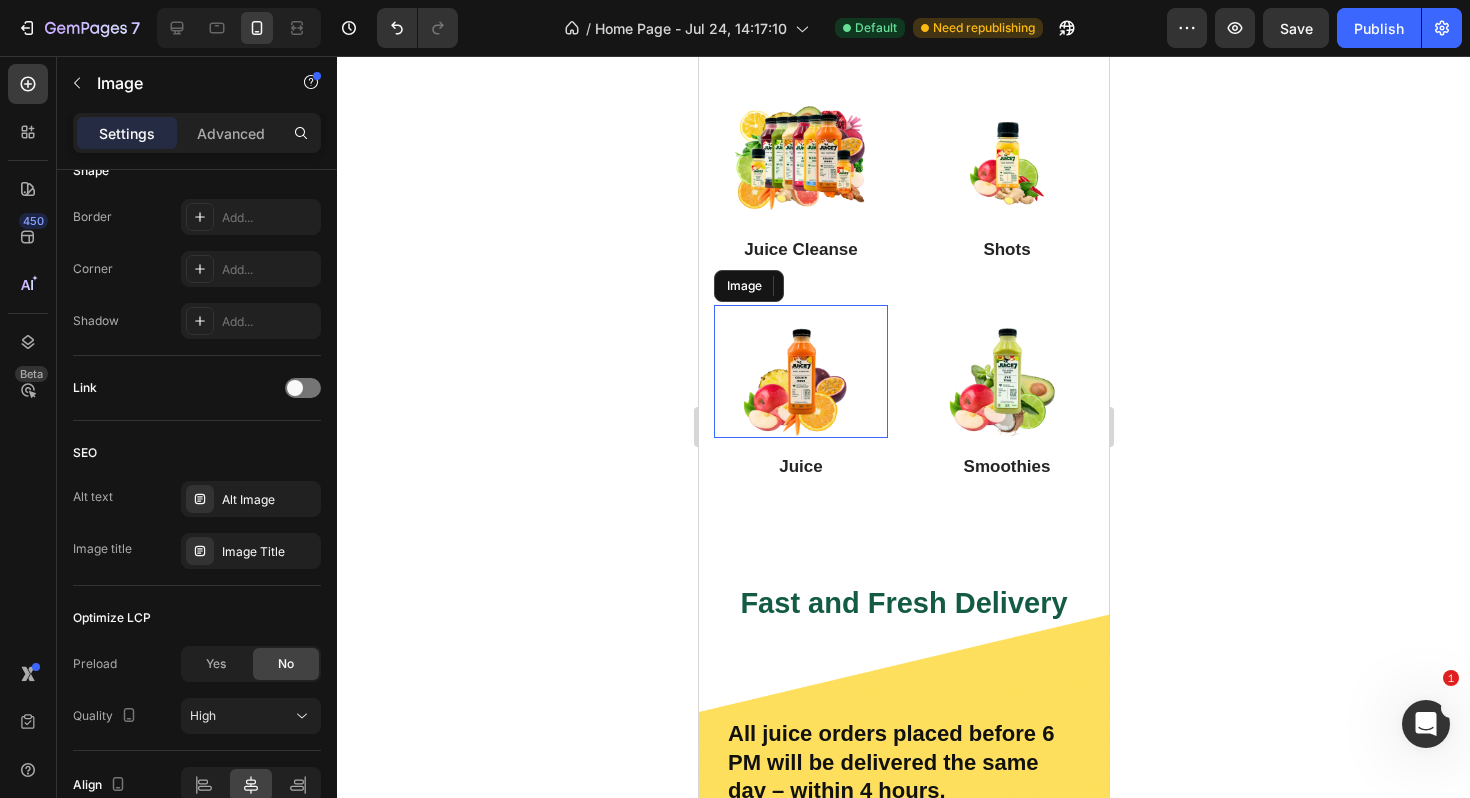 click at bounding box center [800, 371] 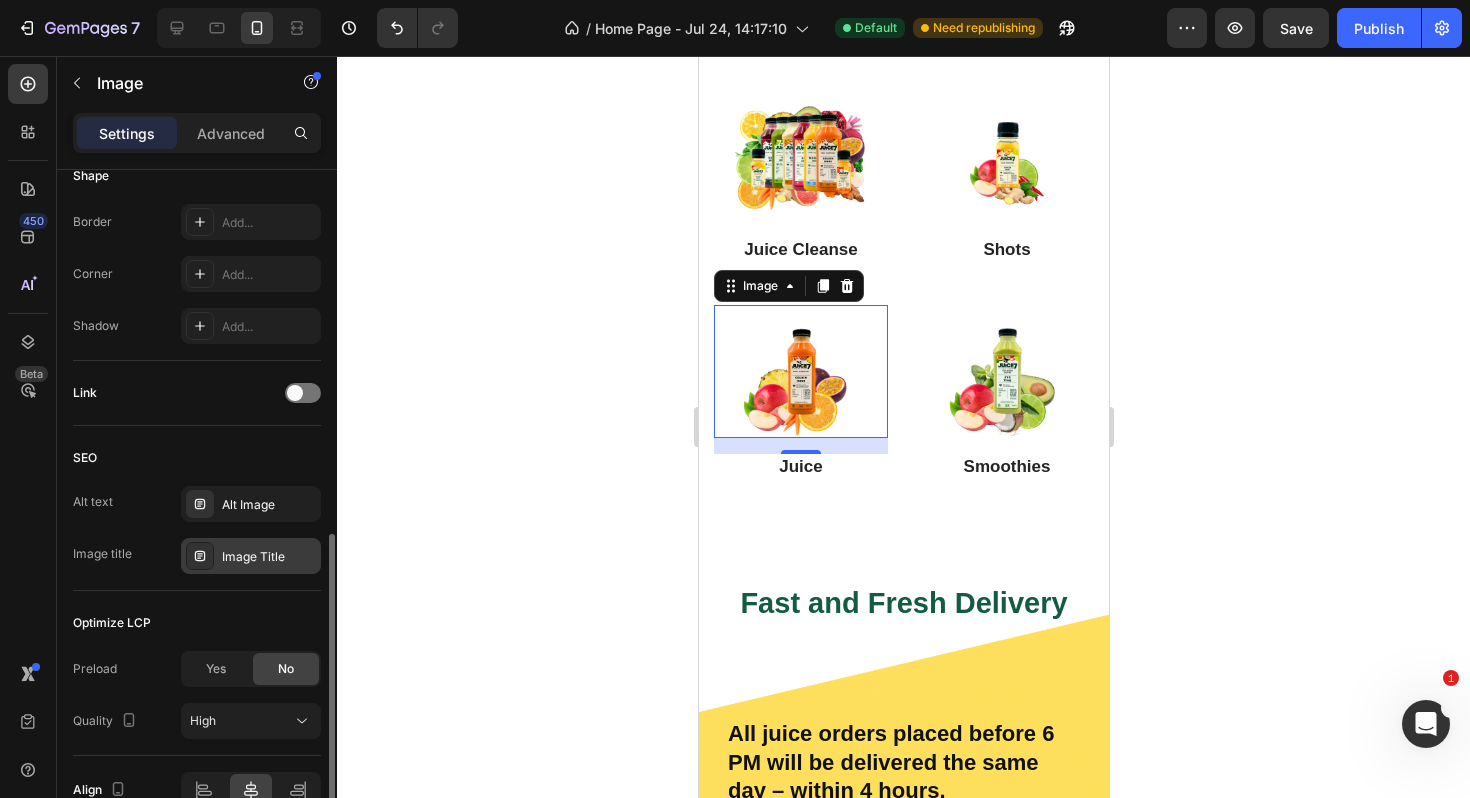 scroll, scrollTop: 747, scrollLeft: 0, axis: vertical 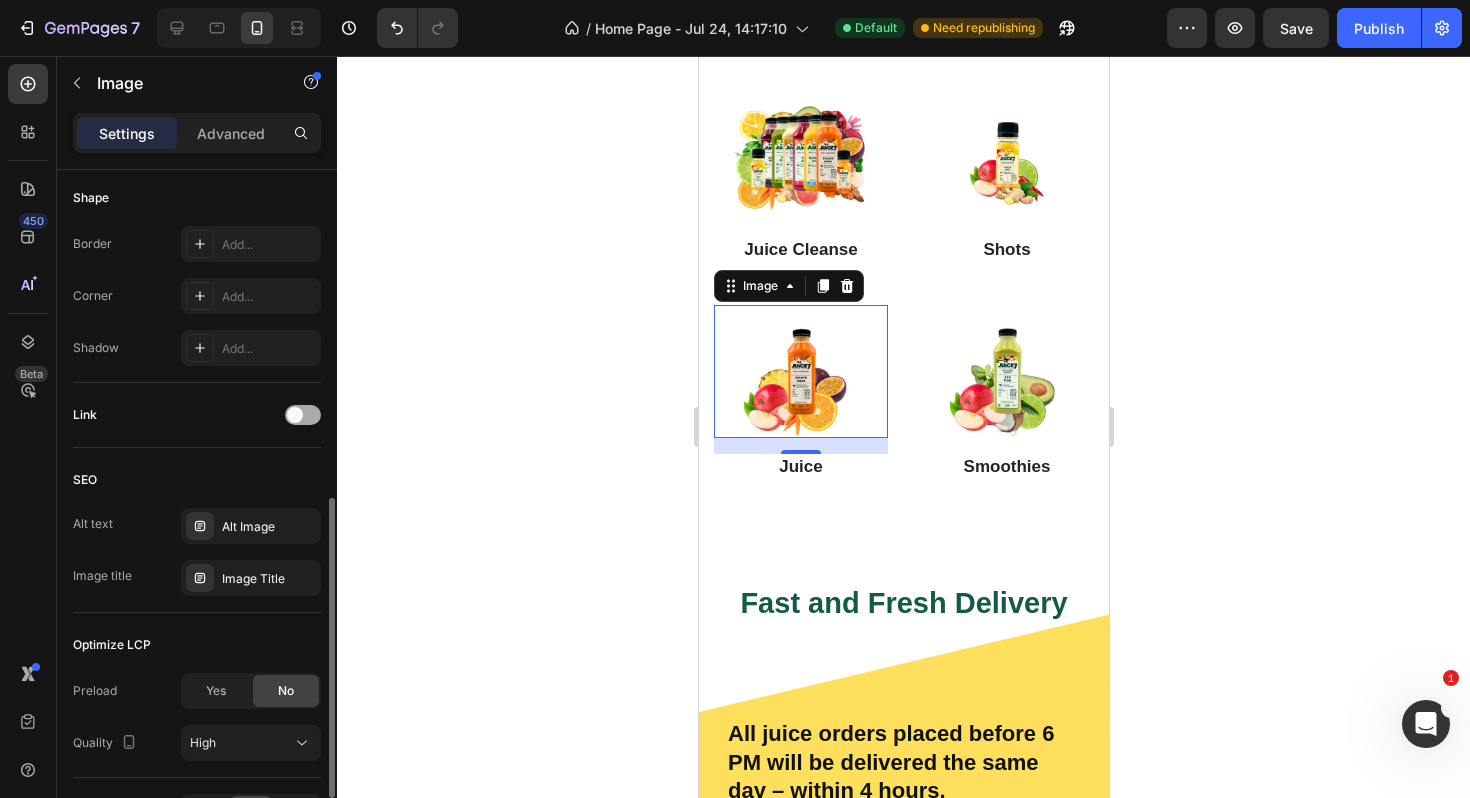 click at bounding box center [303, 415] 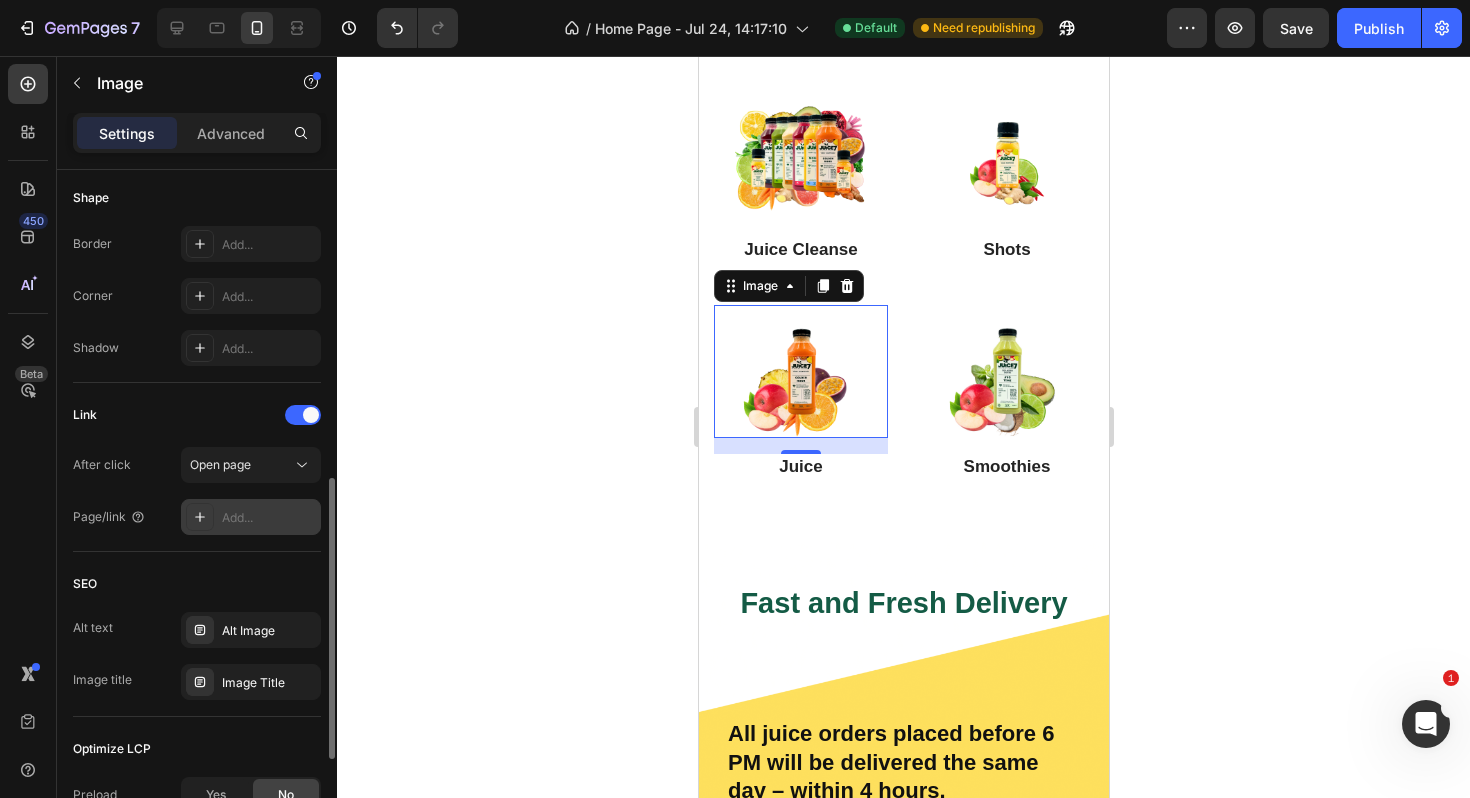 click on "Add..." at bounding box center [269, 518] 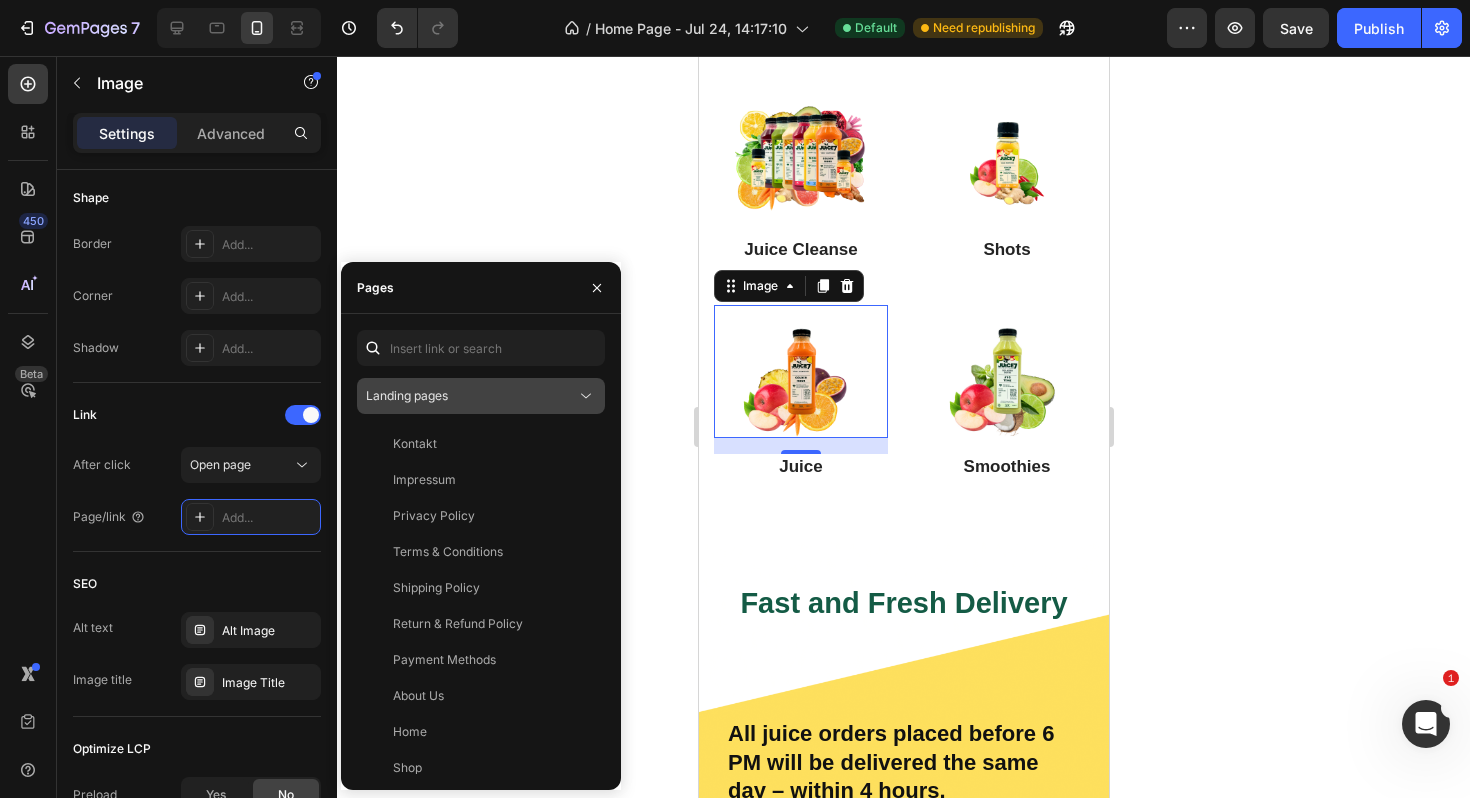 click on "Landing pages" 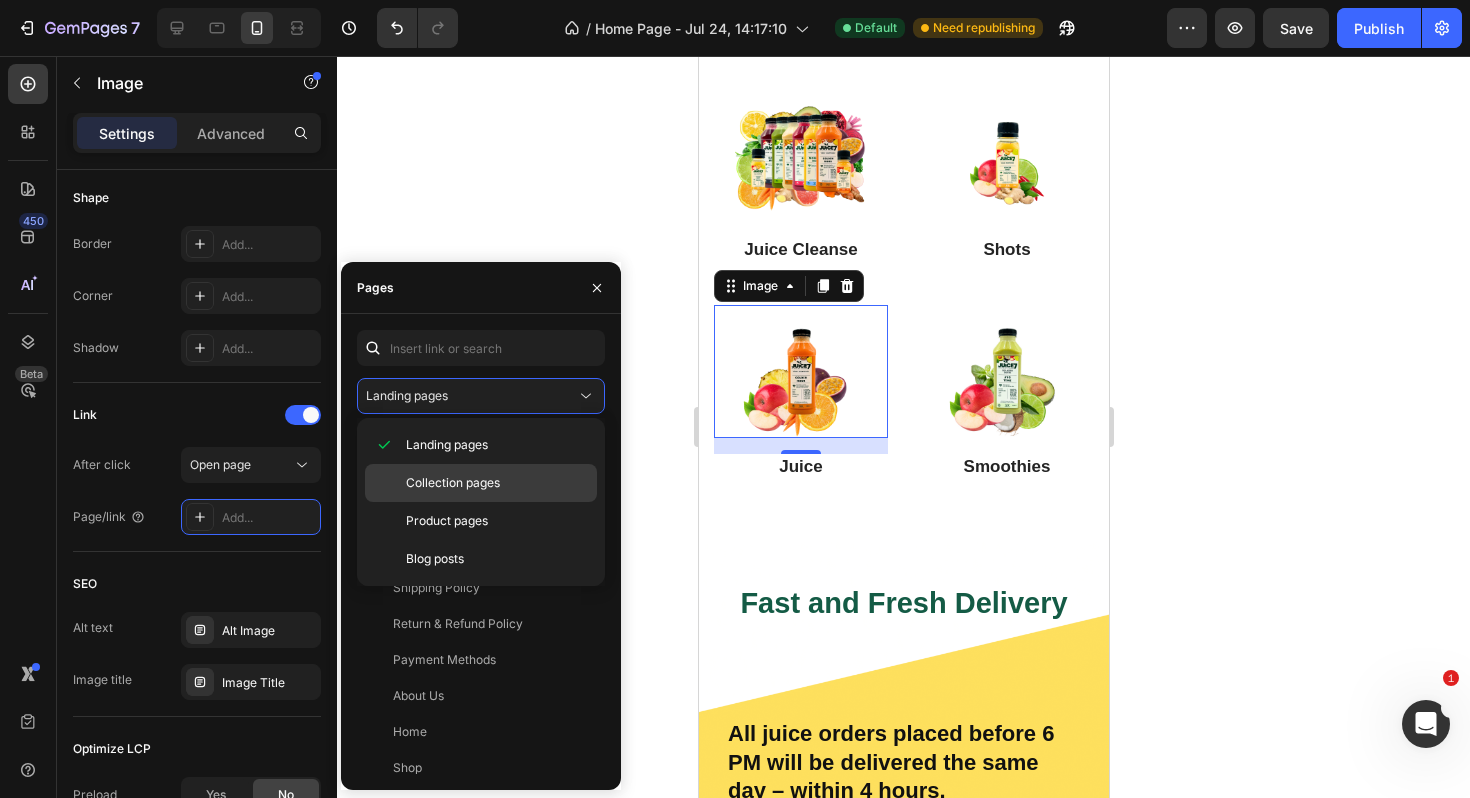 click on "Collection pages" 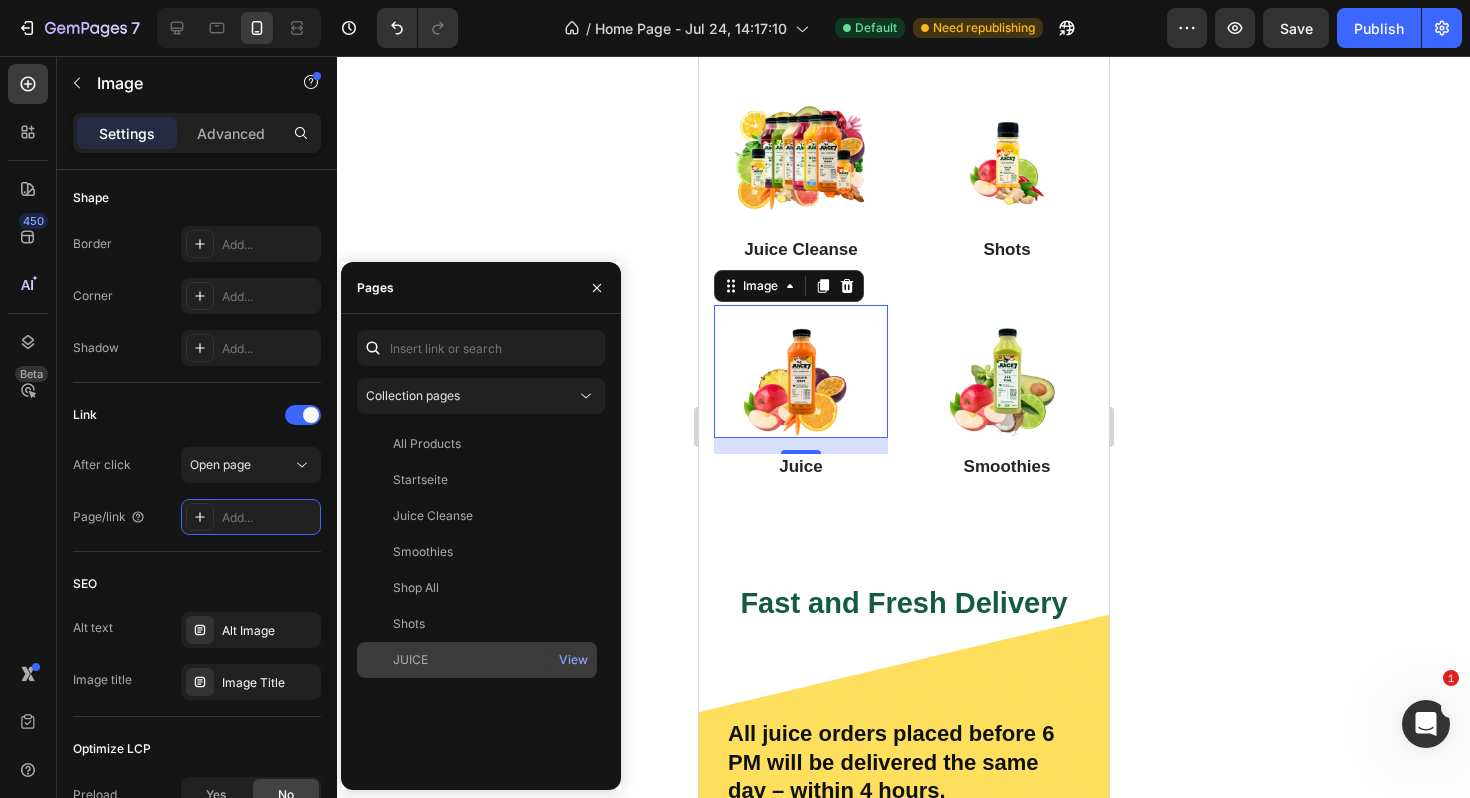 click on "JUICE" at bounding box center [477, 660] 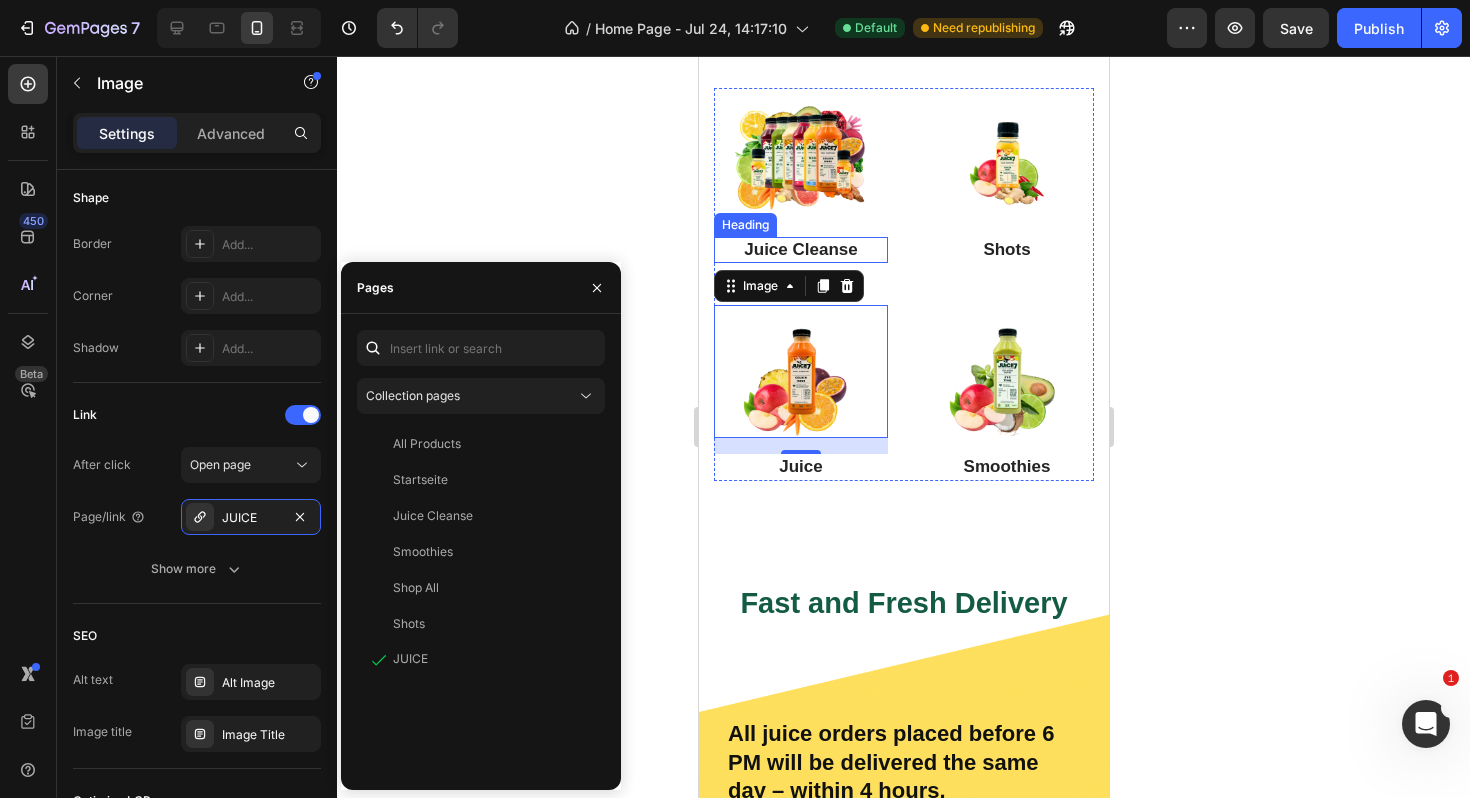 click on "Juice Cleanse" at bounding box center (800, 250) 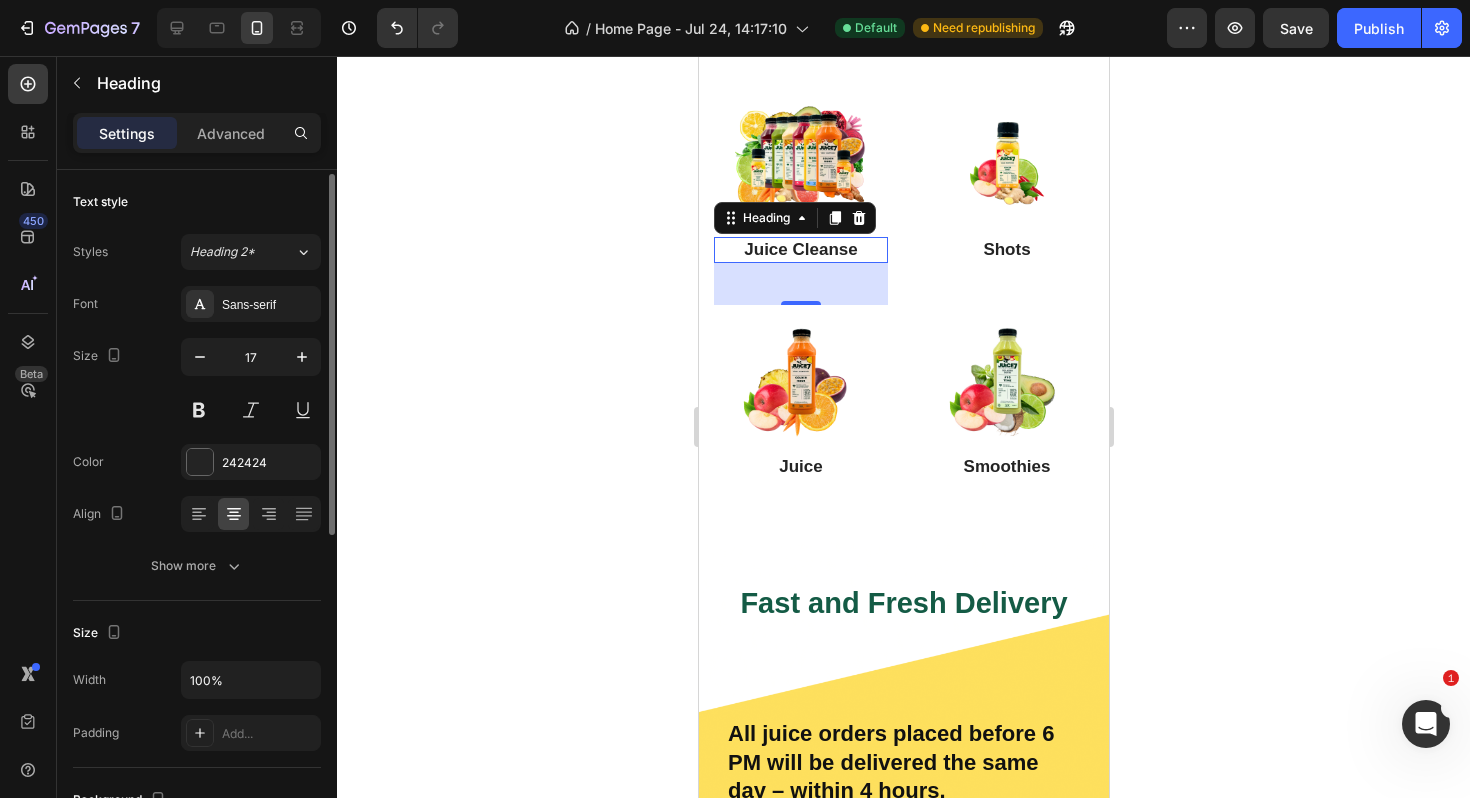 scroll, scrollTop: 3, scrollLeft: 0, axis: vertical 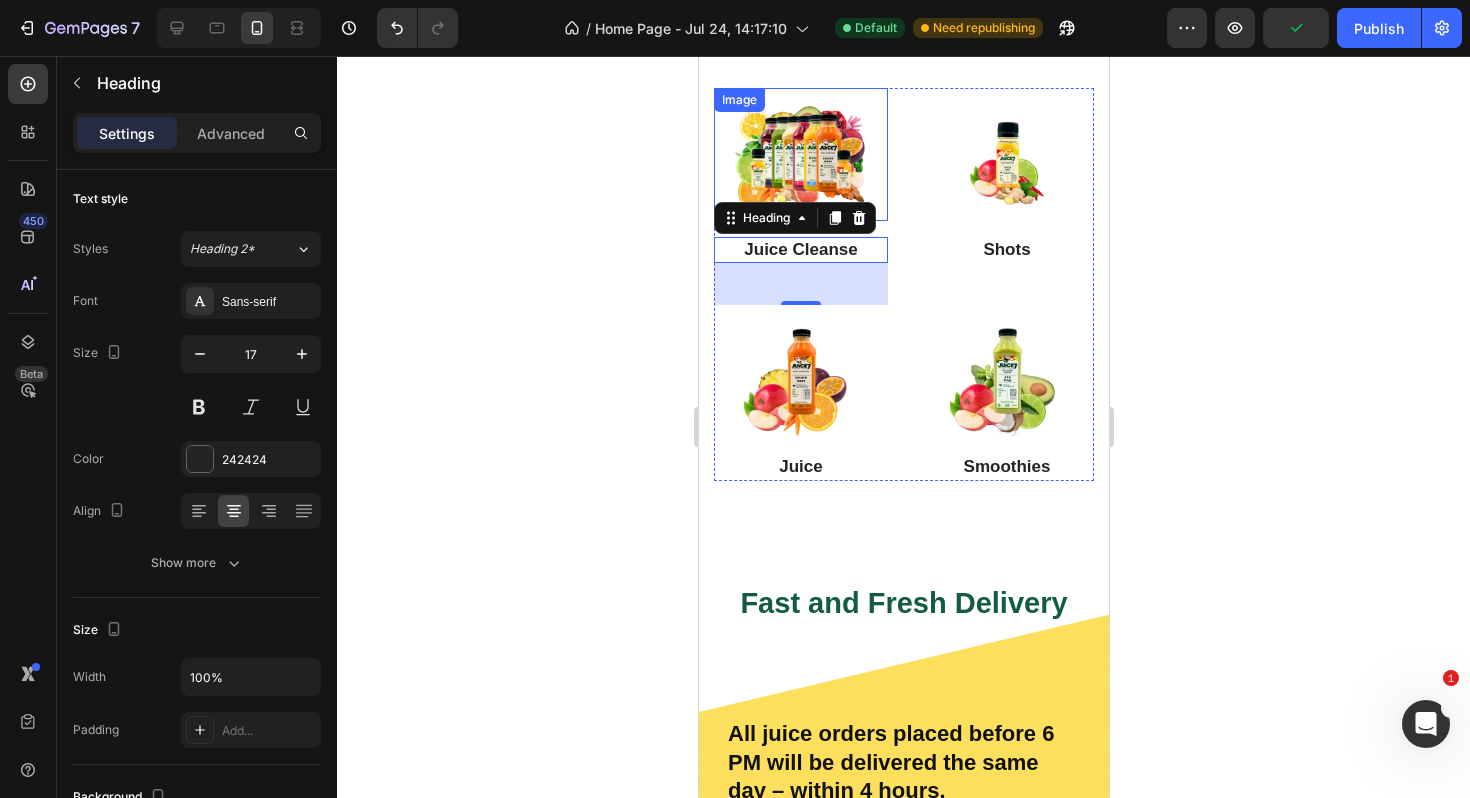 click at bounding box center (800, 154) 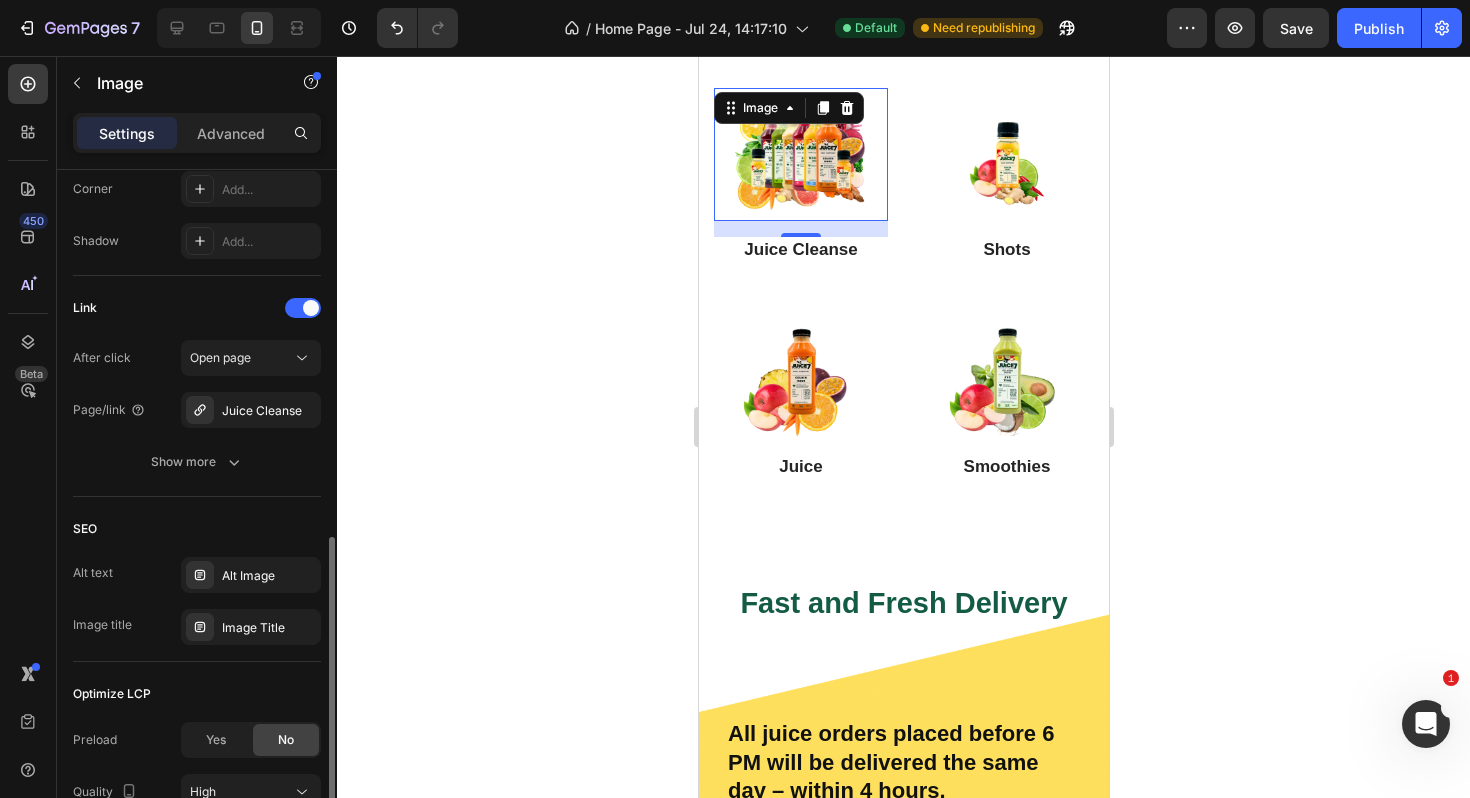 scroll, scrollTop: 873, scrollLeft: 0, axis: vertical 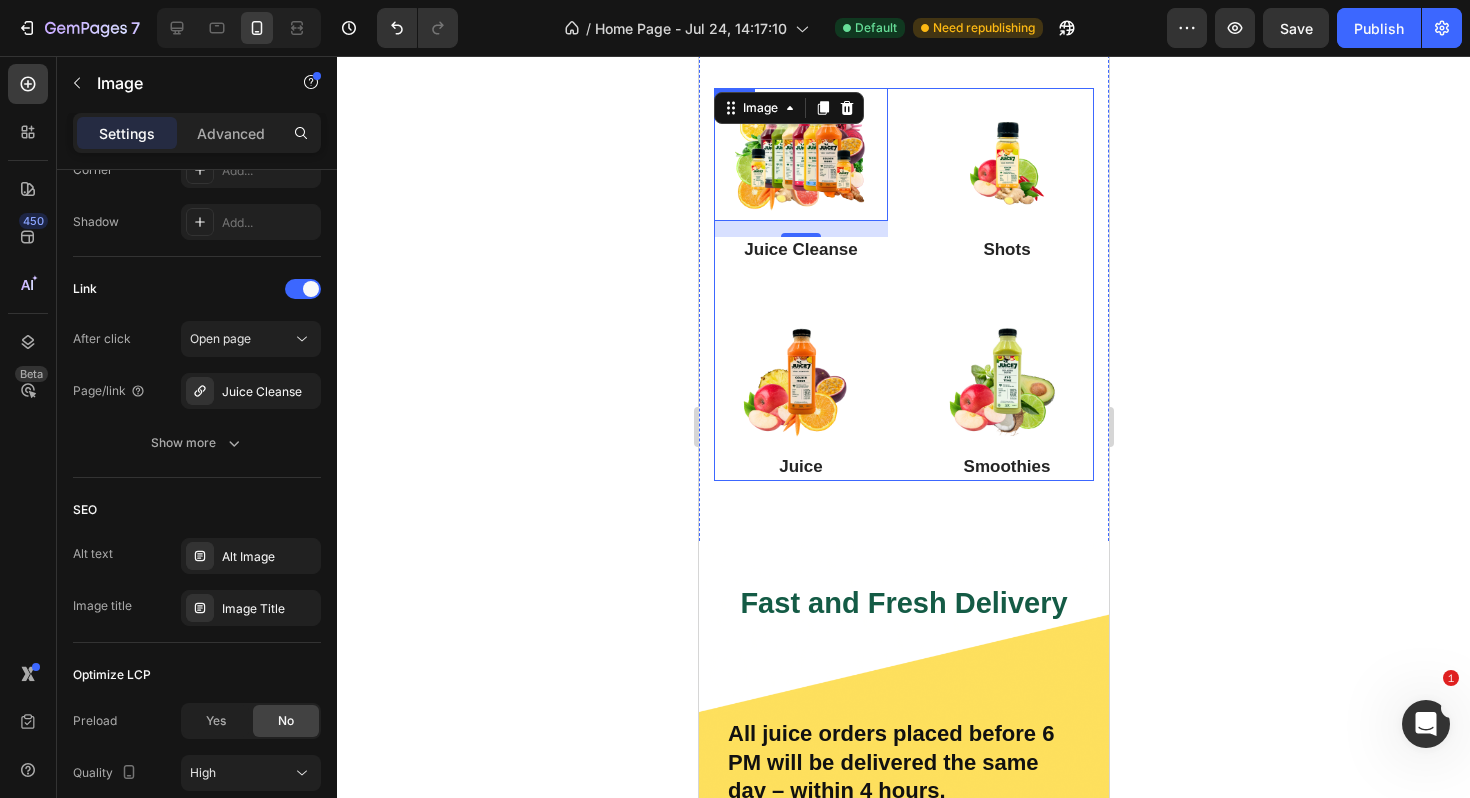 click at bounding box center [1006, 154] 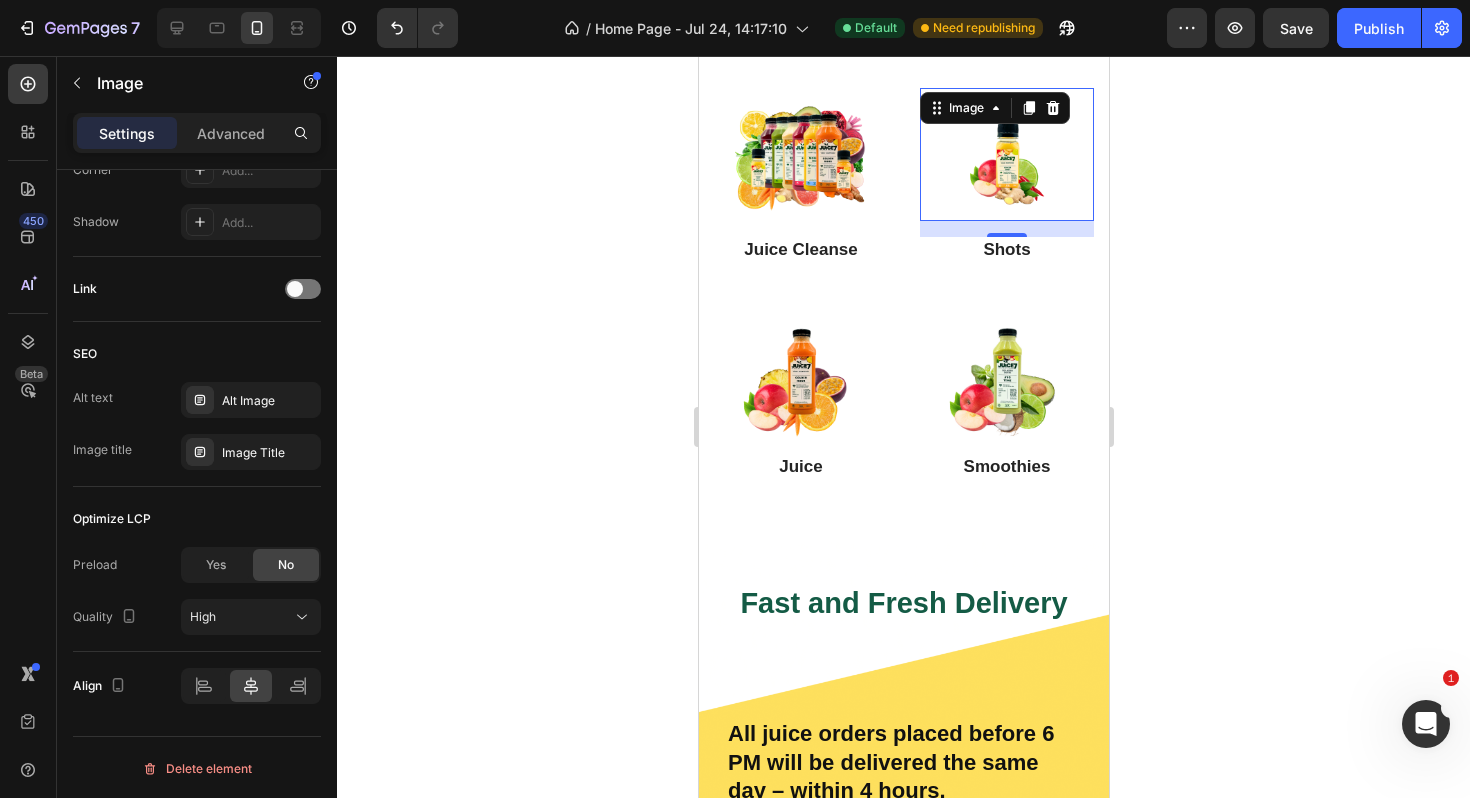 click at bounding box center [1006, 154] 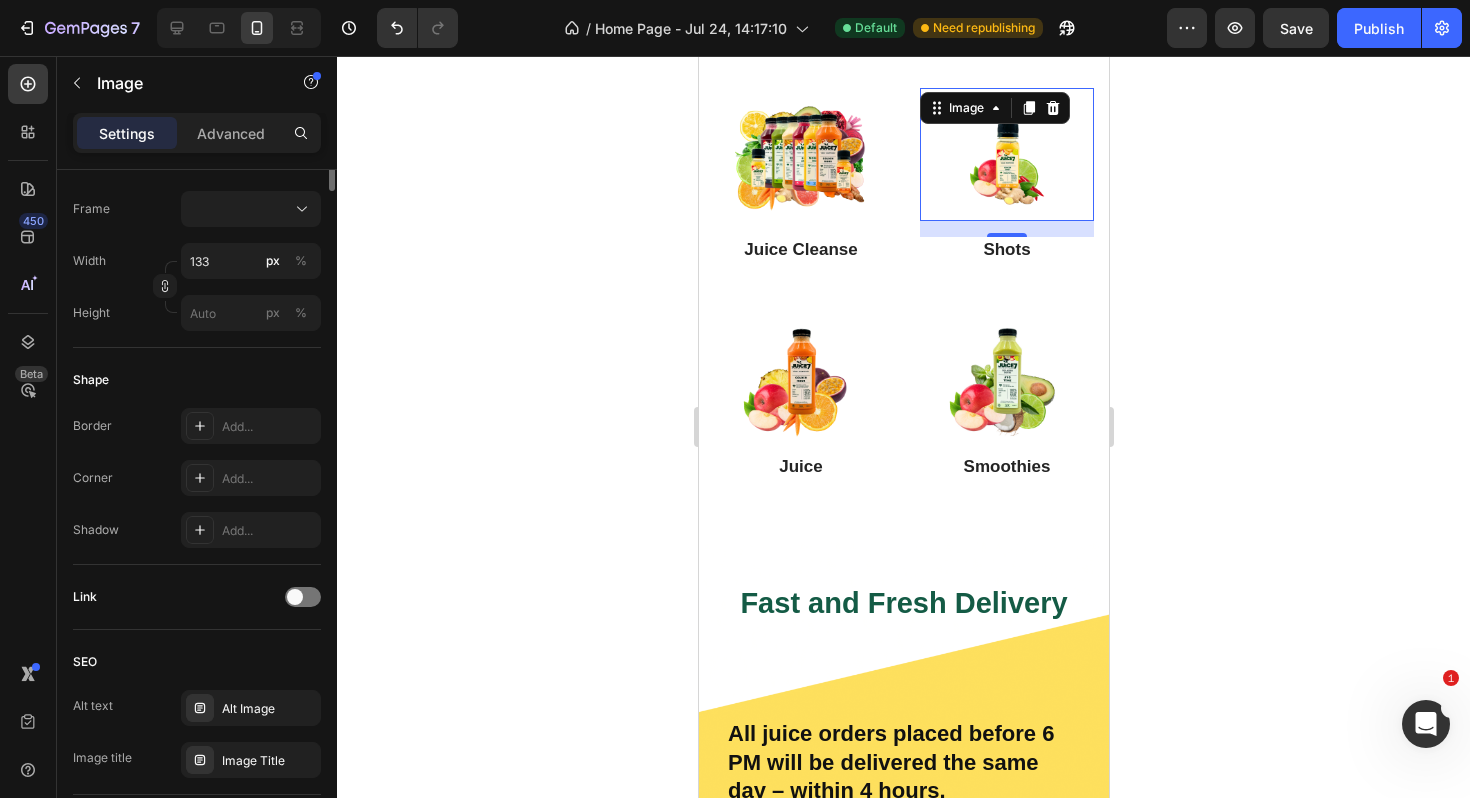 scroll, scrollTop: 875, scrollLeft: 0, axis: vertical 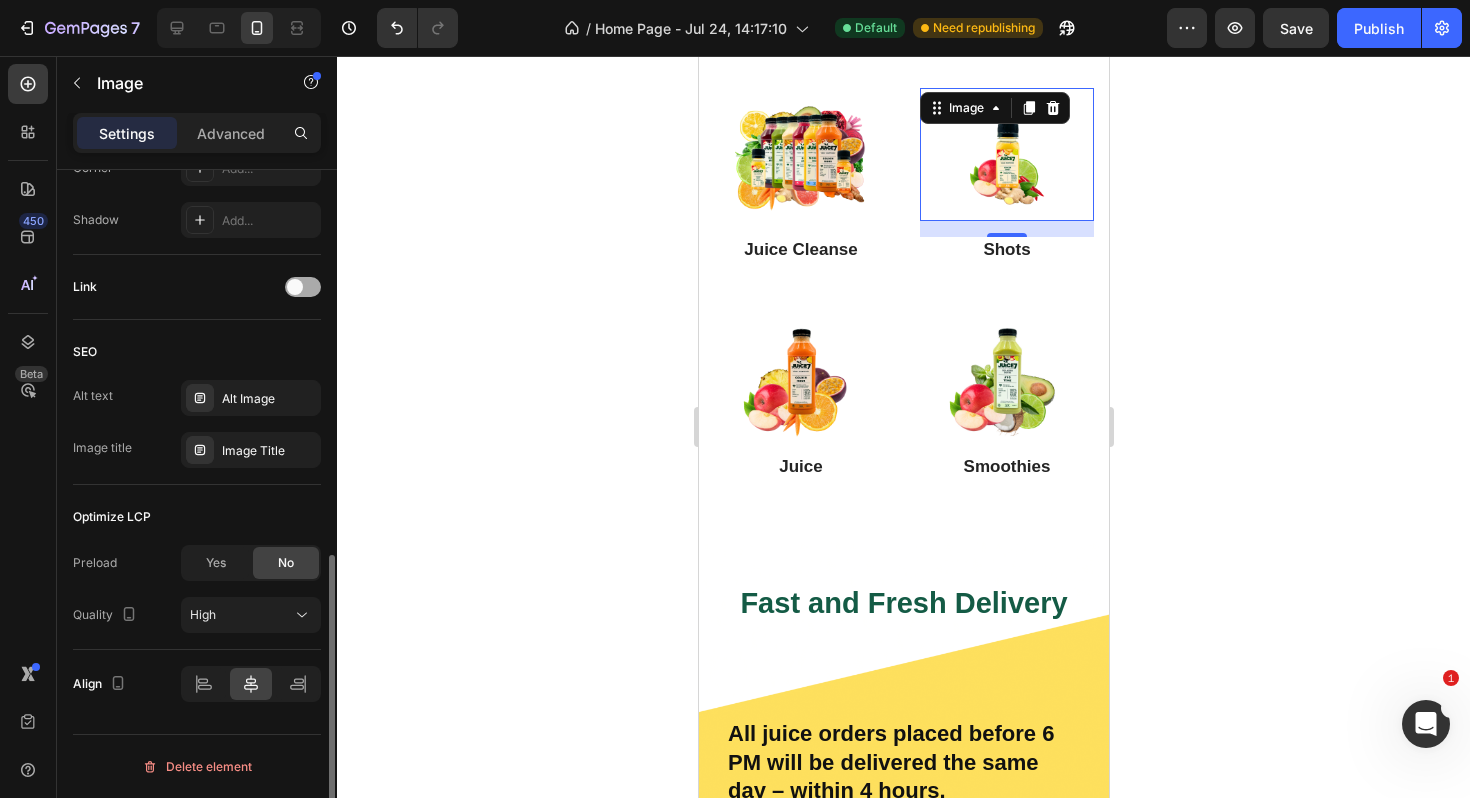 click at bounding box center [303, 287] 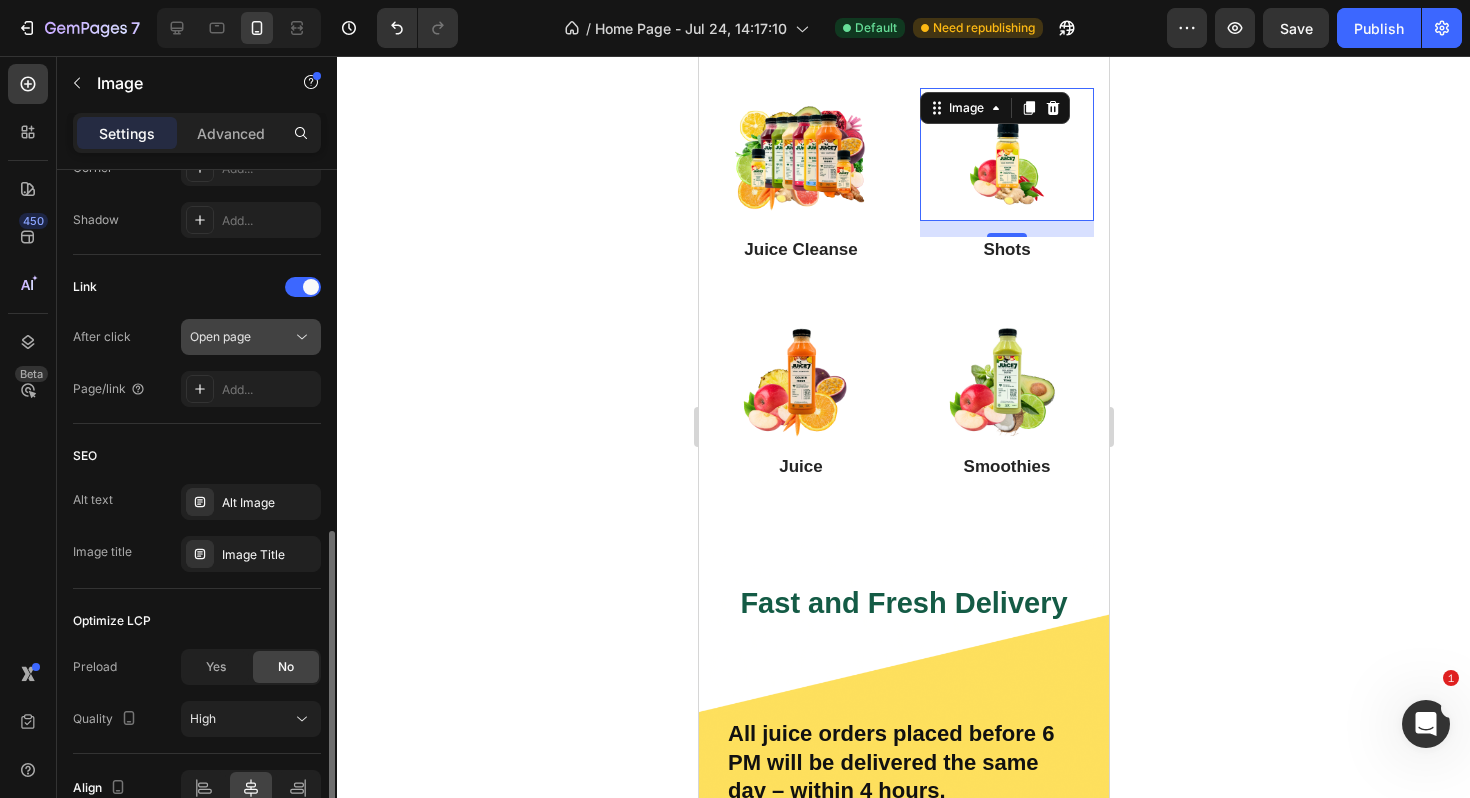 click on "Open page" at bounding box center (220, 336) 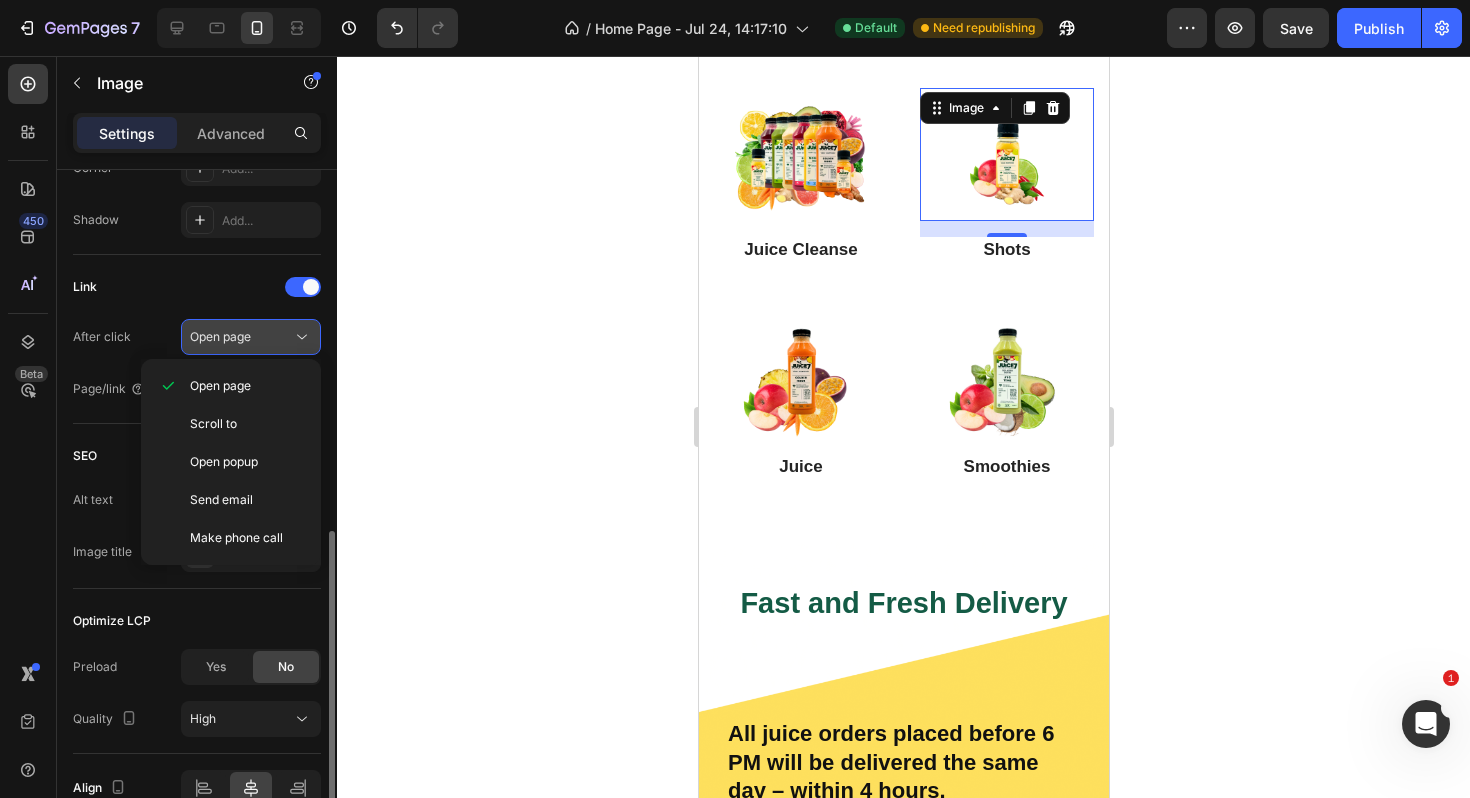 click on "Open page" at bounding box center [220, 336] 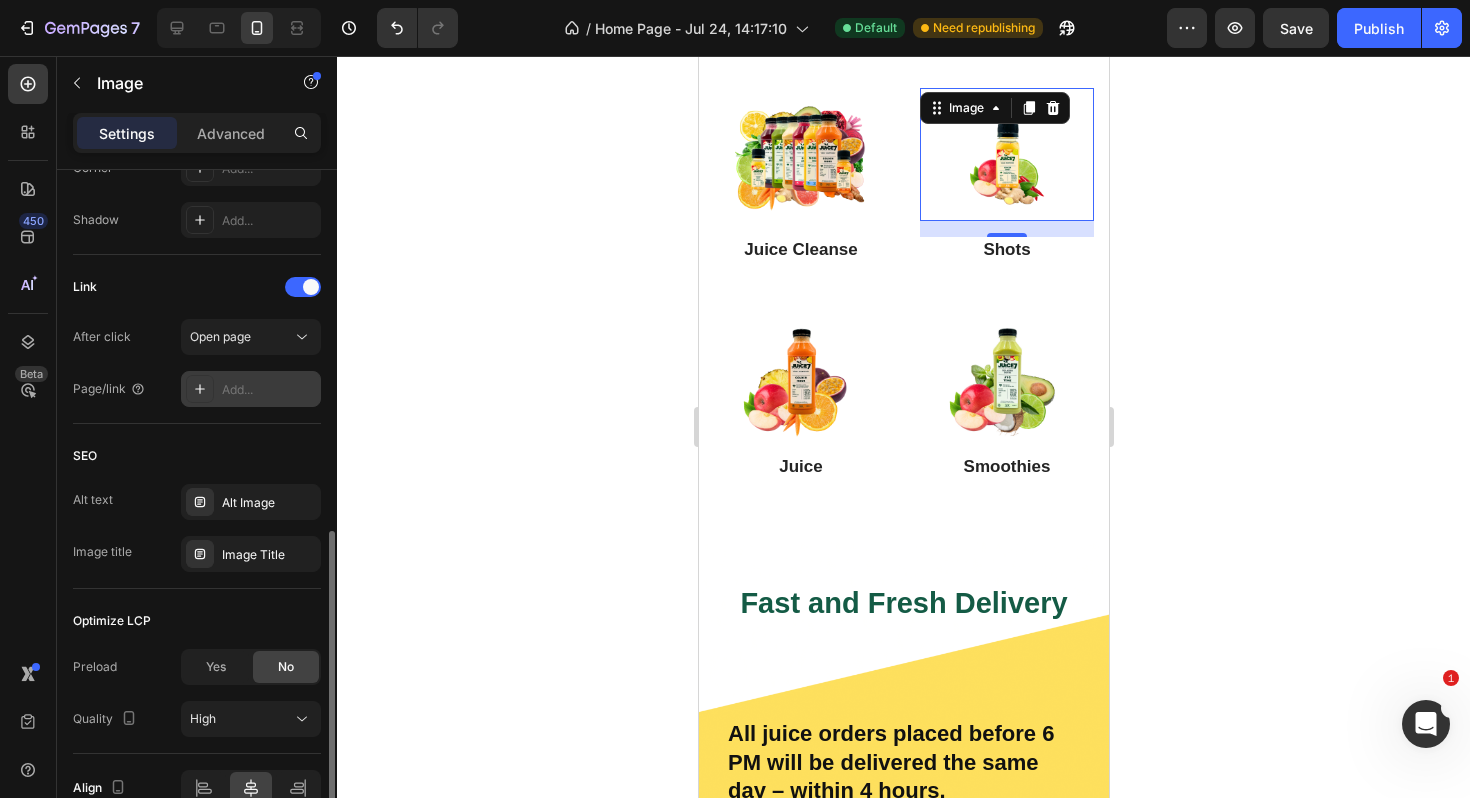 click on "Add..." at bounding box center [269, 390] 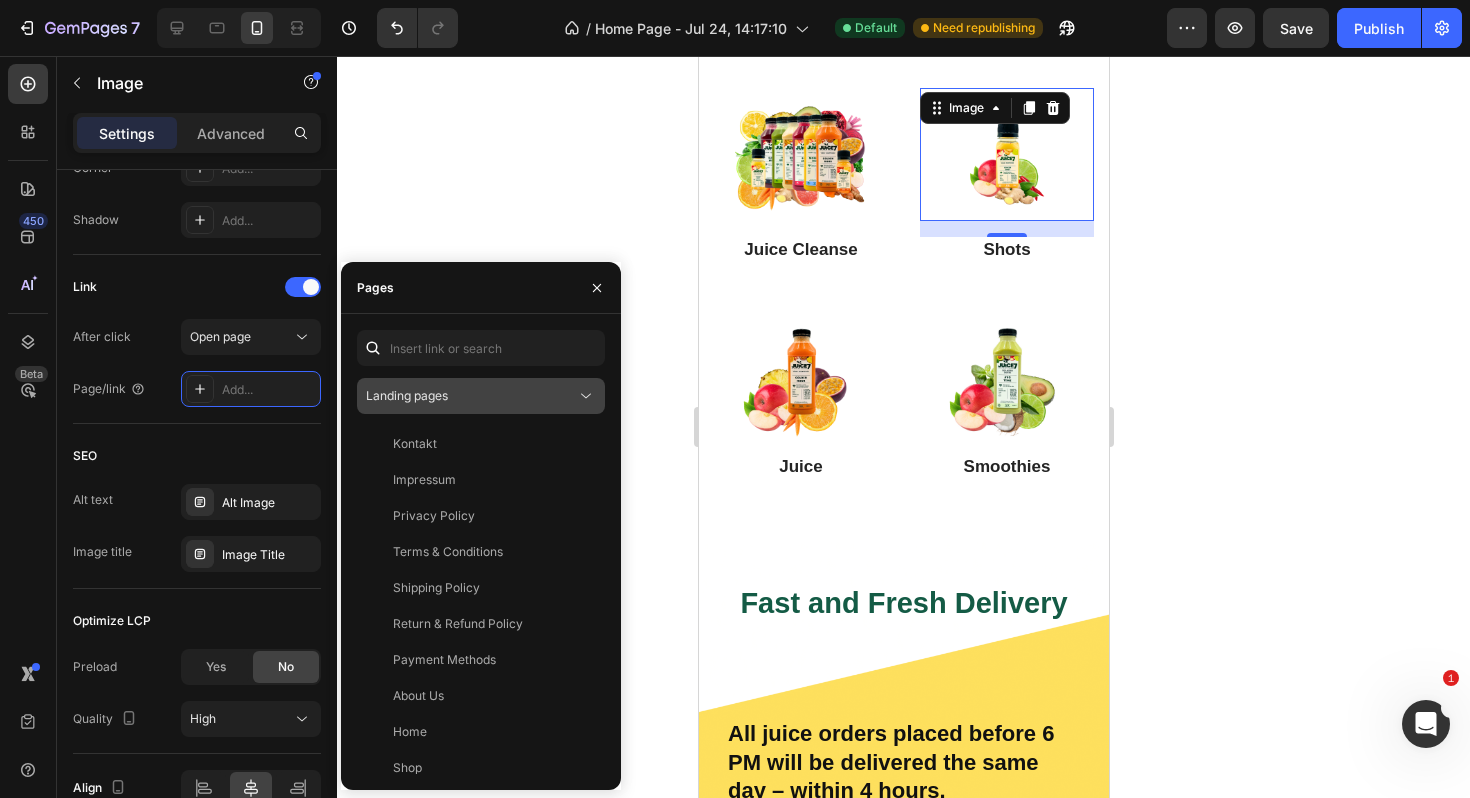 click on "Landing pages" at bounding box center (471, 396) 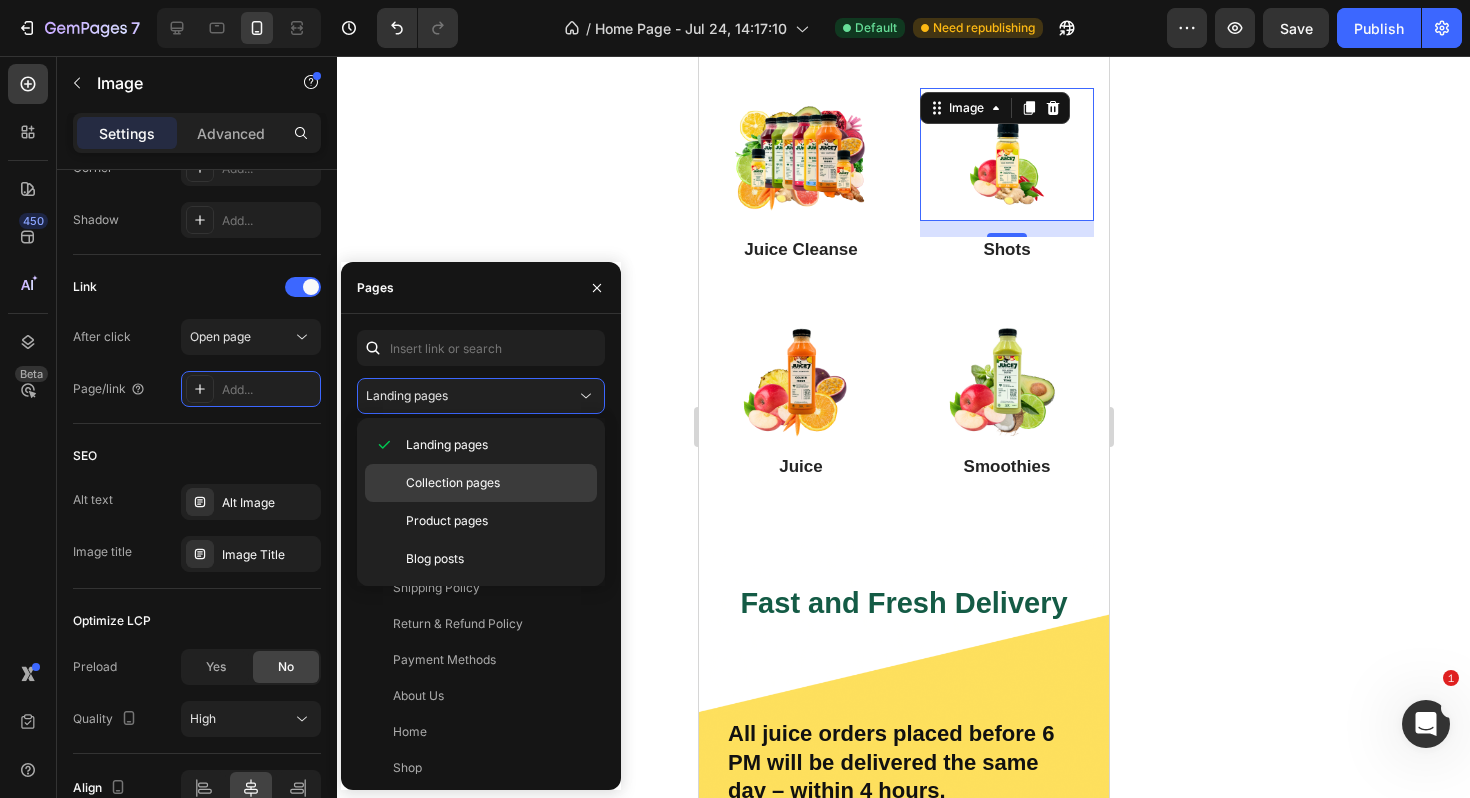 click on "Collection pages" 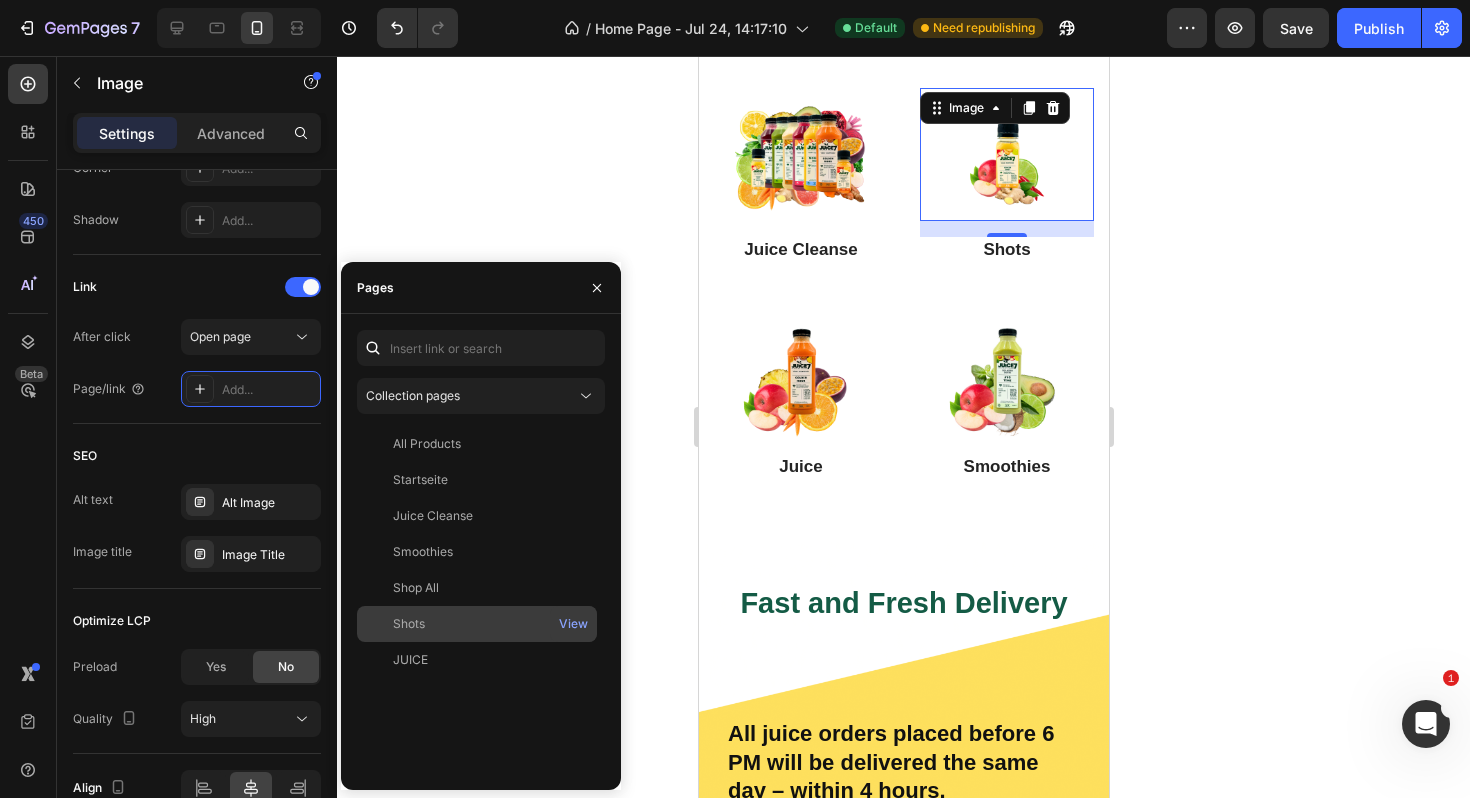 click on "Shots   View" 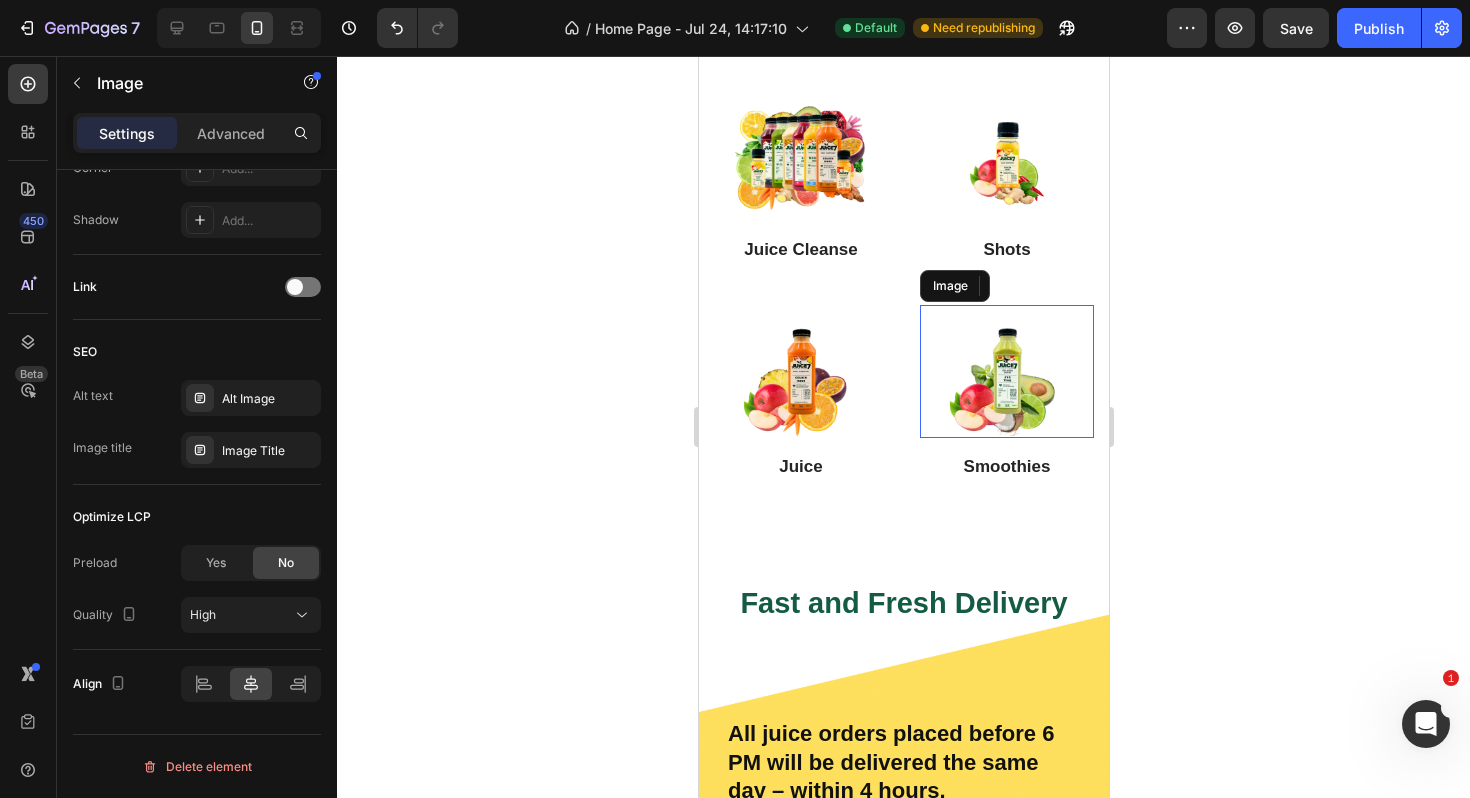 click at bounding box center [1006, 371] 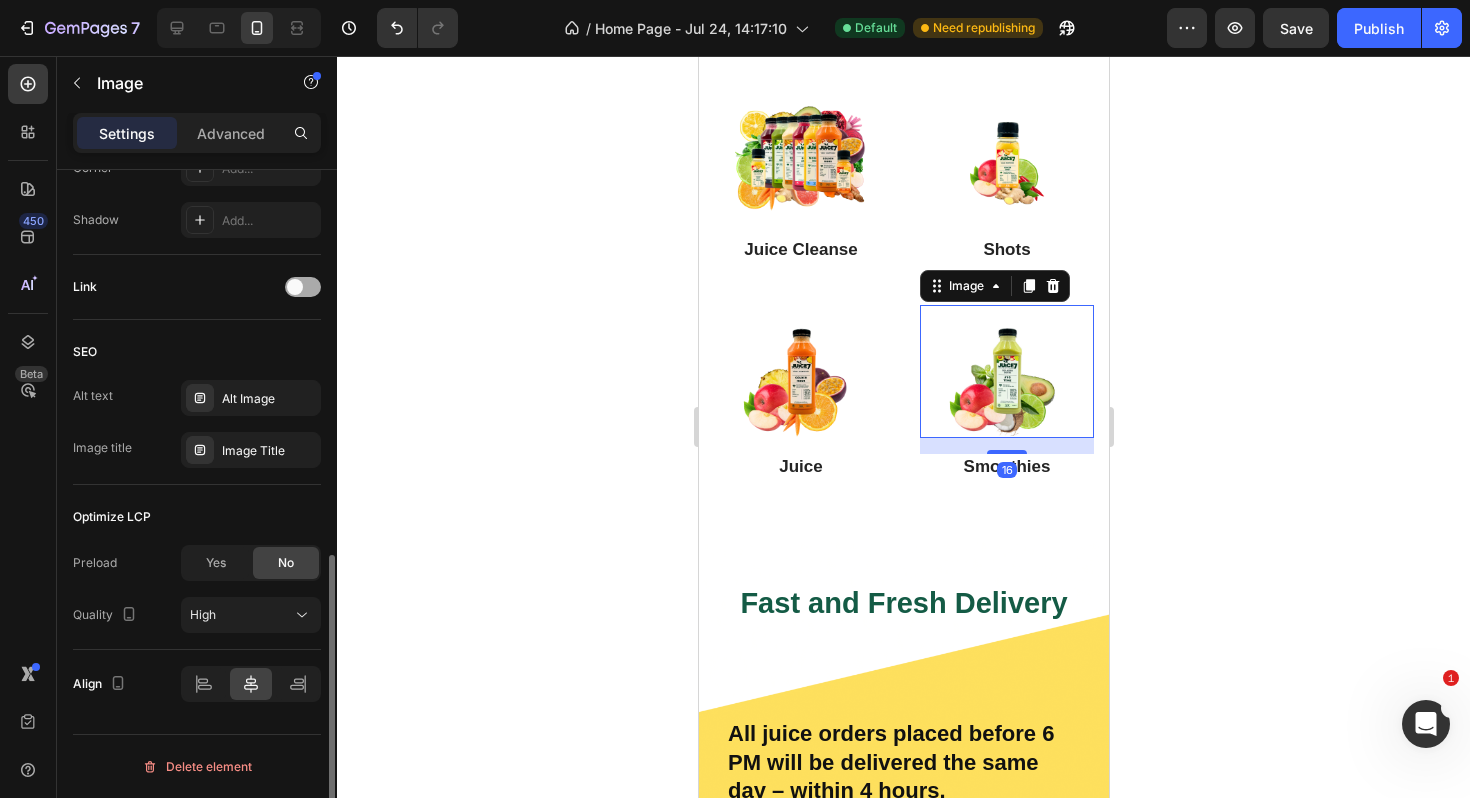 click at bounding box center [303, 287] 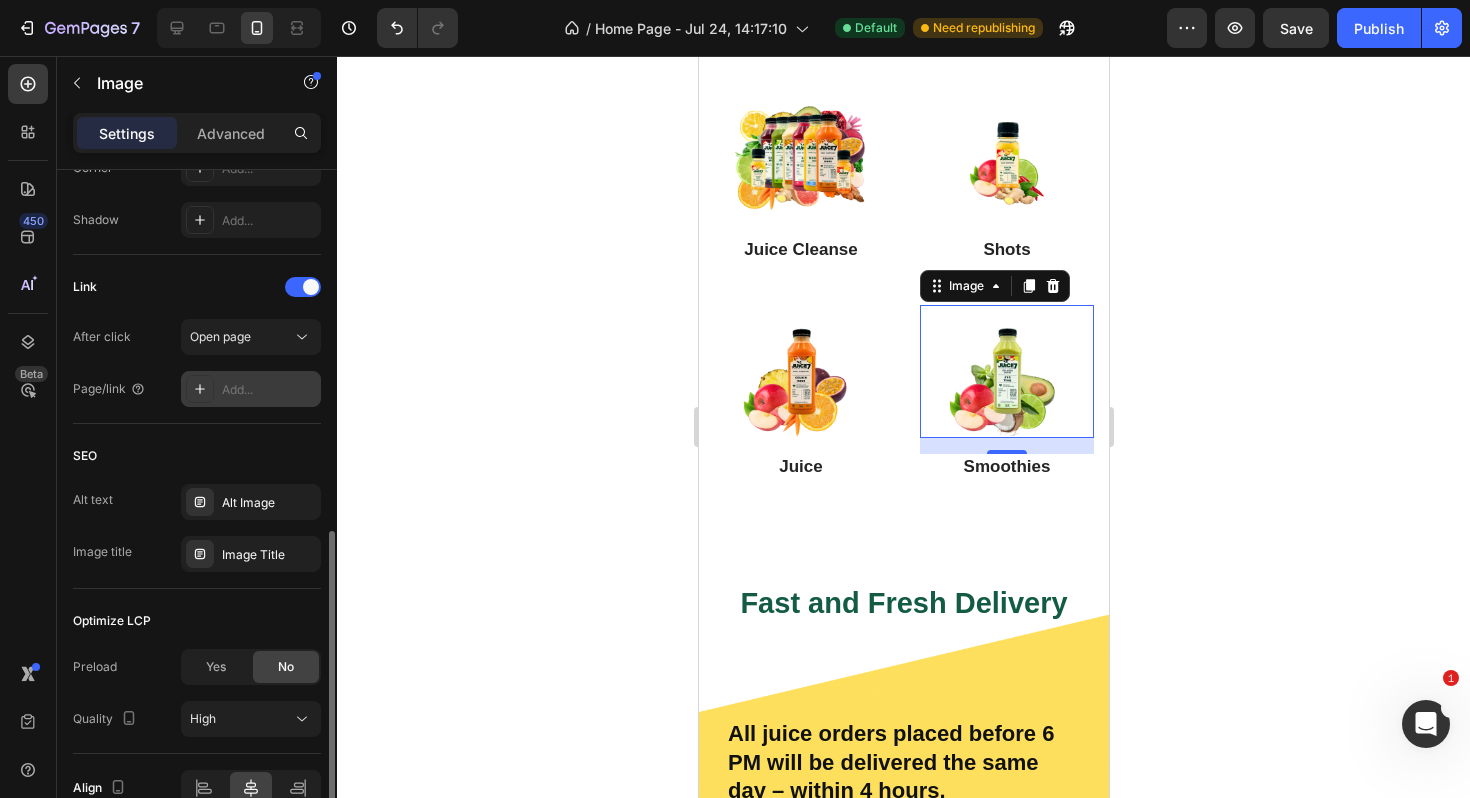 click on "Add..." at bounding box center [269, 390] 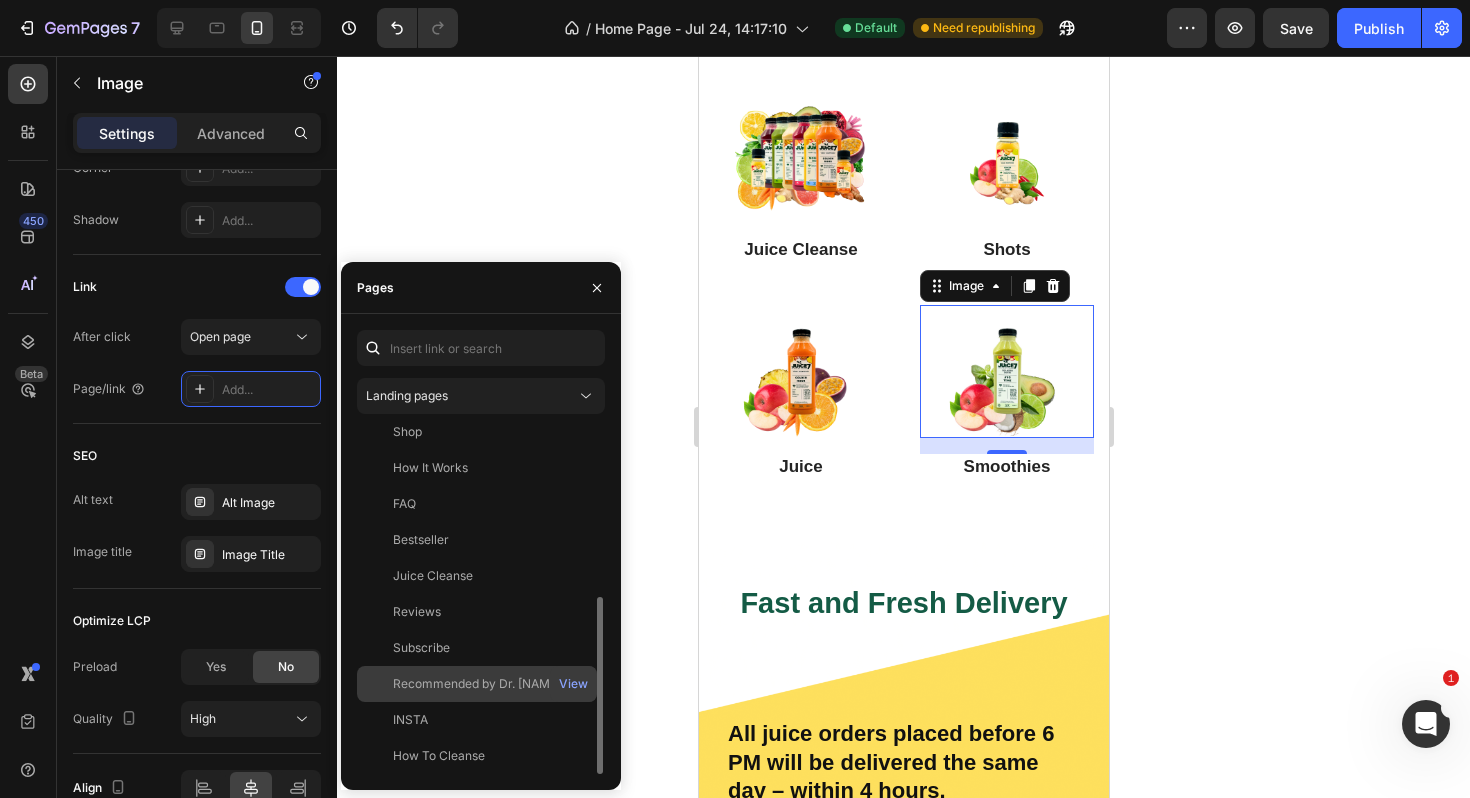 scroll, scrollTop: 0, scrollLeft: 0, axis: both 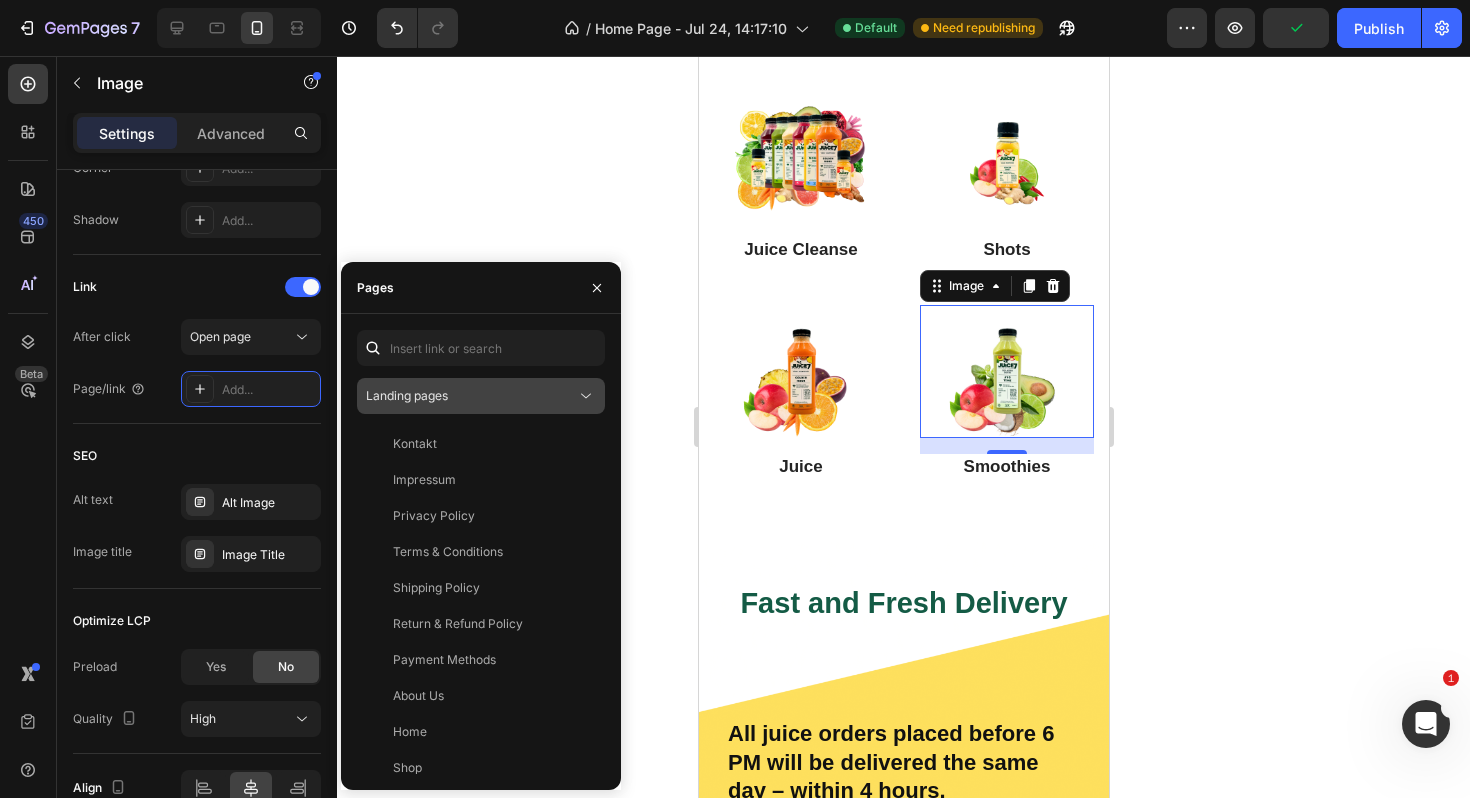 click on "Landing pages" at bounding box center (471, 396) 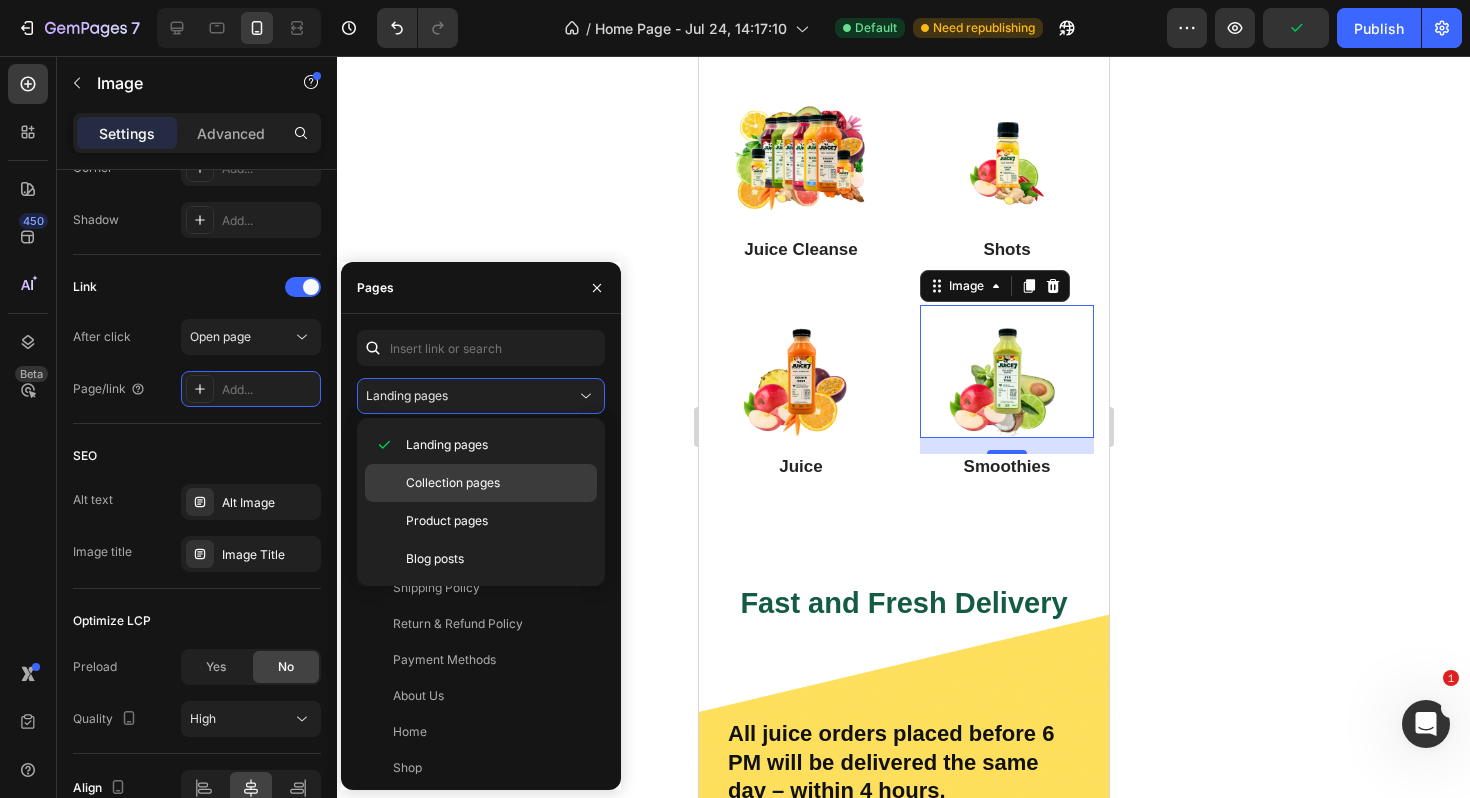 click on "Collection pages" at bounding box center (453, 483) 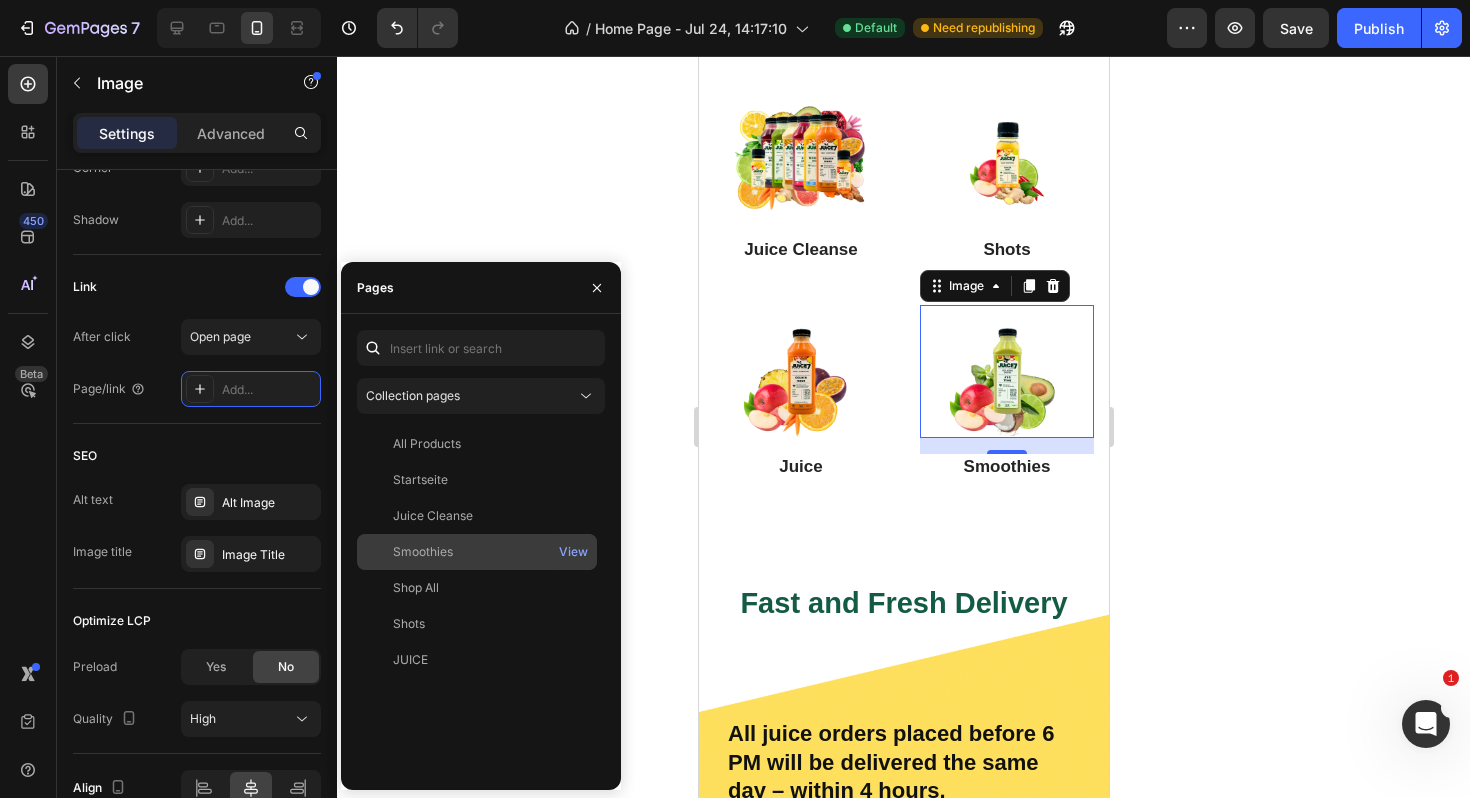 click on "Smoothies   View" 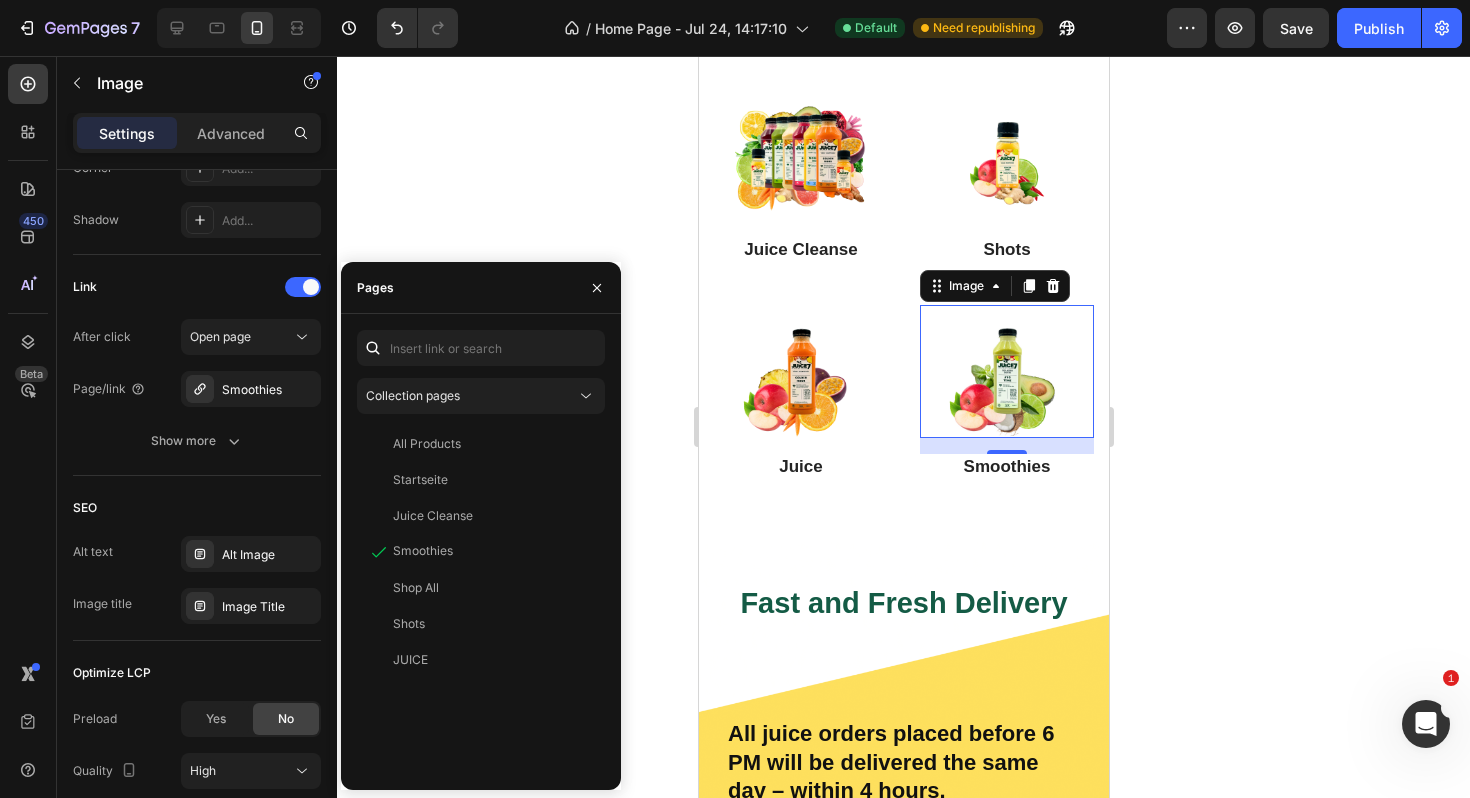 click 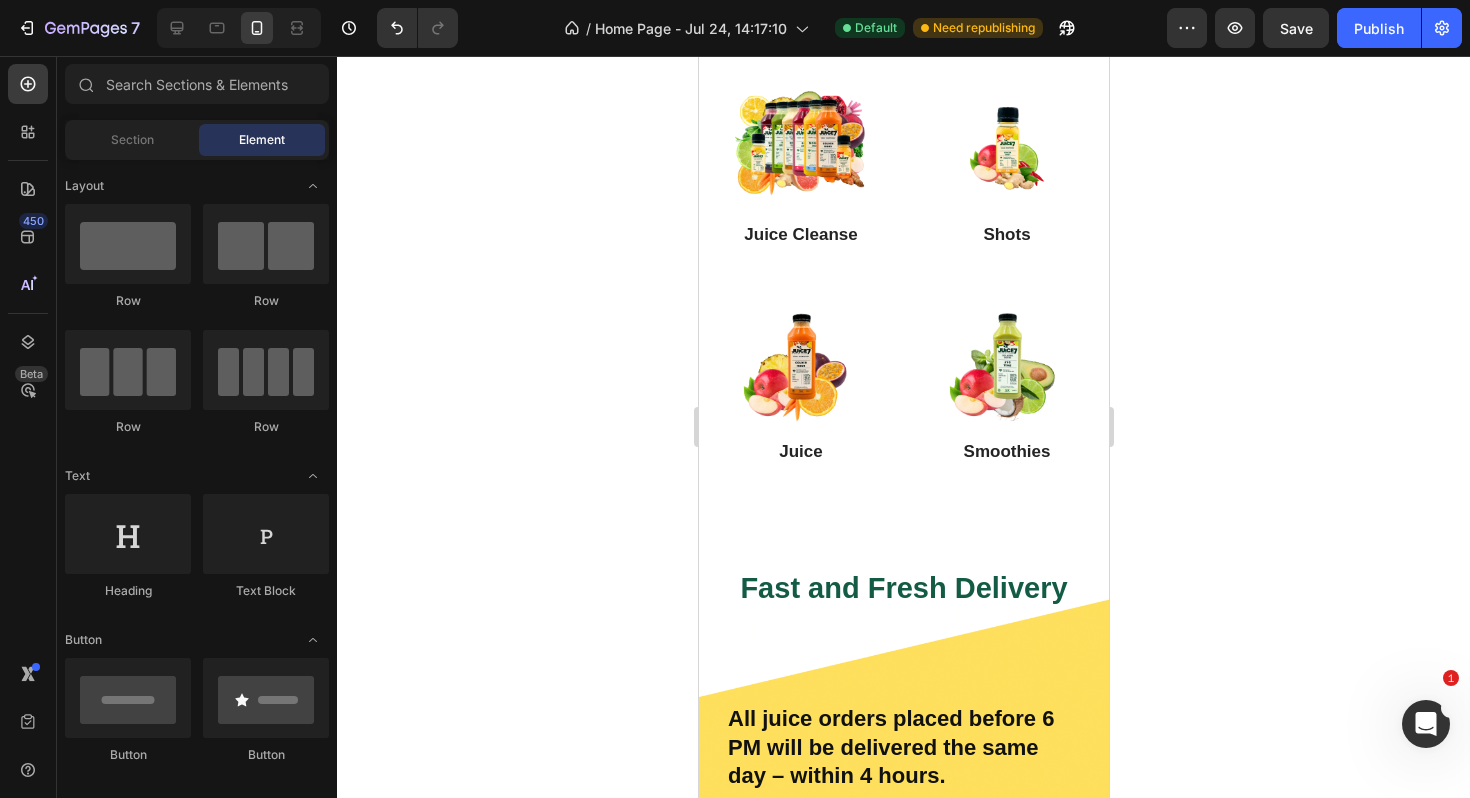 scroll, scrollTop: 1646, scrollLeft: 0, axis: vertical 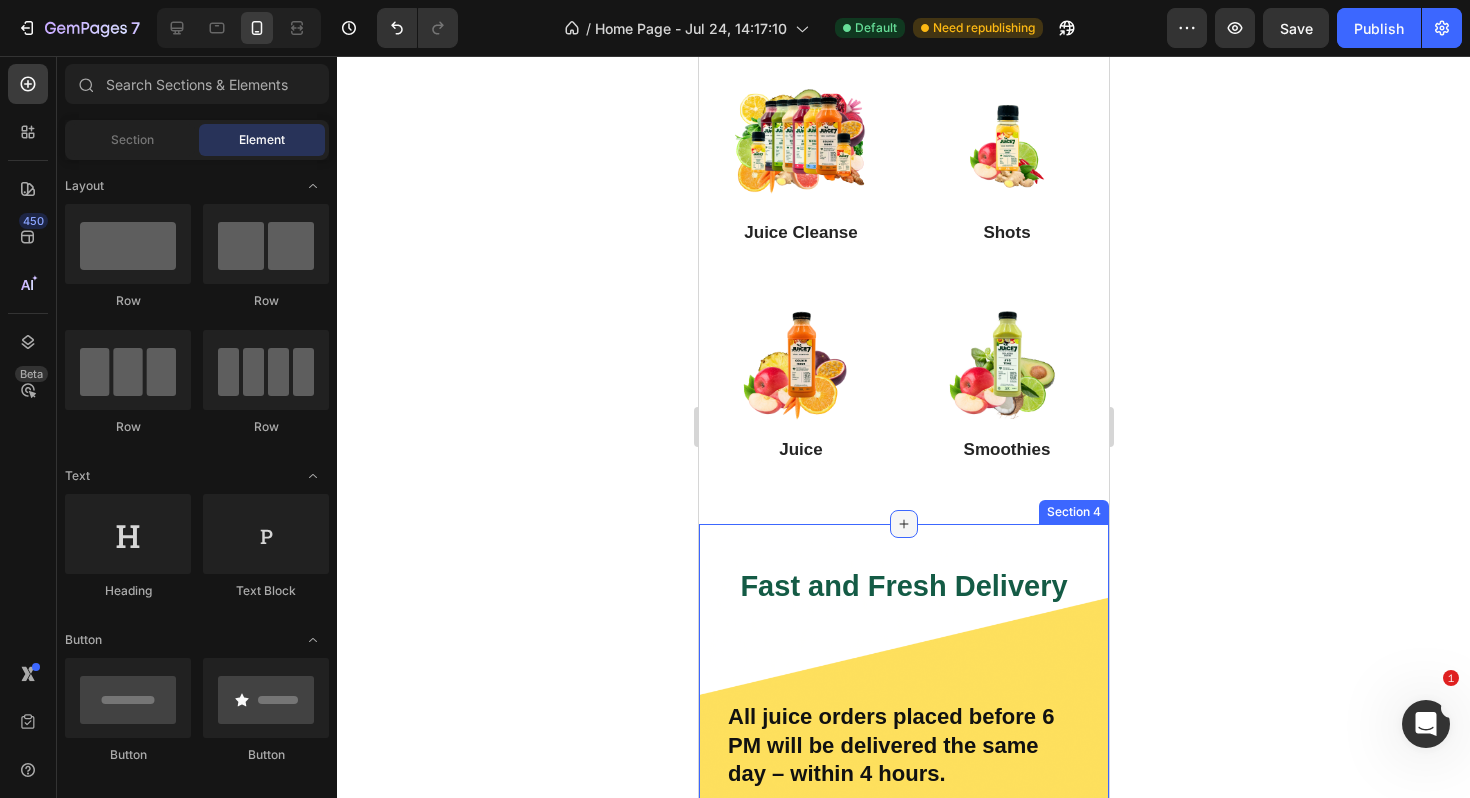 click at bounding box center (903, 524) 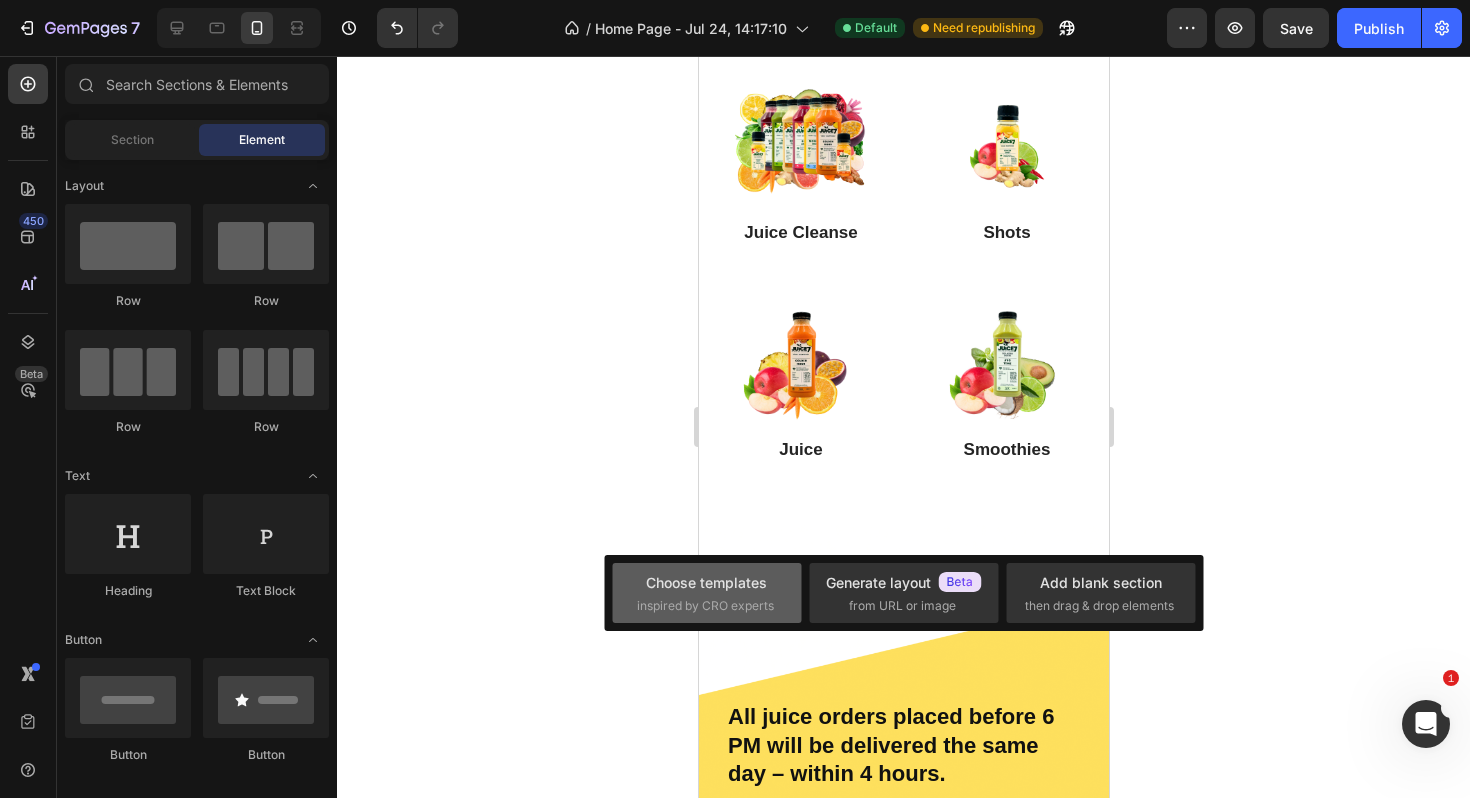 click on "inspired by CRO experts" at bounding box center (705, 606) 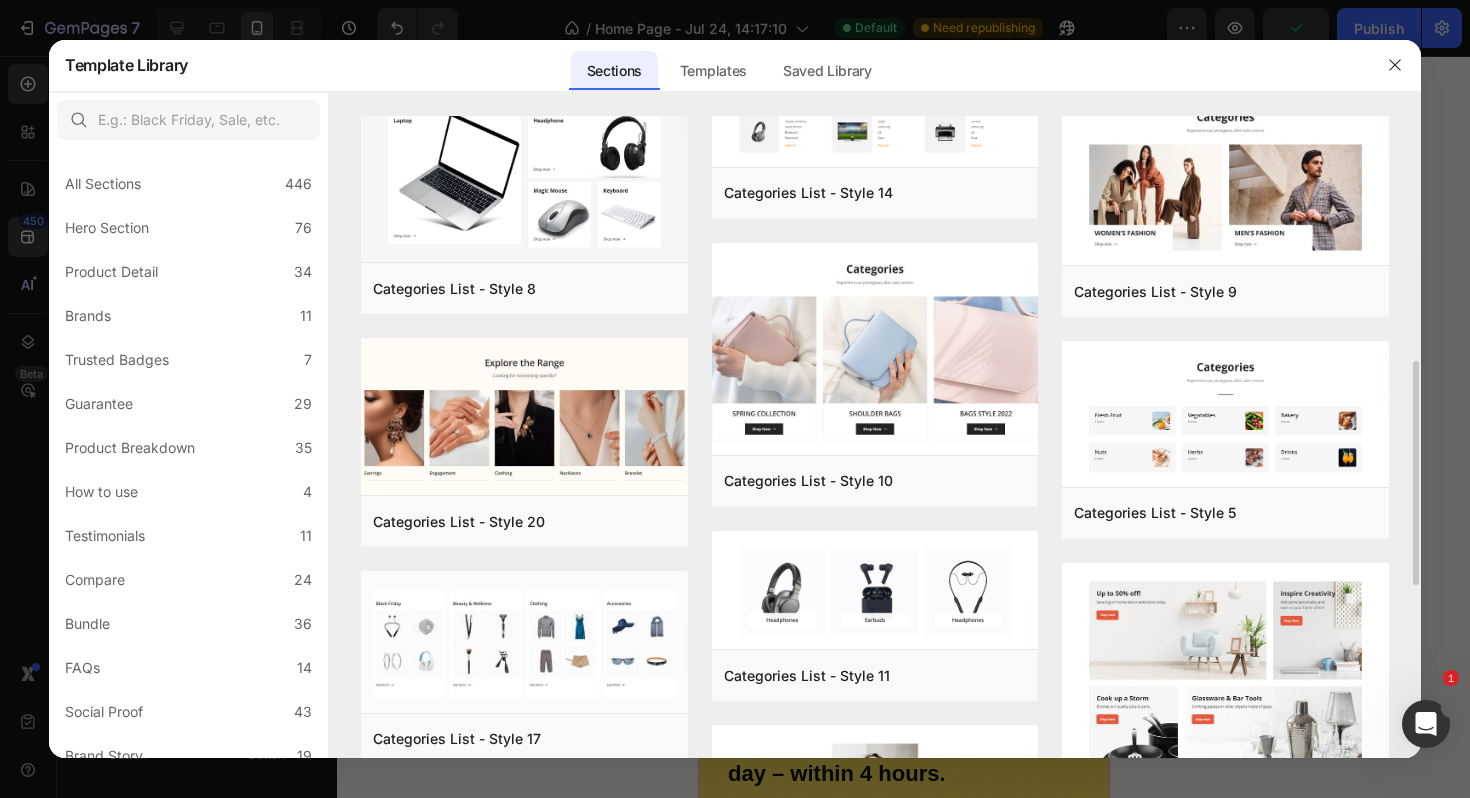 scroll, scrollTop: 0, scrollLeft: 0, axis: both 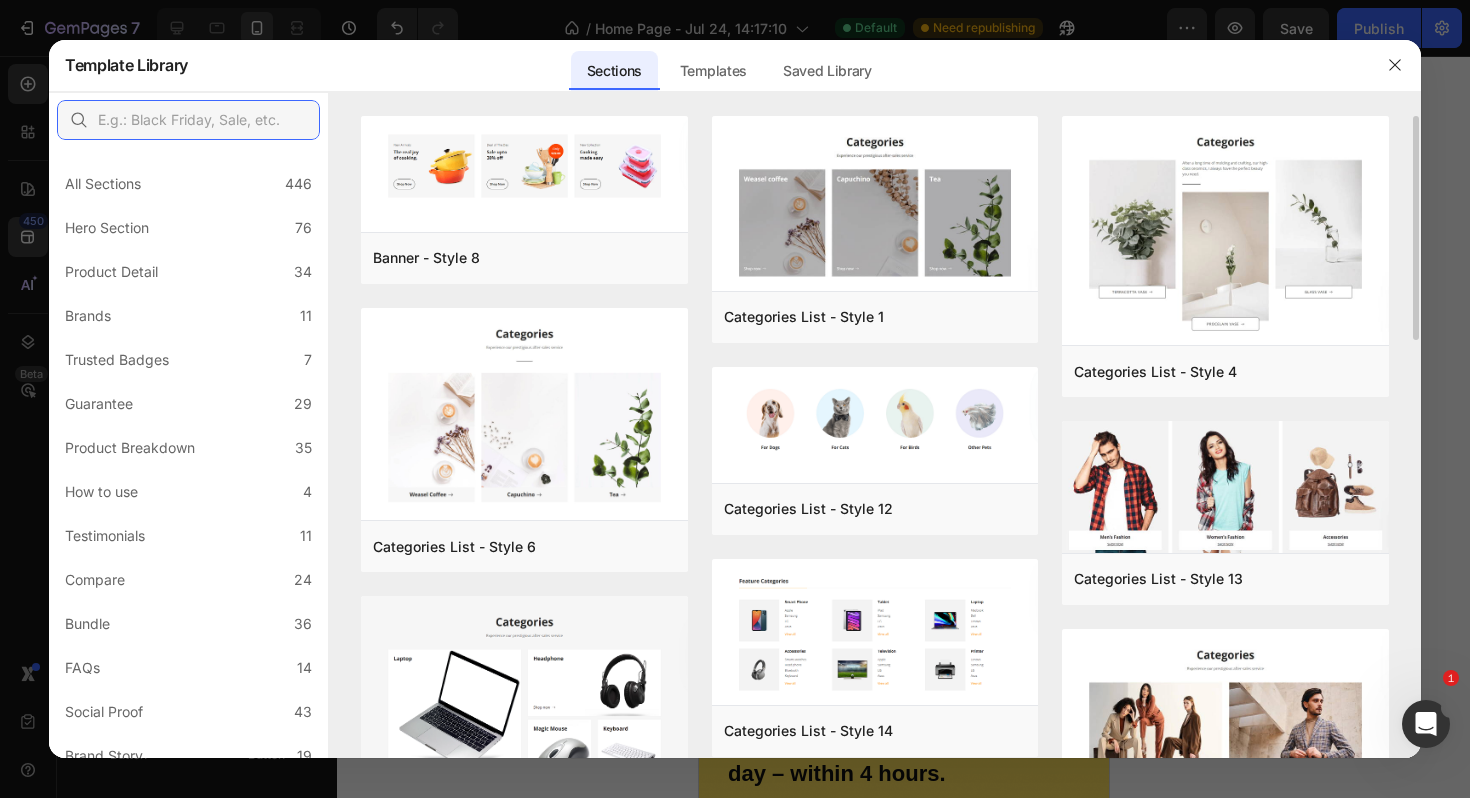 click at bounding box center (188, 120) 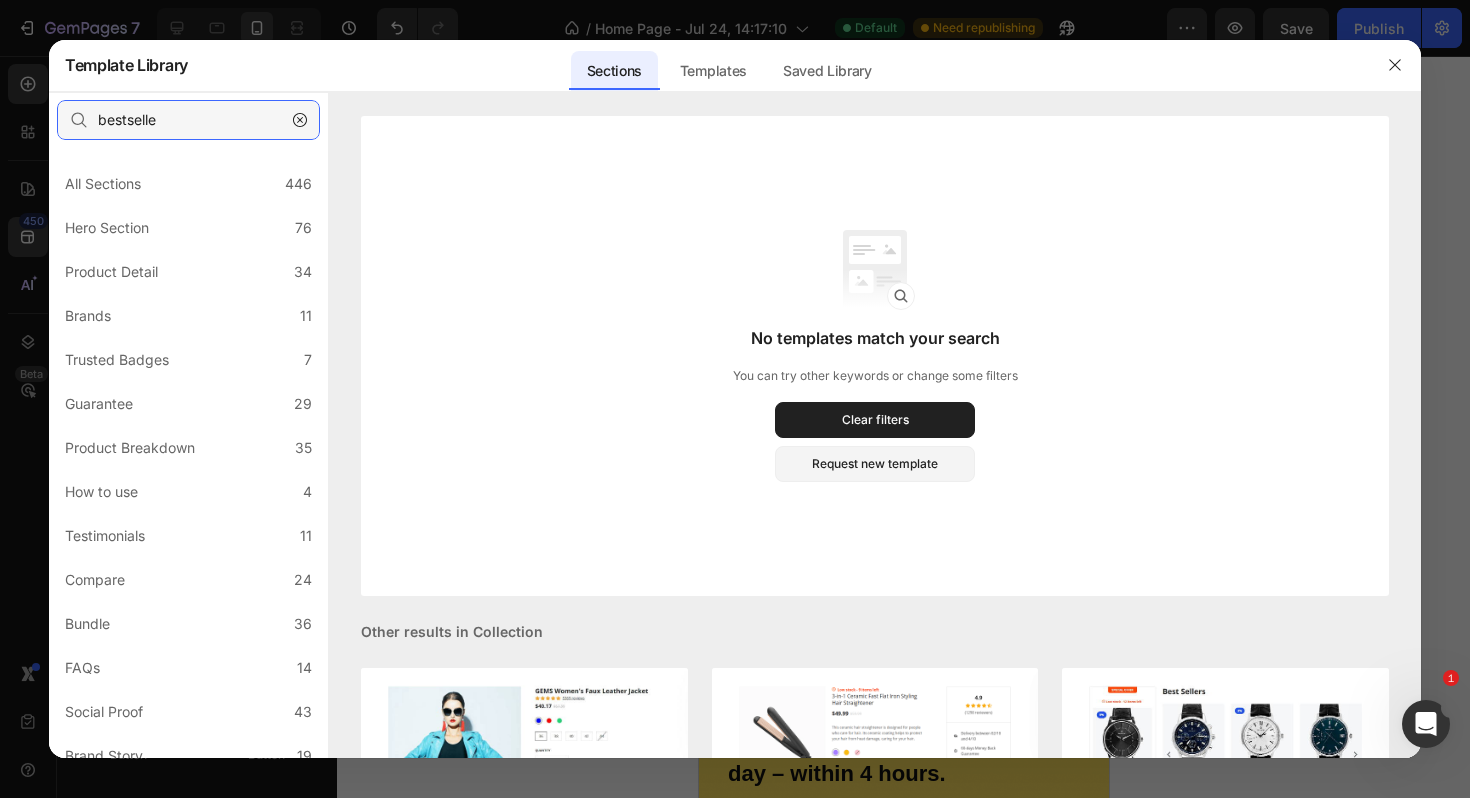type on "bestseller" 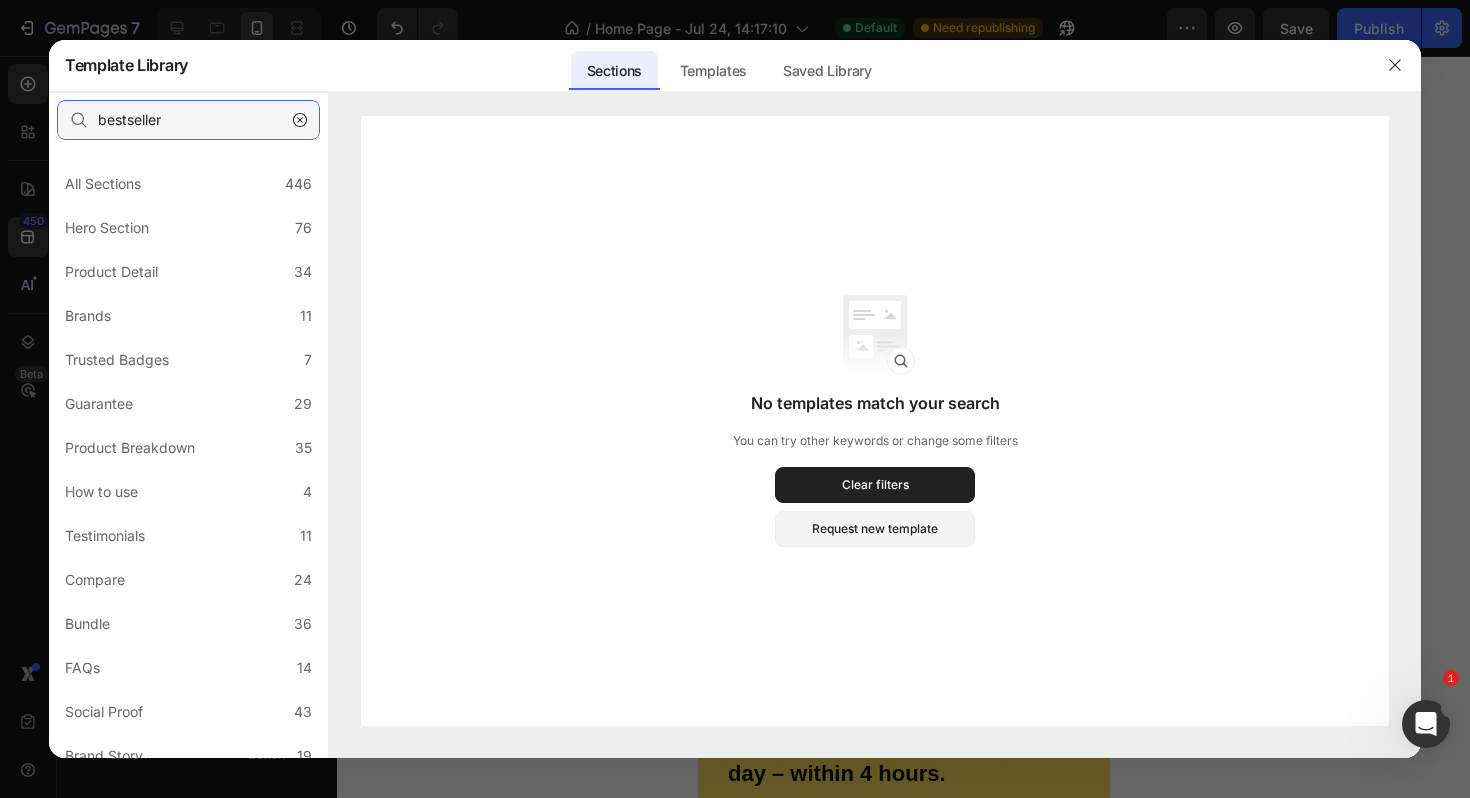 click on "bestseller" at bounding box center (188, 120) 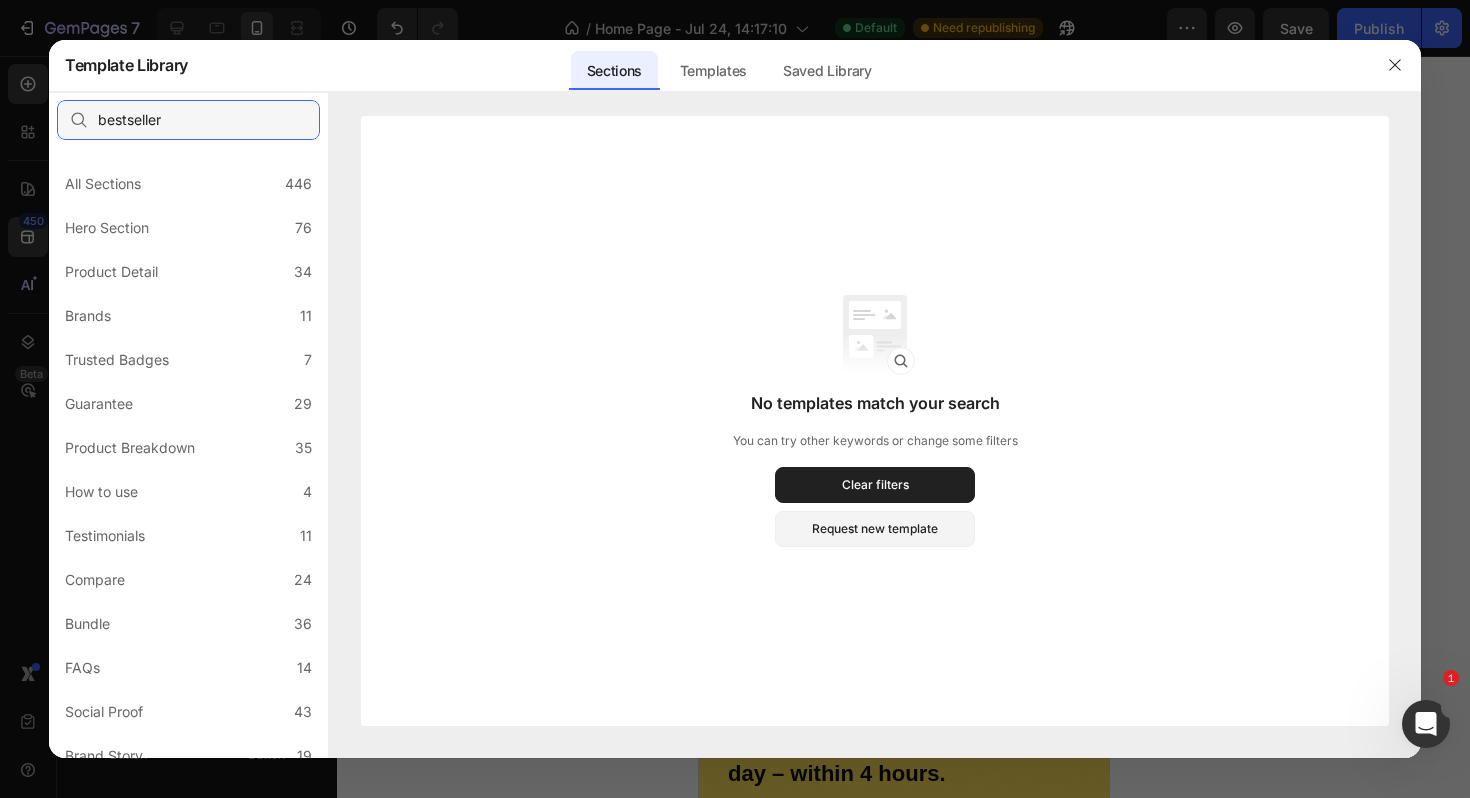 type 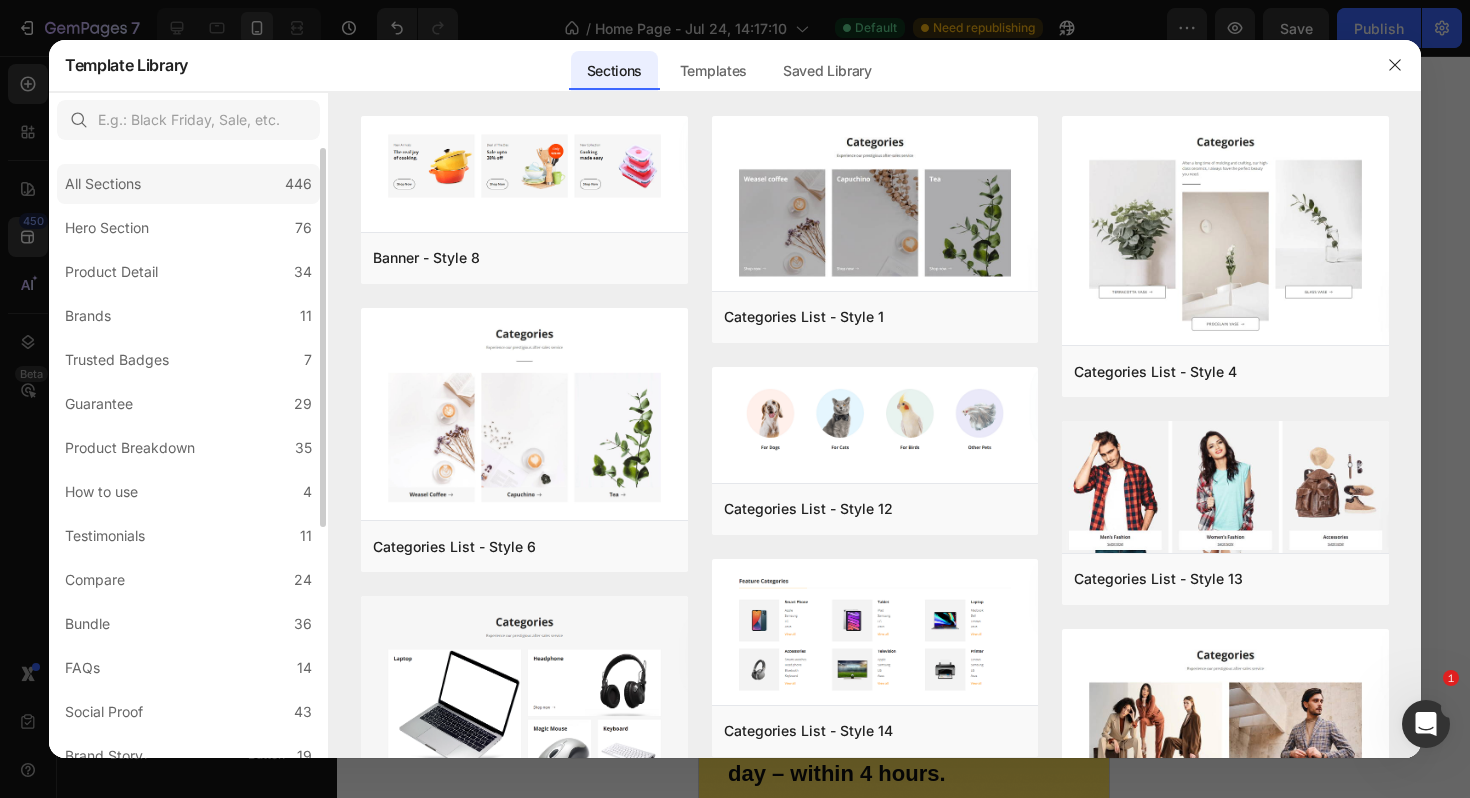 click on "All Sections 446" 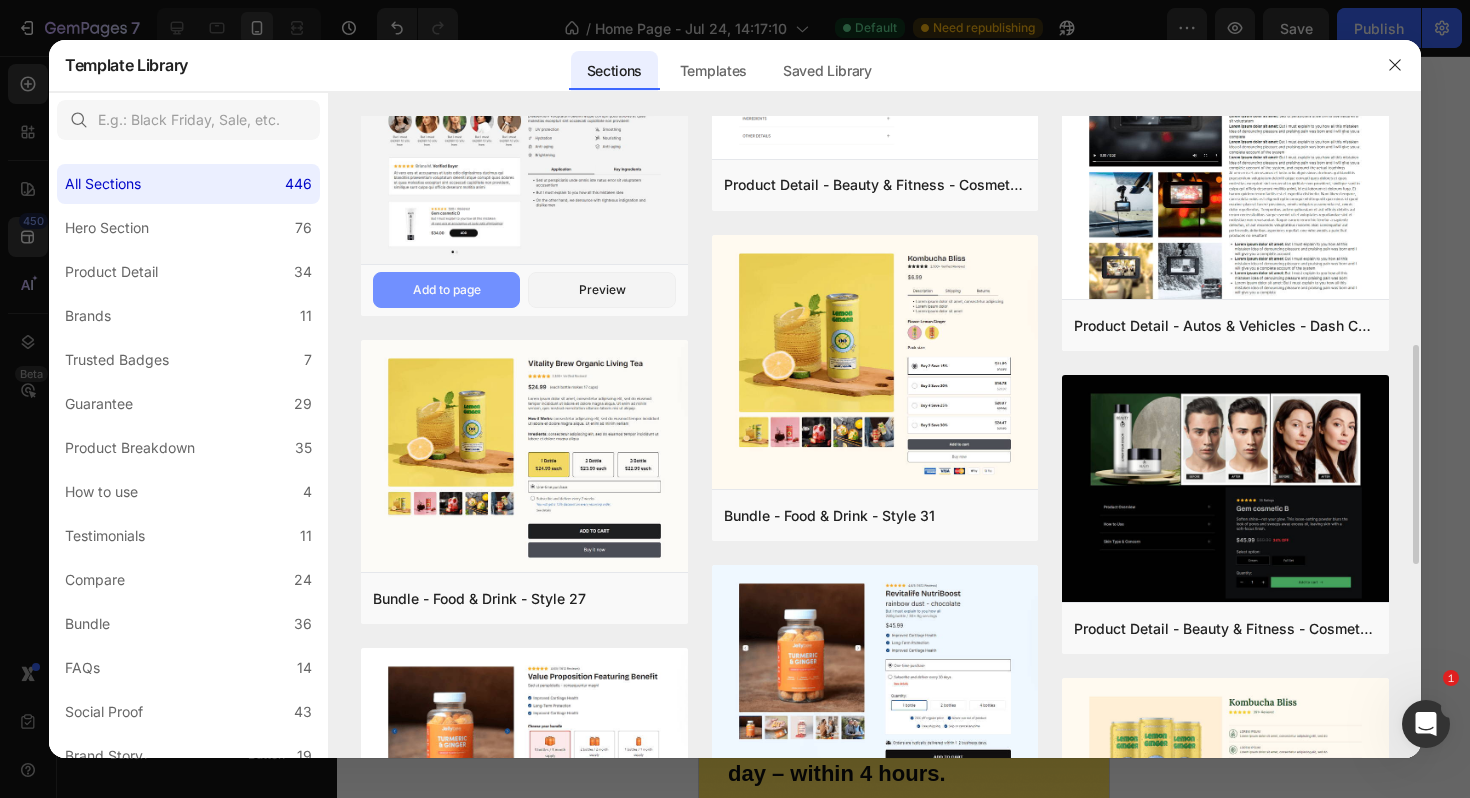 scroll, scrollTop: 668, scrollLeft: 0, axis: vertical 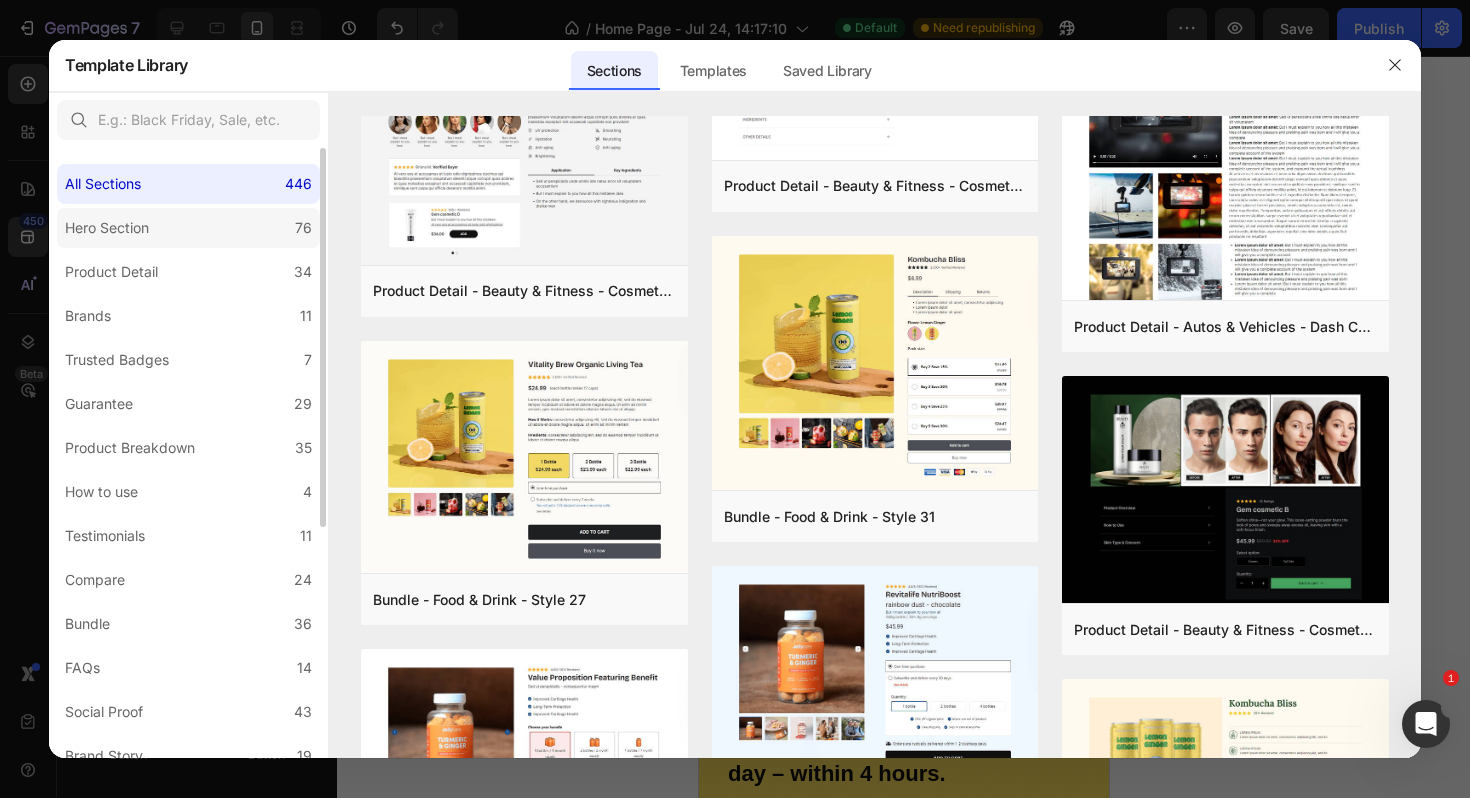 click on "Hero Section 76" 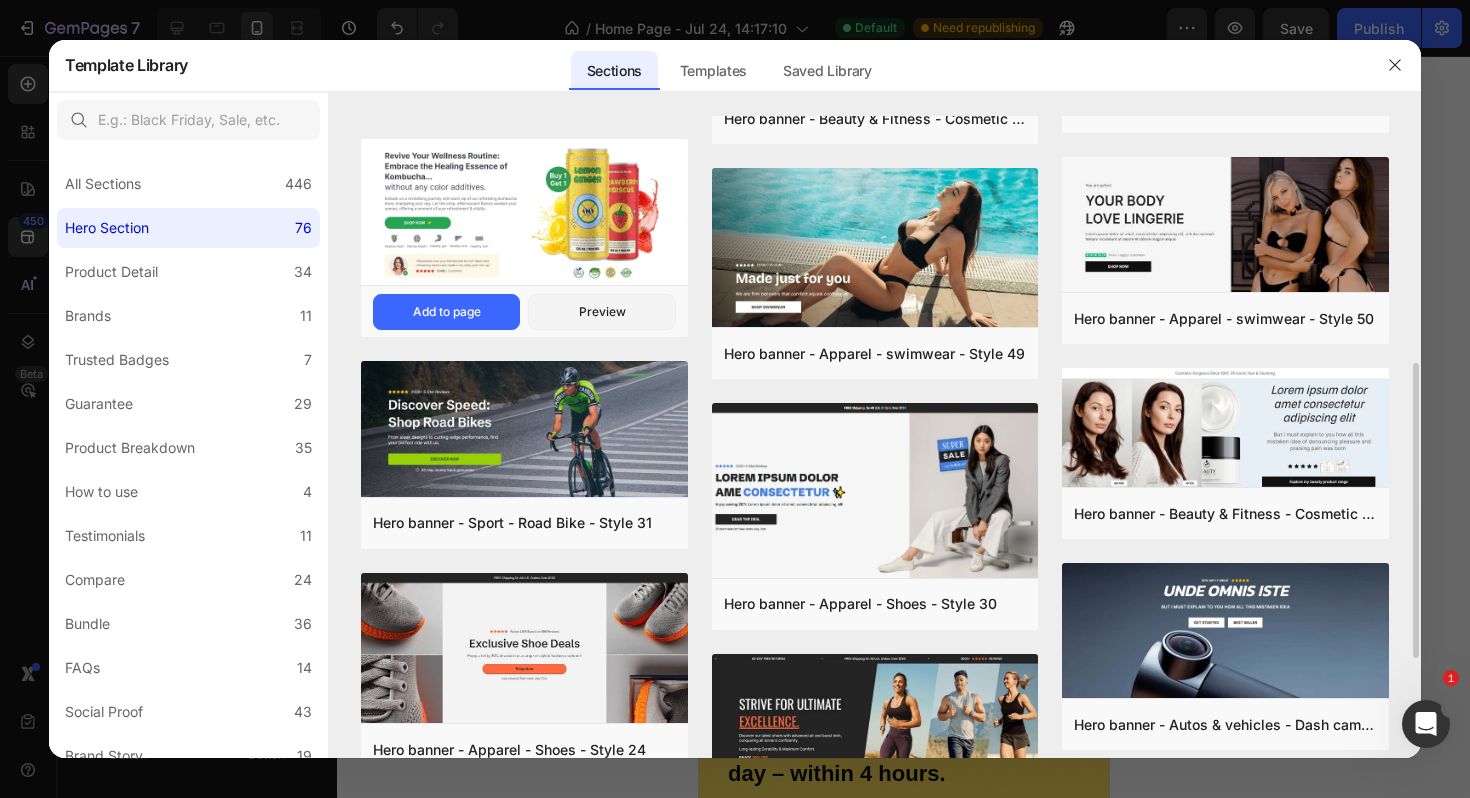 scroll, scrollTop: 722, scrollLeft: 0, axis: vertical 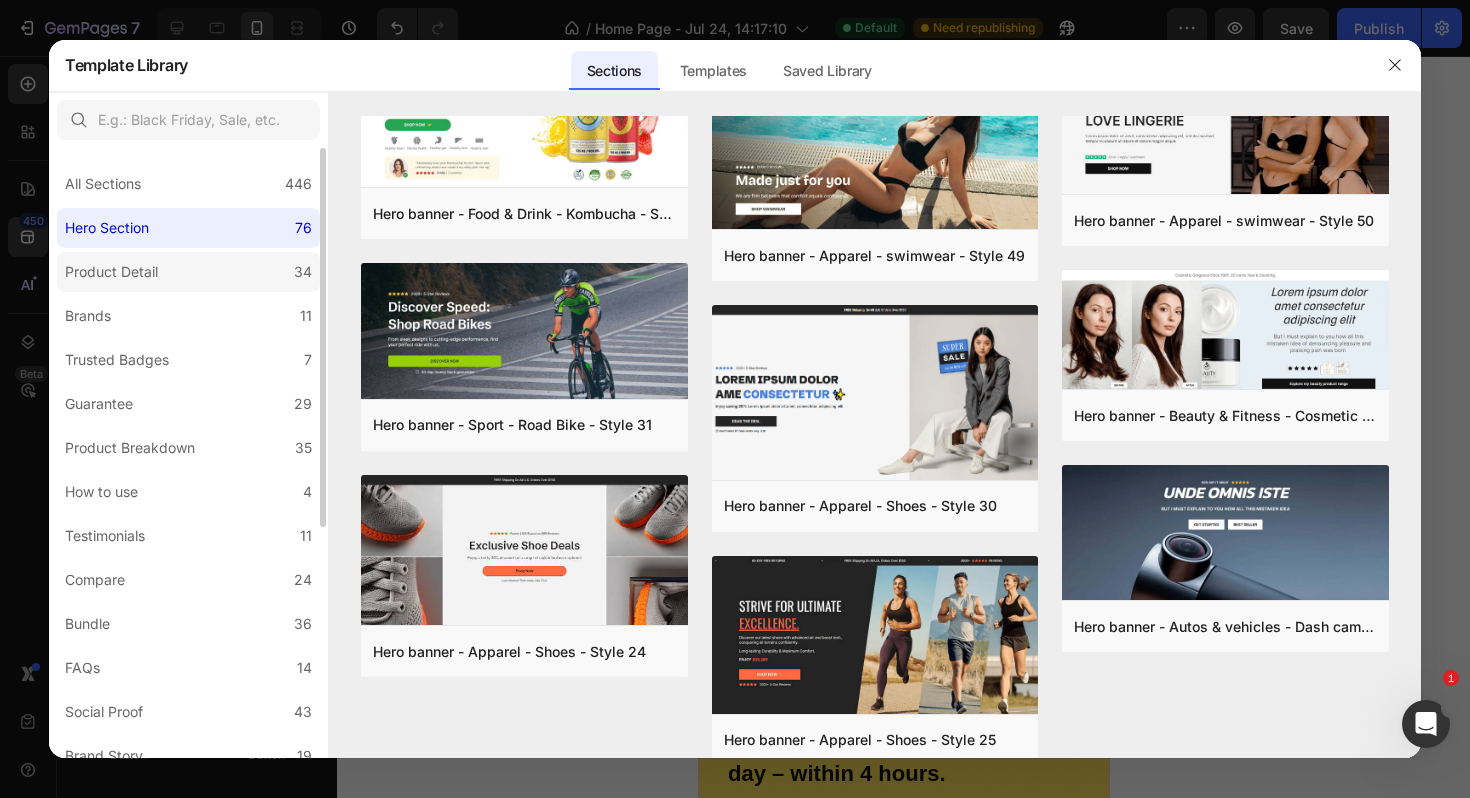 click on "Product Detail 34" 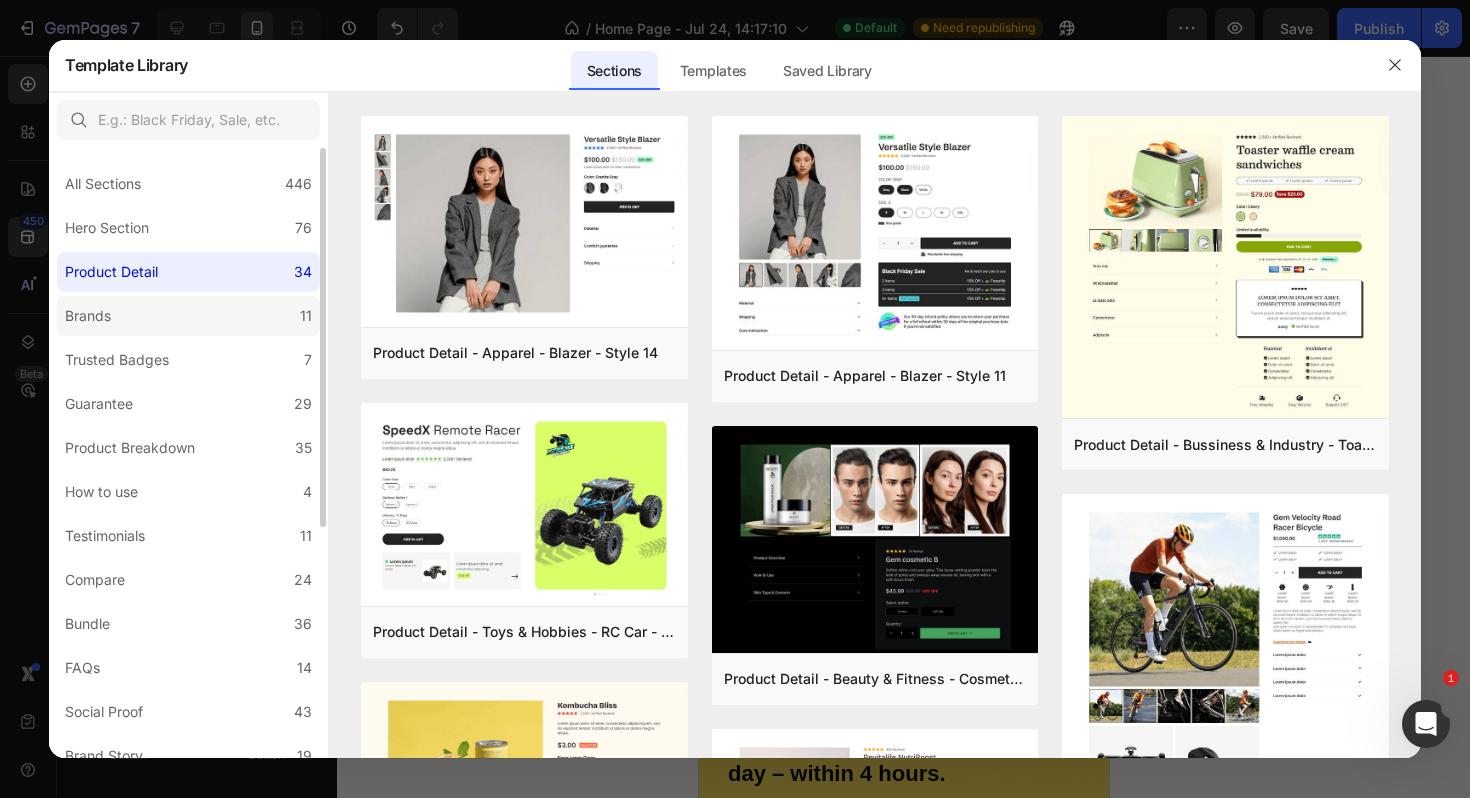 click on "Brands 11" 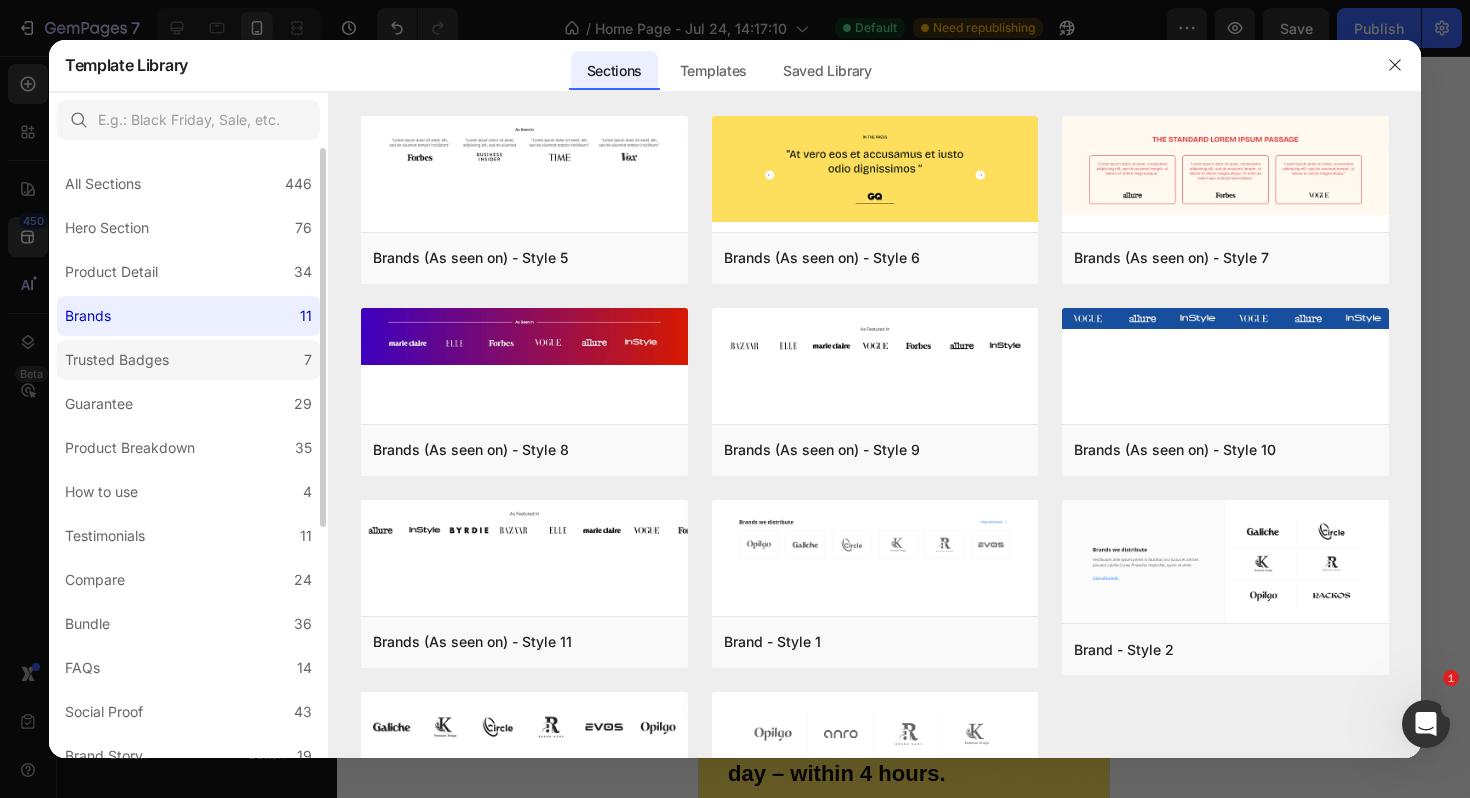click on "Trusted Badges 7" 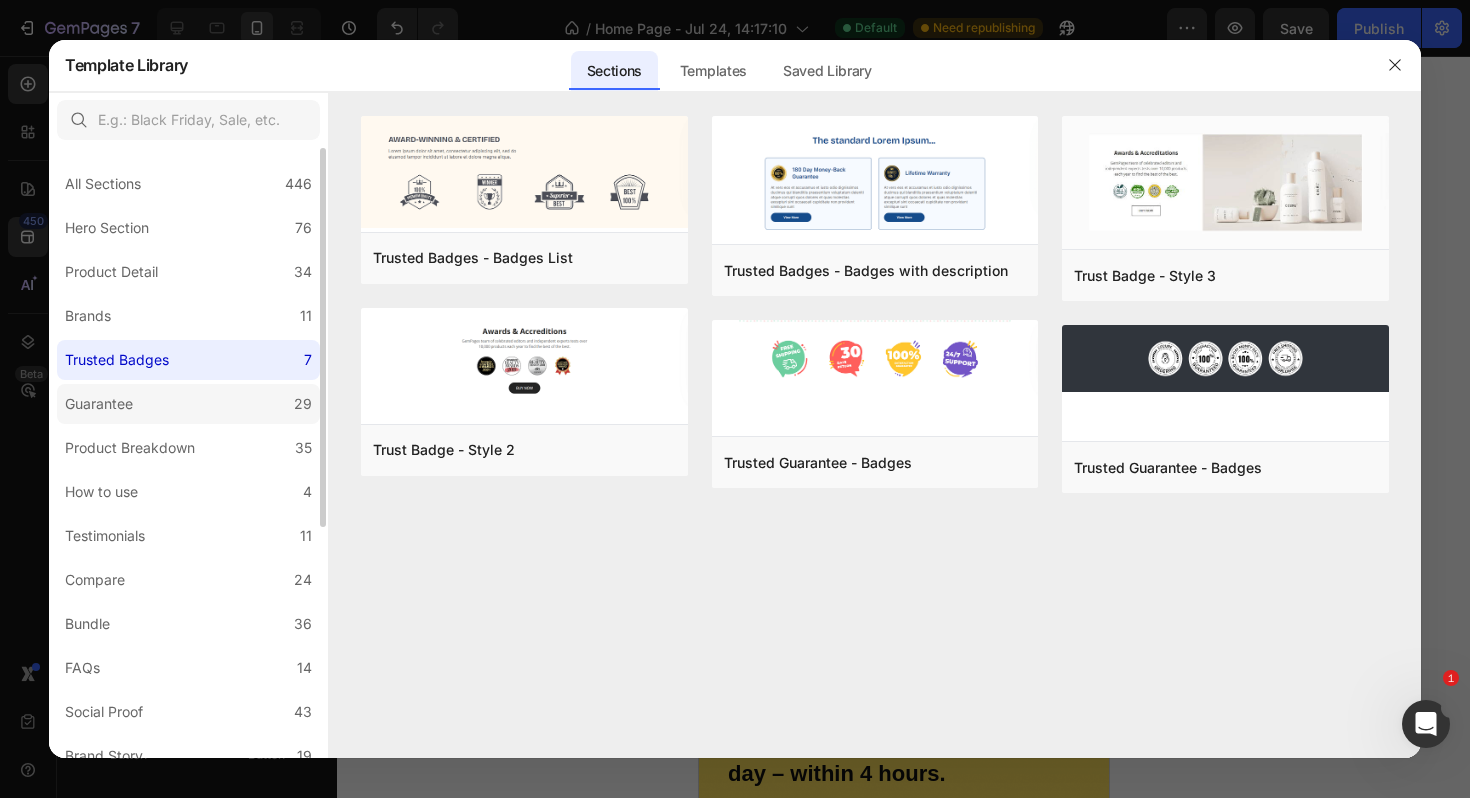 click on "Guarantee 29" 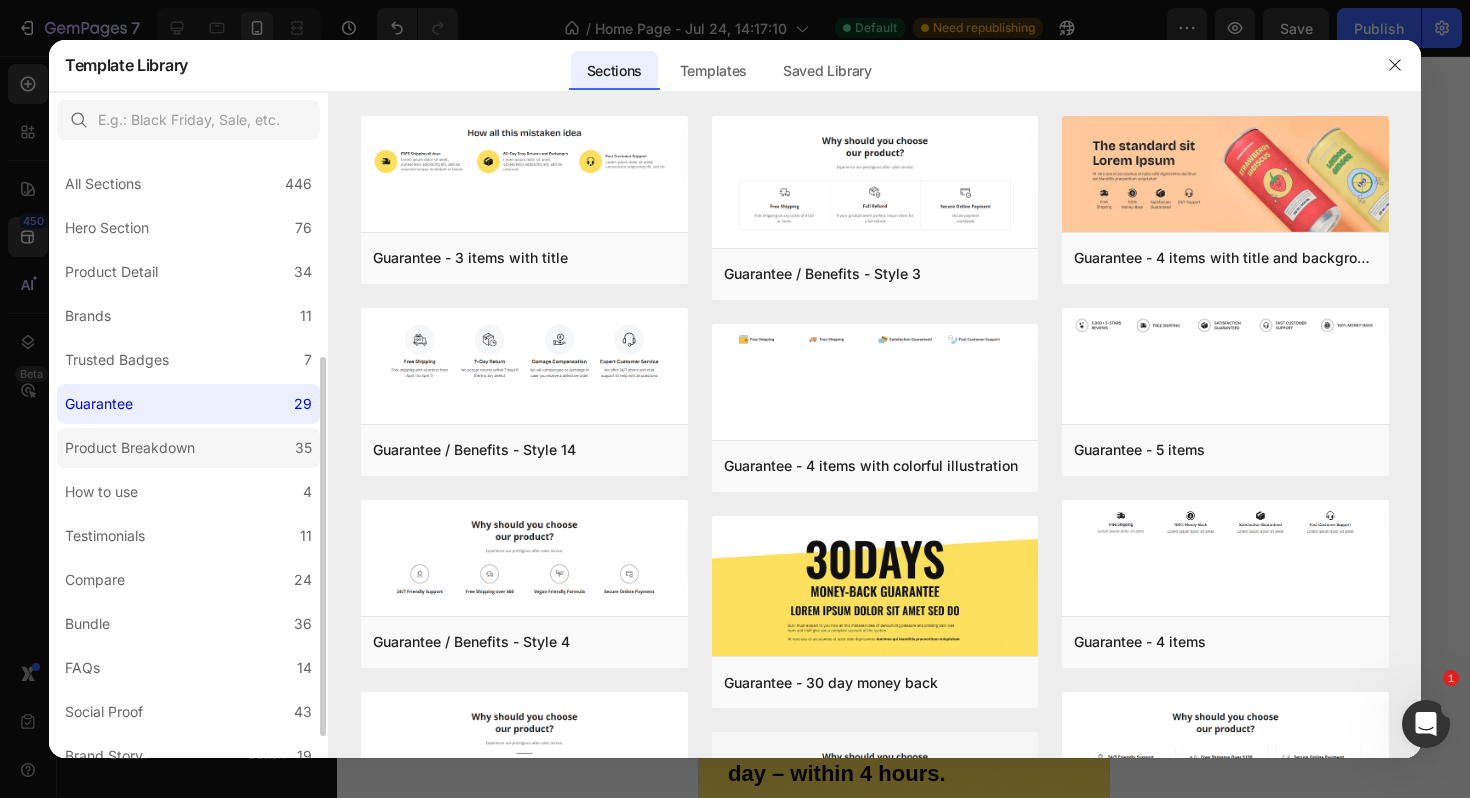 scroll, scrollTop: 162, scrollLeft: 0, axis: vertical 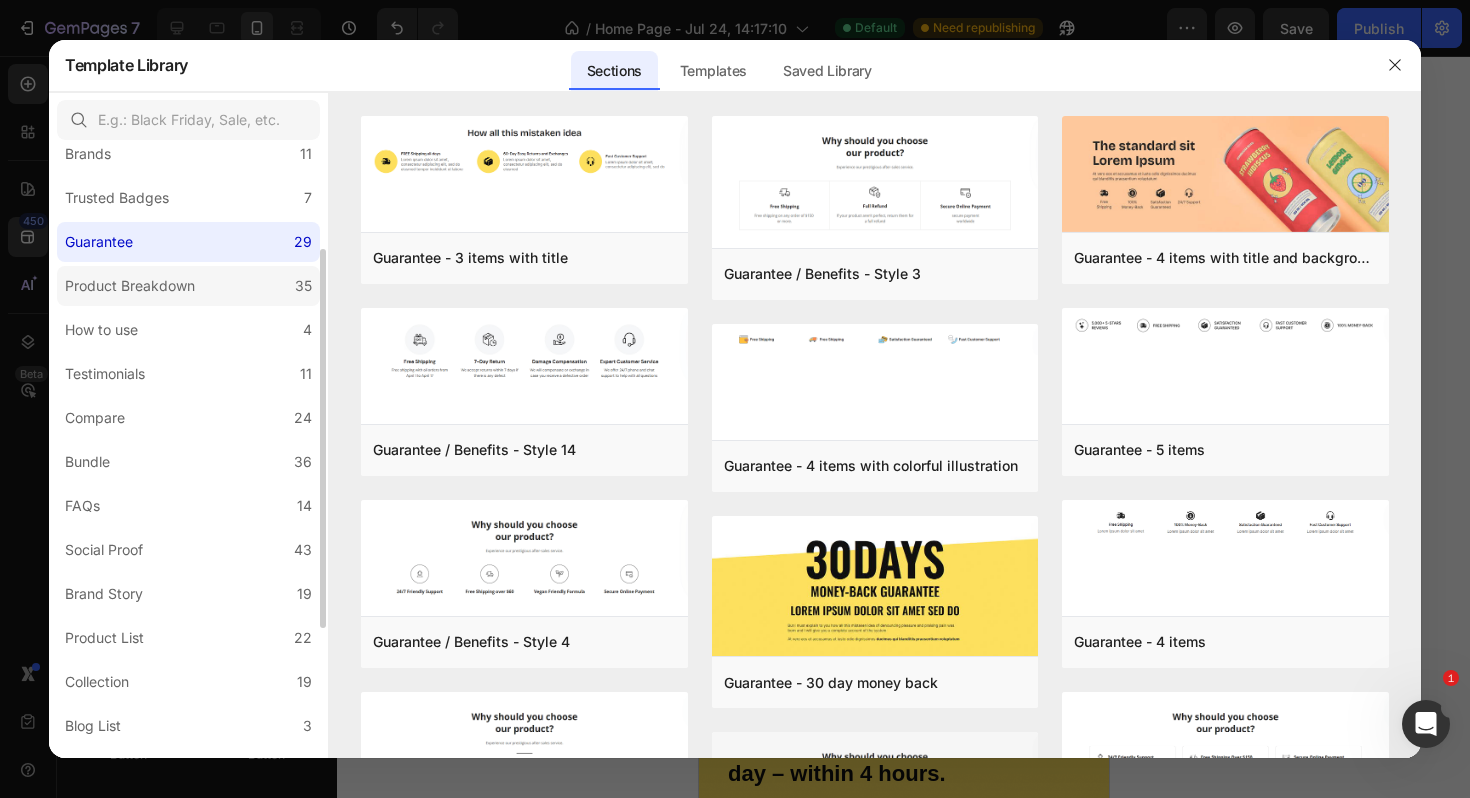 click on "Product Breakdown 35" 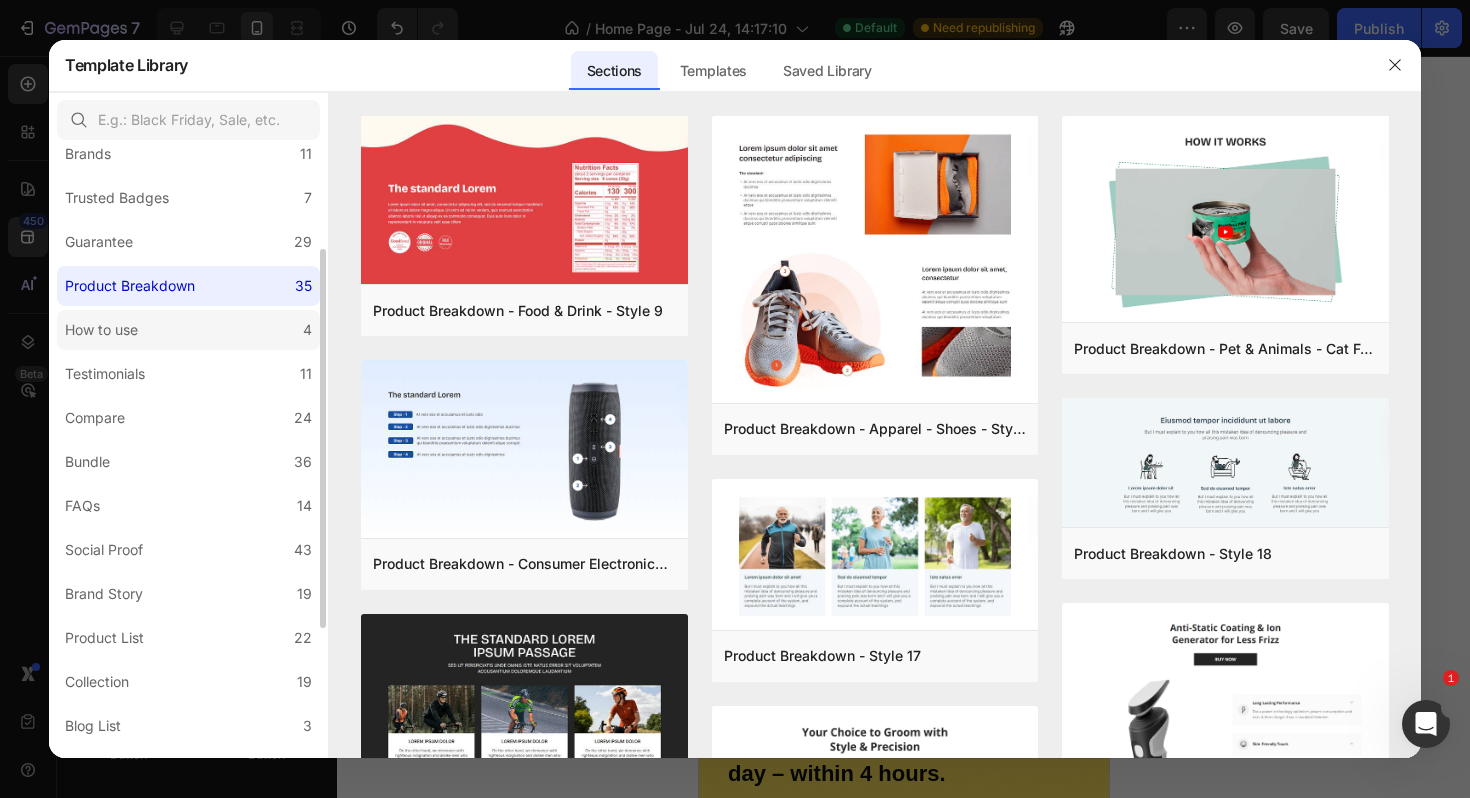 click on "How to use 4" 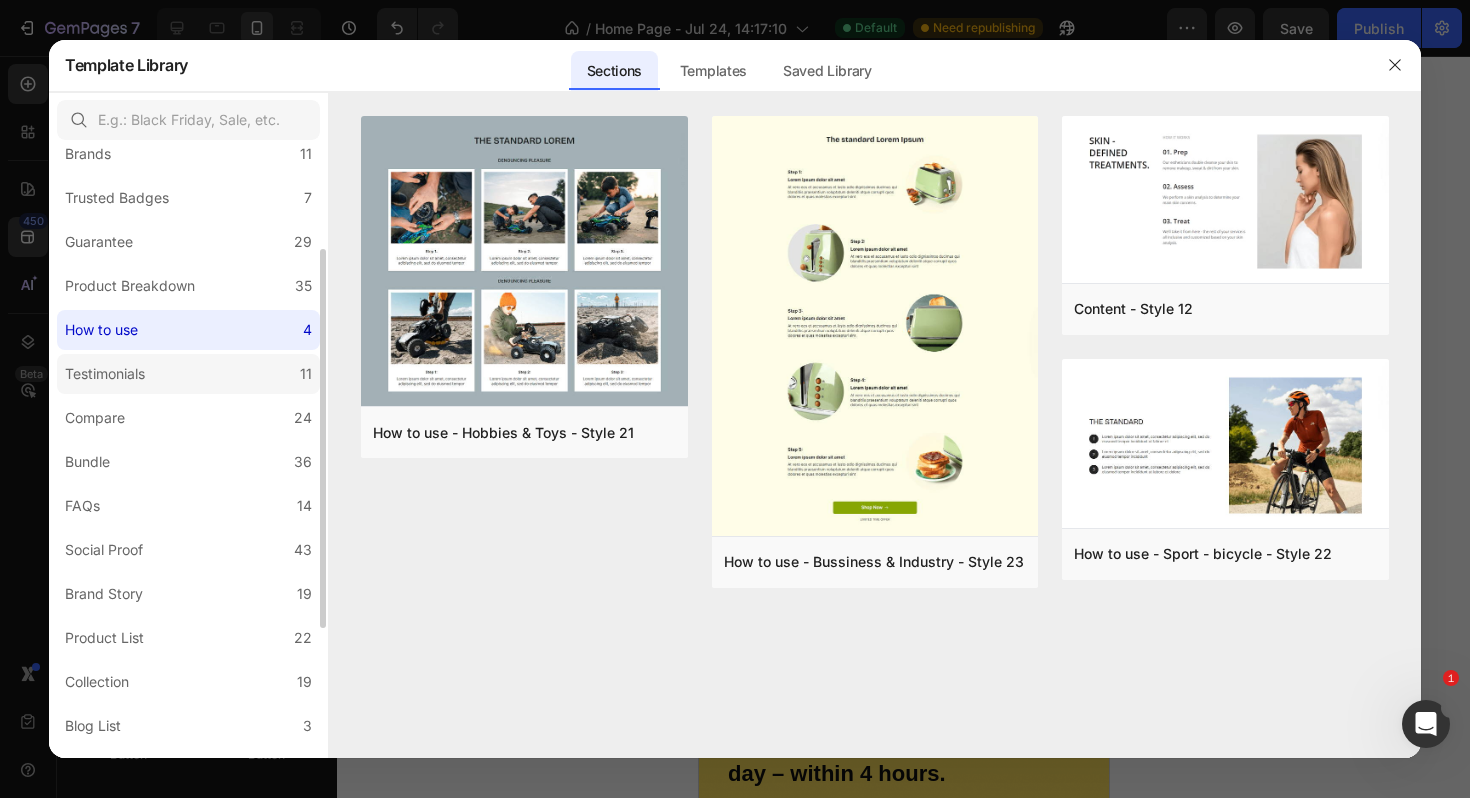 click on "Testimonials 11" 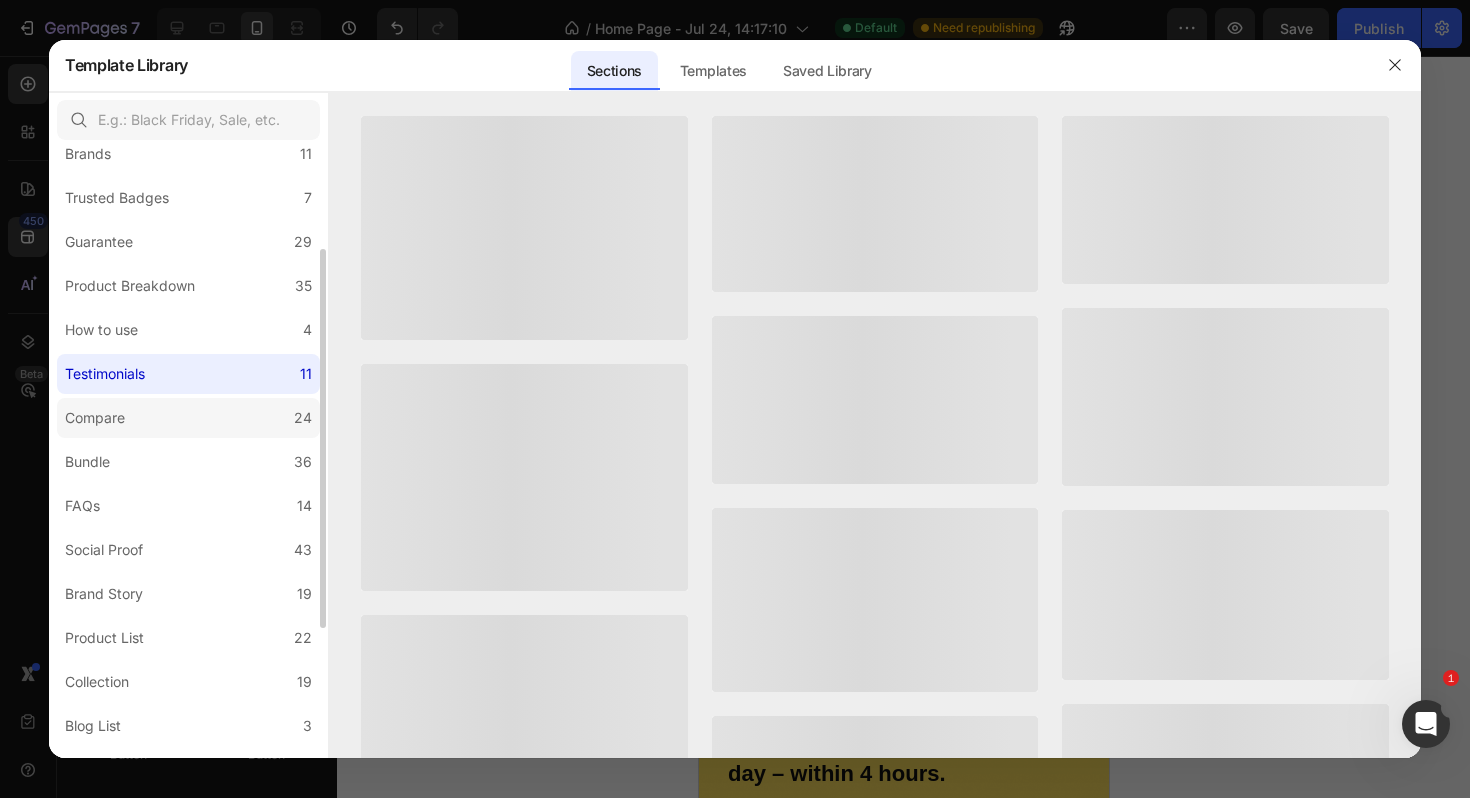 click on "Compare 24" 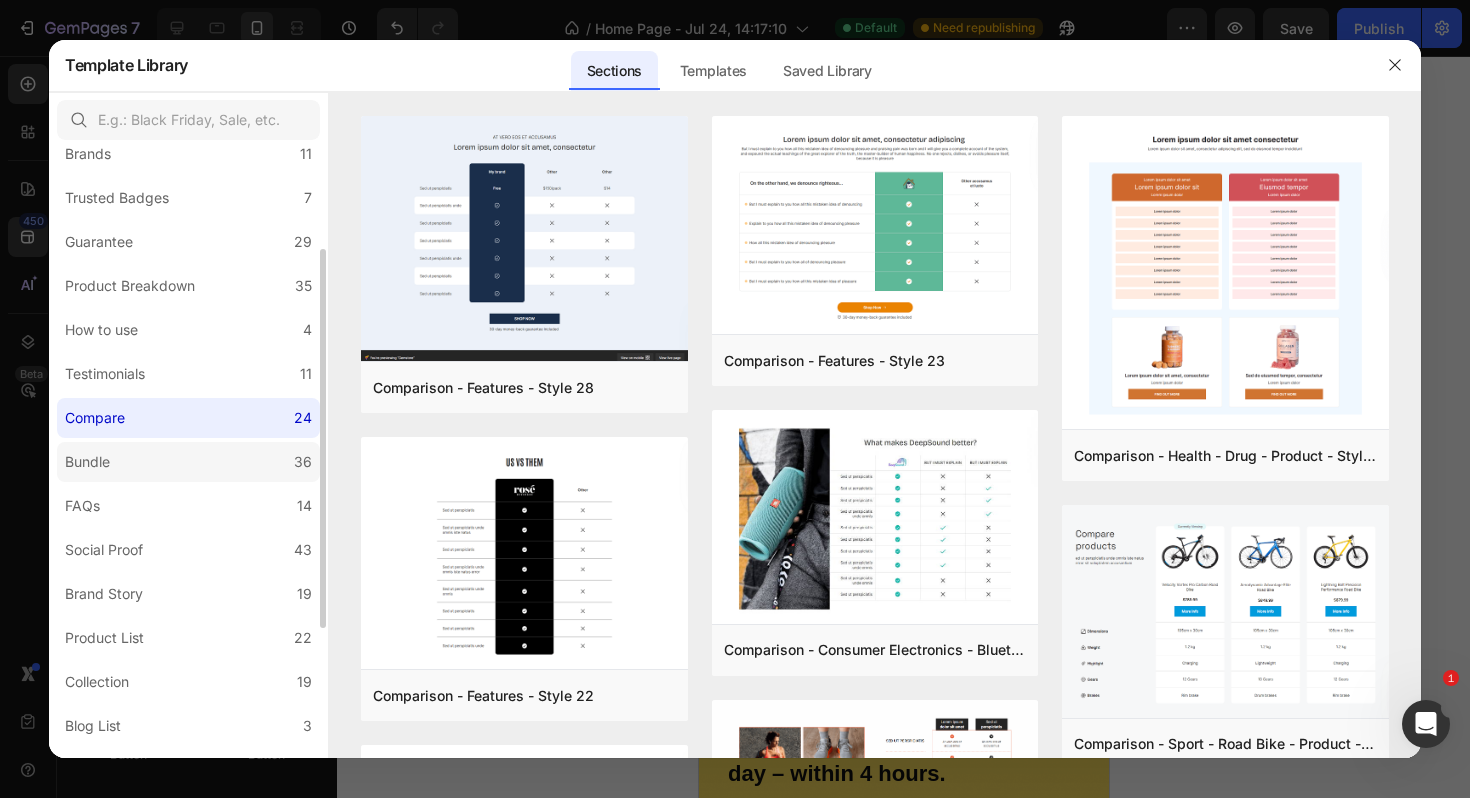 click on "Bundle 36" 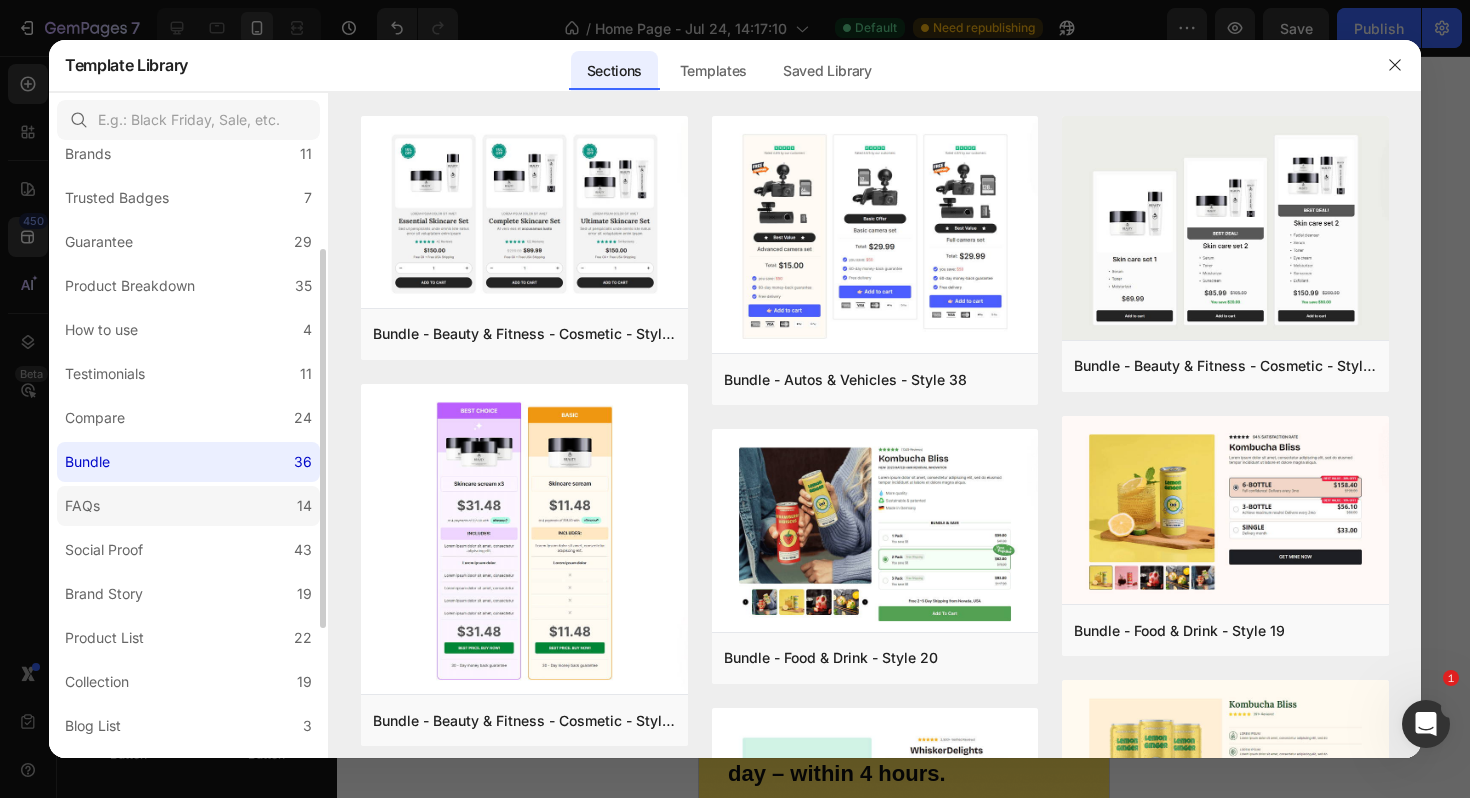 click on "FAQs 14" 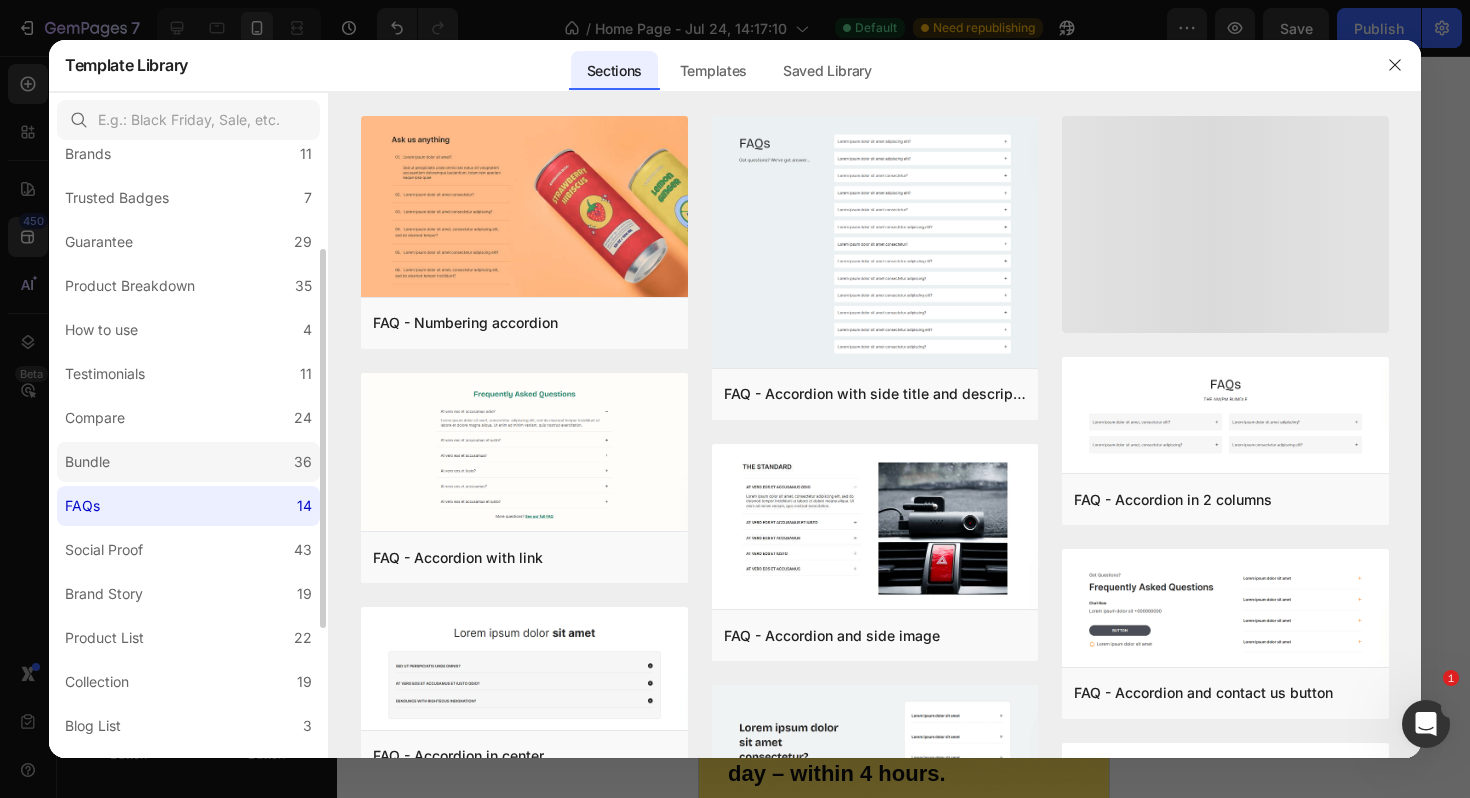 click on "Bundle 36" 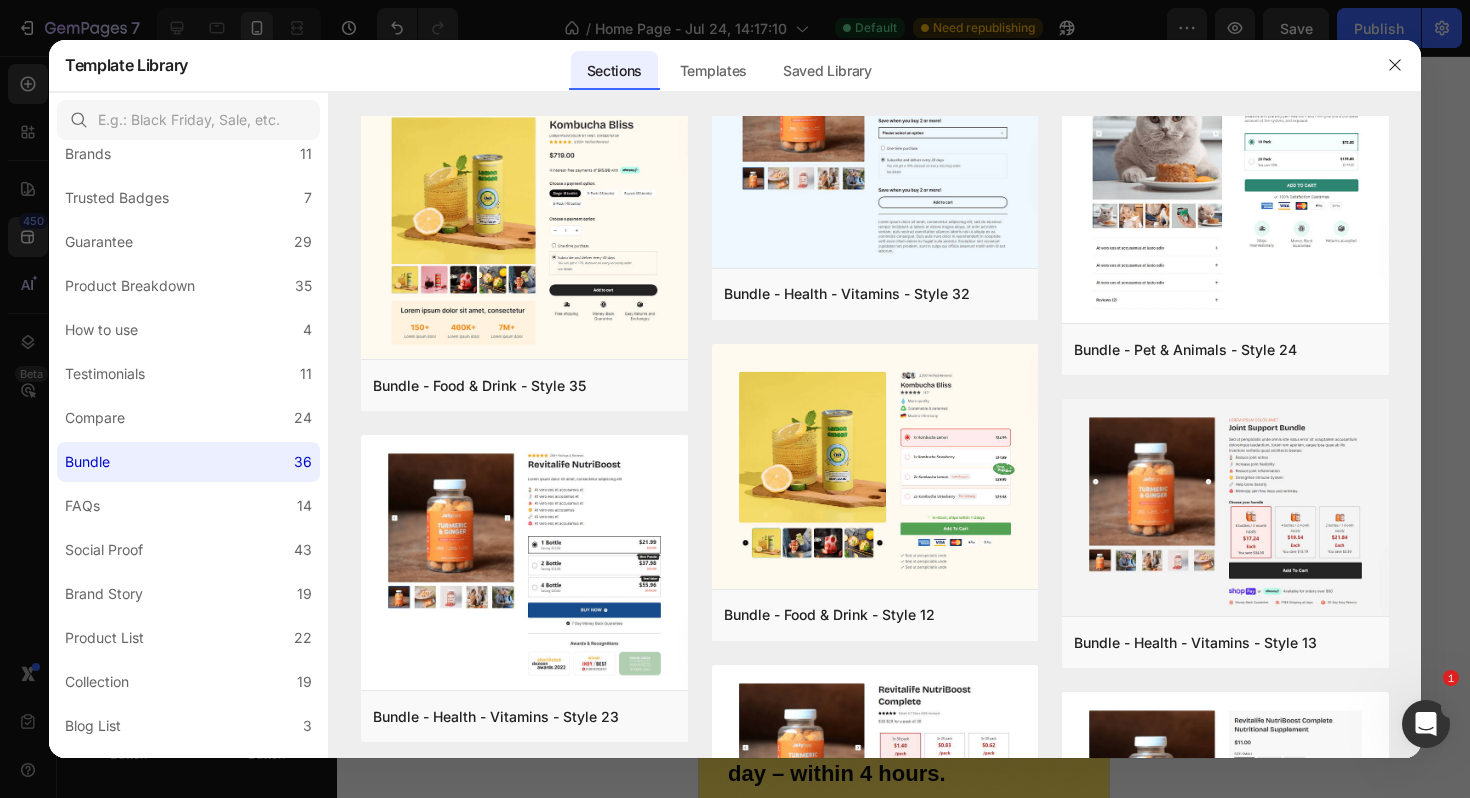 scroll, scrollTop: 0, scrollLeft: 0, axis: both 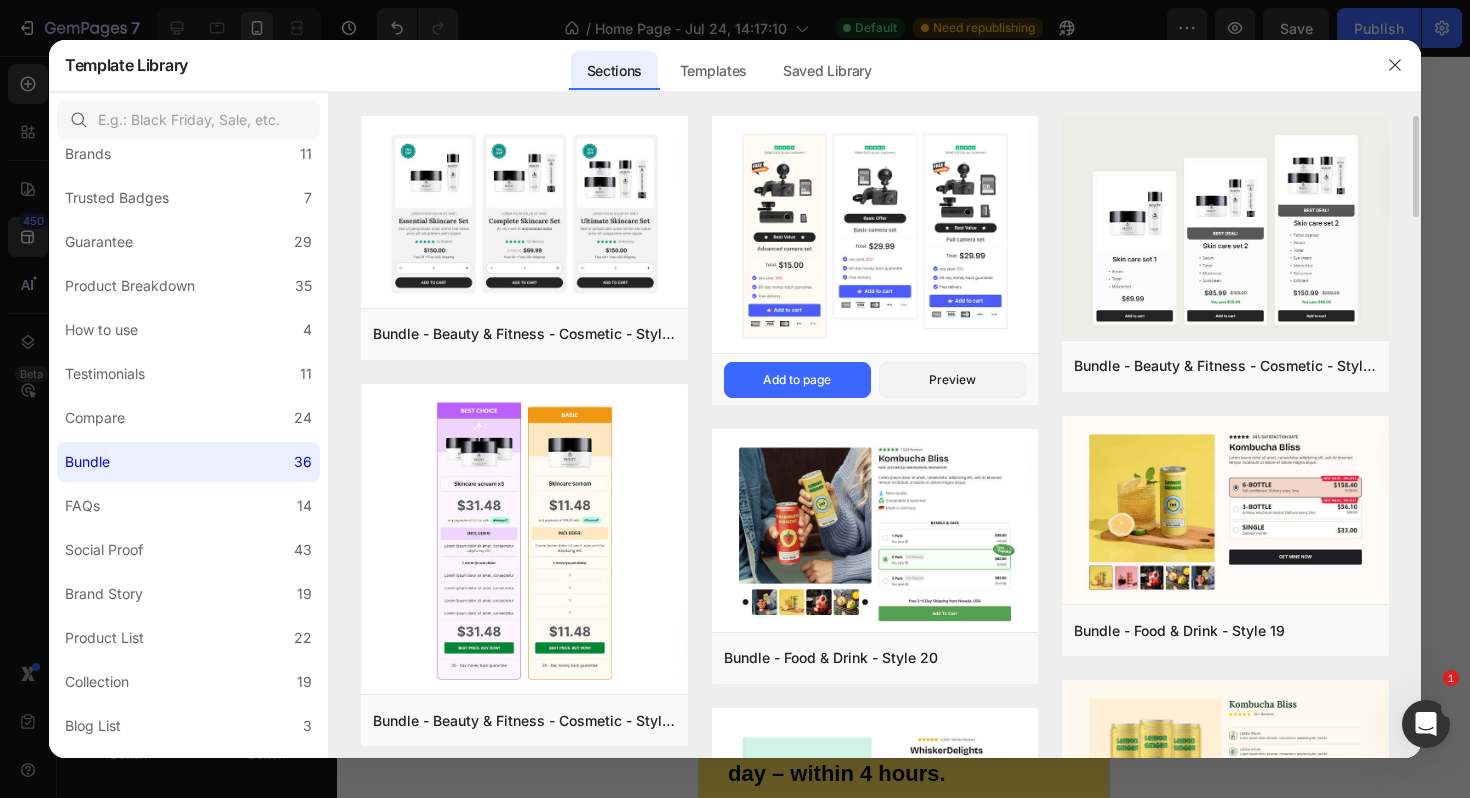click at bounding box center [875, 235] 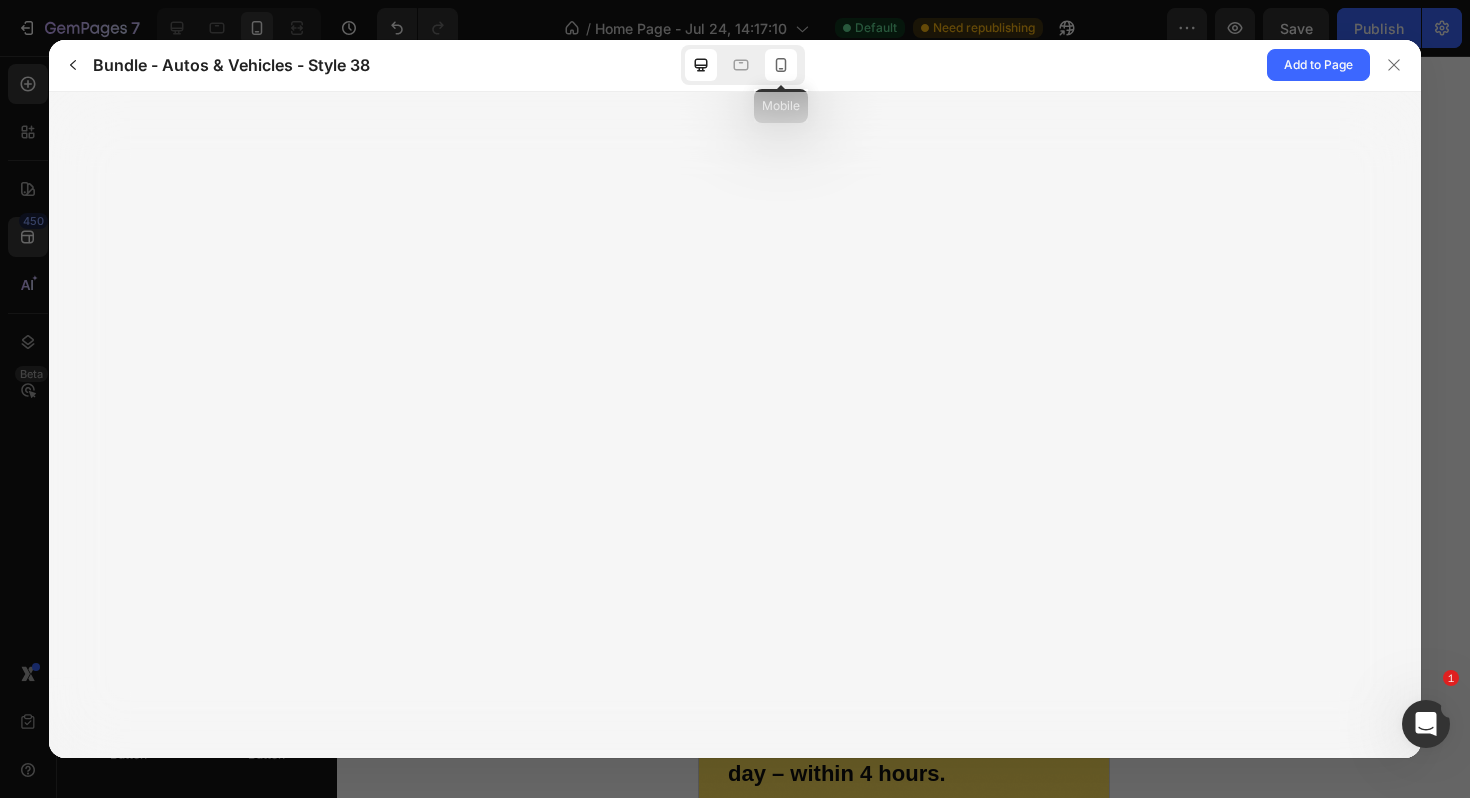 click 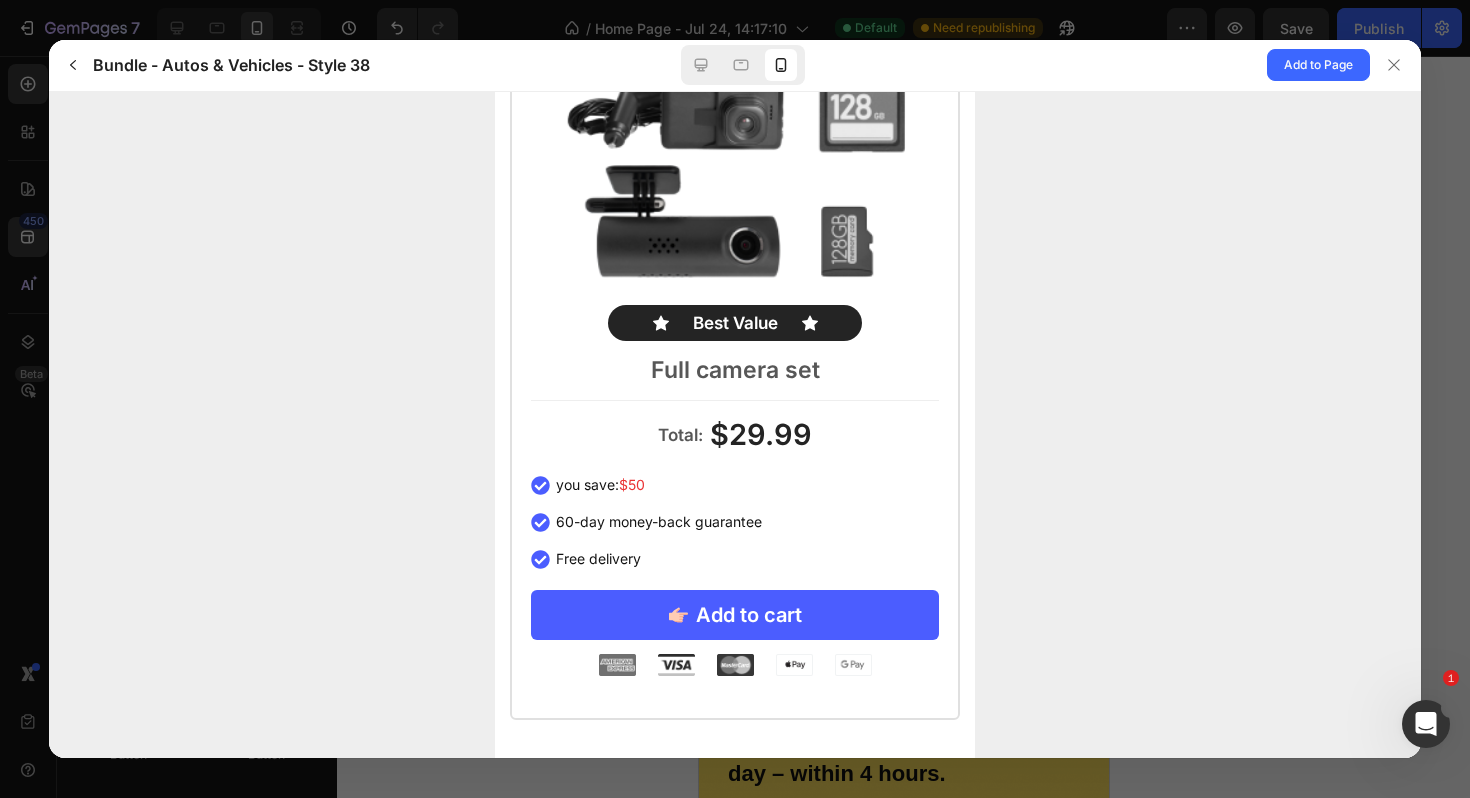 scroll, scrollTop: 2063, scrollLeft: 0, axis: vertical 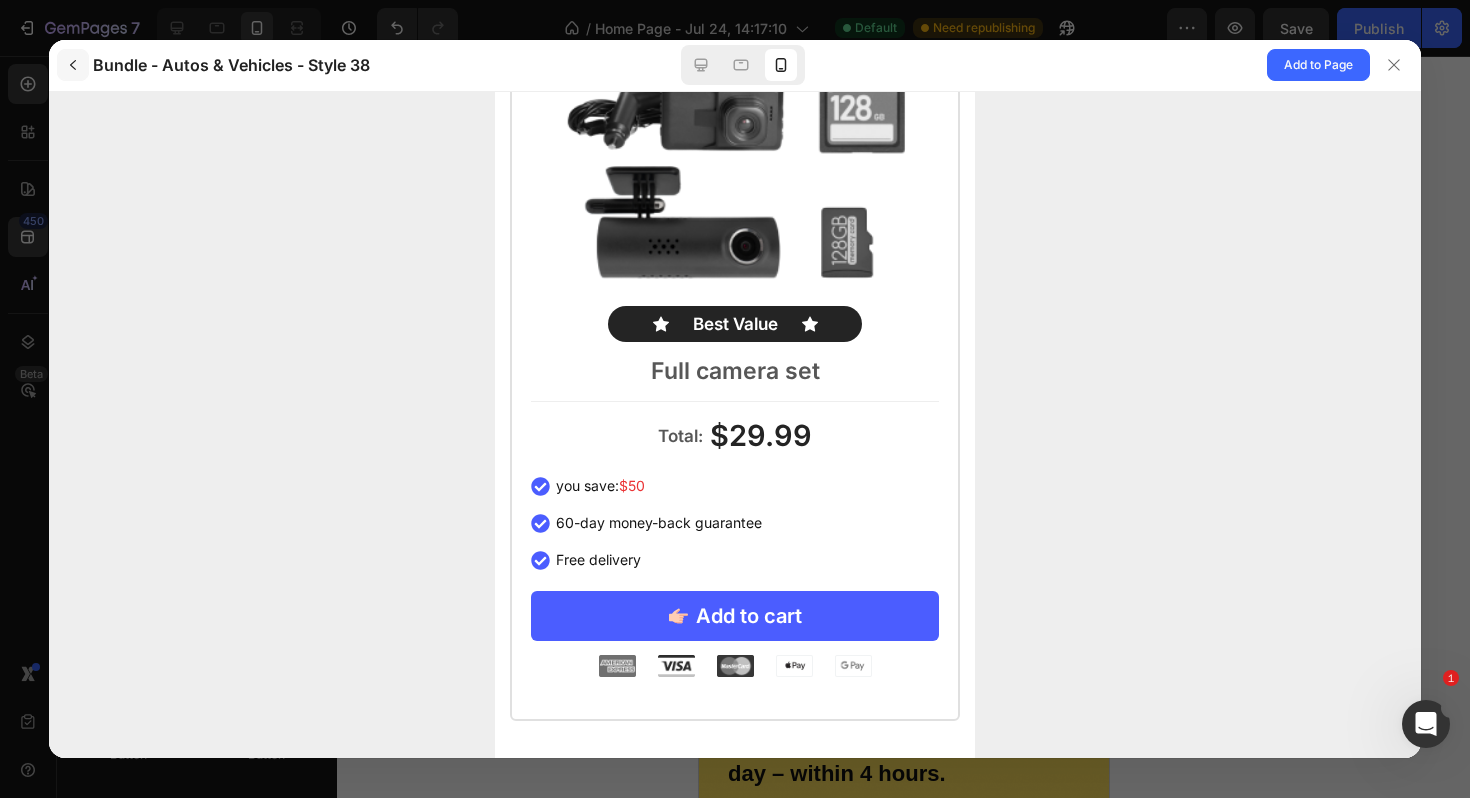 click 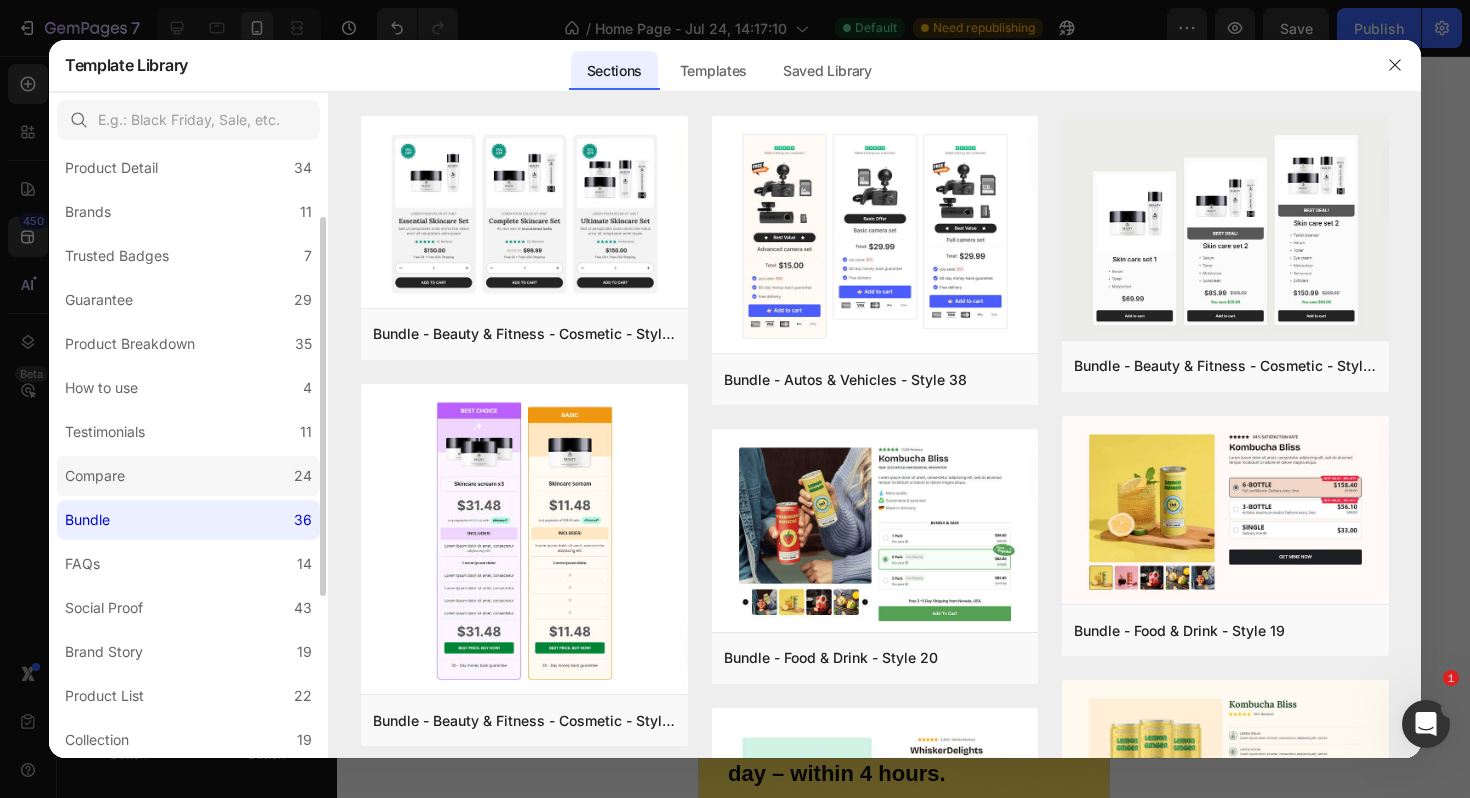 scroll, scrollTop: 107, scrollLeft: 0, axis: vertical 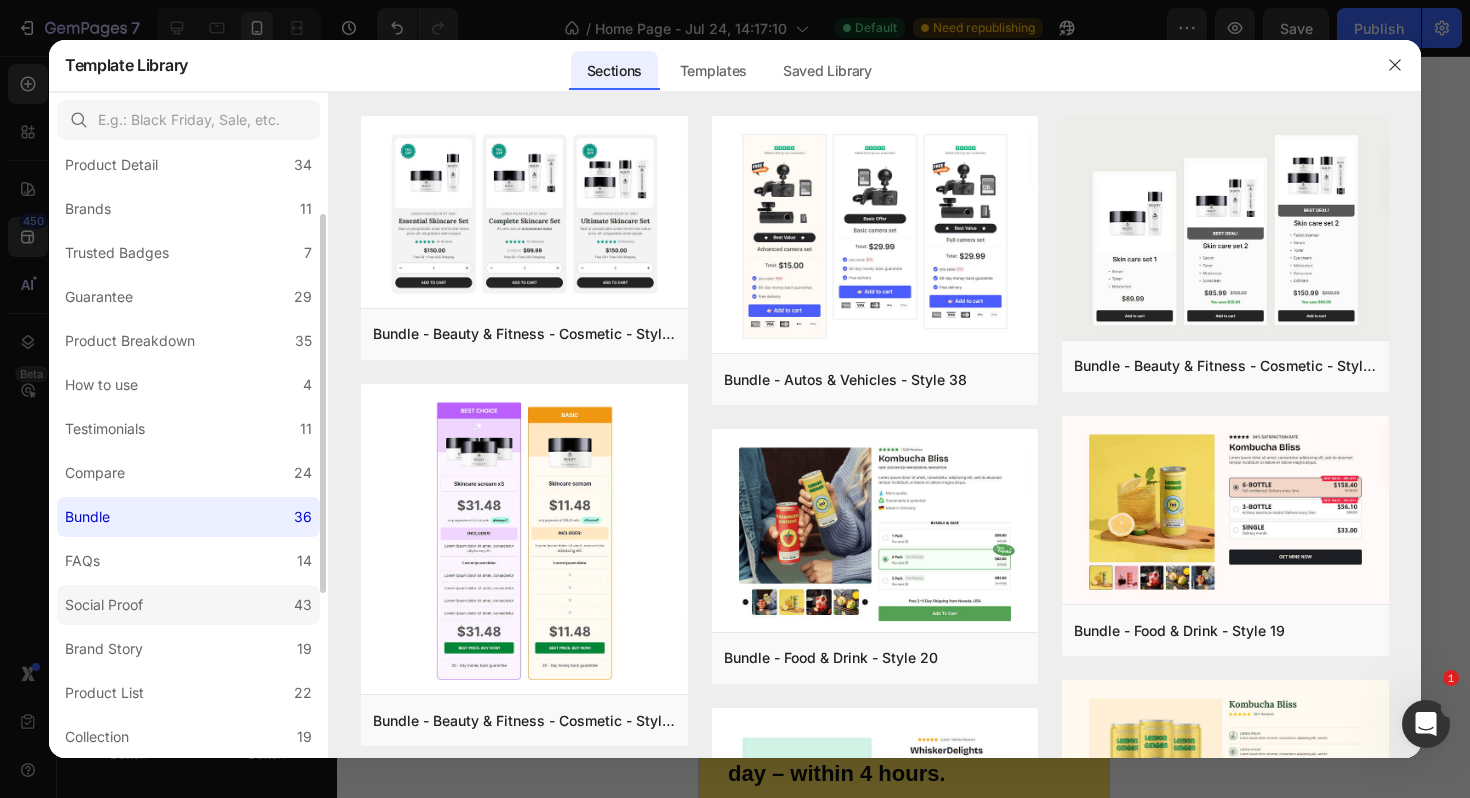 click on "Social Proof 43" 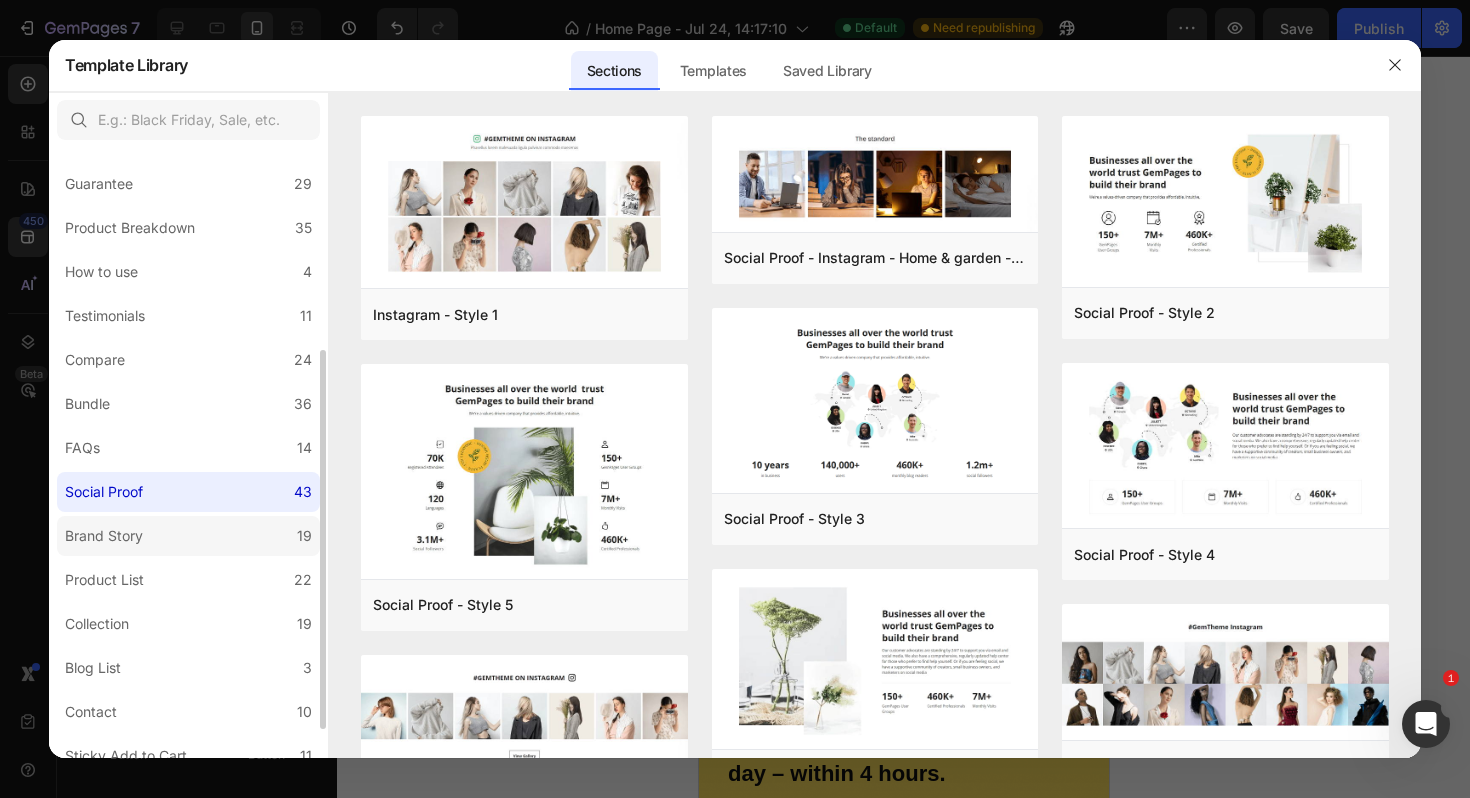 scroll, scrollTop: 285, scrollLeft: 0, axis: vertical 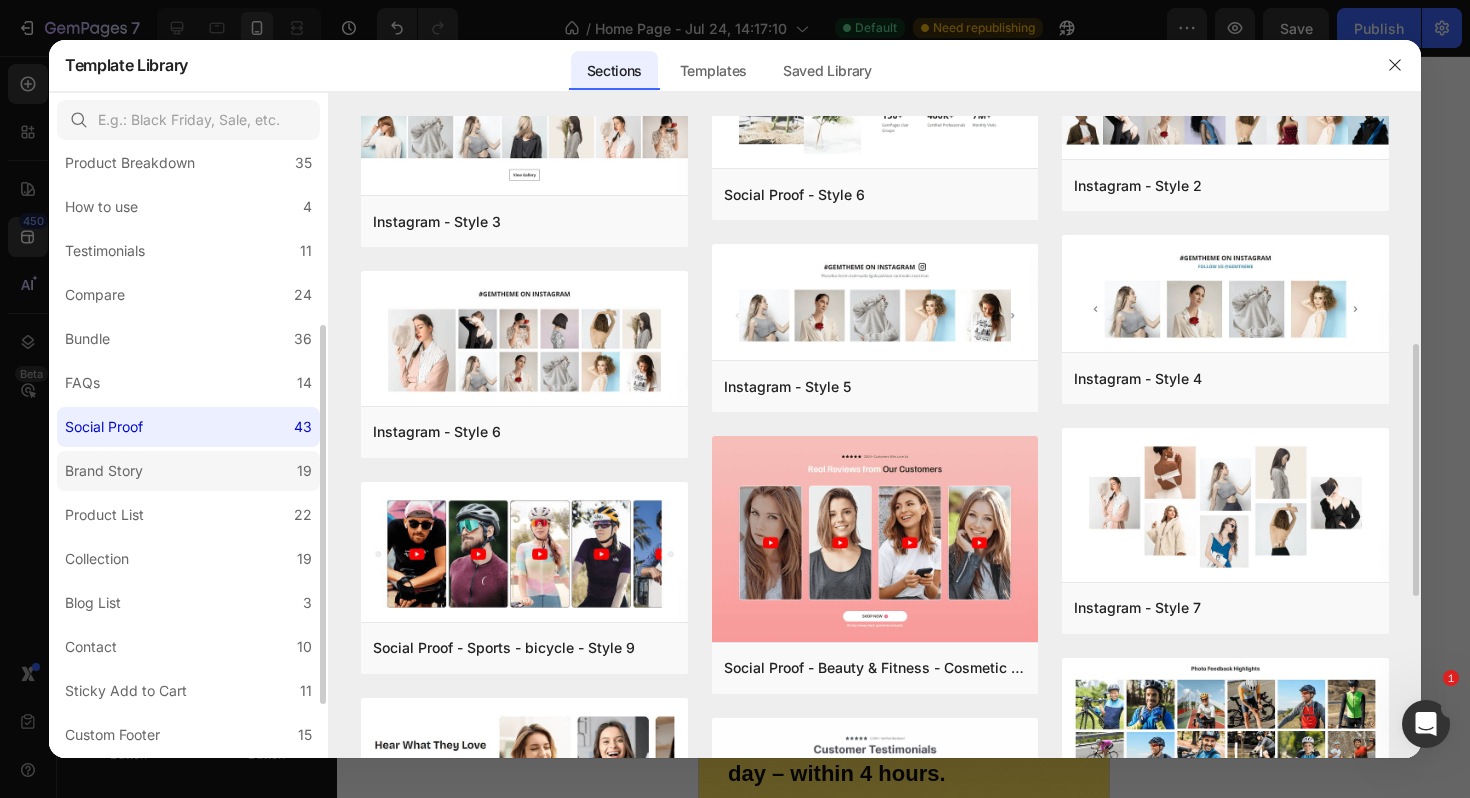 click on "Brand Story 19" 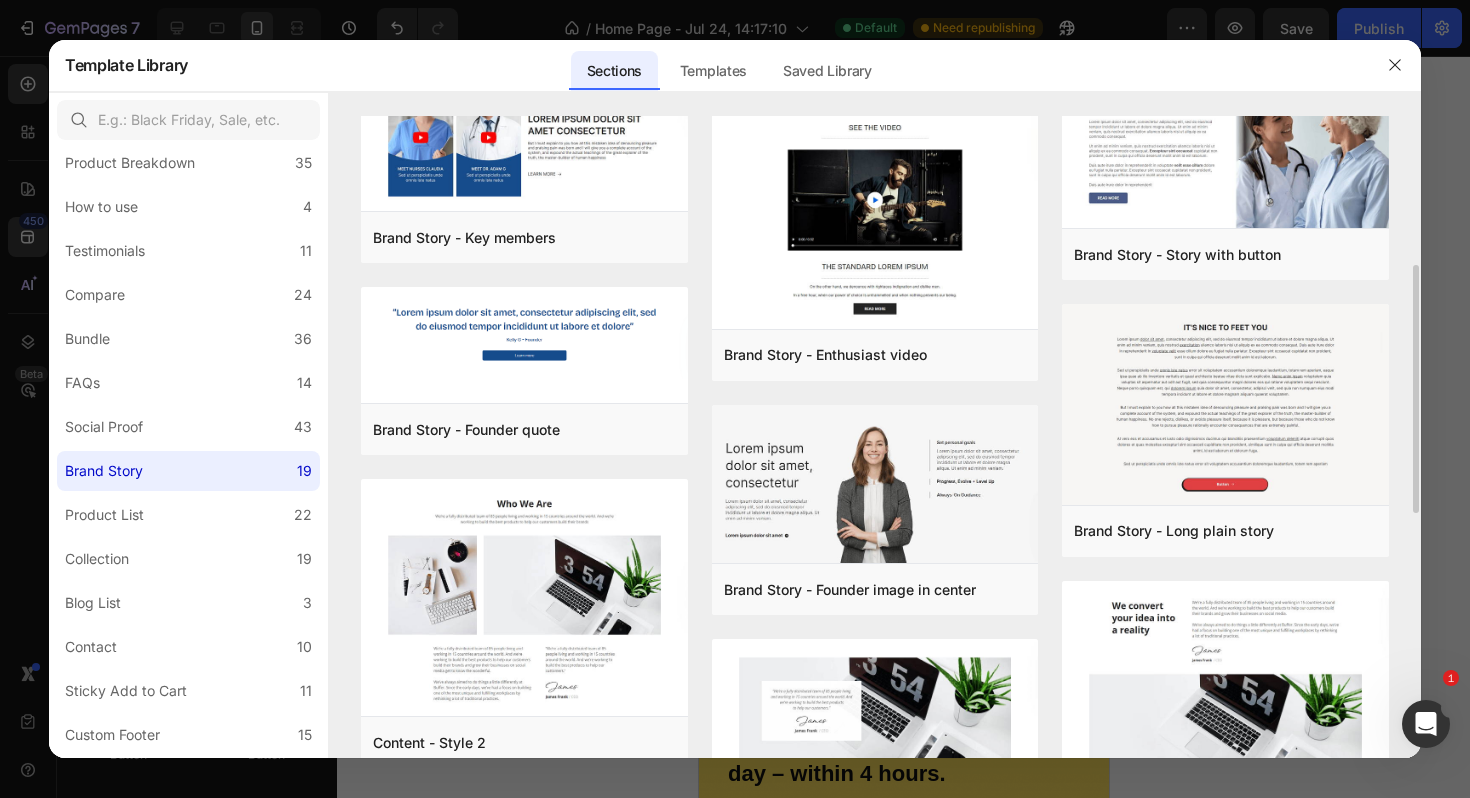 scroll, scrollTop: 399, scrollLeft: 0, axis: vertical 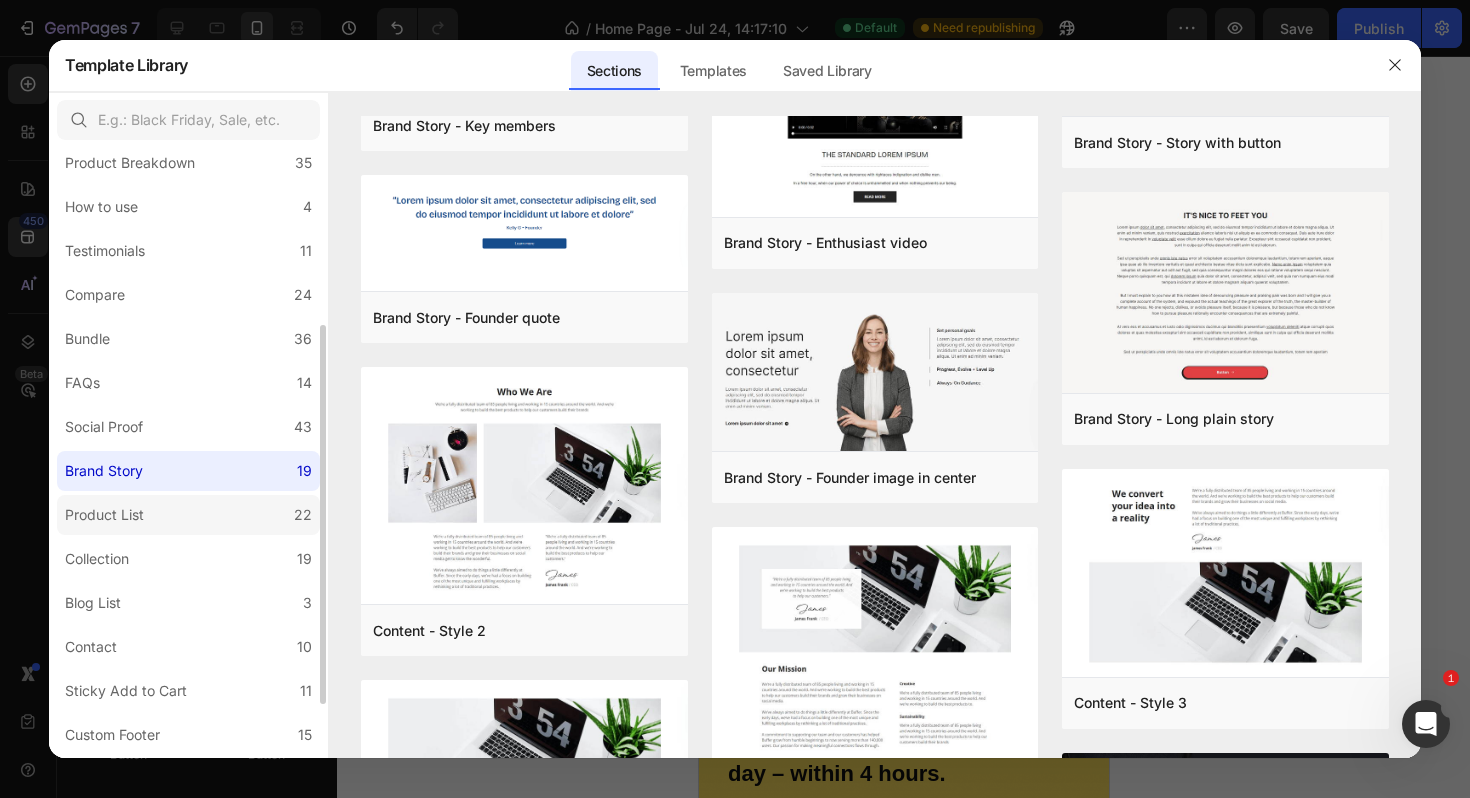 click on "Product List" at bounding box center (108, 515) 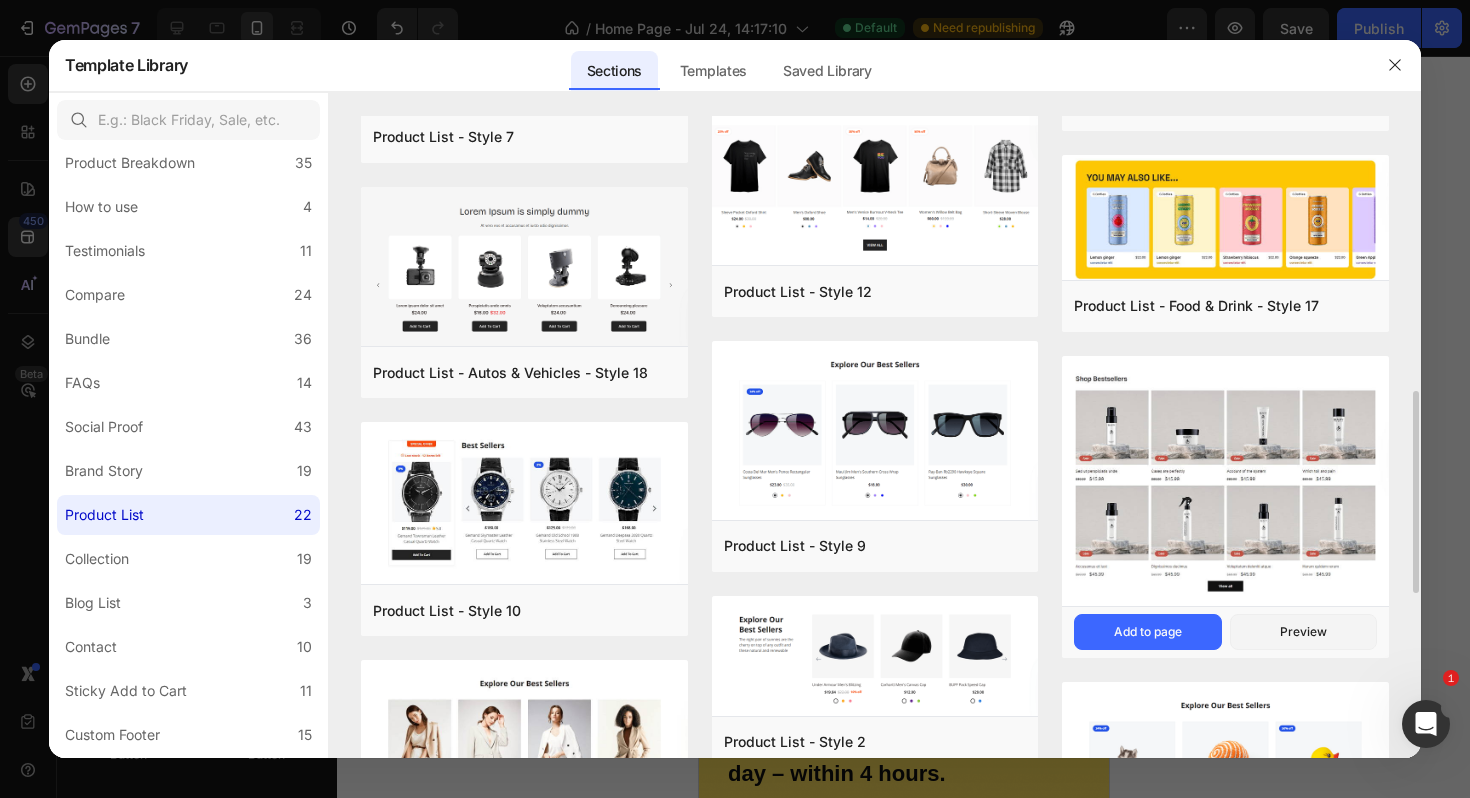 scroll, scrollTop: 1073, scrollLeft: 0, axis: vertical 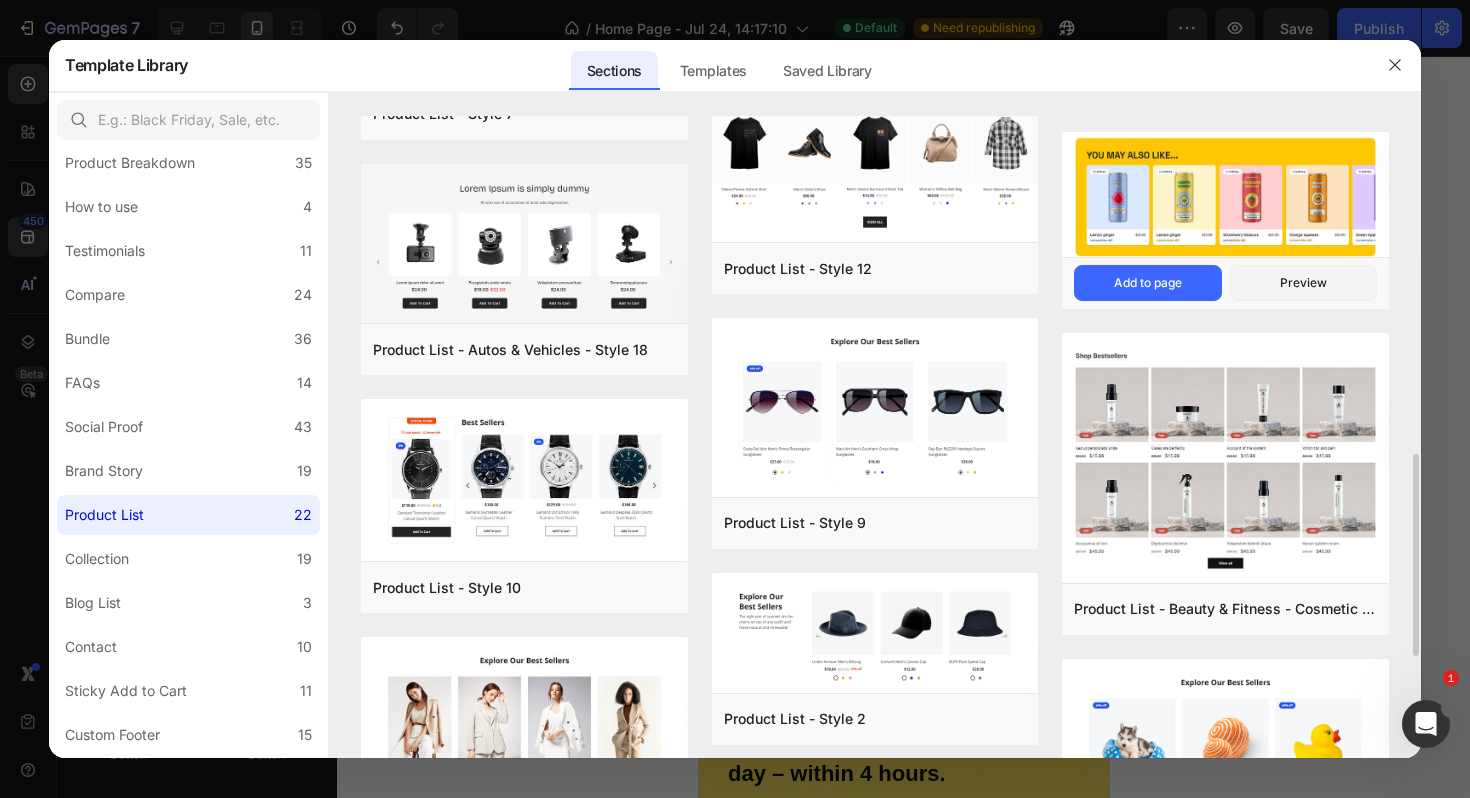 click at bounding box center [1225, 197] 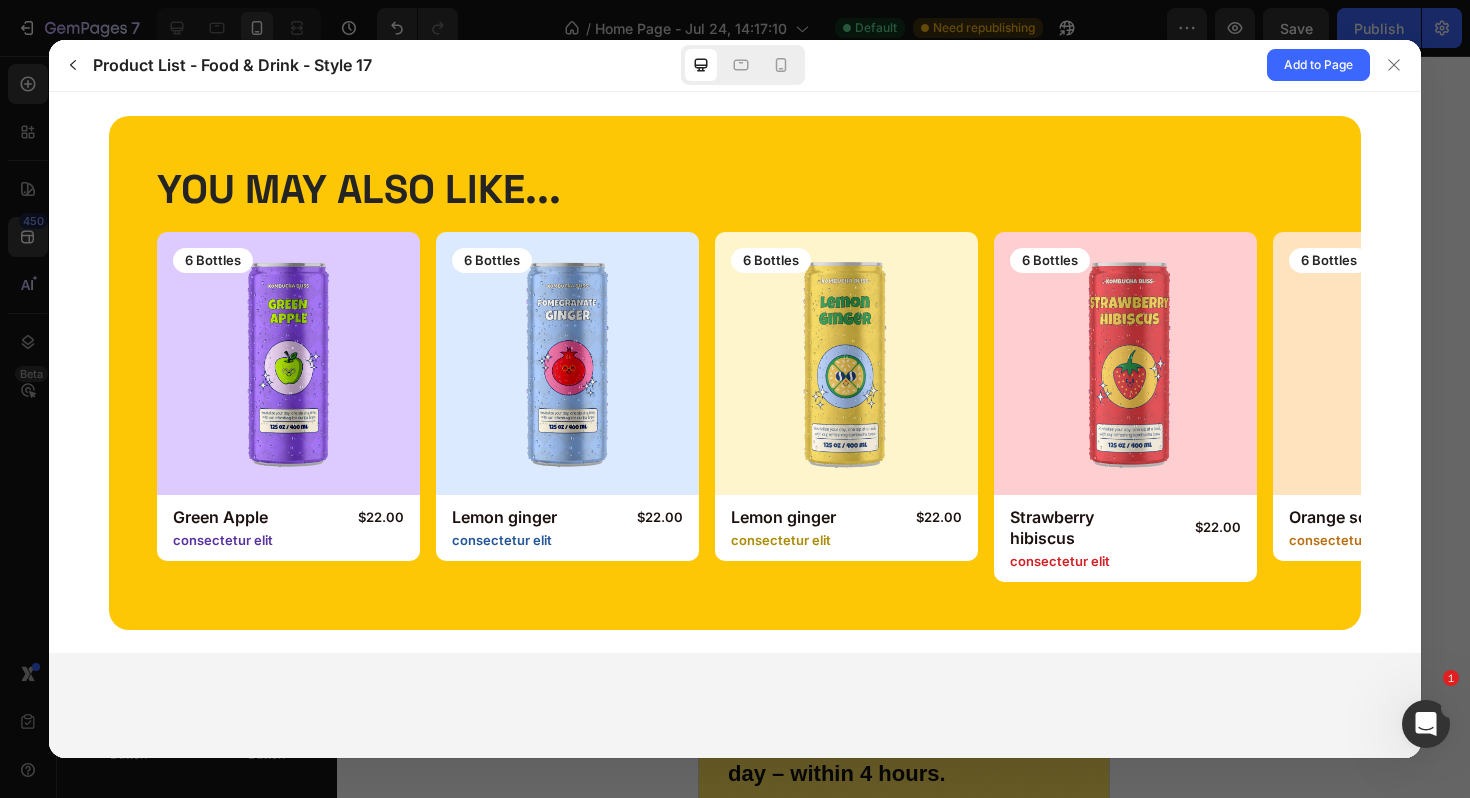 scroll, scrollTop: 0, scrollLeft: 0, axis: both 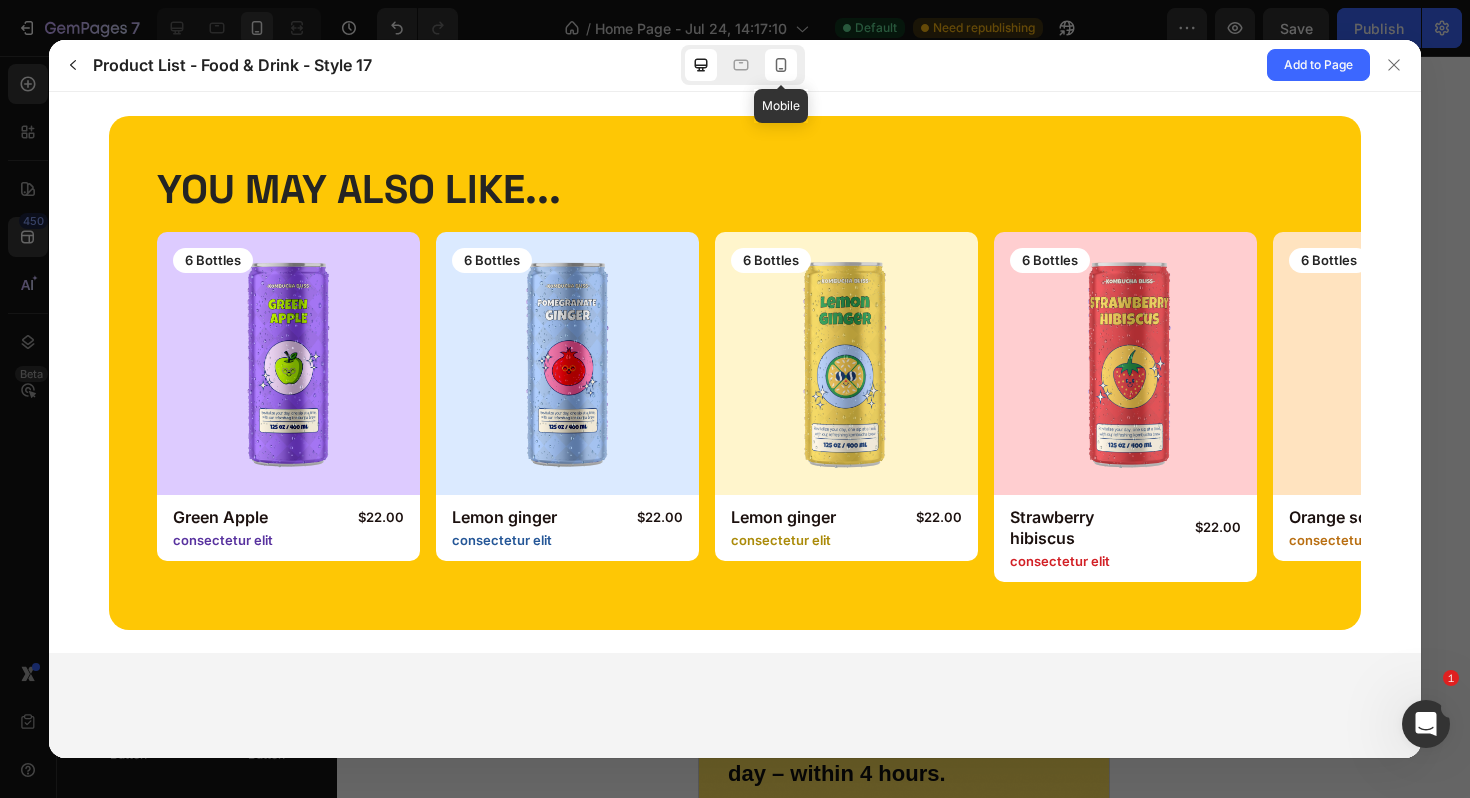 click 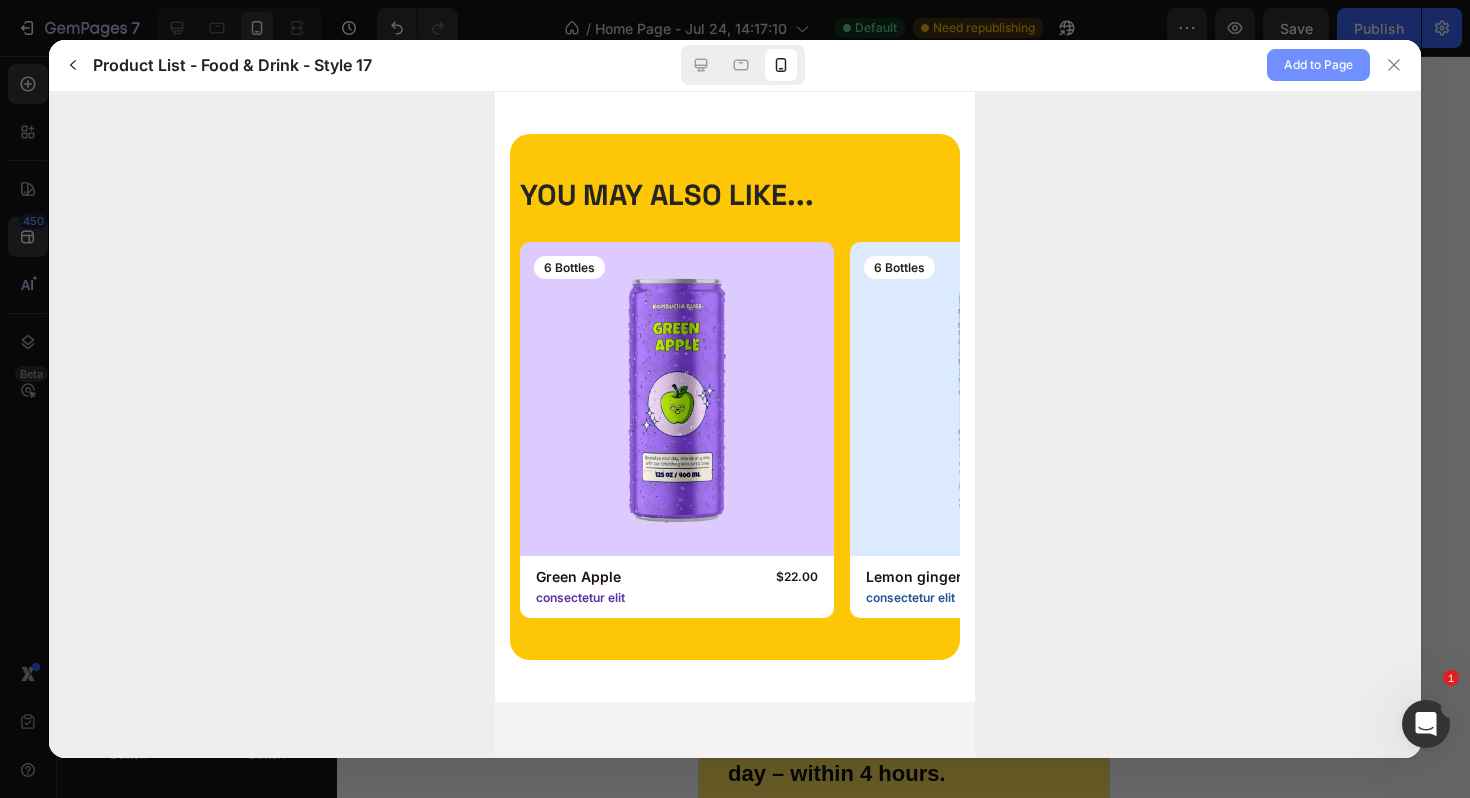 click on "Add to Page" 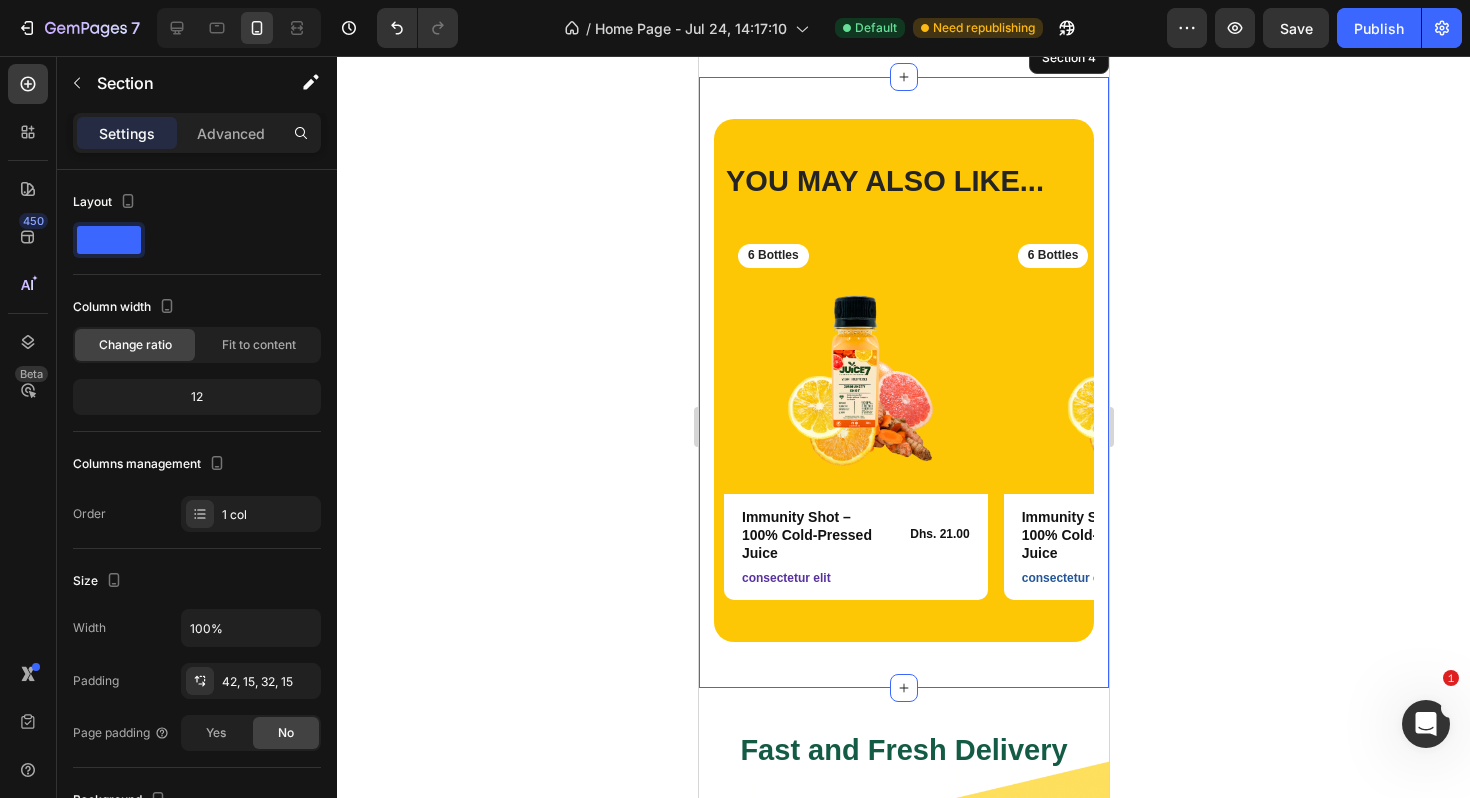 click 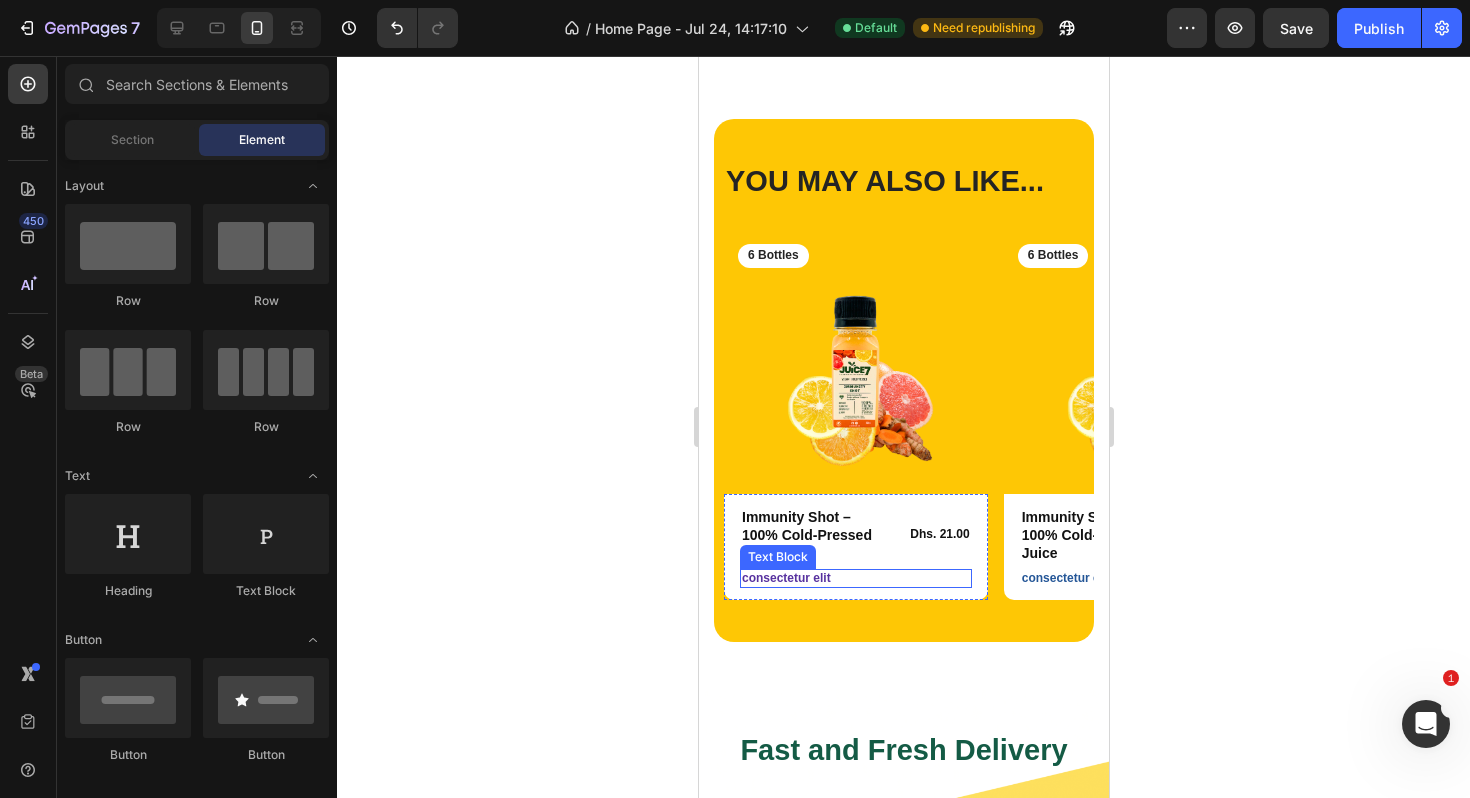 scroll, scrollTop: 2113, scrollLeft: 0, axis: vertical 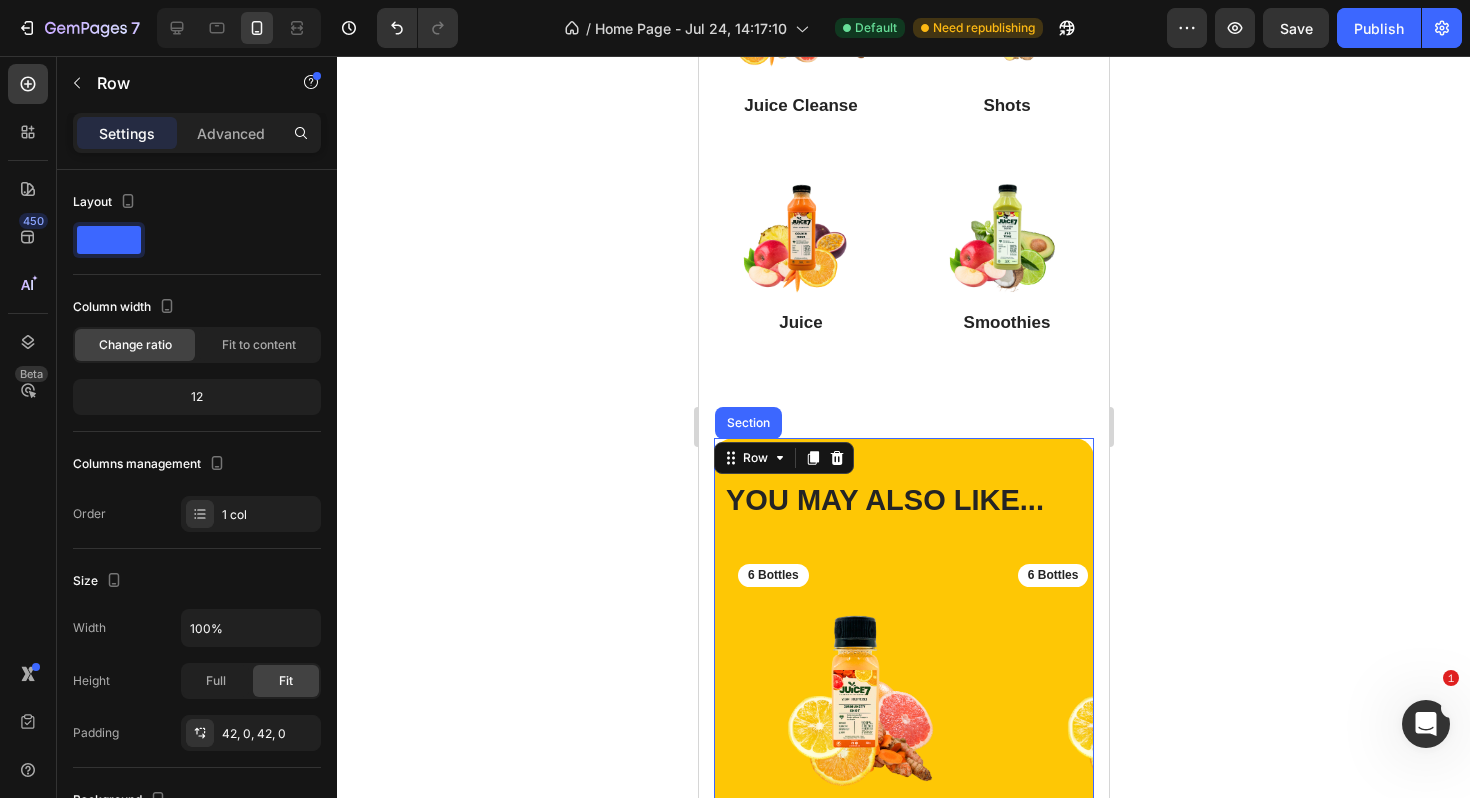 click on "YOU MAY ALSO LIKE... Heading Row Product Images 6 Bottles Text Block Row Immunity Shot – 100% Cold-Pressed Juice Product Title Dhs. 21.00 Product Price Product Price Row consectetur elit Text Block Row Product Product Images 6 Bottles Text Block Row Immunity Shot – 100% Cold-Pressed Juice Product Title Dhs. 21.00 Product Price Product Price Row consectetur elit Text Block Row Product Product Images 6 Bottles Text Block Row Immunity Shot – 100% Cold-Pressed Juice Product Title Dhs. 21.00 Product Price Product Price Row consectetur elit Text Block Row Product Product Images 6 Bottles Text Block Row Immunity Shot – 100% Cold-Pressed Juice Product Title Dhs. 21.00 Product Price Product Price Row consectetur elit Text Block Row Product Product Images 6 Bottles Text Block Row Immunity Shot – 100% Cold-Pressed Juice Product Title Dhs. 21.00 Product Price Product Price Row consectetur elit Text Block Row Product Carousel Row Section   14" at bounding box center [903, 700] 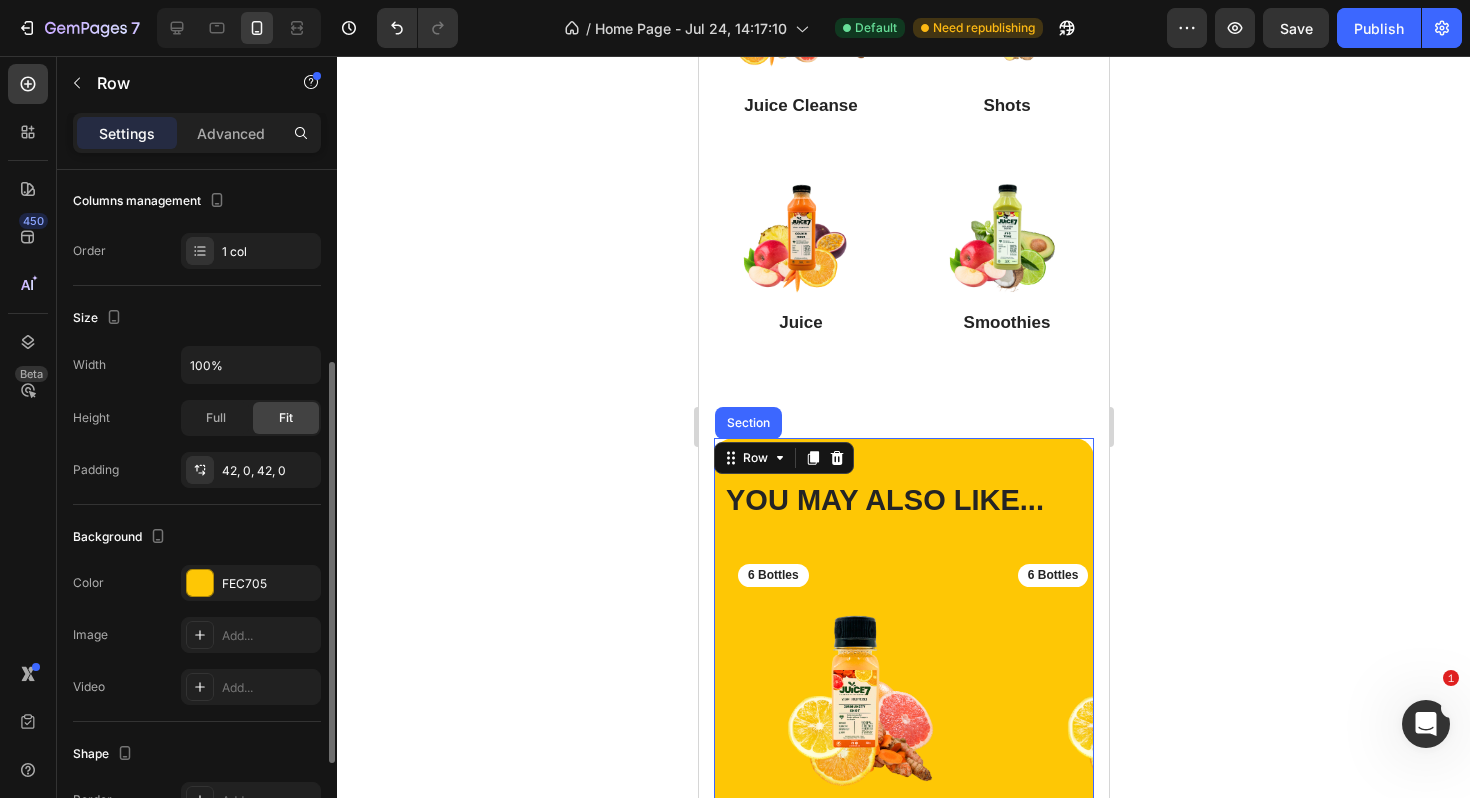 scroll, scrollTop: 287, scrollLeft: 0, axis: vertical 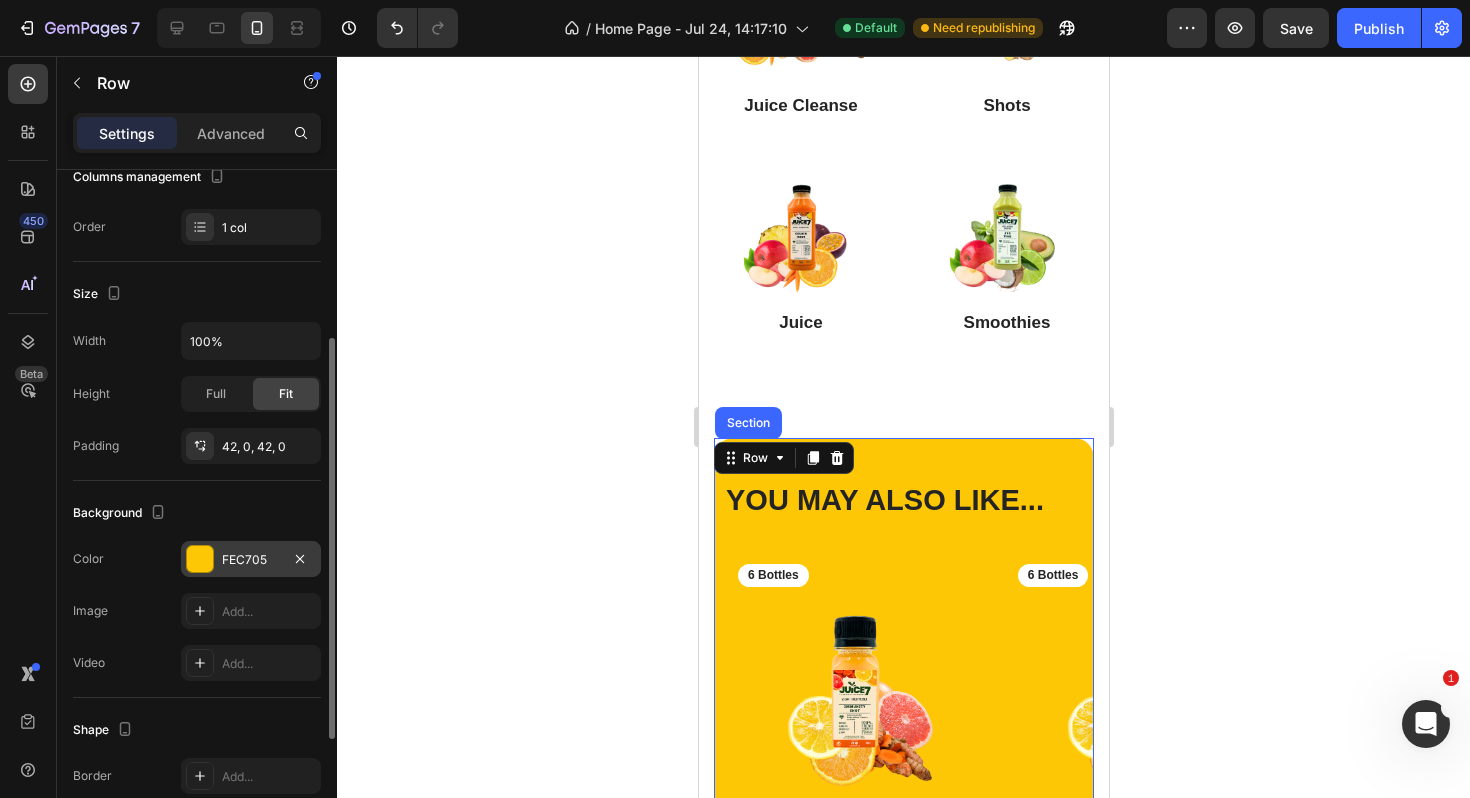 click at bounding box center [200, 559] 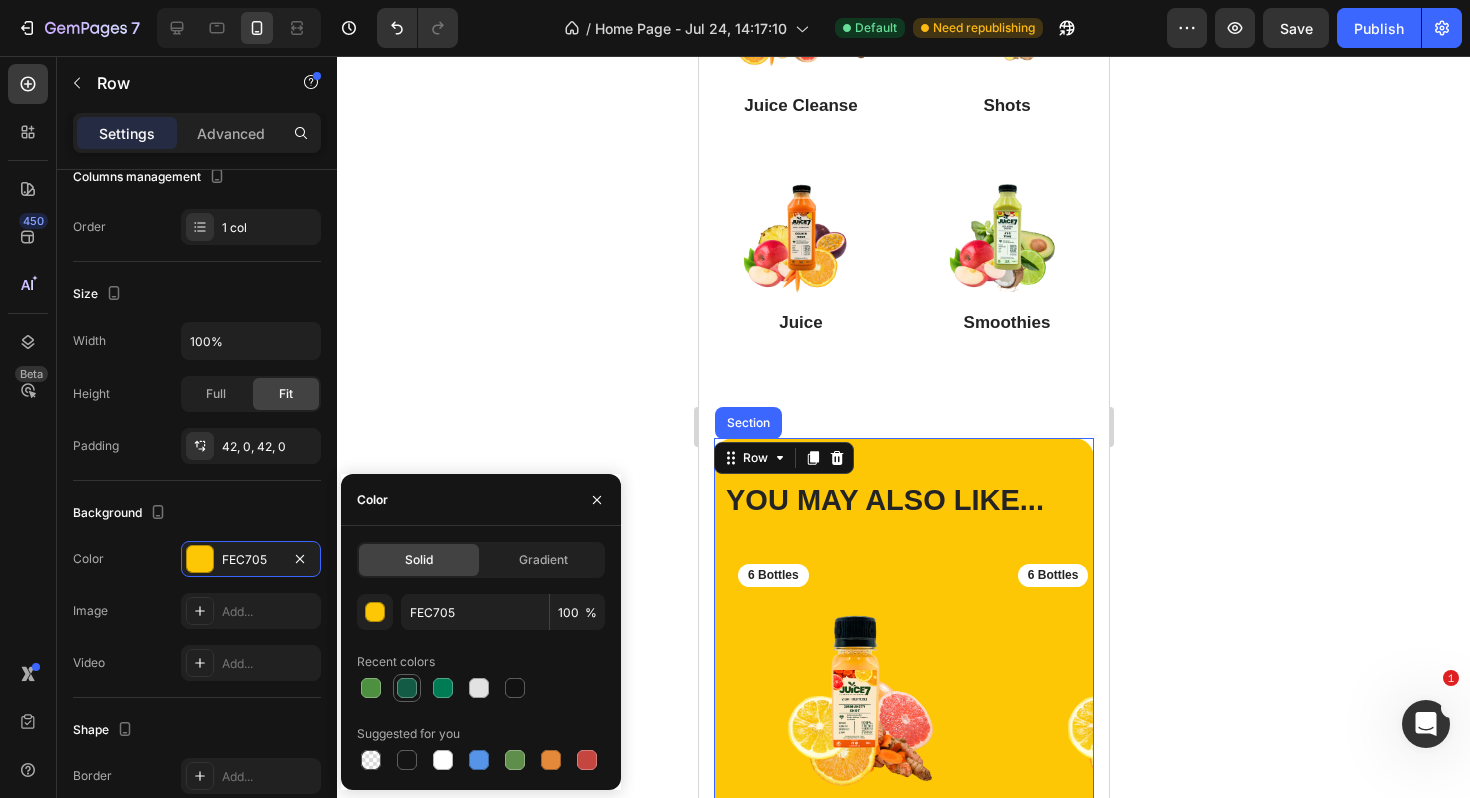 click at bounding box center [407, 688] 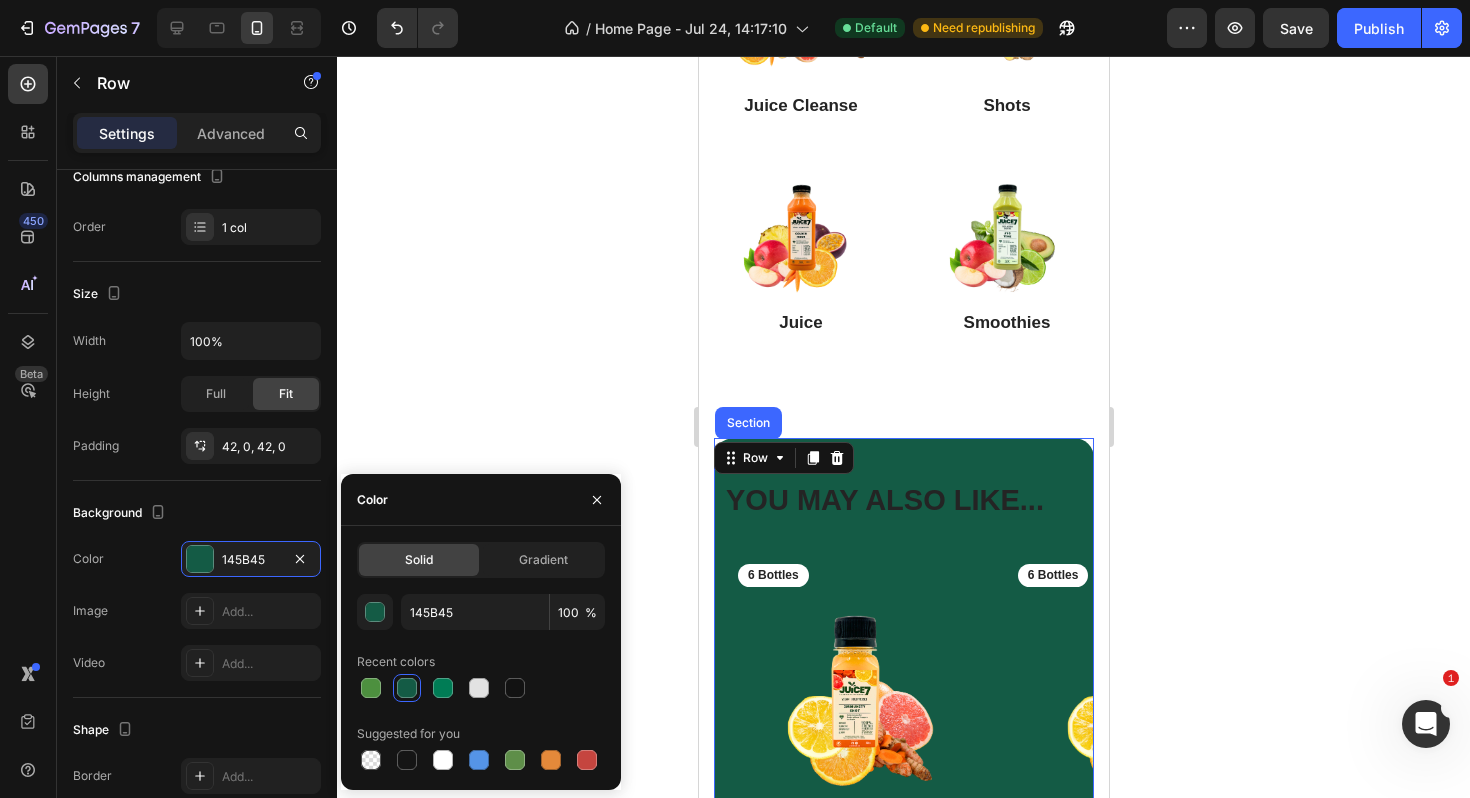 click 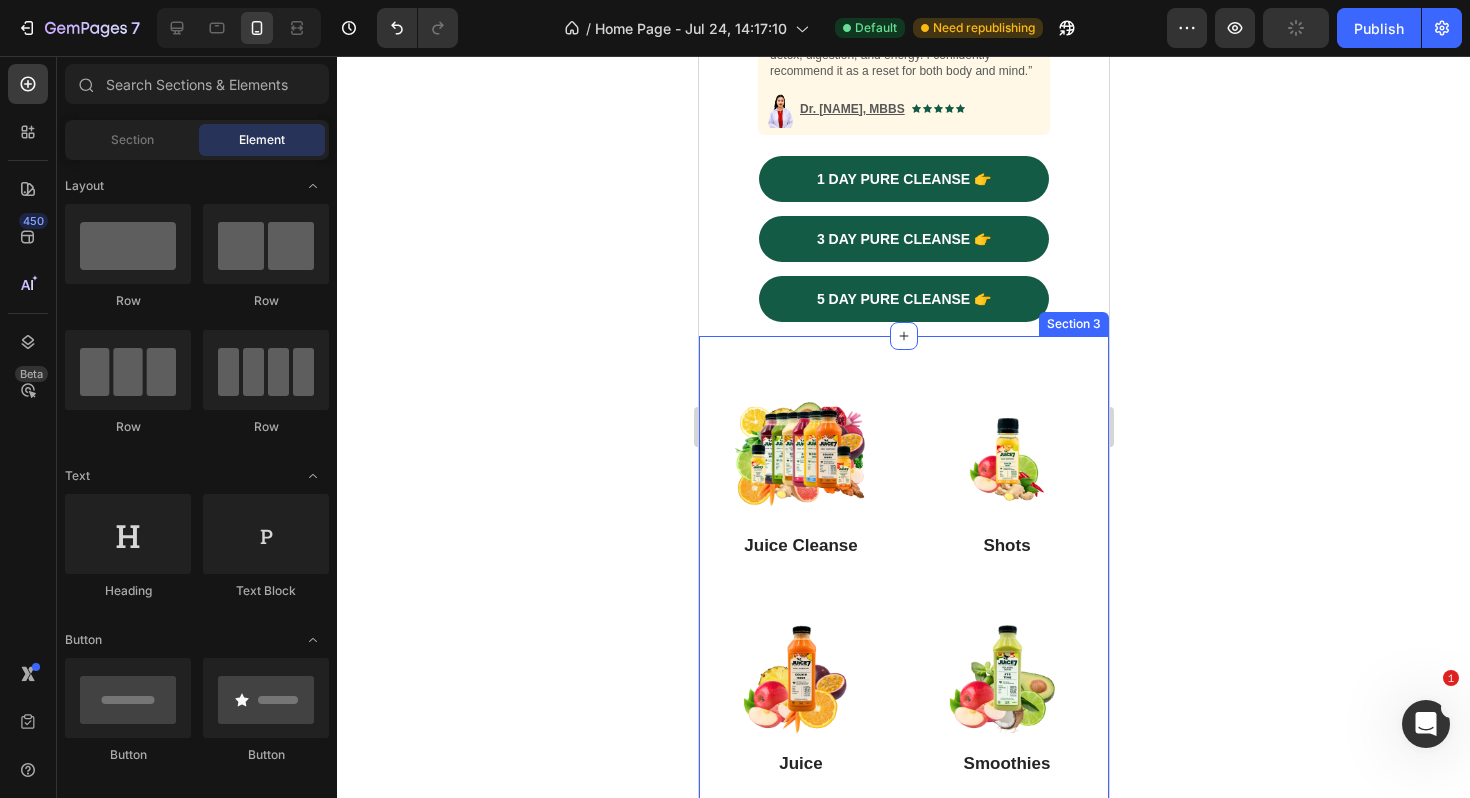 scroll, scrollTop: 1339, scrollLeft: 0, axis: vertical 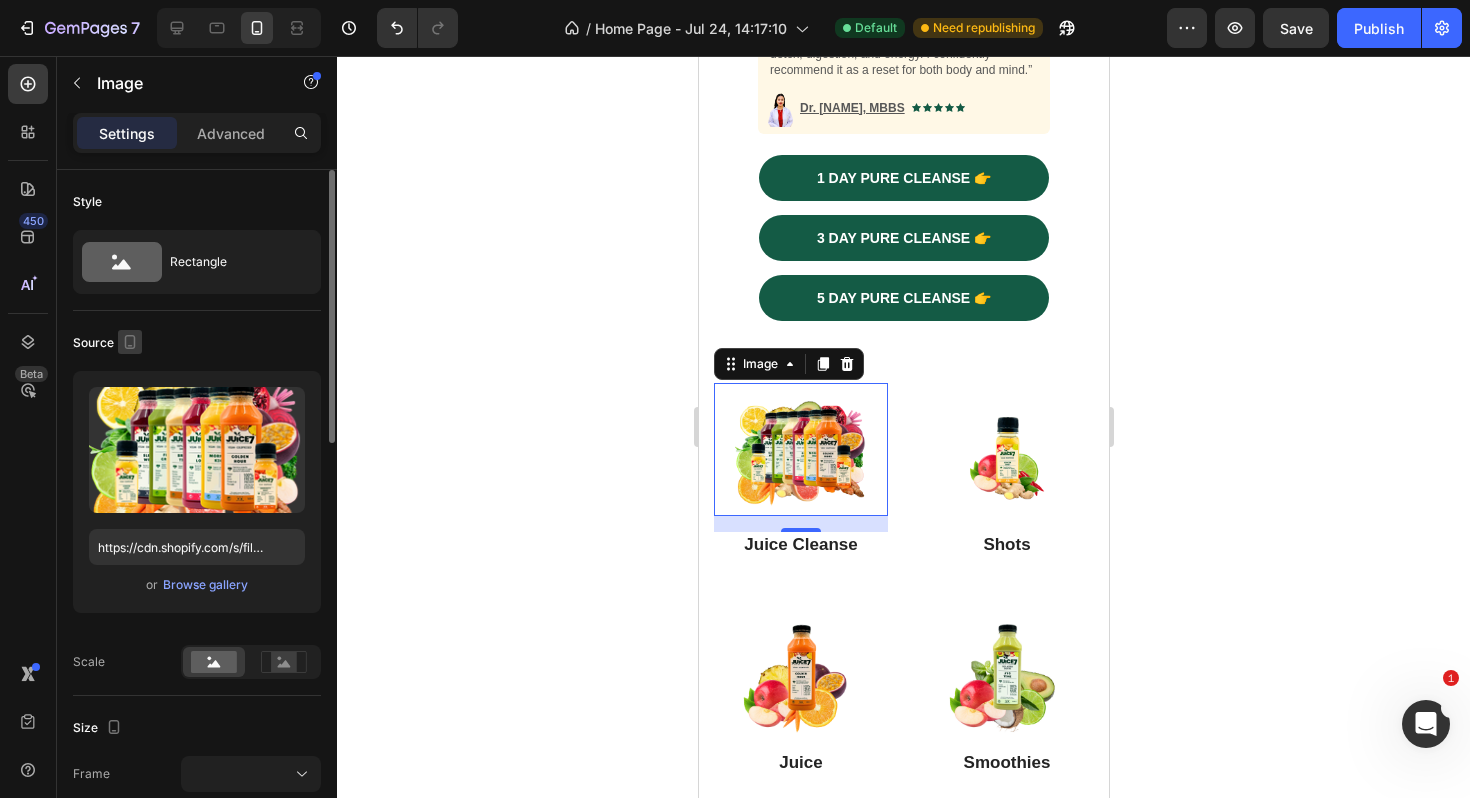 click 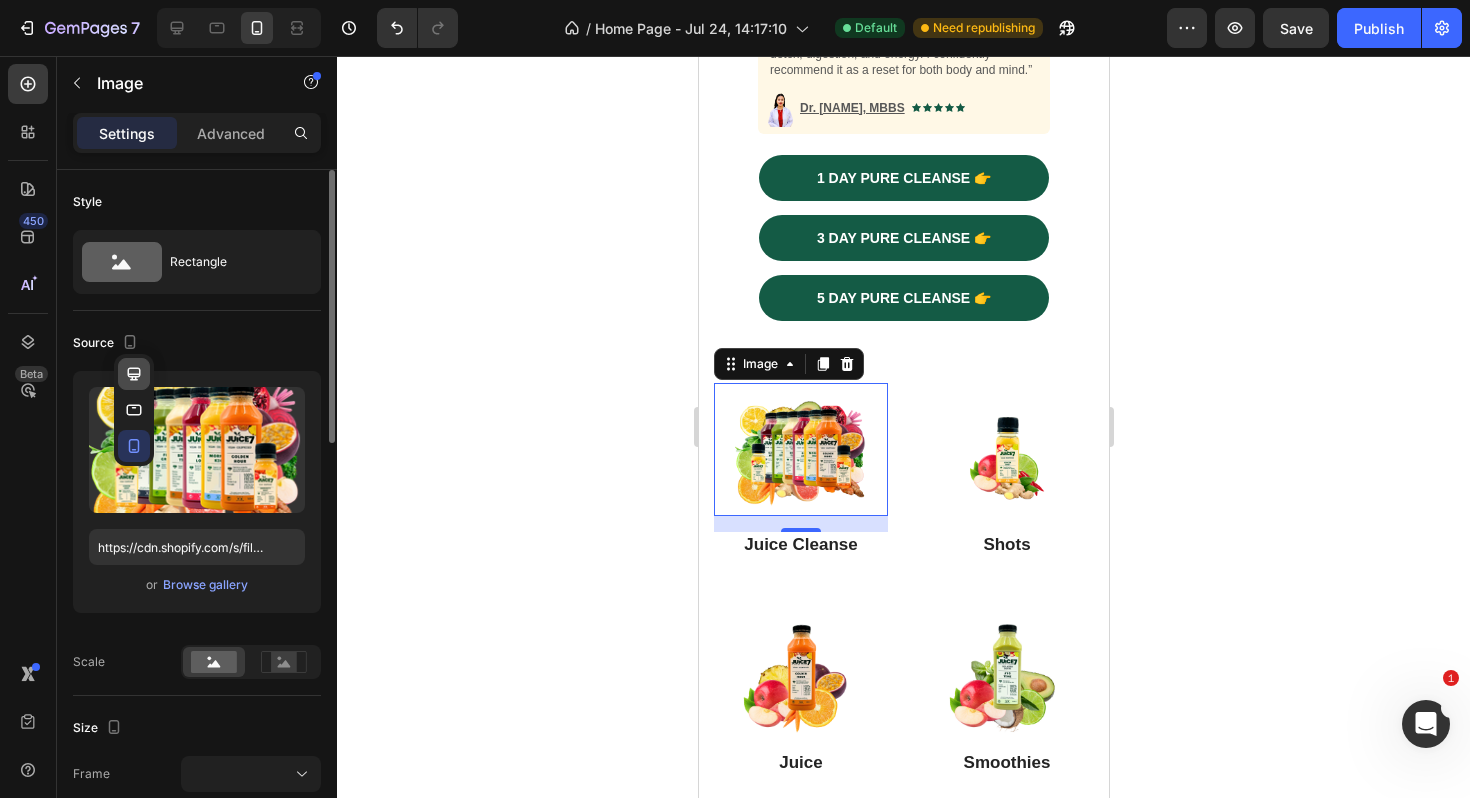 click 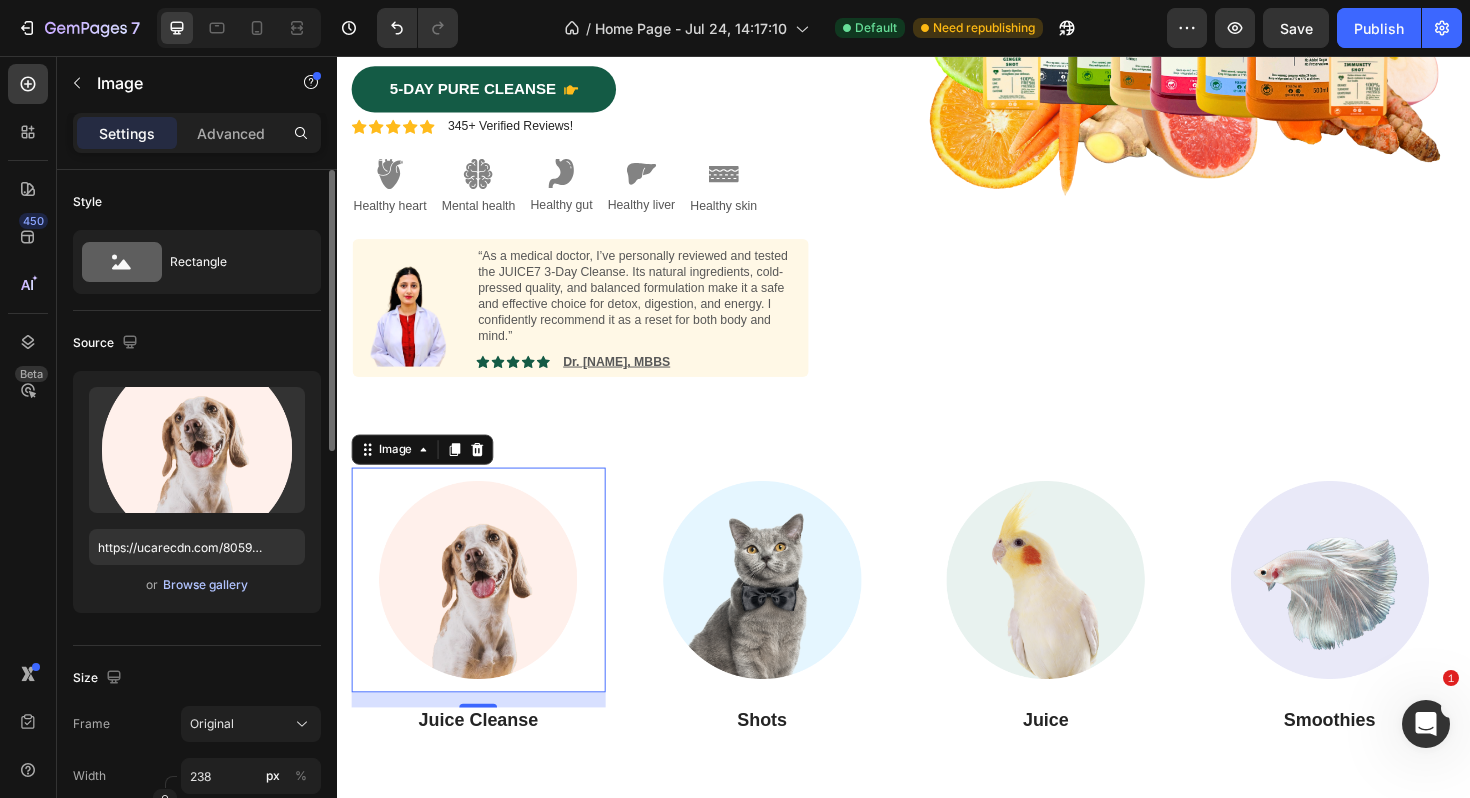 click on "Browse gallery" at bounding box center (205, 585) 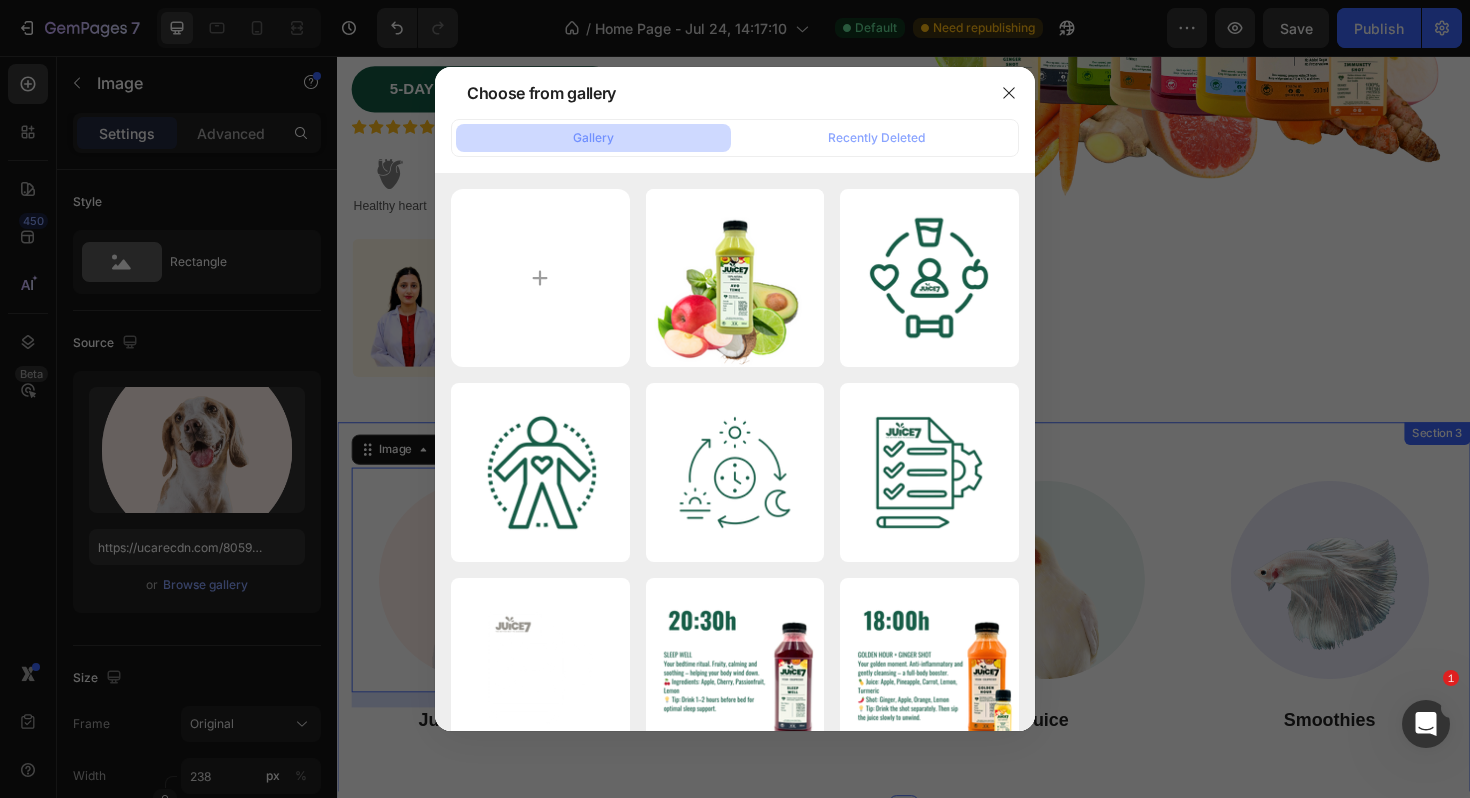 scroll, scrollTop: 1697, scrollLeft: 0, axis: vertical 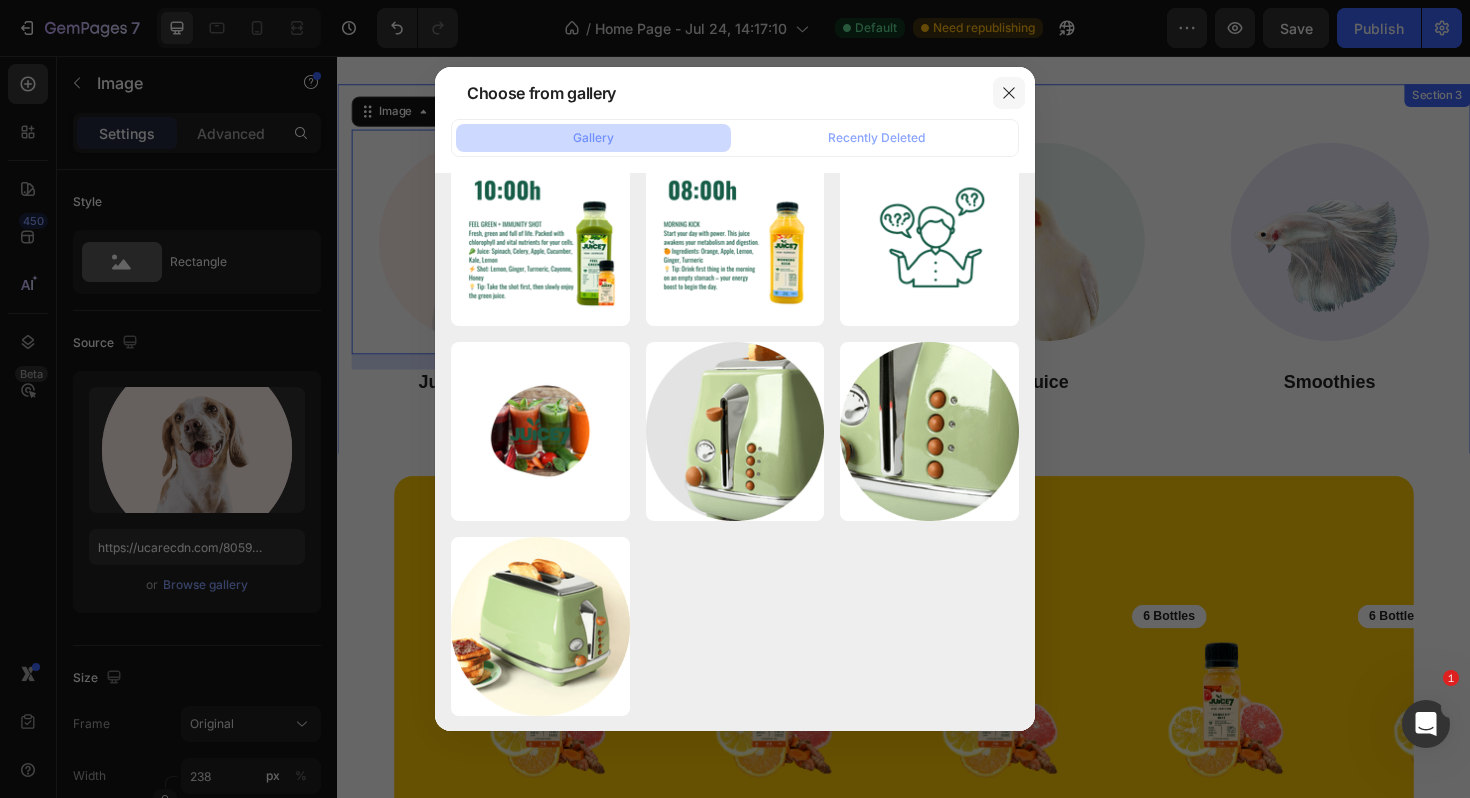 click 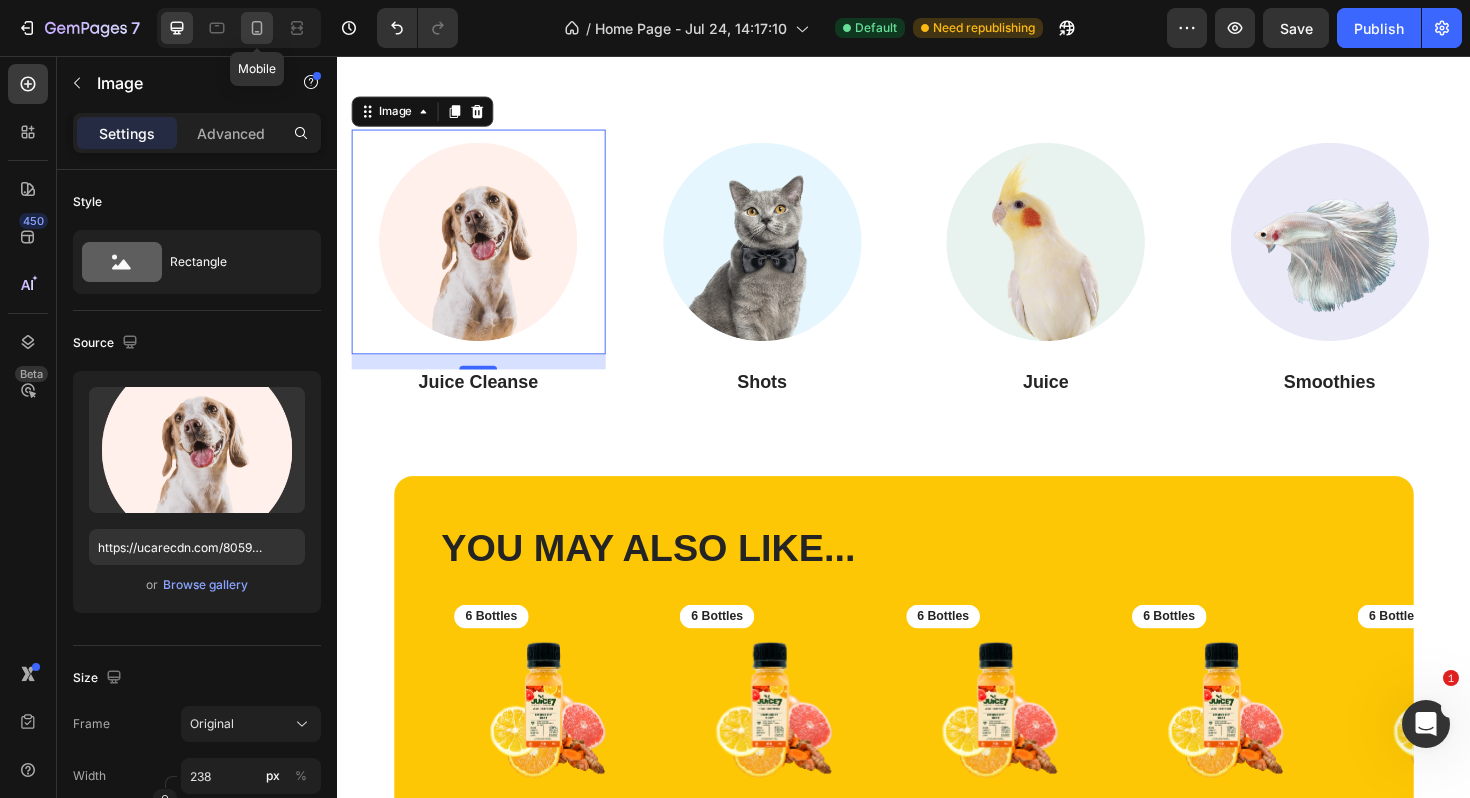 click 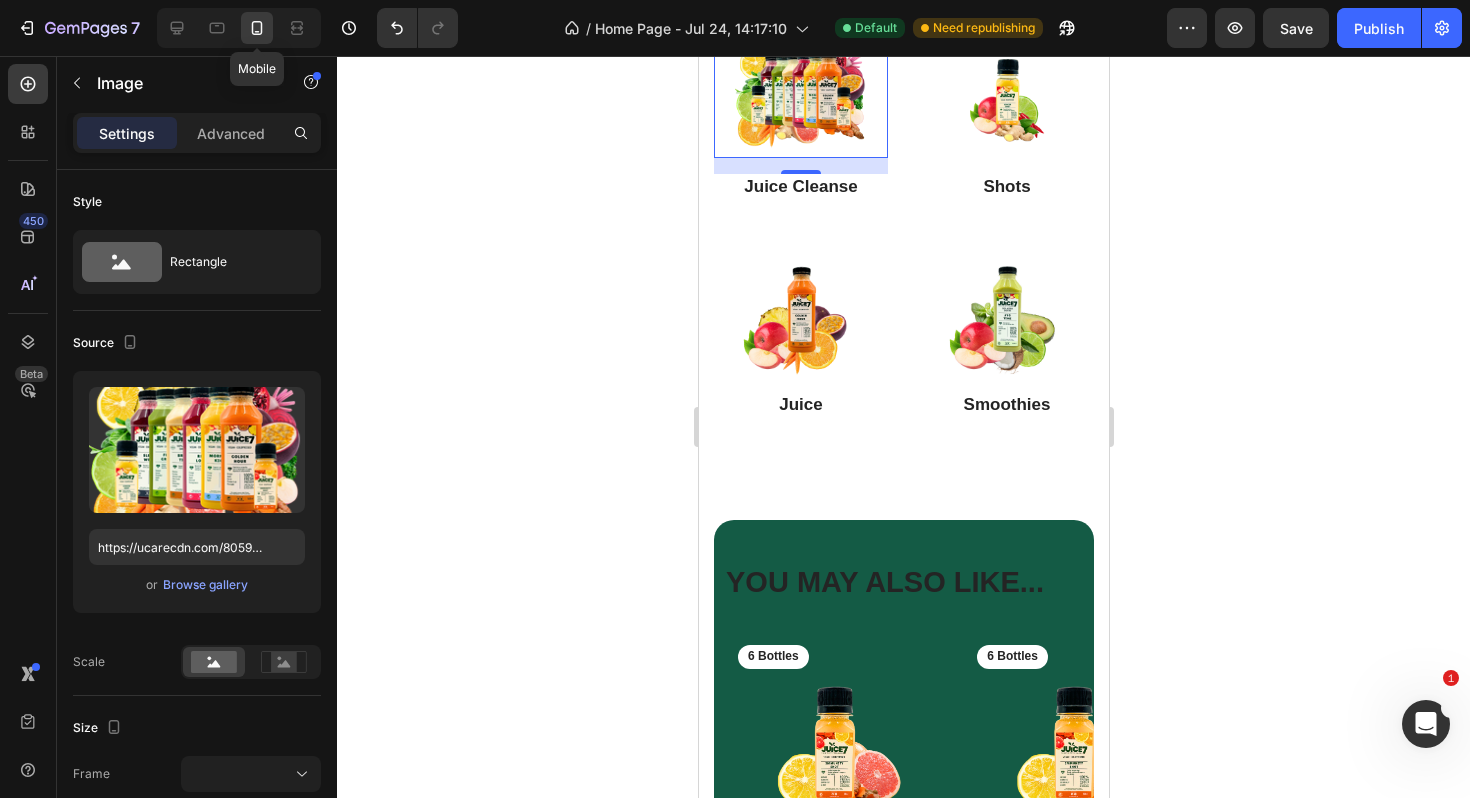 type on "https://cdn.shopify.com/s/files/1/0690/0878/5606/files/gempages_576838245787107936-b03e304b-acc7-47f9-808c-94e8ed1b78ff.png" 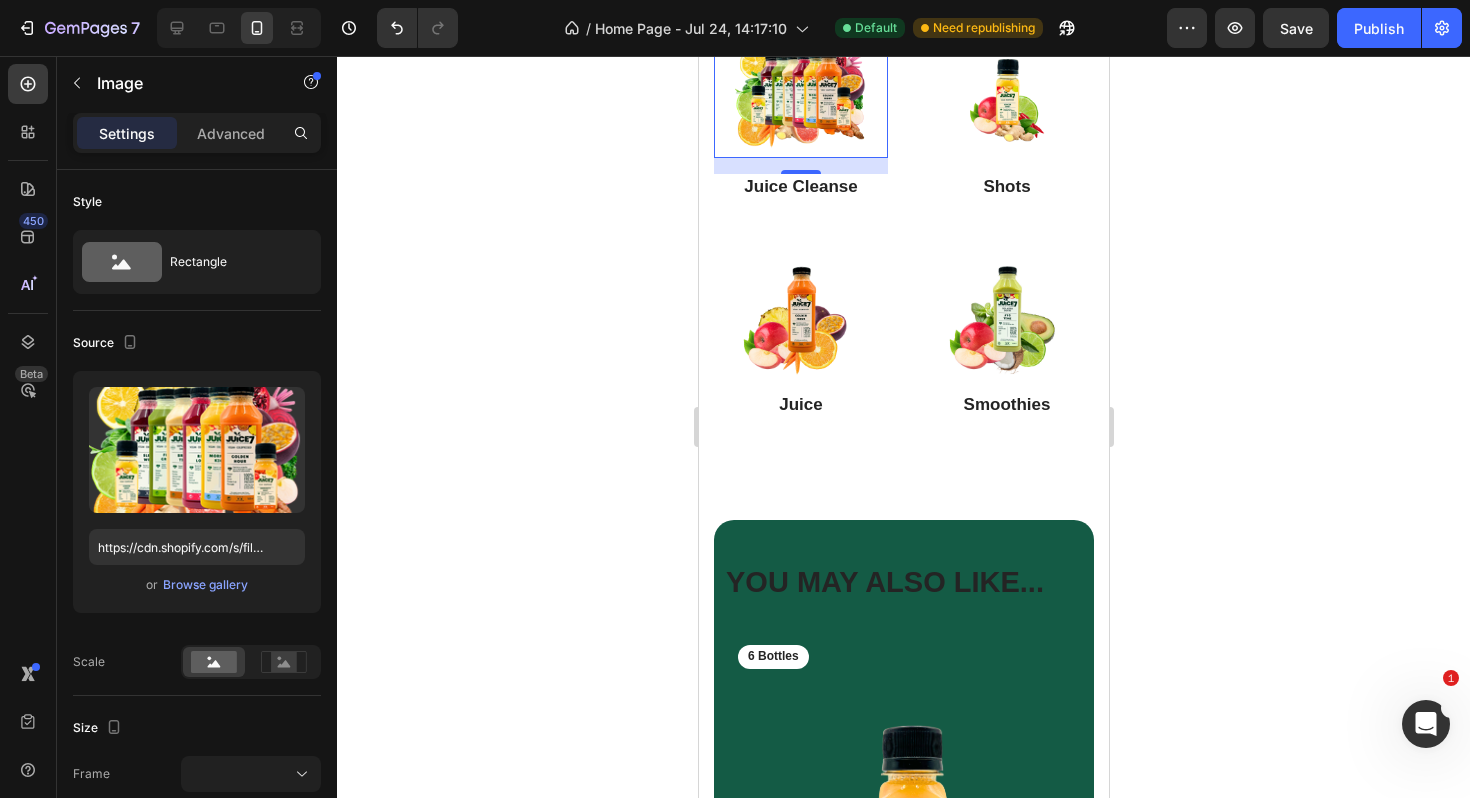 scroll, scrollTop: 1503, scrollLeft: 0, axis: vertical 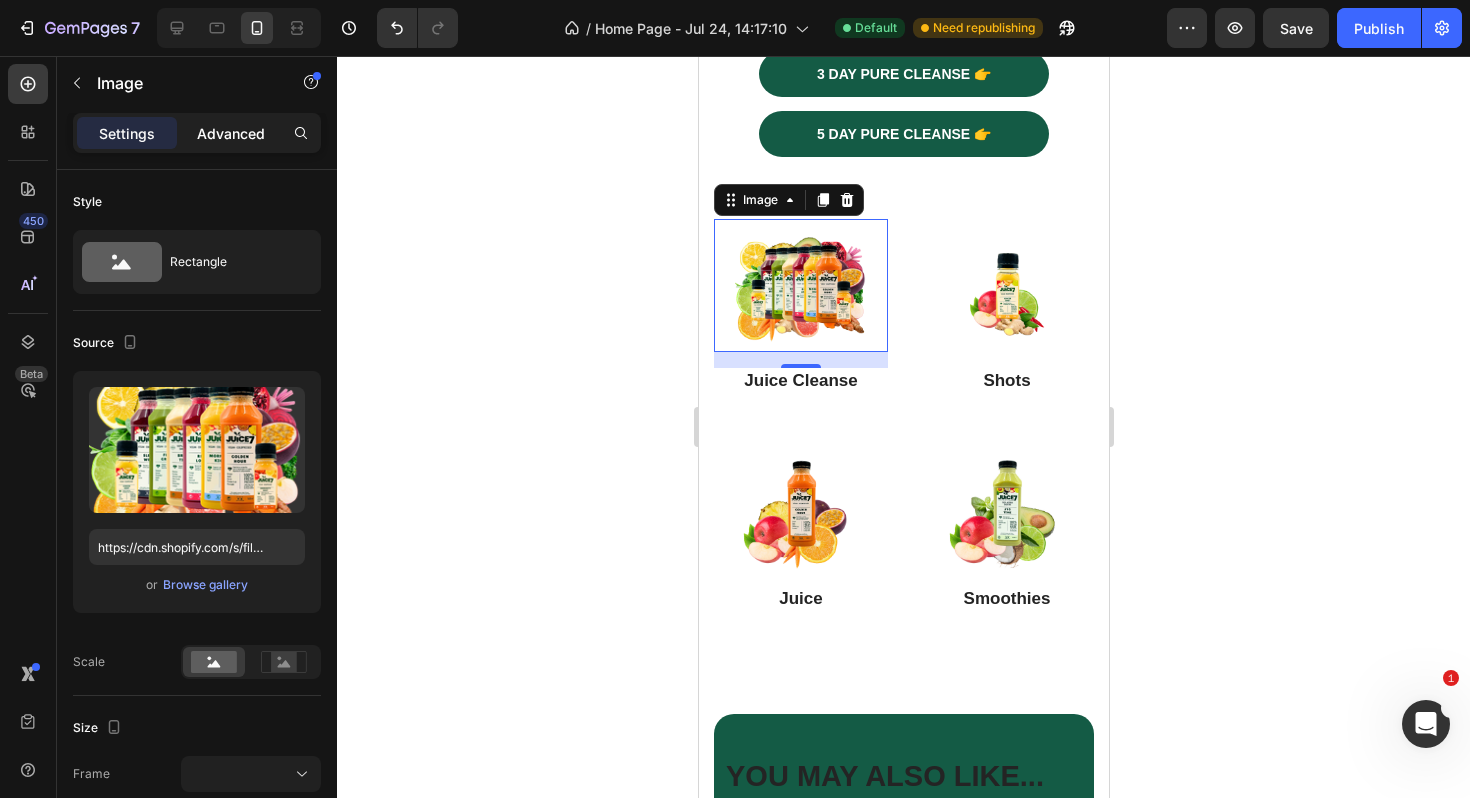 click on "Advanced" at bounding box center [231, 133] 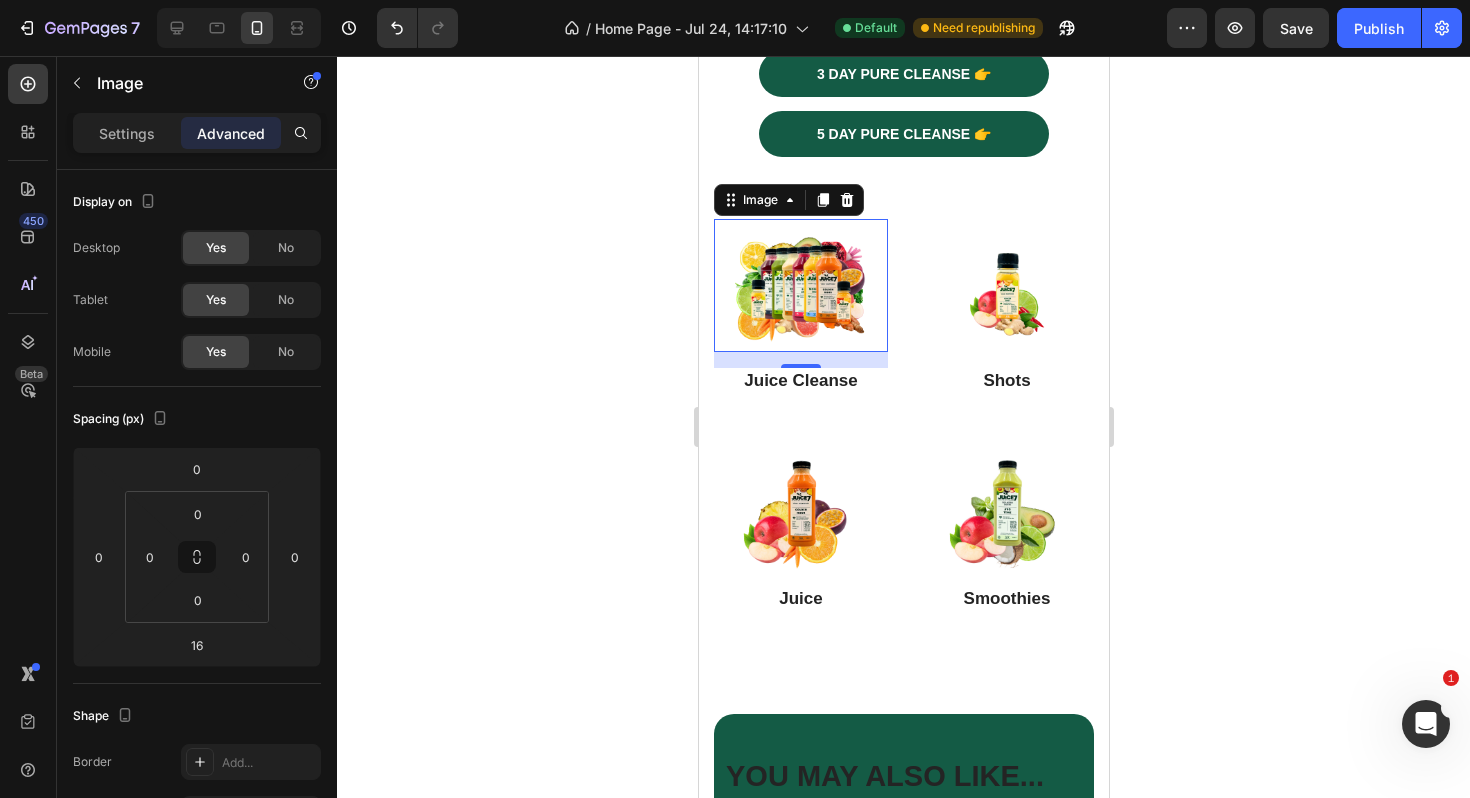 scroll, scrollTop: 1550, scrollLeft: 0, axis: vertical 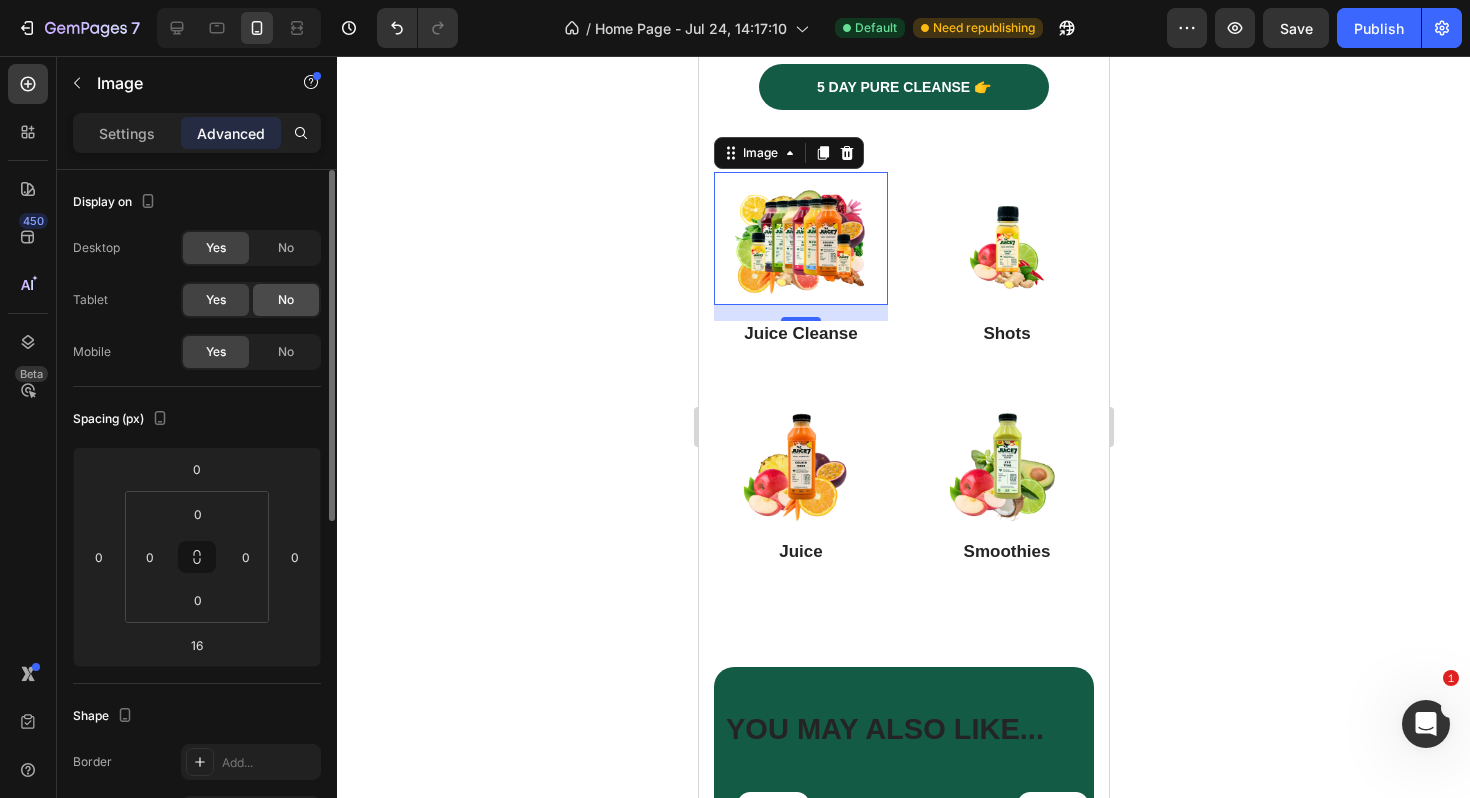click on "No" 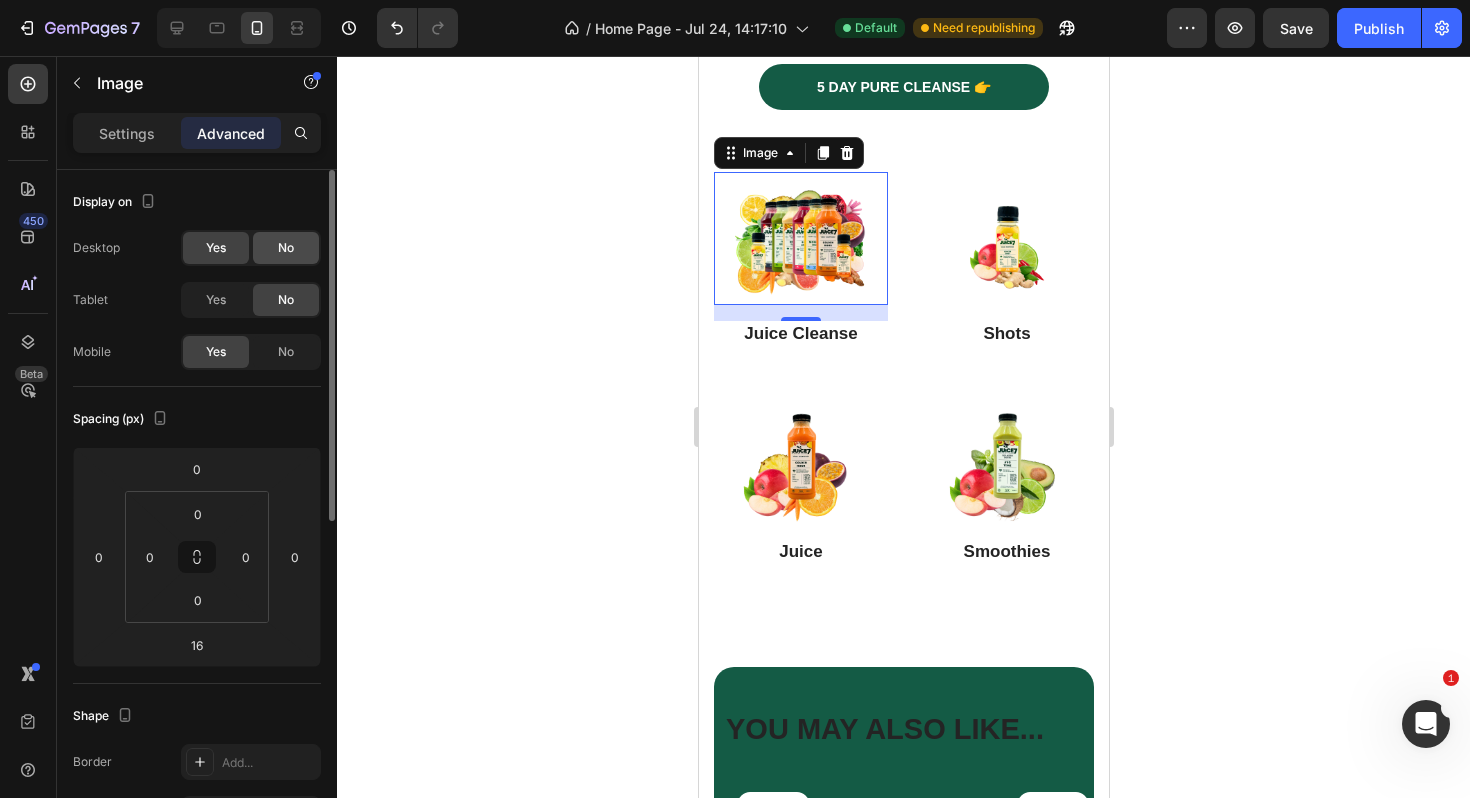 click on "No" 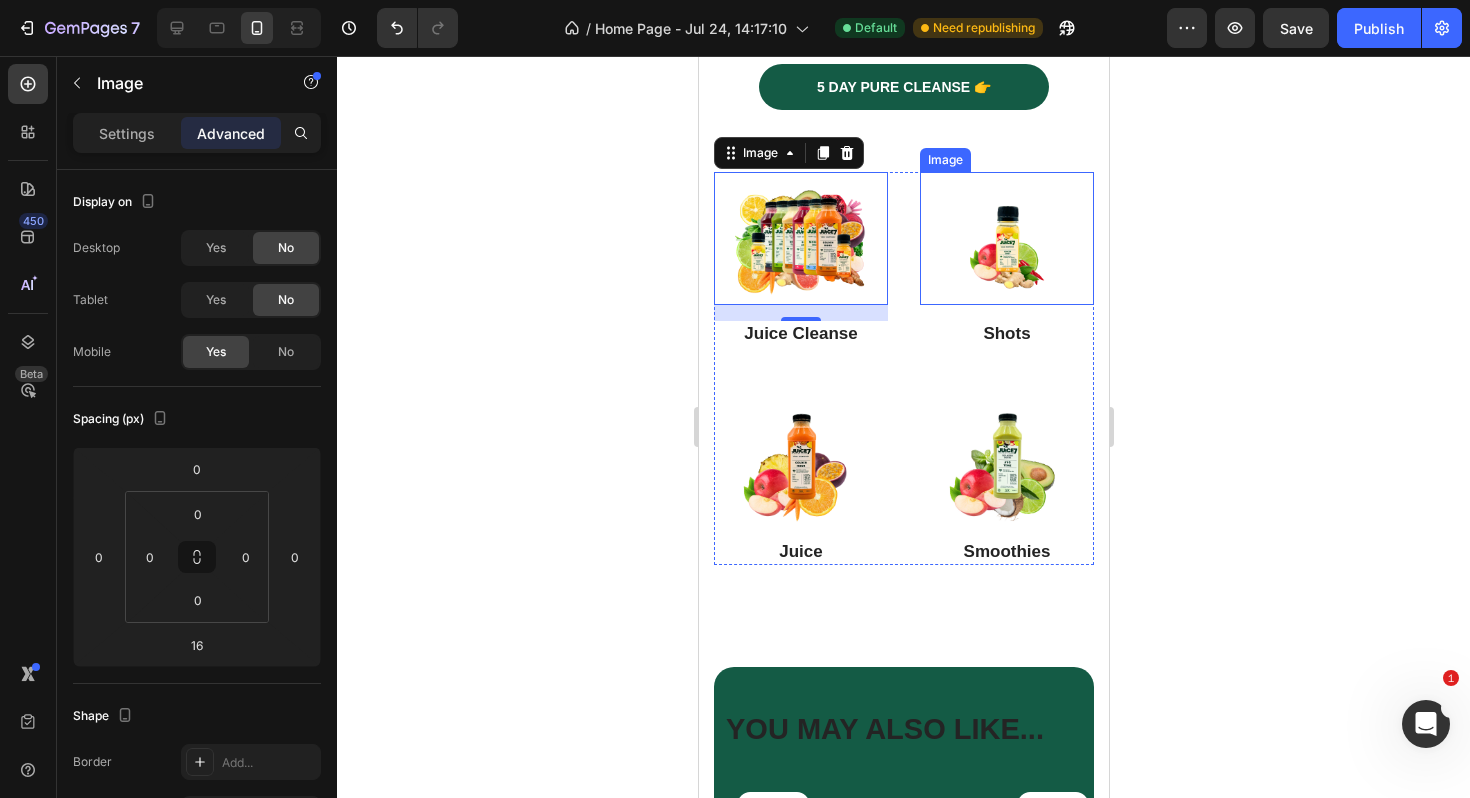click at bounding box center [1006, 238] 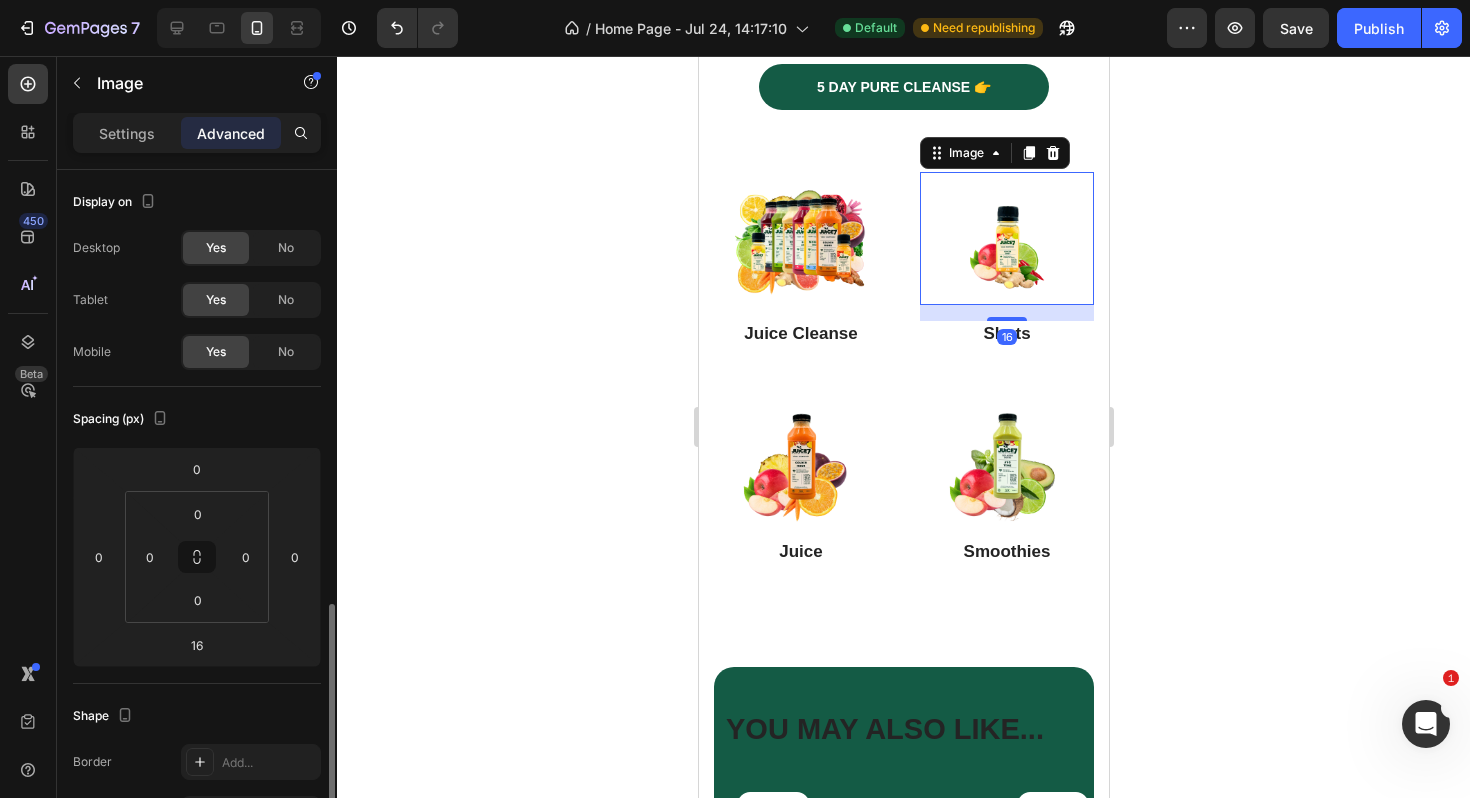 scroll, scrollTop: 287, scrollLeft: 0, axis: vertical 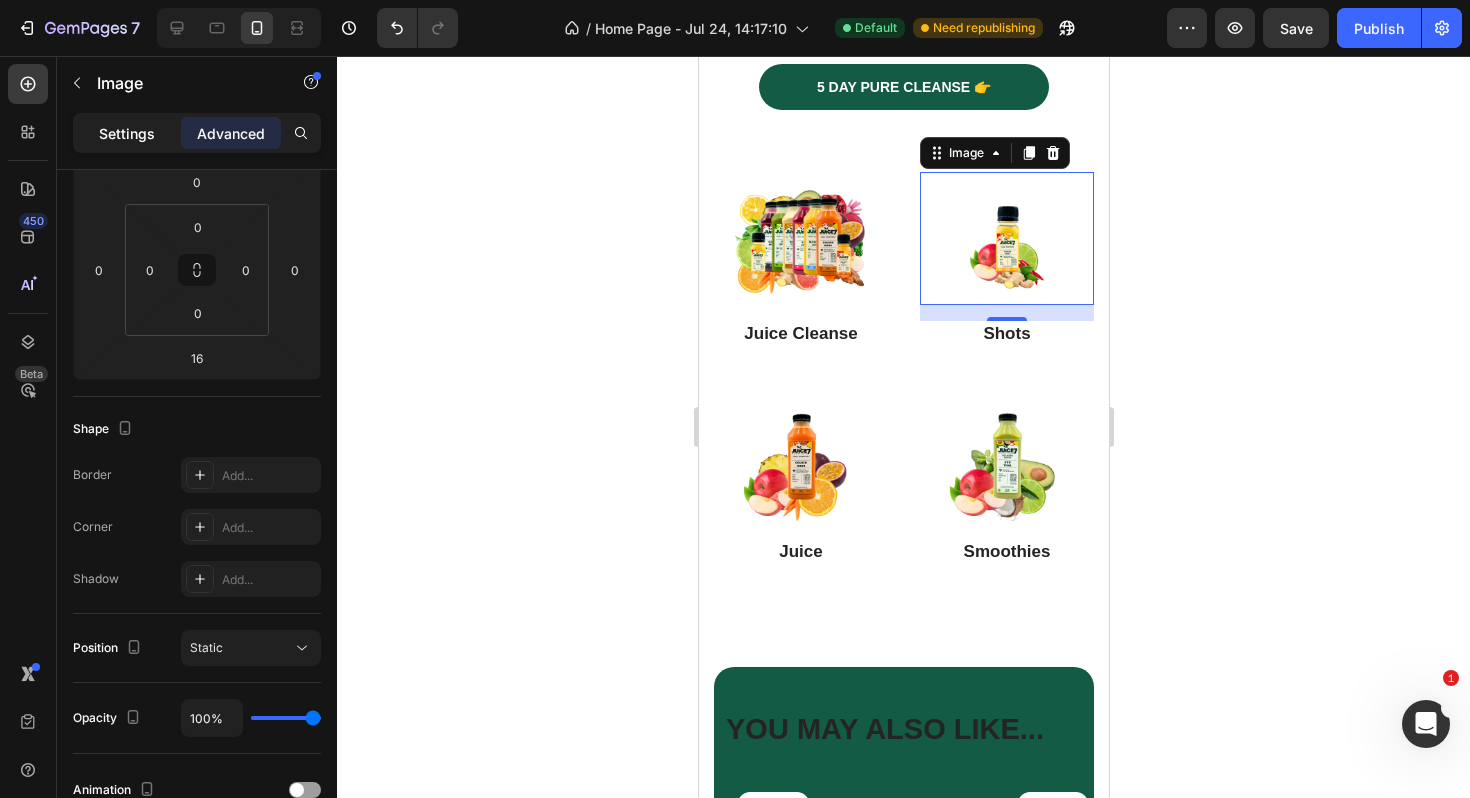 click on "Settings" at bounding box center (127, 133) 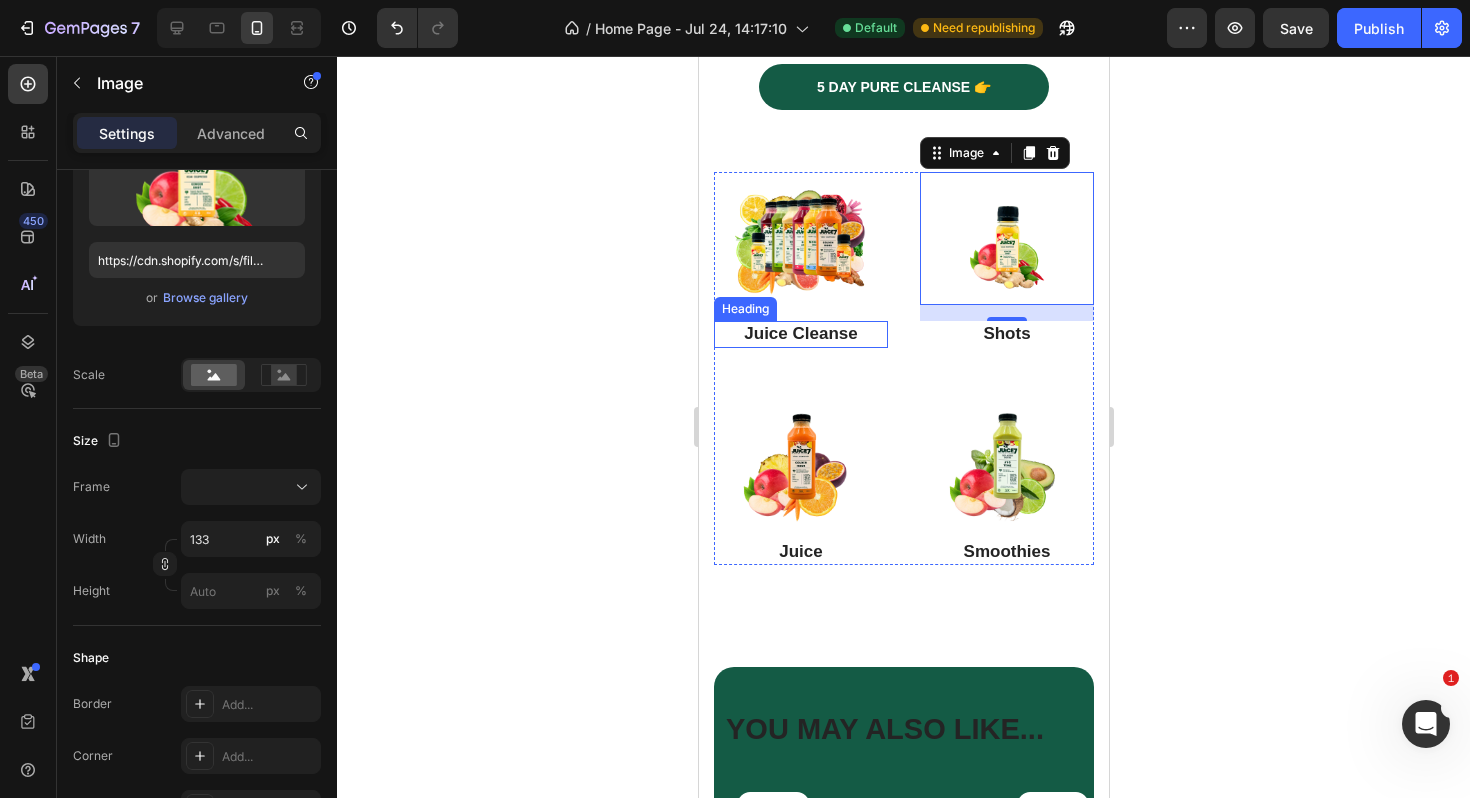 click on "Image Juice Cleanse Heading Image   16 Shots Heading Image Juice Heading Image Smoothies Heading Row Section 3" at bounding box center (903, 384) 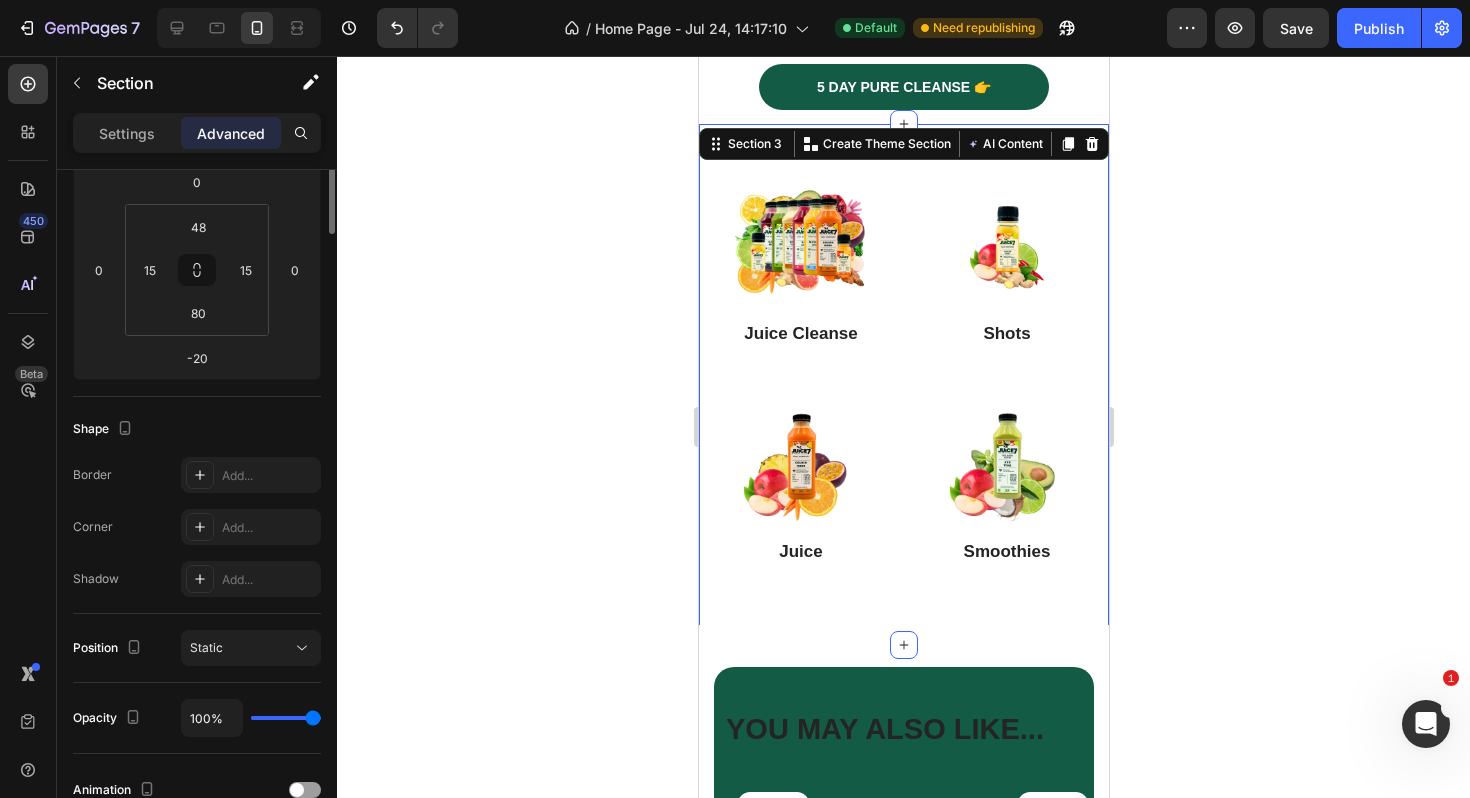 scroll, scrollTop: 0, scrollLeft: 0, axis: both 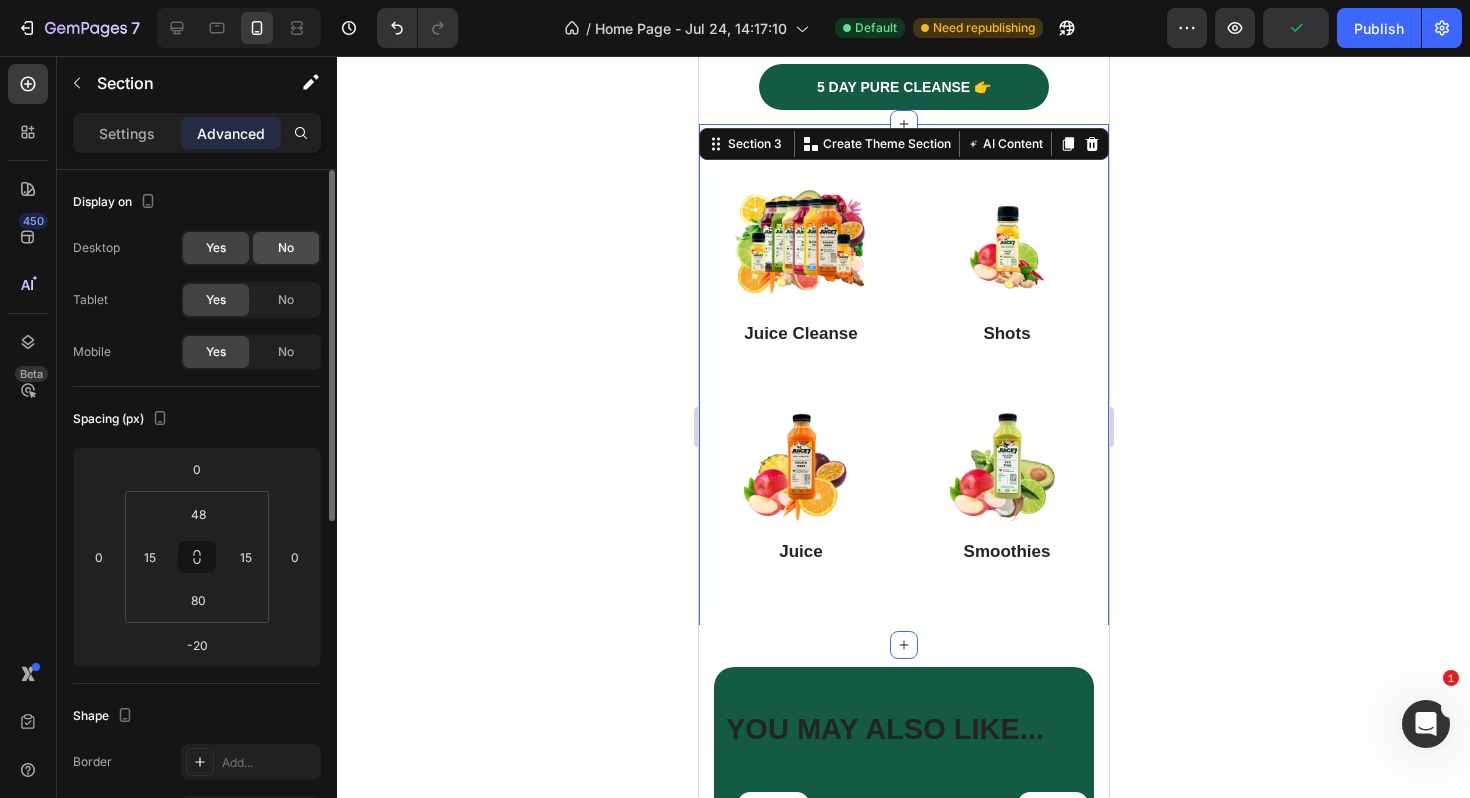click on "No" 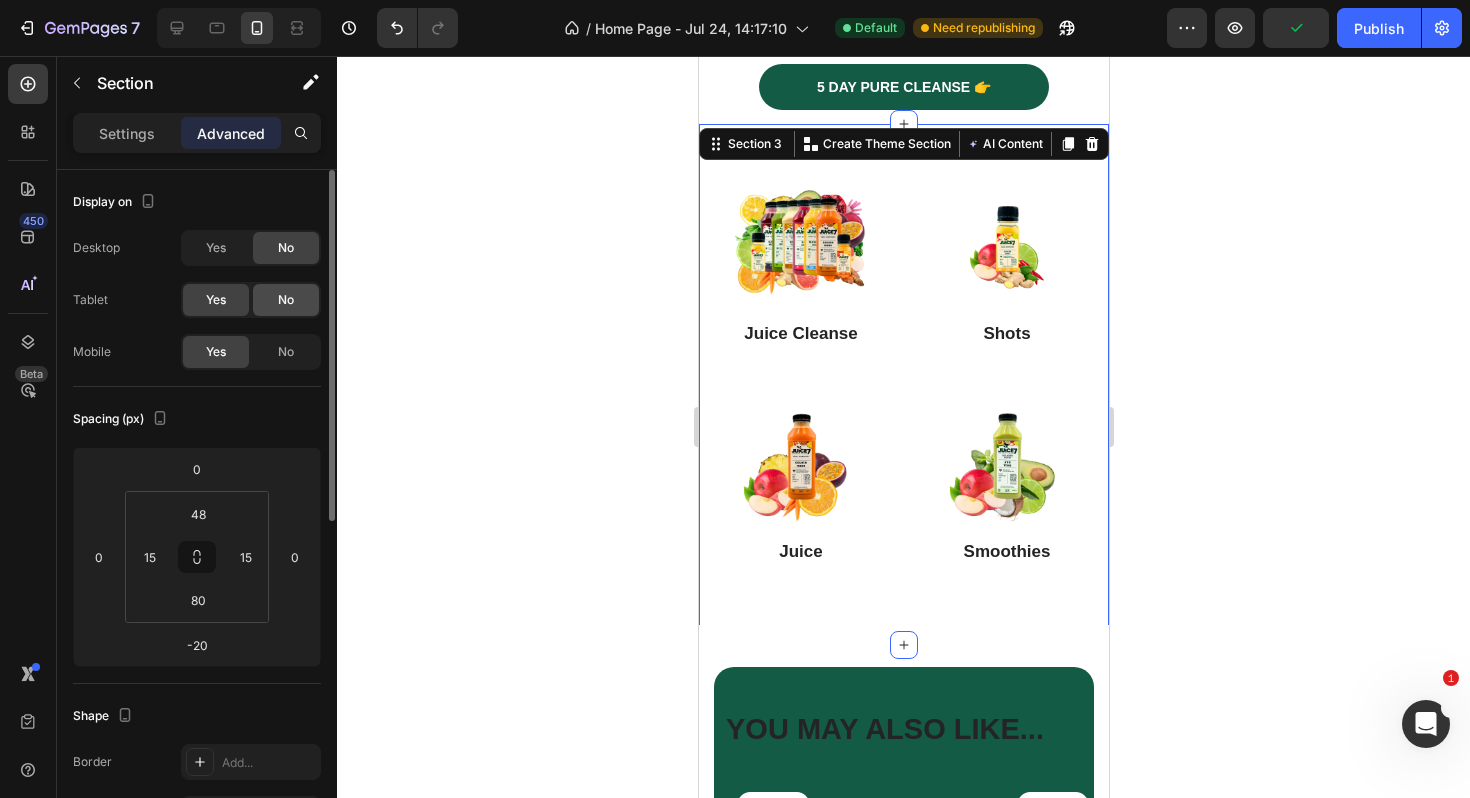 click on "No" 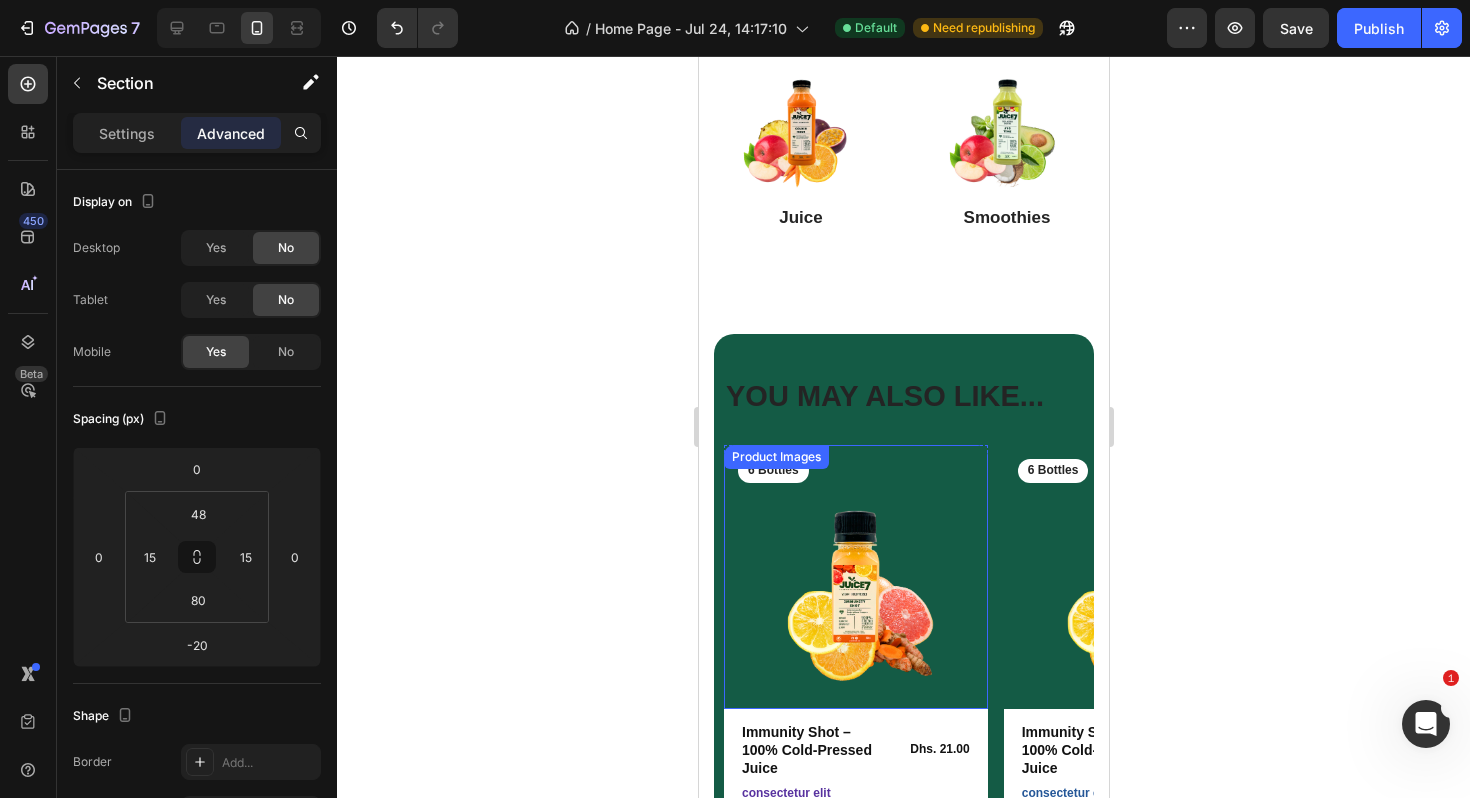 scroll, scrollTop: 1793, scrollLeft: 0, axis: vertical 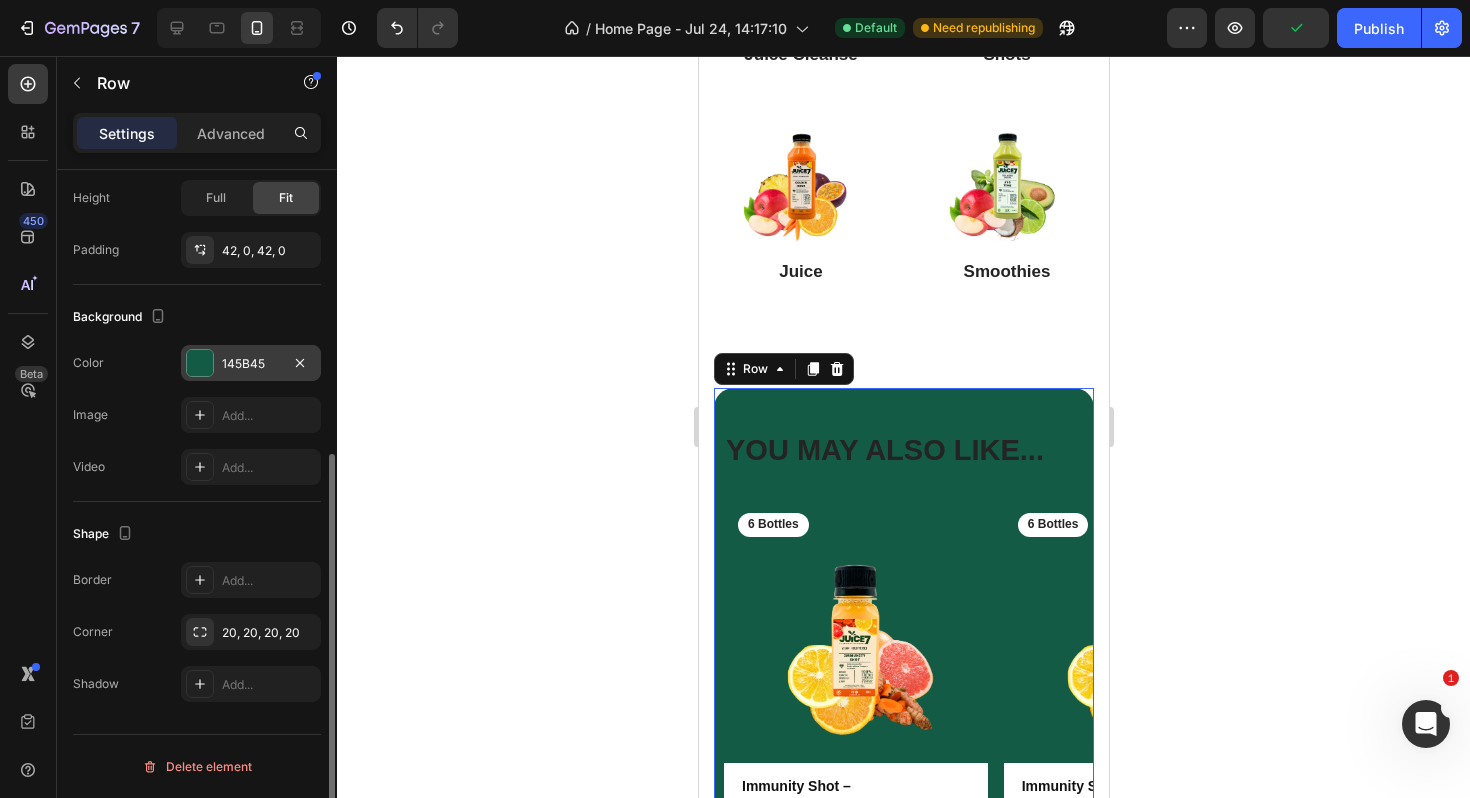 click at bounding box center [200, 363] 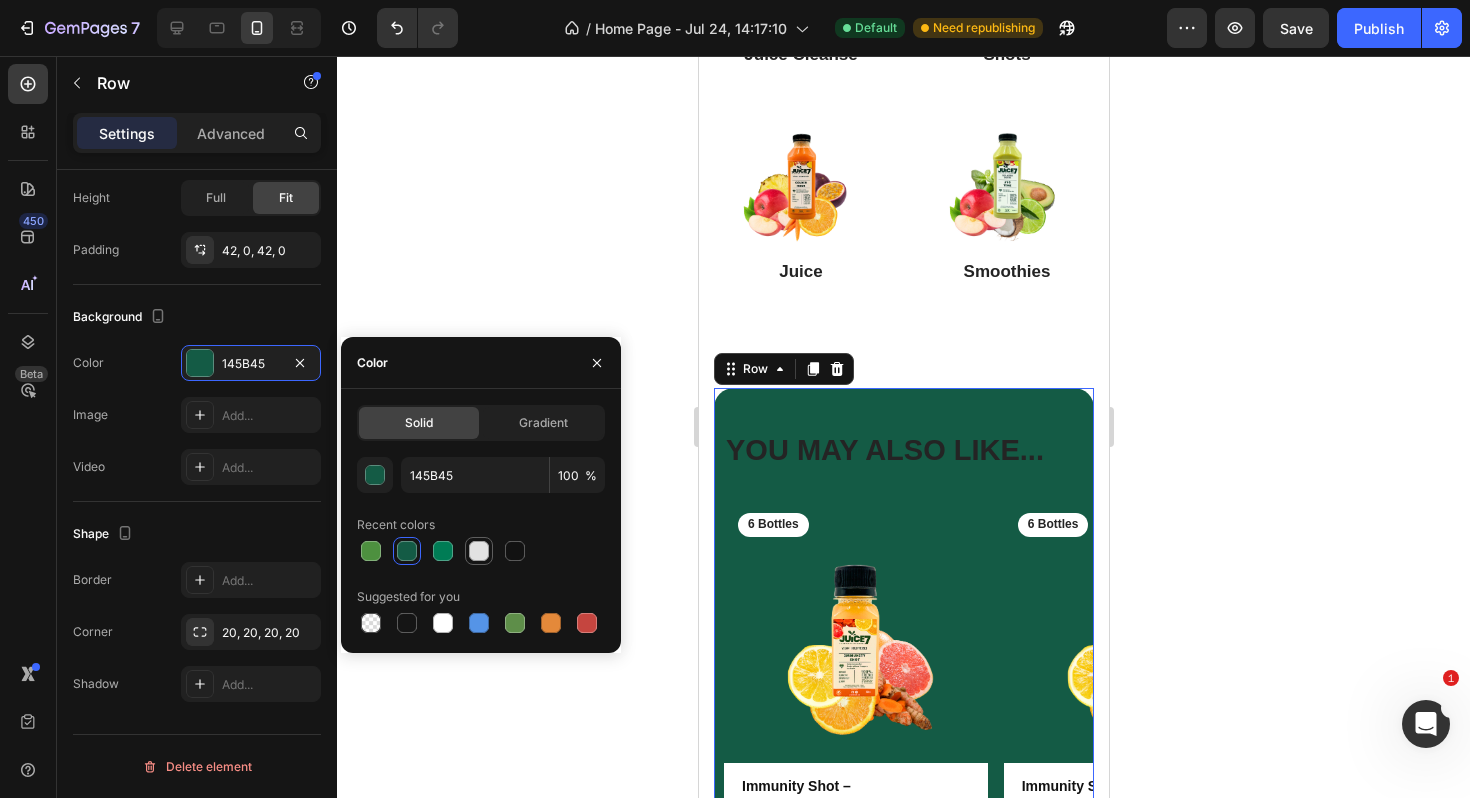 click at bounding box center [479, 551] 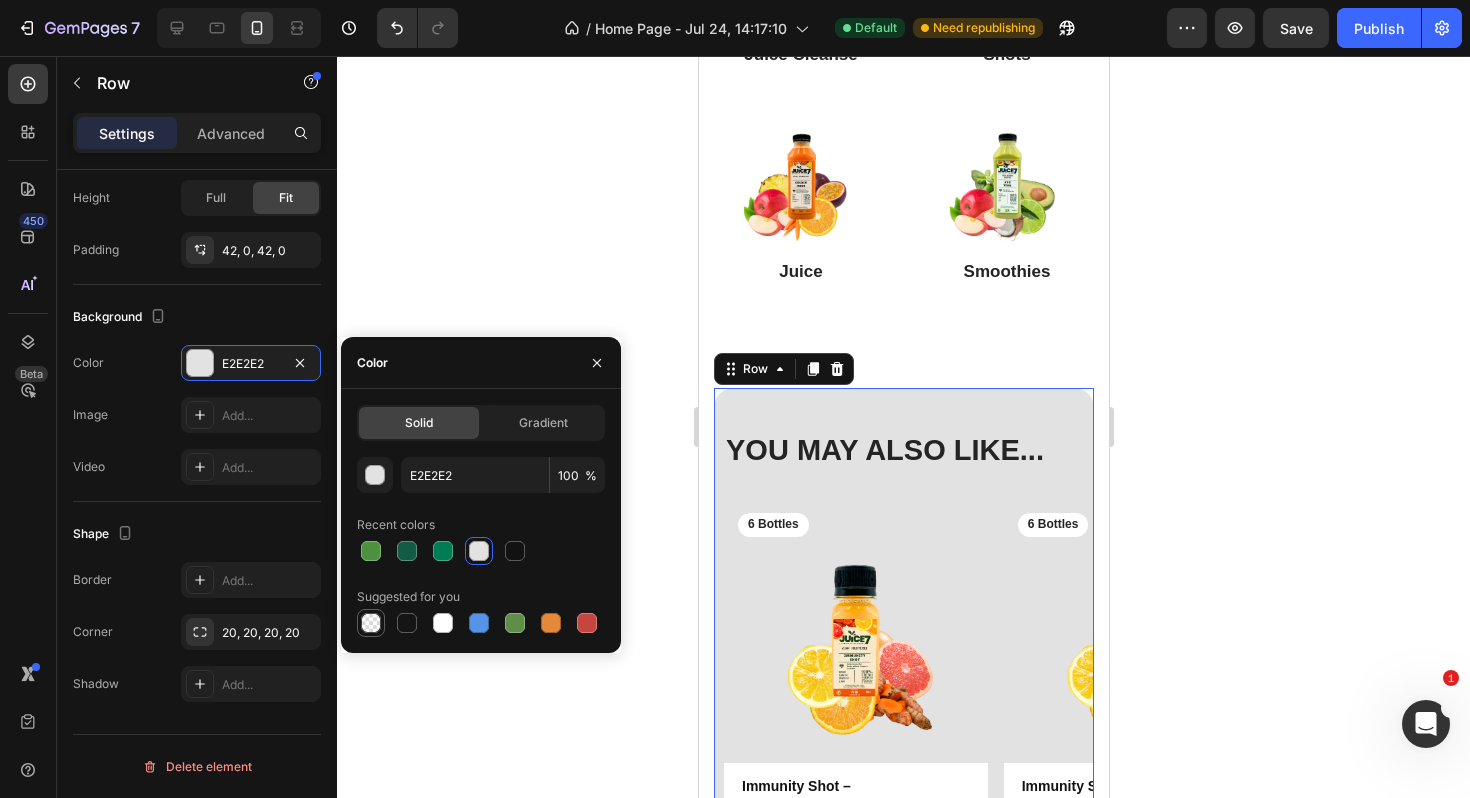 click at bounding box center (371, 623) 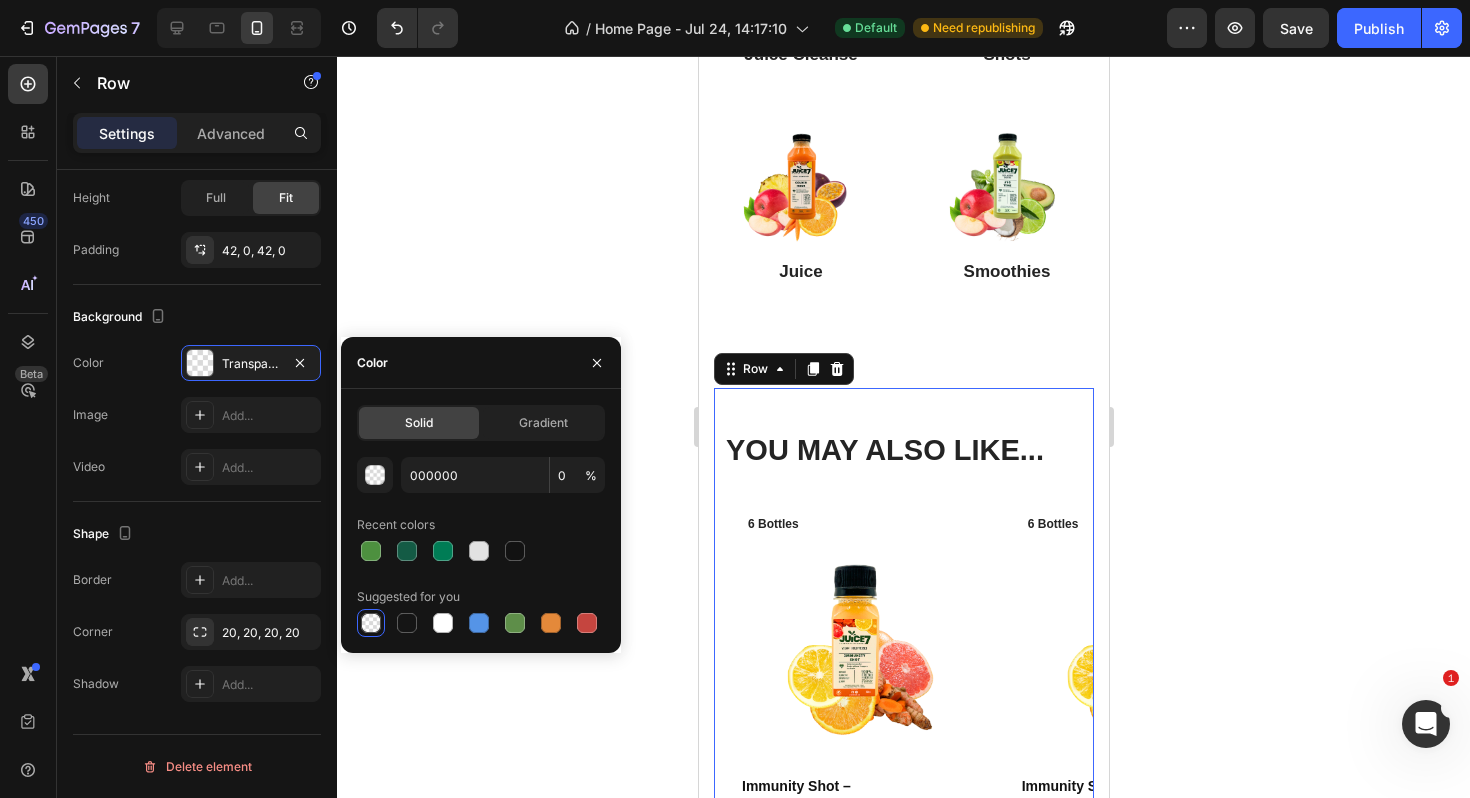 click 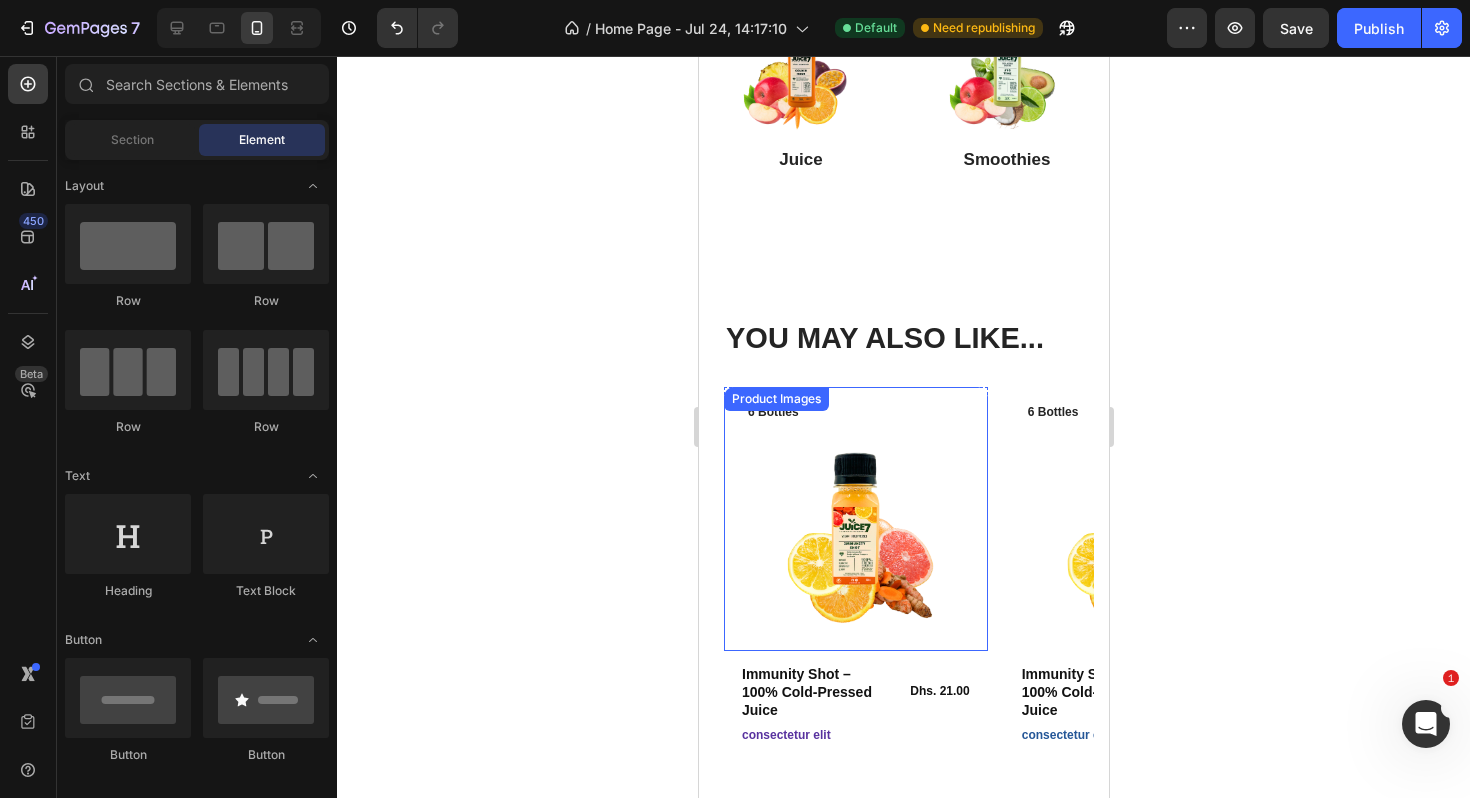scroll, scrollTop: 1935, scrollLeft: 0, axis: vertical 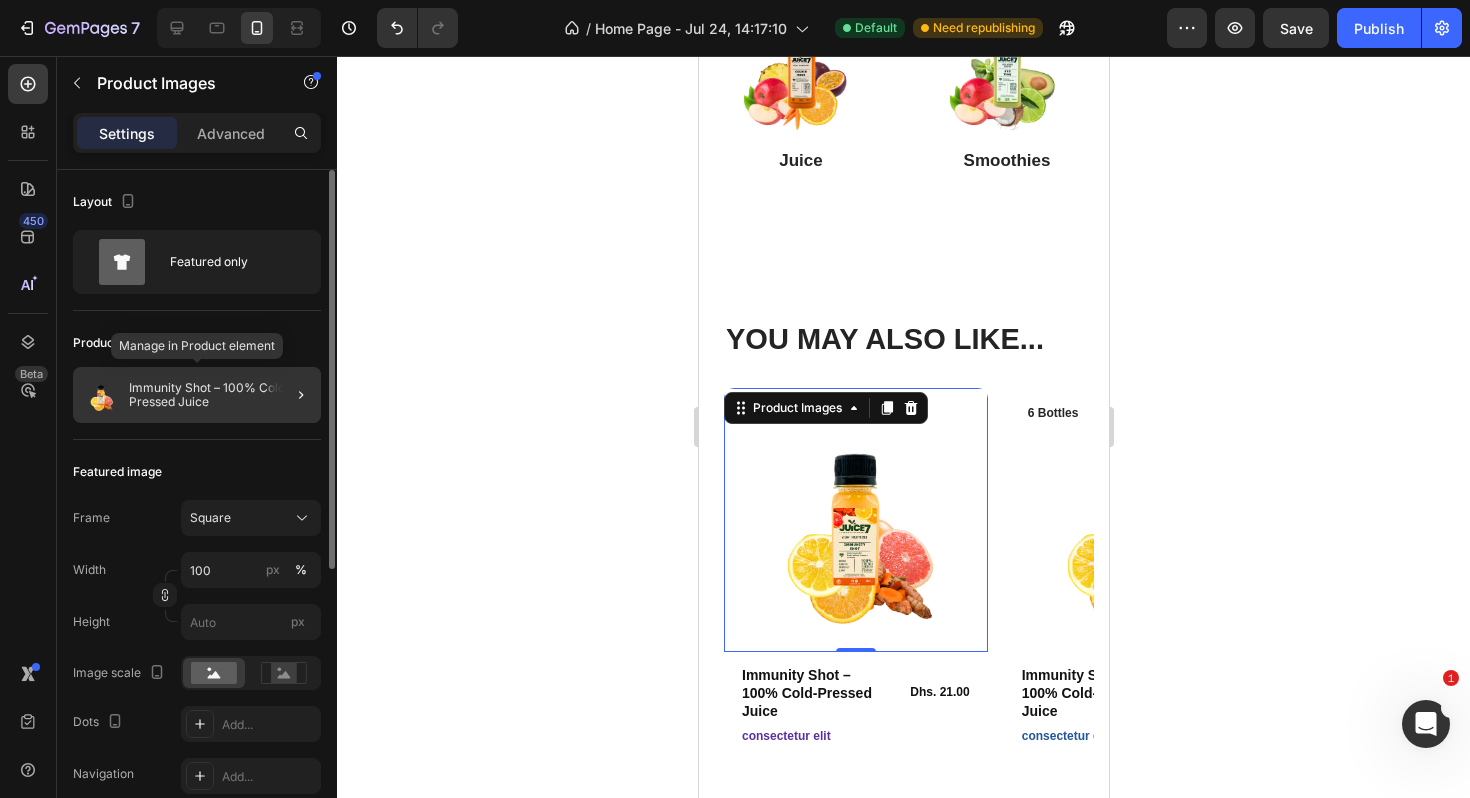 click on "Immunity Shot – 100% Cold-Pressed Juice" at bounding box center [221, 395] 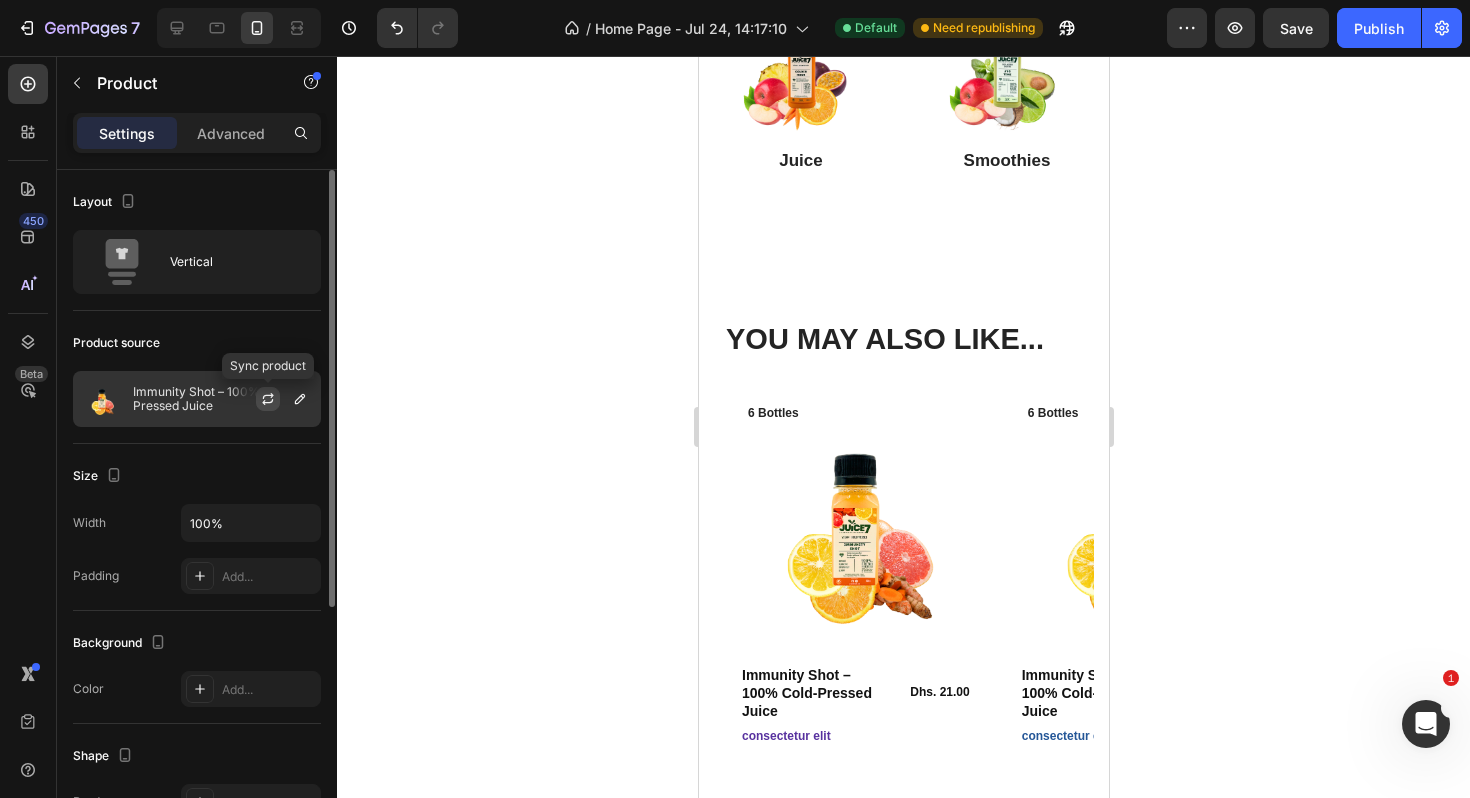 click 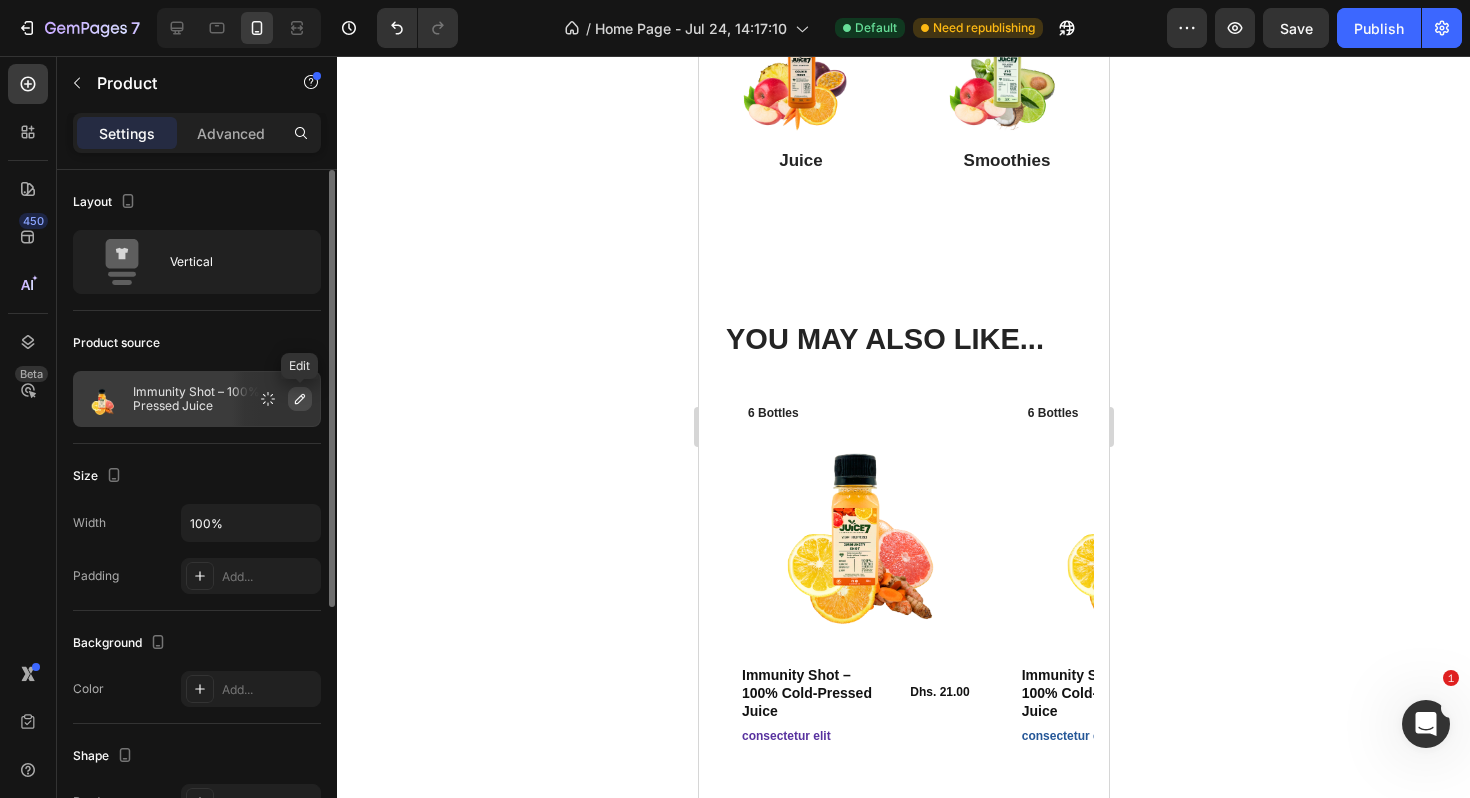 click 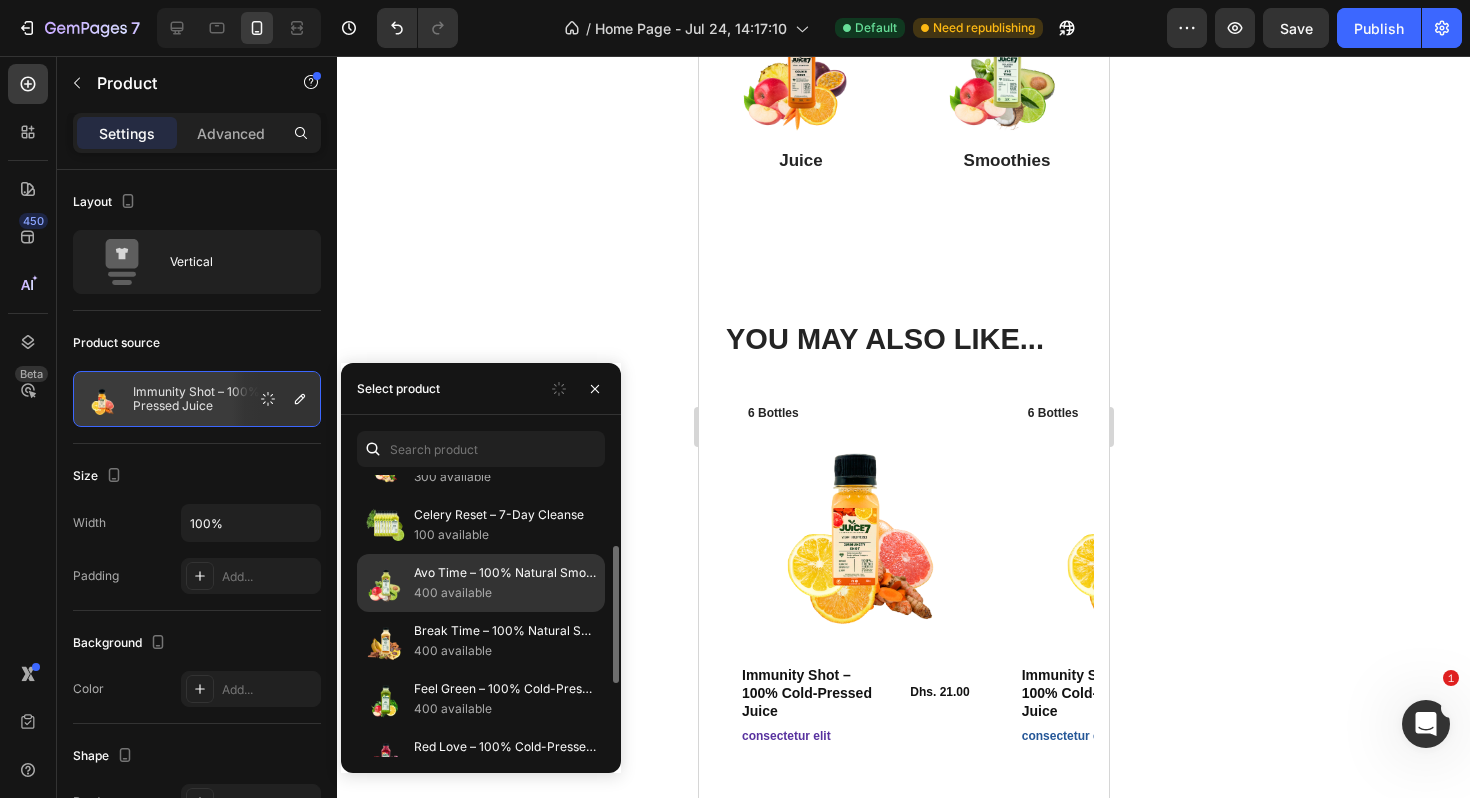 scroll, scrollTop: 155, scrollLeft: 0, axis: vertical 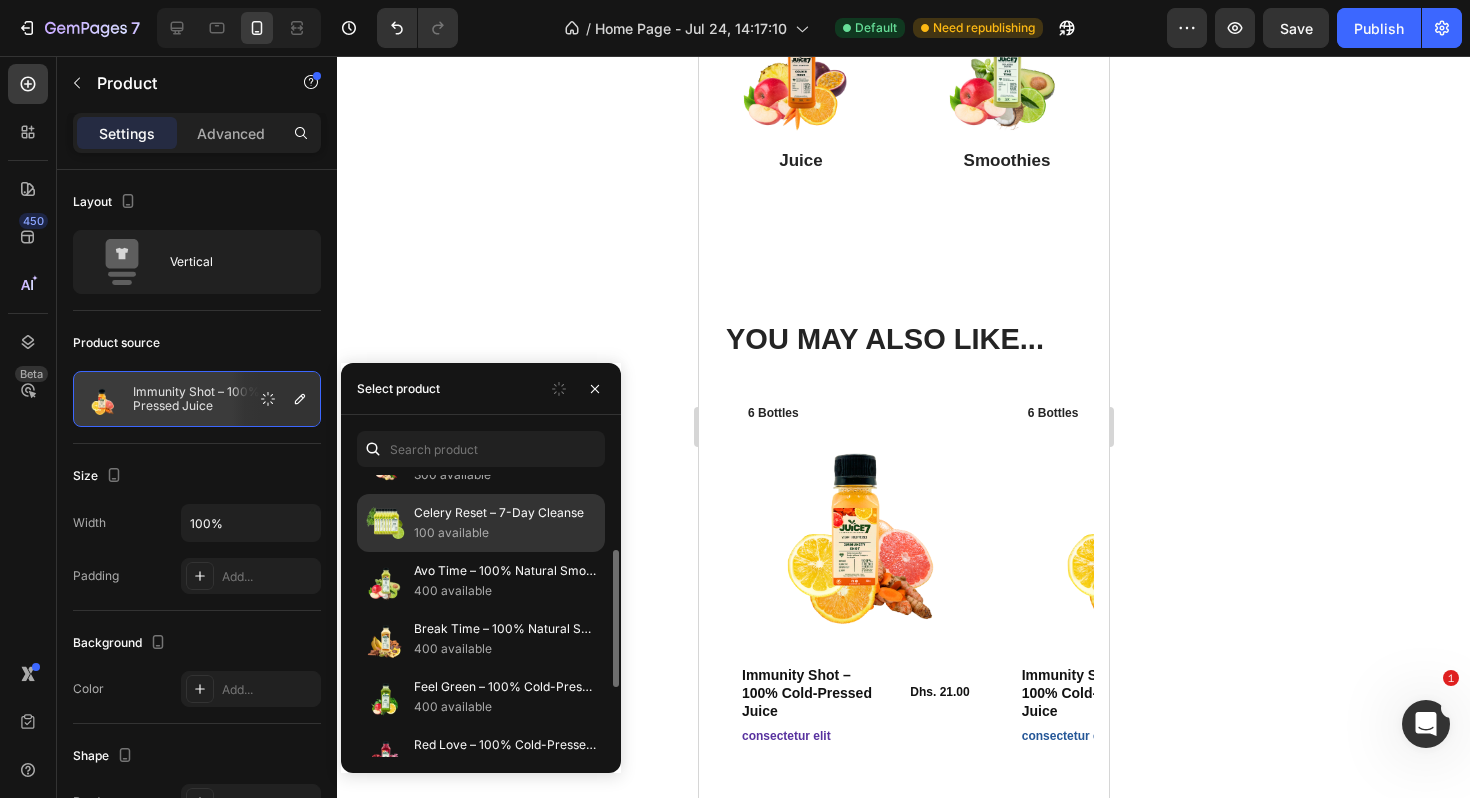 click on "Celery Reset – 7-Day Cleanse" at bounding box center [505, 513] 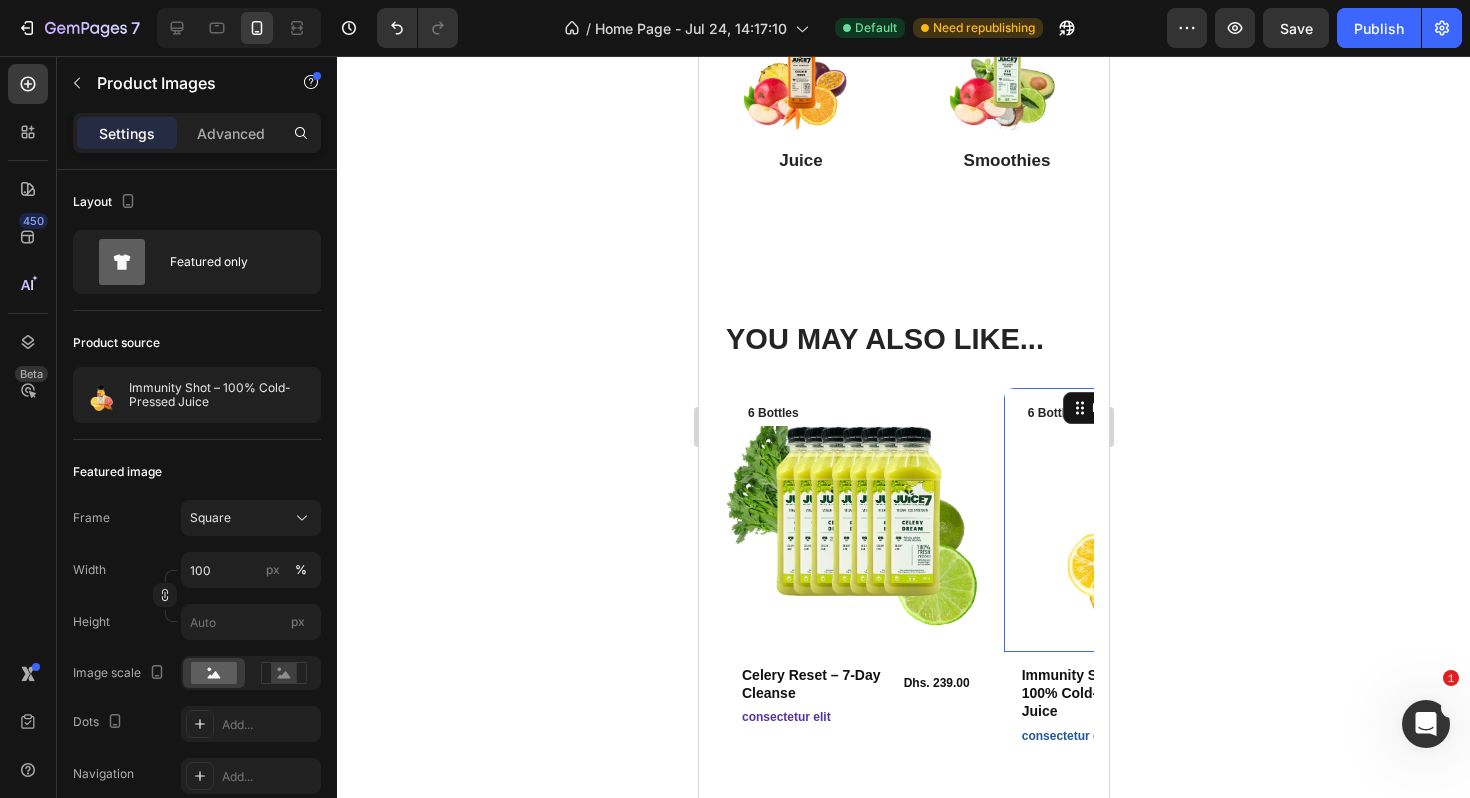 click at bounding box center [1135, 520] 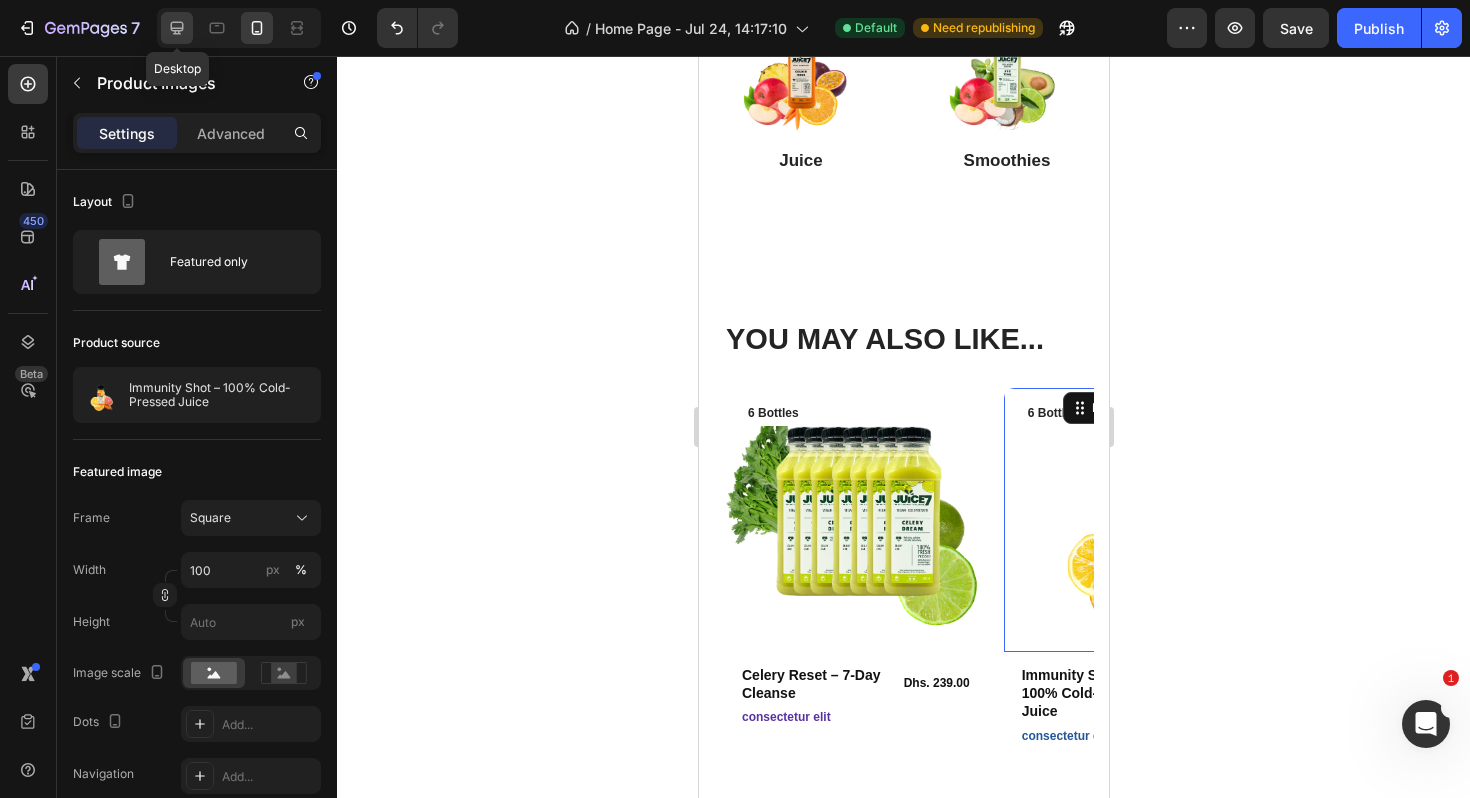 click 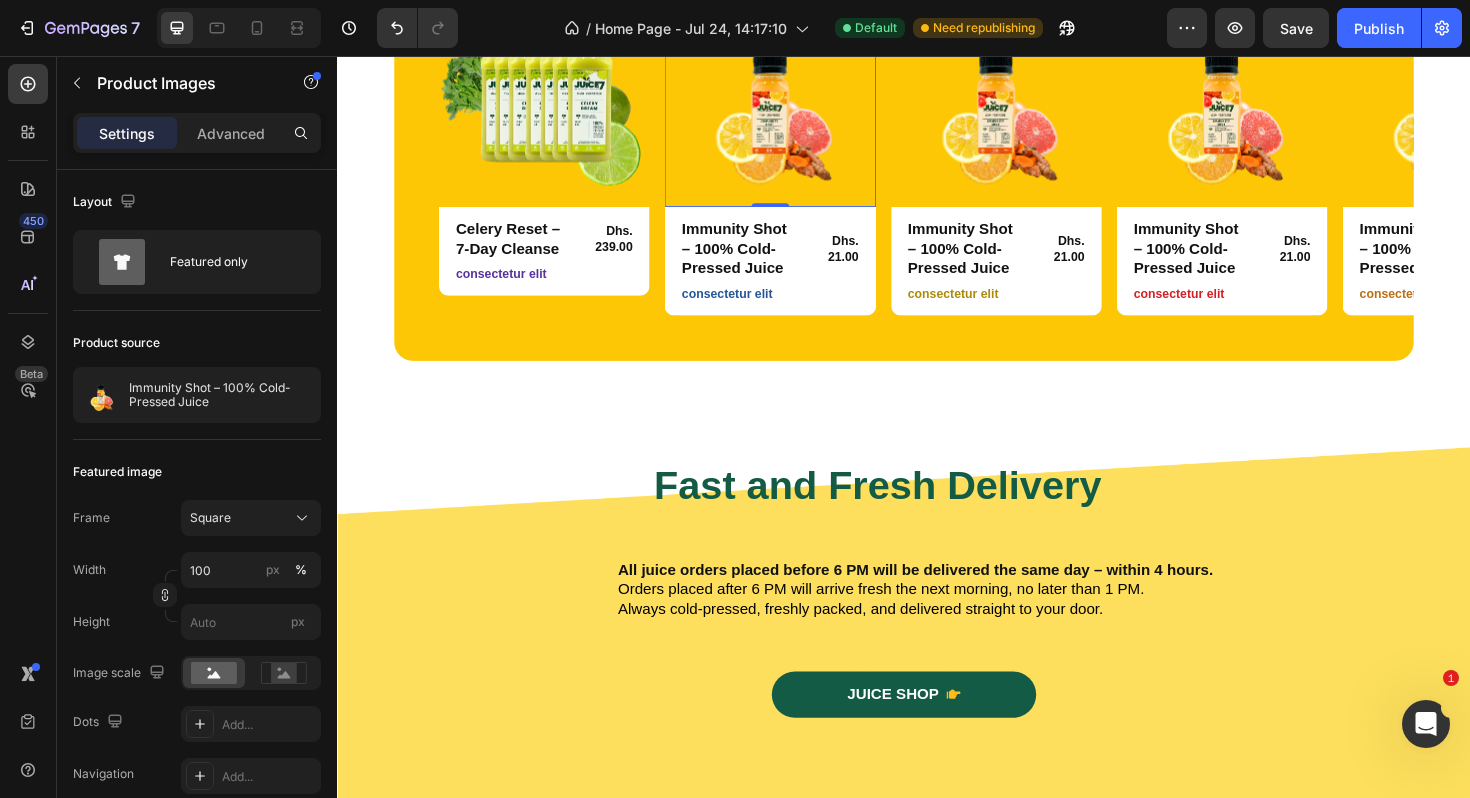 scroll, scrollTop: 45, scrollLeft: 0, axis: vertical 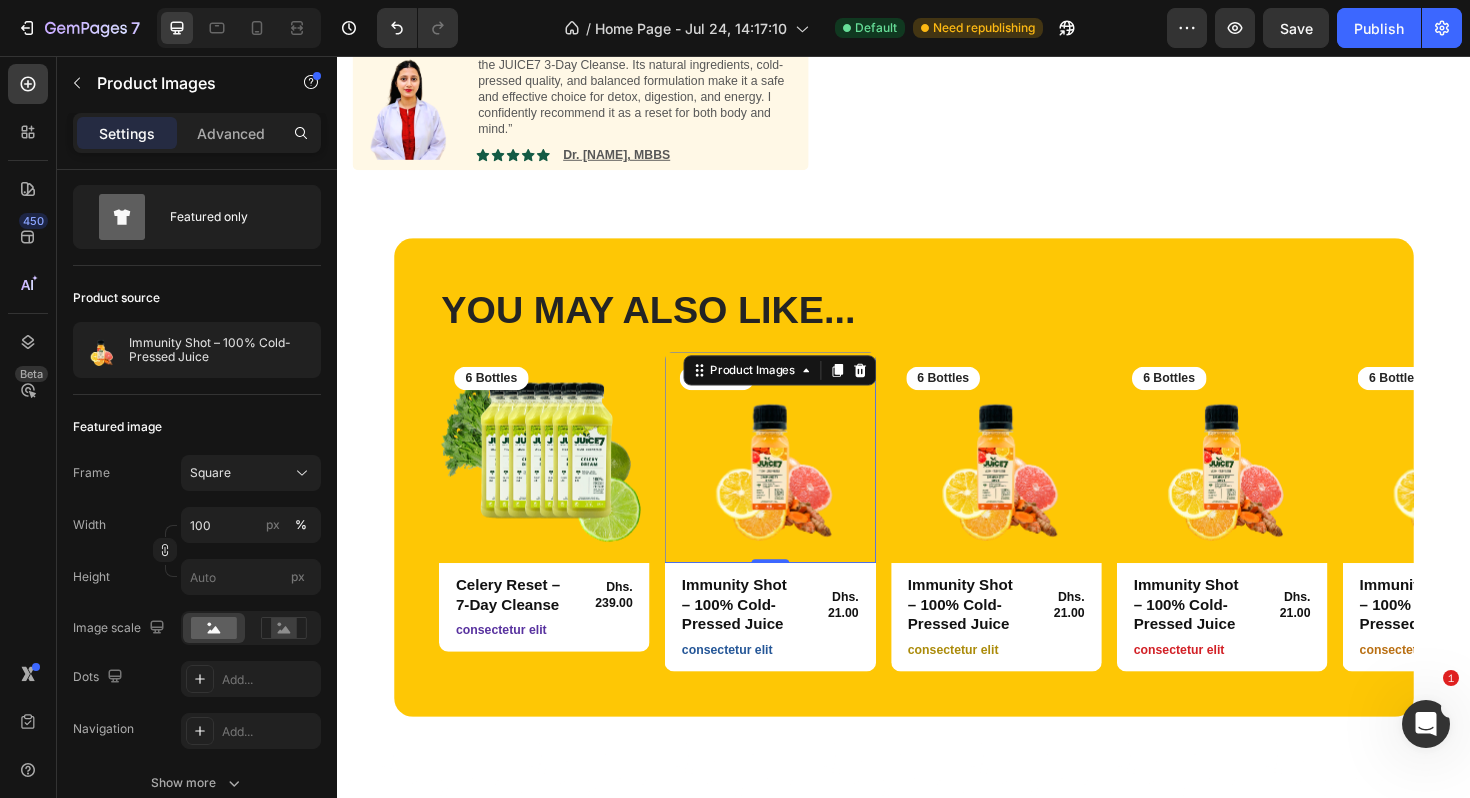 click at bounding box center [795, 480] 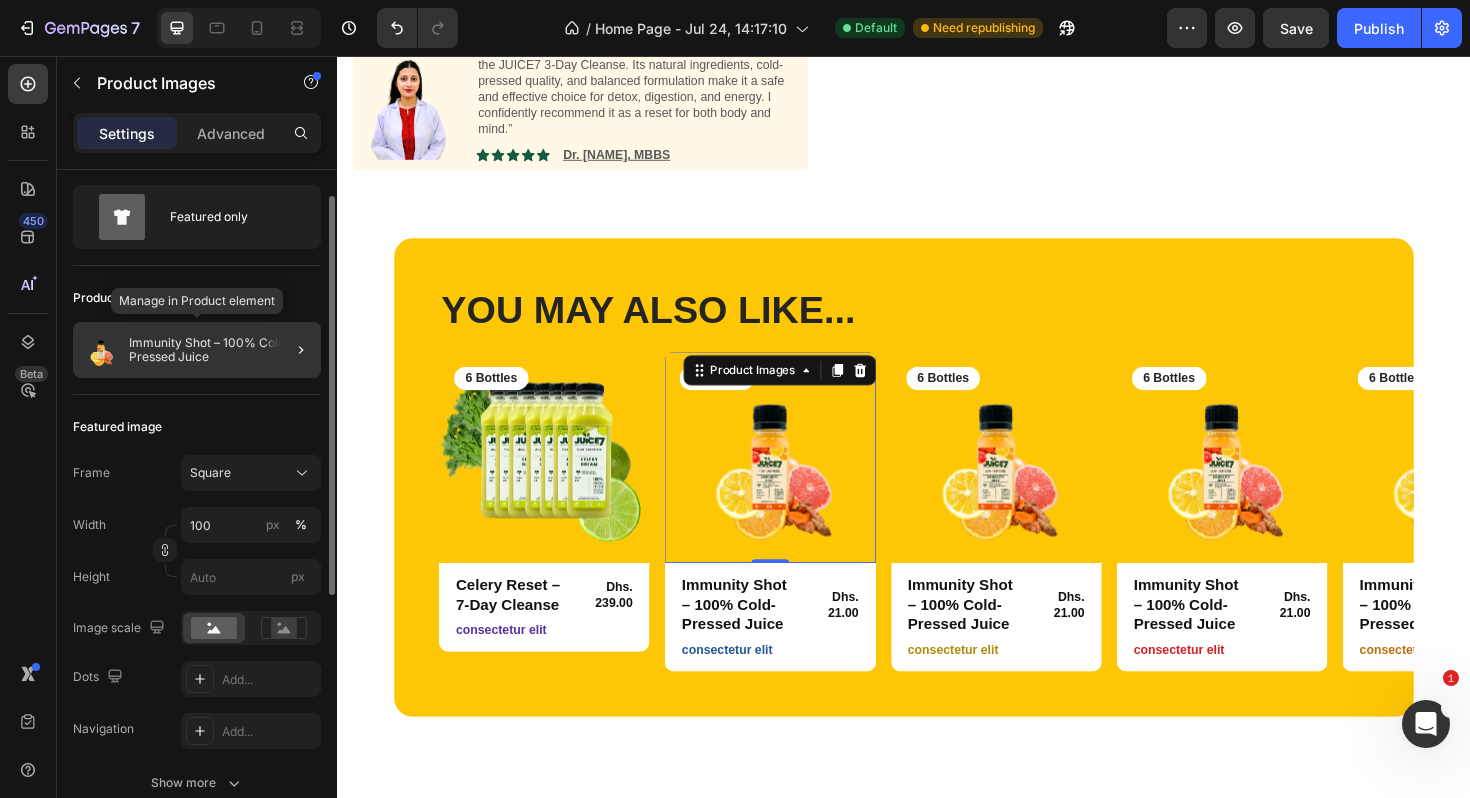 click on "Immunity Shot – 100% Cold-Pressed Juice" at bounding box center (221, 350) 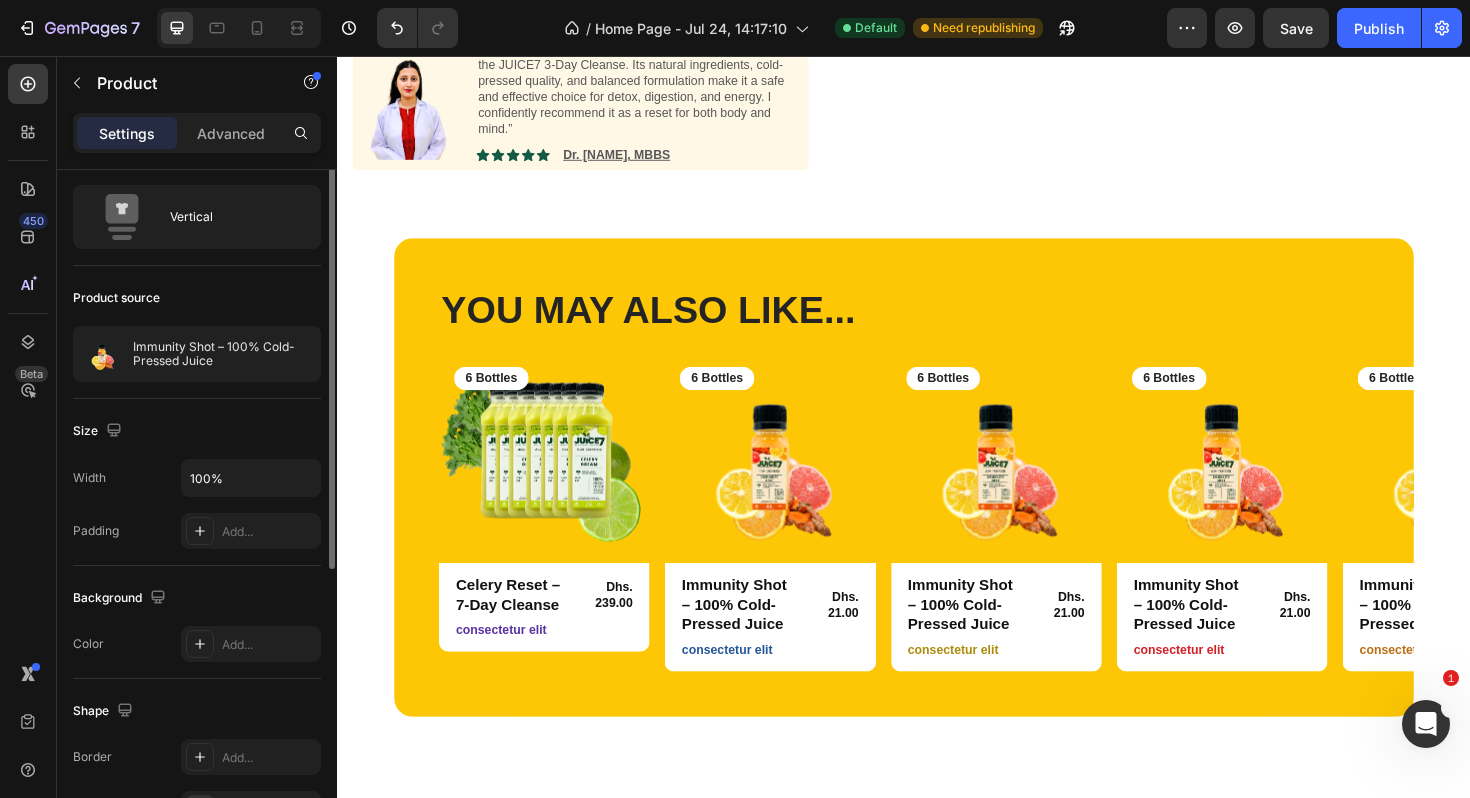 scroll, scrollTop: 0, scrollLeft: 0, axis: both 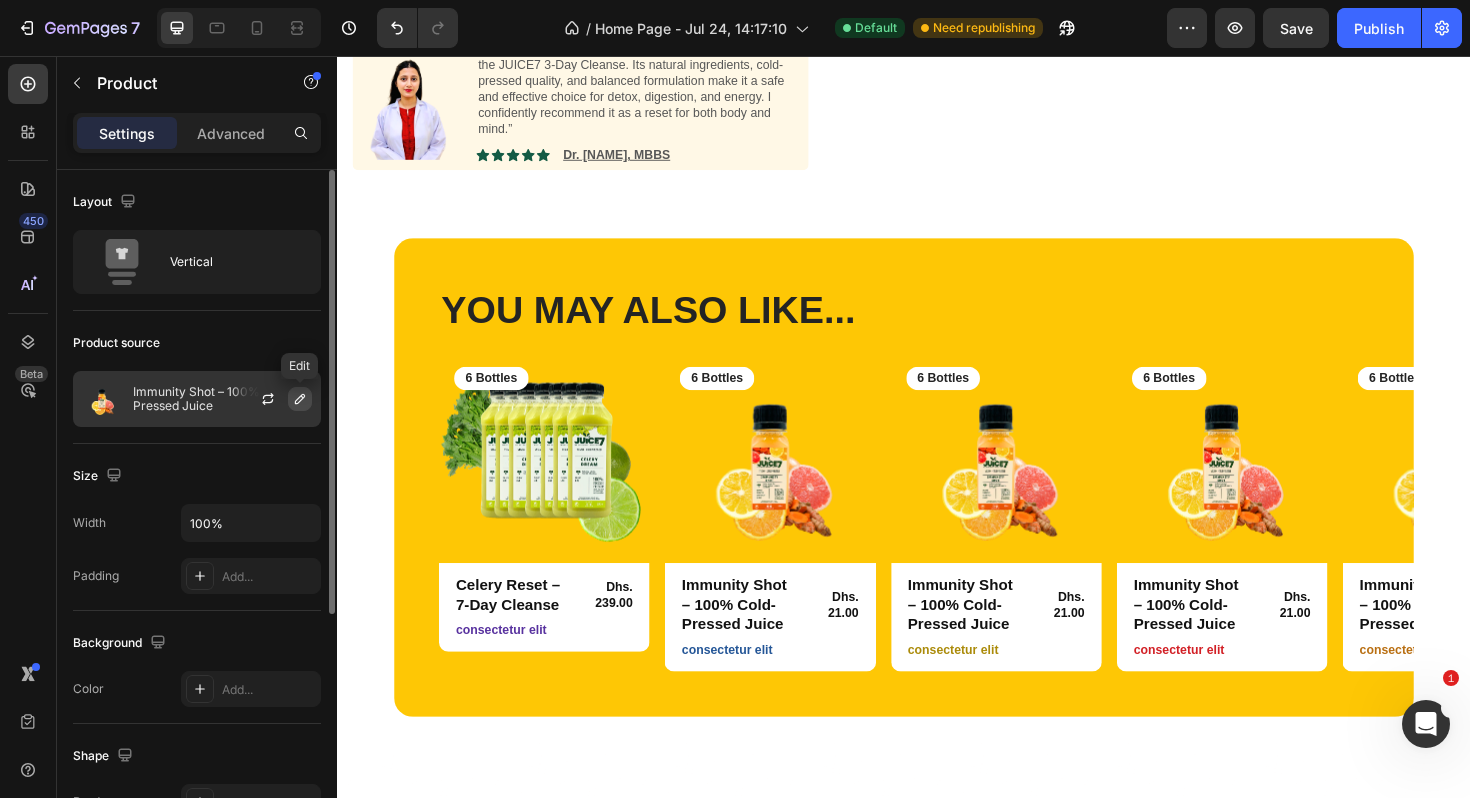 click 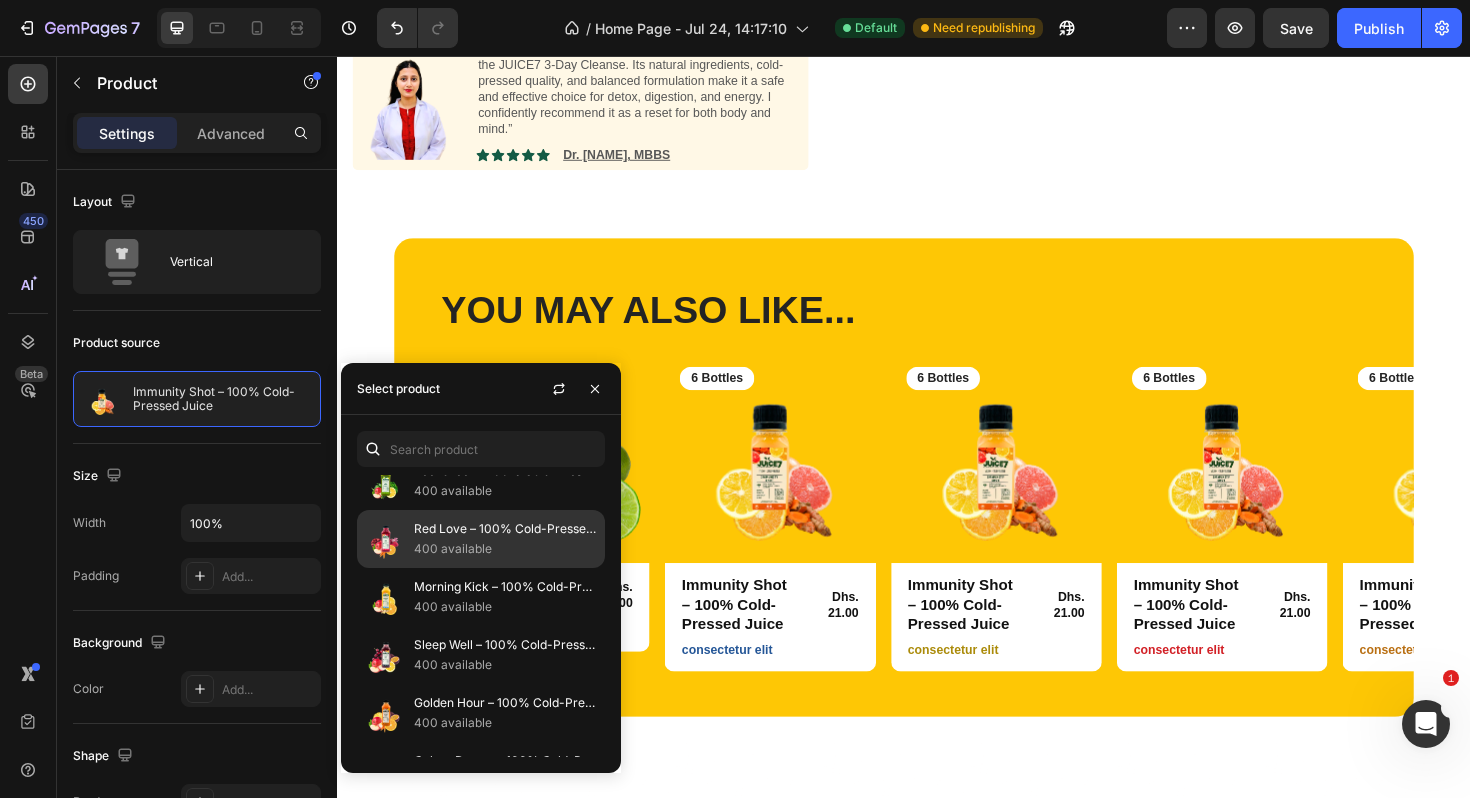 scroll, scrollTop: 646, scrollLeft: 0, axis: vertical 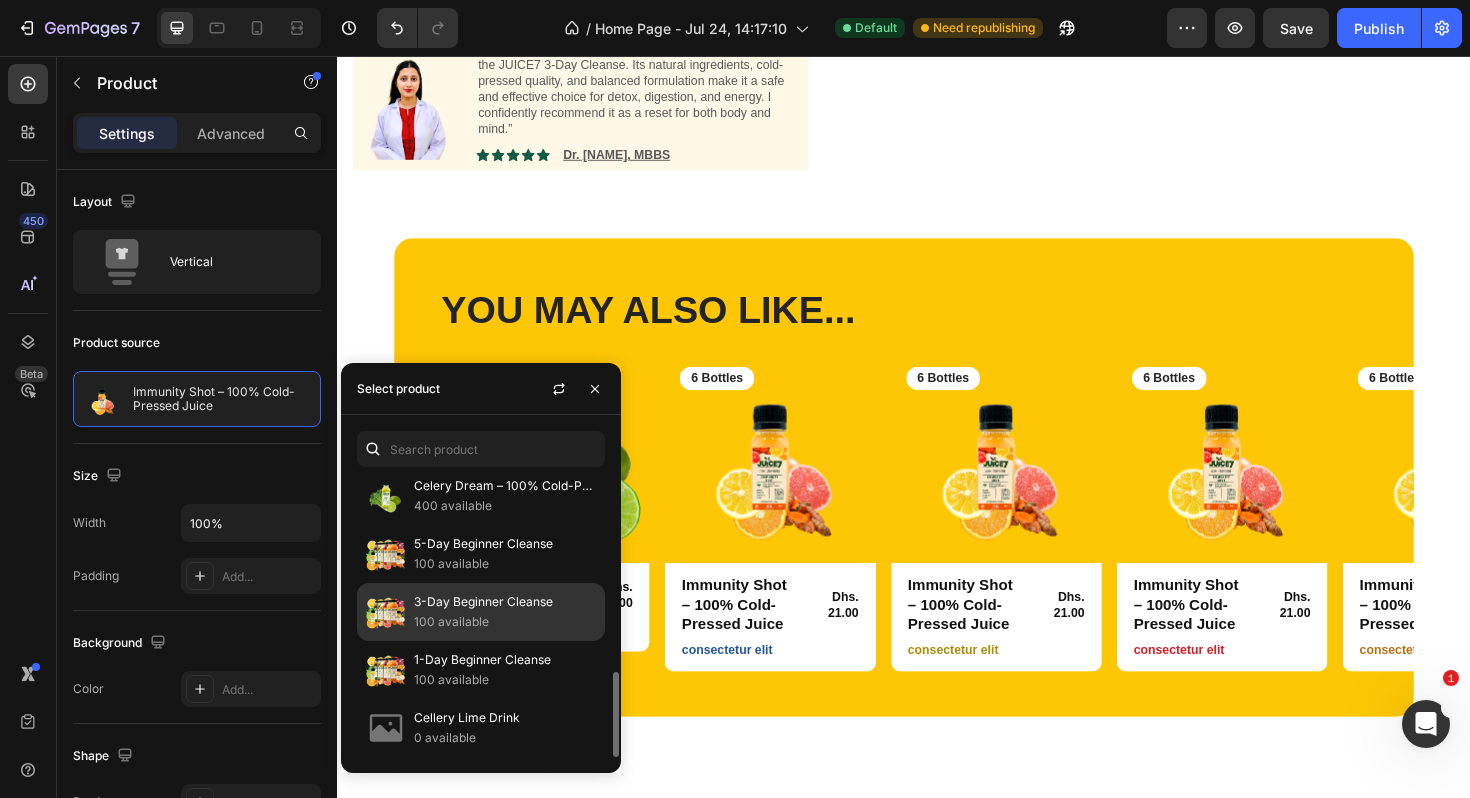 click on "3-Day Beginner Cleanse" at bounding box center [505, 602] 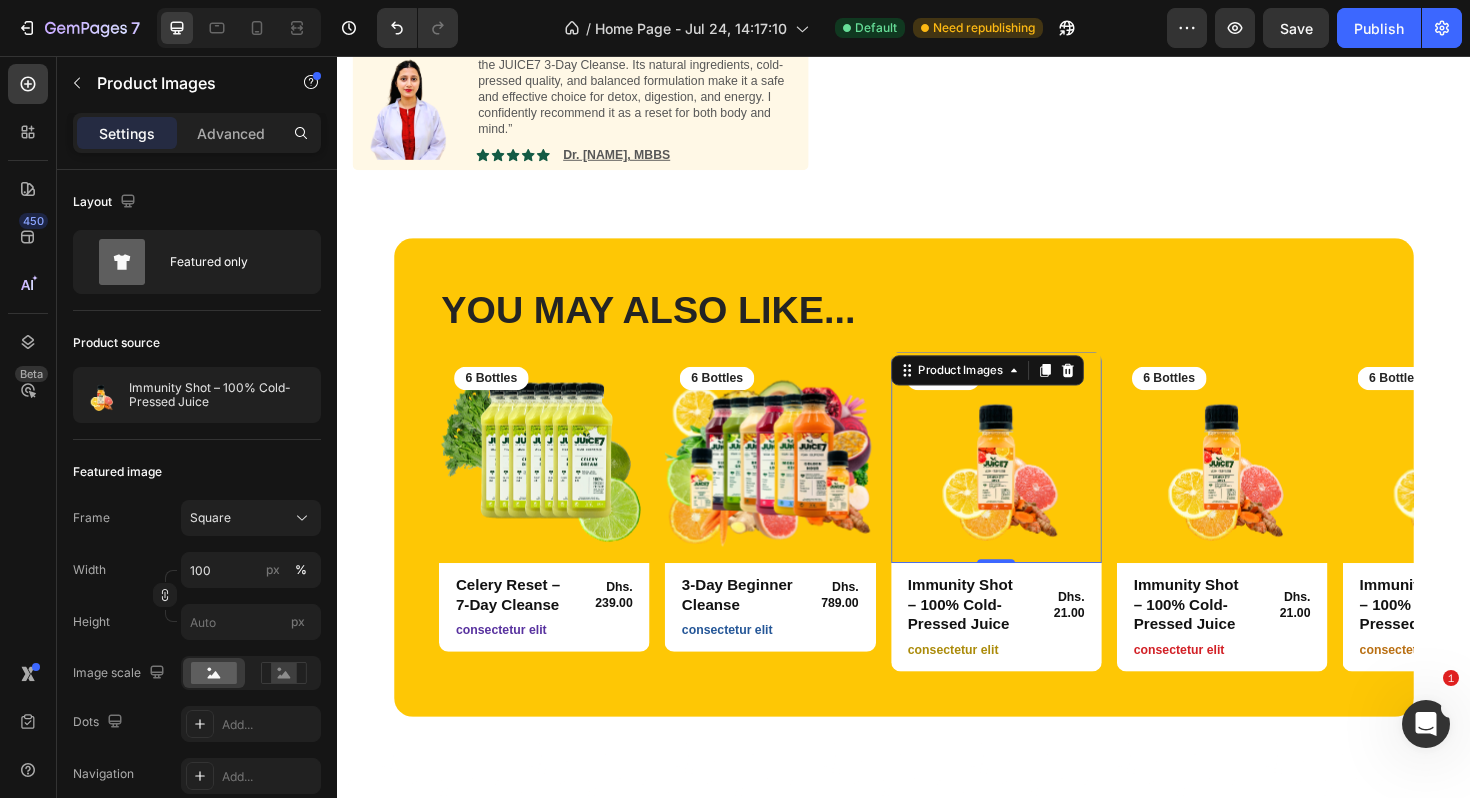click at bounding box center (1035, 480) 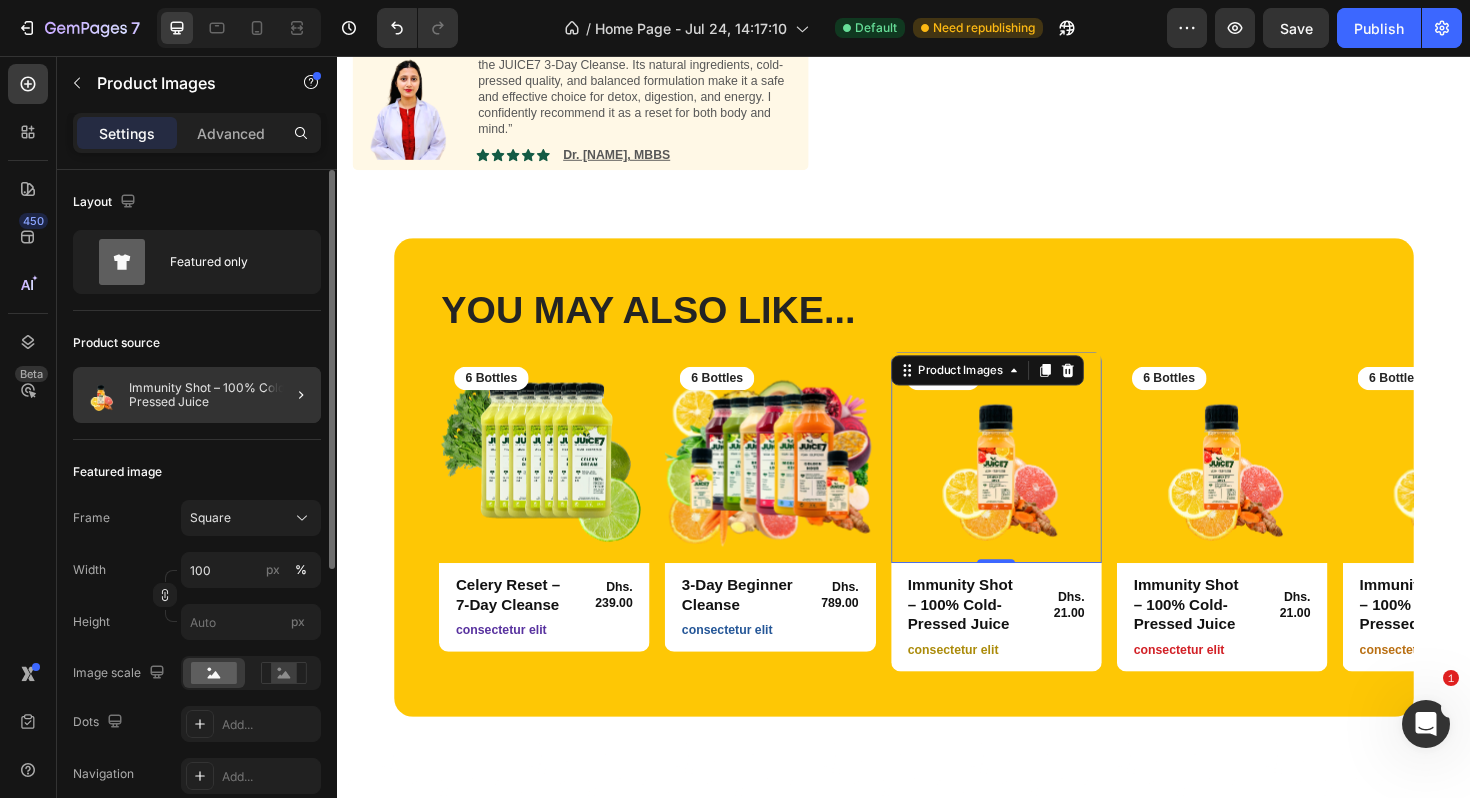 click 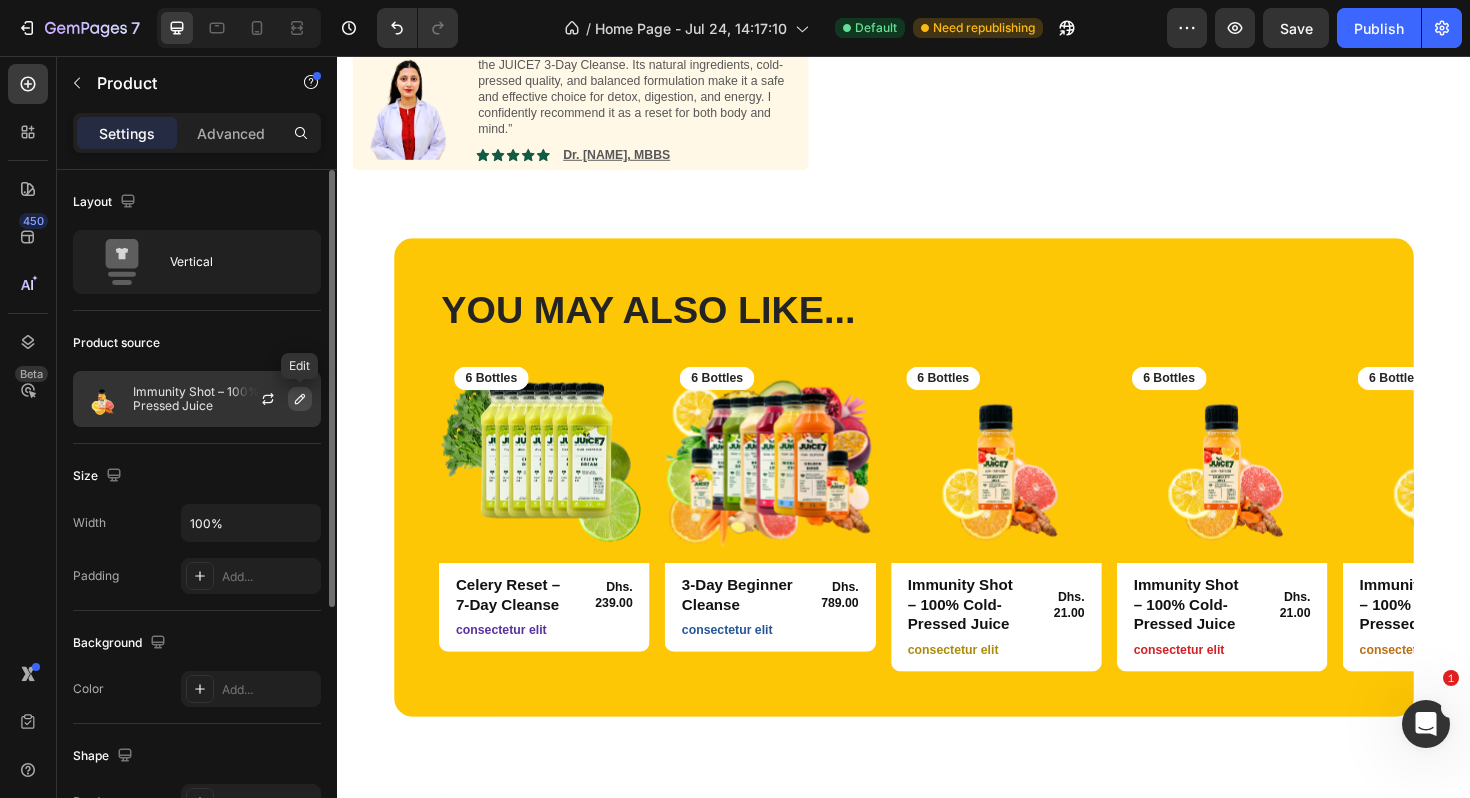 click 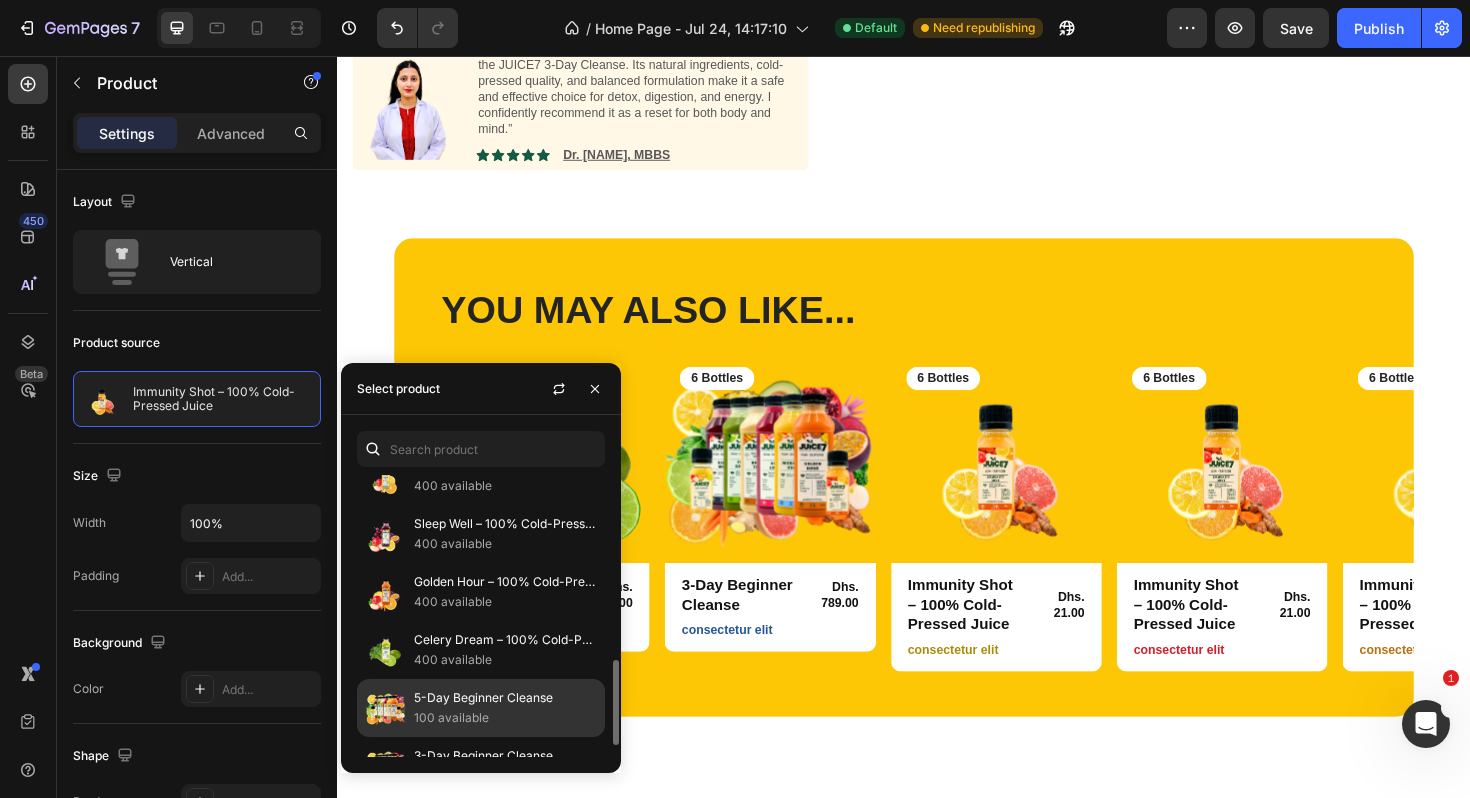 scroll, scrollTop: 456, scrollLeft: 0, axis: vertical 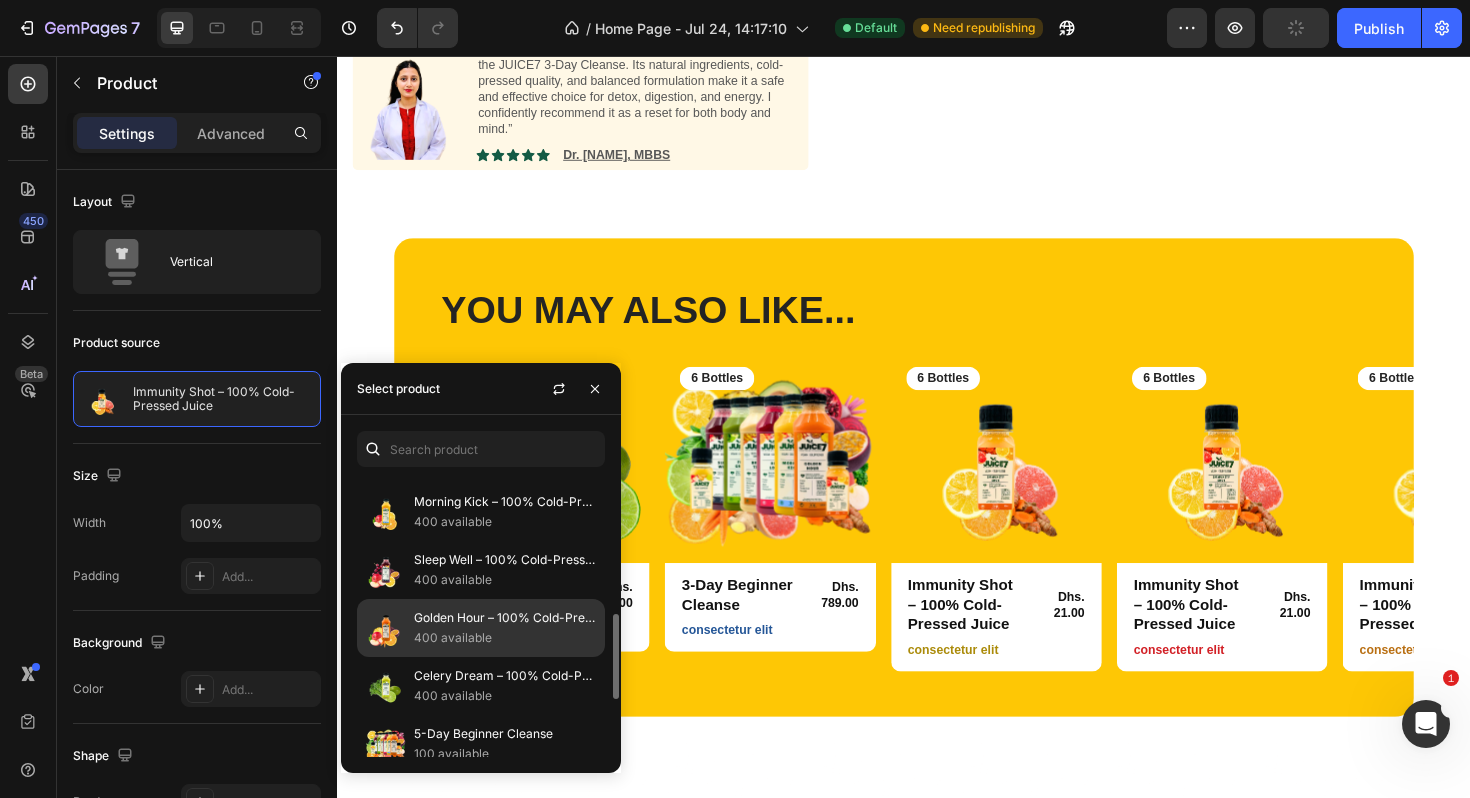 click on "Golden Hour – 100% Cold-Pressed Juice" at bounding box center (505, 618) 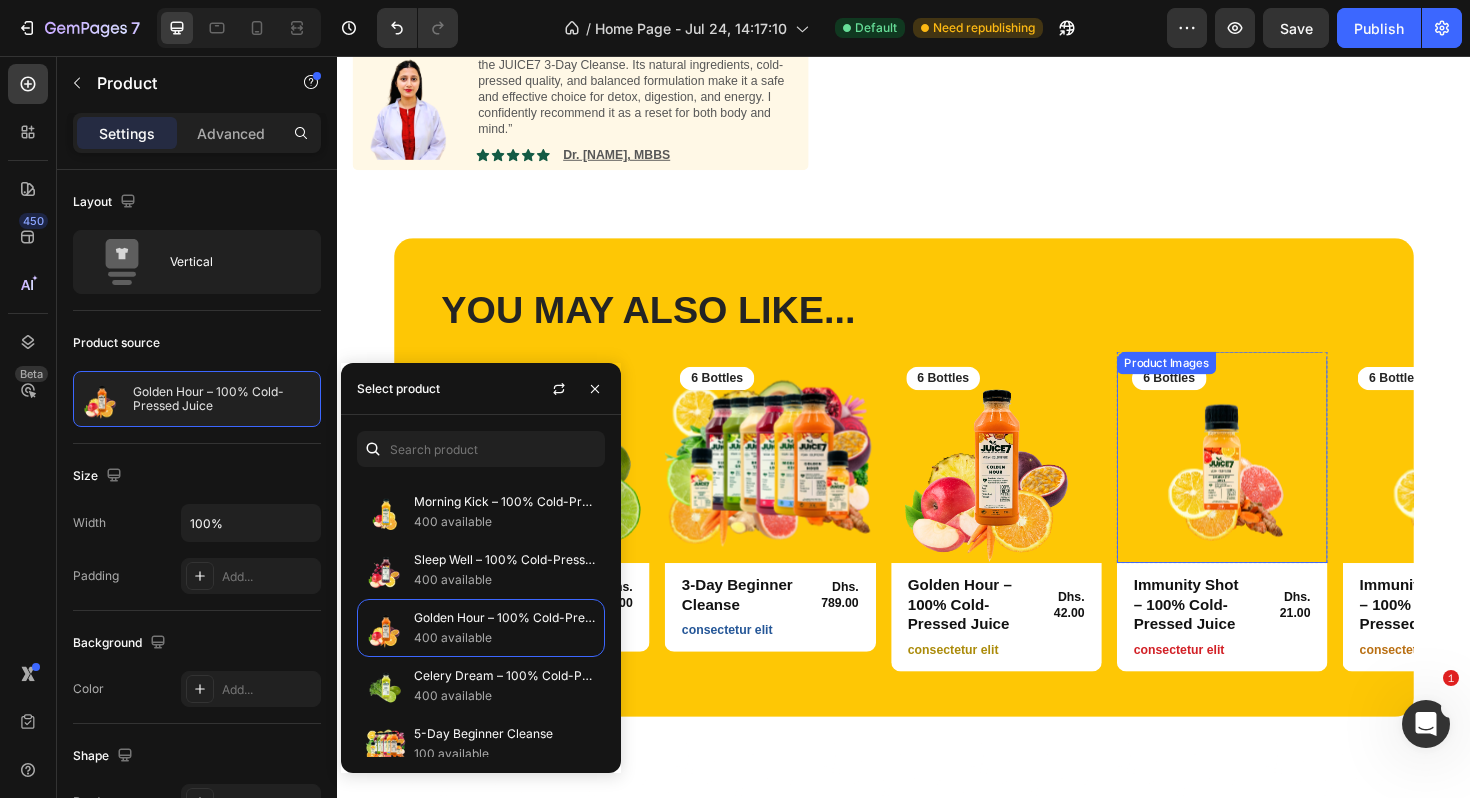 click at bounding box center (1274, 480) 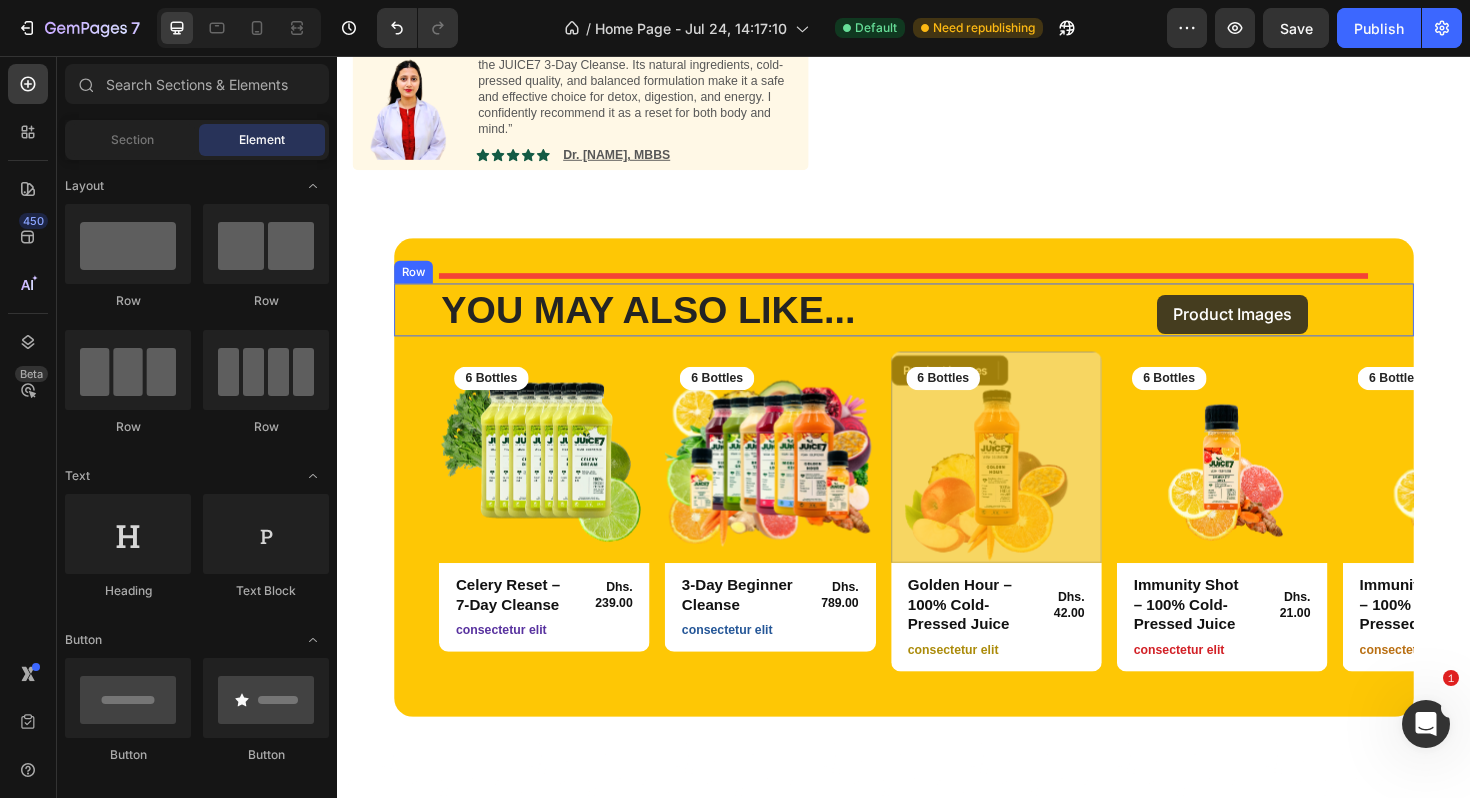 click at bounding box center (937, 1409) 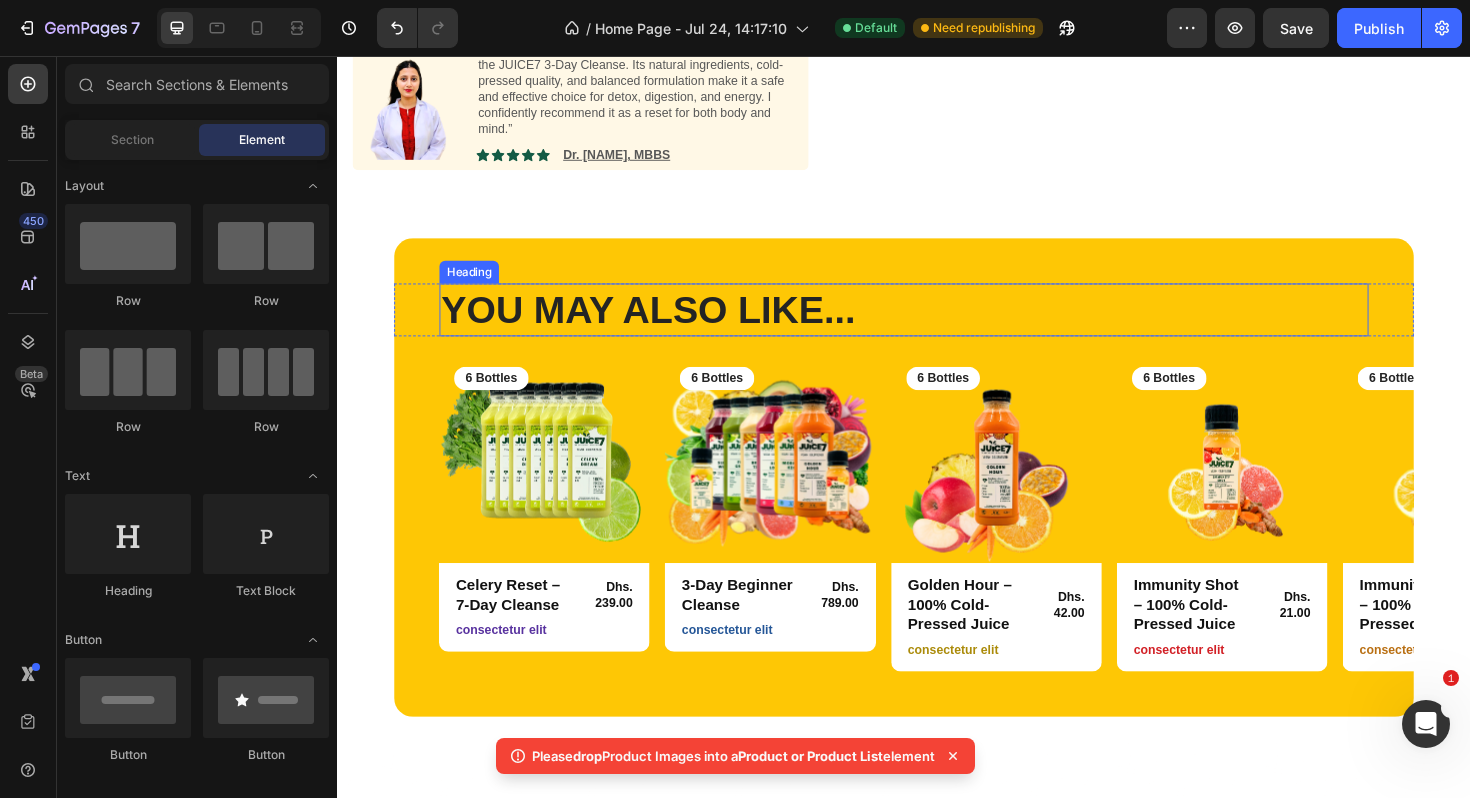 scroll, scrollTop: 1554, scrollLeft: 0, axis: vertical 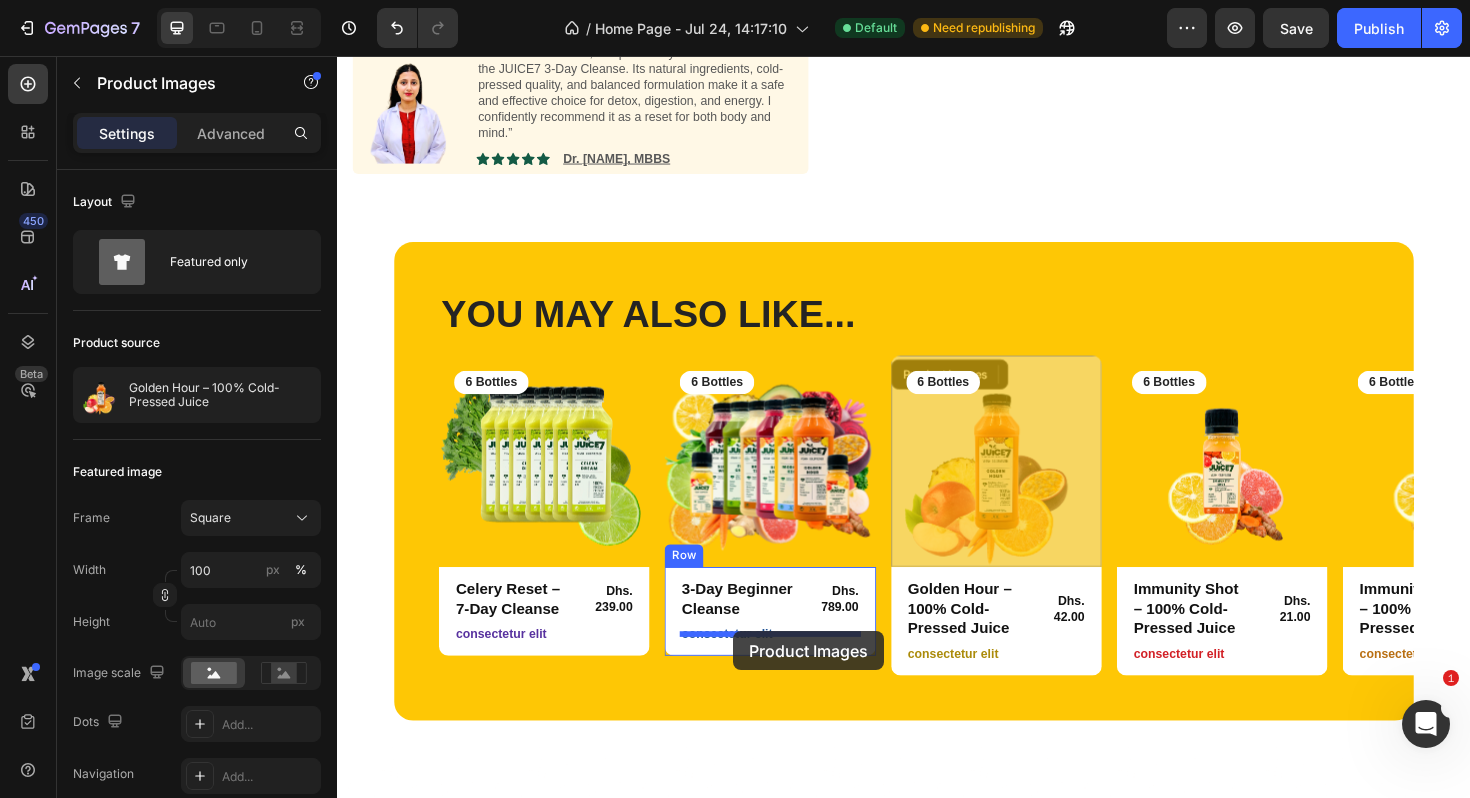 click on "consectetur elit" at bounding box center (795, 668) 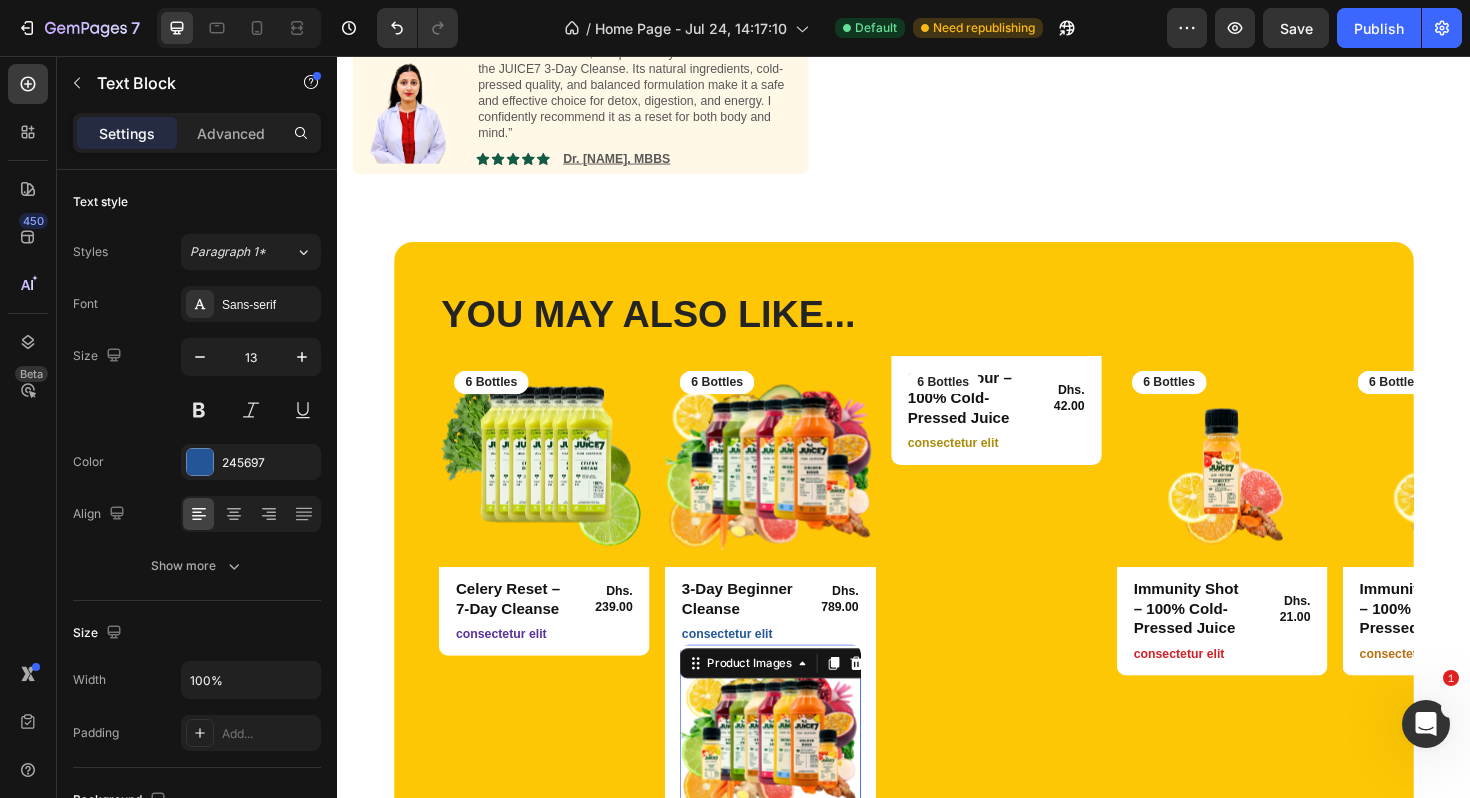 click on "consectetur elit" at bounding box center [795, 668] 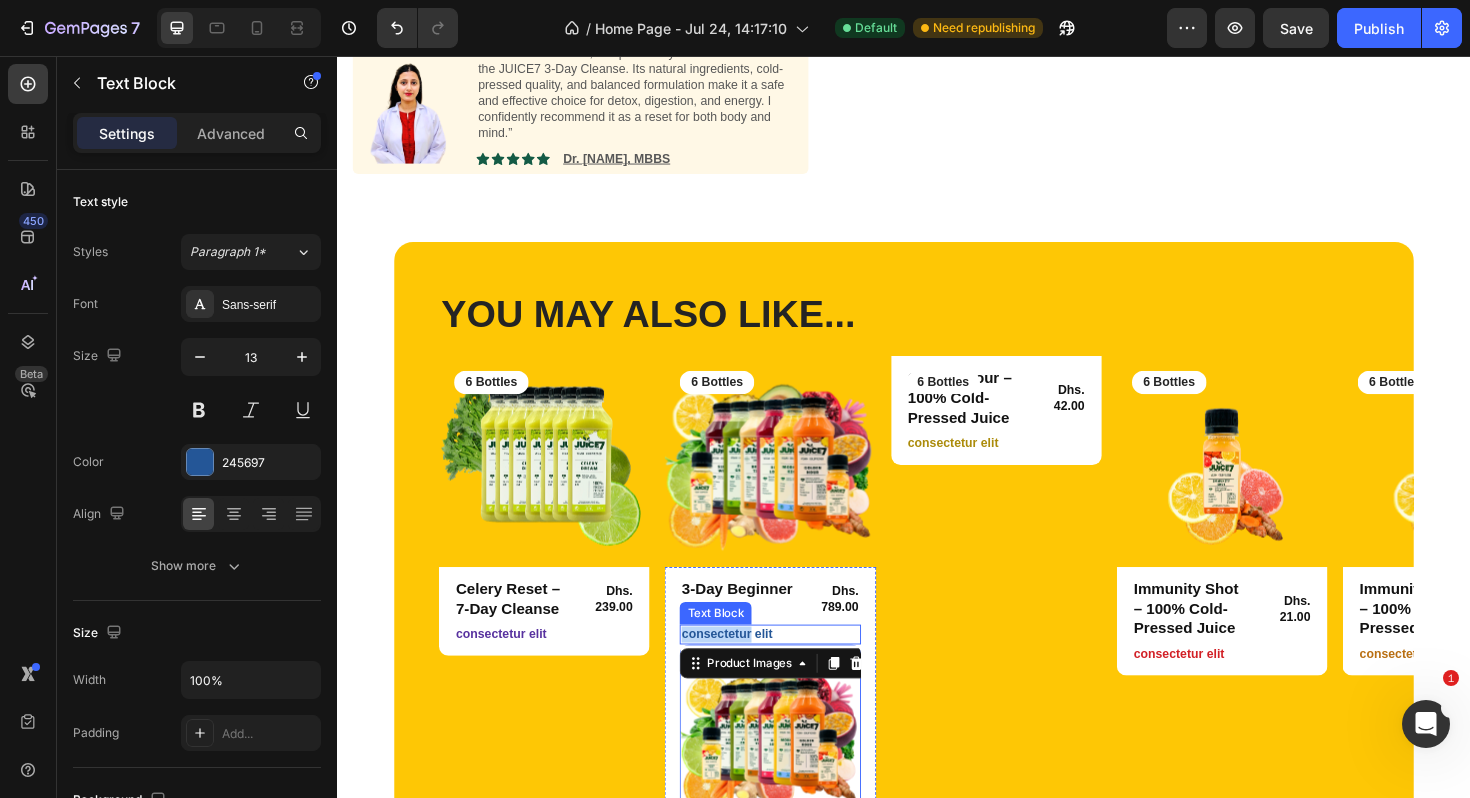 click on "consectetur elit" at bounding box center [795, 668] 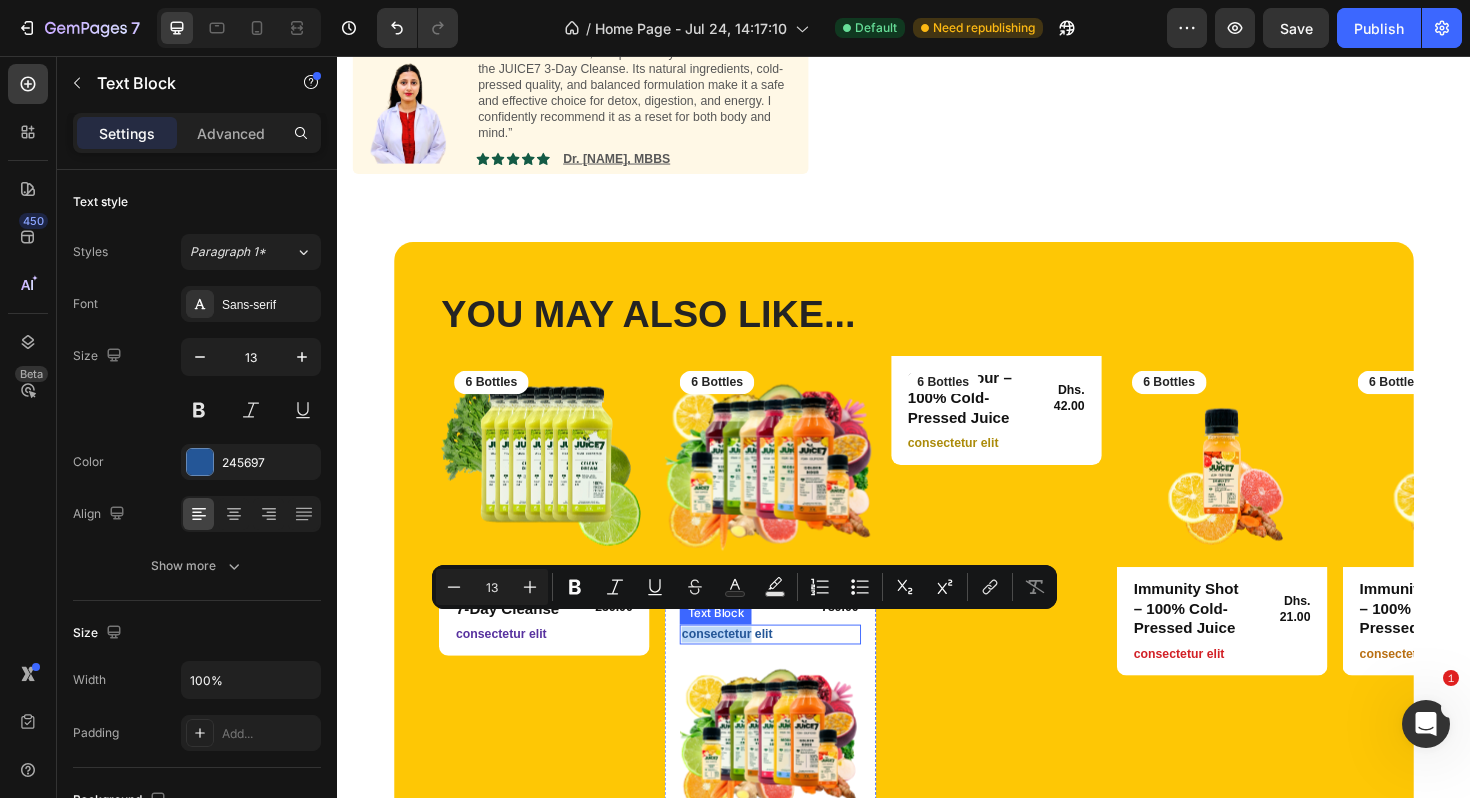click on "consectetur elit" at bounding box center (795, 668) 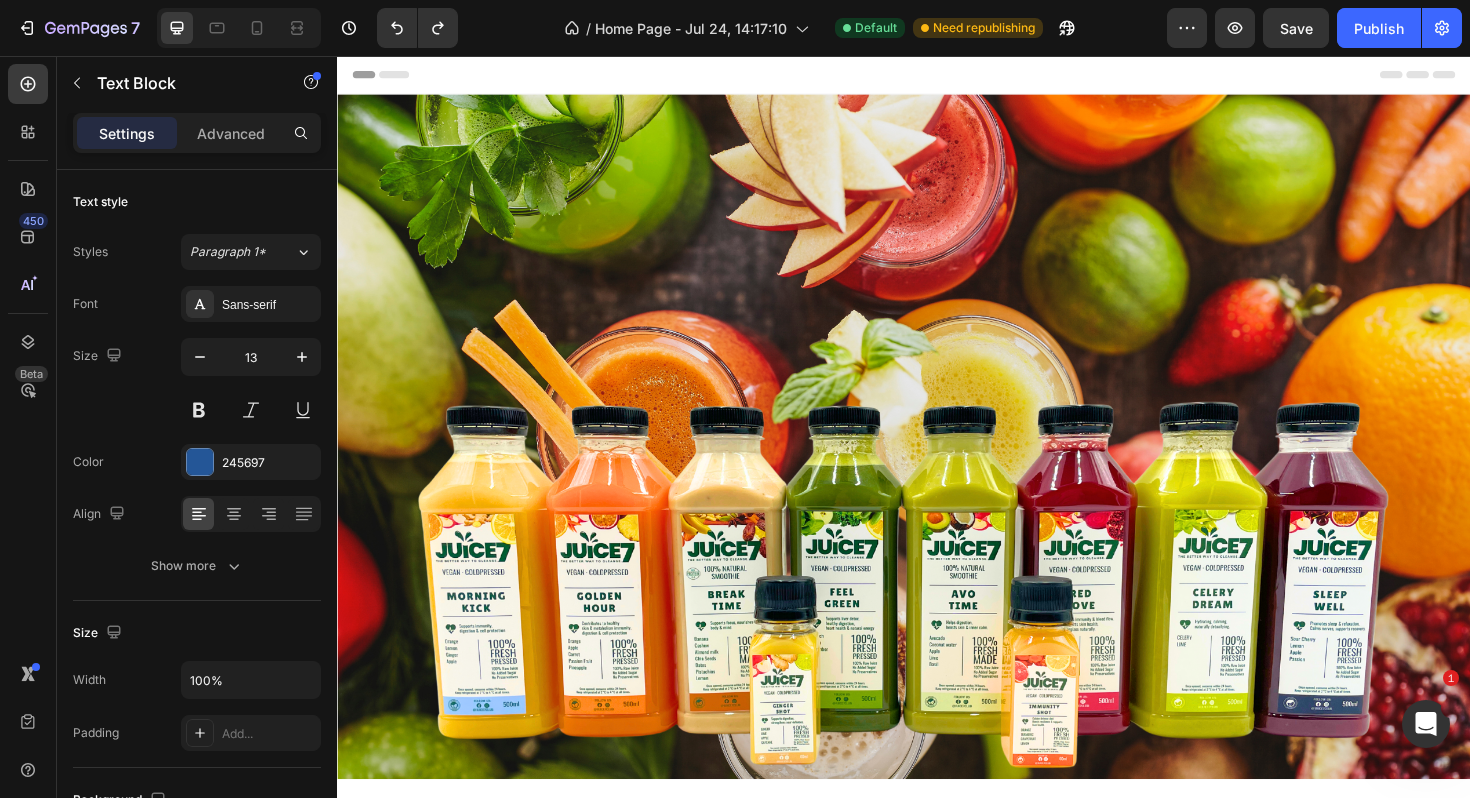 scroll, scrollTop: 1554, scrollLeft: 0, axis: vertical 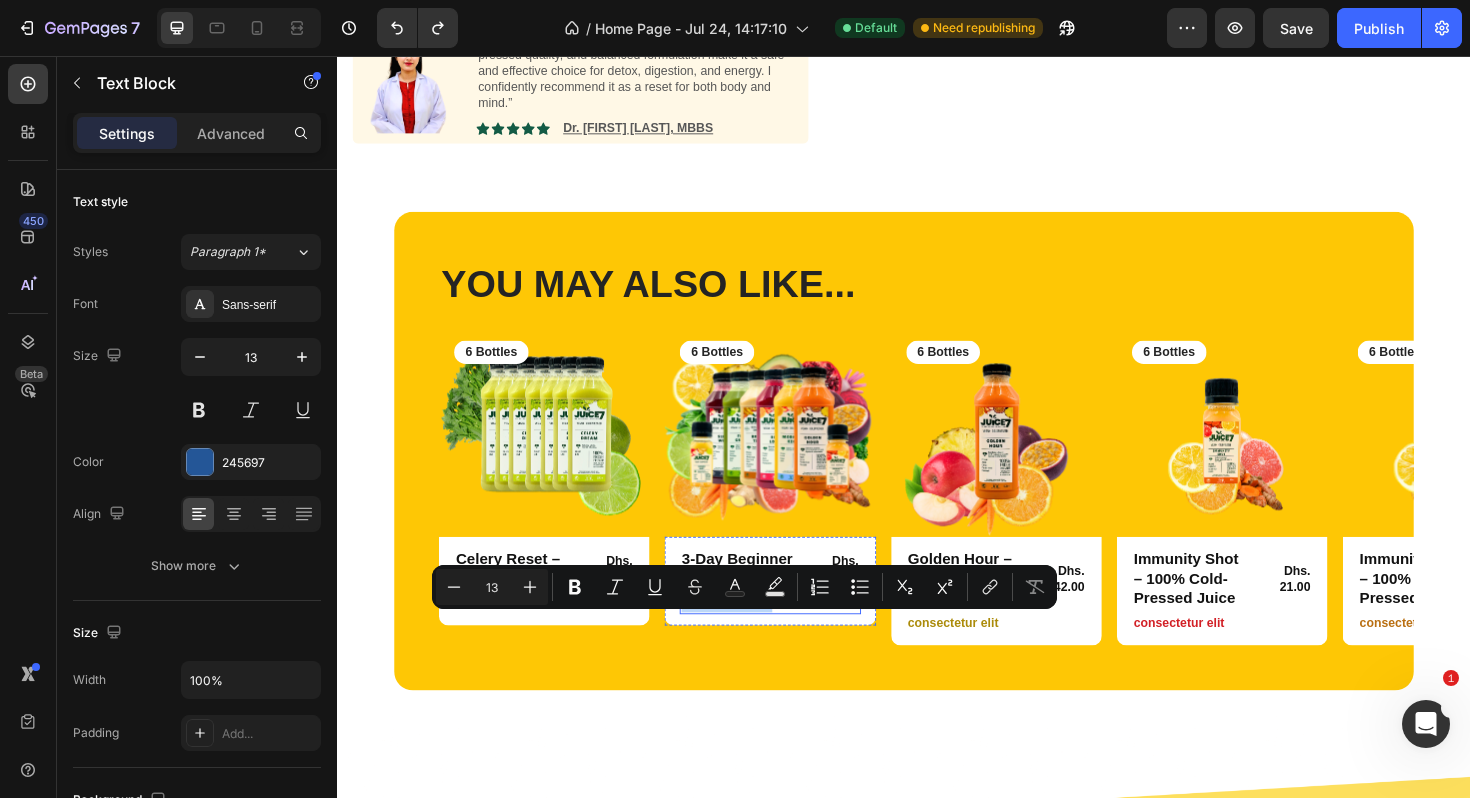 click on "consectetur elit" at bounding box center [795, 636] 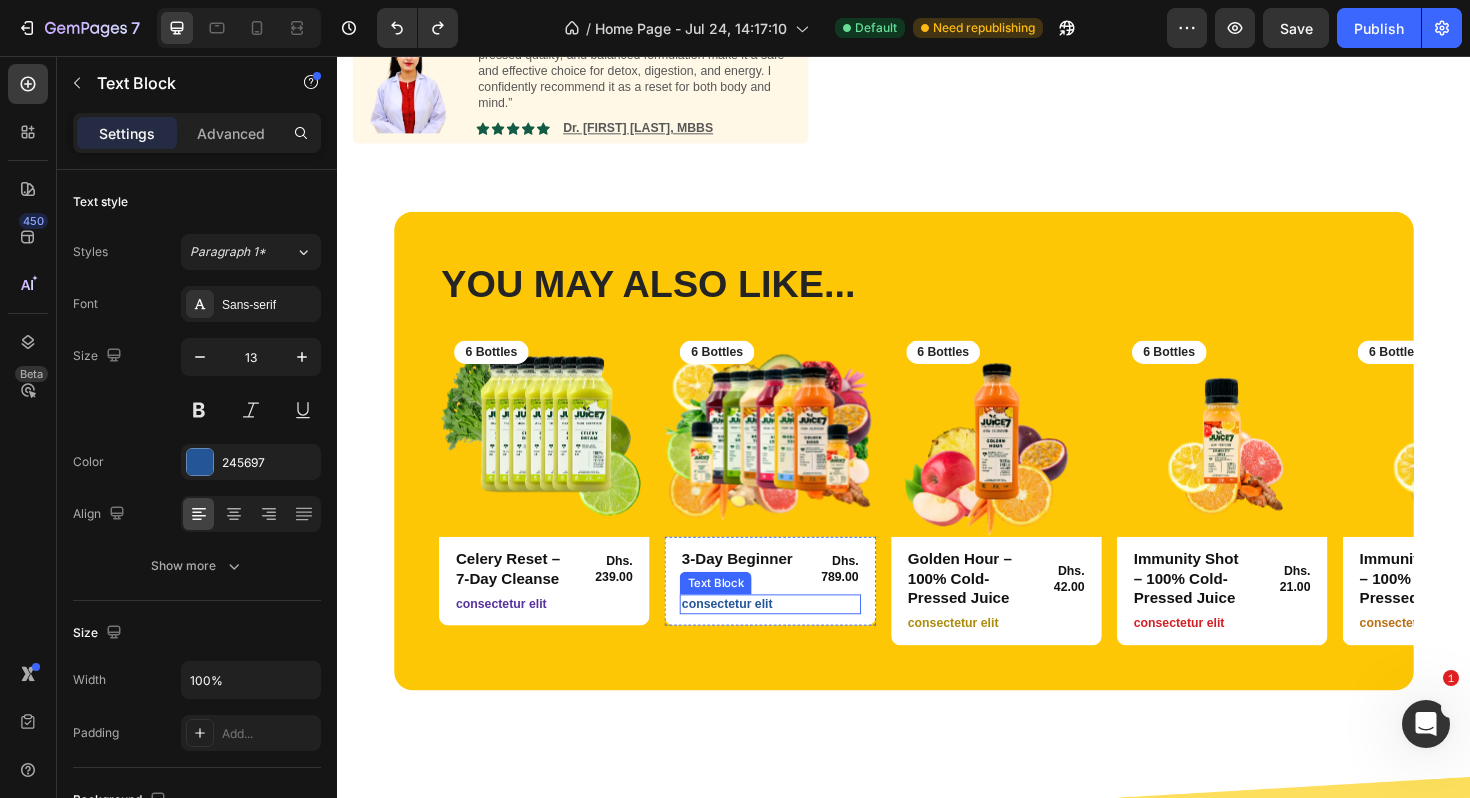 click on "consectetur elit" at bounding box center [795, 636] 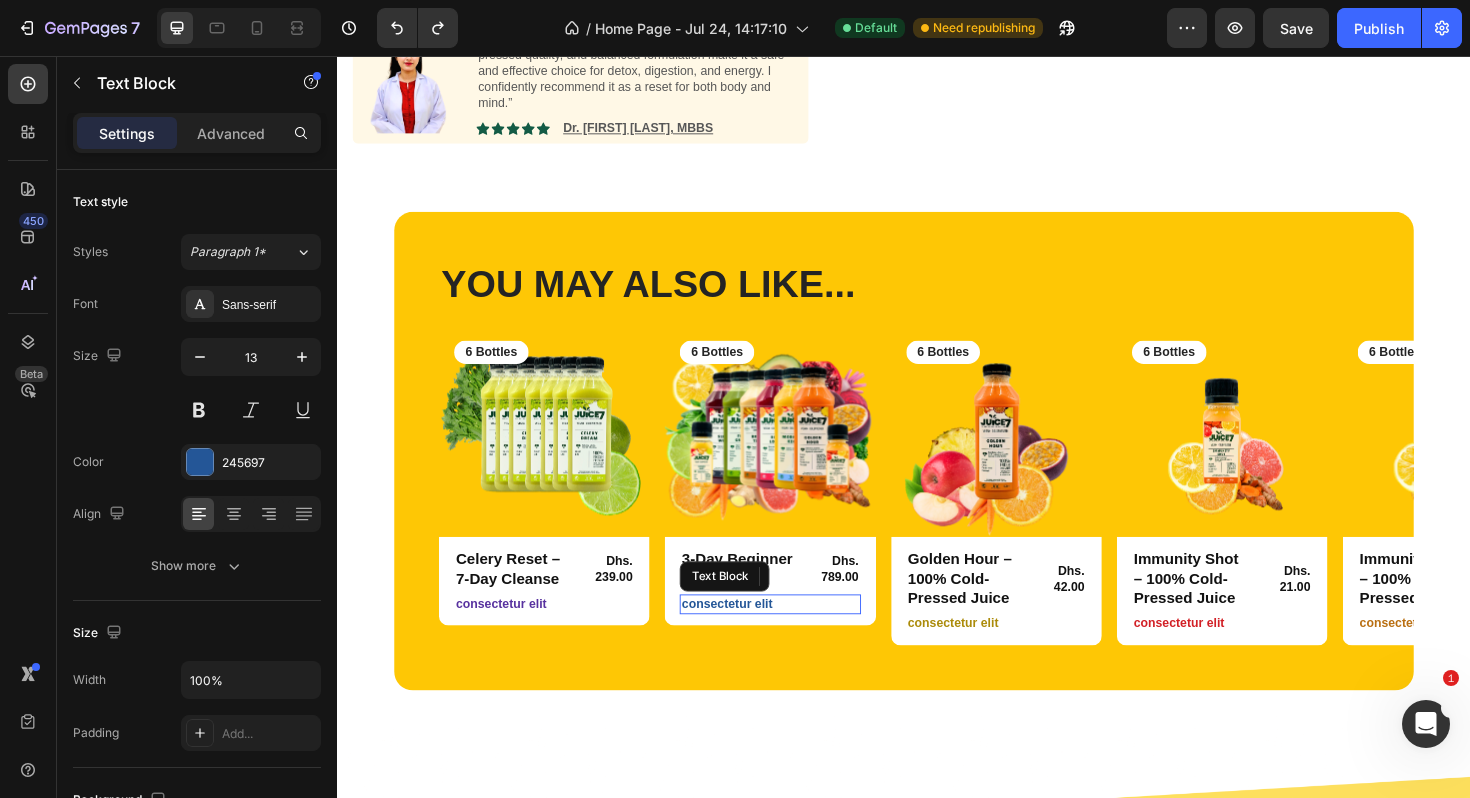 click on "consectetur elit" at bounding box center [795, 636] 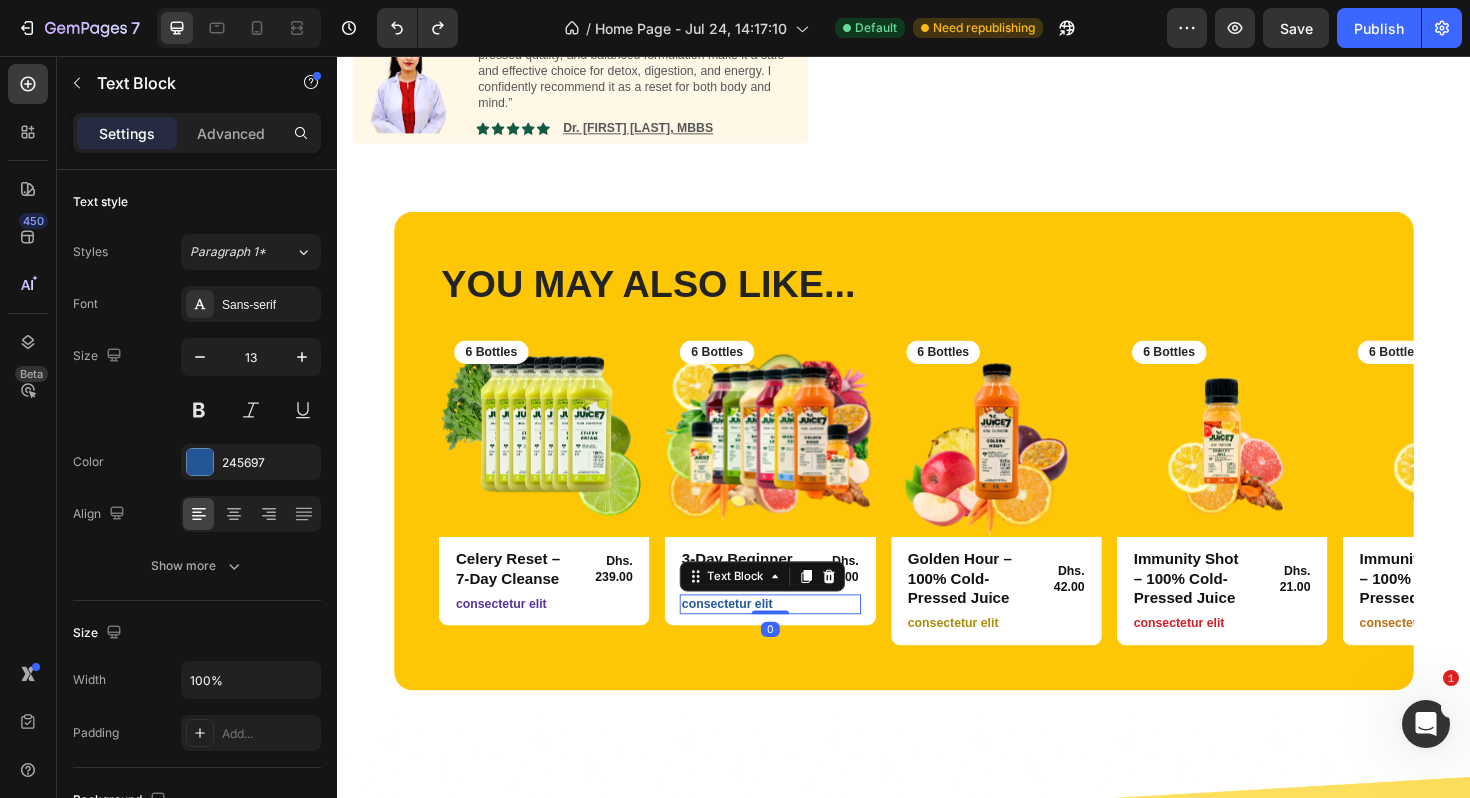 click on "consectetur elit" at bounding box center [795, 636] 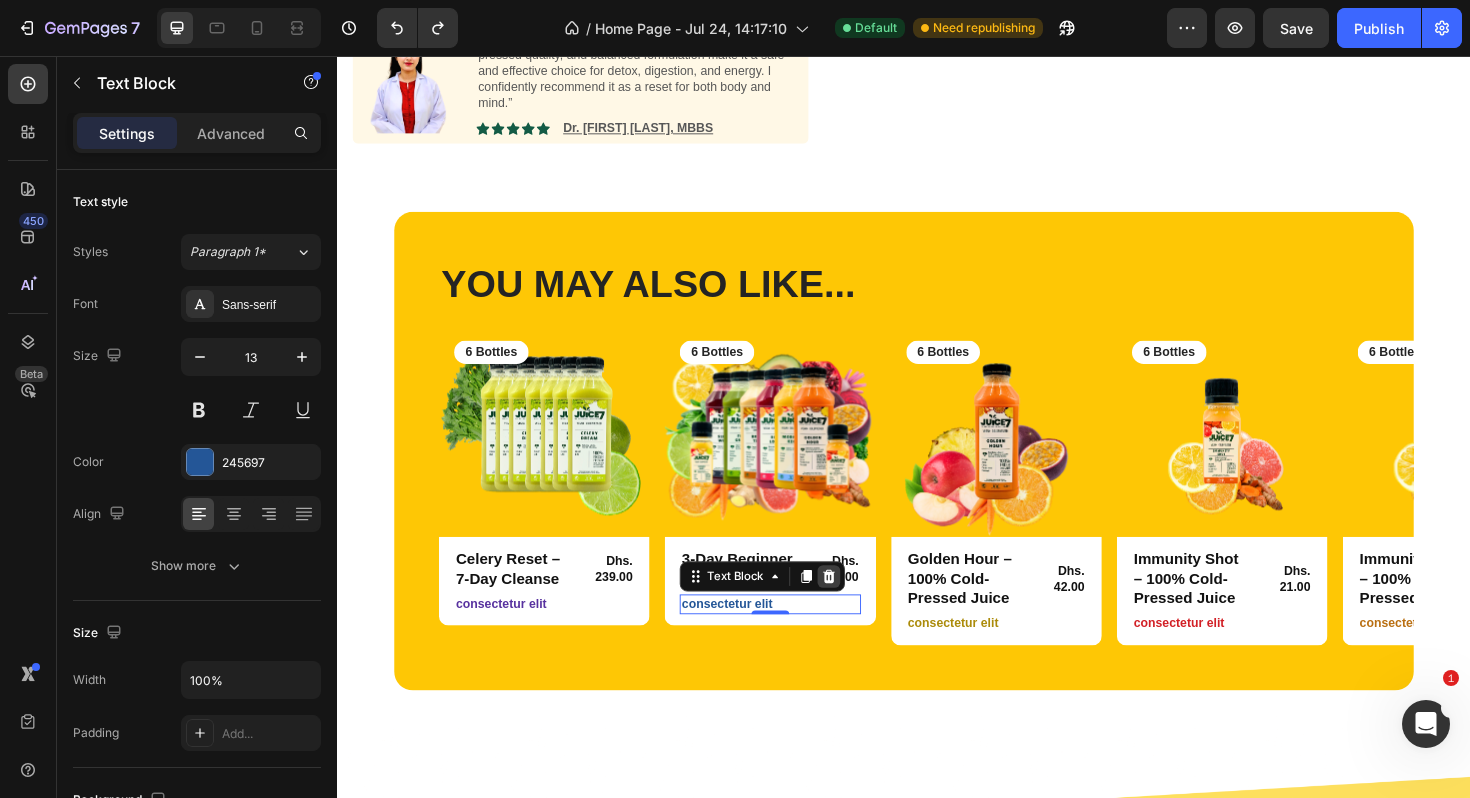 click 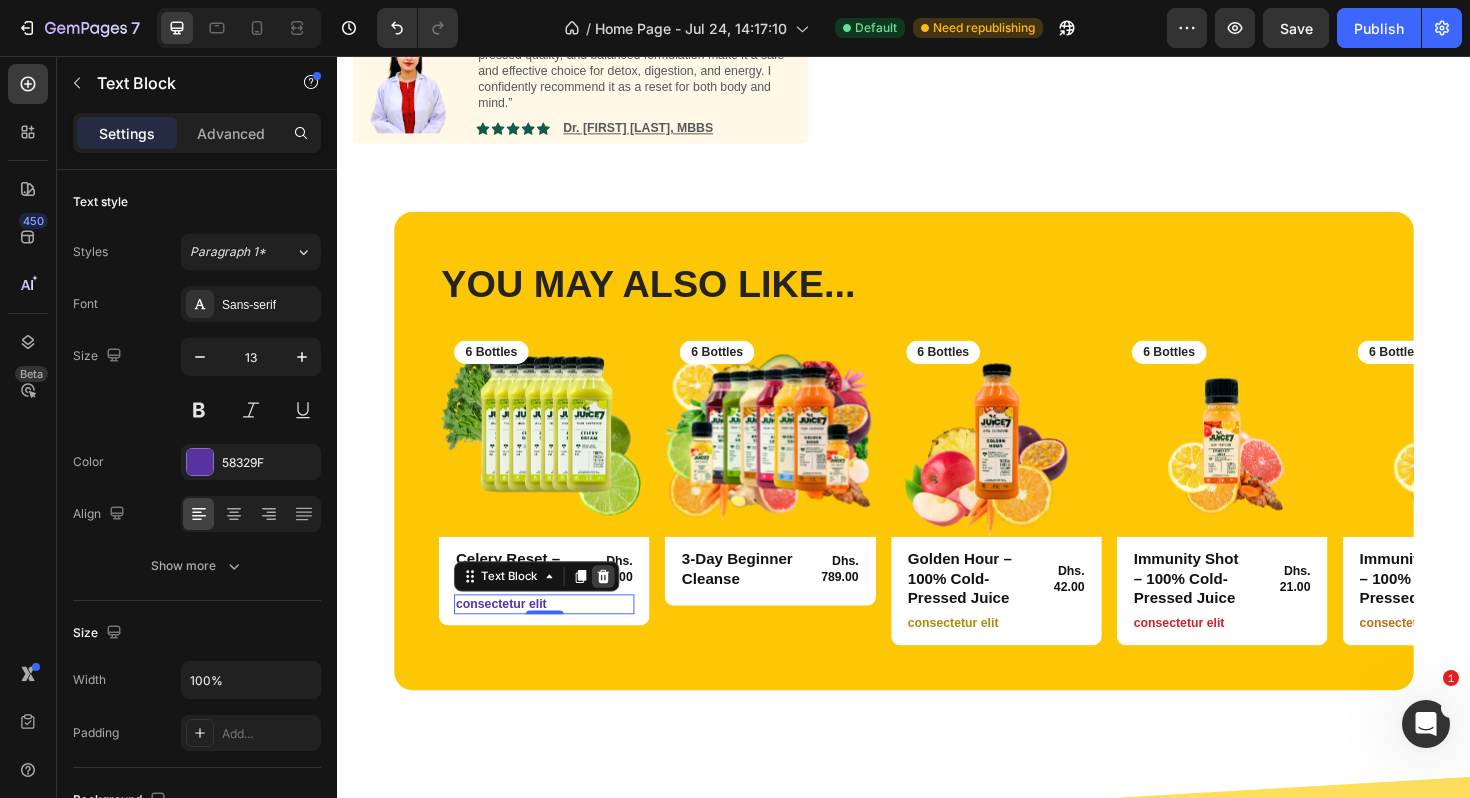 click 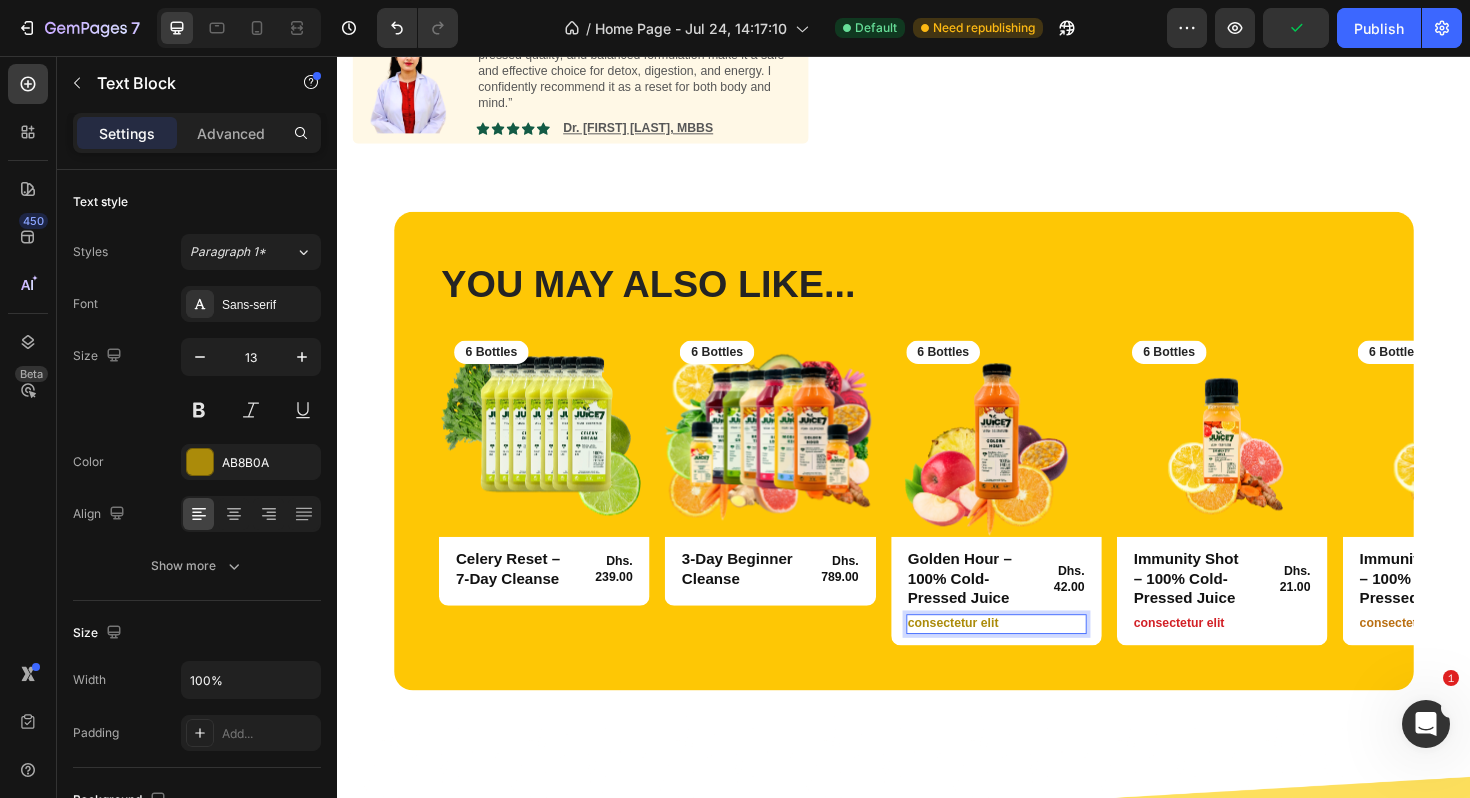 click on "consectetur elit" at bounding box center [1035, 657] 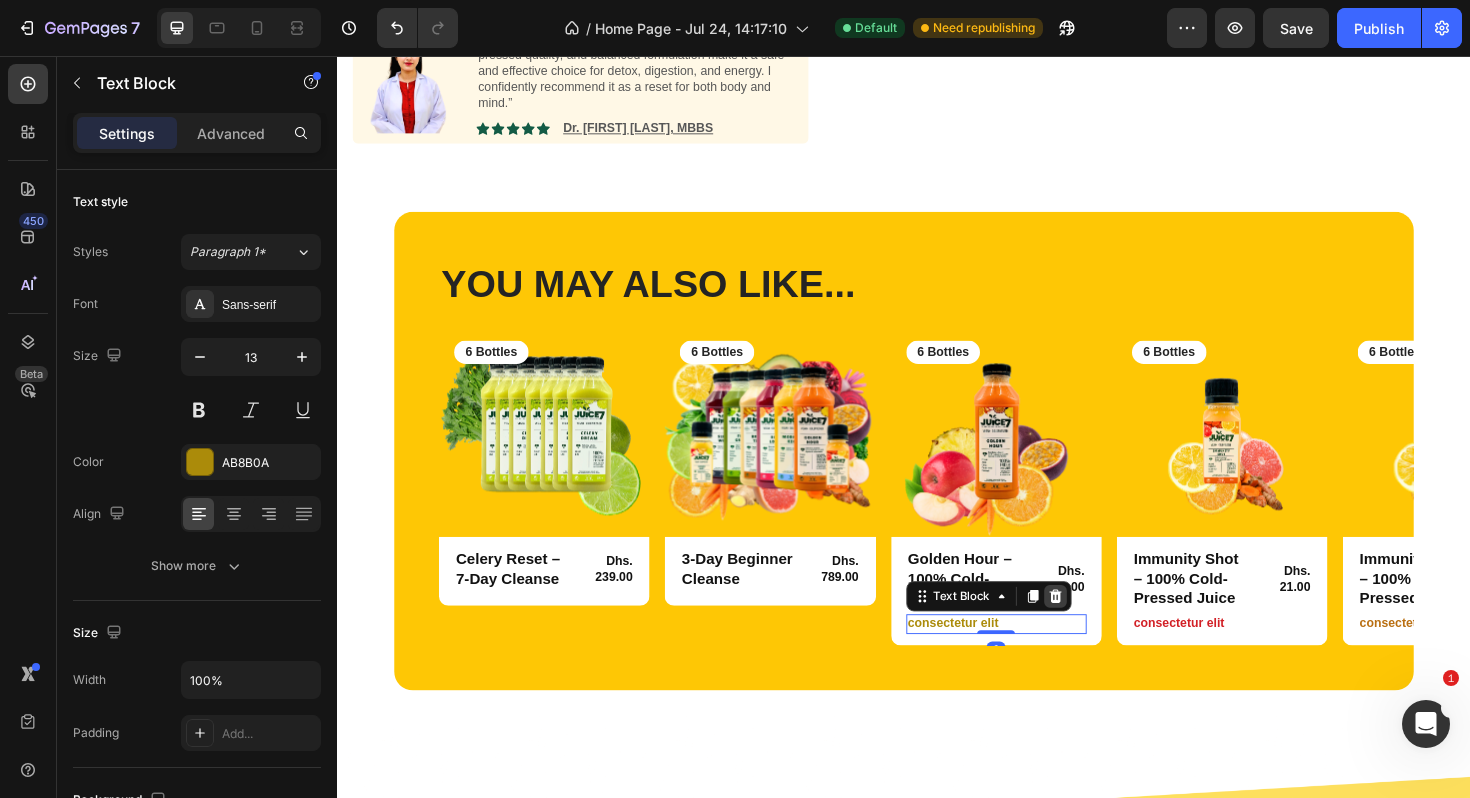 click 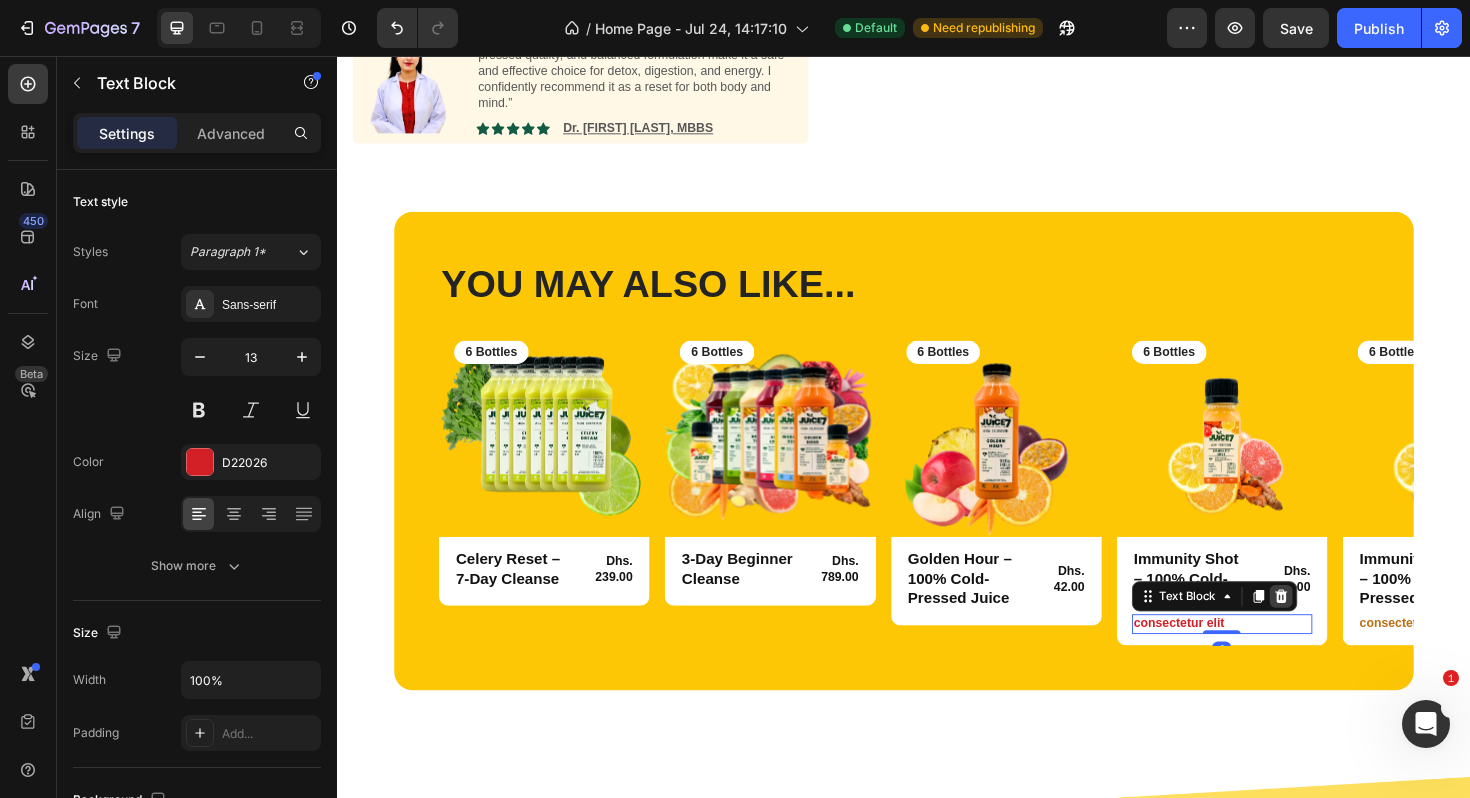 click 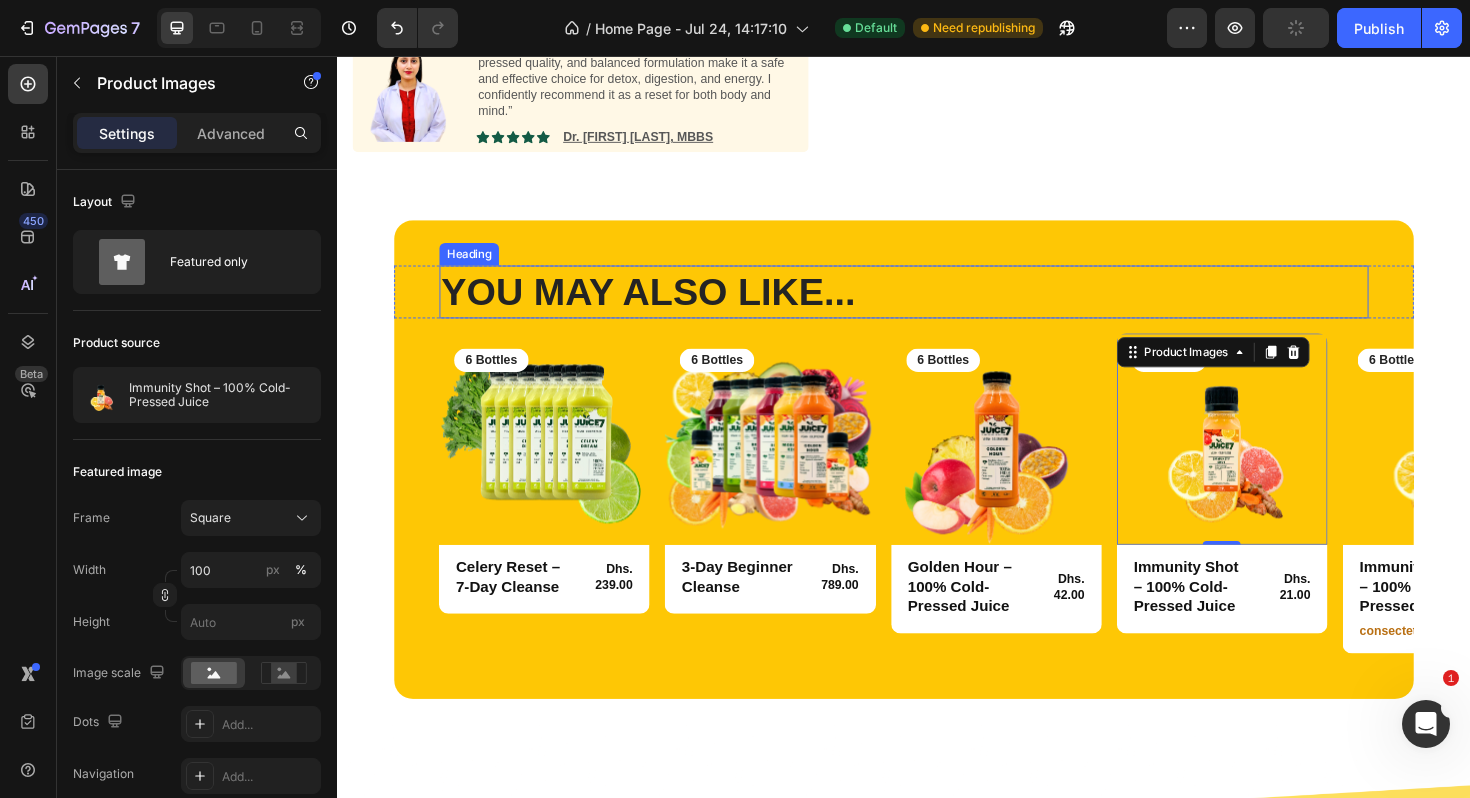 scroll, scrollTop: 1542, scrollLeft: 0, axis: vertical 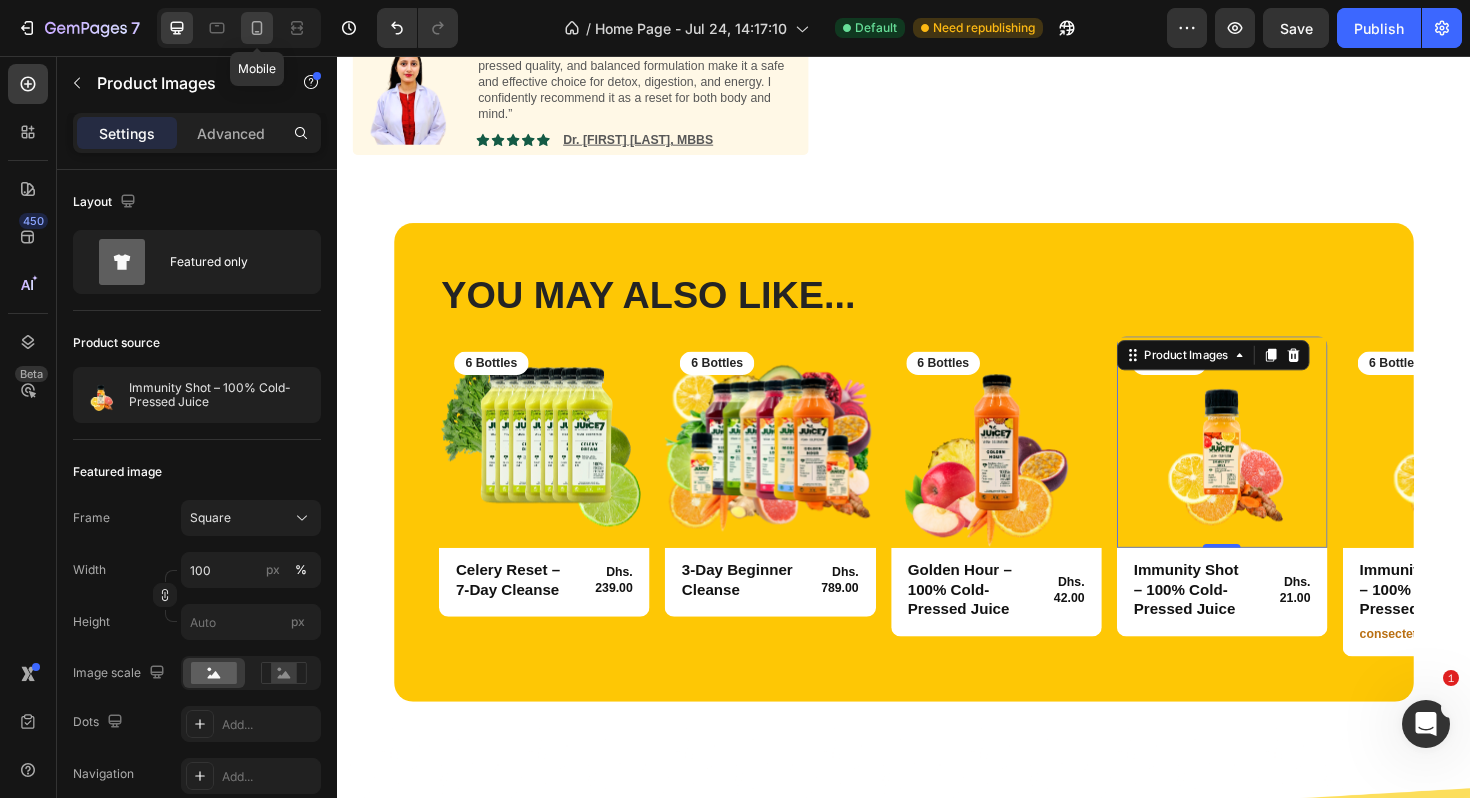 click 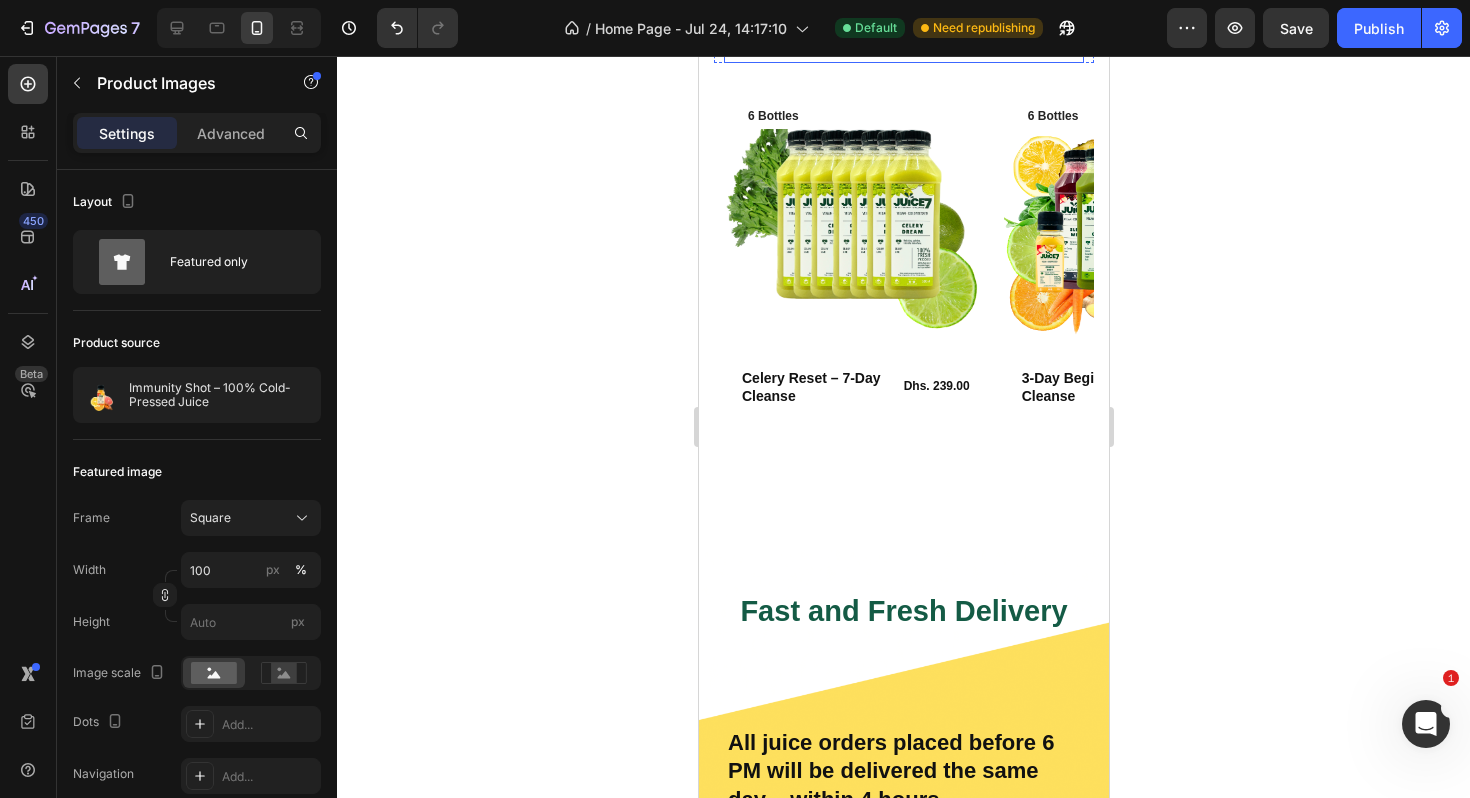 scroll, scrollTop: 2053, scrollLeft: 0, axis: vertical 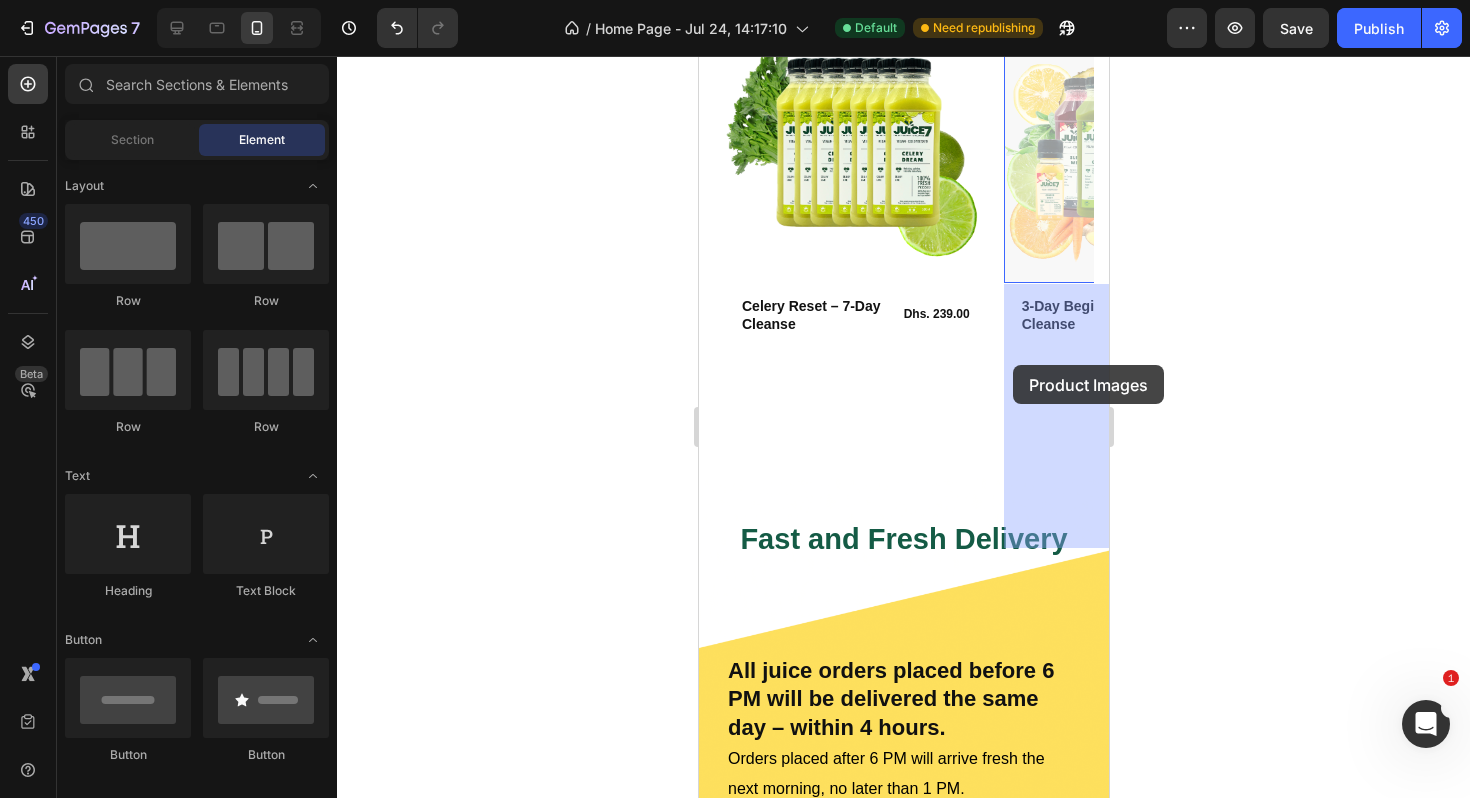 drag, startPoint x: 1001, startPoint y: 361, endPoint x: 1011, endPoint y: 365, distance: 10.770329 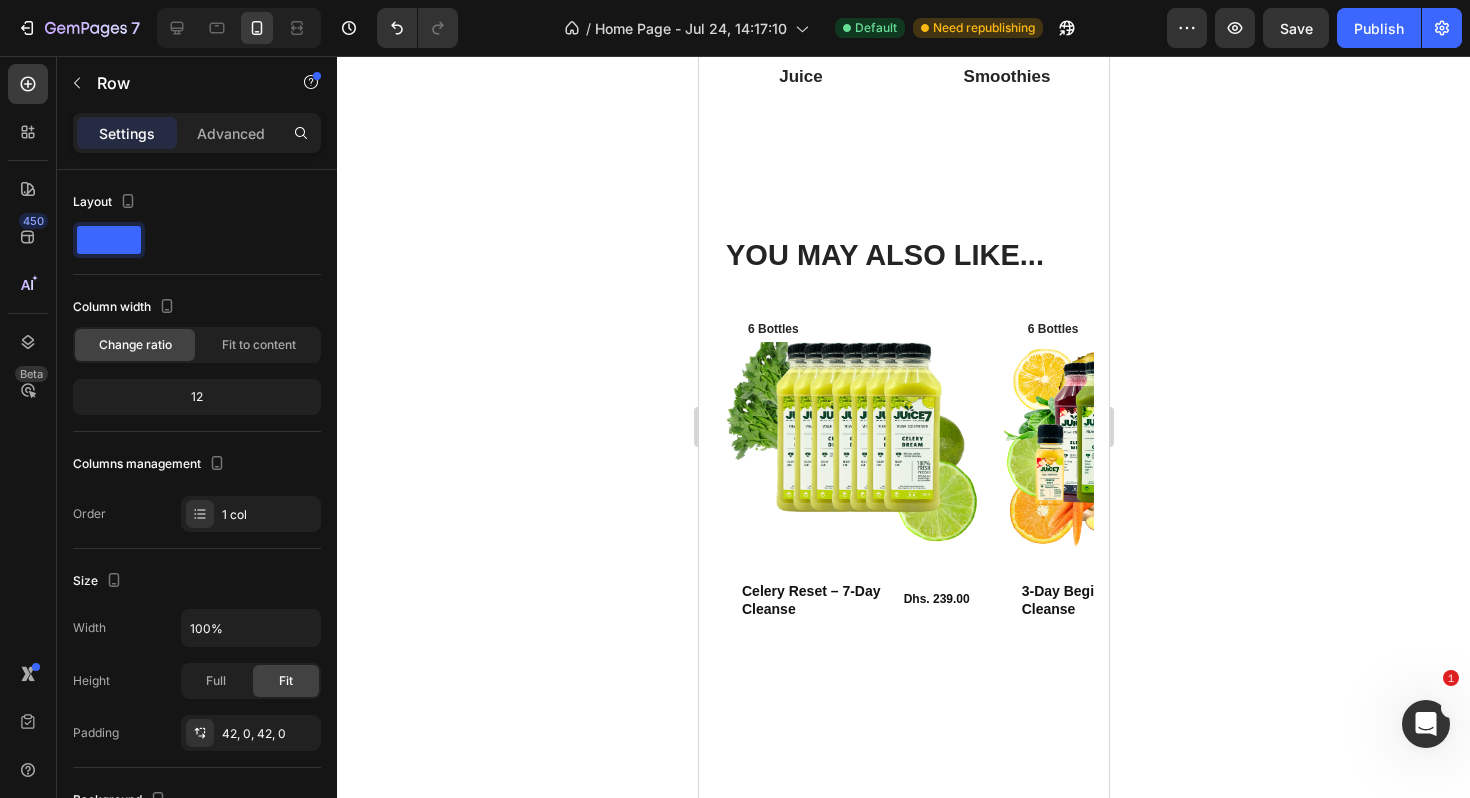 scroll, scrollTop: 2132, scrollLeft: 0, axis: vertical 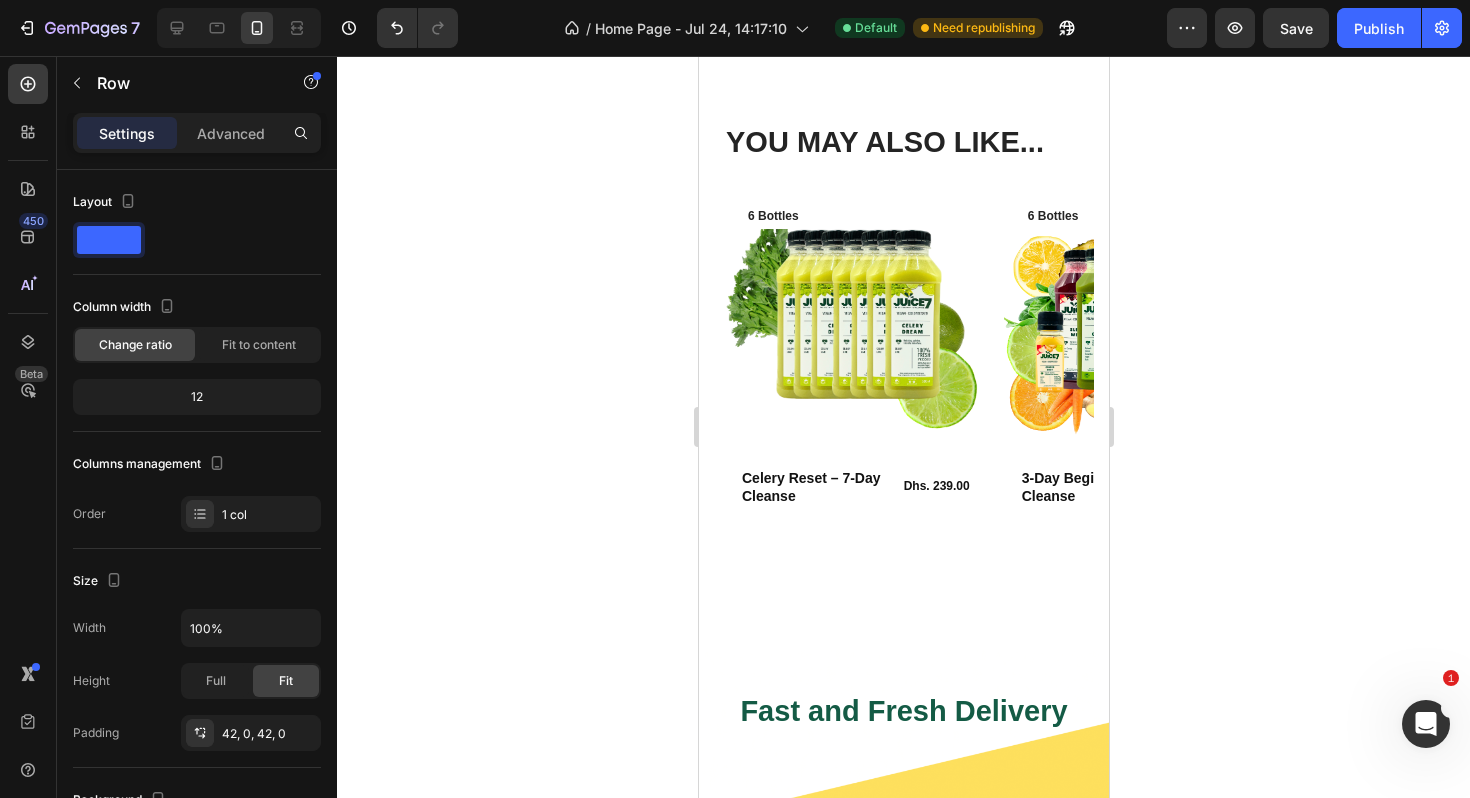click on "YOU MAY ALSO LIKE... Heading Row Product Images 6 Bottles Text Block Row Celery Reset – 7-Day Cleanse Product Title Dhs. 239.00 Product Price Product Price Row Row Product Product Images 6 Bottles Text Block Row 3-Day Beginner Cleanse Product Title Dhs. 789.00 Product Price Product Price Row Row Product Product Images 6 Bottles Text Block Row Golden Hour – 100% Cold-Pressed Juice Product Title Dhs. 42.00 Product Price Product Price Row Row Product Product Images 6 Bottles Text Block Row Immunity Shot – 100% Cold-Pressed Juice Product Title Dhs. 21.00 Product Price Product Price Row Row Product Product Images 6 Bottles Text Block Row Immunity Shot – 100% Cold-Pressed Juice Product Title Dhs. 21.00 Product Price Product Price Row consectetur elit Text Block Row Product Carousel" at bounding box center (903, 342) 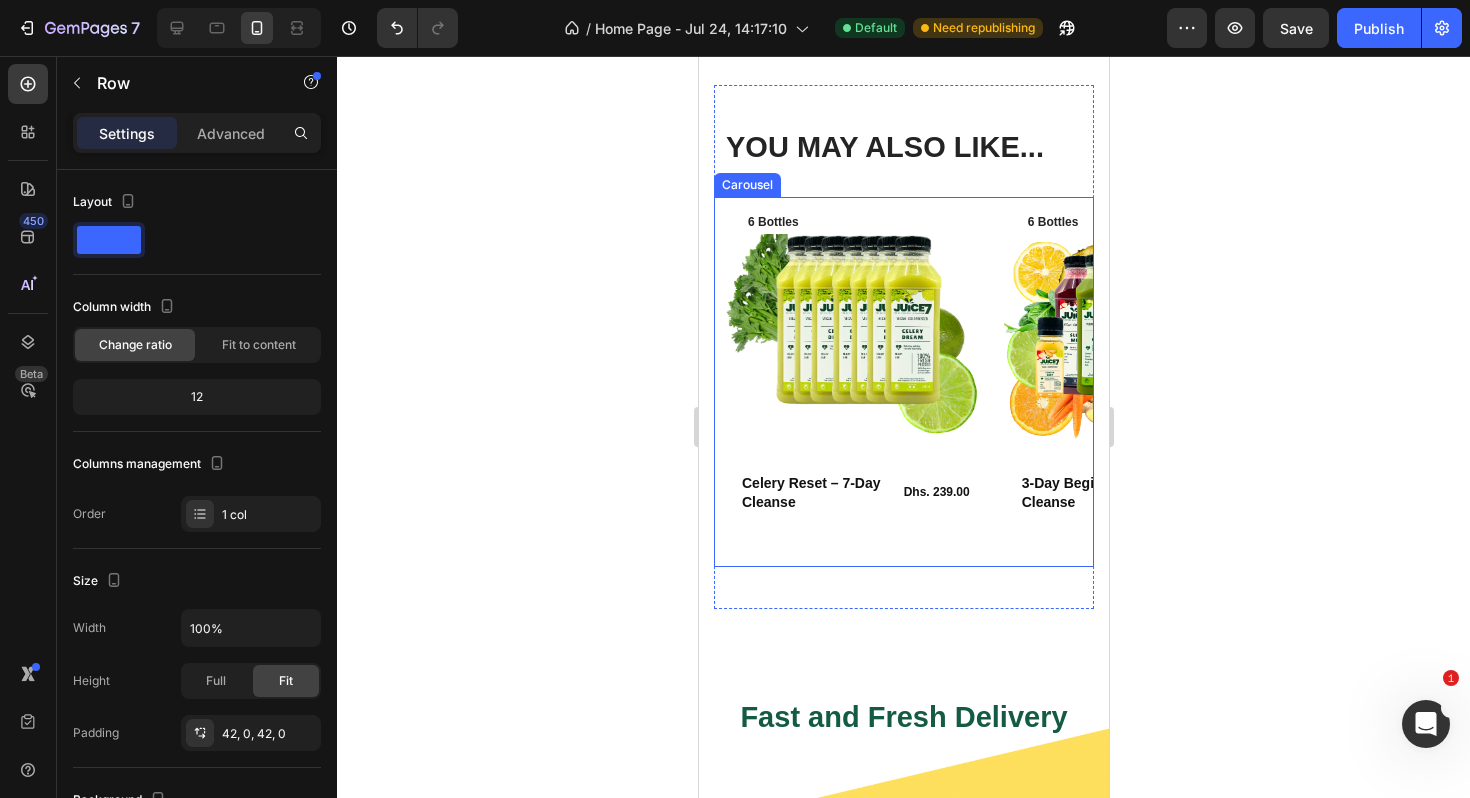 scroll, scrollTop: 1742, scrollLeft: 0, axis: vertical 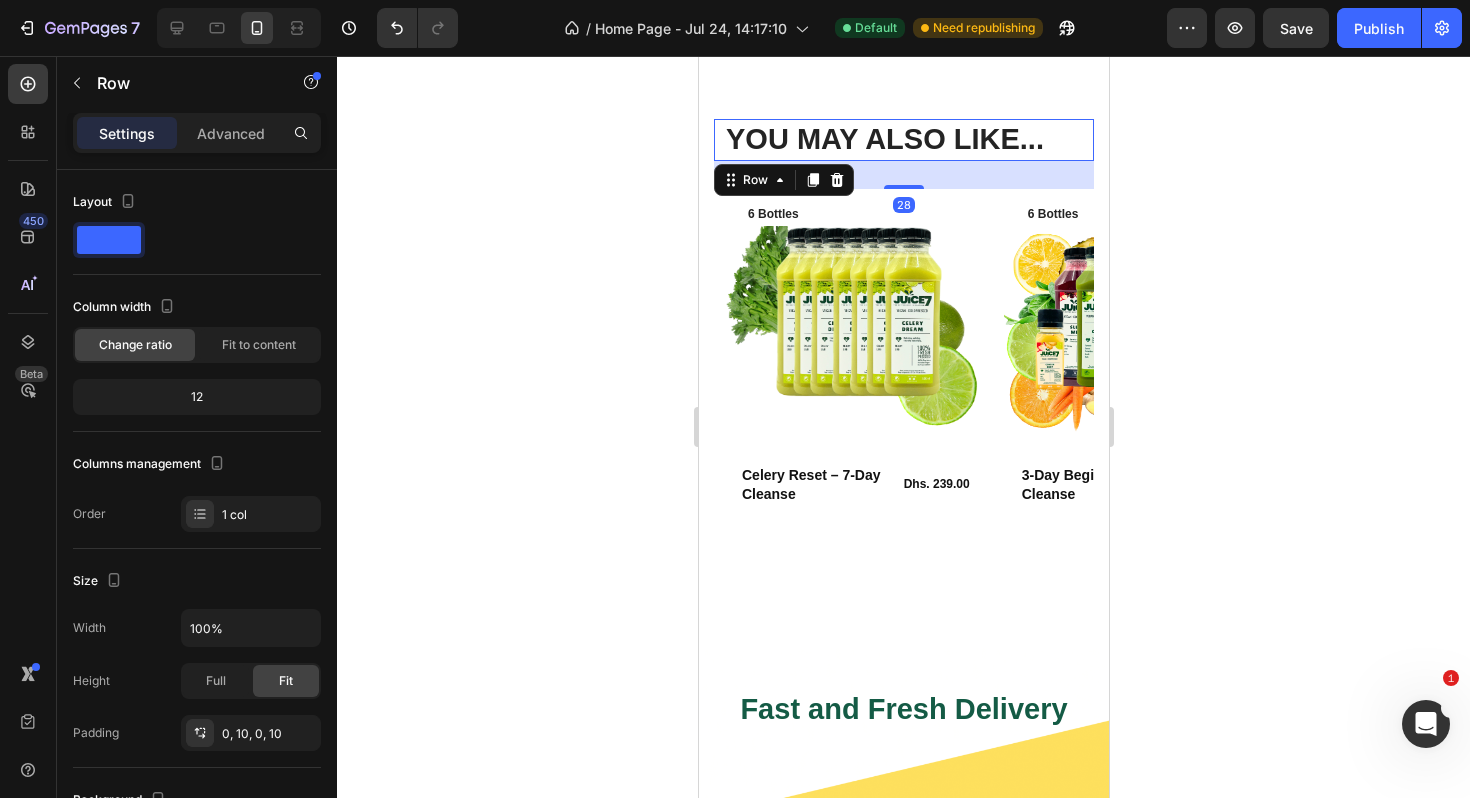 click on "Row" at bounding box center [783, 180] 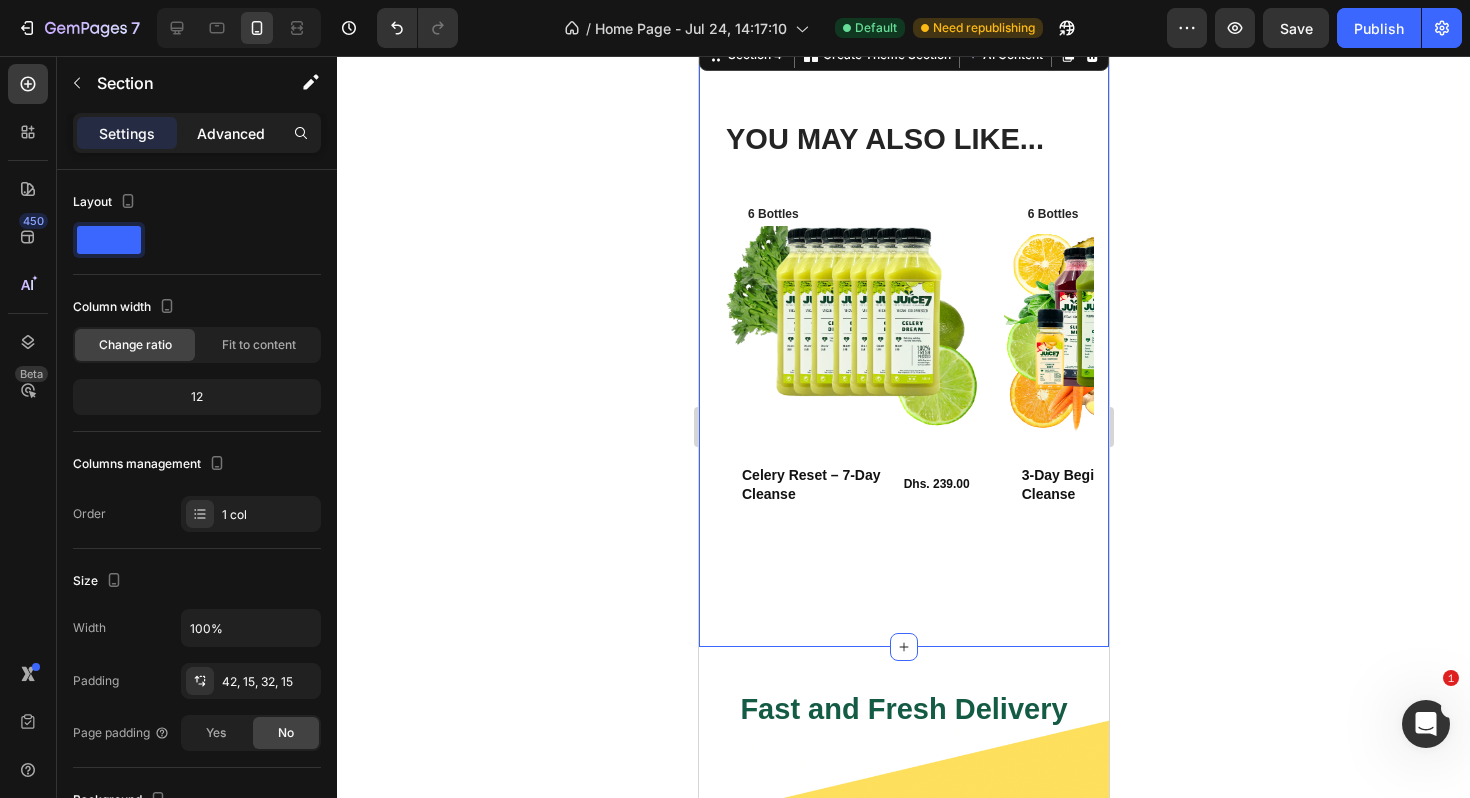 click on "Advanced" at bounding box center [231, 133] 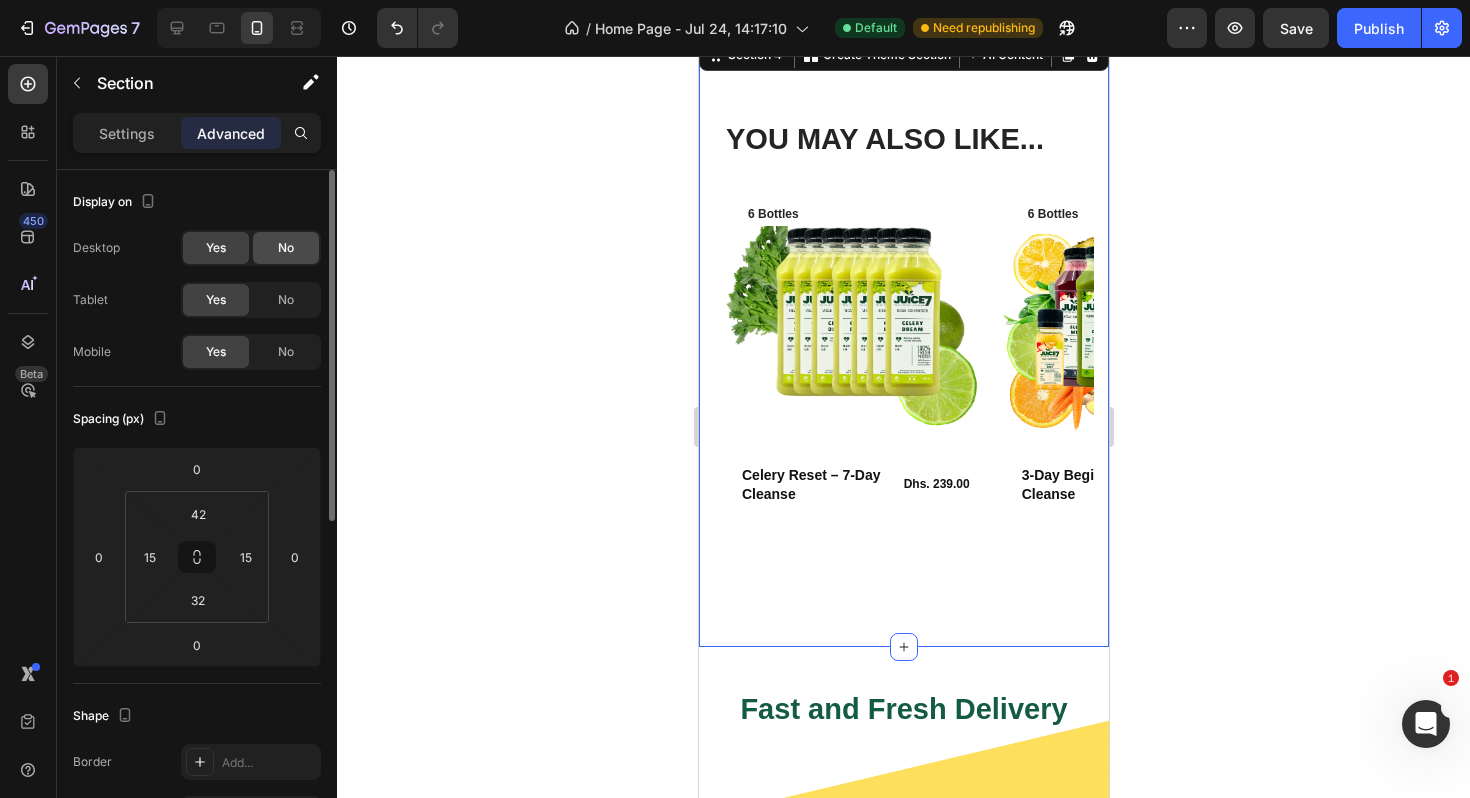 click on "No" 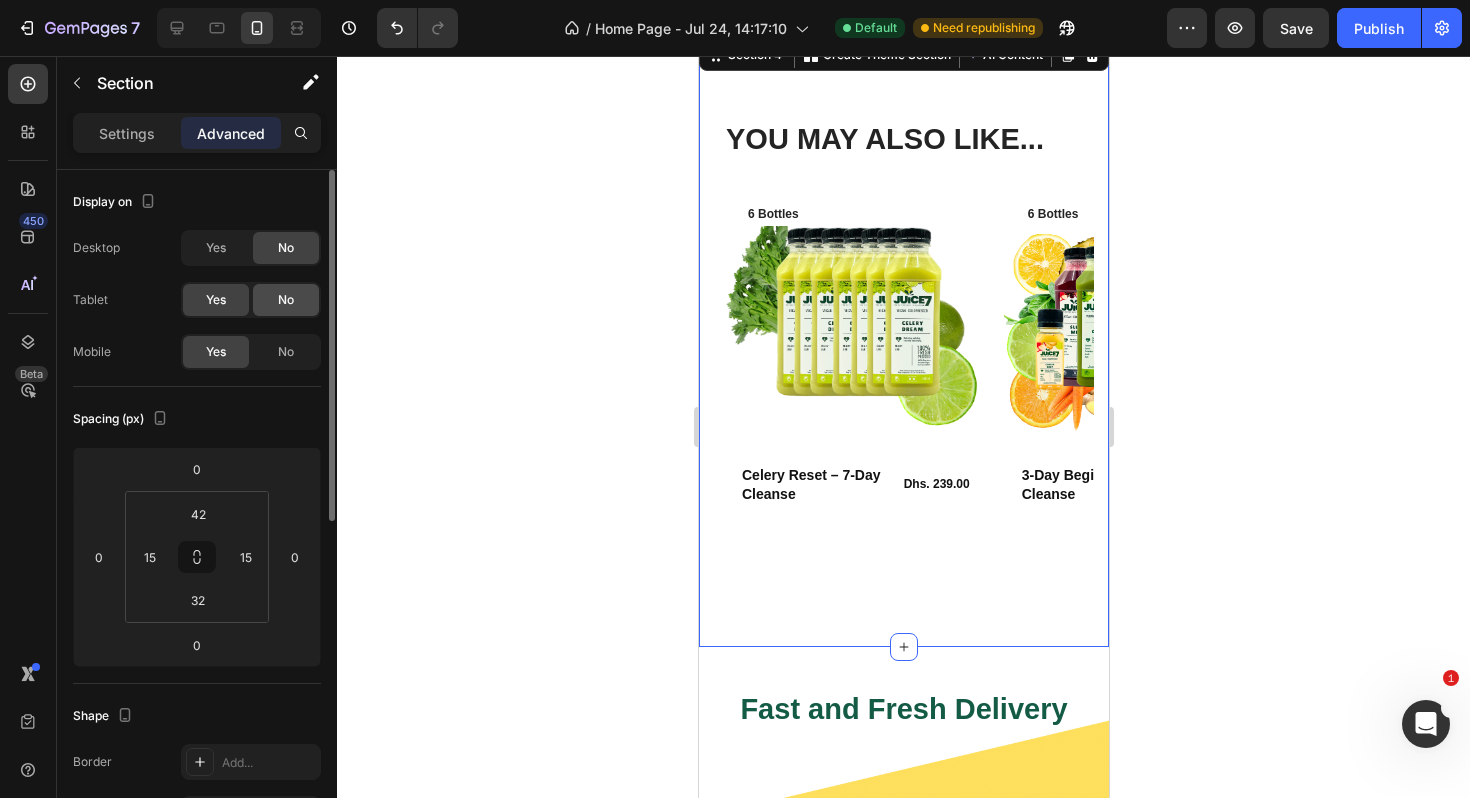 click on "No" 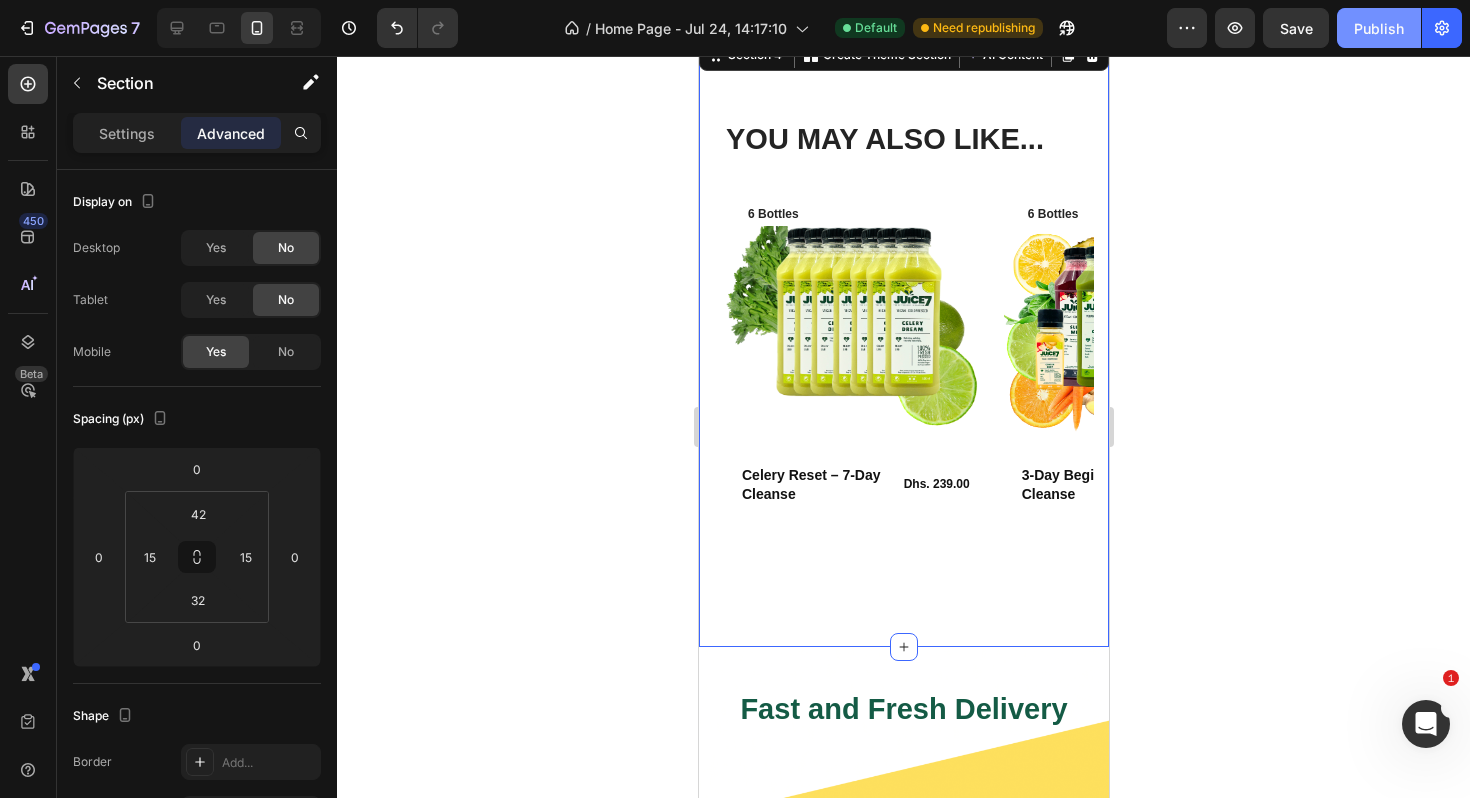 click on "Publish" 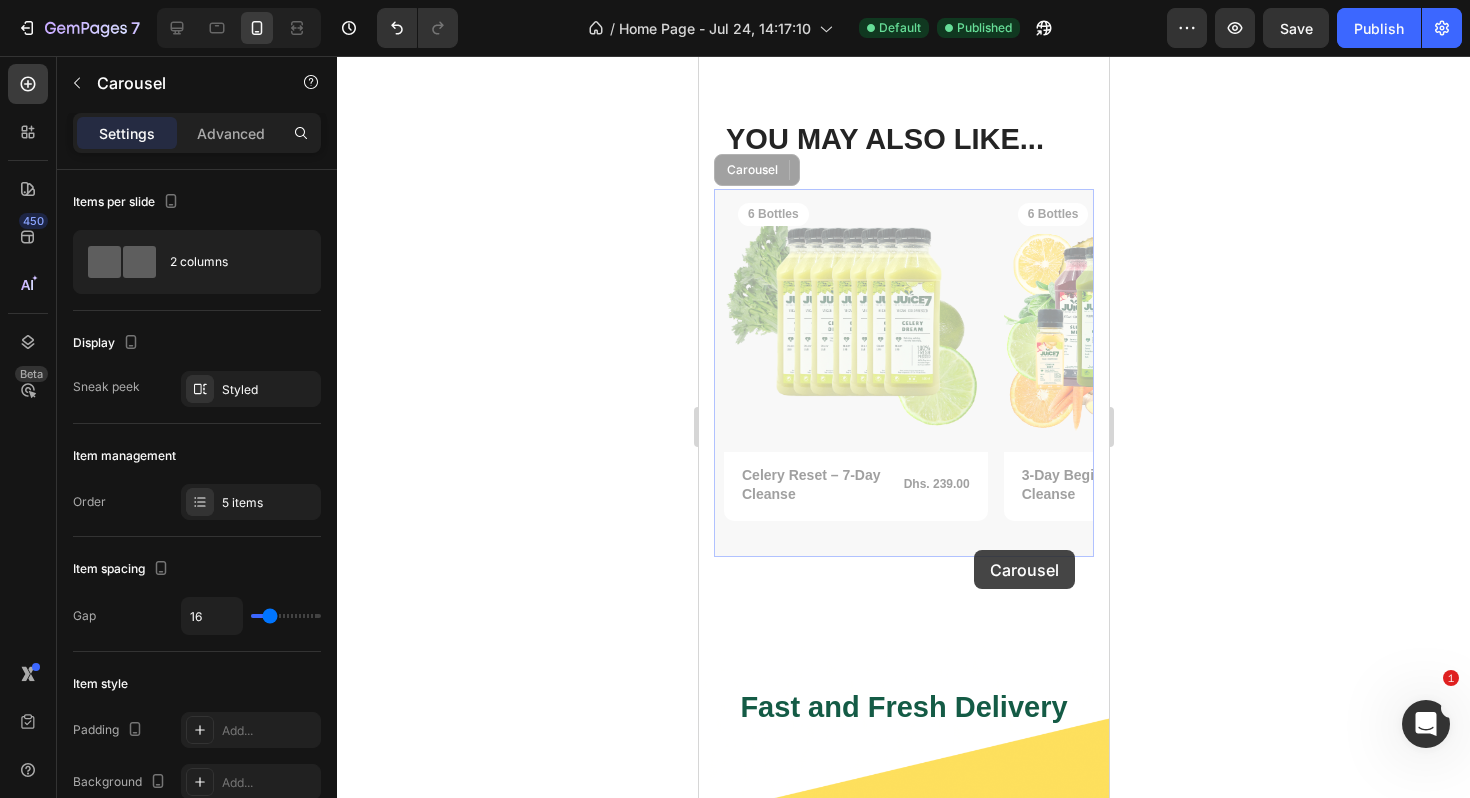drag, startPoint x: 869, startPoint y: 550, endPoint x: 976, endPoint y: 549, distance: 107.00467 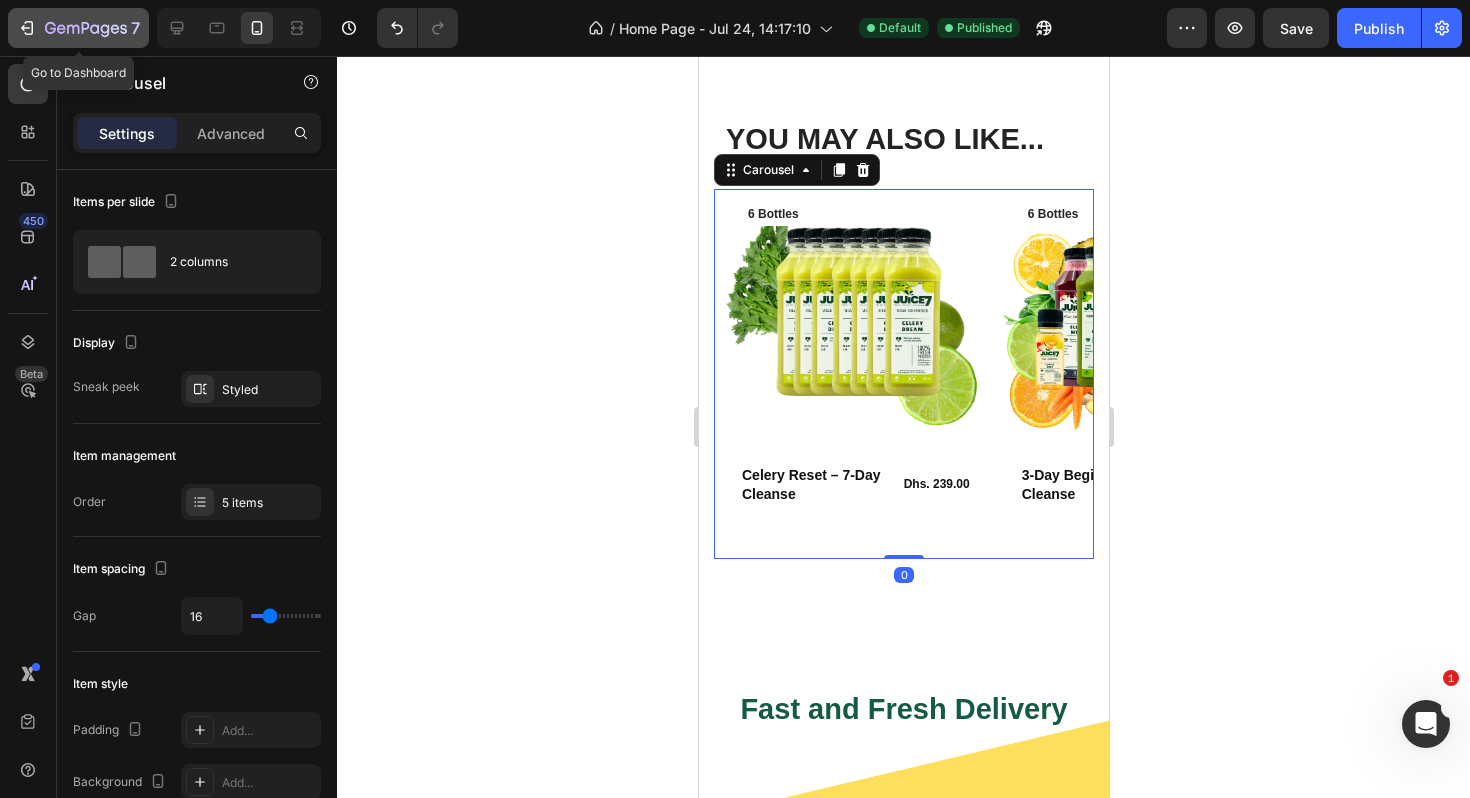 click 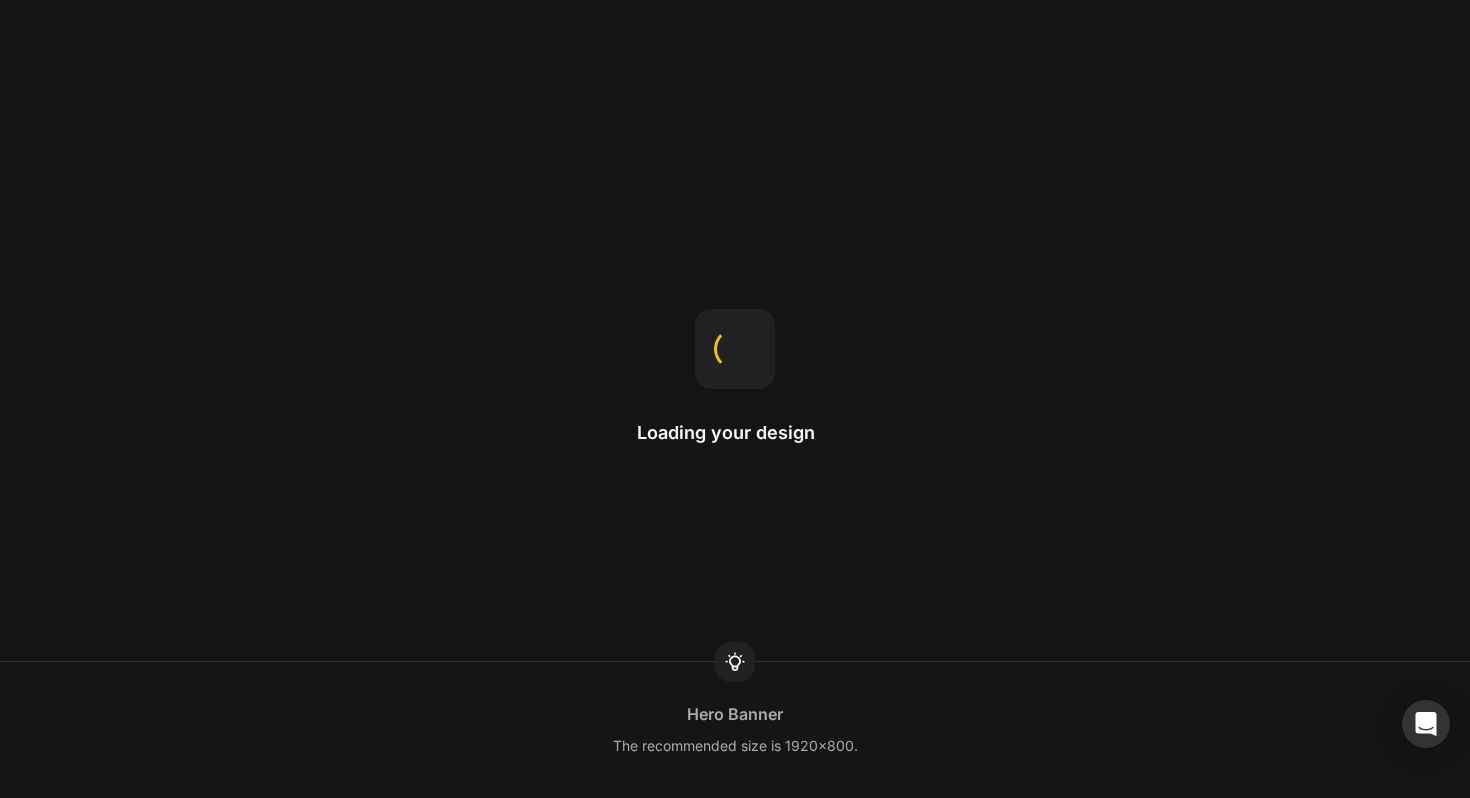 scroll, scrollTop: 0, scrollLeft: 0, axis: both 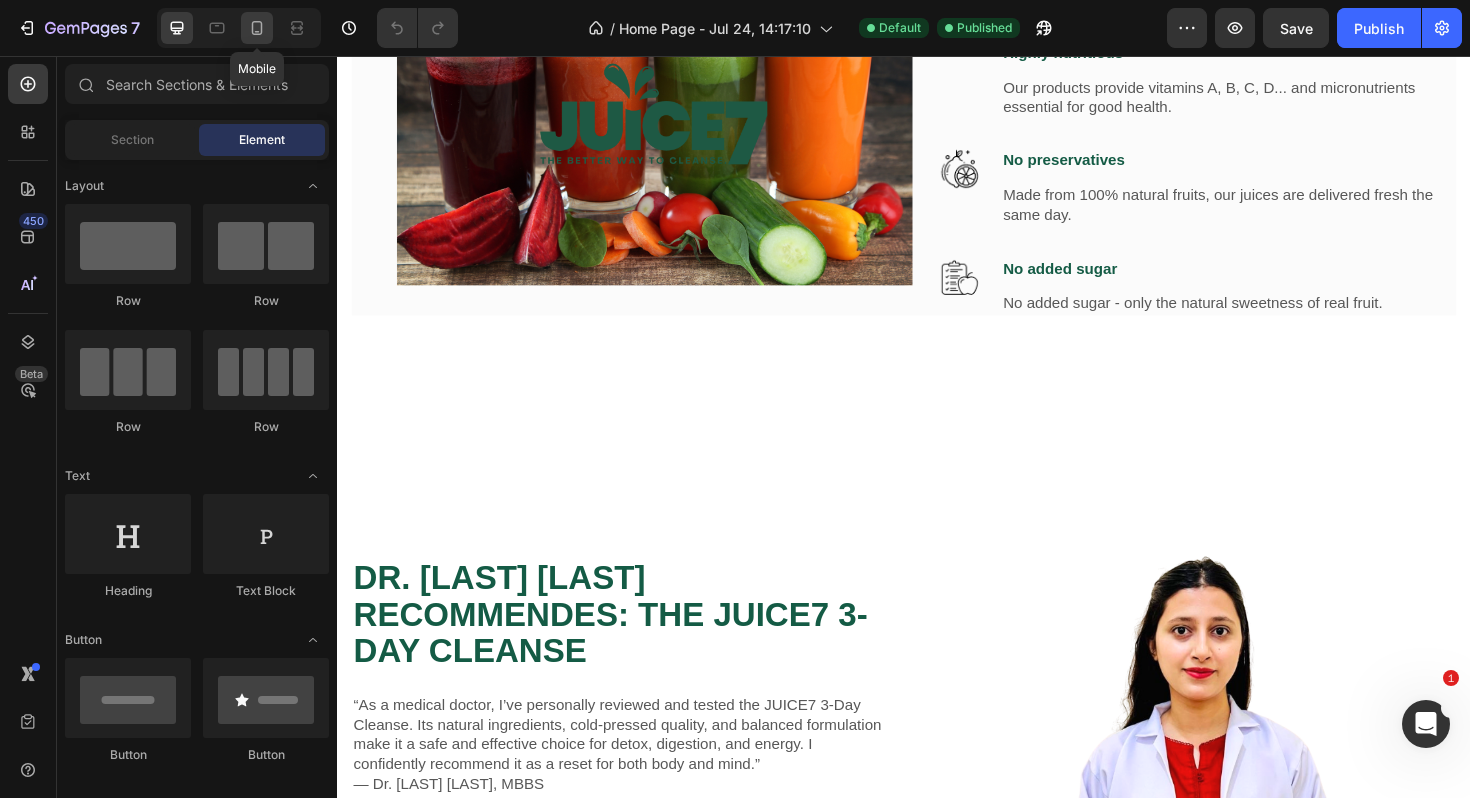 click 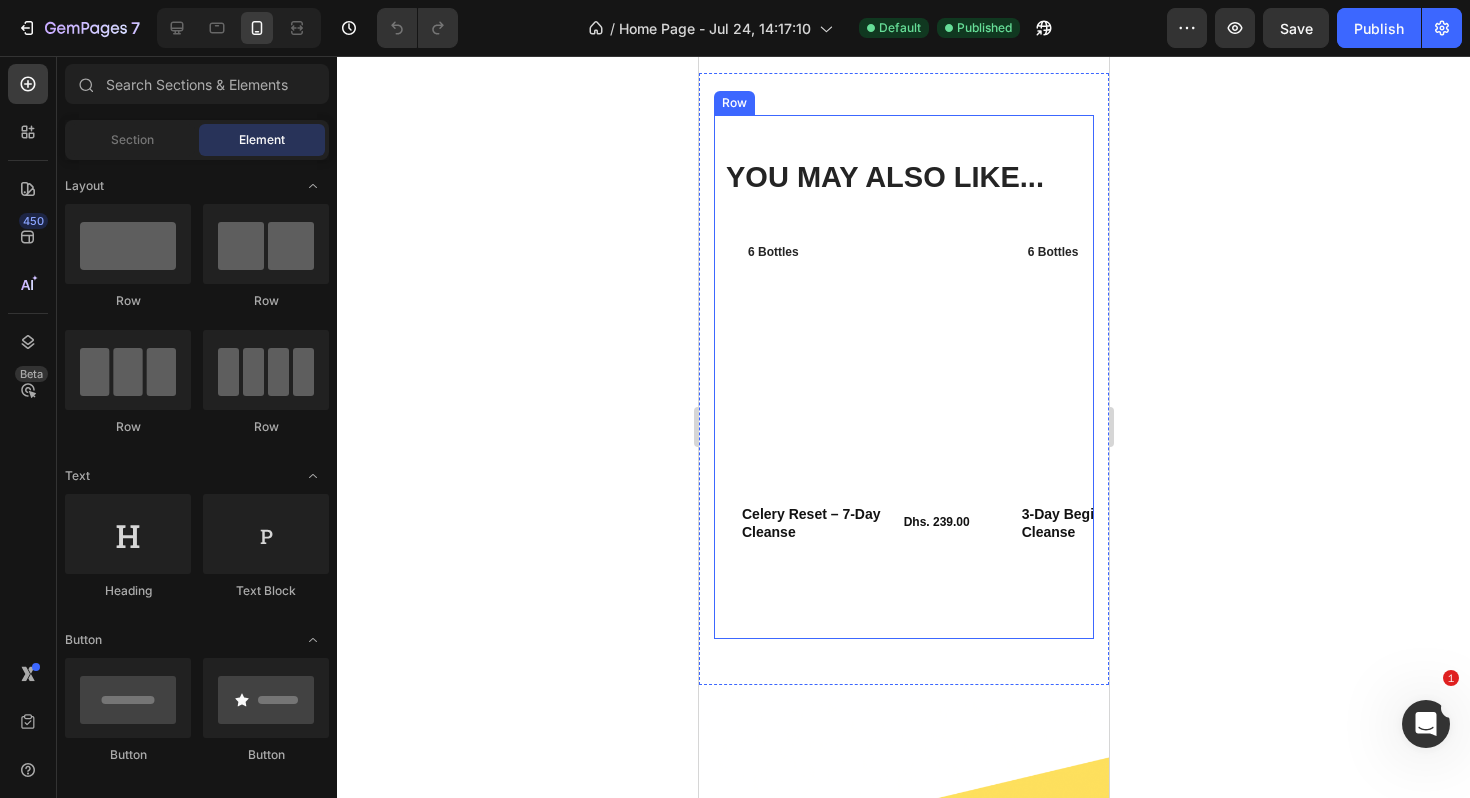 scroll, scrollTop: 1653, scrollLeft: 0, axis: vertical 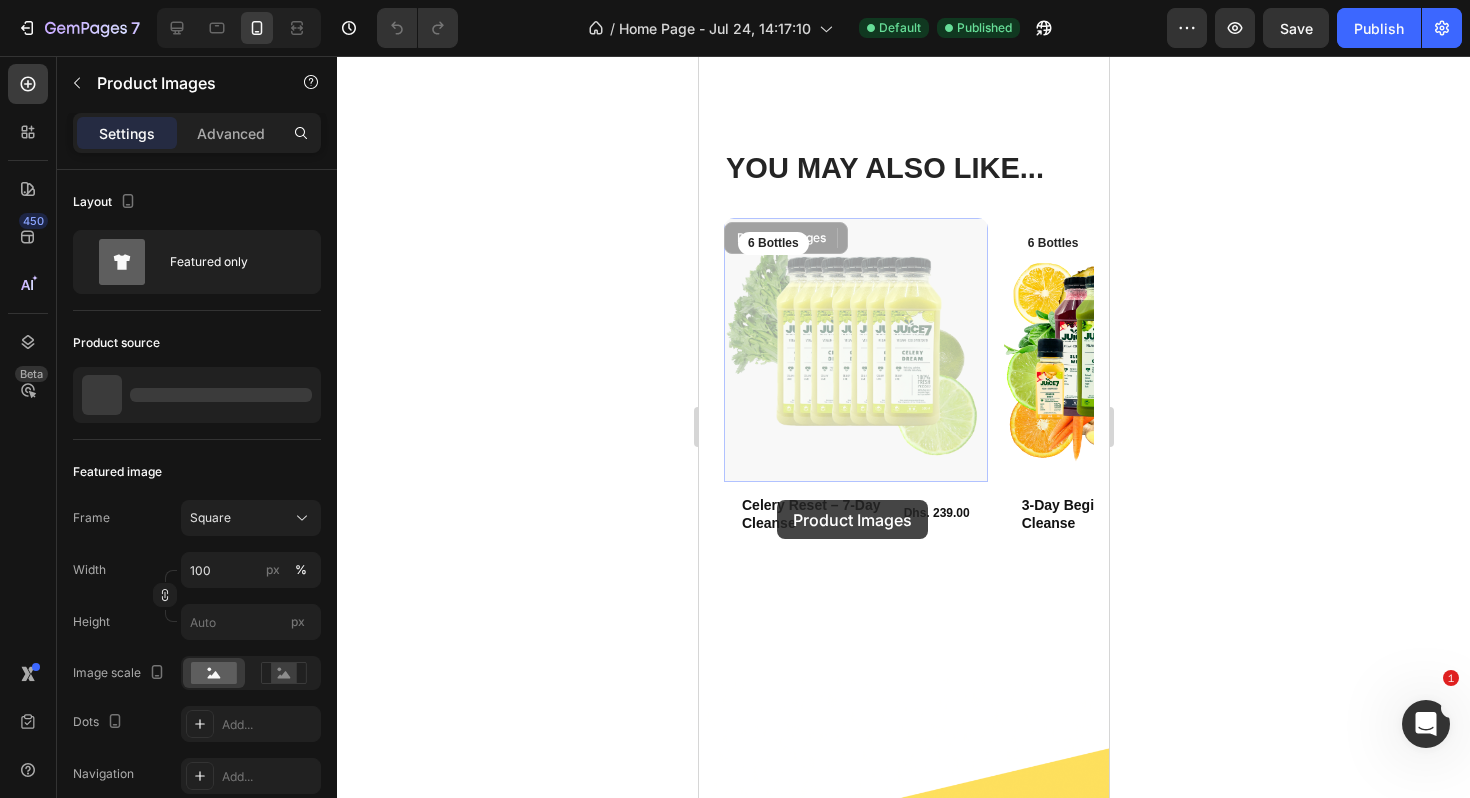 click on "Product Images Product Images 6 Bottles Text Block" at bounding box center [855, 350] 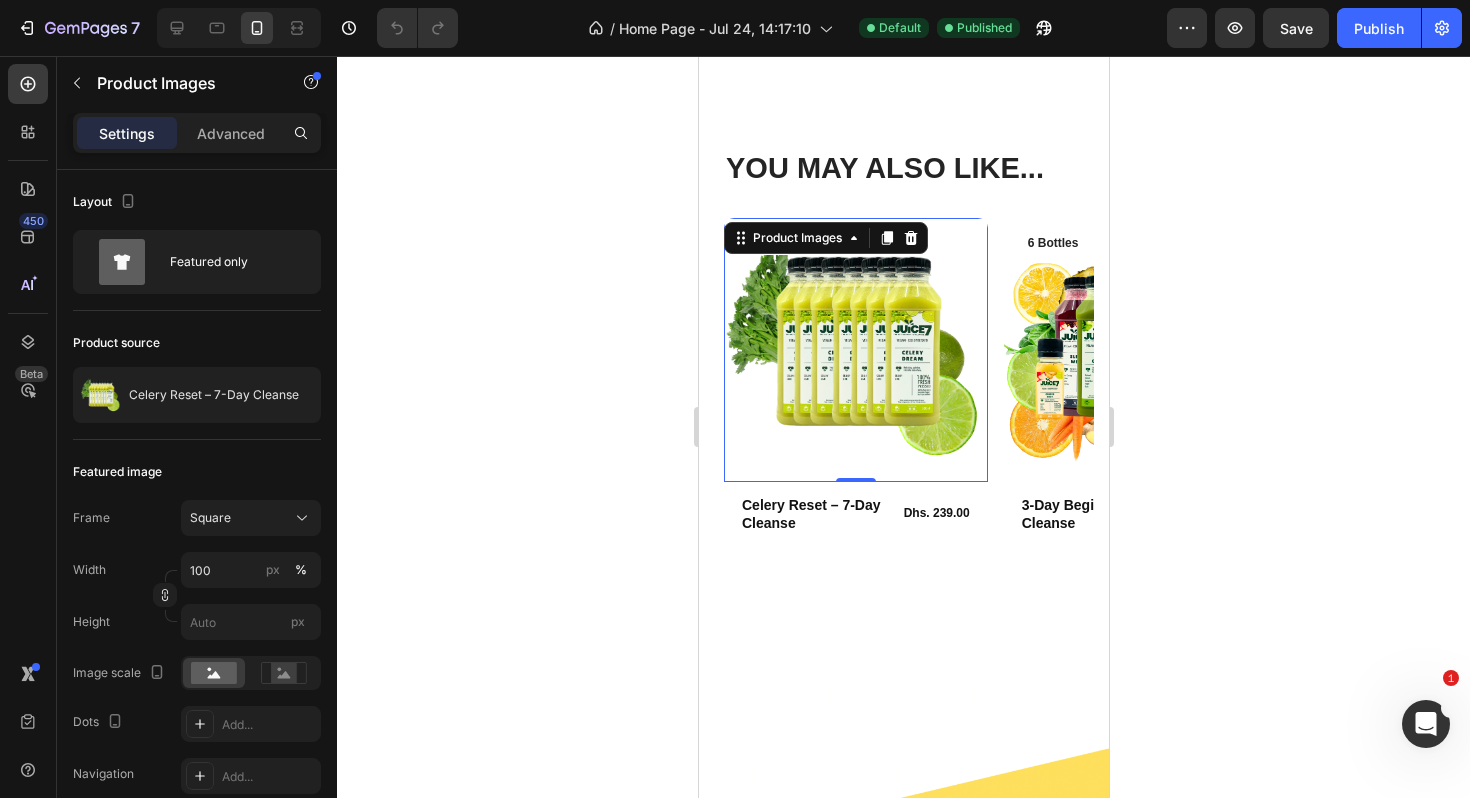 click at bounding box center (855, 350) 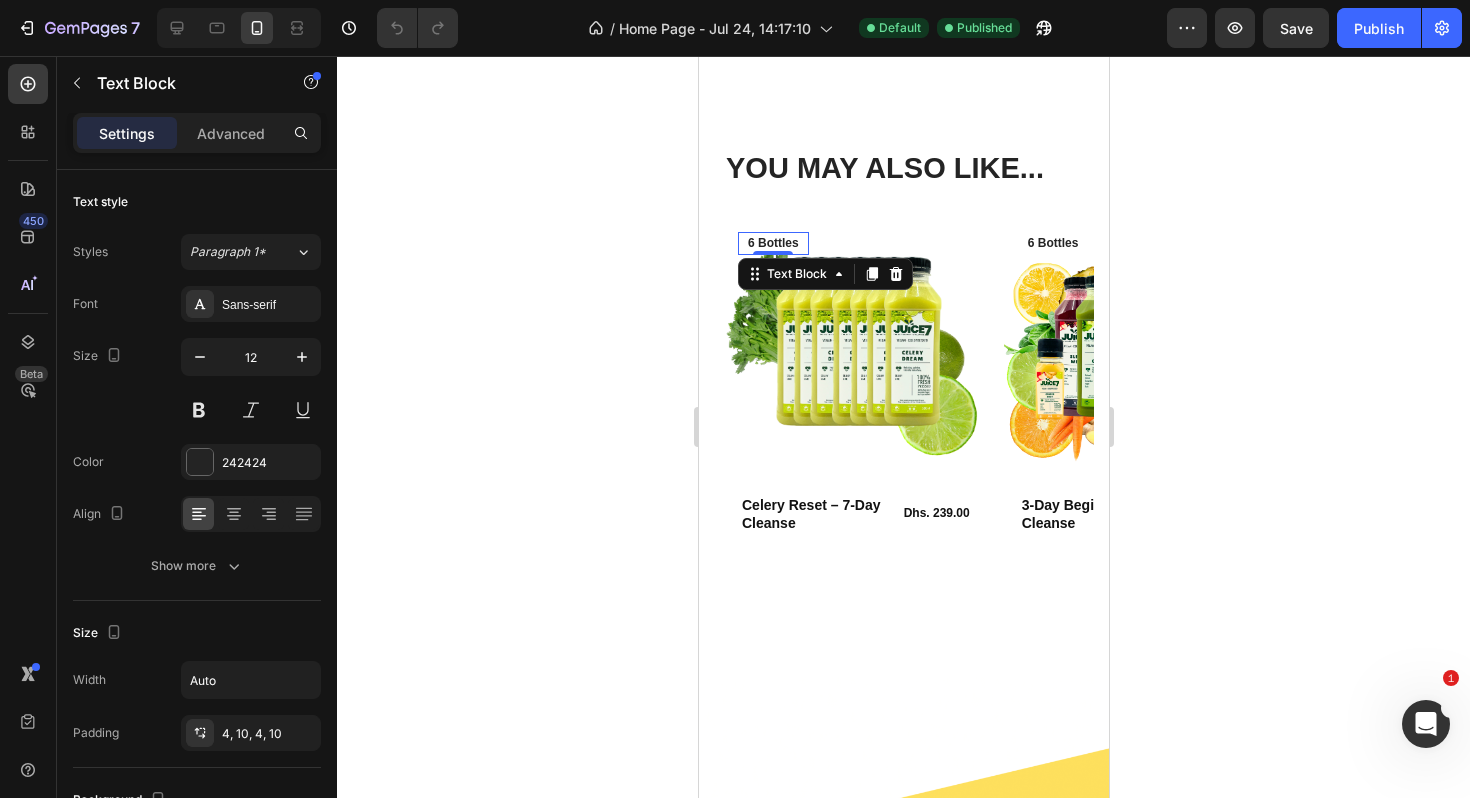 click on "6 Bottles" at bounding box center (772, 244) 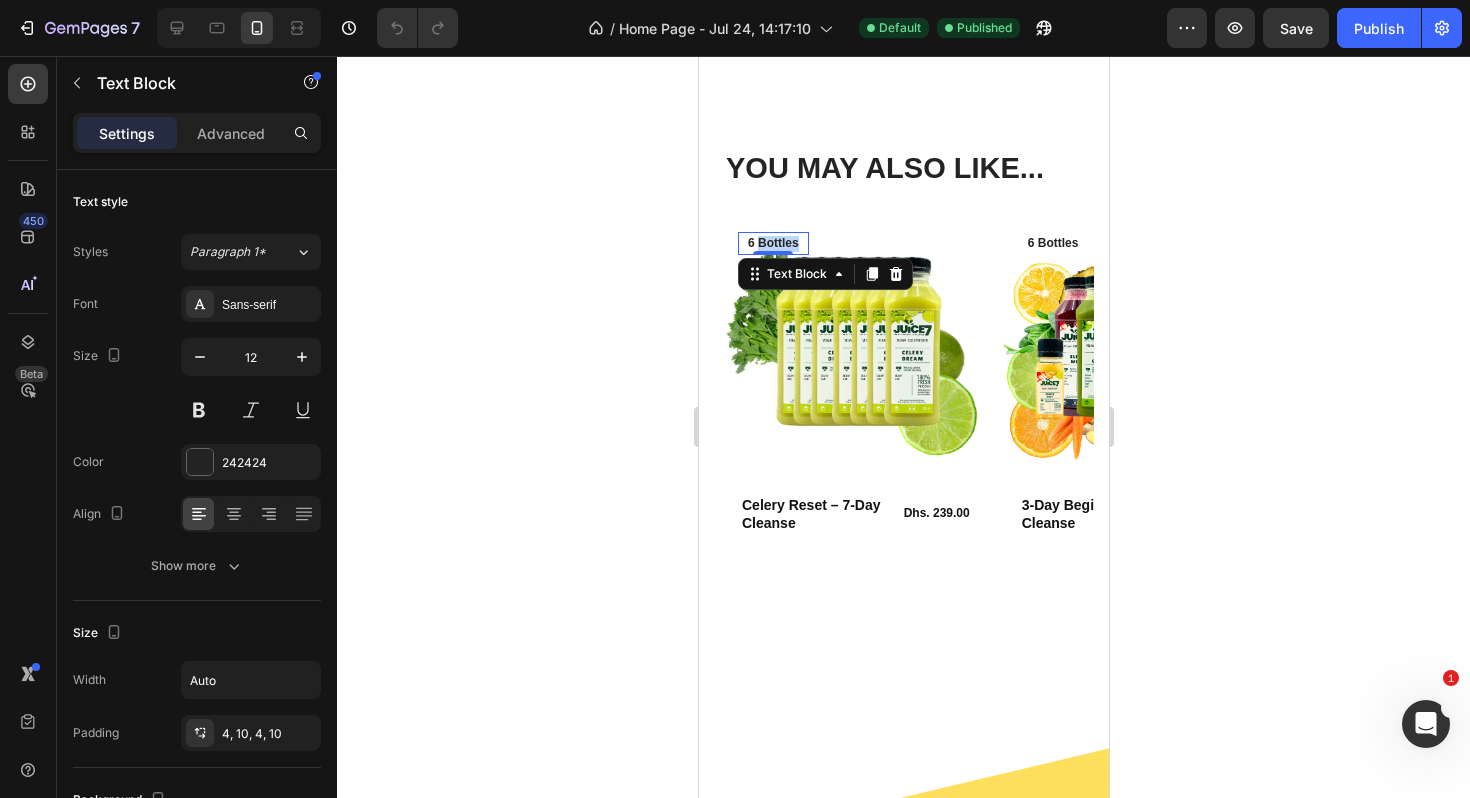 click on "6 Bottles" at bounding box center [772, 244] 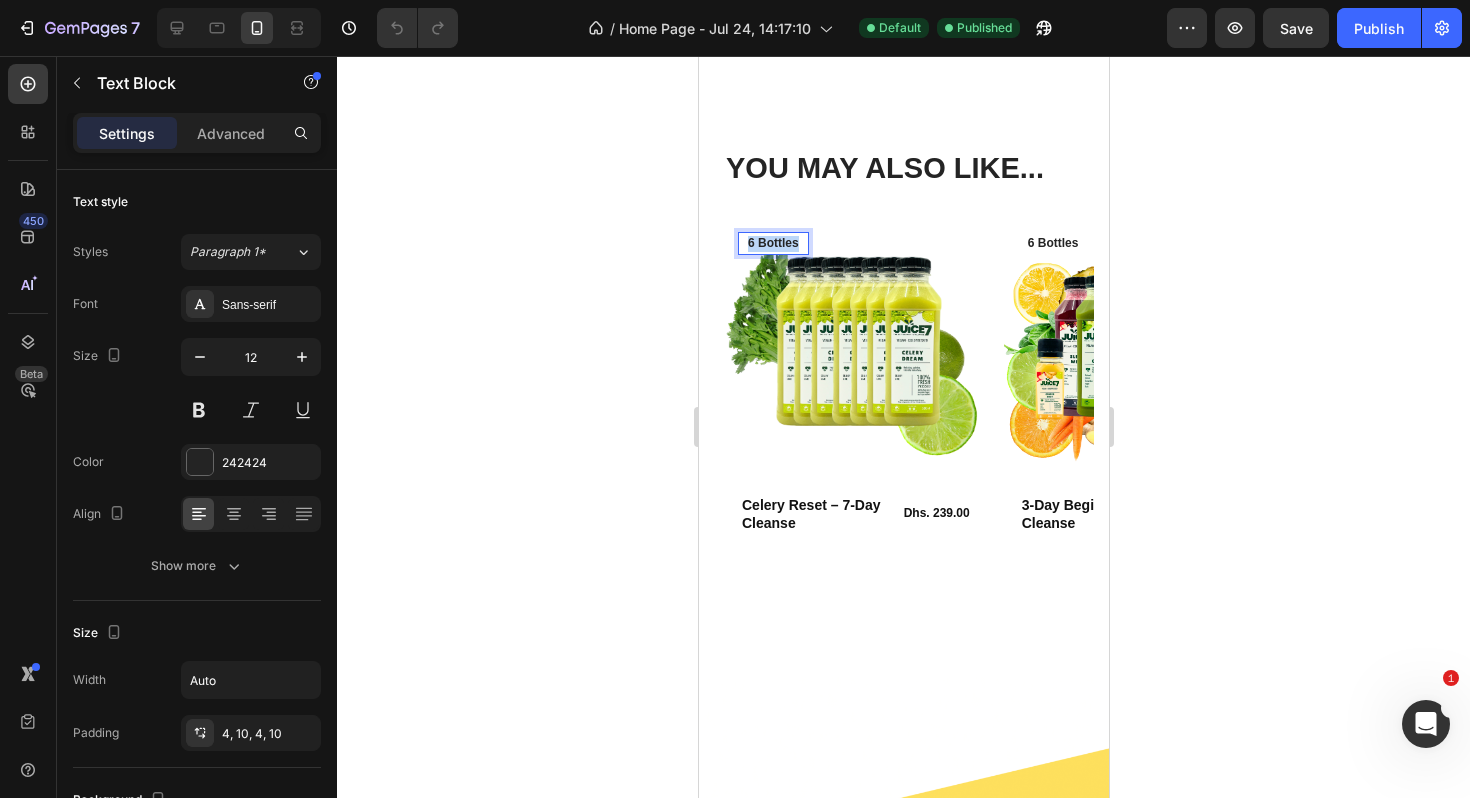 click on "6 Bottles" at bounding box center [772, 244] 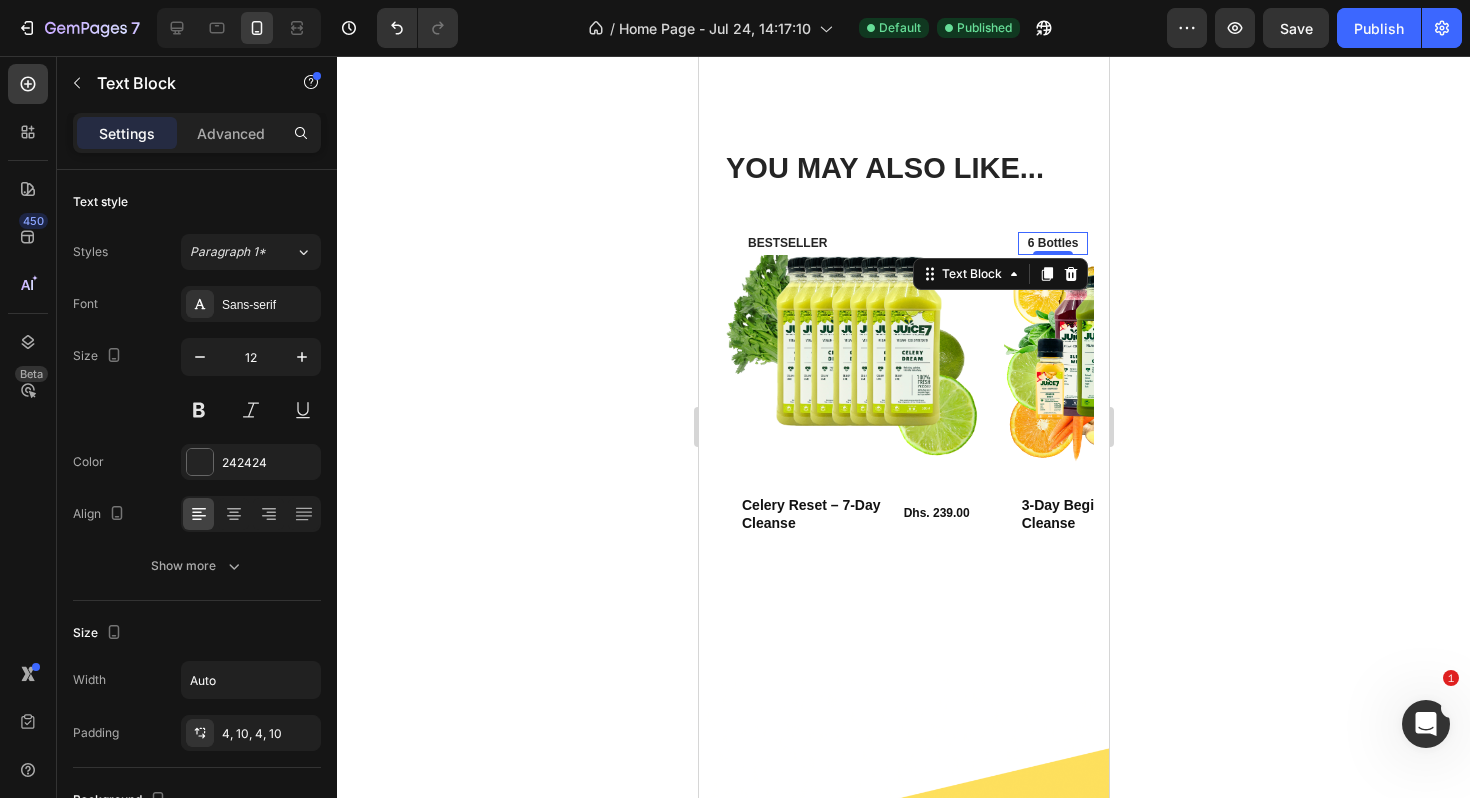click on "6 Bottles" at bounding box center [1052, 244] 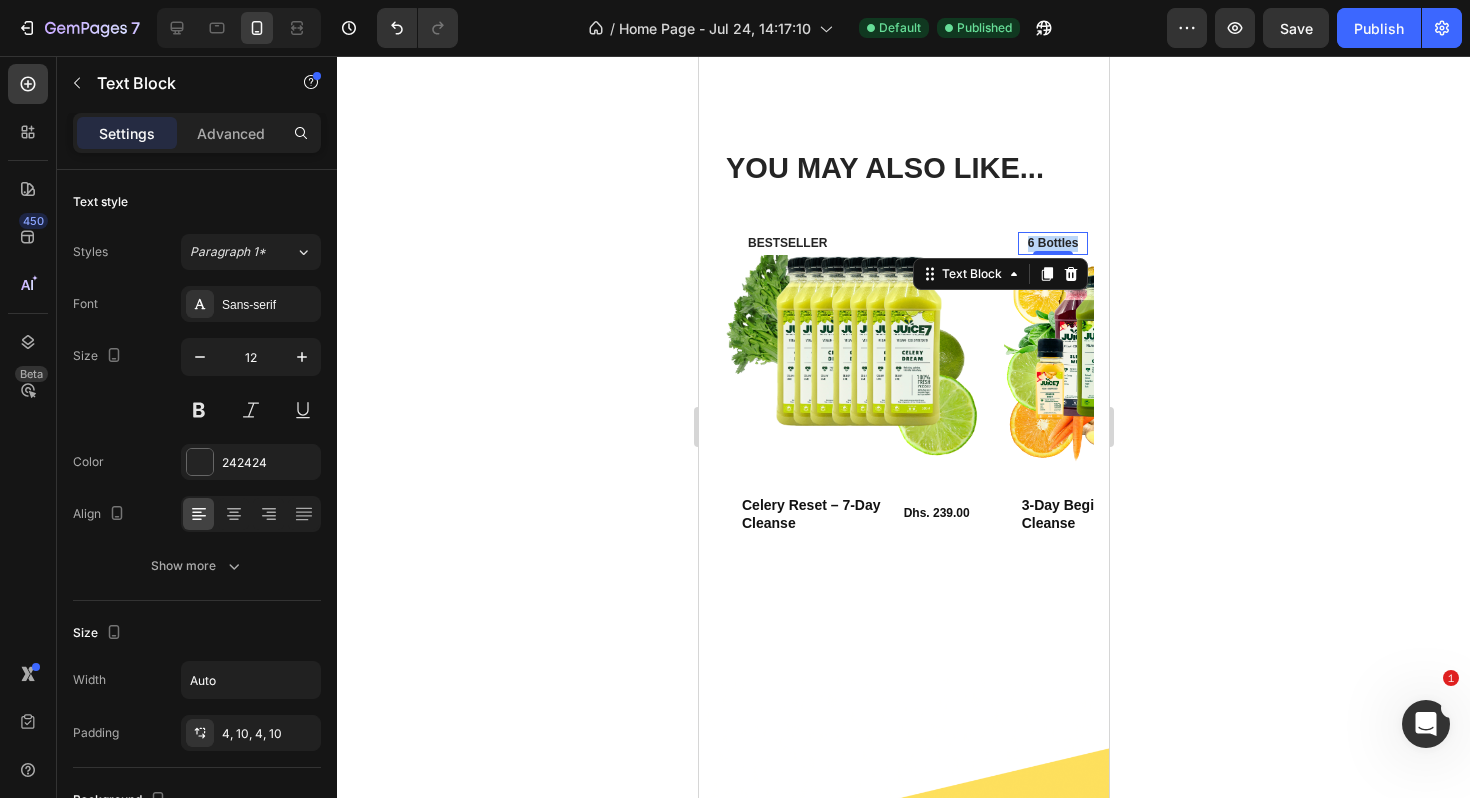 click on "6 Bottles" at bounding box center (1052, 244) 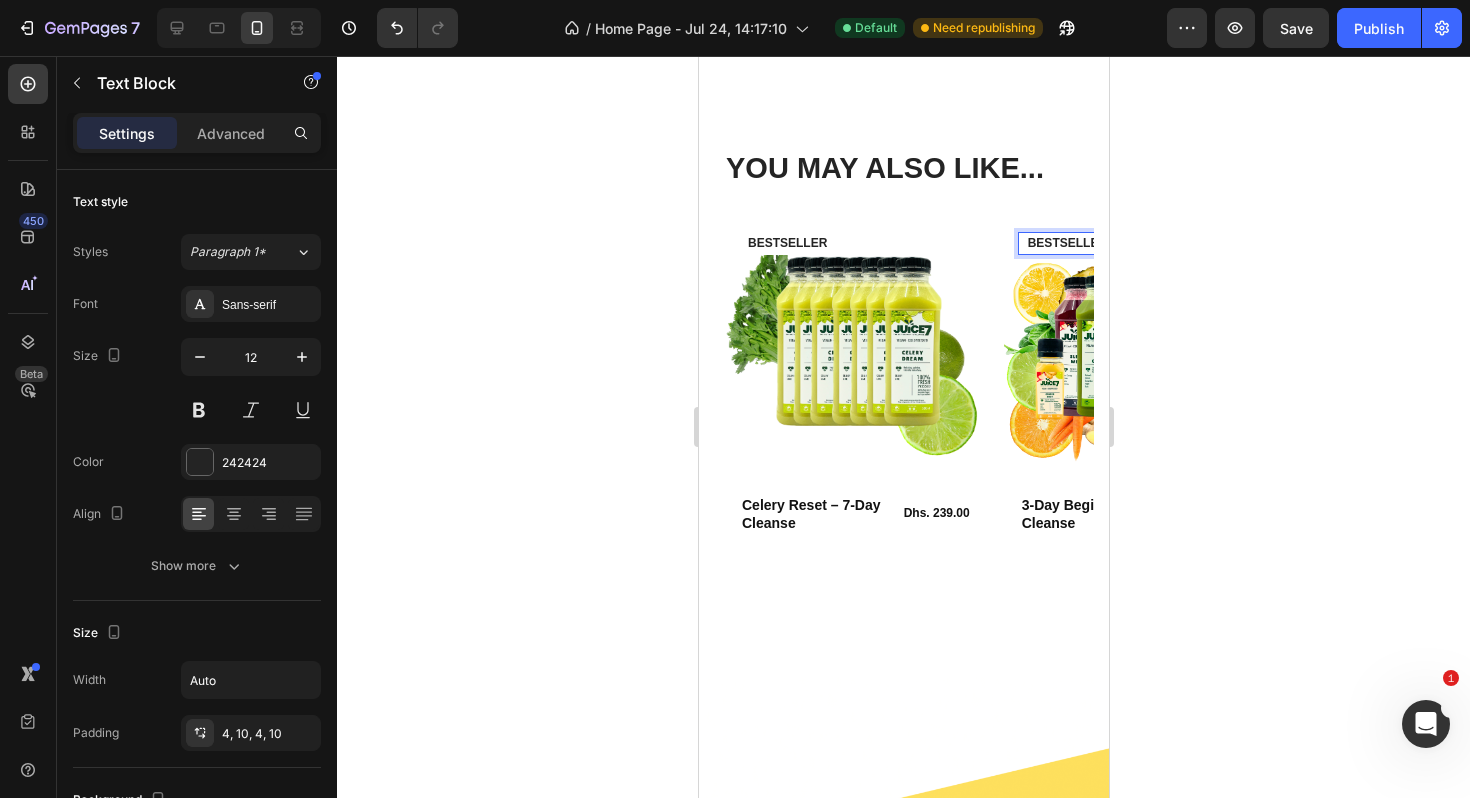 scroll, scrollTop: 0, scrollLeft: 189, axis: horizontal 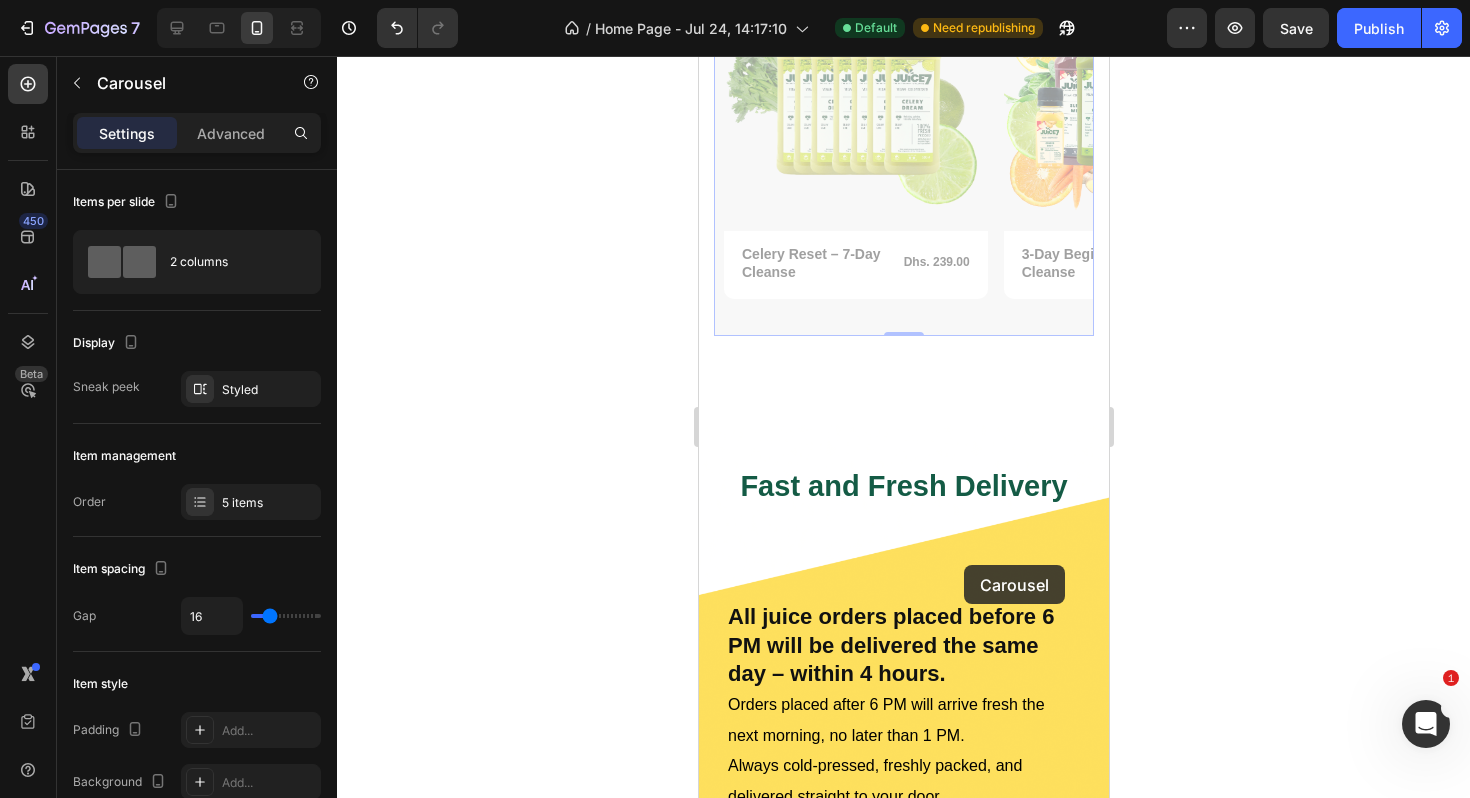 drag, startPoint x: 963, startPoint y: 565, endPoint x: 908, endPoint y: 566, distance: 55.00909 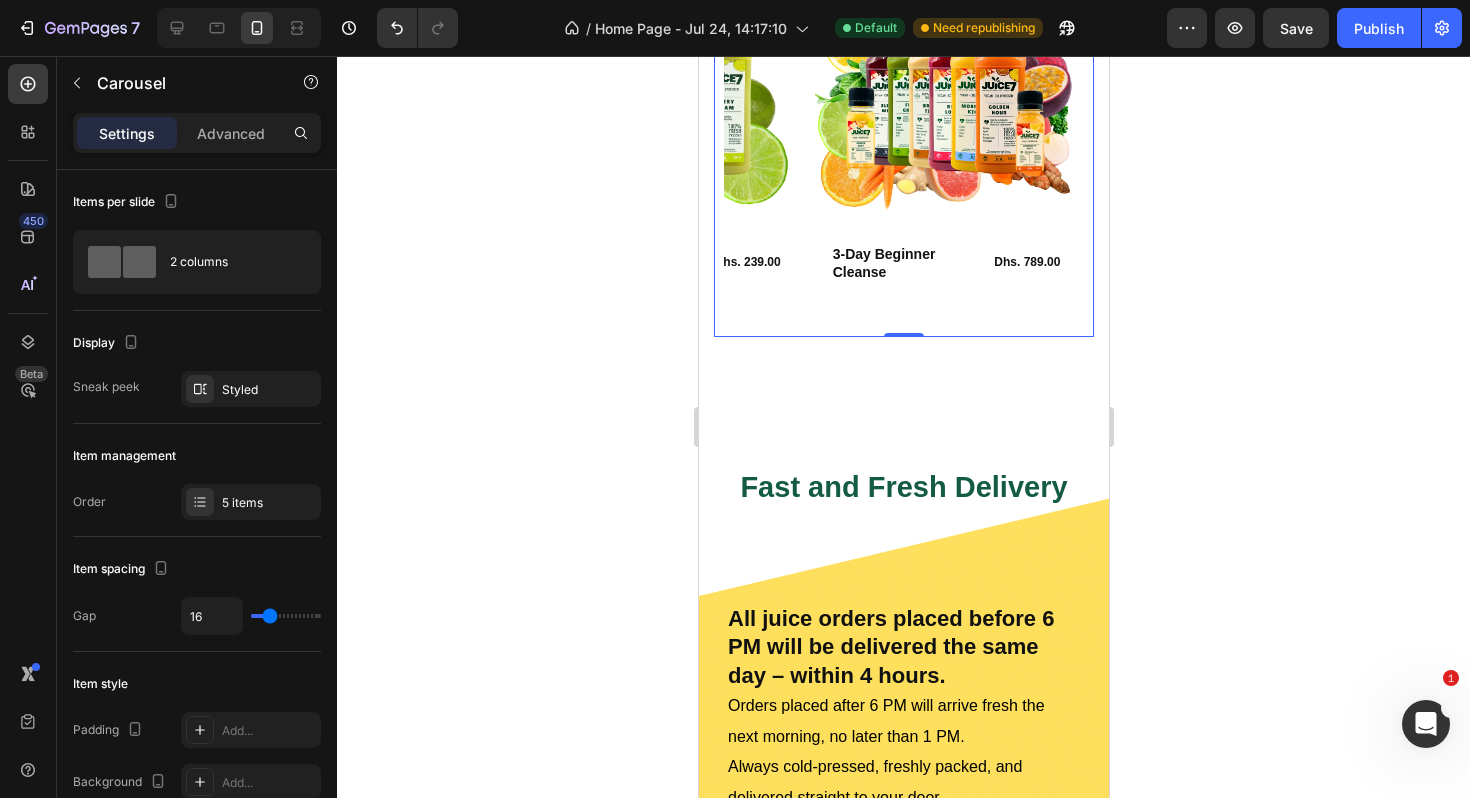 click on "Product Images BESTSELLER Text Block Row 3-Day Beginner Cleanse Product Title Dhs. 789.00 Product Price Product Price Row Row Product" at bounding box center (946, 152) 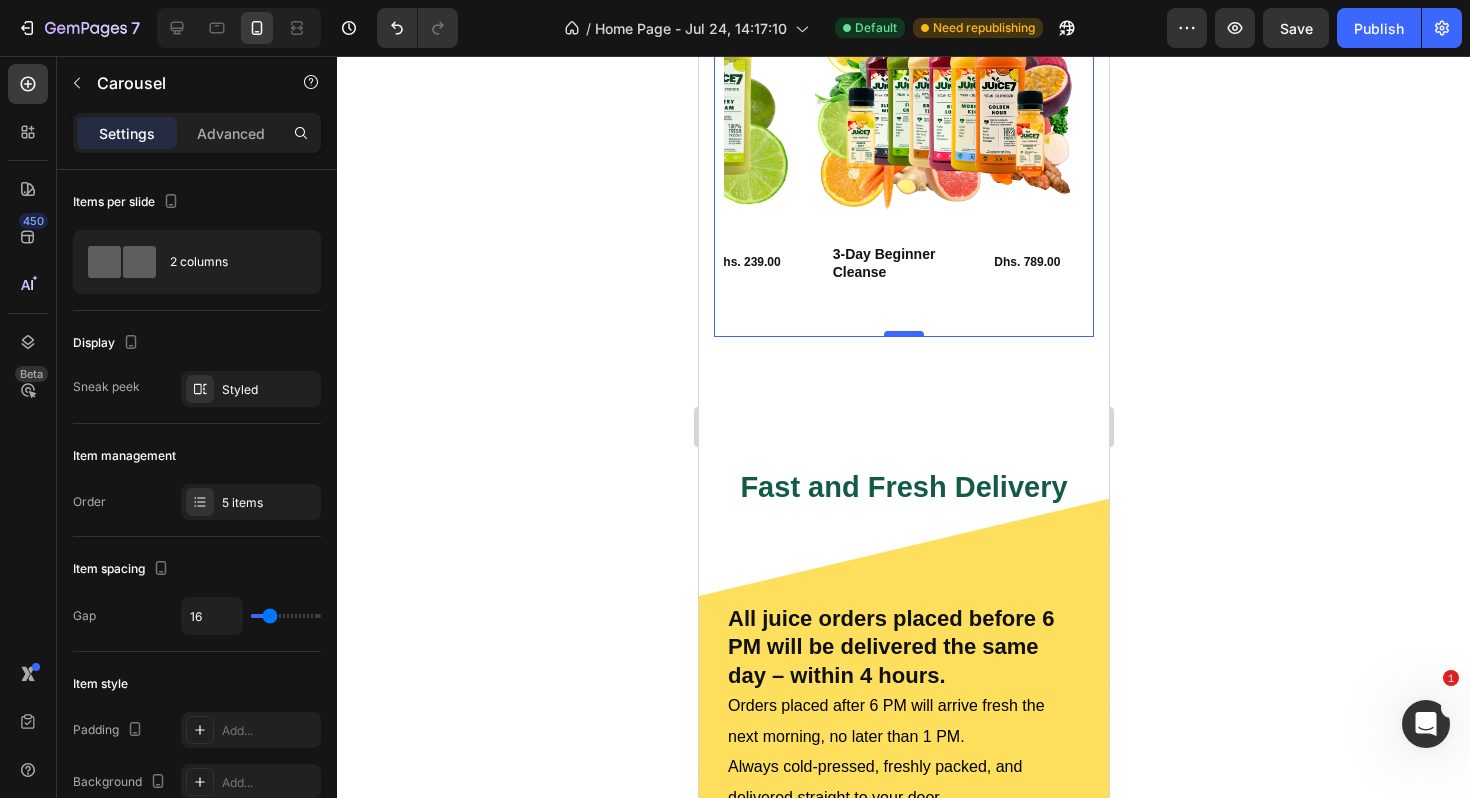 click at bounding box center (903, 334) 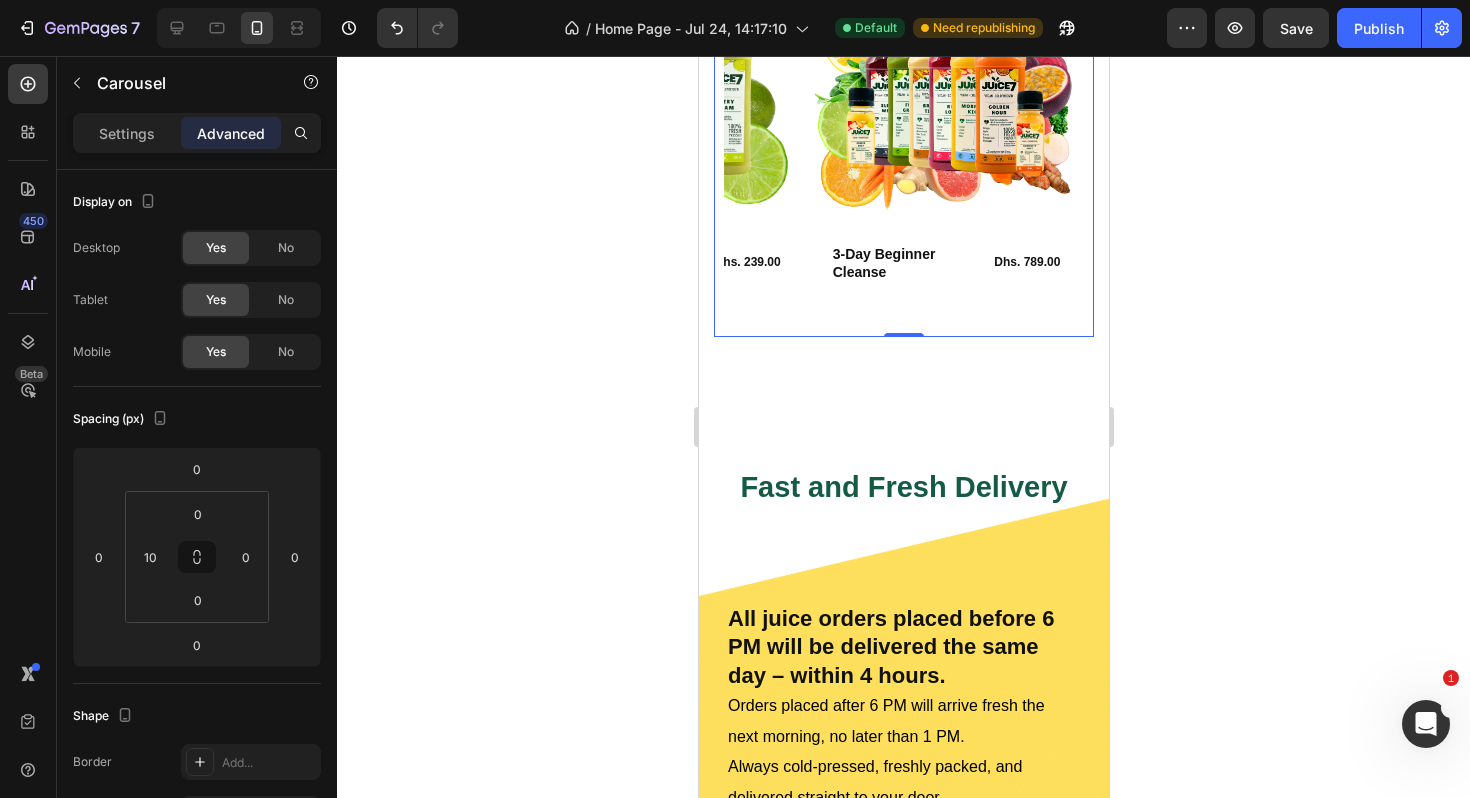 click on "Product Images BESTSELLER Text Block Row 3-Day Beginner Cleanse Product Title Dhs. 789.00 Product Price Product Price Row Row Product" at bounding box center (946, 152) 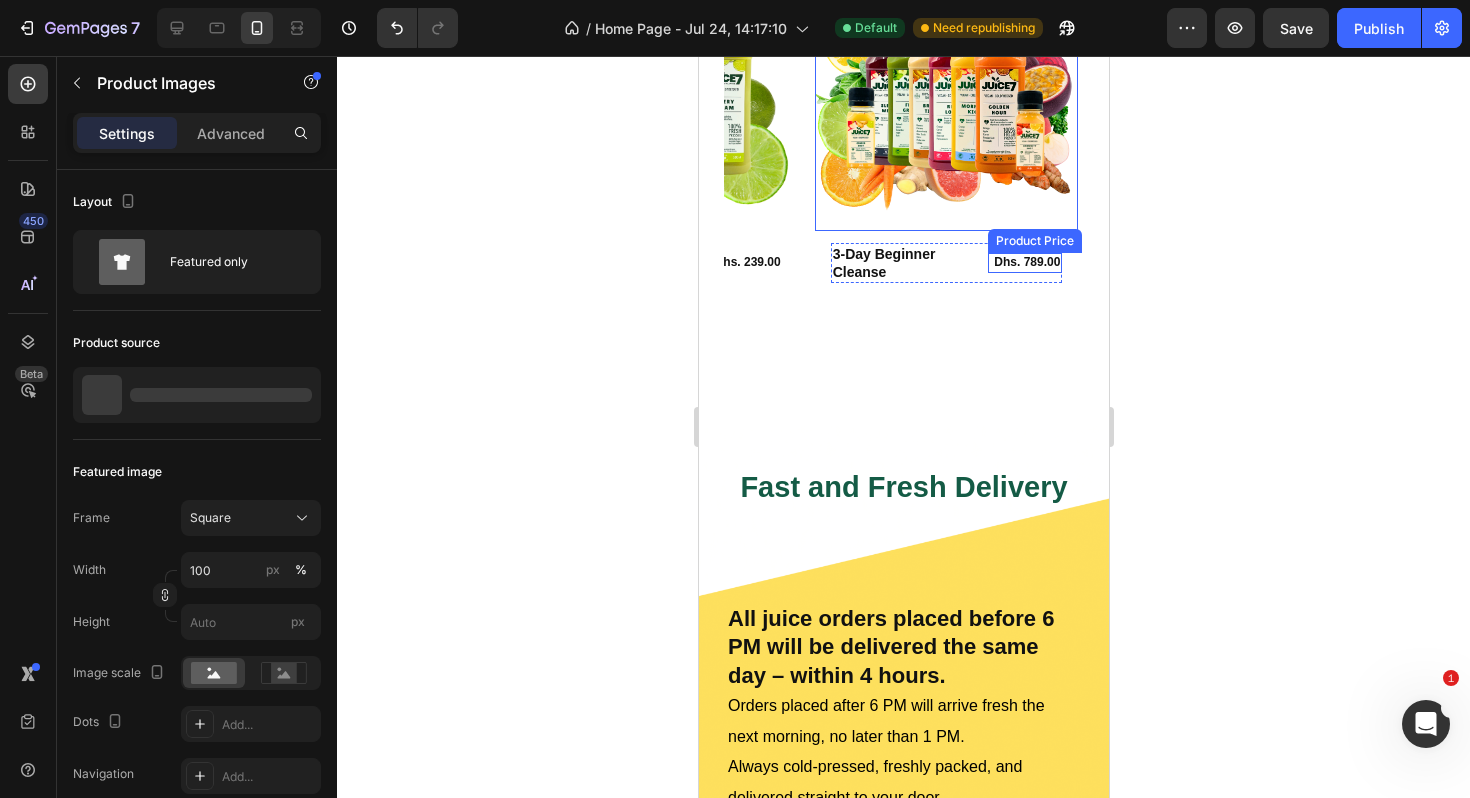 drag, startPoint x: 1018, startPoint y: 530, endPoint x: 891, endPoint y: 534, distance: 127.06297 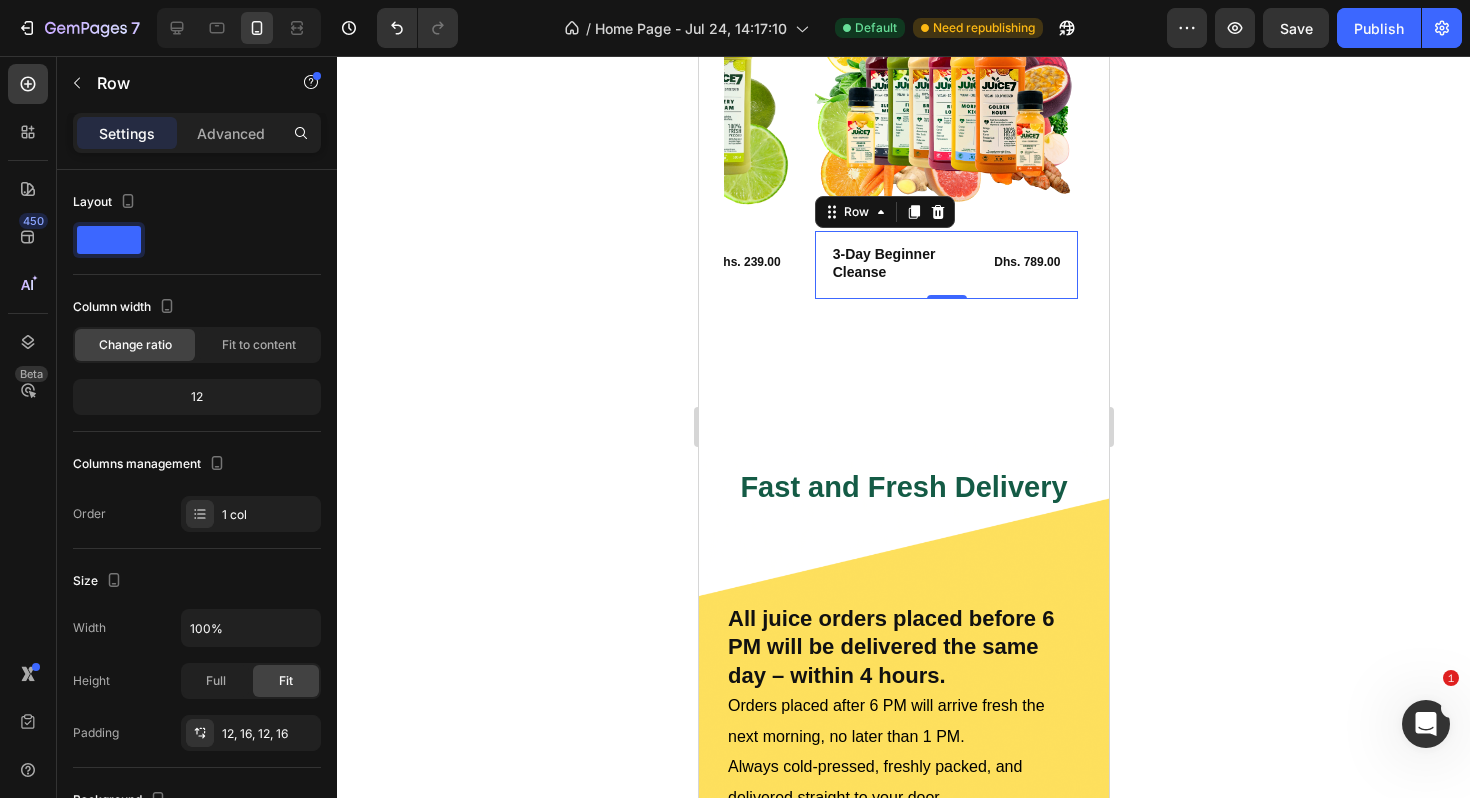 click on "Product Images BESTSELLER Text Block Row Celery Reset – 7-Day Cleanse Product Title Dhs. 239.00 Product Price Product Price Row Row Product Product Images BESTSELLER Text Block Row 3-Day Beginner Cleanse Product Title Dhs. 789.00 Product Price Product Price Row Row   0 Product Product Images 6 Bottles Text Block Row Golden Hour – 100% Cold-Pressed Juice Product Title Dhs. 42.00 Product Price Product Price Row Row Product Product Images 6 Bottles Text Block Row Immunity Shot – 100% Cold-Pressed Juice Product Title Dhs. 21.00 Product Price Product Price Row Row Product Product Images 6 Bottles Text Block Row Immunity Shot – 100% Cold-Pressed Juice Product Title Dhs. 21.00 Product Price Product Price Row consectetur elit Text Block Row Product" at bounding box center (908, 152) 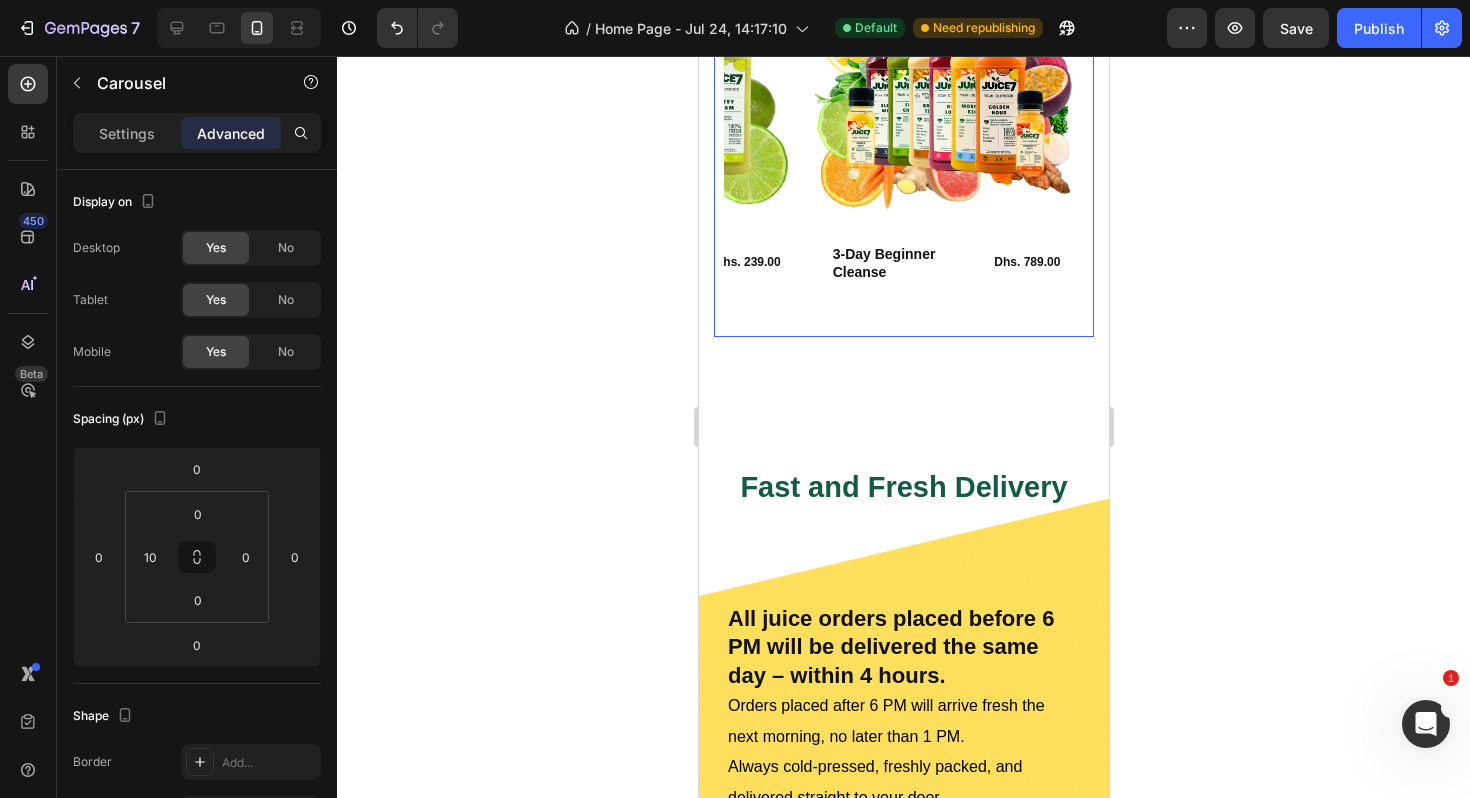 click on "YOU MAY ALSO LIKE... Heading Row Product Images BESTSELLER Text Block Row Celery Reset – 7-Day Cleanse Product Title Dhs. 239.00 Product Price Product Price Row Row Product Product Images BESTSELLER Text Block Row 3-Day Beginner Cleanse Product Title Dhs. 789.00 Product Price Product Price Row Row   0 Product Product Images 6 Bottles Text Block Row Golden Hour – 100% Cold-Pressed Juice Product Title Dhs. 42.00 Product Price Product Price Row Row Product Product Images 6 Bottles Text Block Row Immunity Shot – 100% Cold-Pressed Juice Product Title Dhs. 21.00 Product Price Product Price Row Row Product Product Images 6 Bottles Text Block Row Immunity Shot – 100% Cold-Pressed Juice Product Title Dhs. 21.00 Product Price Product Price Row consectetur elit Text Block Row Product Carousel Row Section 4" at bounding box center [903, 119] 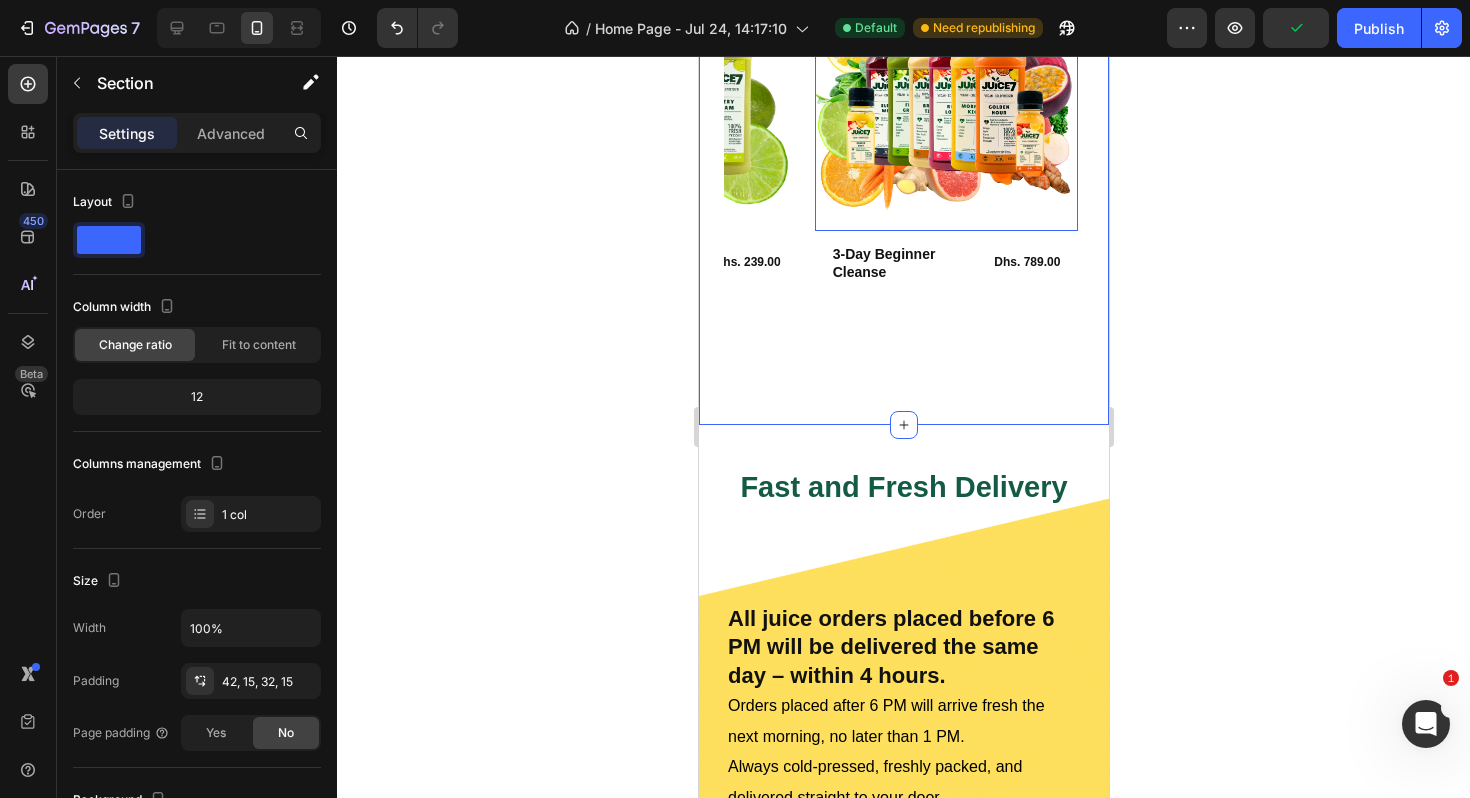 click on "YOU MAY ALSO LIKE... Heading Row Product Images BESTSELLER Text Block Row Celery Reset – 7-Day Cleanse Product Title Dhs. 239.00 Product Price Product Price Row Row Product Product Images BESTSELLER Text Block Row 3-Day Beginner Cleanse Product Title Dhs. 789.00 Product Price Product Price Row Row Product Product Images 6 Bottles Text Block Row Golden Hour – 100% Cold-Pressed Juice Product Title Dhs. 42.00 Product Price Product Price Row Row Product Product Images 6 Bottles Text Block Row Immunity Shot – 100% Cold-Pressed Juice Product Title Dhs. 21.00 Product Price Product Price Row Row Product Product Images 6 Bottles Text Block Row Immunity Shot – 100% Cold-Pressed Juice Product Title Dhs. 21.00 Product Price Product Price Row consectetur elit Text Block Row Product Carousel Row Section 4   You can create reusable sections Create Theme Section AI Content Write with GemAI What would you like to describe here? Tone and Voice Persuasive Product Immunity Shot – 100% Cold-Pressed Juice Show more" at bounding box center [903, 119] 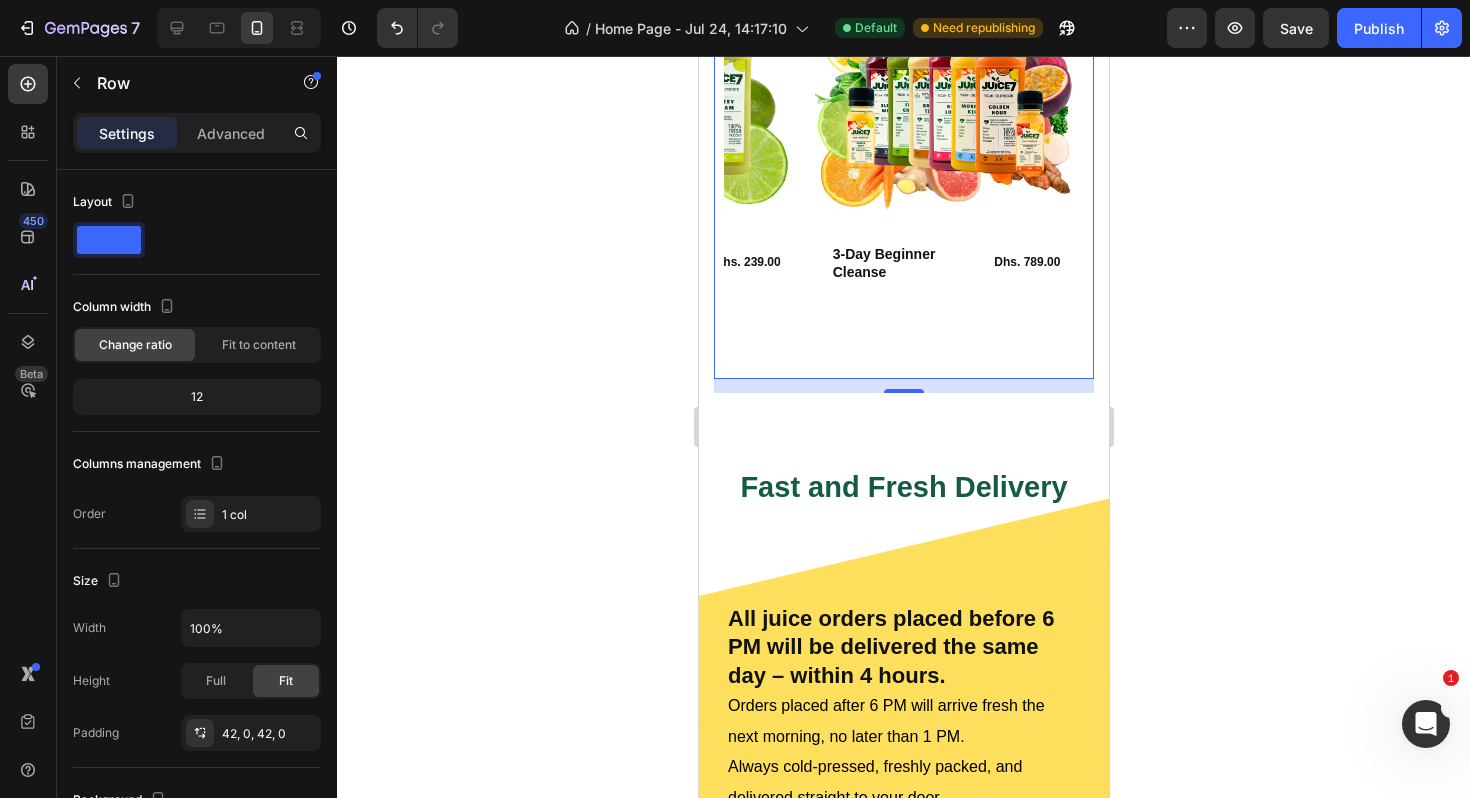 click on "YOU MAY ALSO LIKE... Heading Row Product Images BESTSELLER Text Block Row Celery Reset – 7-Day Cleanse Product Title Dhs. 239.00 Product Price Product Price Row Row Product Product Images BESTSELLER Text Block Row 3-Day Beginner Cleanse Product Title Dhs. 789.00 Product Price Product Price Row Row Product Product Images 6 Bottles Text Block Row Golden Hour – 100% Cold-Pressed Juice Product Title Dhs. 42.00 Product Price Product Price Row Row Product Product Images 6 Bottles Text Block Row Immunity Shot – 100% Cold-Pressed Juice Product Title Dhs. 21.00 Product Price Product Price Row Row Product Product Images 6 Bottles Text Block Row Immunity Shot – 100% Cold-Pressed Juice Product Title Dhs. 21.00 Product Price Product Price Row consectetur elit Text Block Row Product Carousel" at bounding box center (903, 117) 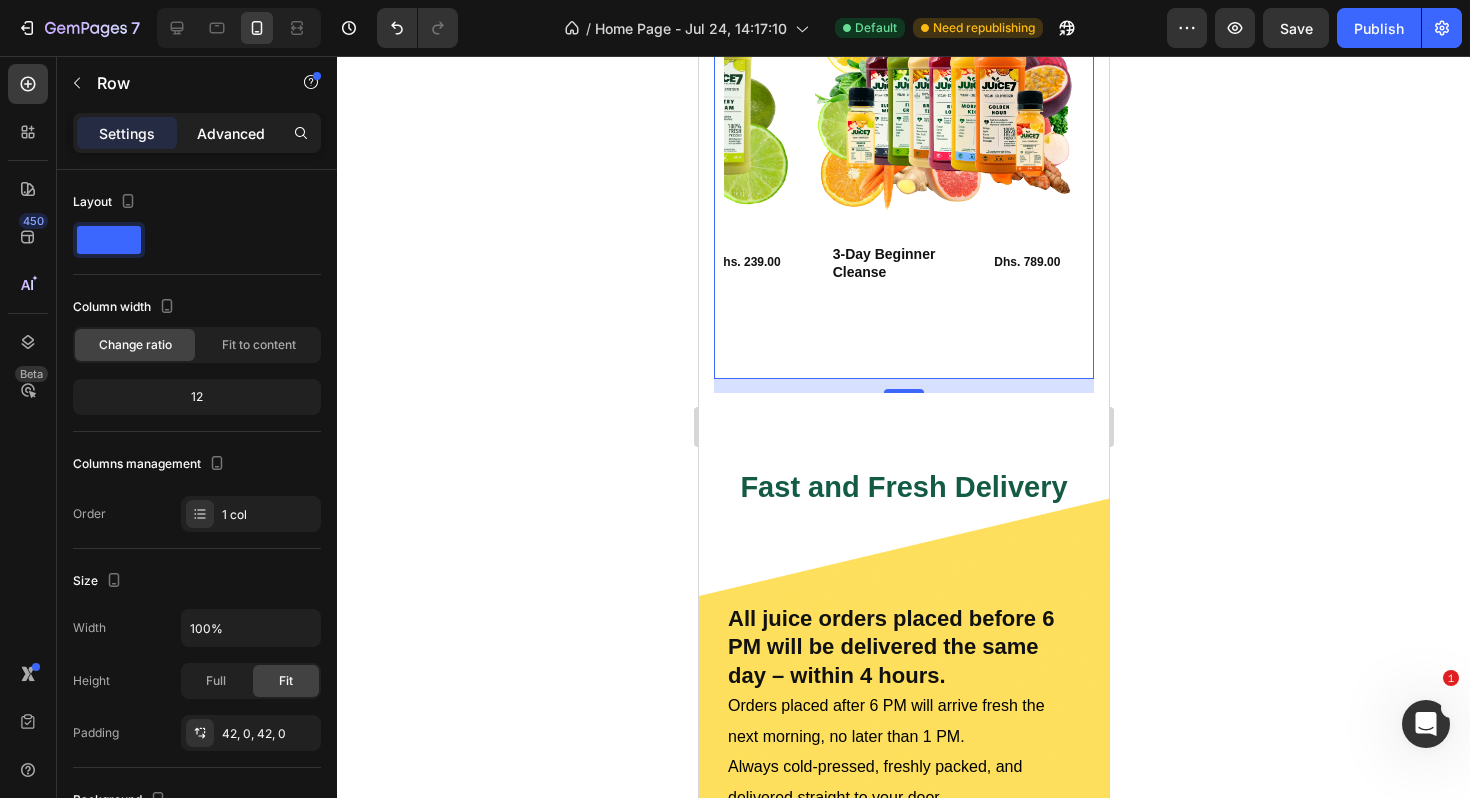 click on "Advanced" at bounding box center [231, 133] 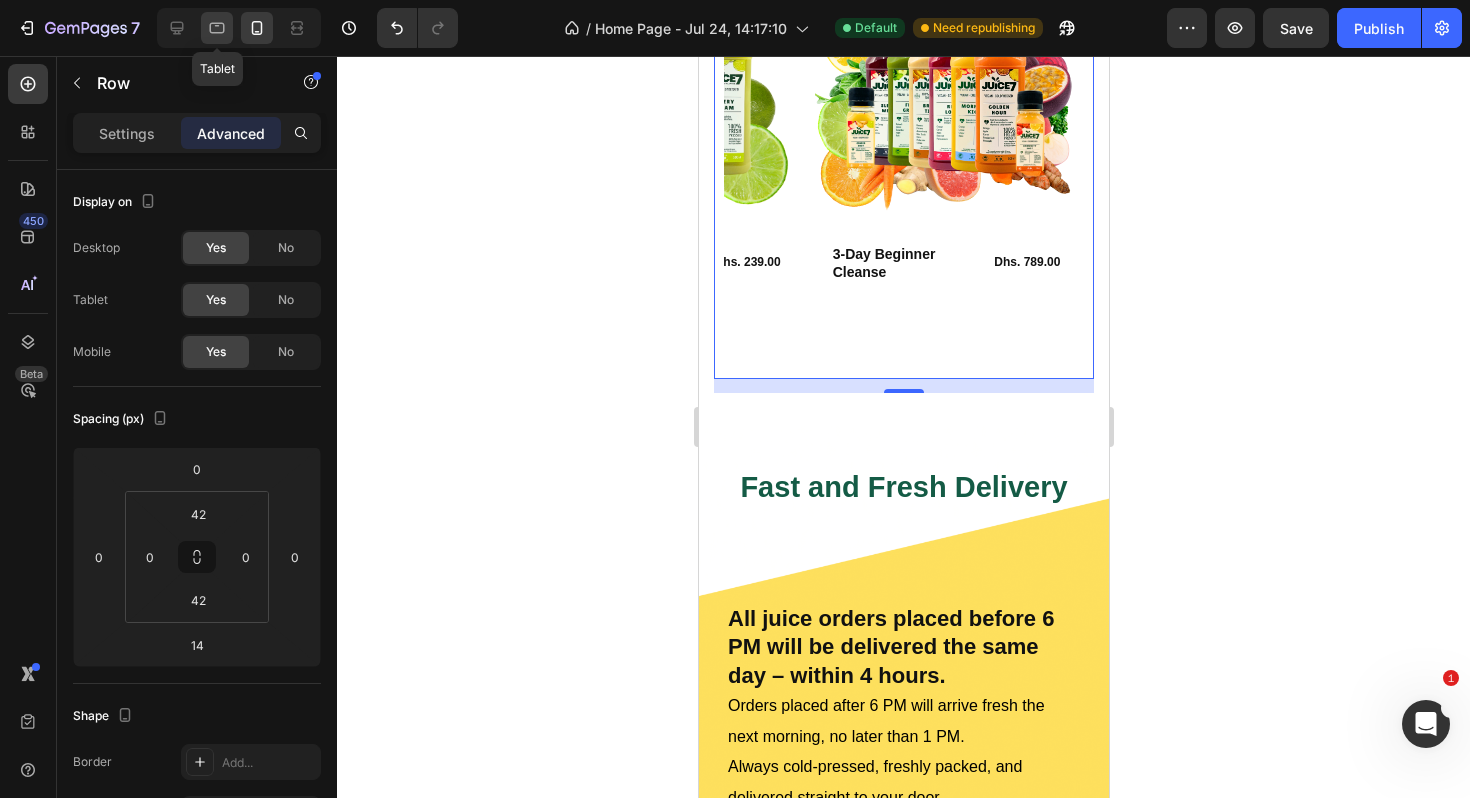click 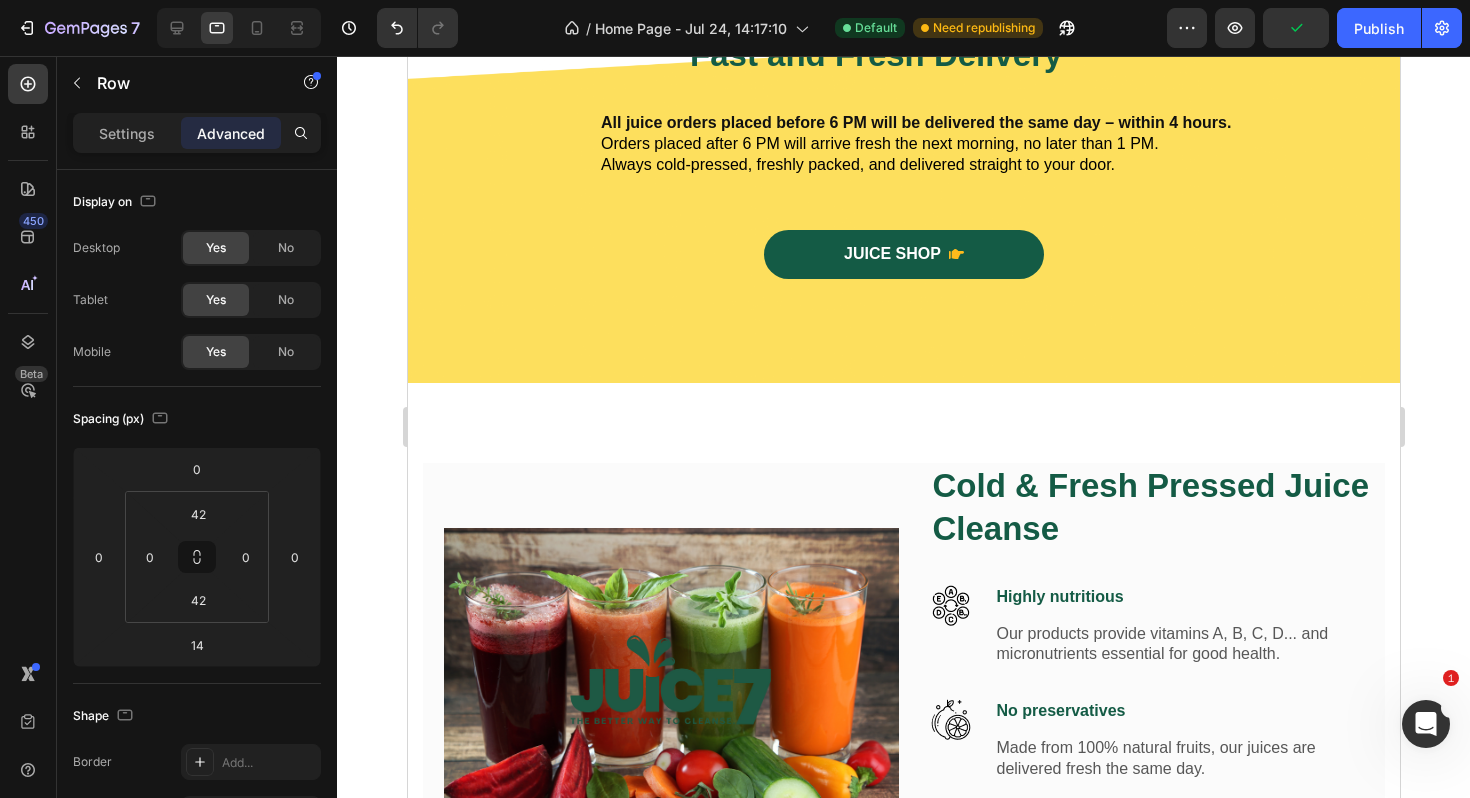 scroll, scrollTop: 1851, scrollLeft: 0, axis: vertical 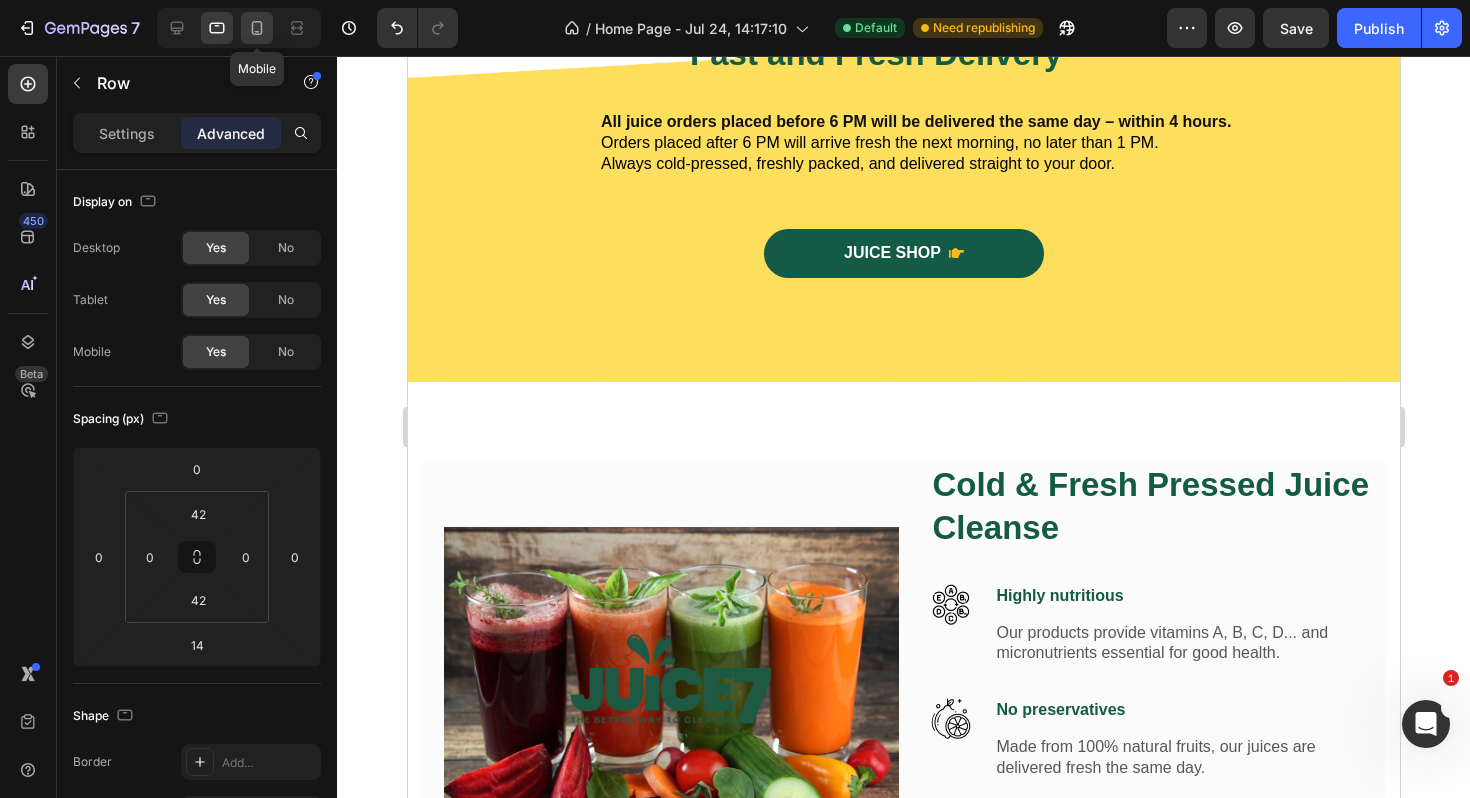 click 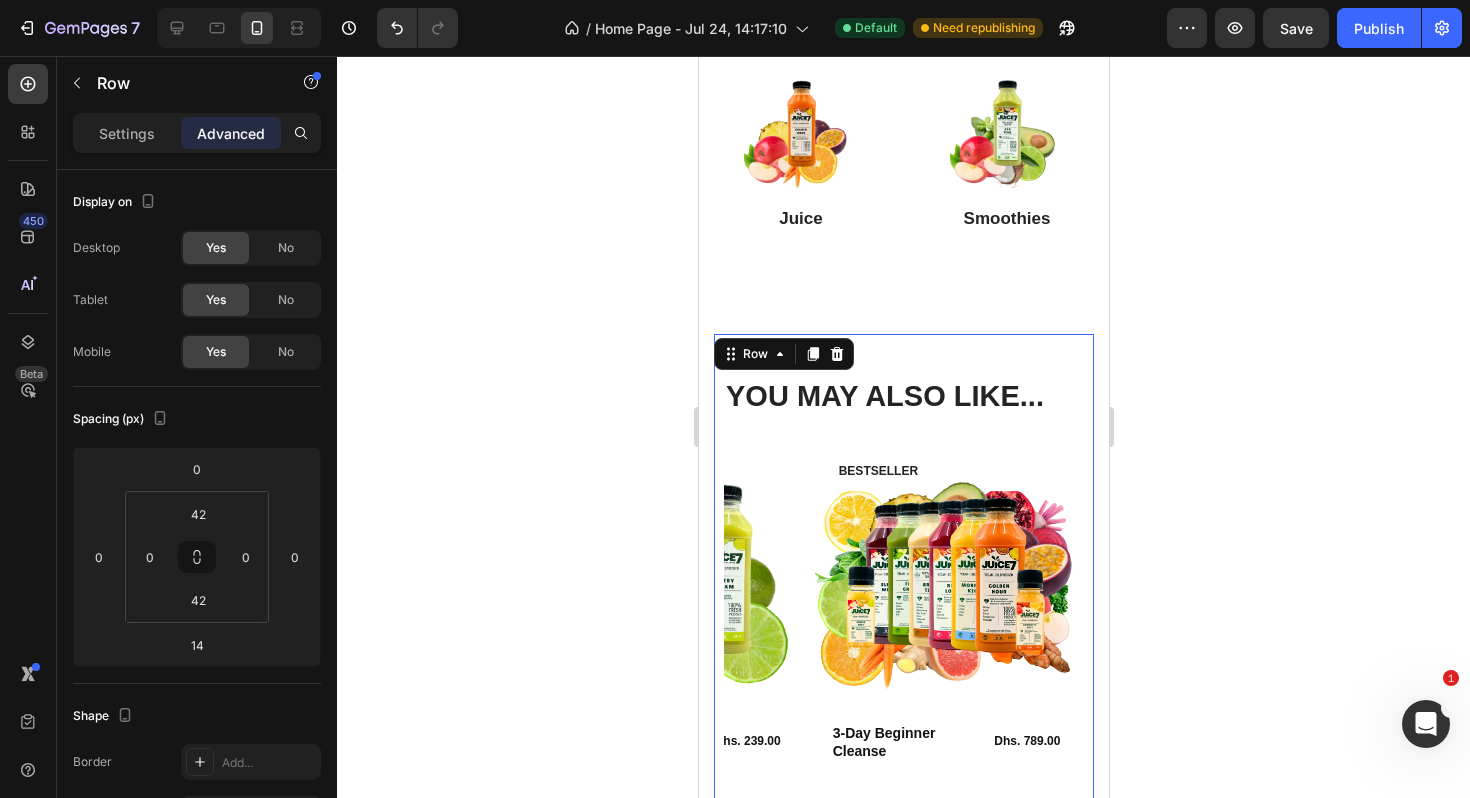 click on "YOU MAY ALSO LIKE... Heading Row Product Images BESTSELLER Text Block Row Celery Reset – 7-Day Cleanse Product Title Dhs. 239.00 Product Price Product Price Row Row Product Product Images BESTSELLER Text Block Row 3-Day Beginner Cleanse Product Title Dhs. 789.00 Product Price Product Price Row Row Product Product Images 6 Bottles Text Block Row Golden Hour – 100% Cold-Pressed Juice Product Title Dhs. 42.00 Product Price Product Price Row Row Product Product Images 6 Bottles Text Block Row Immunity Shot – 100% Cold-Pressed Juice Product Title Dhs. 21.00 Product Price Product Price Row Row Product Product Images 6 Bottles Text Block Row Immunity Shot – 100% Cold-Pressed Juice Product Title Dhs. 21.00 Product Price Product Price Row consectetur elit Text Block Row Product Carousel Row   14" at bounding box center (903, 596) 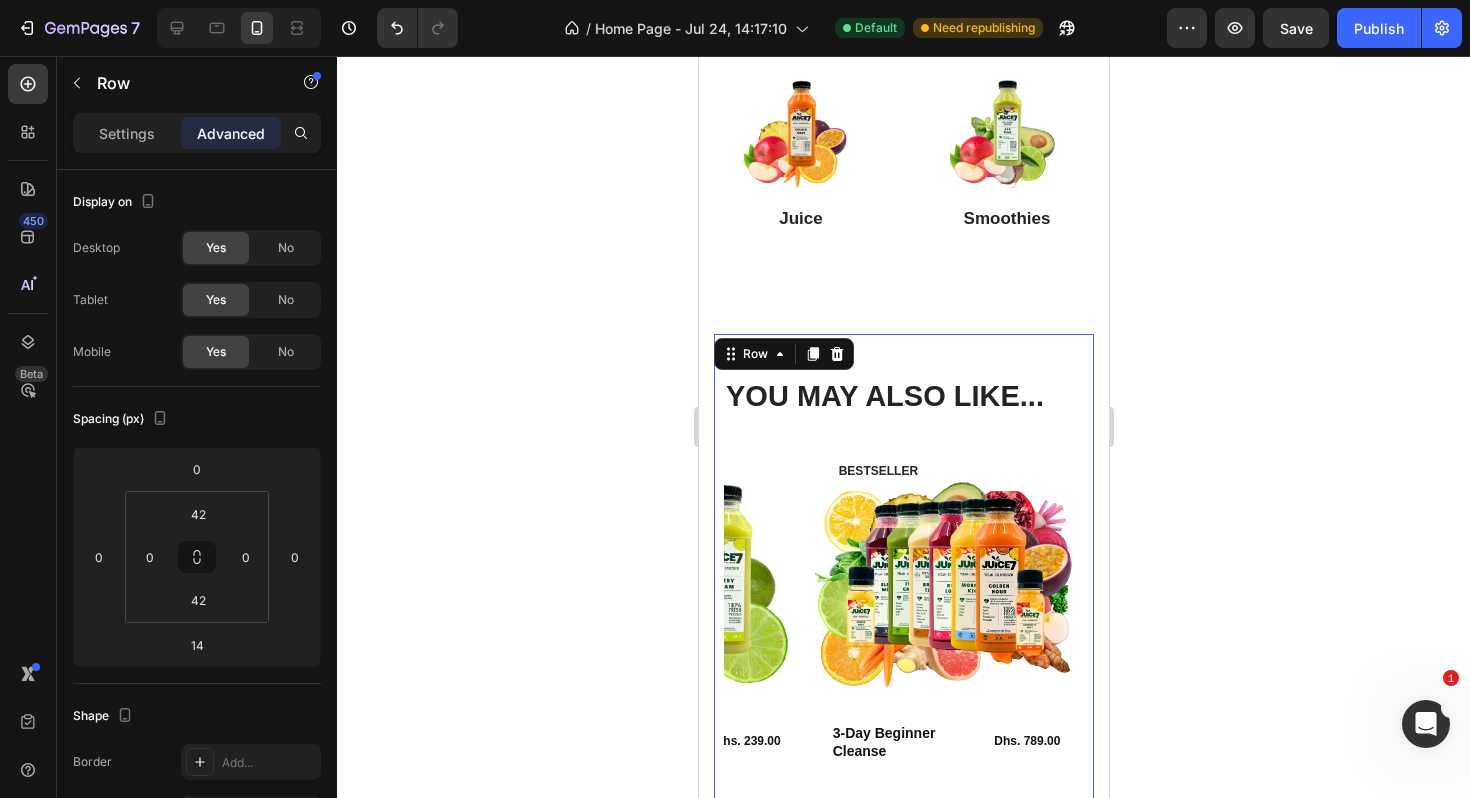 scroll, scrollTop: 2192, scrollLeft: 0, axis: vertical 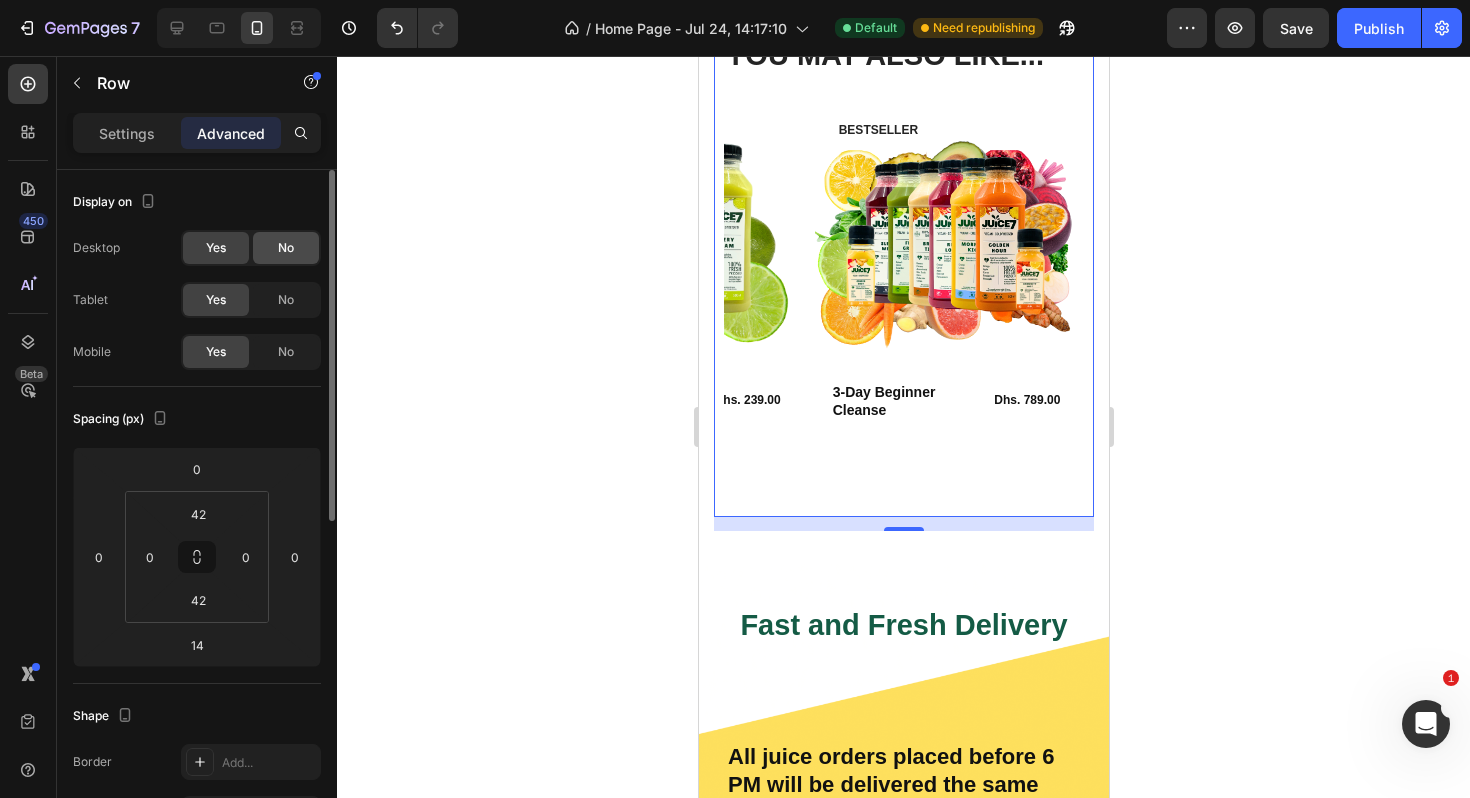 click on "No" 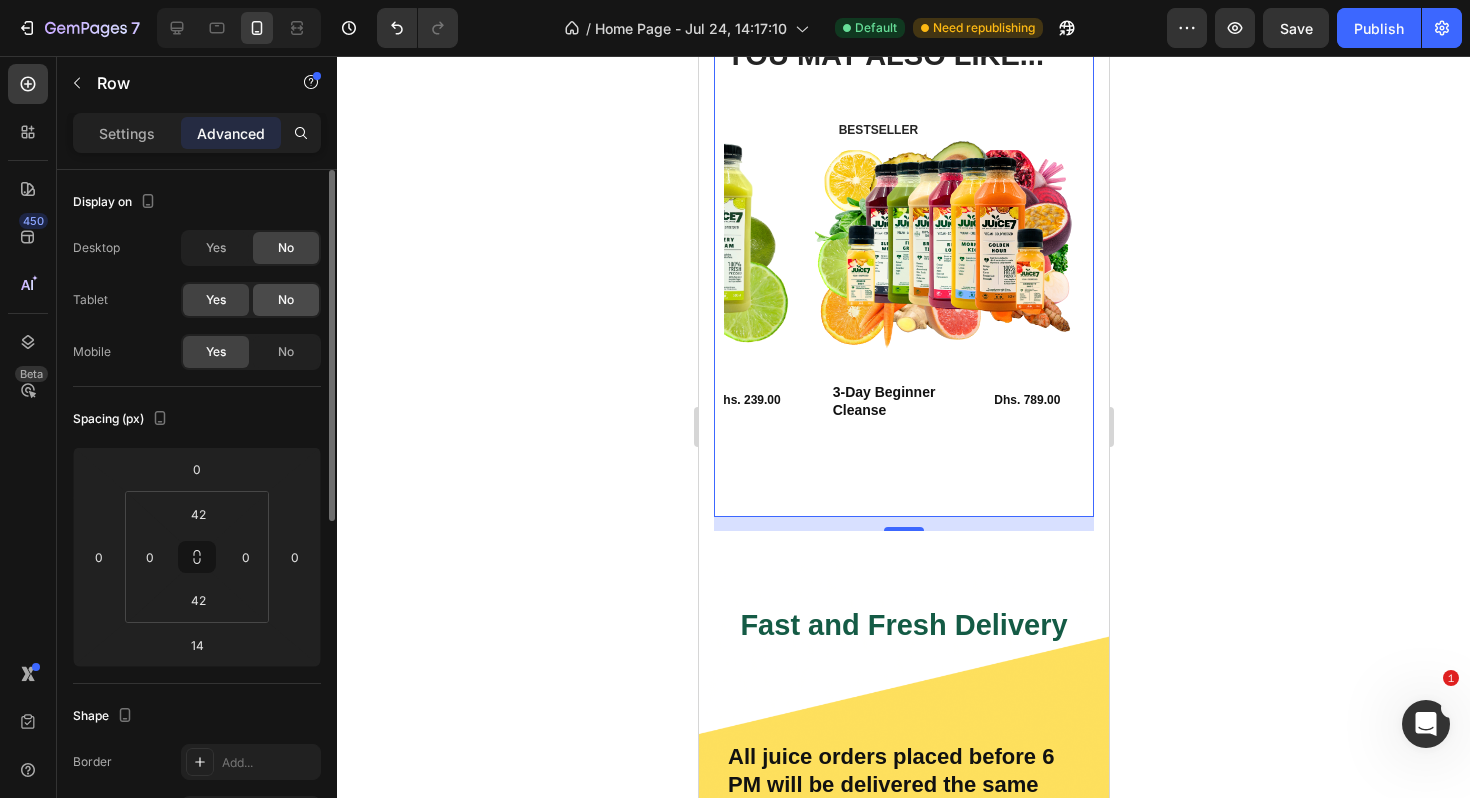 click on "No" 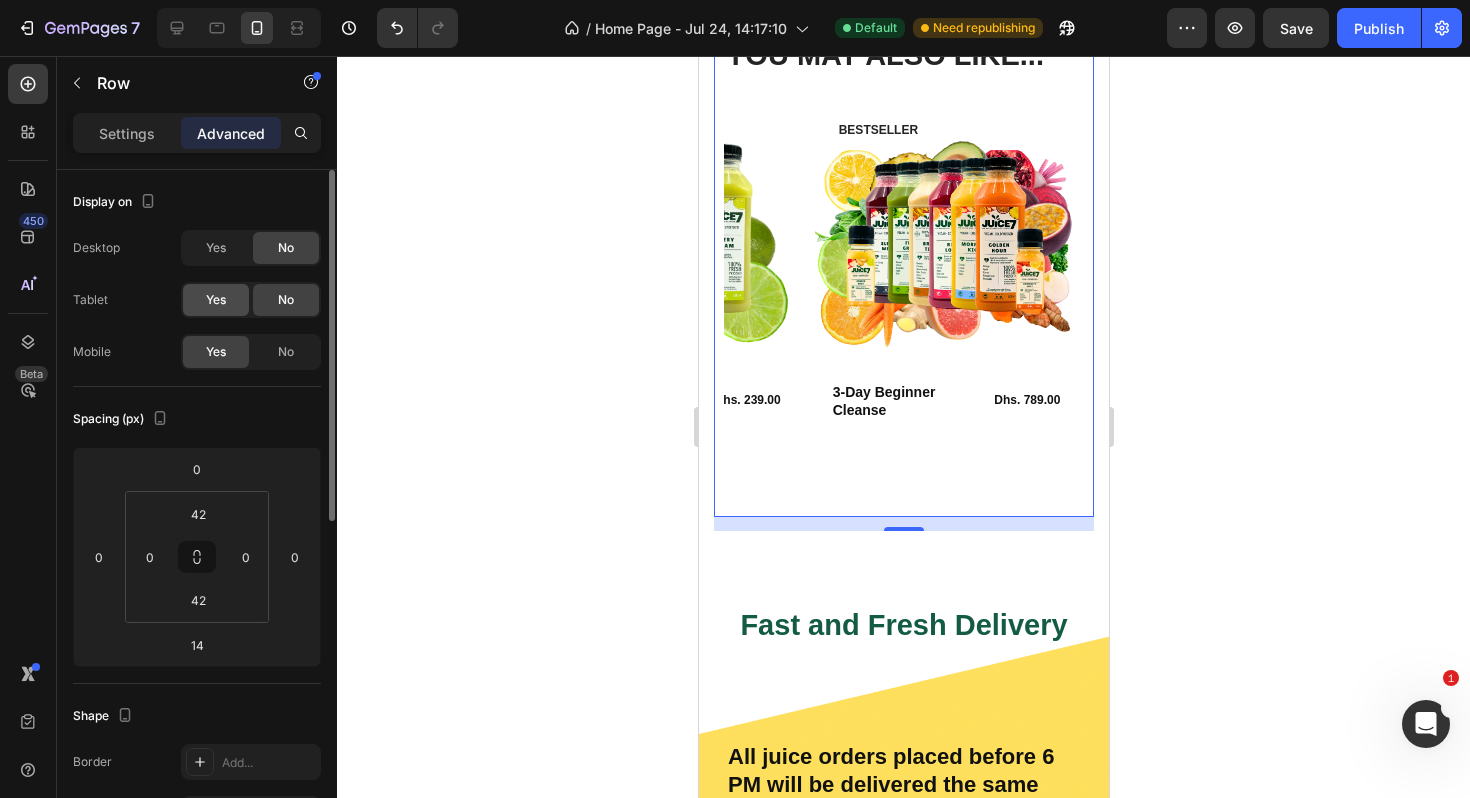 click on "Yes" 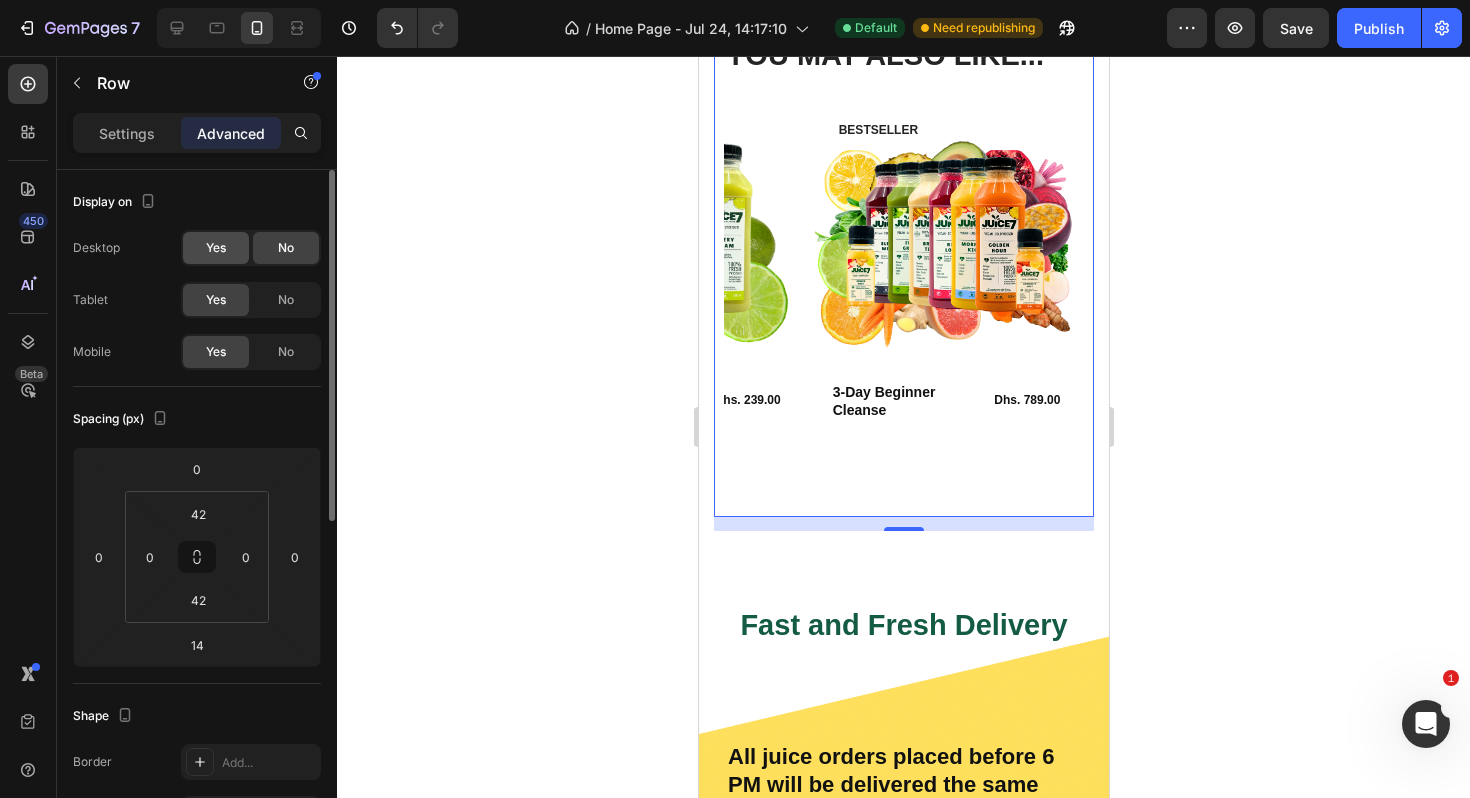click on "Yes" 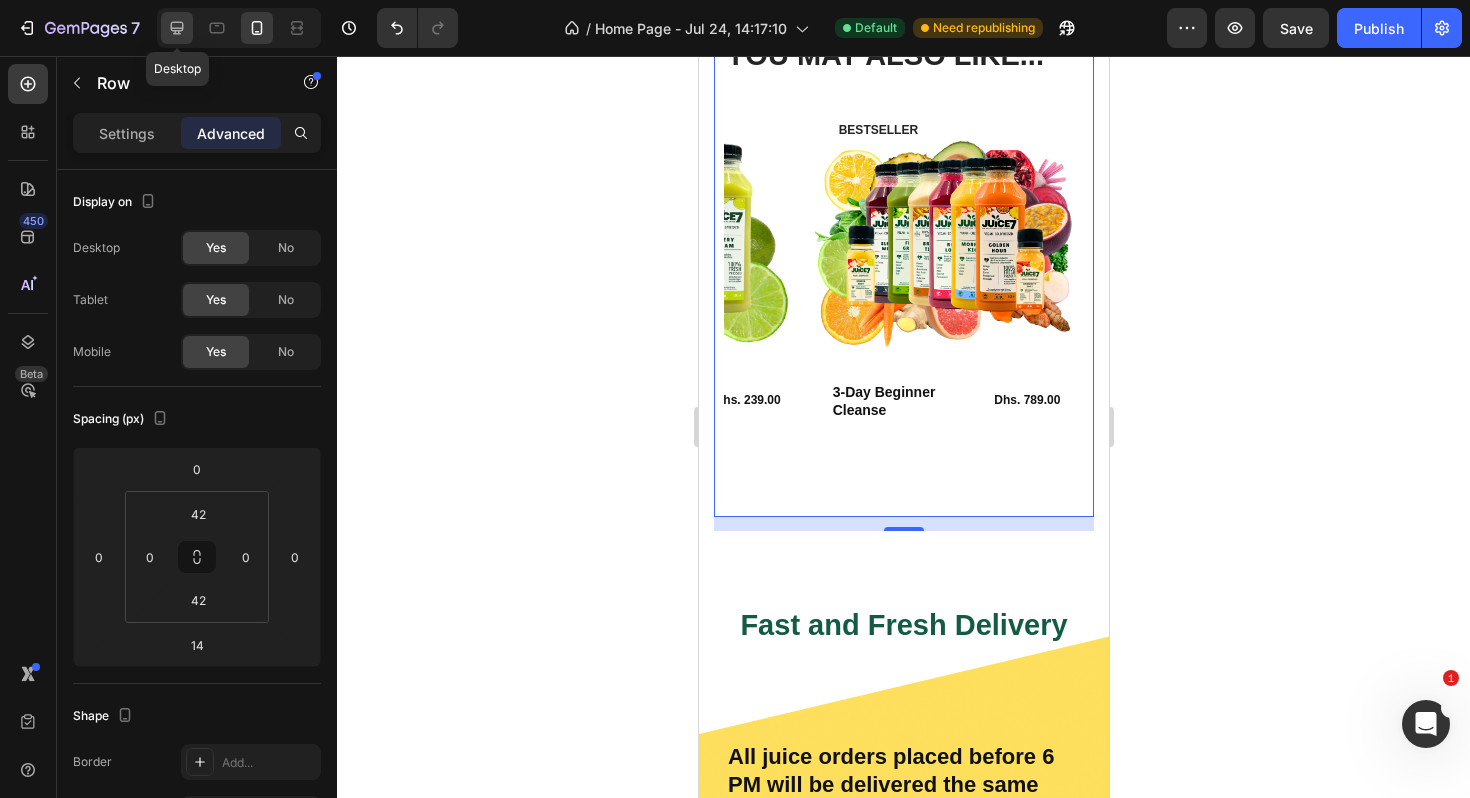 click 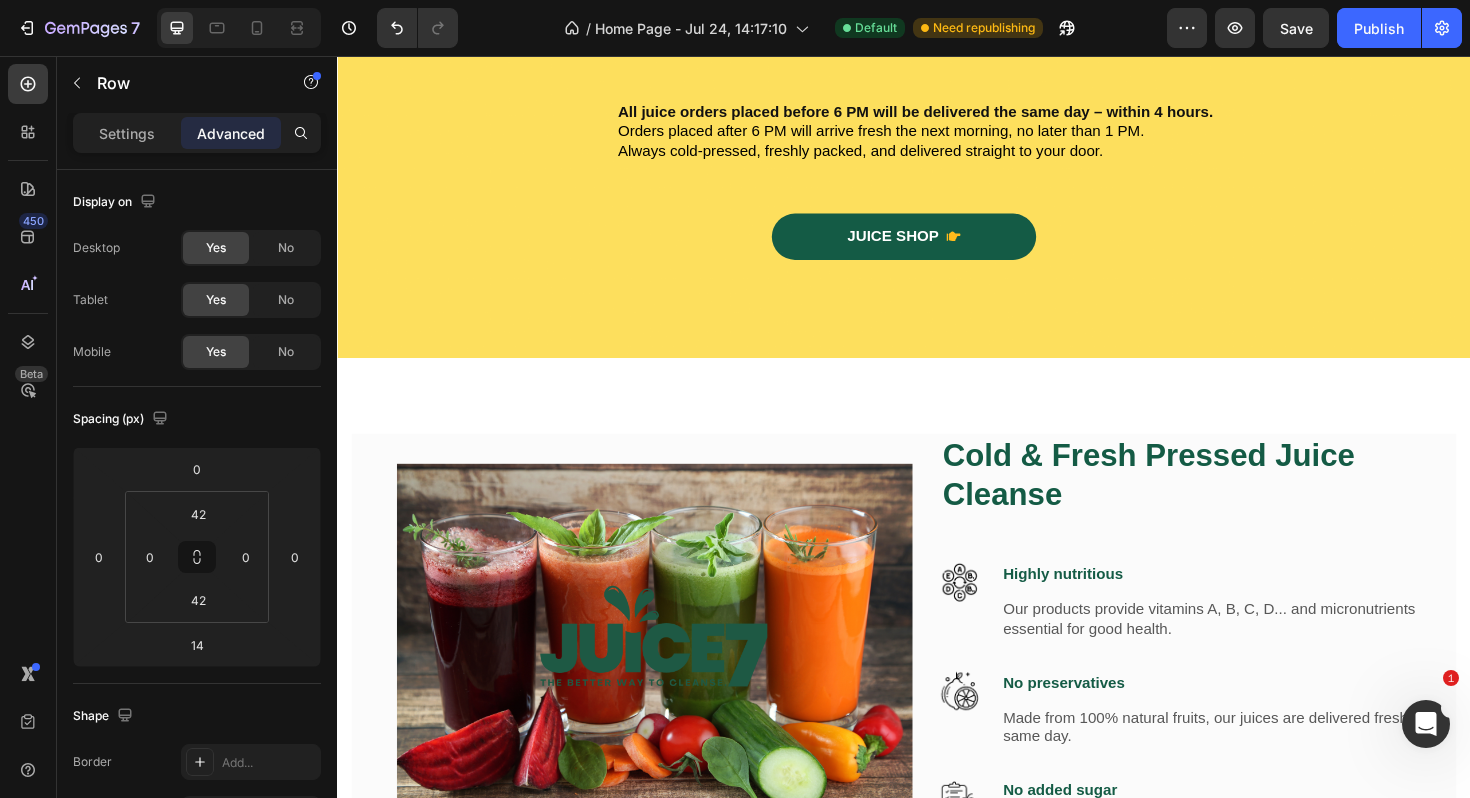 scroll, scrollTop: 2090, scrollLeft: 0, axis: vertical 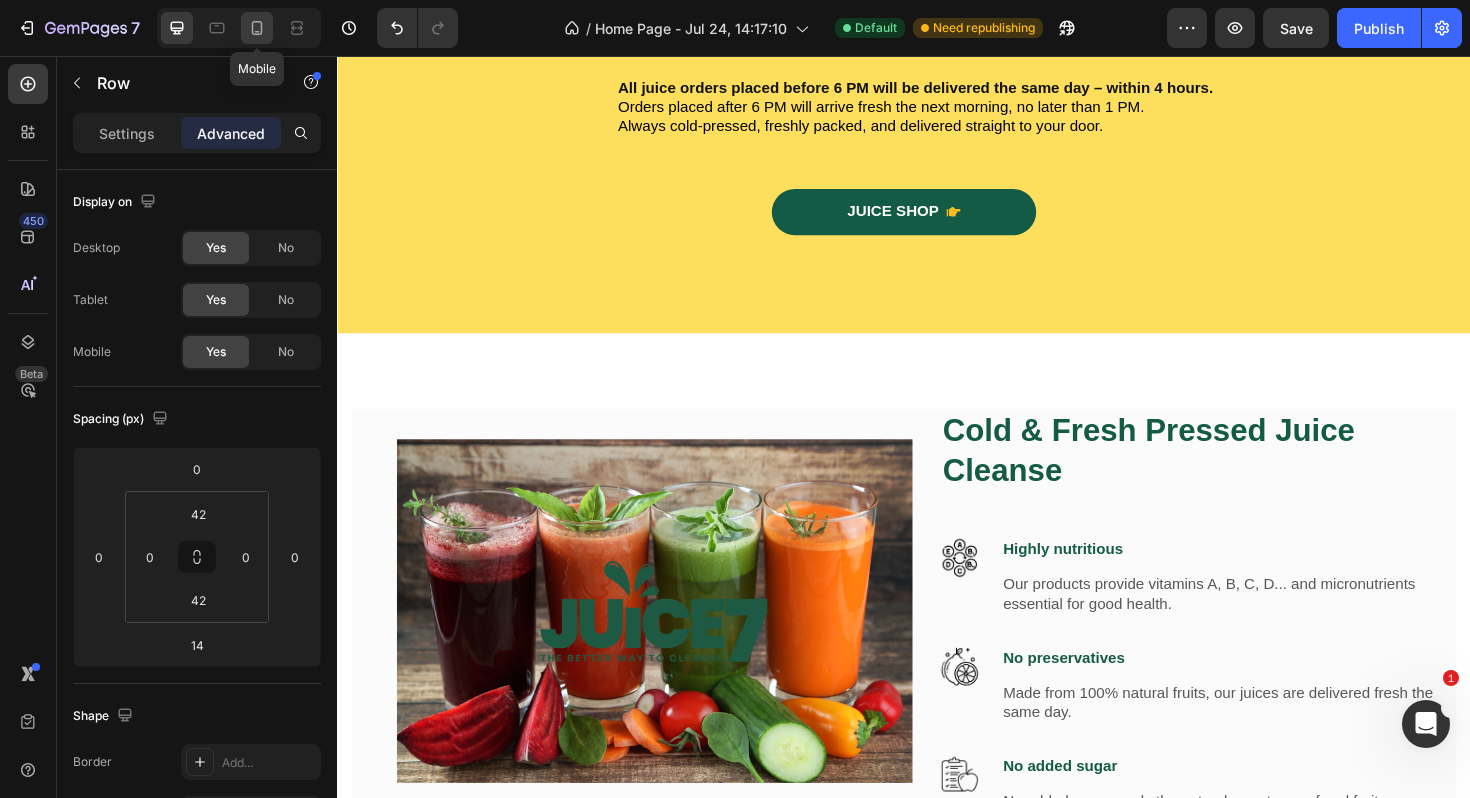click 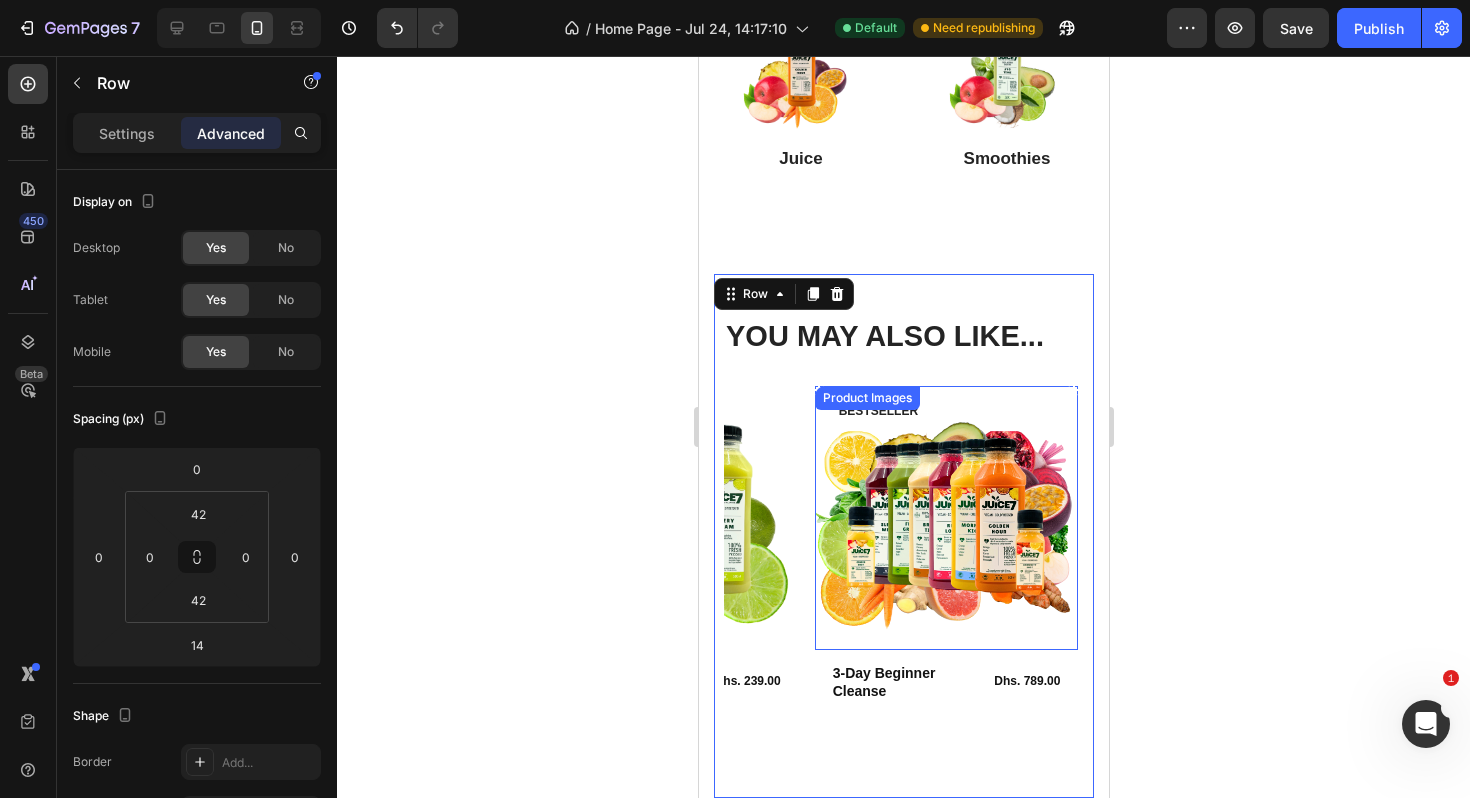 scroll, scrollTop: 2369, scrollLeft: 0, axis: vertical 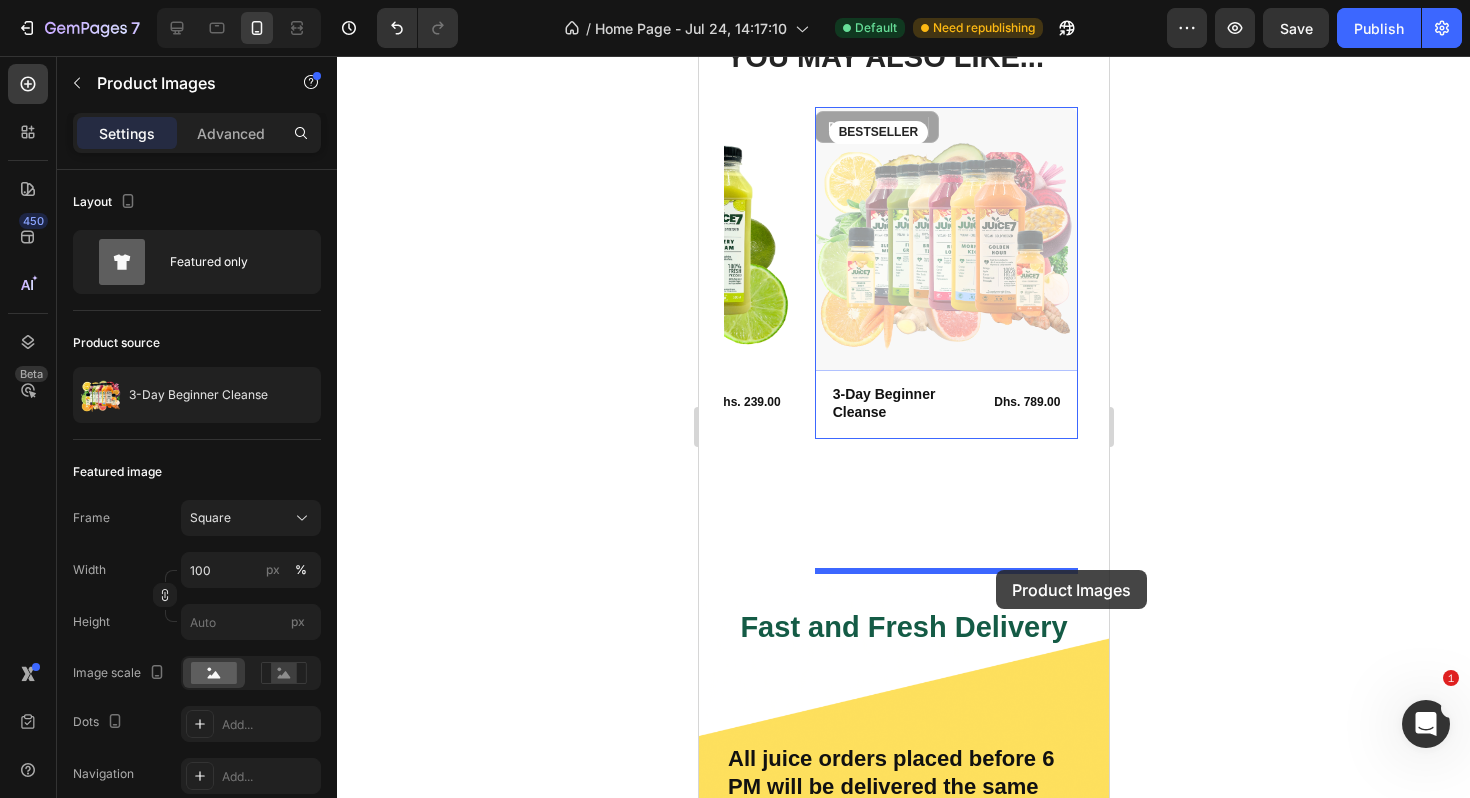 click at bounding box center (903, 656) 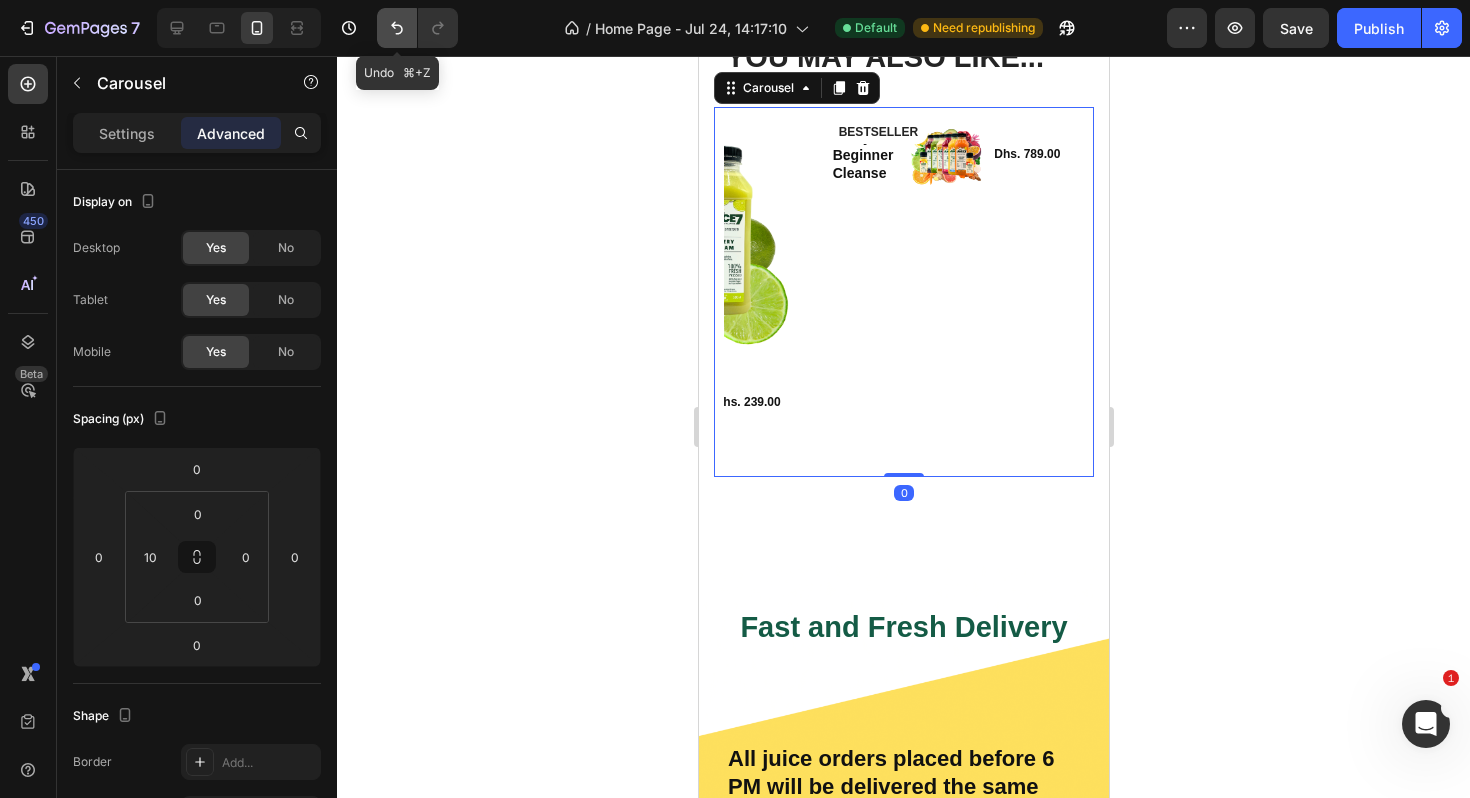 click 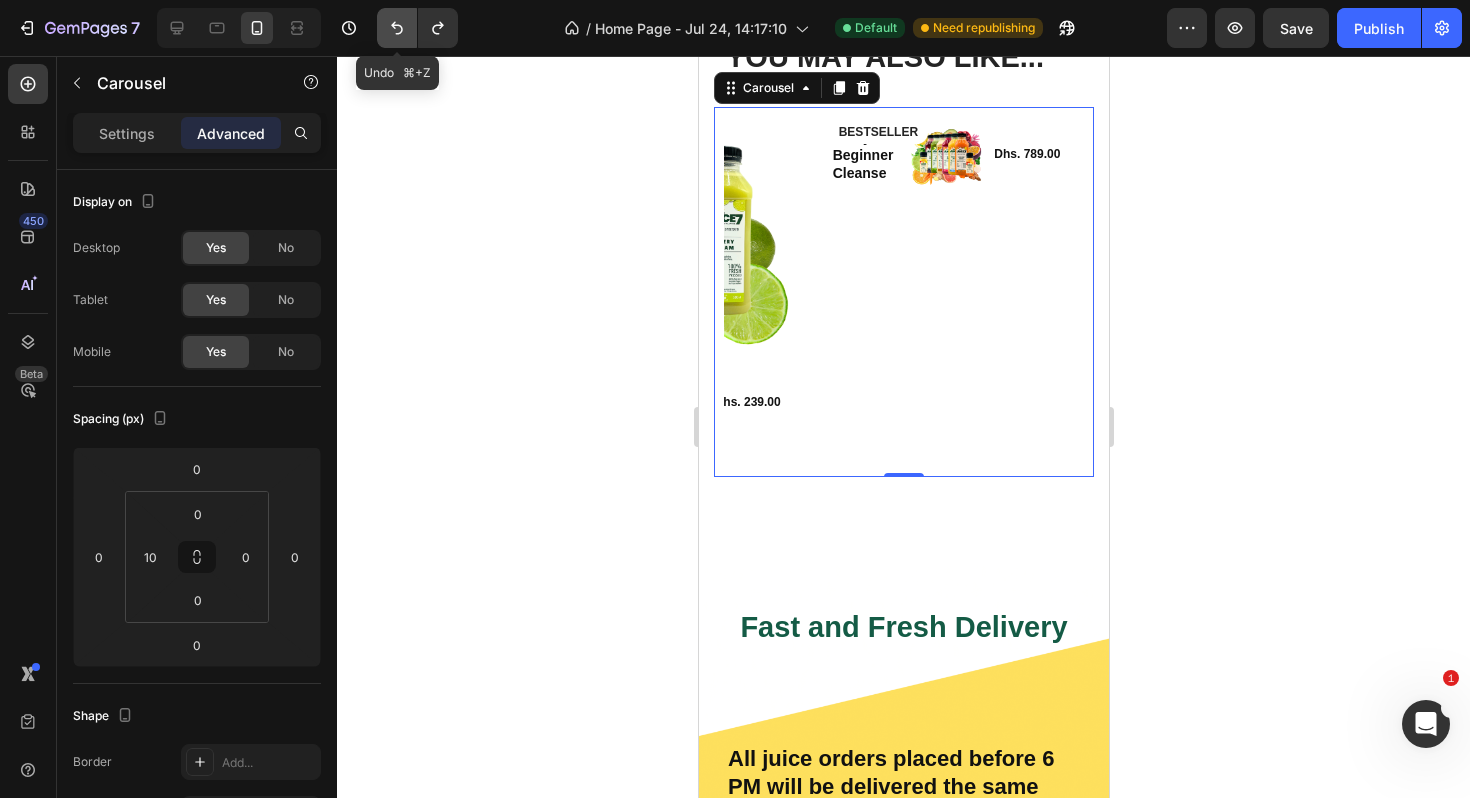 click 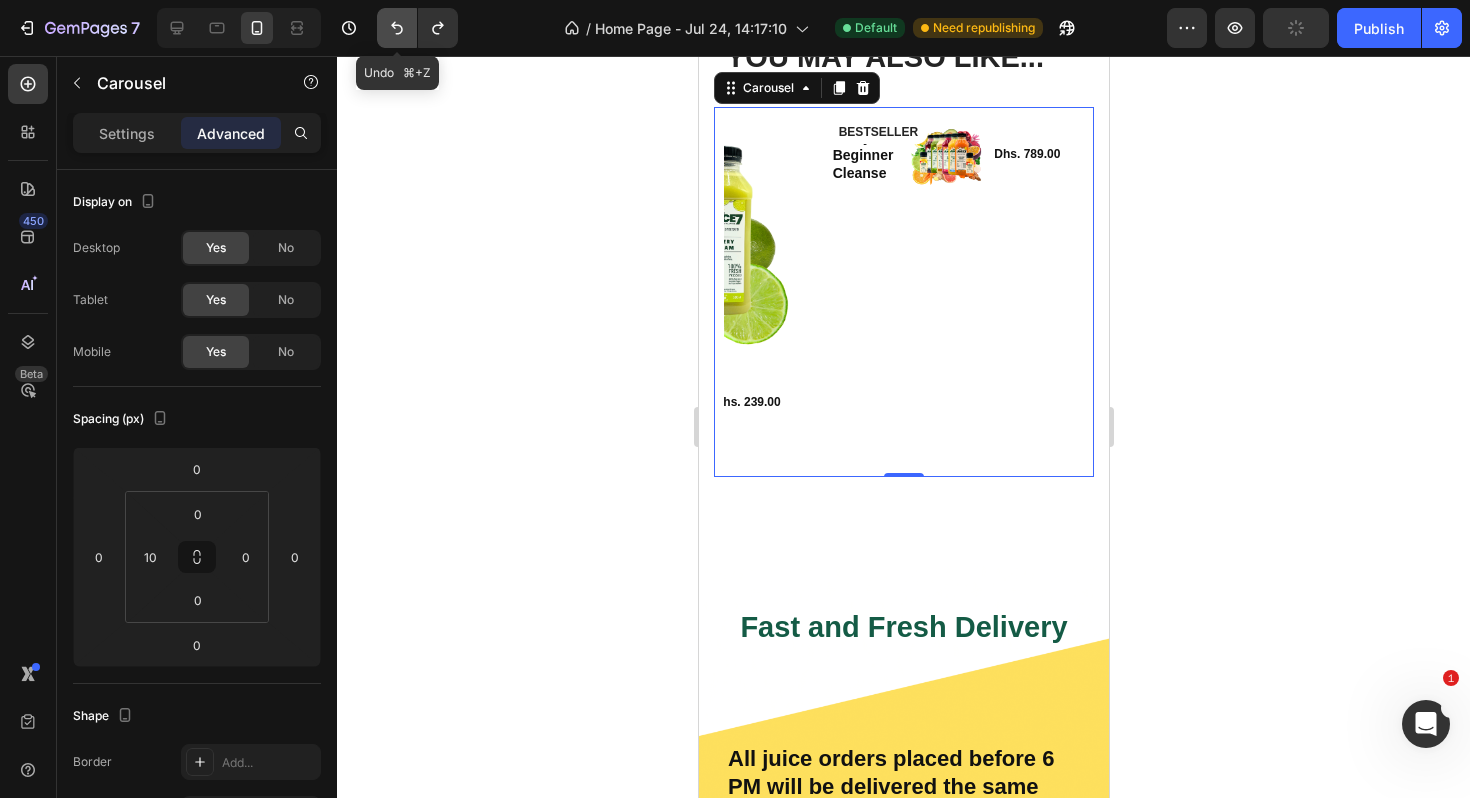 click 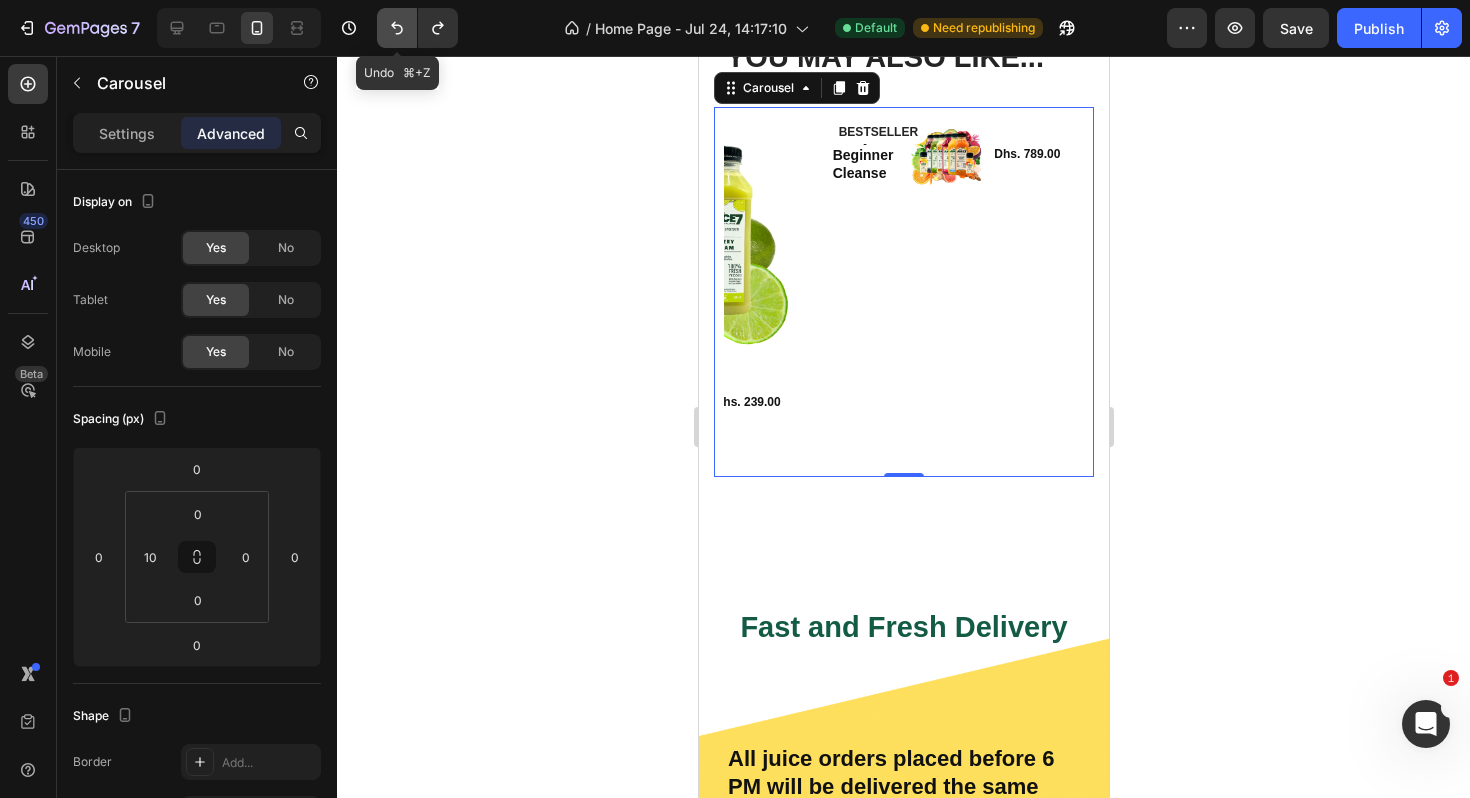 click 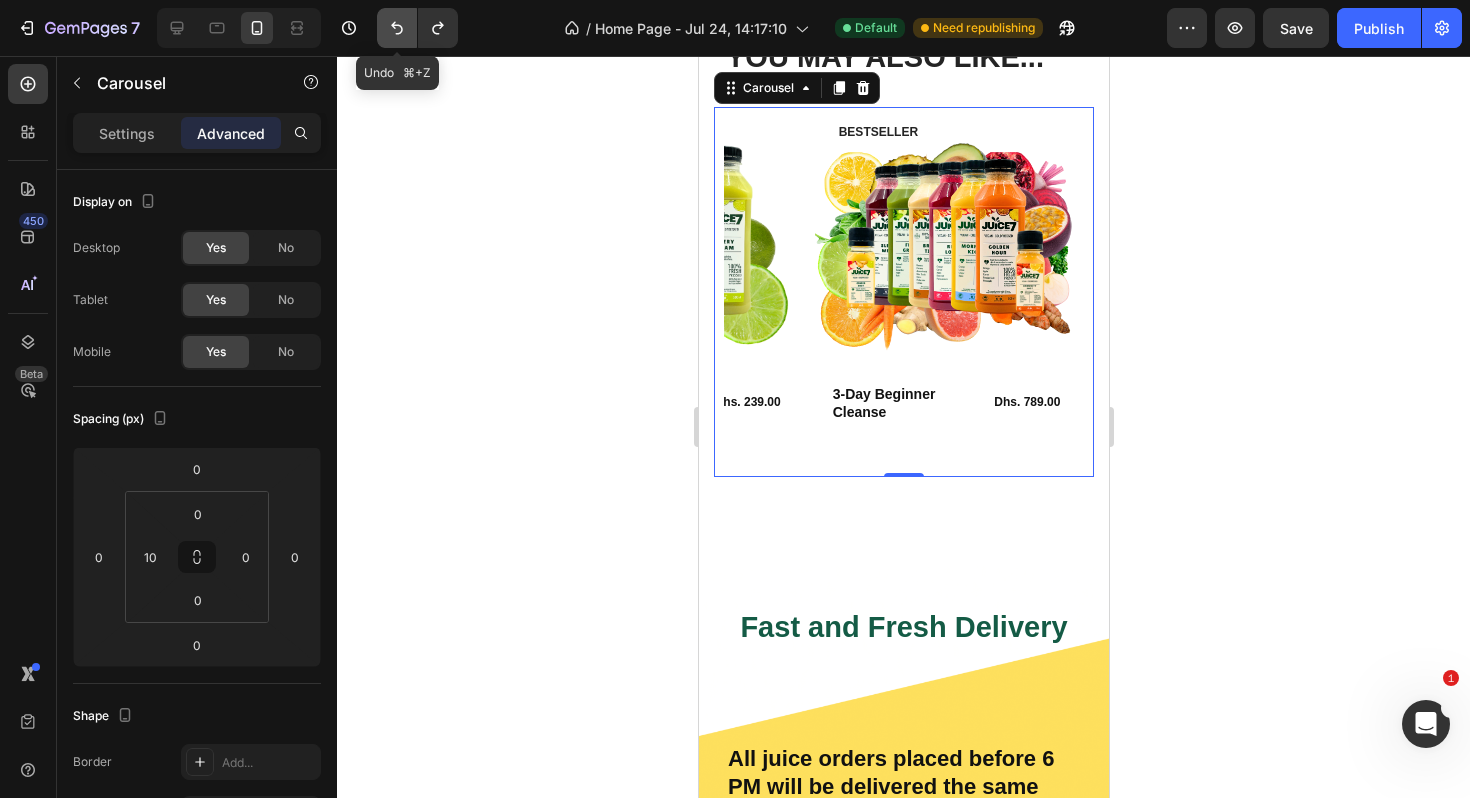 click 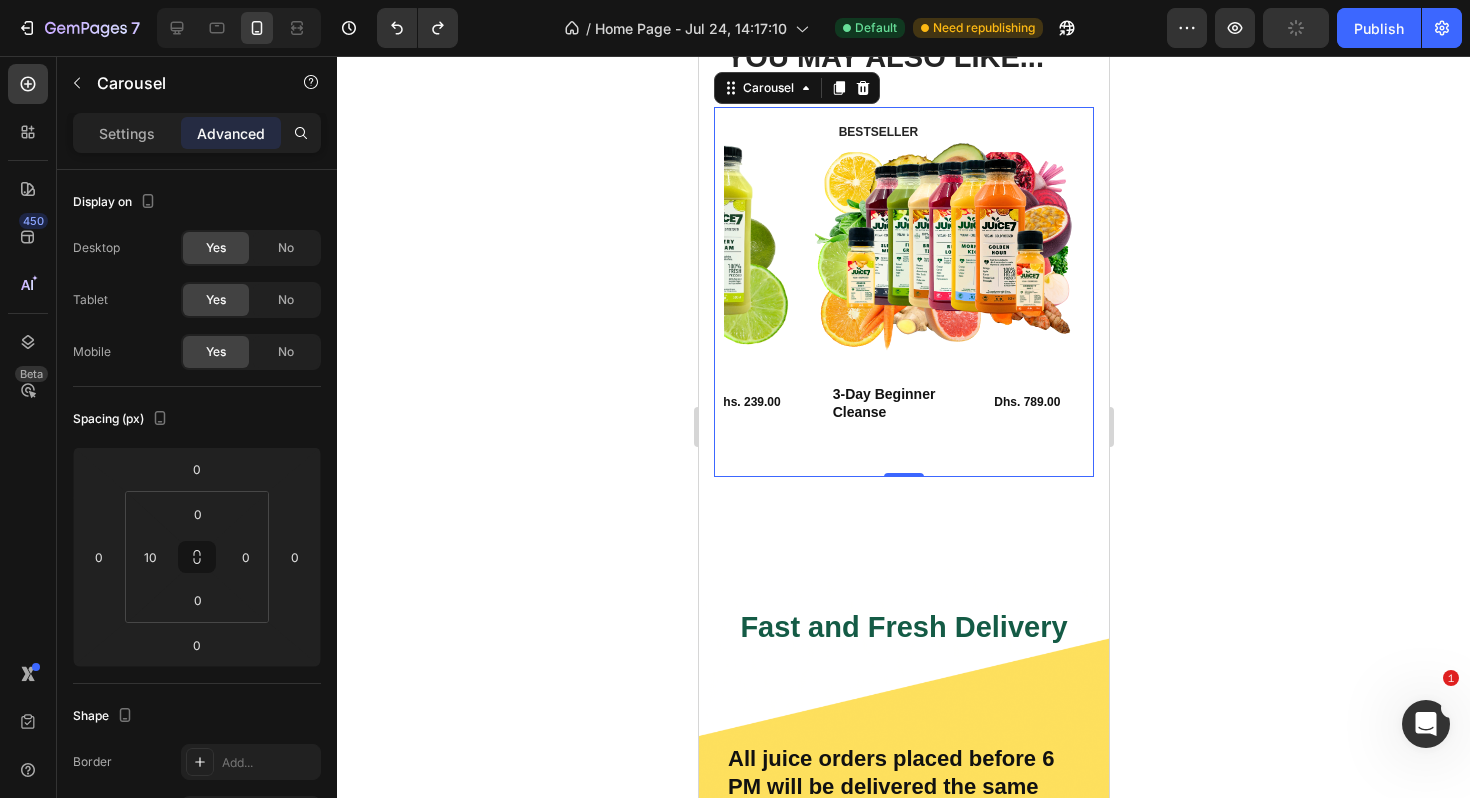 click on "Product Images BESTSELLER Text Block Row 3-Day Beginner Cleanse Product Title Dhs. 789.00 Product Price Product Price Row Row Product" at bounding box center (946, 292) 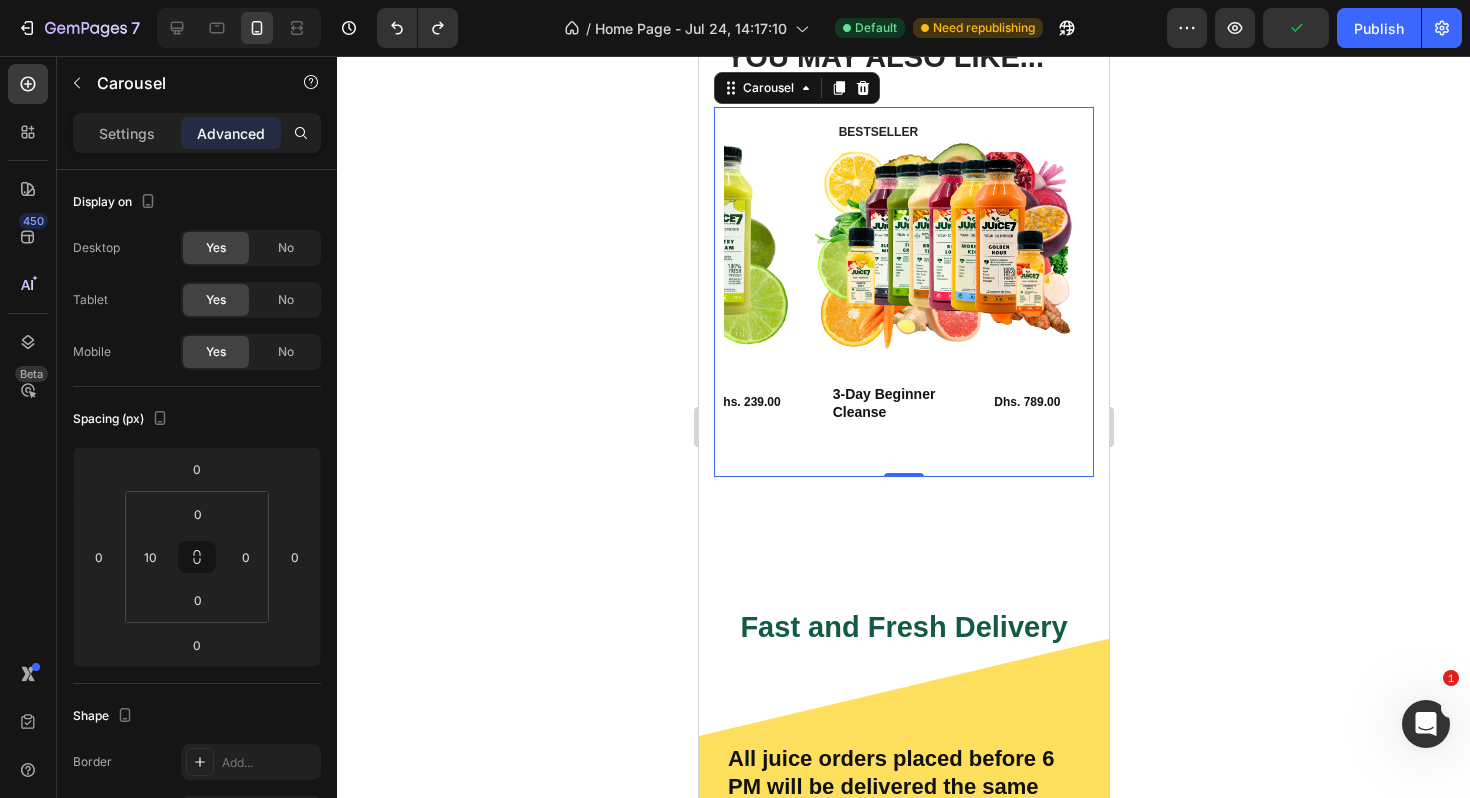 click on "Product Images BESTSELLER Text Block Row 3-Day Beginner Cleanse Product Title Dhs. 789.00 Product Price Product Price Row Row Product" at bounding box center (946, 292) 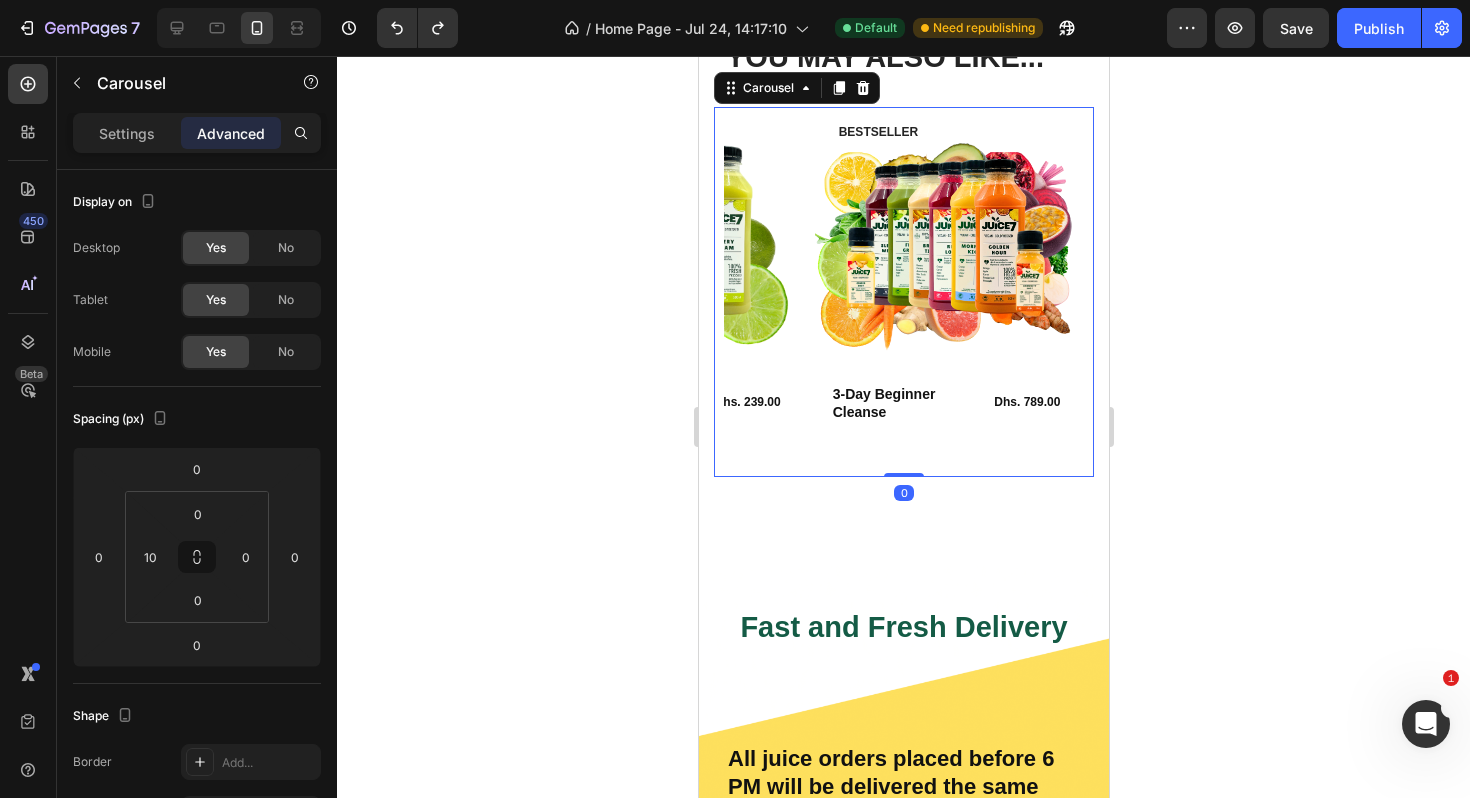 drag, startPoint x: 903, startPoint y: 604, endPoint x: 899, endPoint y: 551, distance: 53.15073 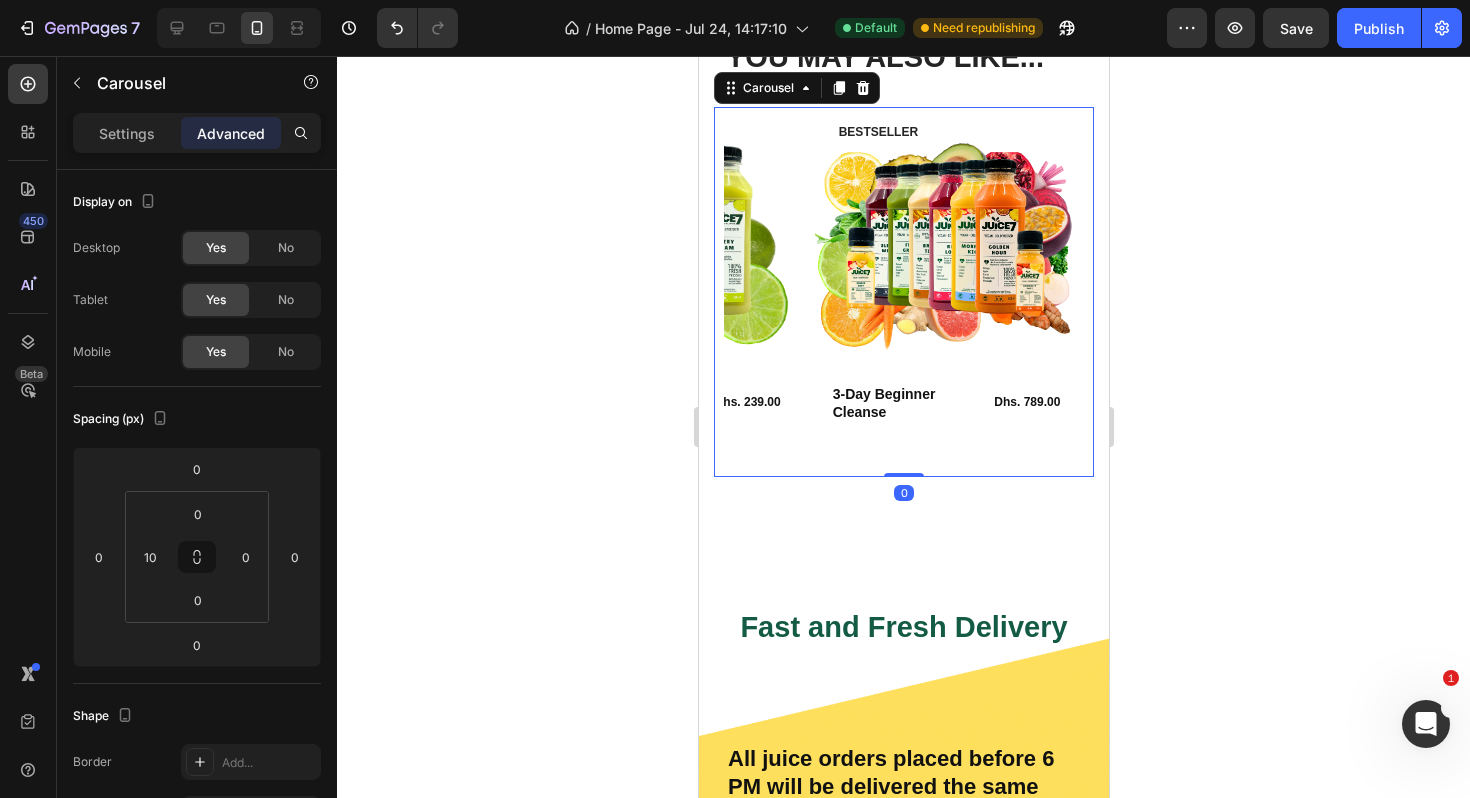 click on "Product Images BESTSELLER Text Block Row 3-Day Beginner Cleanse Product Title Dhs. 789.00 Product Price Product Price Row Row Product" at bounding box center [946, 292] 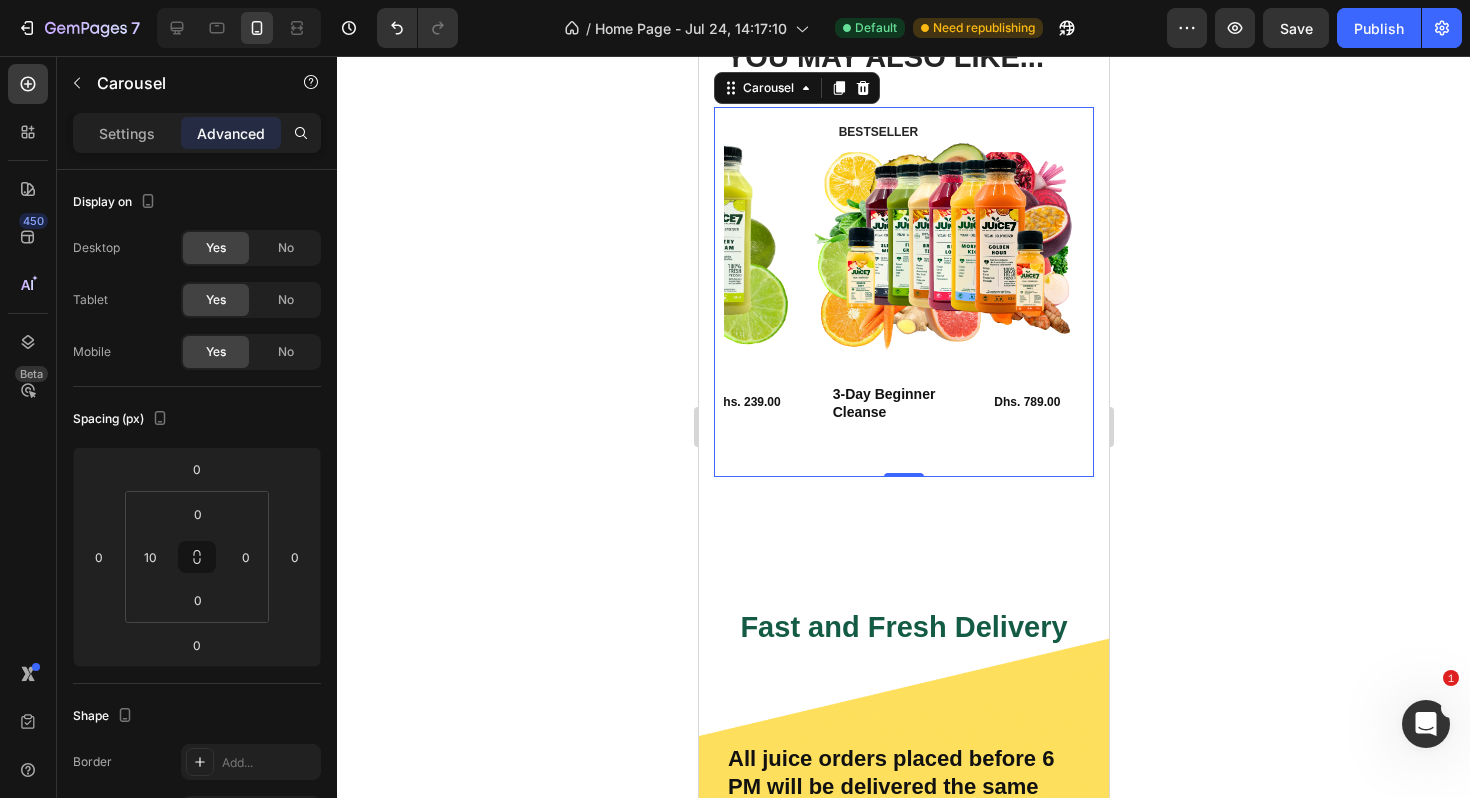 click on "Product Images BESTSELLER Text Block Row 3-Day Beginner Cleanse Product Title Dhs. 789.00 Product Price Product Price Row Row Product" at bounding box center [946, 292] 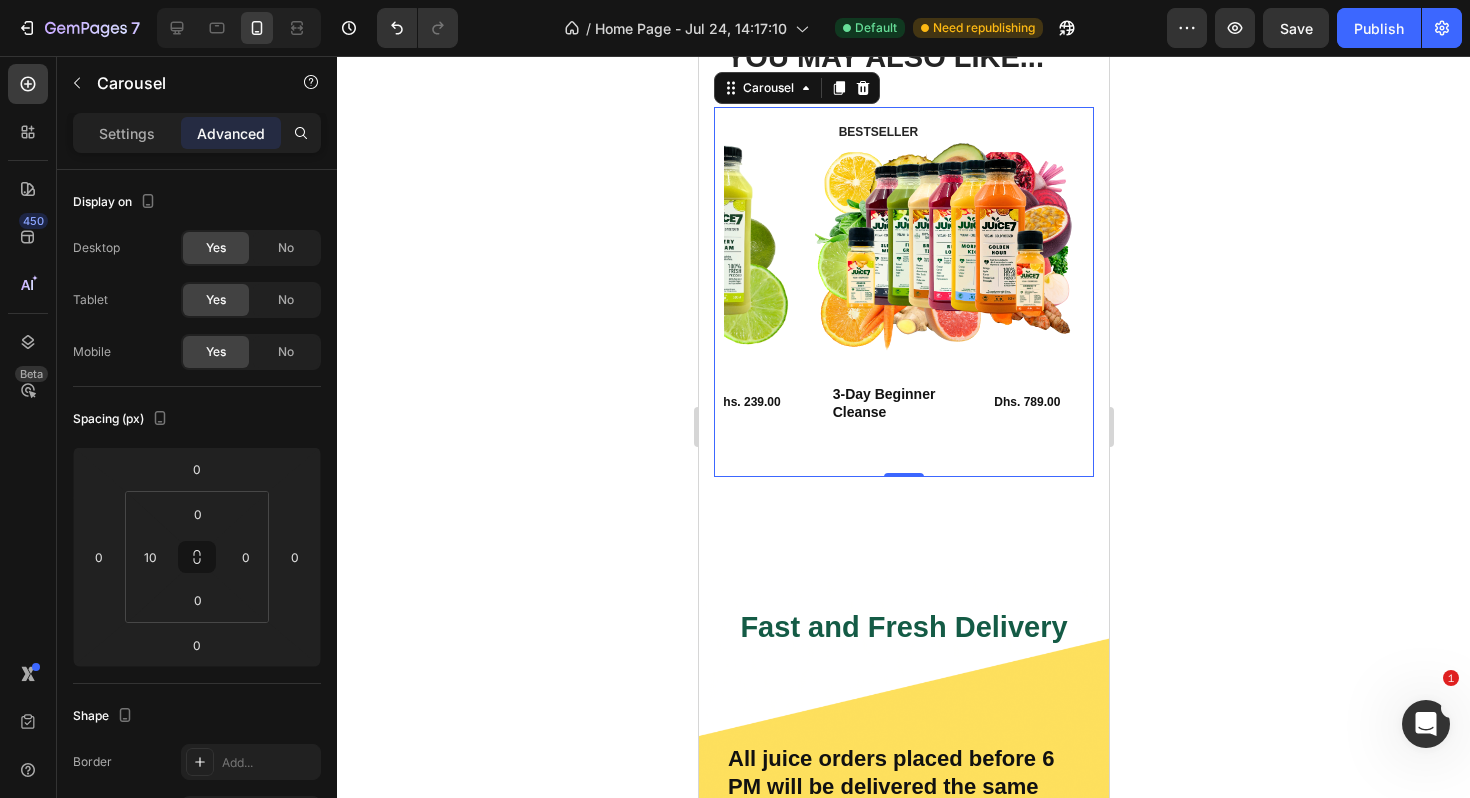 click on "Product Images BESTSELLER Text Block Row 3-Day Beginner Cleanse Product Title Dhs. 789.00 Product Price Product Price Row Row Product" at bounding box center [946, 292] 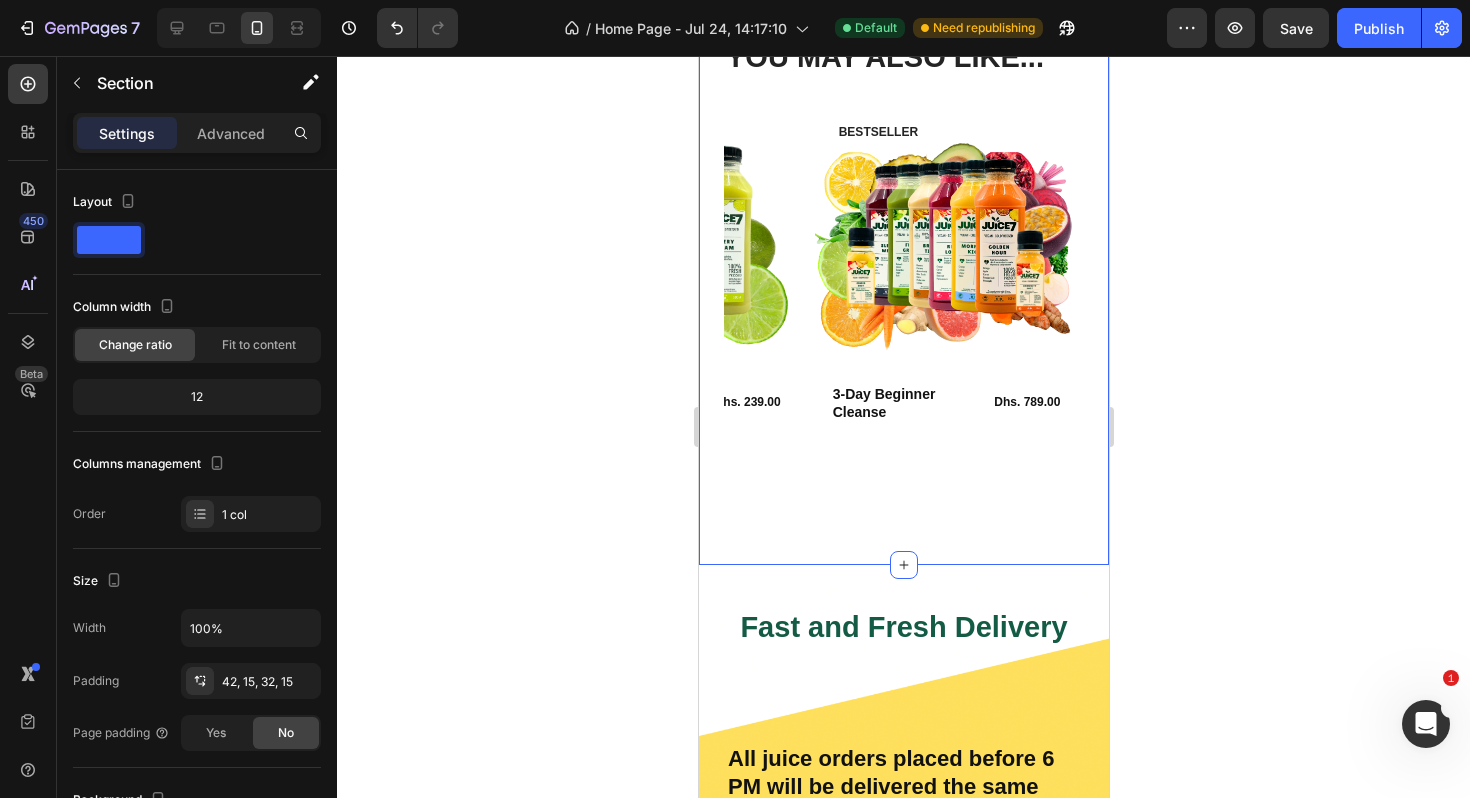 click on "Section 4" at bounding box center (754, -27) 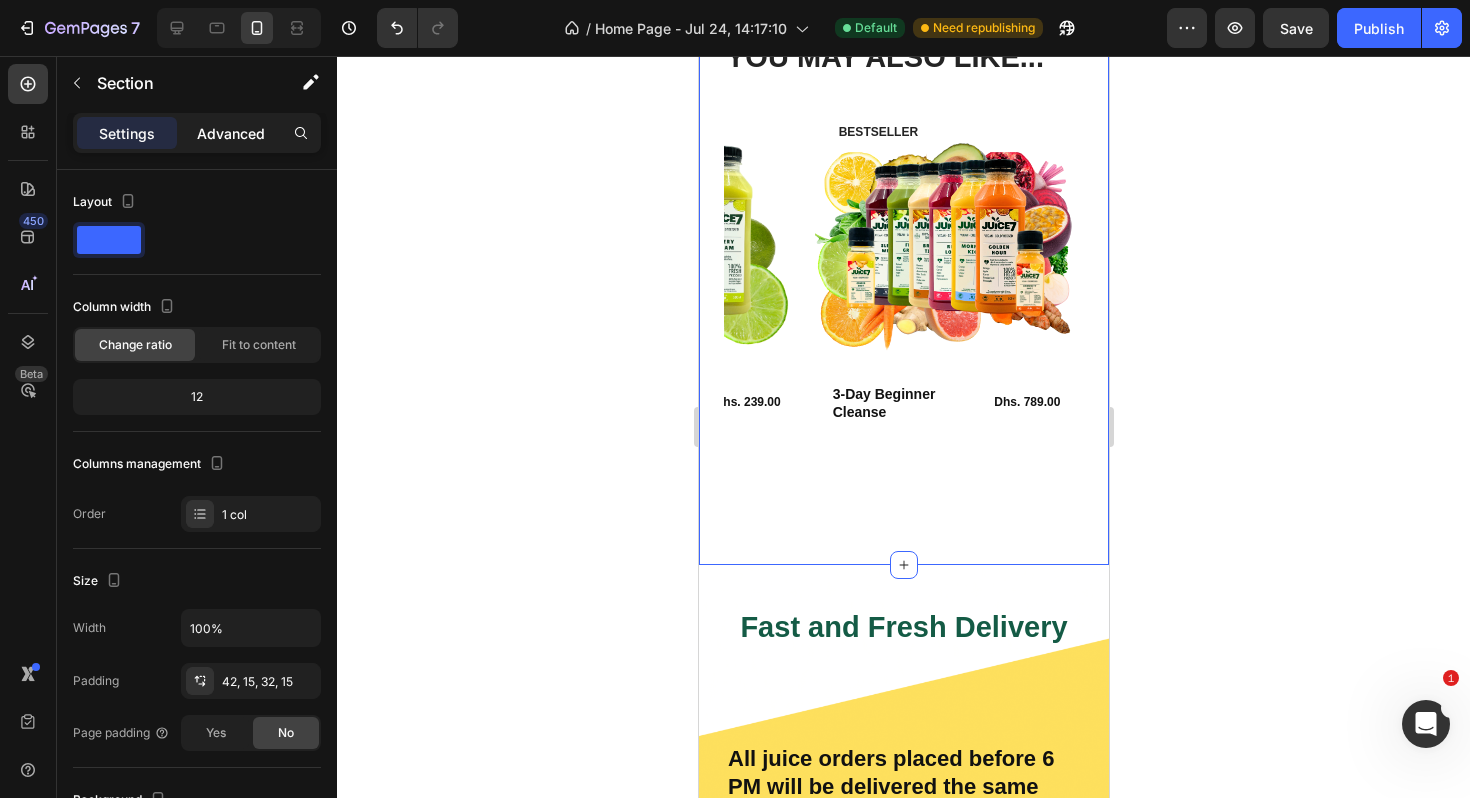 click on "Advanced" at bounding box center [231, 133] 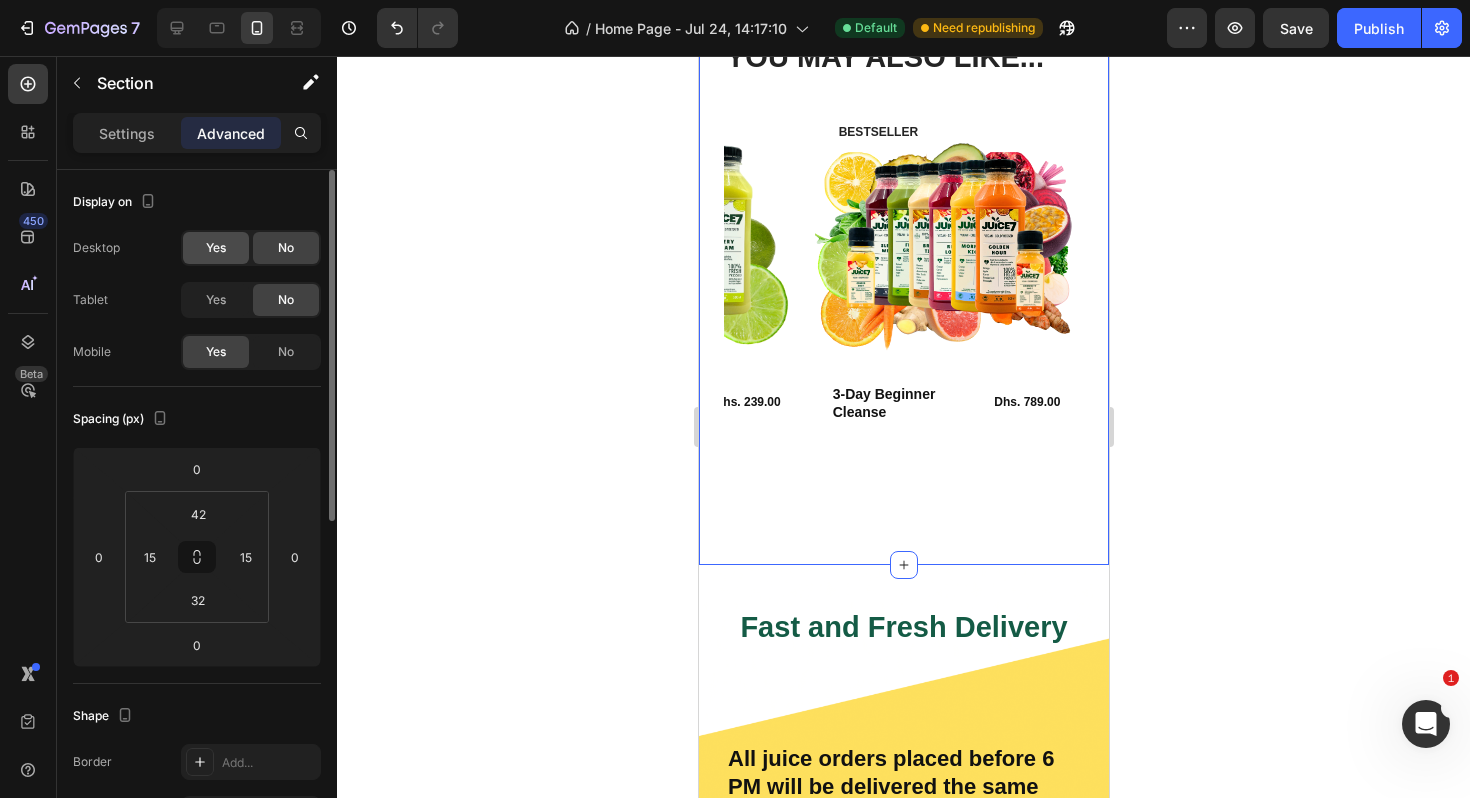 click on "Yes" 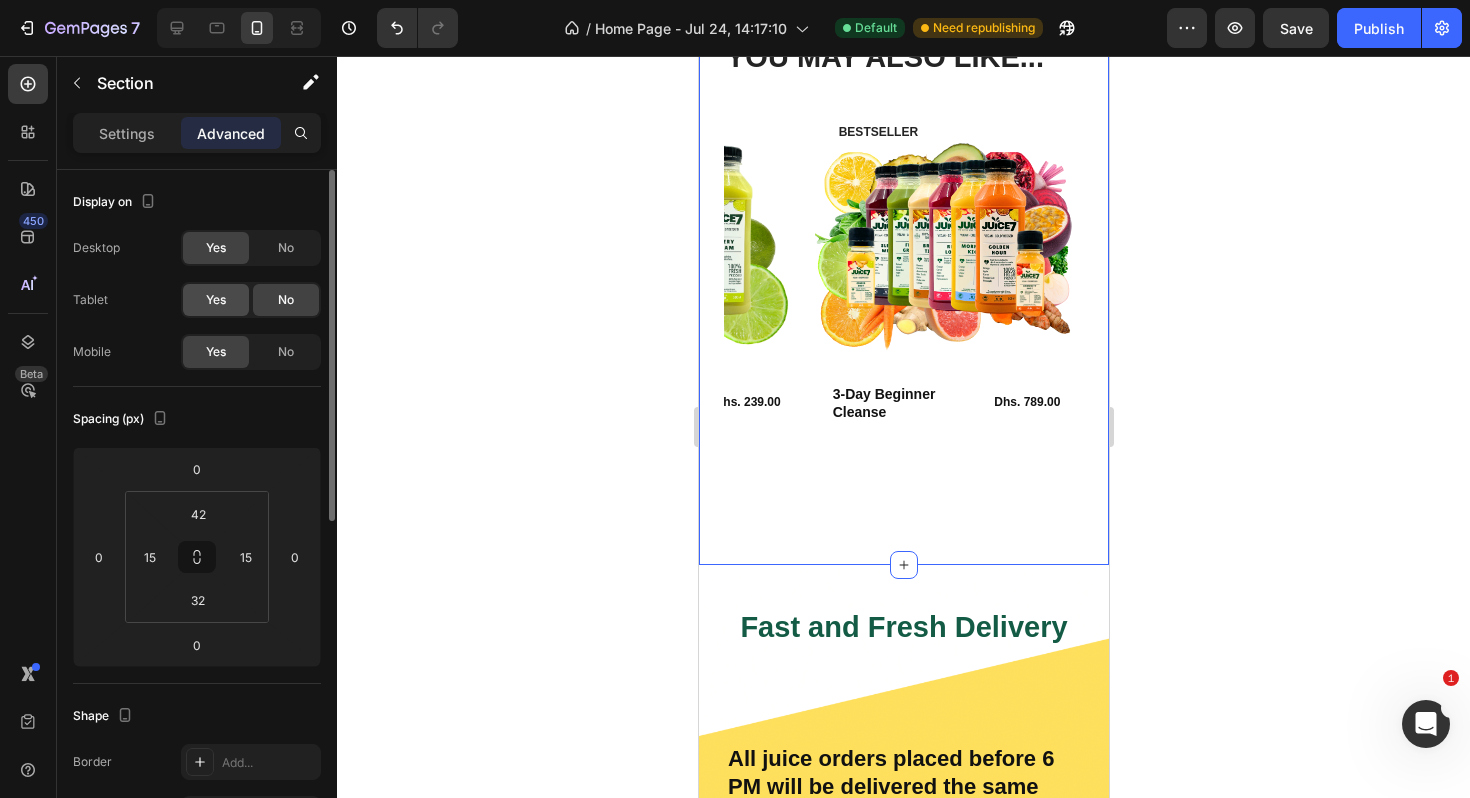 click on "Yes" 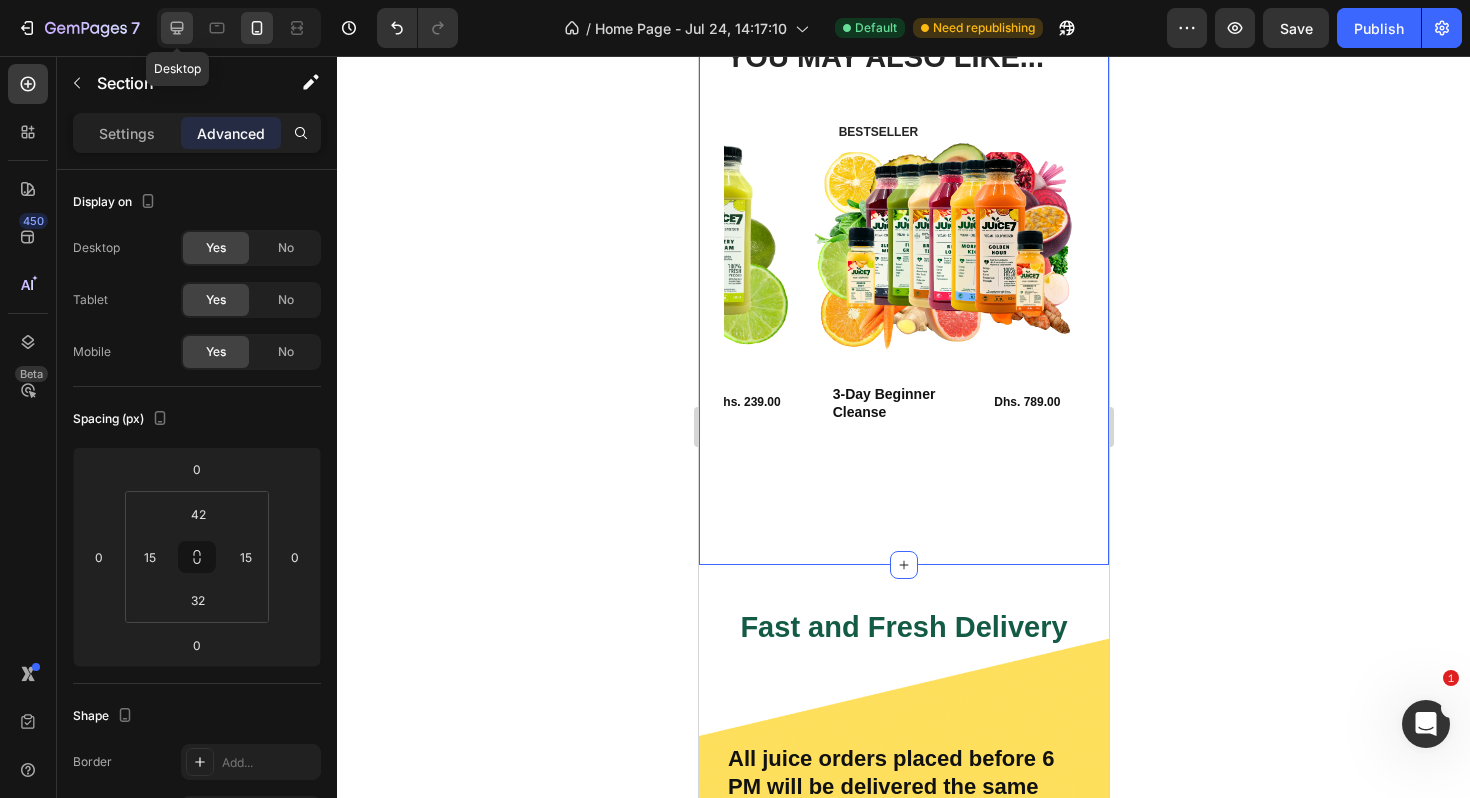 click 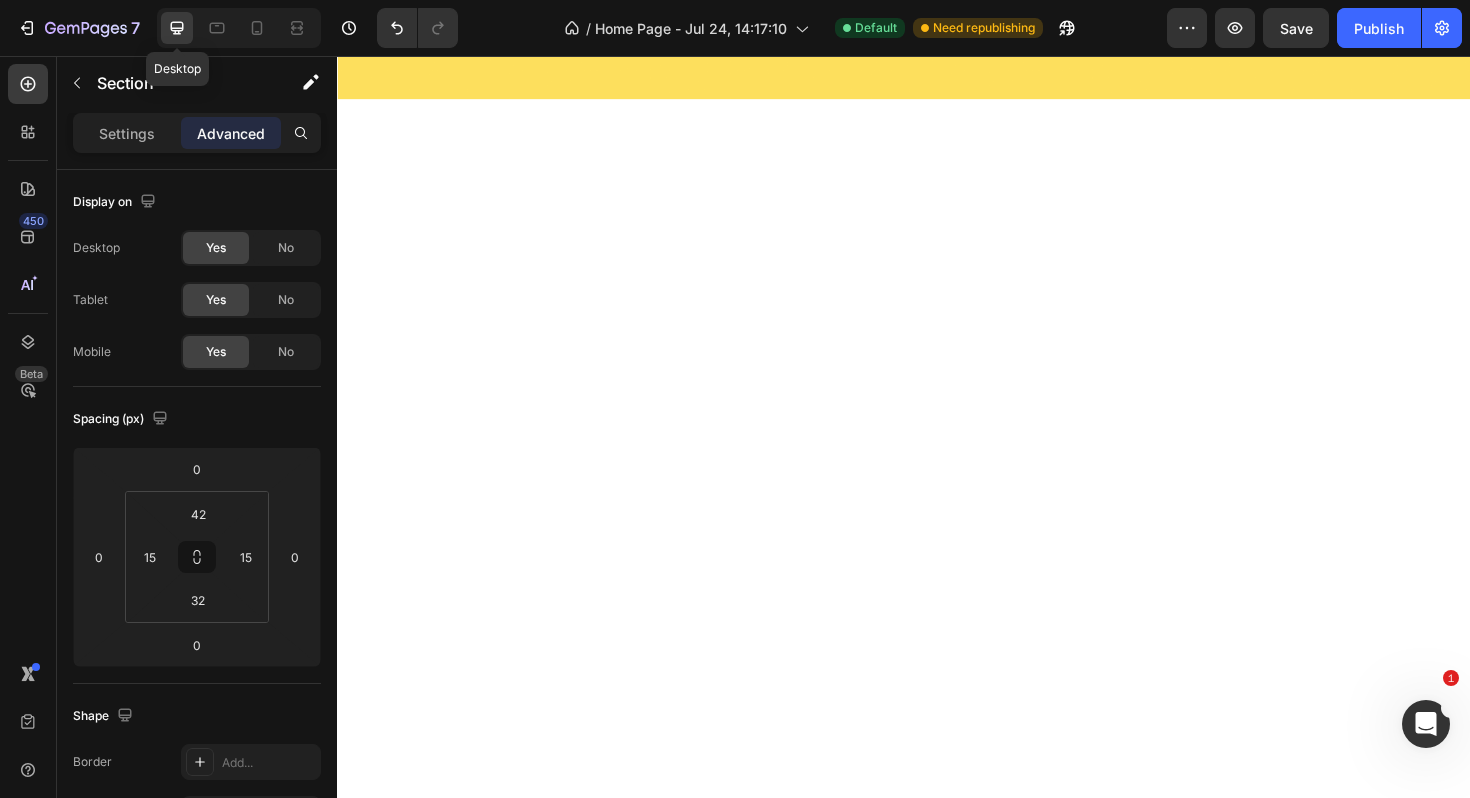 type on "24" 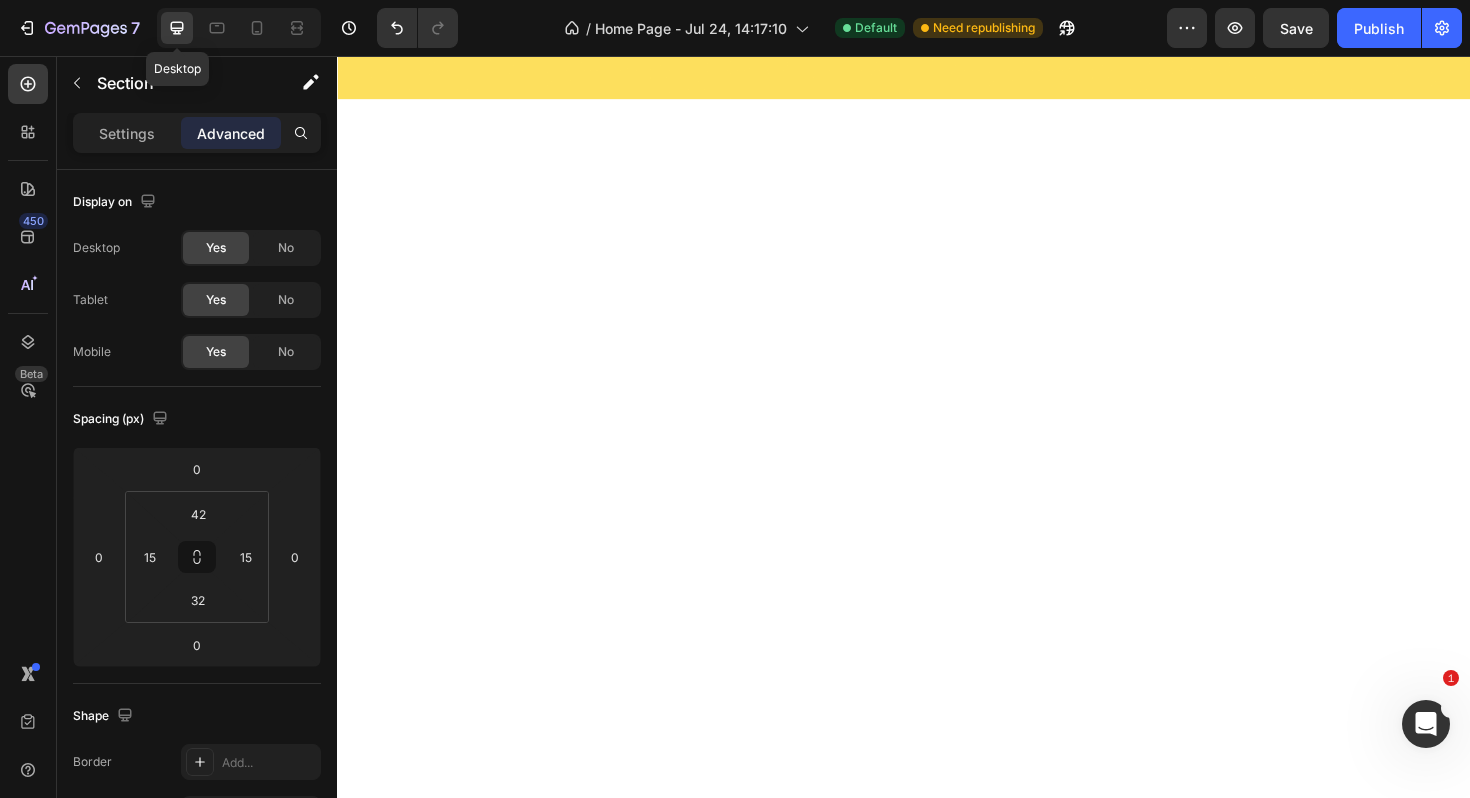 type on "60" 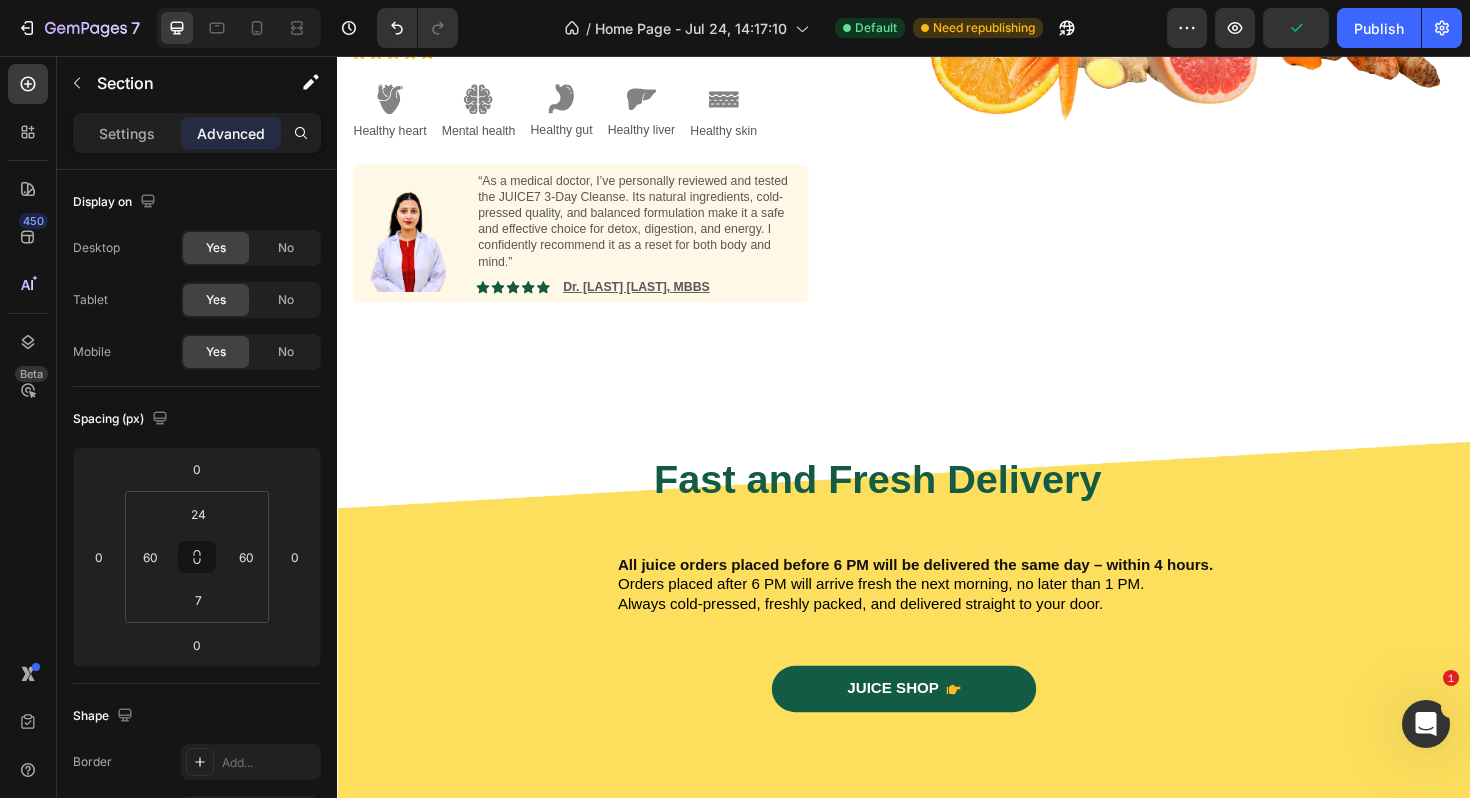 scroll, scrollTop: 1888, scrollLeft: 0, axis: vertical 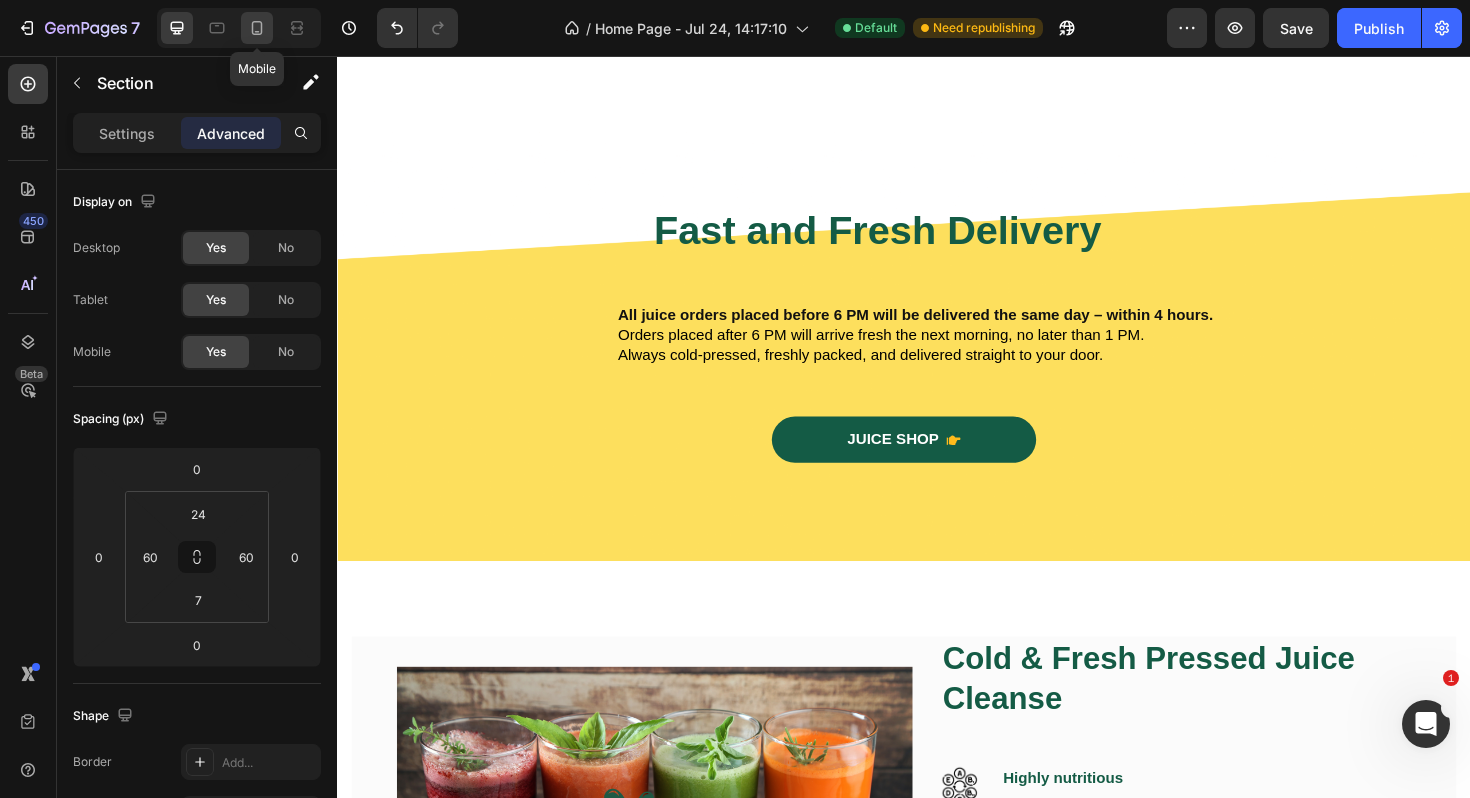click 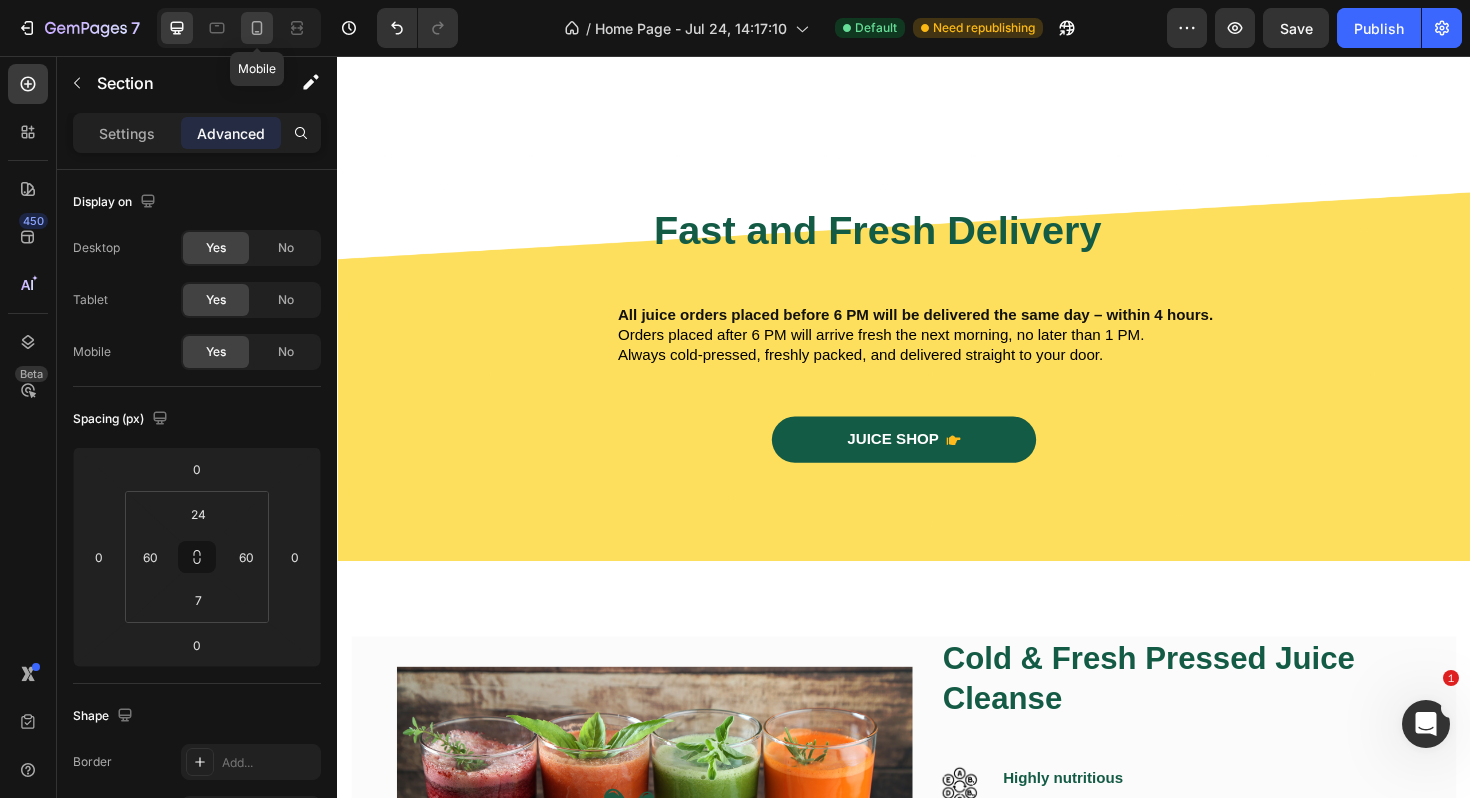 type on "42" 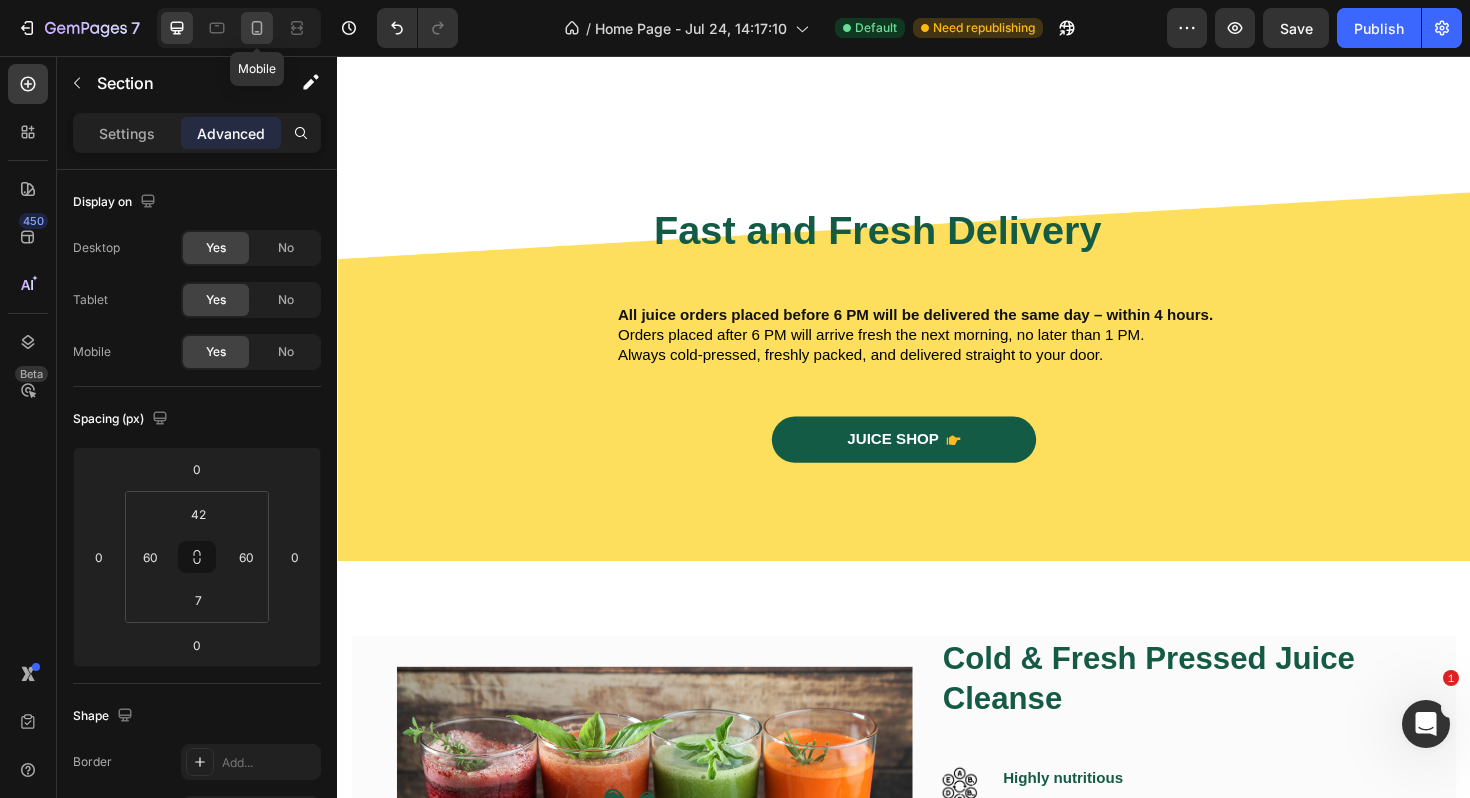 type on "15" 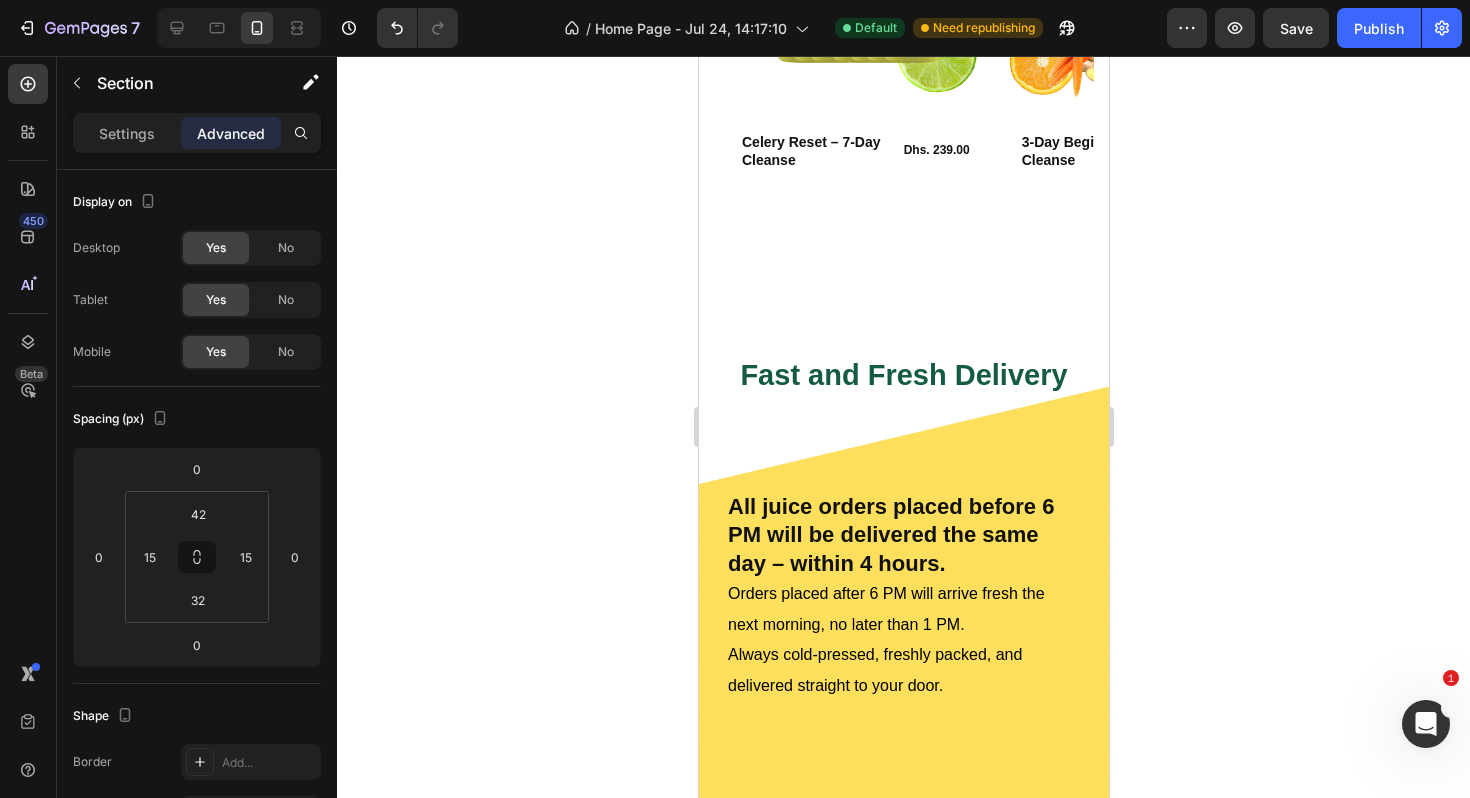 scroll, scrollTop: 1876, scrollLeft: 0, axis: vertical 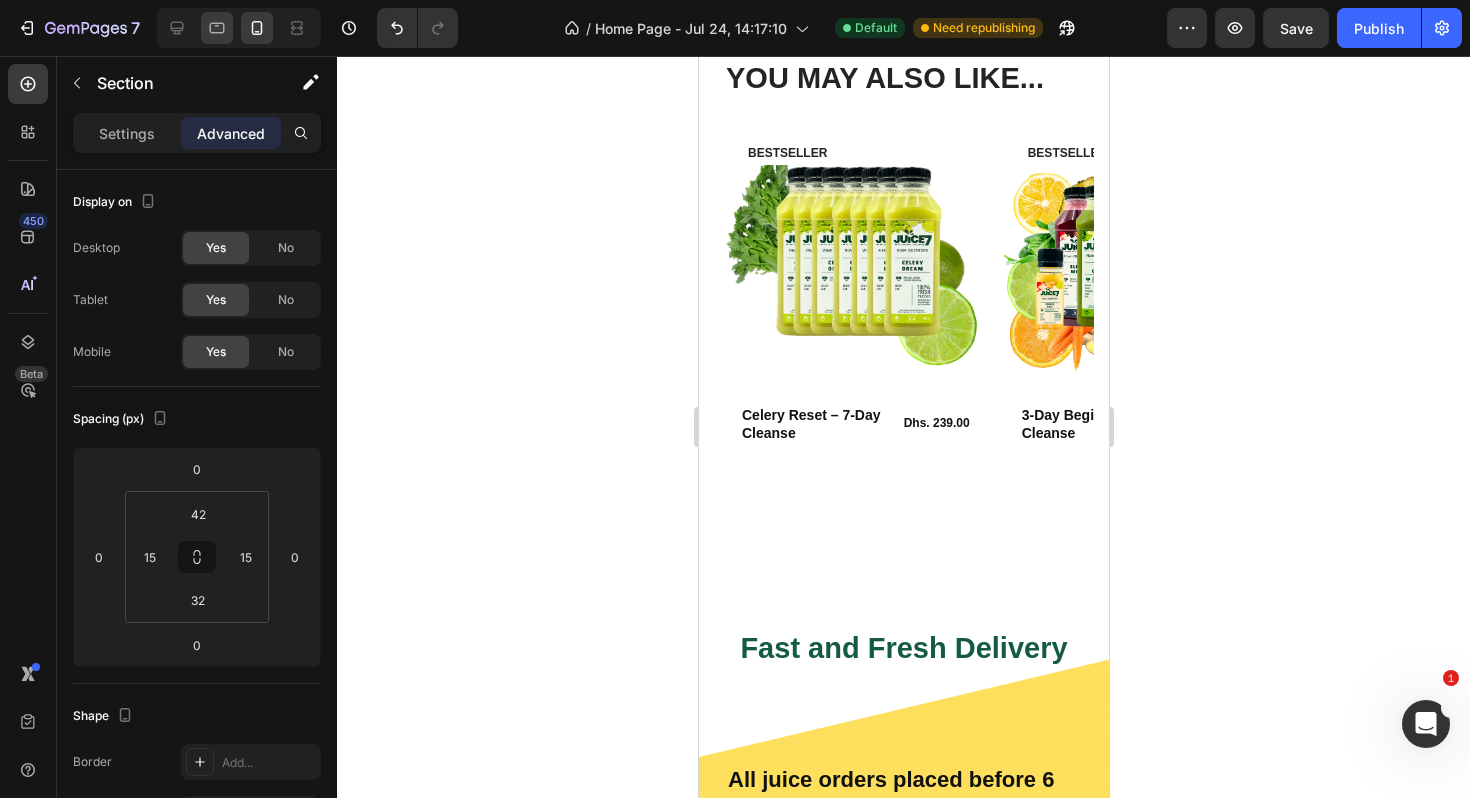 click 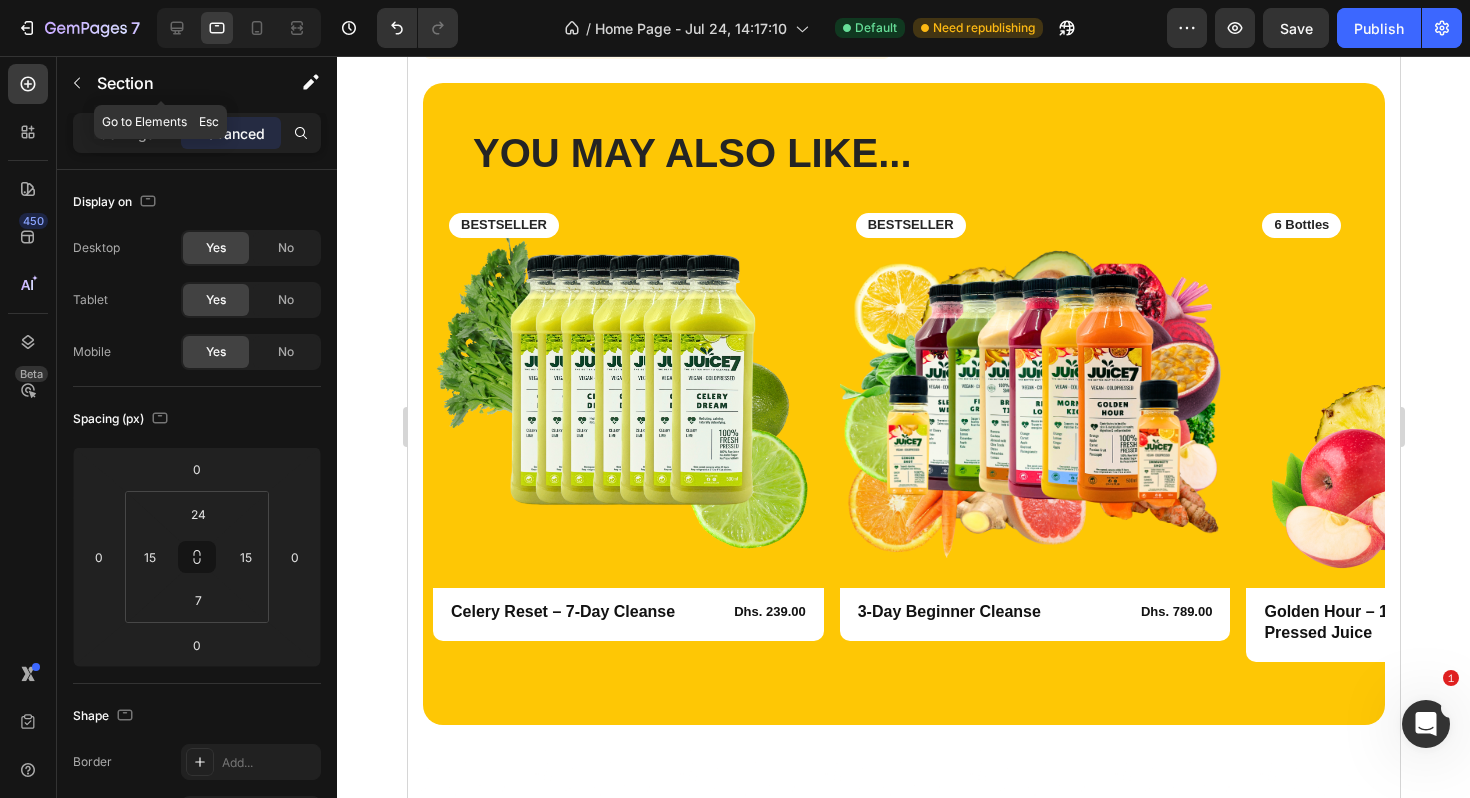 scroll, scrollTop: 1586, scrollLeft: 0, axis: vertical 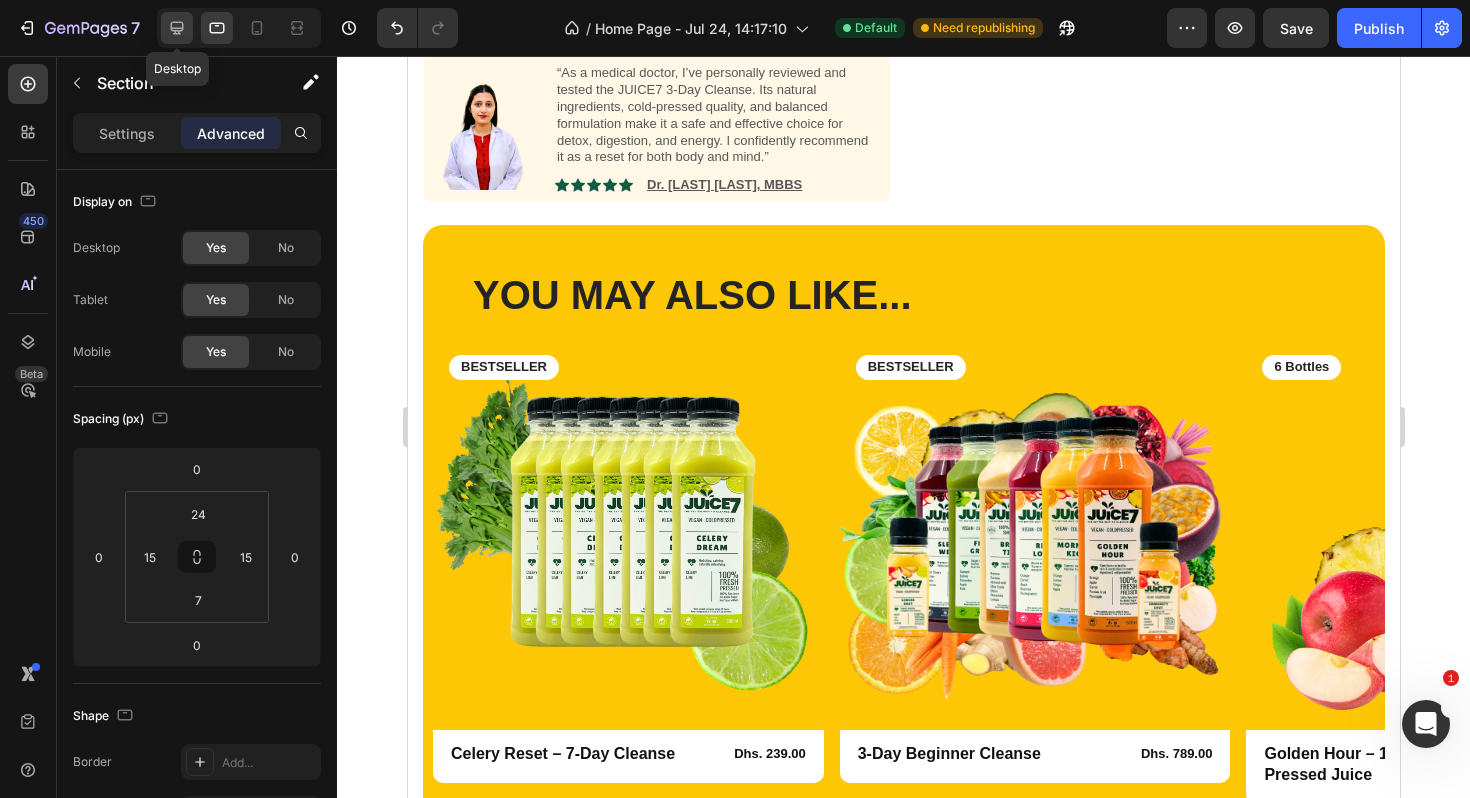 click 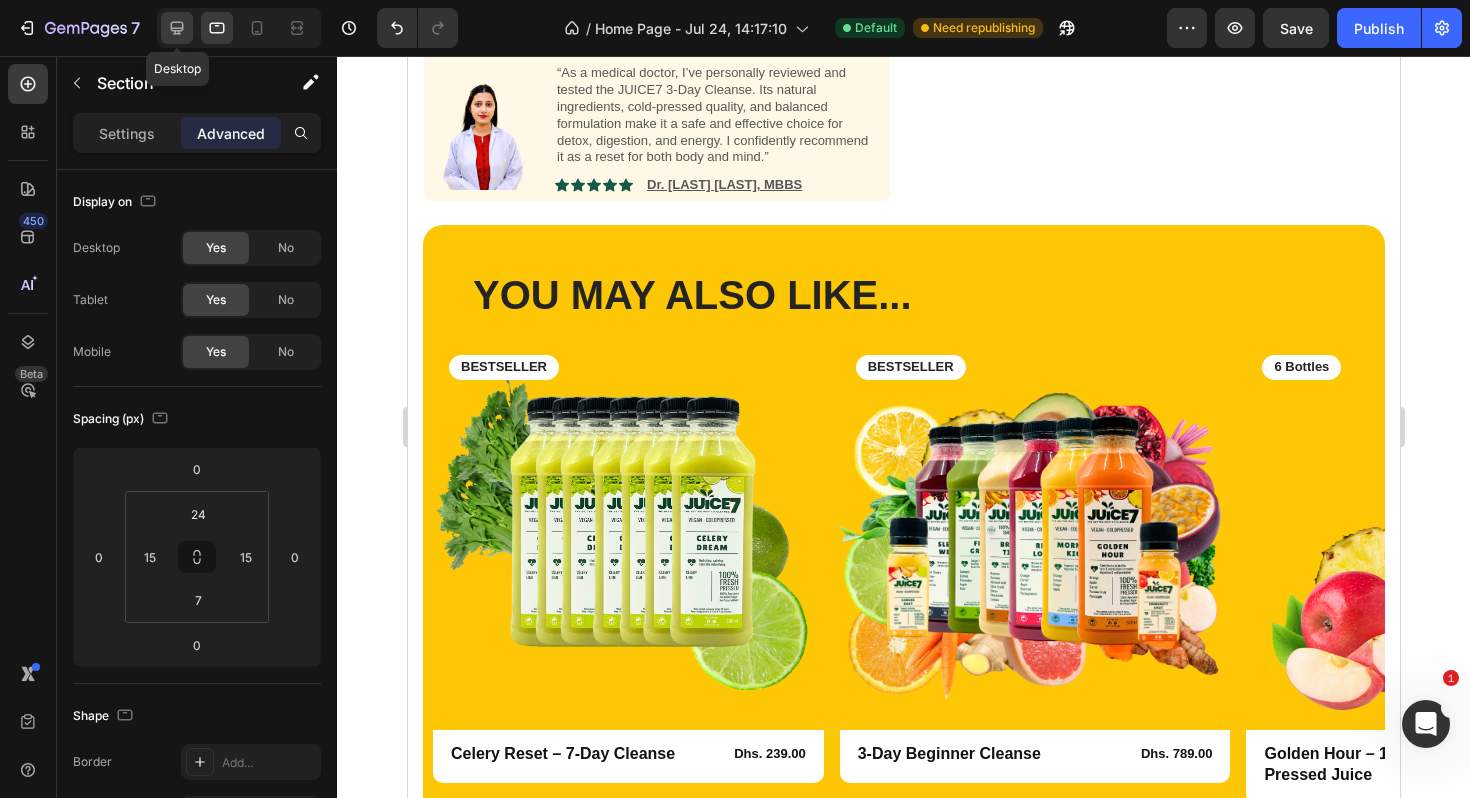 type on "60" 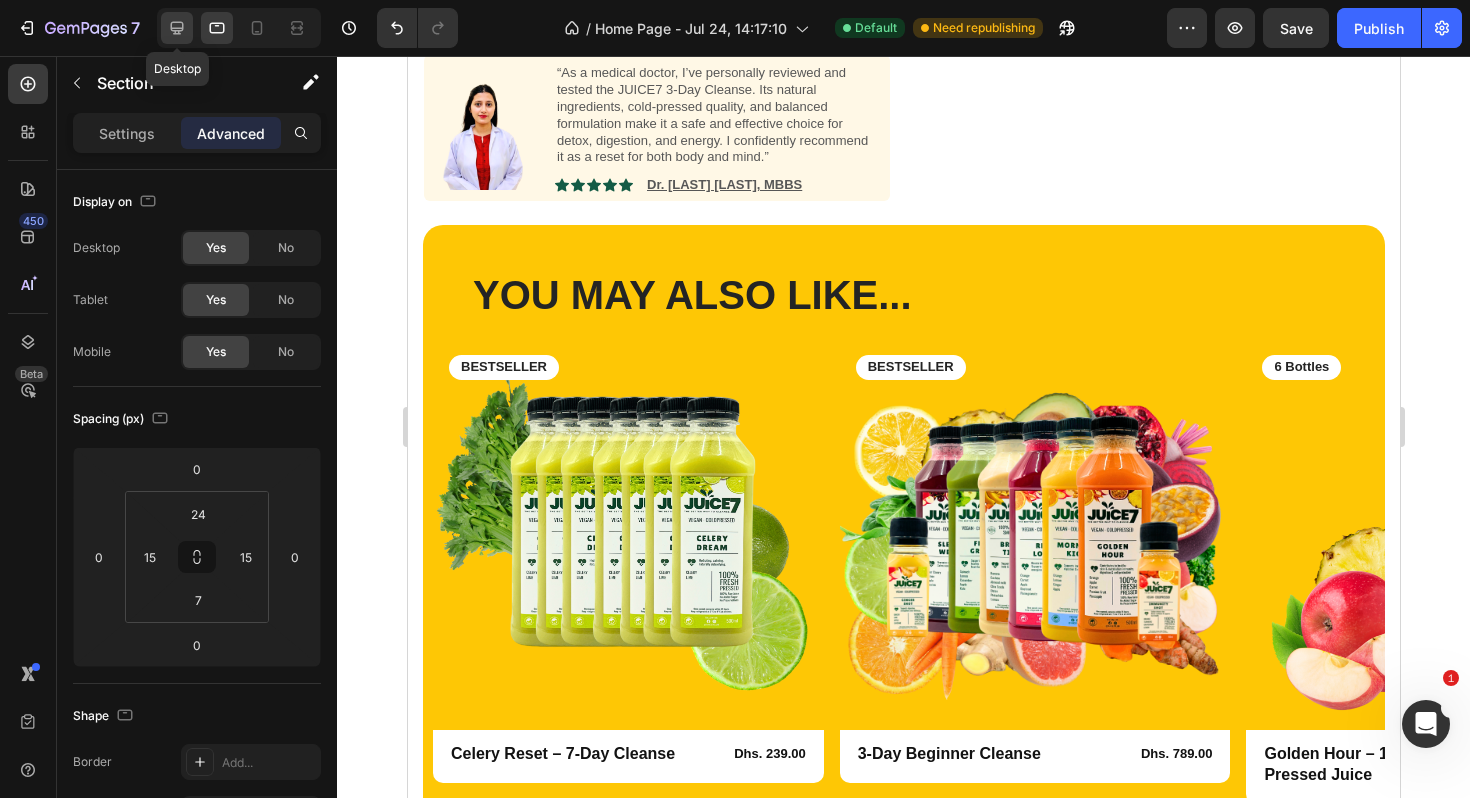 type on "60" 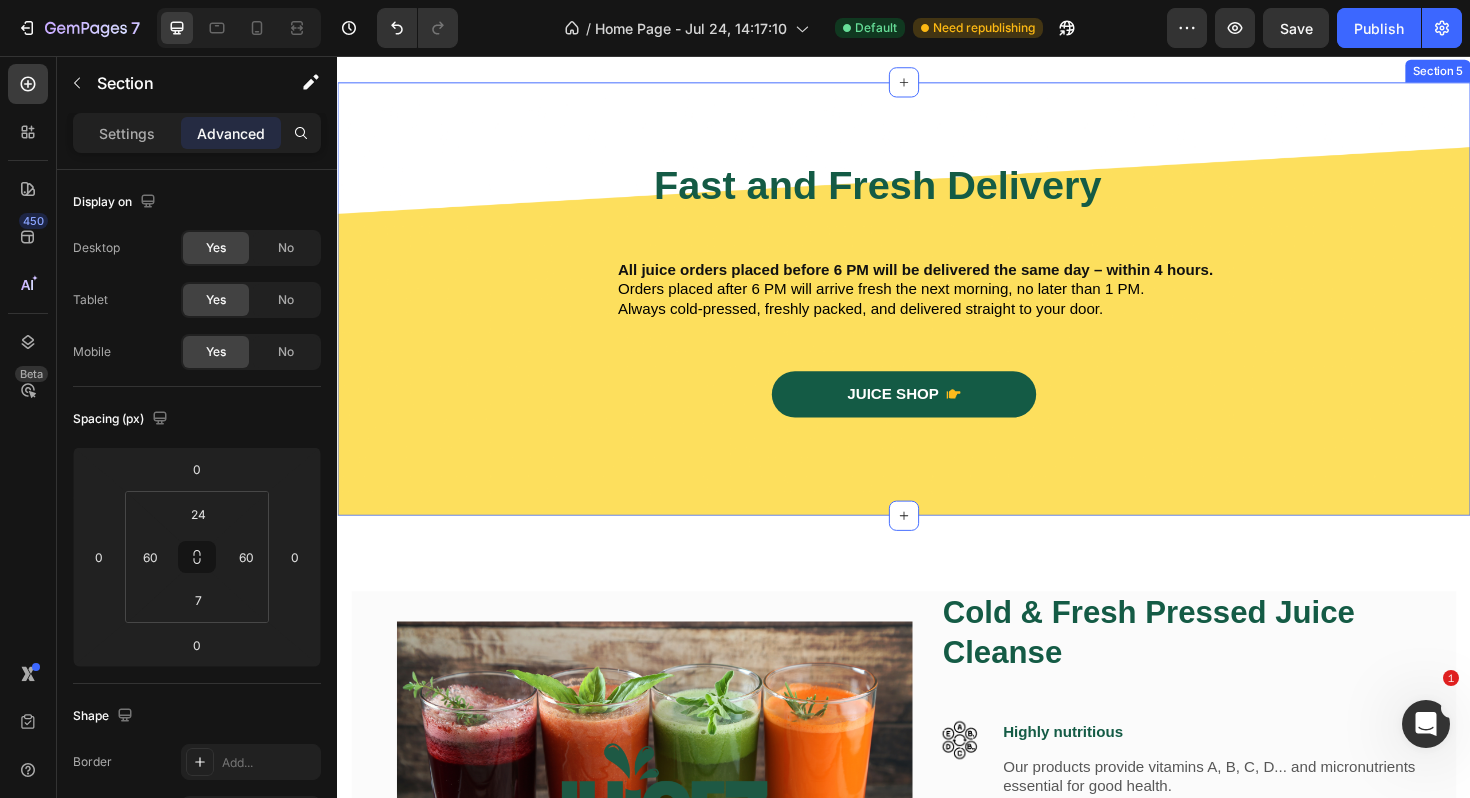 scroll, scrollTop: 1930, scrollLeft: 0, axis: vertical 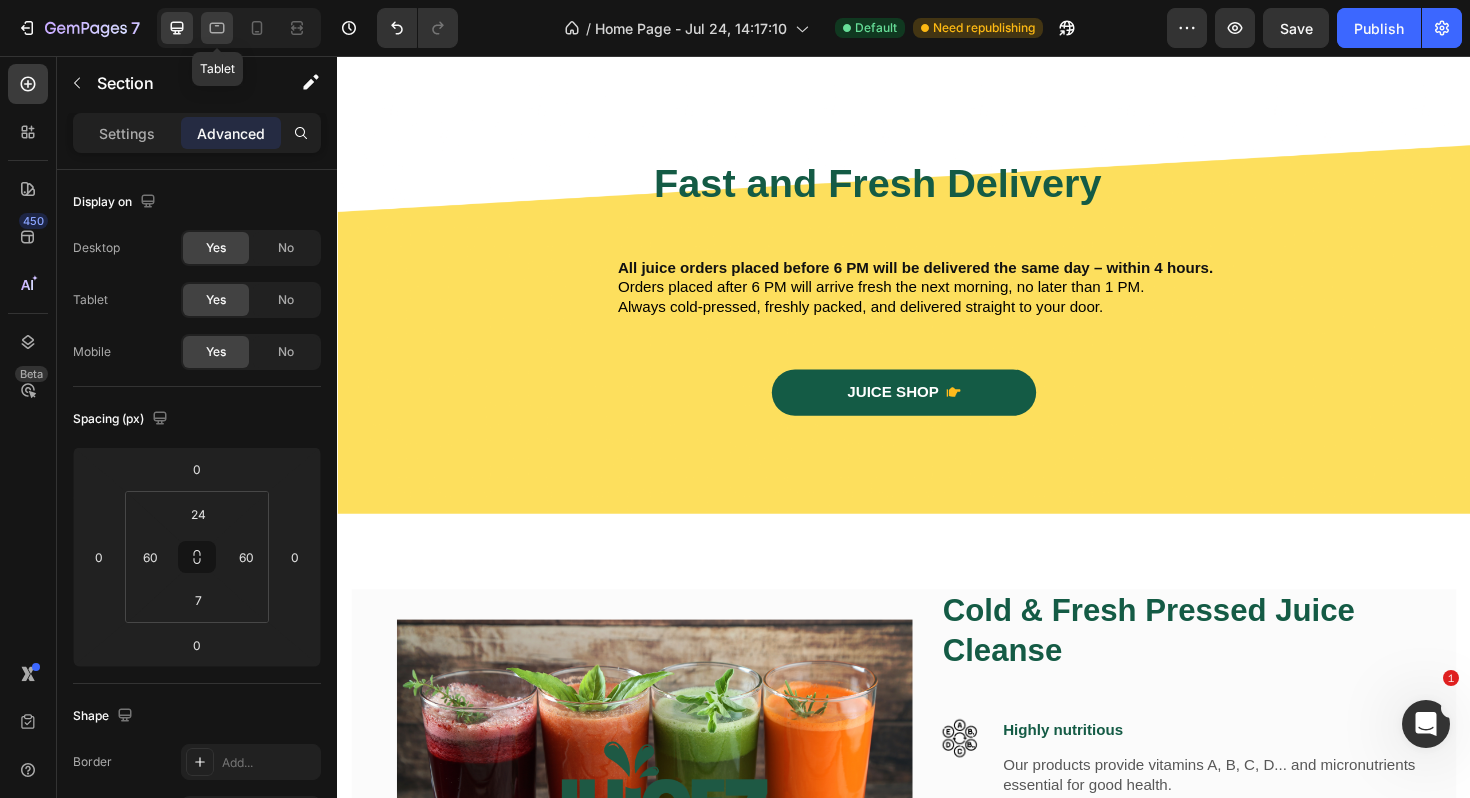 click 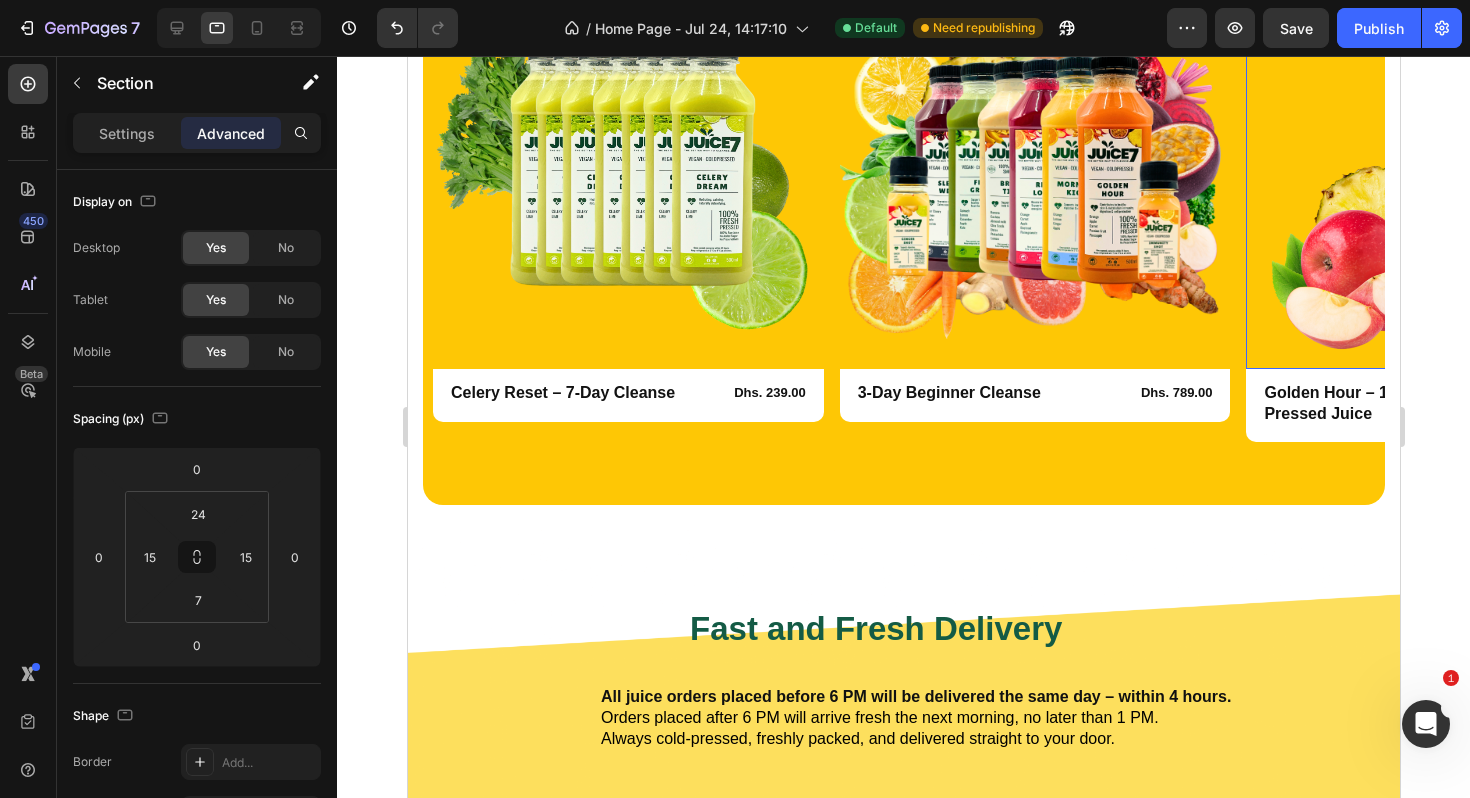 click at bounding box center [1440, 173] 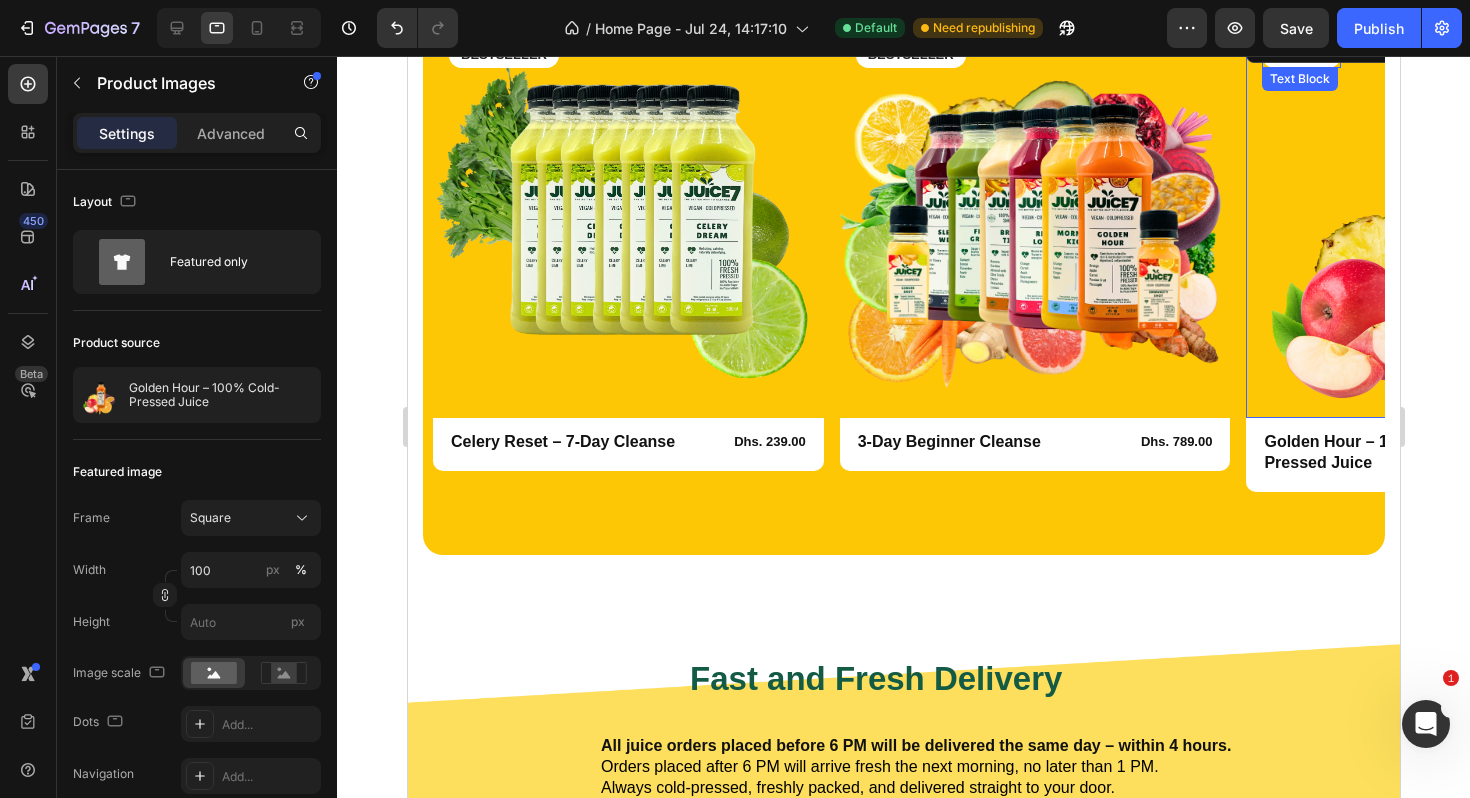 scroll, scrollTop: 1699, scrollLeft: 0, axis: vertical 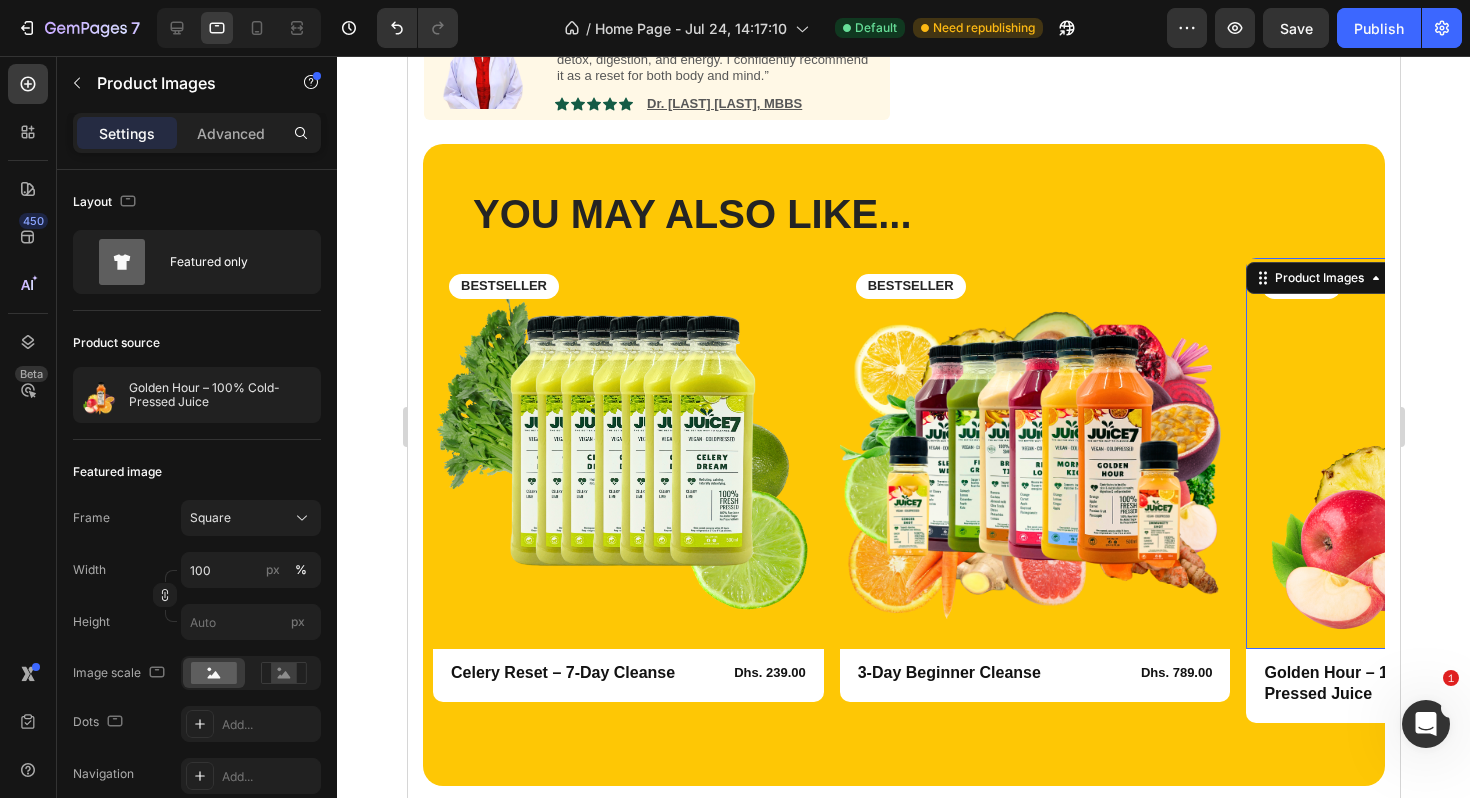 click on "Product Images" at bounding box center (1347, 278) 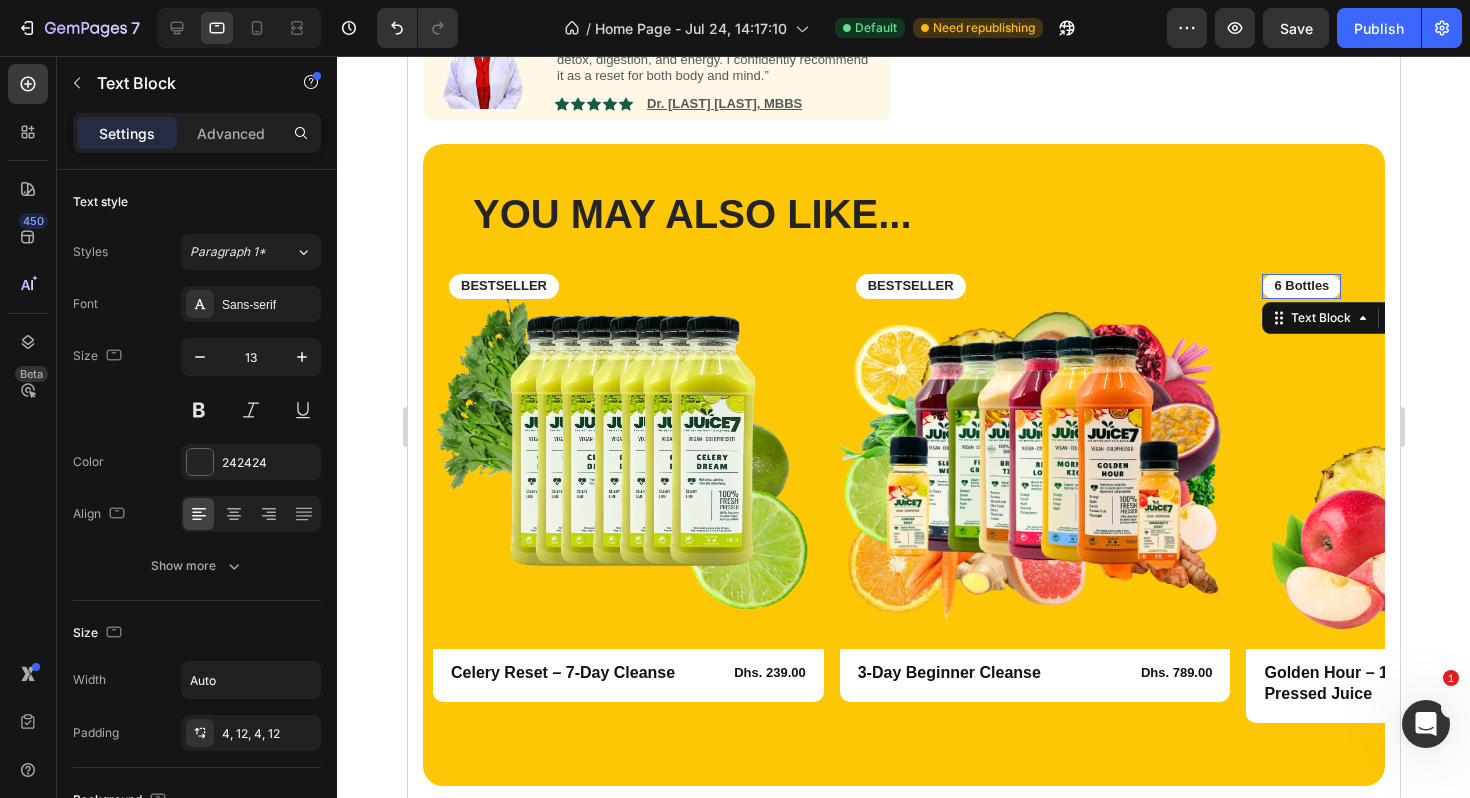 click on "6 Bottles" at bounding box center (1300, 286) 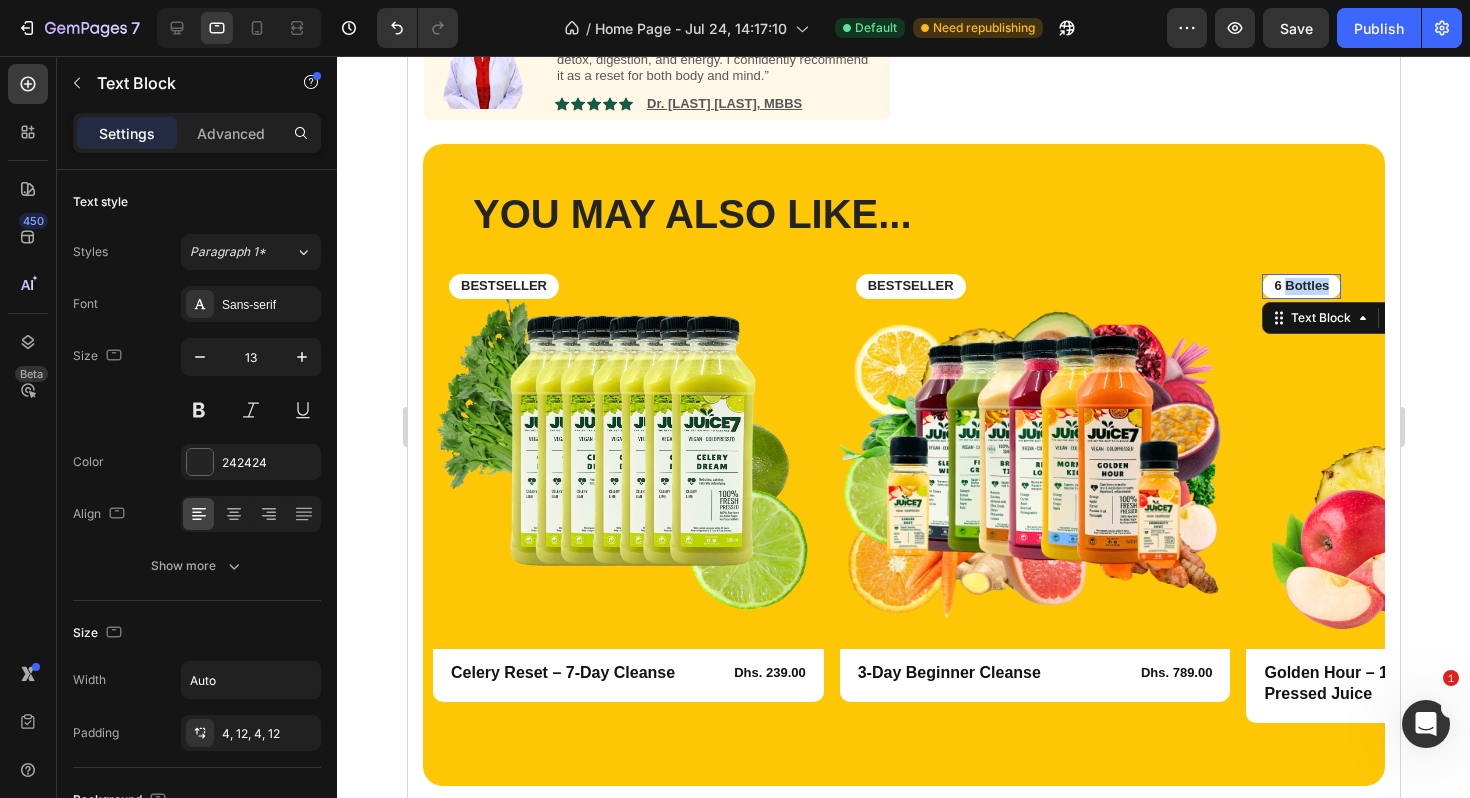 click on "6 Bottles" at bounding box center [1300, 286] 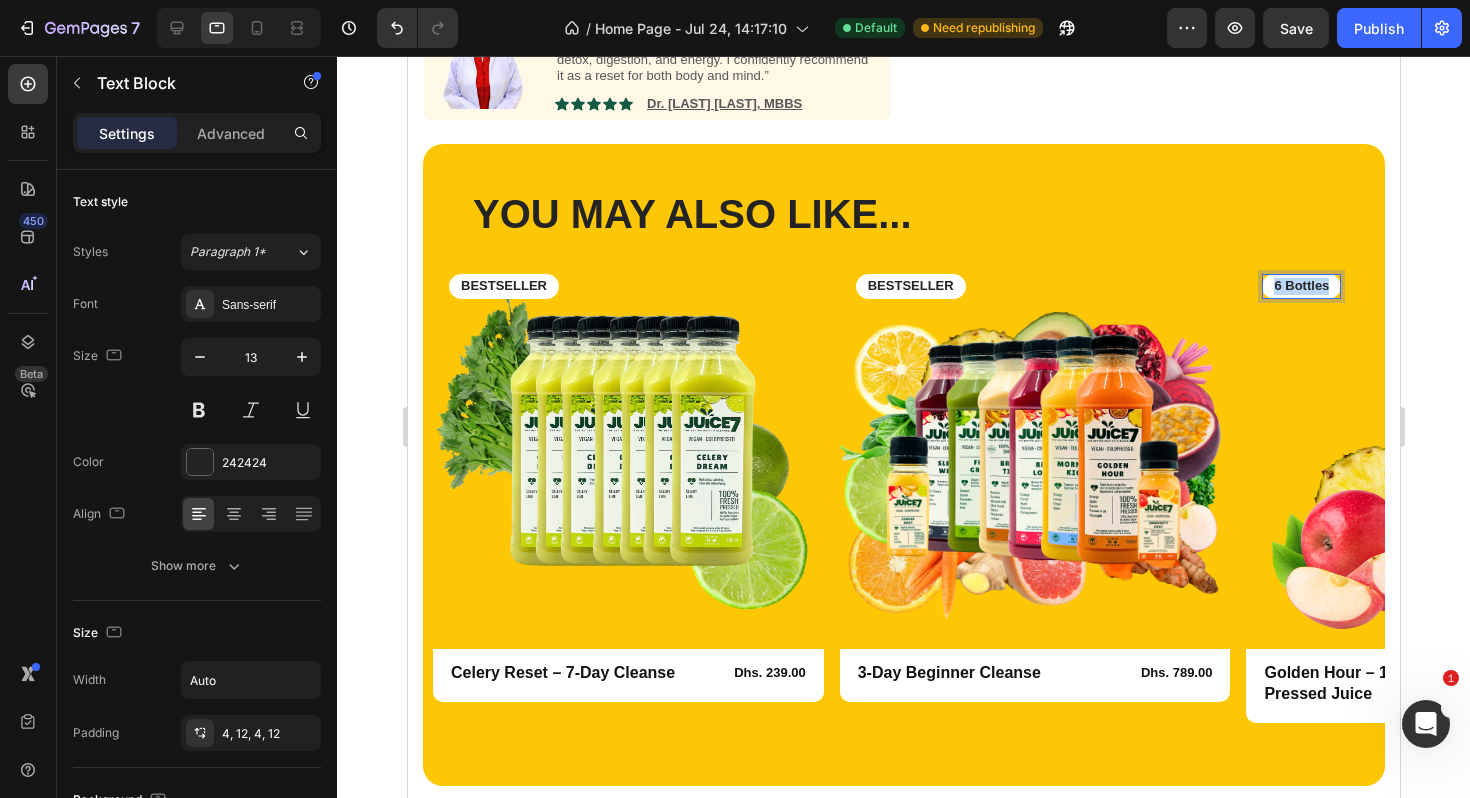 click on "6 Bottles" at bounding box center [1300, 286] 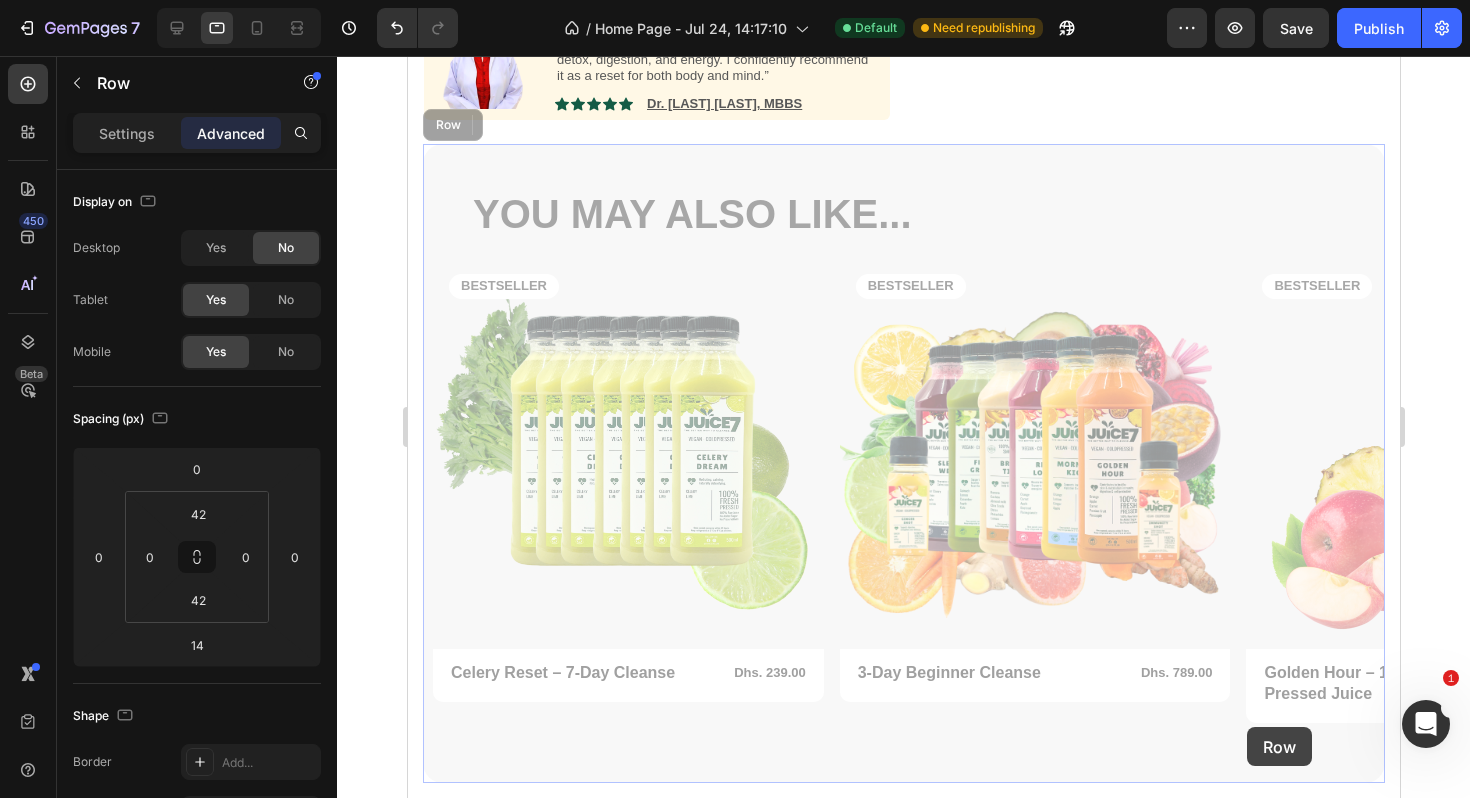 drag, startPoint x: 1347, startPoint y: 734, endPoint x: 1246, endPoint y: 727, distance: 101.24229 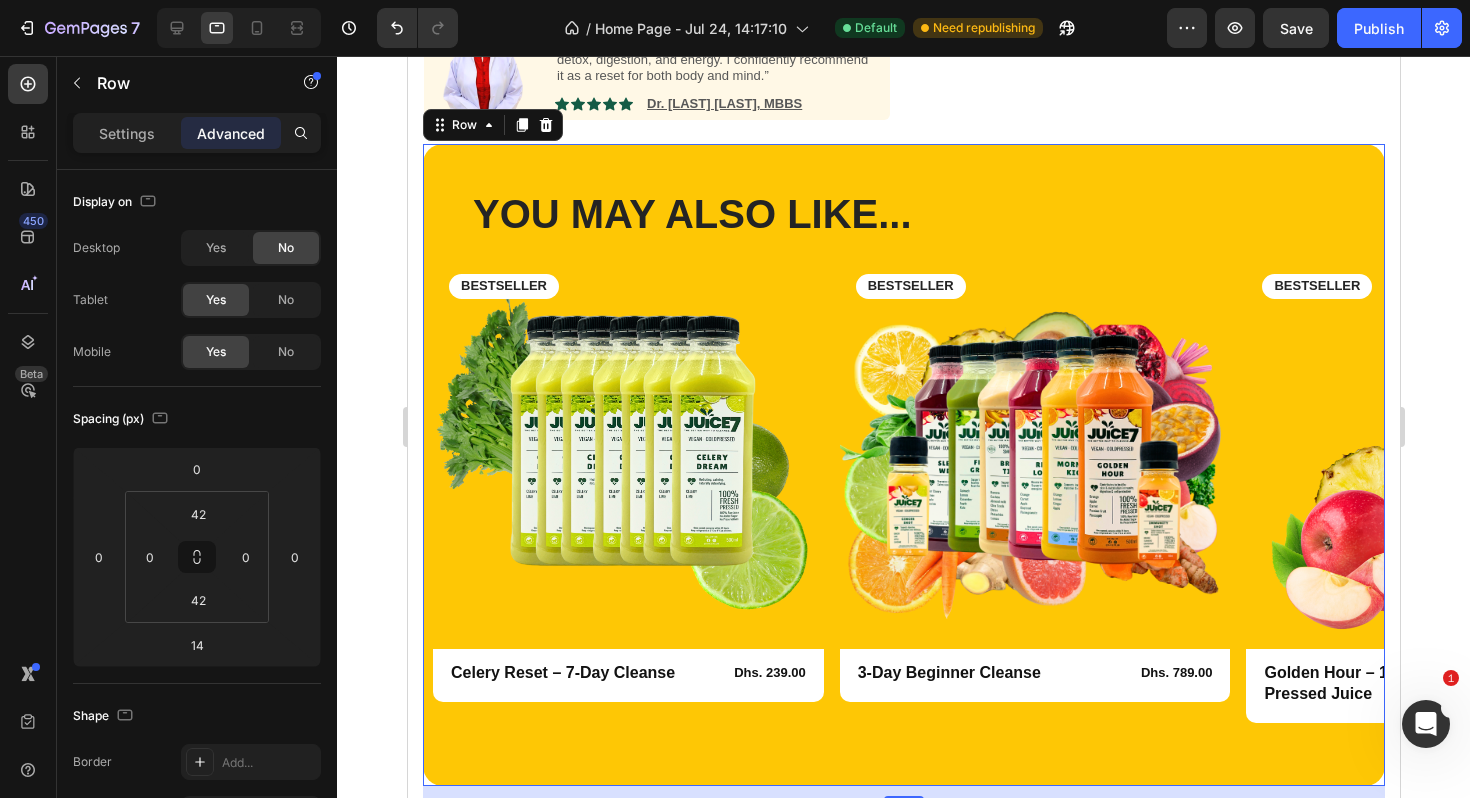 click on "YOU MAY ALSO LIKE... Heading Row Product Images BESTSELLER Text Block Row Celery Reset – 7-Day Cleanse Product Title Dhs. 239.00 Product Price Product Price Row Row Product Product Images BESTSELLER Text Block Row 3-Day Beginner Cleanse Product Title Dhs. 789.00 Product Price Product Price Row Row Product Product Images BESTSELLER Text Block Row Golden Hour – 100% Cold-Pressed Juice Product Title Dhs. 42.00 Product Price Product Price Row Row Product Product Images 6 Bottles Text Block Row Immunity Shot – 100% Cold-Pressed Juice Product Title Dhs. 21.00 Product Price Product Price Row Row Product Product Images 6 Bottles Text Block Row Immunity Shot – 100% Cold-Pressed Juice Product Title Dhs. 21.00 Product Price Product Price Row consectetur elit Text Block Row Product Carousel Row   14" at bounding box center [903, 464] 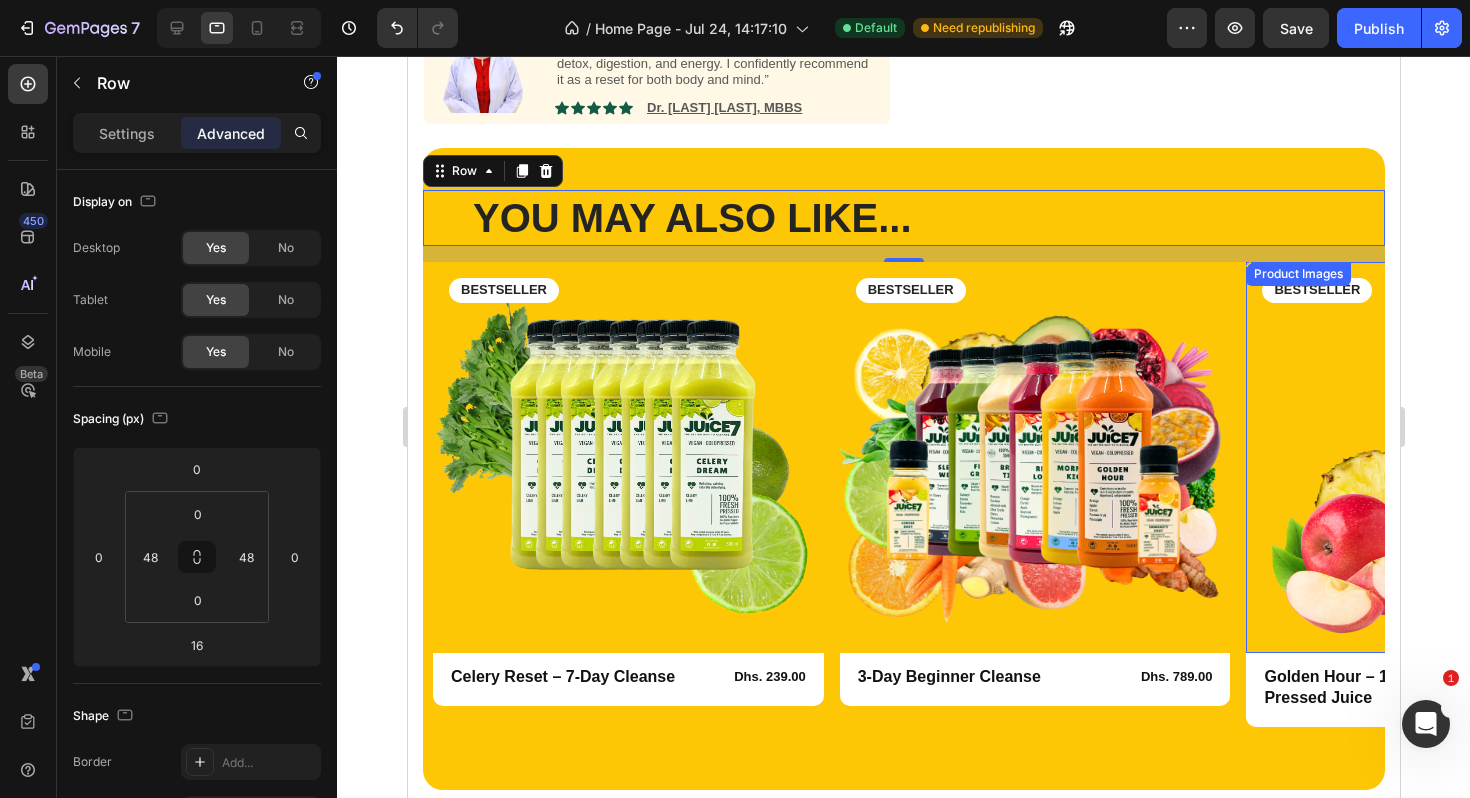 scroll, scrollTop: 1696, scrollLeft: 0, axis: vertical 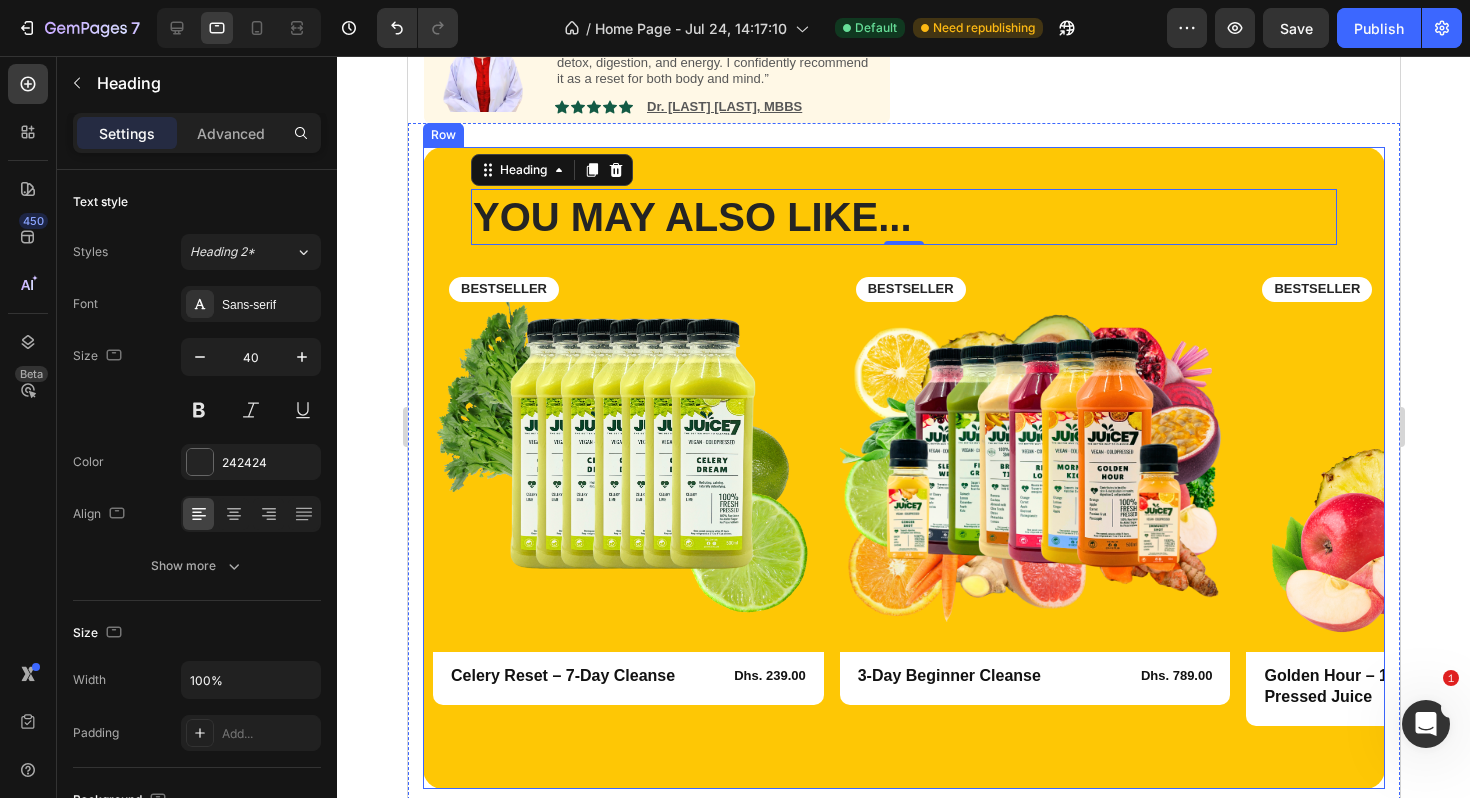 click on "YOU MAY ALSO LIKE... Heading   0 Row Product Images BESTSELLER Text Block Row Celery Reset – 7-Day Cleanse Product Title Dhs. 239.00 Product Price Product Price Row Row Product Product Images BESTSELLER Text Block Row 3-Day Beginner Cleanse Product Title Dhs. 789.00 Product Price Product Price Row Row Product Product Images BESTSELLER Text Block Row Golden Hour – 100% Cold-Pressed Juice Product Title Dhs. 42.00 Product Price Product Price Row Row Product Product Images 6 Bottles Text Block Row Immunity Shot – 100% Cold-Pressed Juice Product Title Dhs. 21.00 Product Price Product Price Row Row Product Product Images 6 Bottles Text Block Row Immunity Shot – 100% Cold-Pressed Juice Product Title Dhs. 21.00 Product Price Product Price Row consectetur elit Text Block Row Product Carousel" at bounding box center (903, 467) 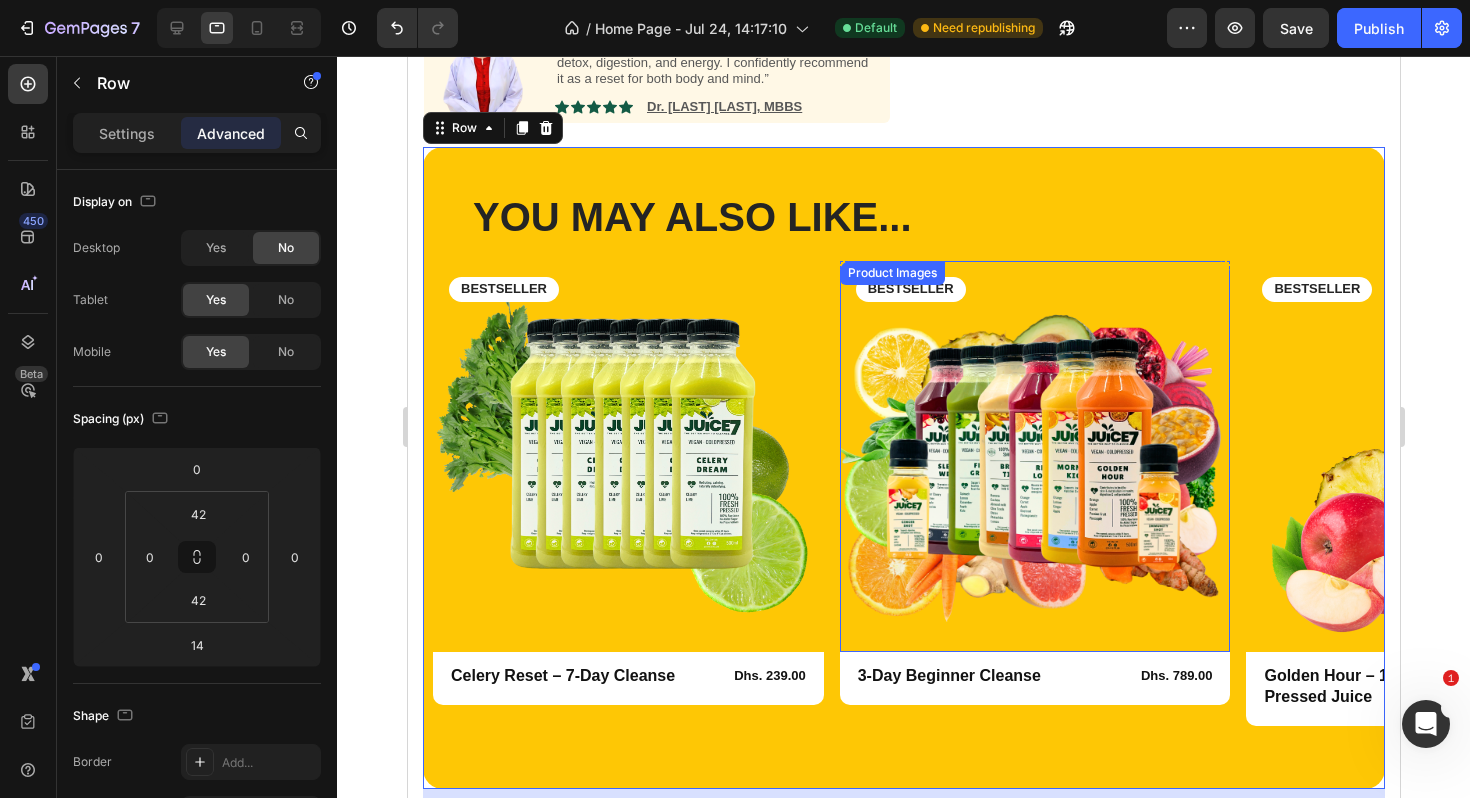 click at bounding box center [1034, 456] 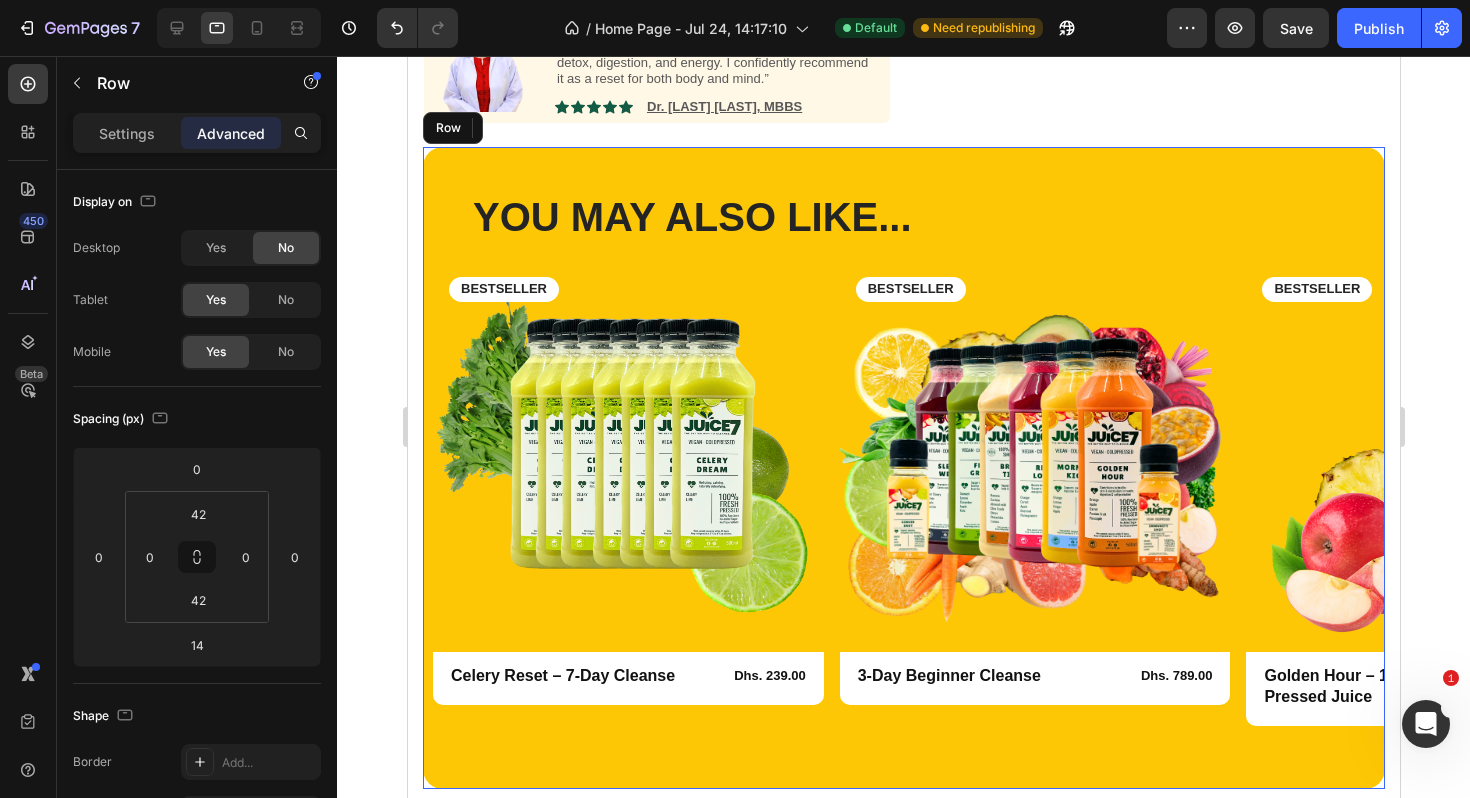 click on "YOU MAY ALSO LIKE... Heading Row Product Images BESTSELLER Text Block Row Celery Reset – 7-Day Cleanse Product Title Dhs. 239.00 Product Price Product Price Row Row Product Product Images   0 BESTSELLER Text Block Row 3-Day Beginner Cleanse Product Title Dhs. 789.00 Product Price Product Price Row Row Product Product Images BESTSELLER Text Block Row Golden Hour – 100% Cold-Pressed Juice Product Title Dhs. 42.00 Product Price Product Price Row Row Product Product Images 6 Bottles Text Block Row Immunity Shot – 100% Cold-Pressed Juice Product Title Dhs. 21.00 Product Price Product Price Row Row Product Product Images 6 Bottles Text Block Row Immunity Shot – 100% Cold-Pressed Juice Product Title Dhs. 21.00 Product Price Product Price Row consectetur elit Text Block Row Product Carousel" at bounding box center [903, 467] 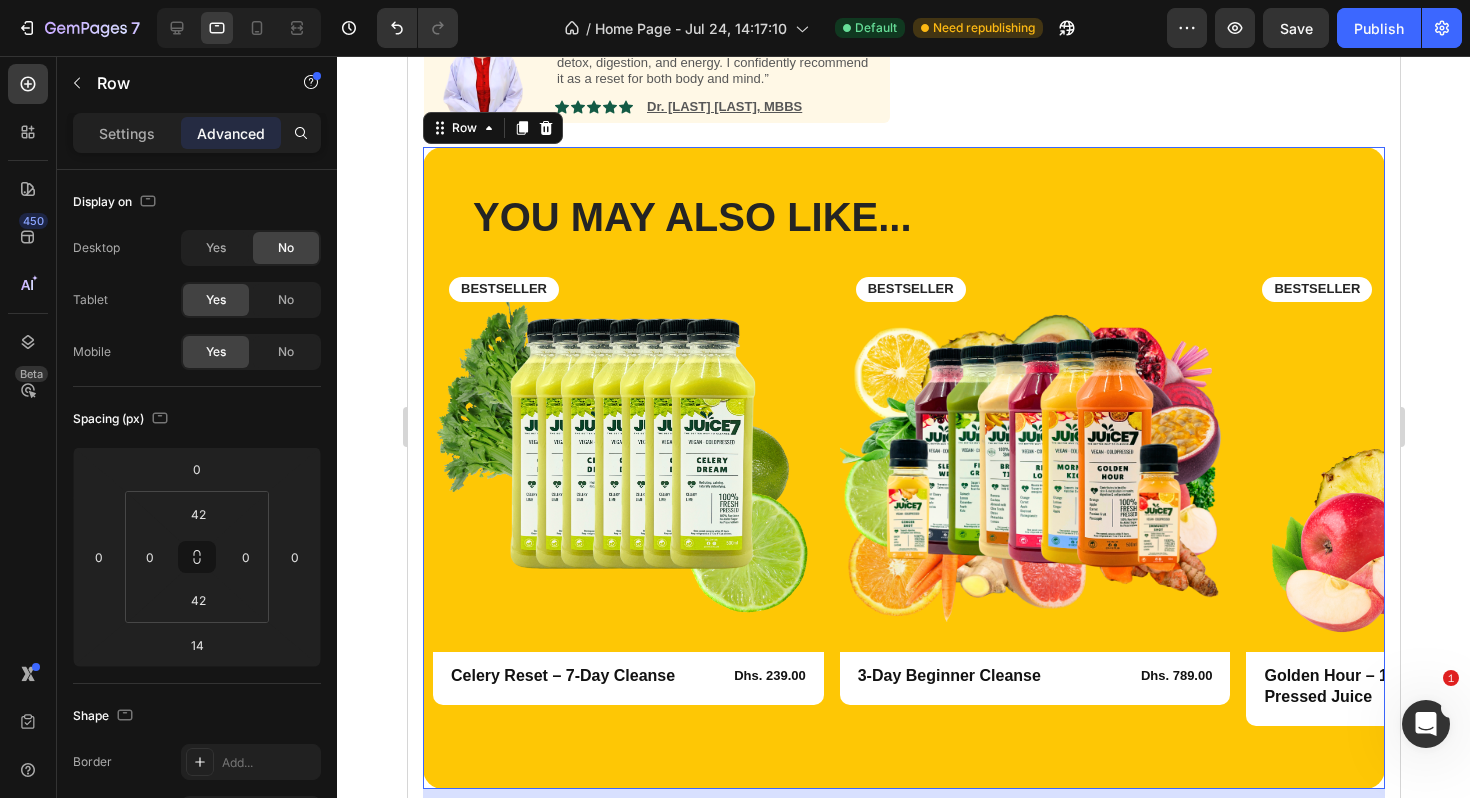 click on "YOU MAY ALSO LIKE... Heading Row Product Images BESTSELLER Text Block Row Celery Reset – 7-Day Cleanse Product Title Dhs. 239.00 Product Price Product Price Row Row Product Product Images BESTSELLER Text Block Row 3-Day Beginner Cleanse Product Title Dhs. 789.00 Product Price Product Price Row Row Product Product Images BESTSELLER Text Block Row Golden Hour – 100% Cold-Pressed Juice Product Title Dhs. 42.00 Product Price Product Price Row Row Product Product Images 6 Bottles Text Block Row Immunity Shot – 100% Cold-Pressed Juice Product Title Dhs. 21.00 Product Price Product Price Row Row Product Product Images 6 Bottles Text Block Row Immunity Shot – 100% Cold-Pressed Juice Product Title Dhs. 21.00 Product Price Product Price Row consectetur elit Text Block Row Product Carousel Row   14" at bounding box center (903, 467) 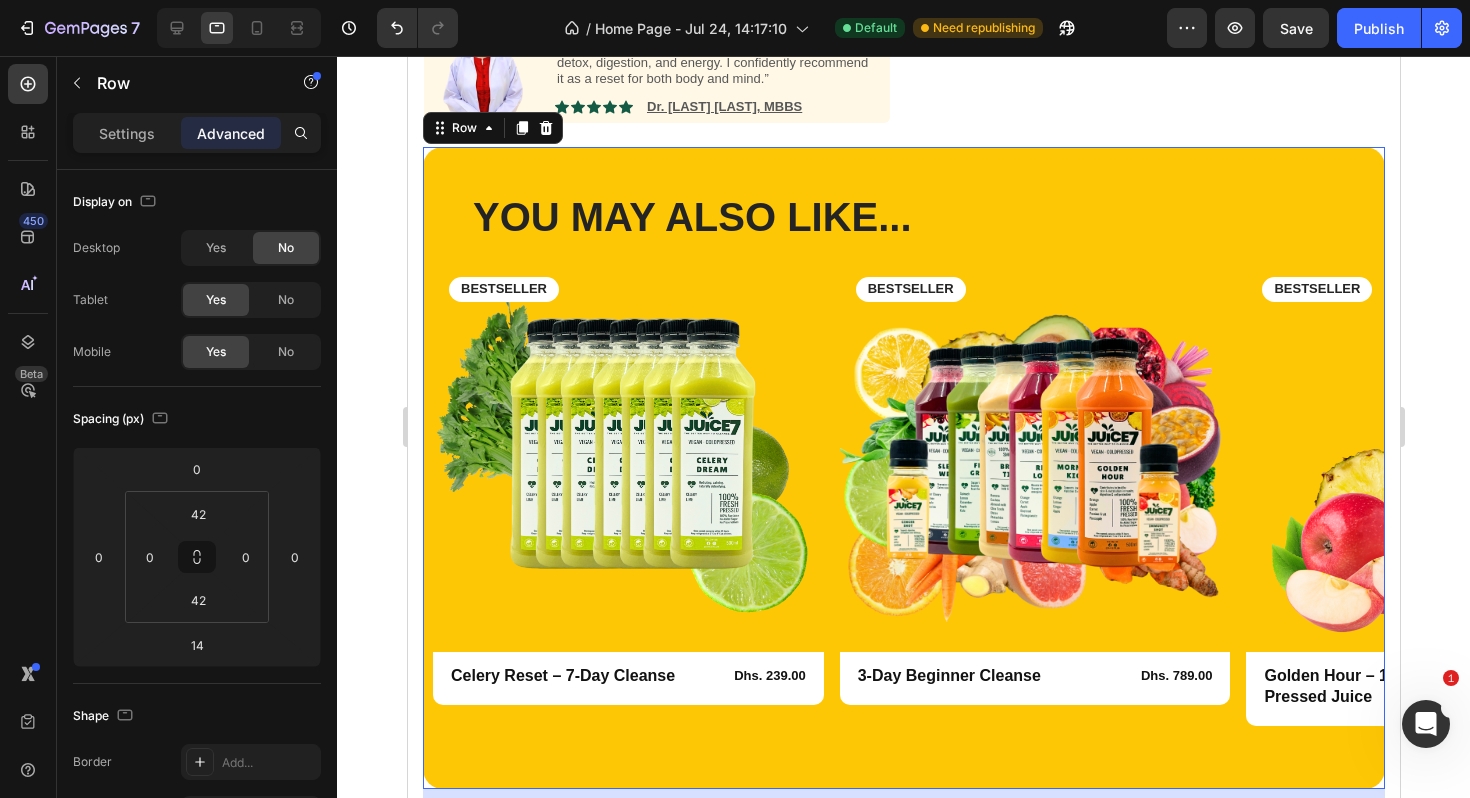 click on "YOU MAY ALSO LIKE... Heading Row Product Images BESTSELLER Text Block Row Celery Reset – 7-Day Cleanse Product Title Dhs. 239.00 Product Price Product Price Row Row Product Product Images BESTSELLER Text Block Row 3-Day Beginner Cleanse Product Title Dhs. 789.00 Product Price Product Price Row Row Product Product Images BESTSELLER Text Block Row Golden Hour – 100% Cold-Pressed Juice Product Title Dhs. 42.00 Product Price Product Price Row Row Product Product Images 6 Bottles Text Block Row Immunity Shot – 100% Cold-Pressed Juice Product Title Dhs. 21.00 Product Price Product Price Row Row Product Product Images 6 Bottles Text Block Row Immunity Shot – 100% Cold-Pressed Juice Product Title Dhs. 21.00 Product Price Product Price Row consectetur elit Text Block Row Product Carousel Row   14" at bounding box center (903, 467) 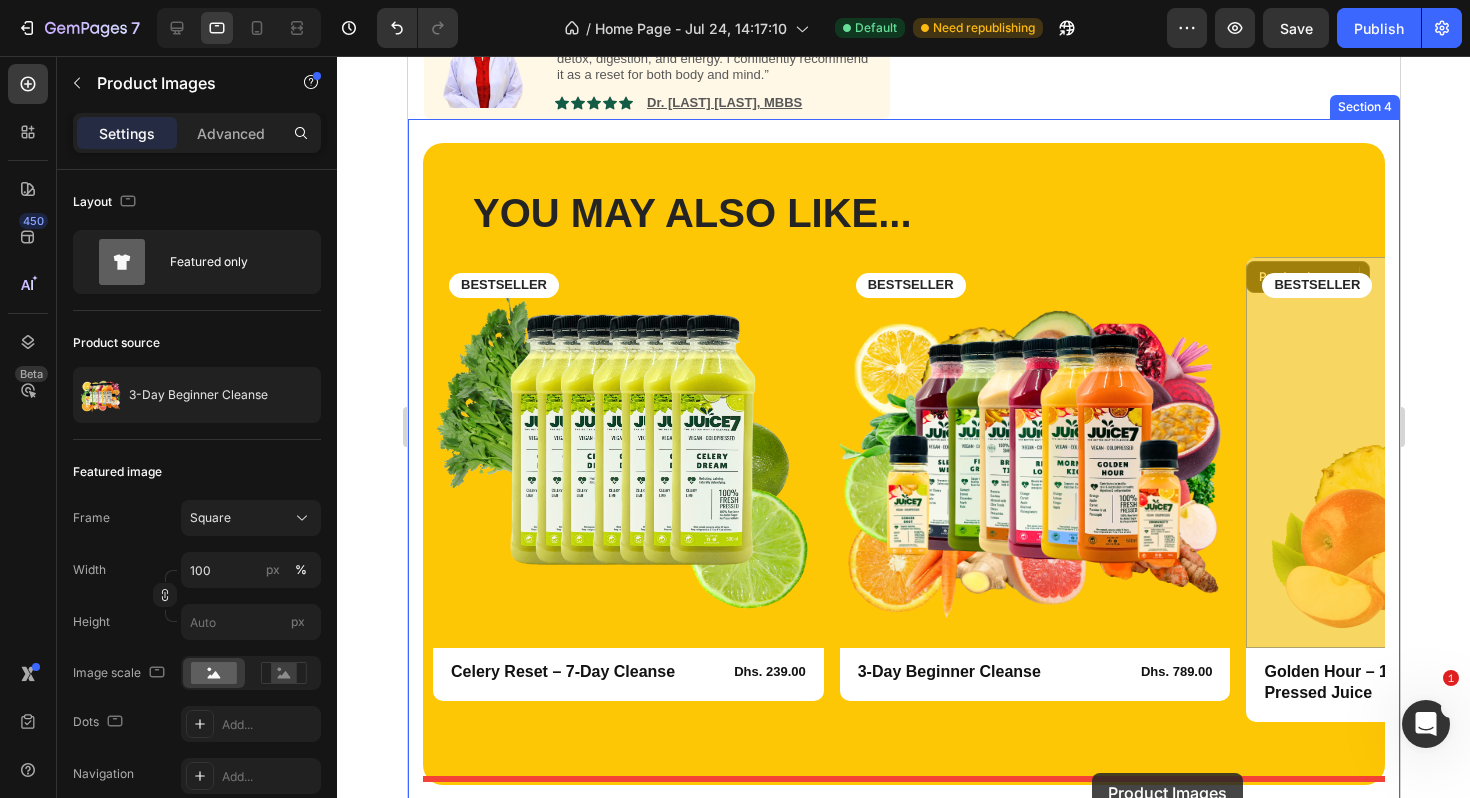 scroll, scrollTop: 1737, scrollLeft: 0, axis: vertical 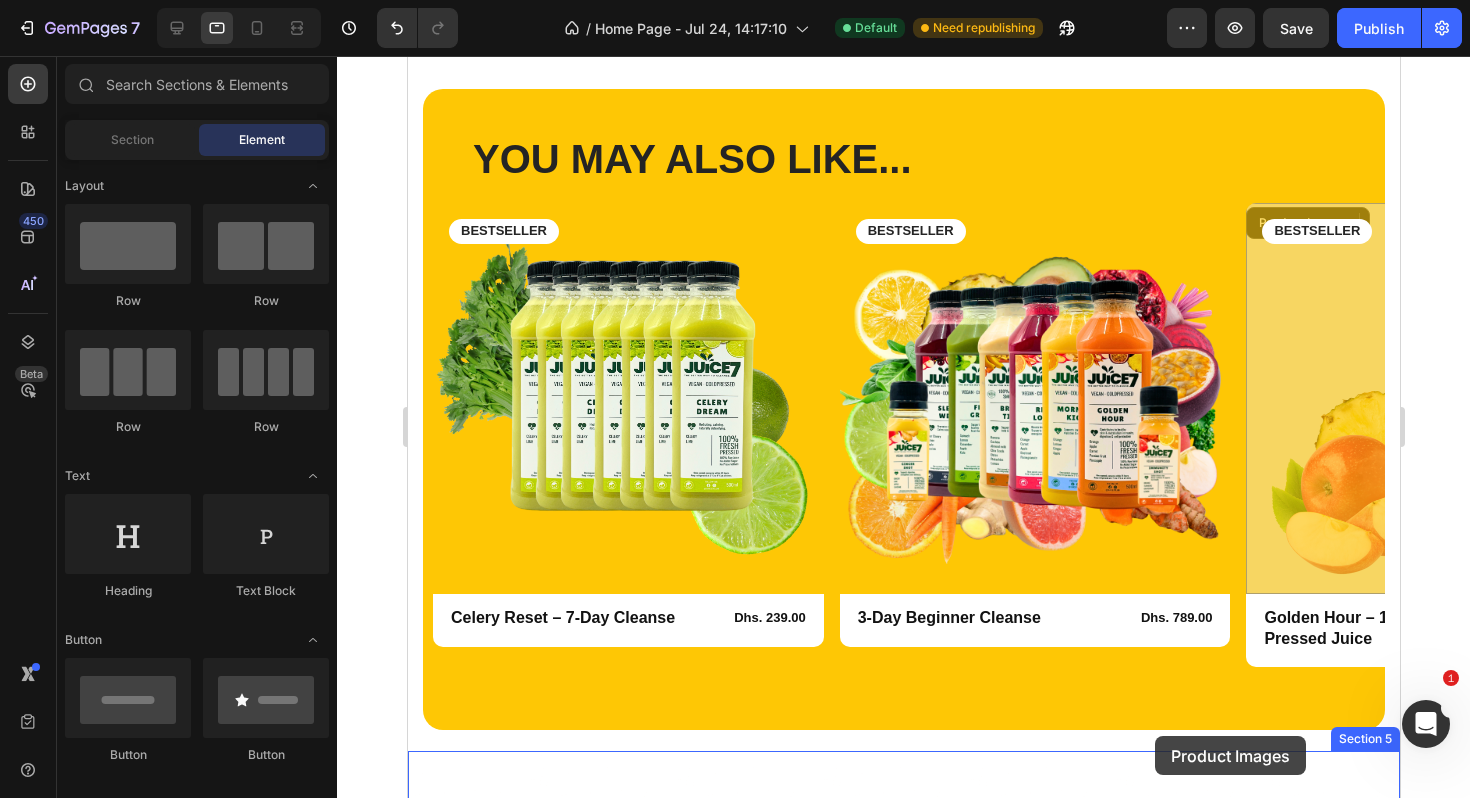 click at bounding box center (903, 846) 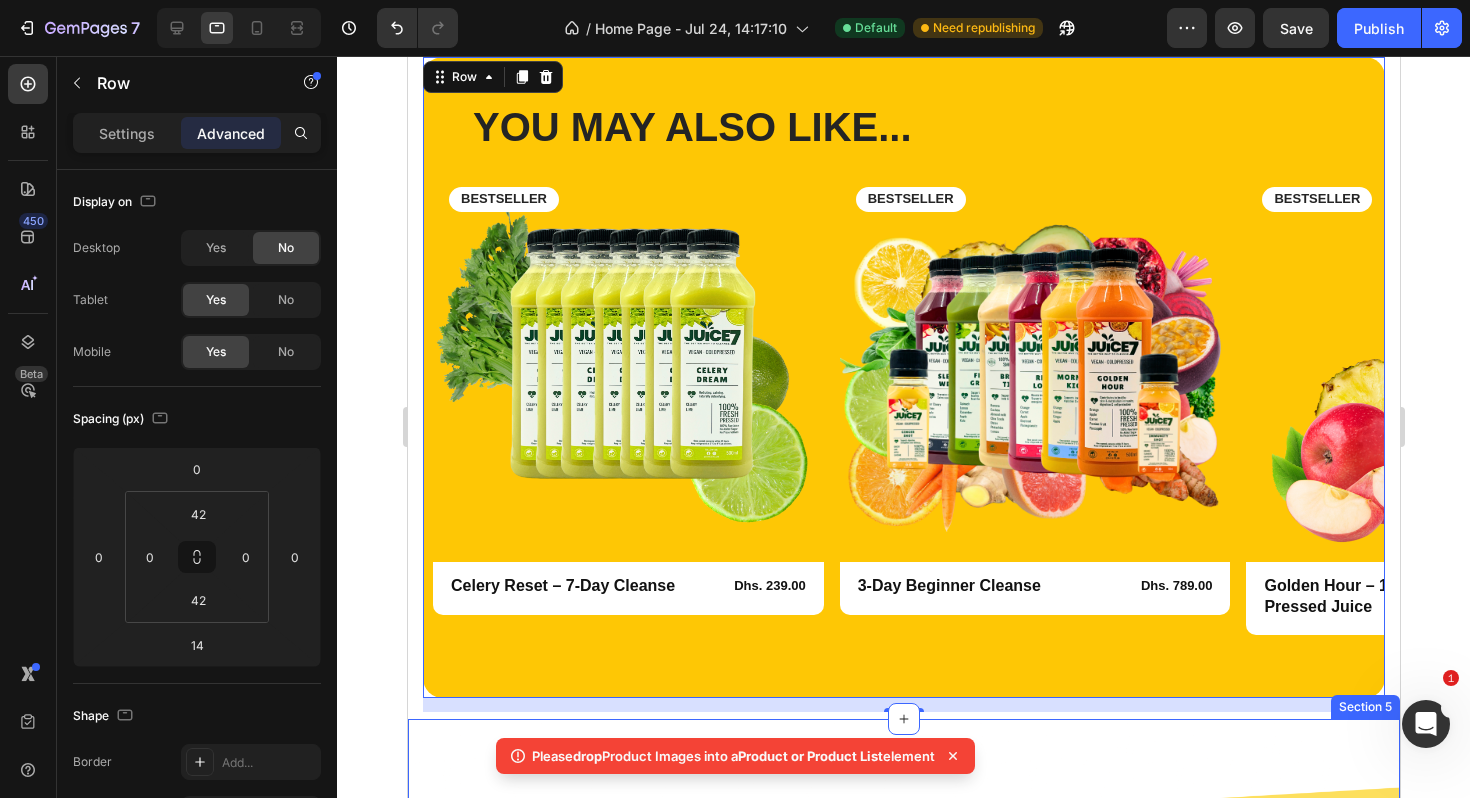 click on "Fast and Fresh Delivery Heading All juice orders placed before 6 PM will be delivered the same day – within 4 hours. Orders placed after 6 PM will arrive fresh the next morning, no later than 1 PM. Always cold-pressed, freshly packed, and delivered straight to your door.   Text Block Row juice shop Button
juice shop Button" at bounding box center [903, 934] 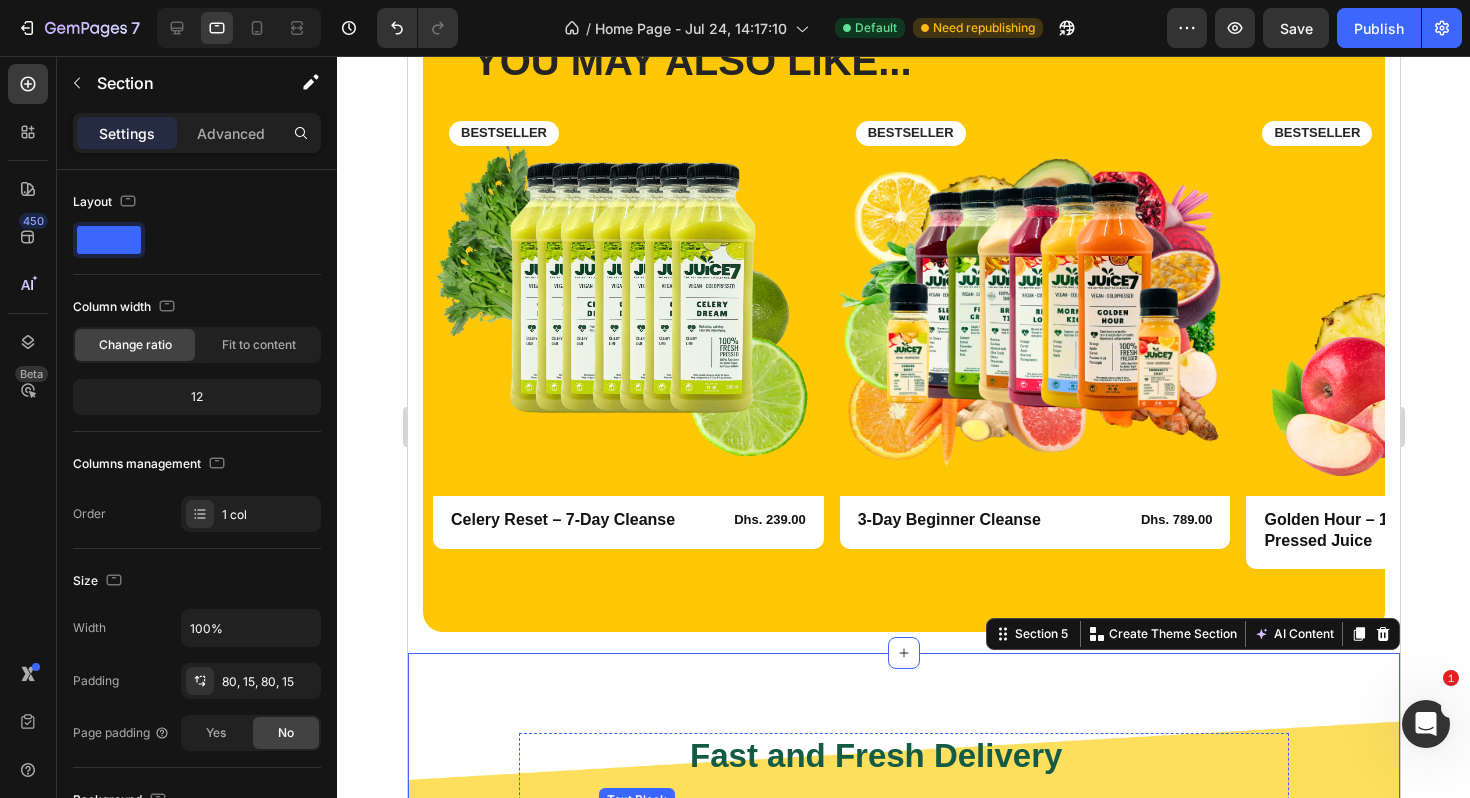 scroll, scrollTop: 1797, scrollLeft: 0, axis: vertical 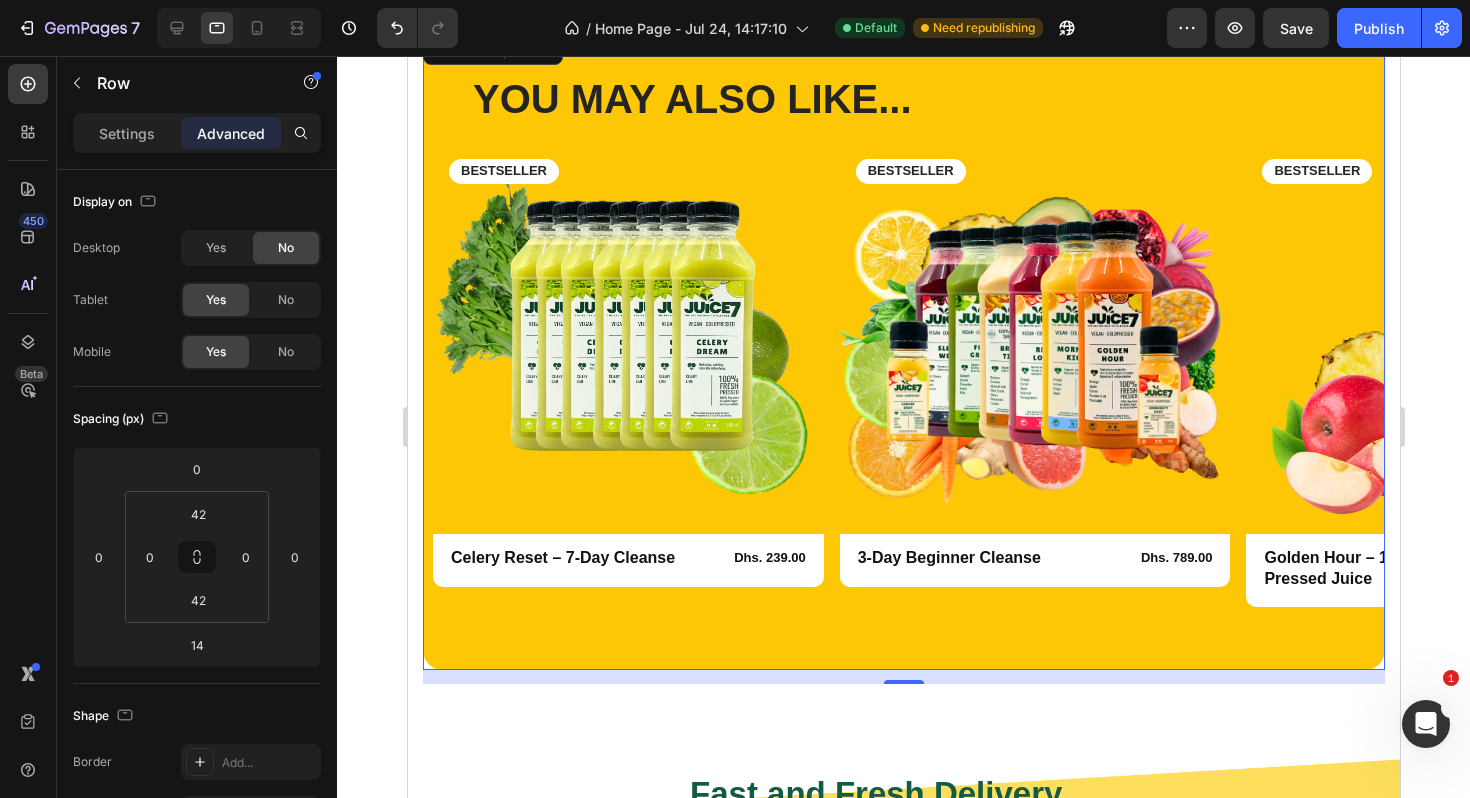 click on "Settings Advanced" at bounding box center [197, 133] 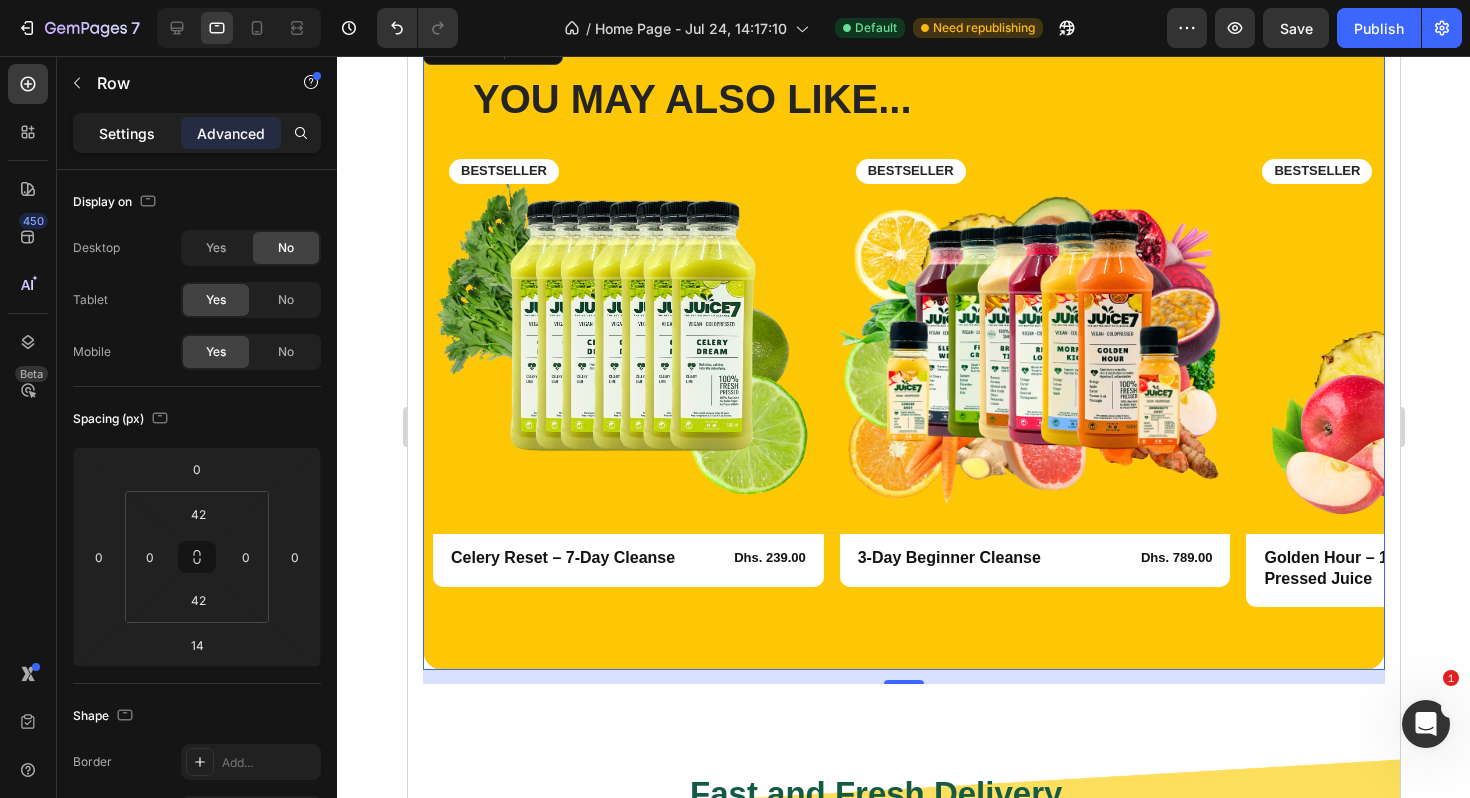 click on "Settings" at bounding box center [127, 133] 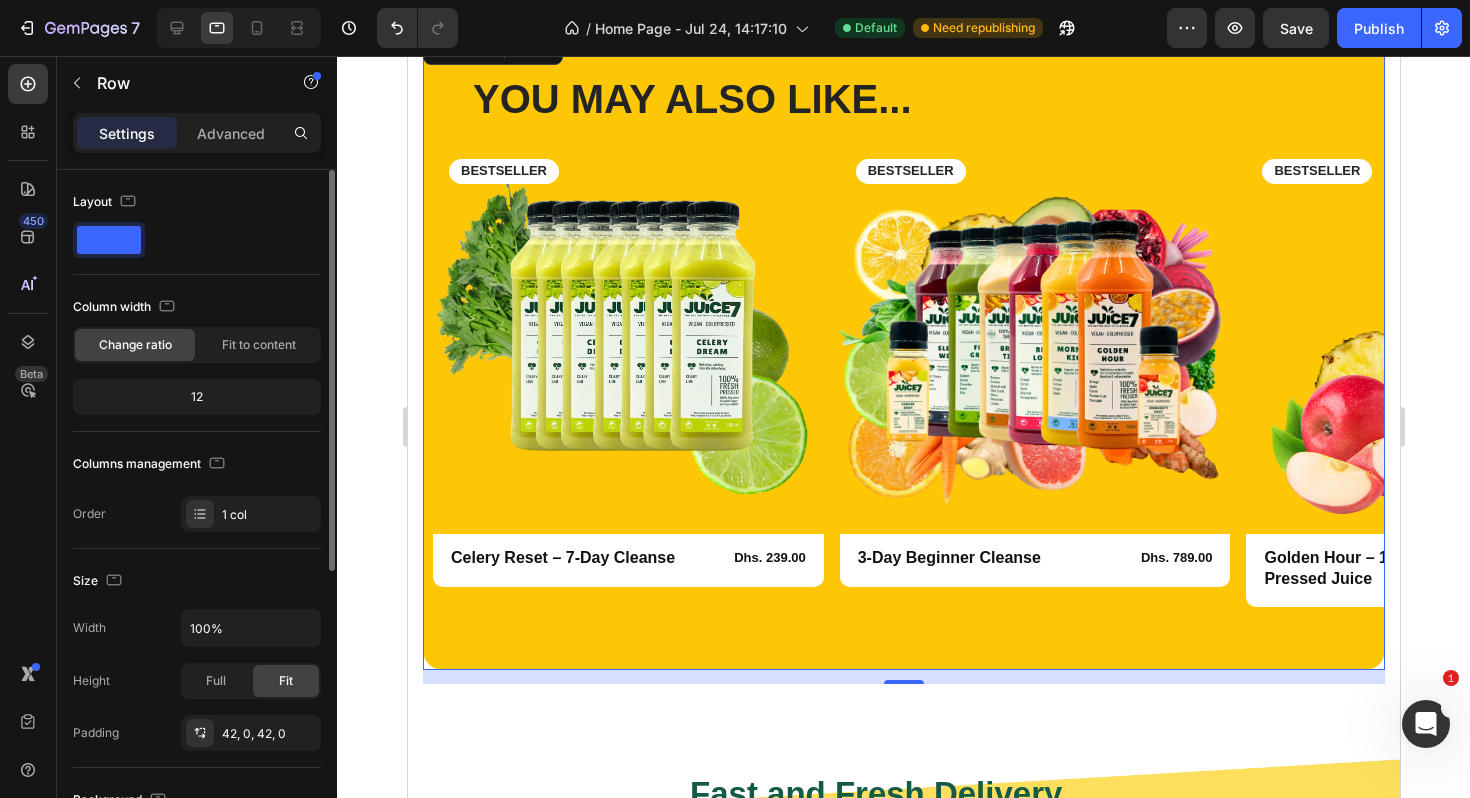 click on "12" 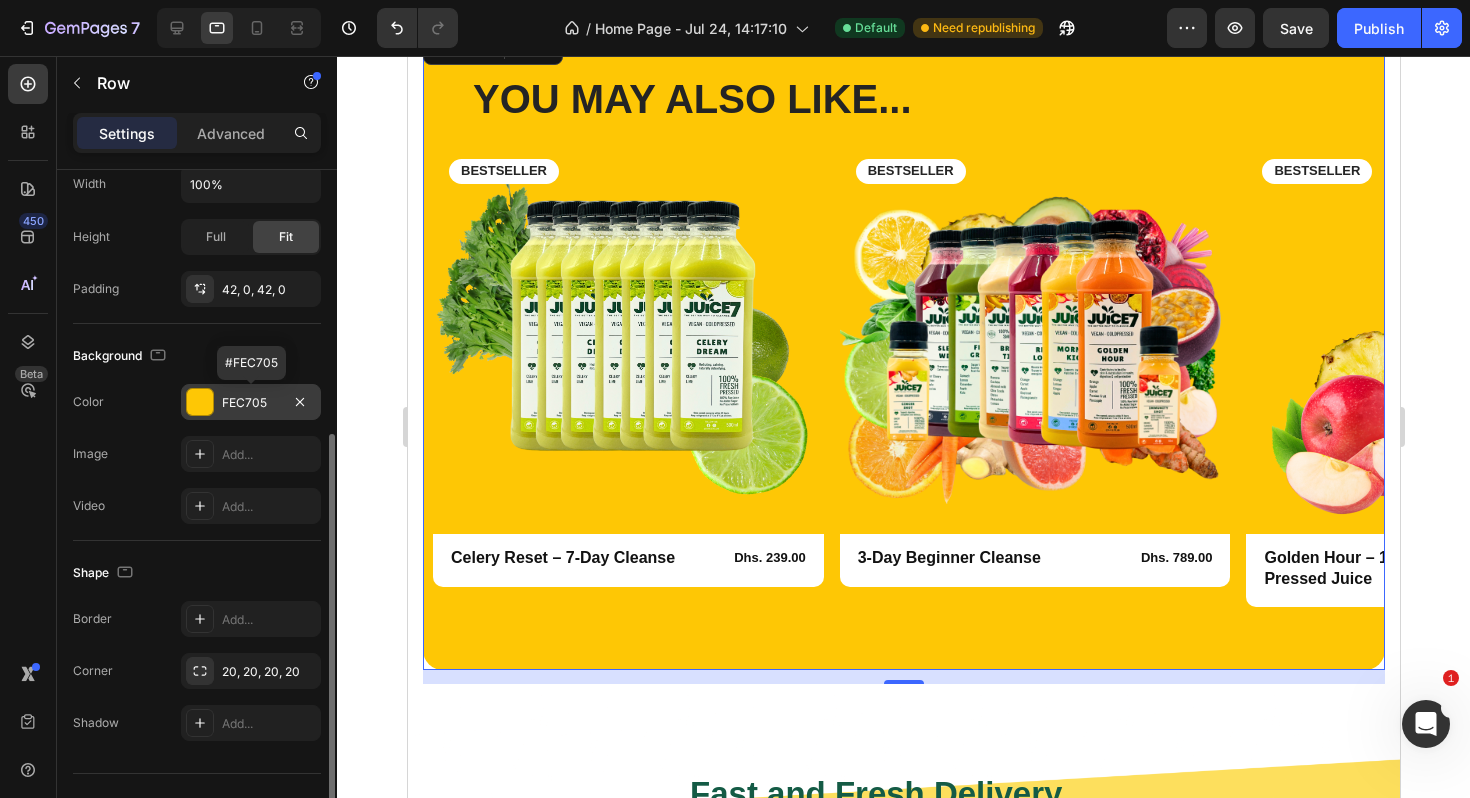 scroll, scrollTop: 450, scrollLeft: 0, axis: vertical 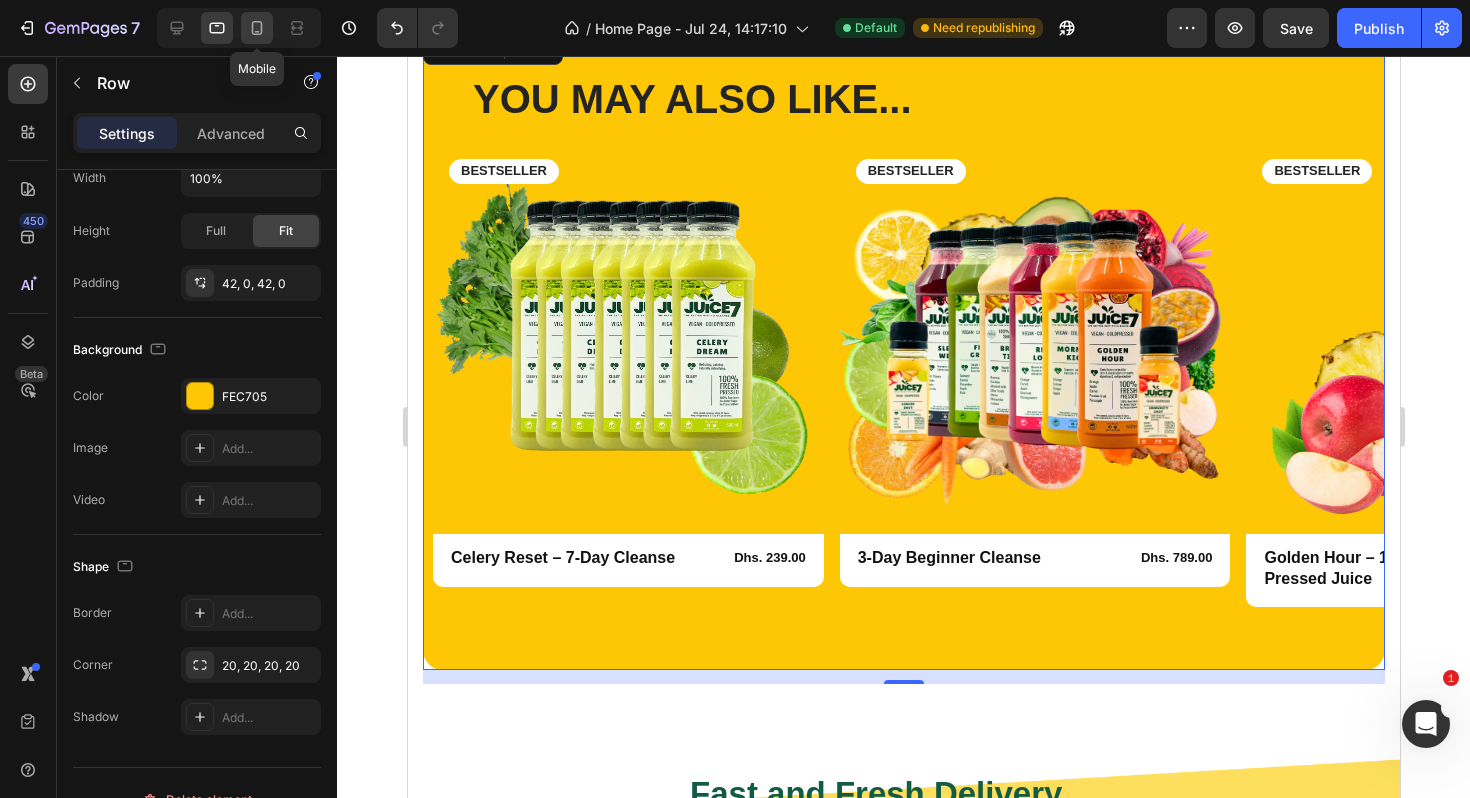 click 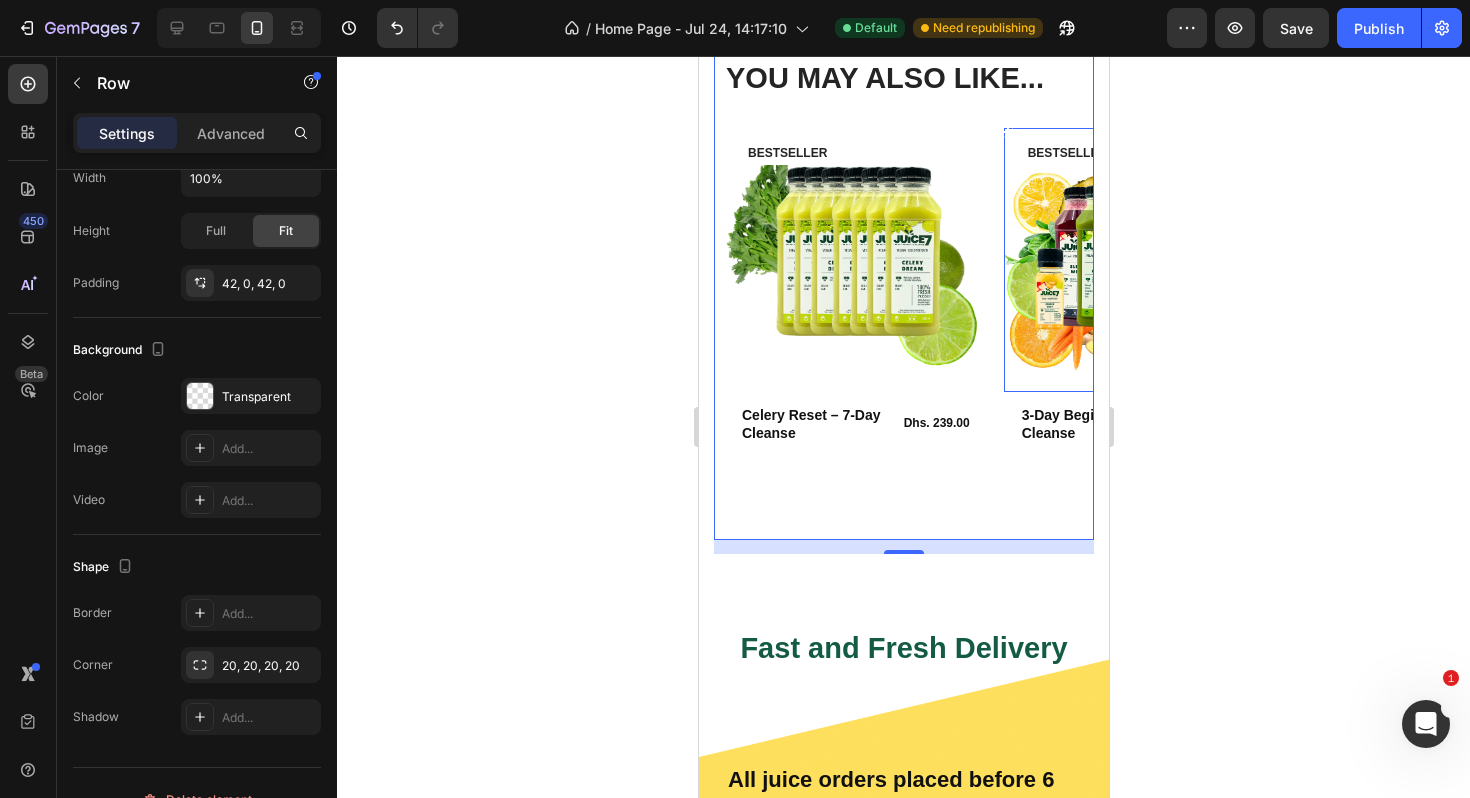 scroll, scrollTop: 2167, scrollLeft: 0, axis: vertical 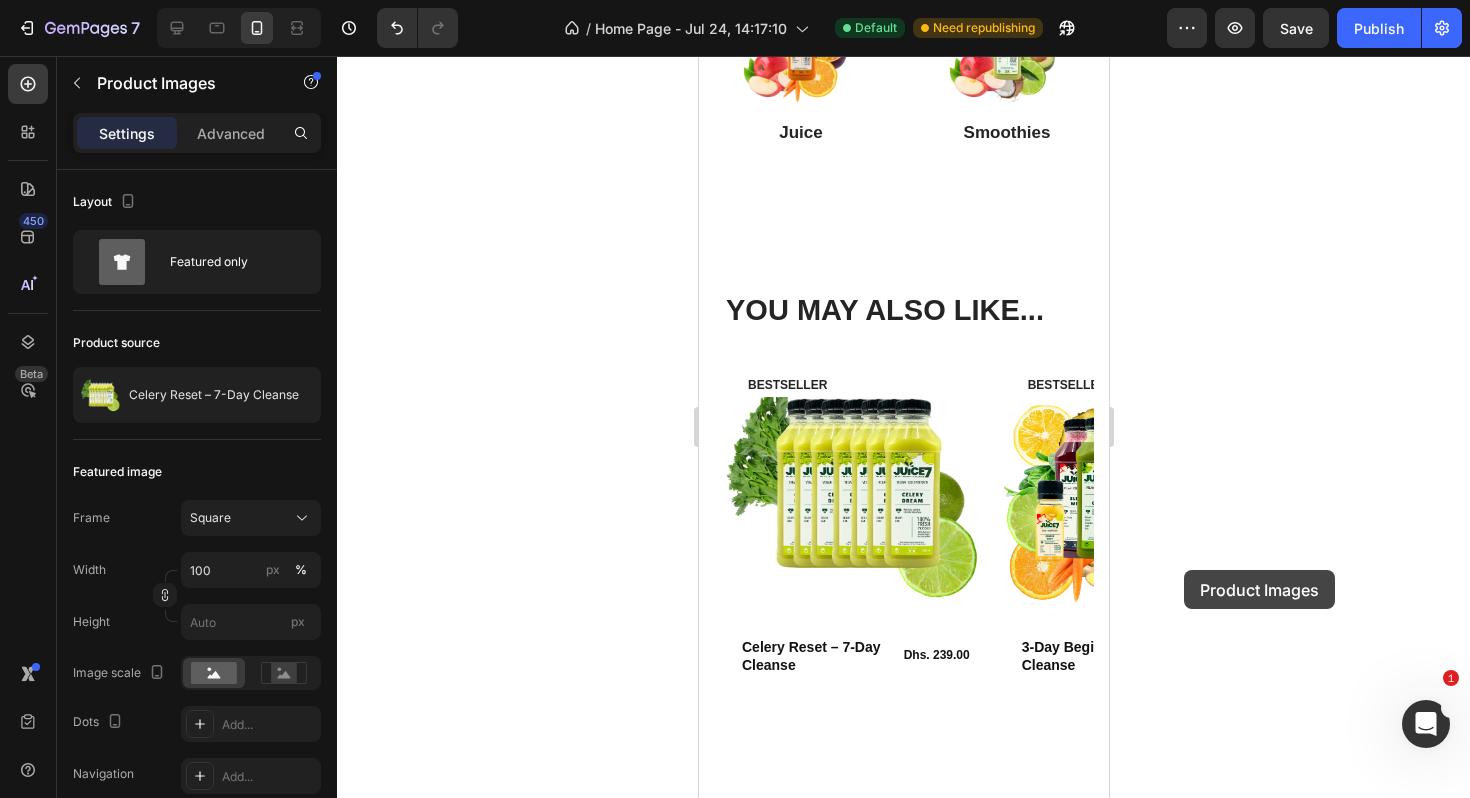 click 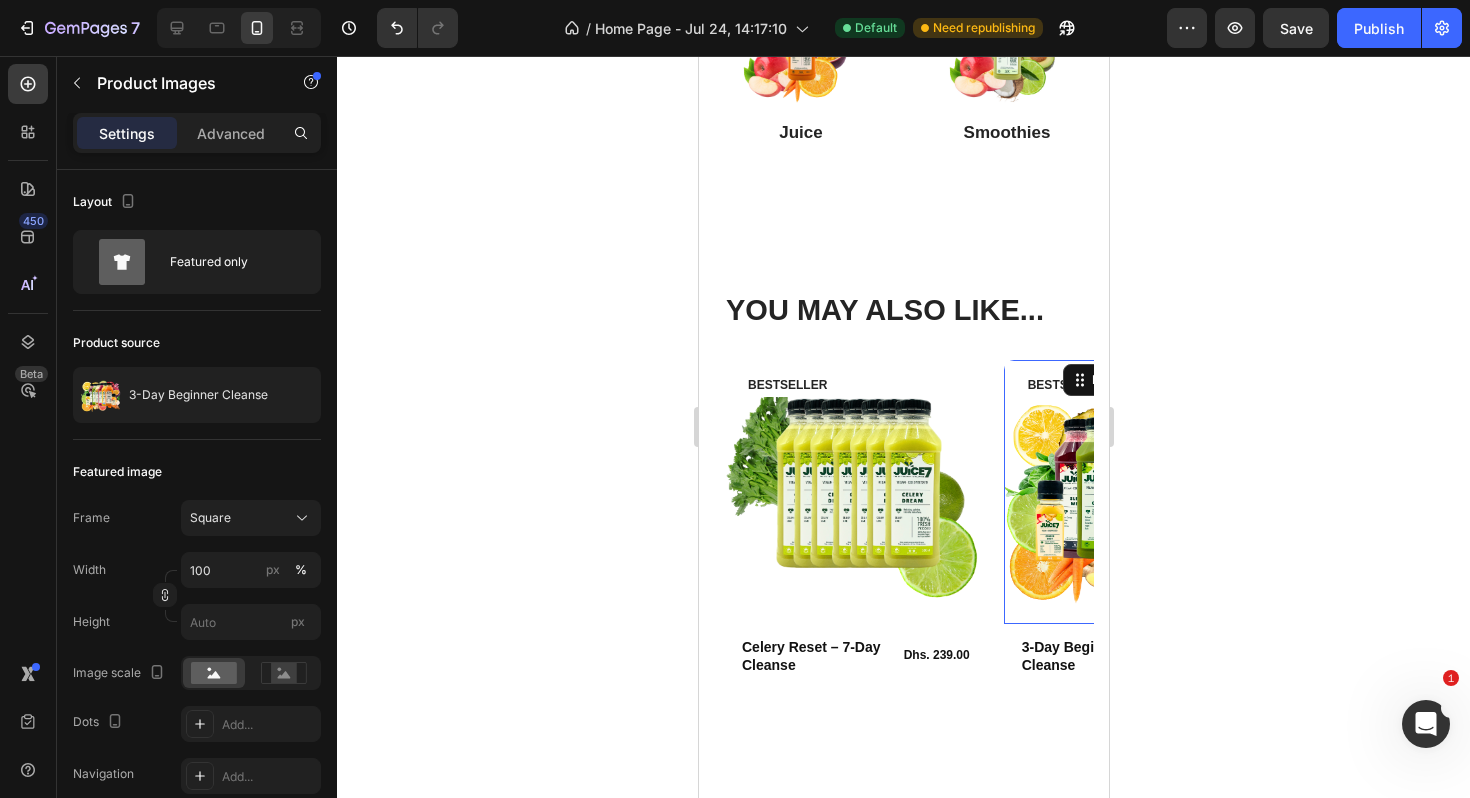click at bounding box center [1135, 492] 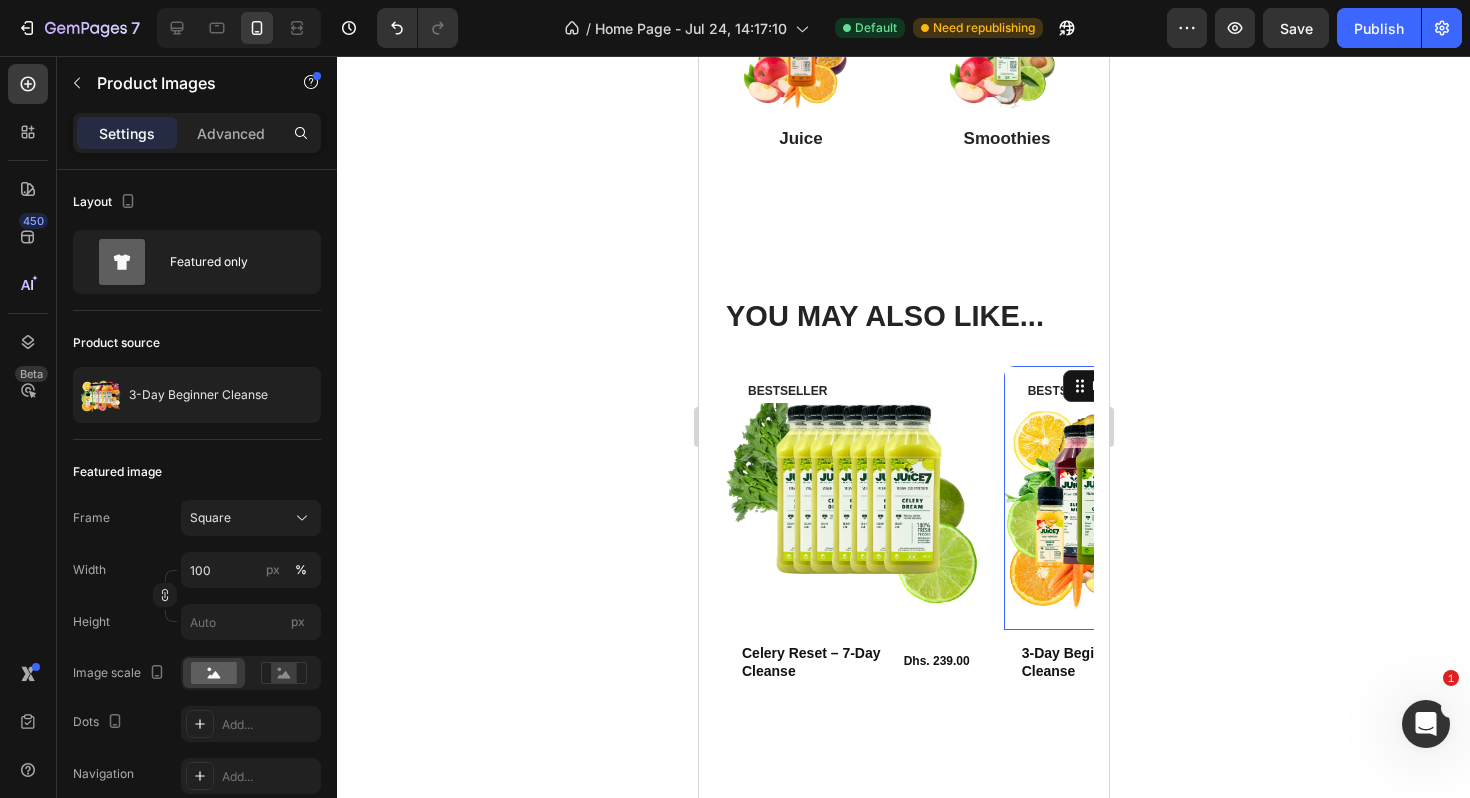 scroll, scrollTop: 1558, scrollLeft: 0, axis: vertical 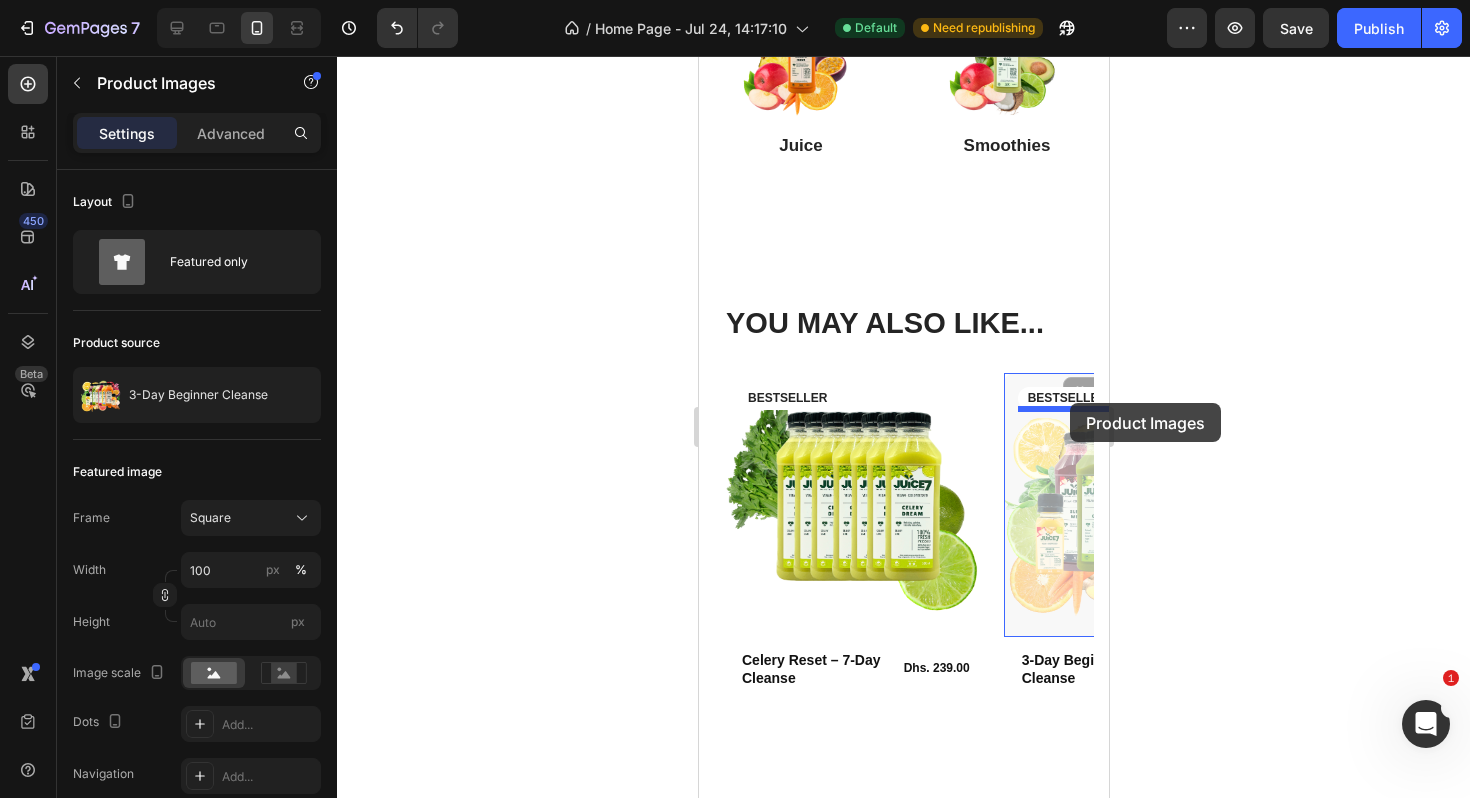 drag, startPoint x: 1080, startPoint y: 399, endPoint x: 1069, endPoint y: 403, distance: 11.7046995 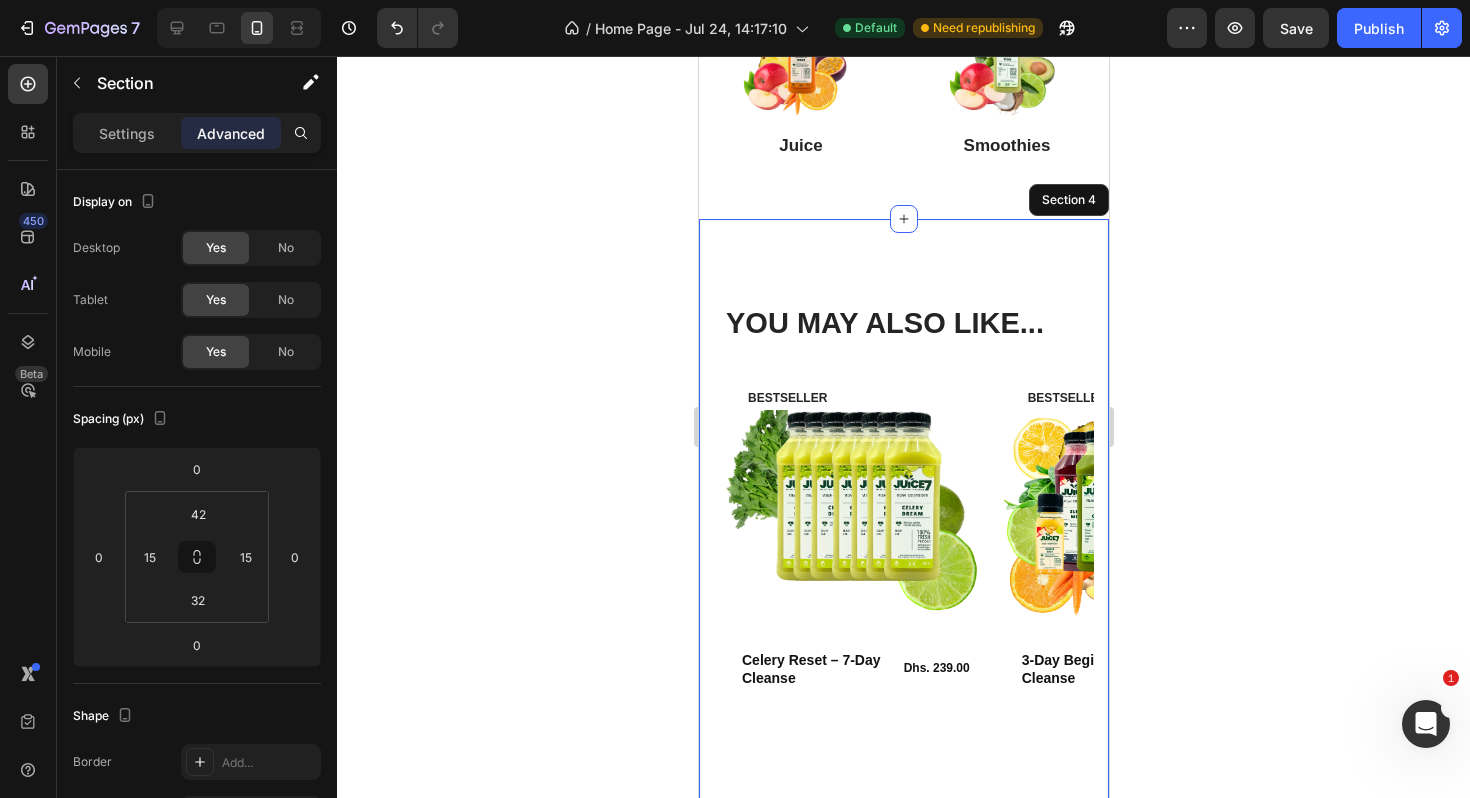 scroll, scrollTop: 1559, scrollLeft: 0, axis: vertical 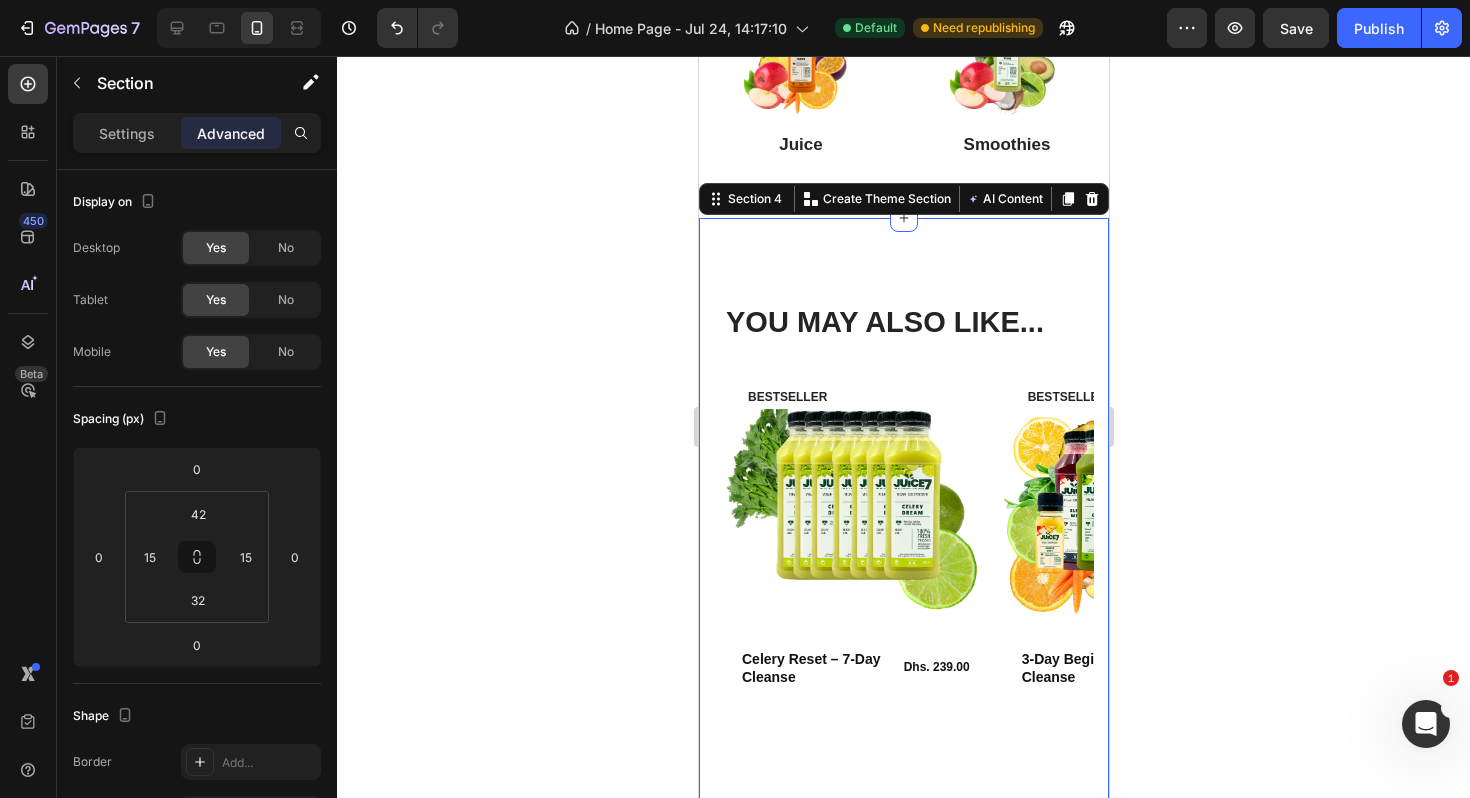 click on "YOU MAY ALSO LIKE... Heading Row Product Images BESTSELLER Text Block Row Celery Reset – 7-Day Cleanse Product Title Dhs. 239.00 Product Price Product Price Row Row Product BESTSELLER Text Block Product Images Row 3-Day Beginner Cleanse Product Title Dhs. 789.00 Product Price Product Price Row Row Product Product Images BESTSELLER Text Block Row Golden Hour – 100% Cold-Pressed Juice Product Title Dhs. 42.00 Product Price Product Price Row Row Product Product Images 6 Bottles Text Block Row Immunity Shot – 100% Cold-Pressed Juice Product Title Dhs. 21.00 Product Price Product Price Row Row Product Product Images 6 Bottles Text Block Row Immunity Shot – 100% Cold-Pressed Juice Product Title Dhs. 21.00 Product Price Product Price Row consectetur elit Text Block Row Product Carousel Row Section 4   You can create reusable sections Create Theme Section AI Content Write with GemAI What would you like to describe here? Tone and Voice Persuasive Product Show more Generate" at bounding box center [903, 524] 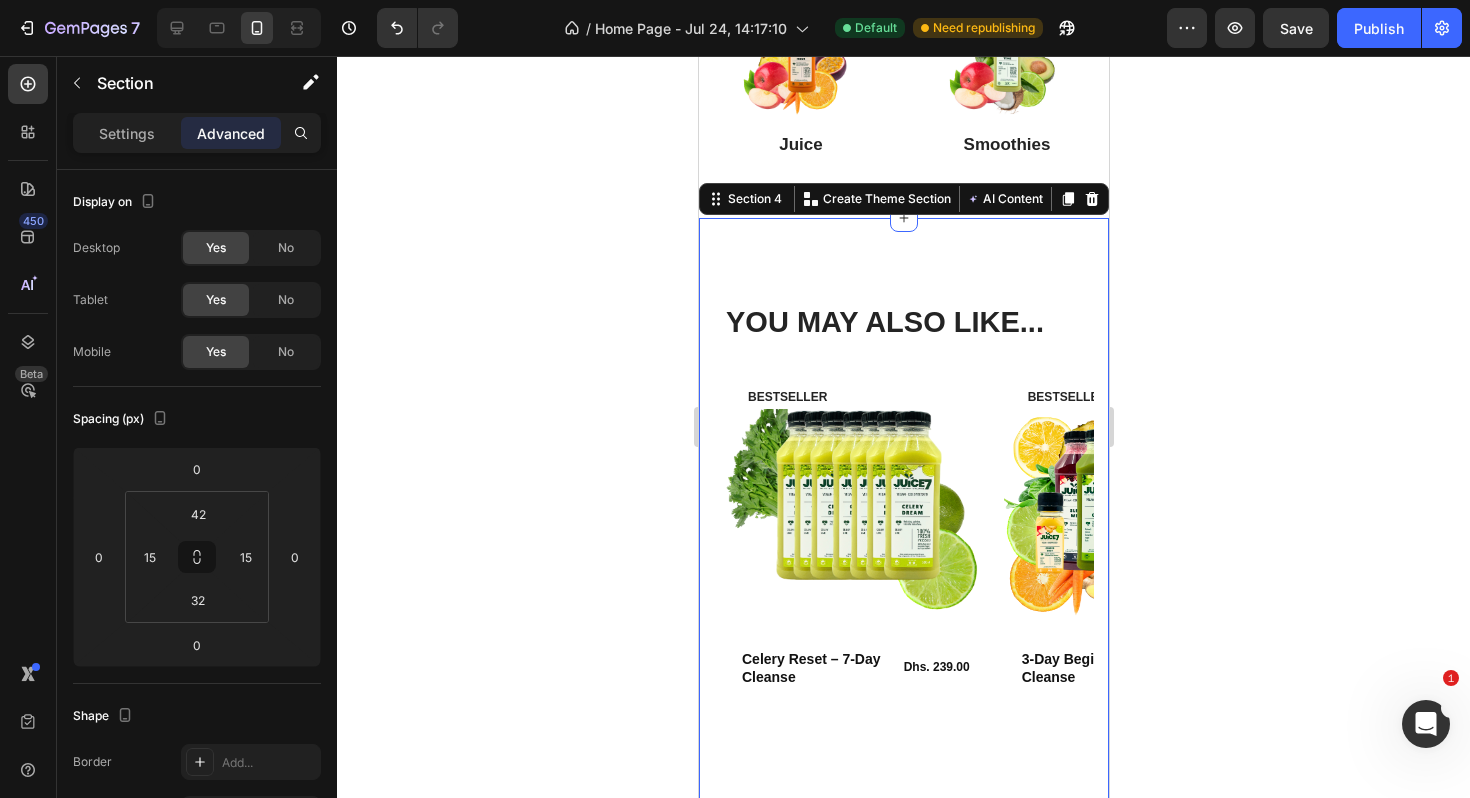 click on "YOU MAY ALSO LIKE... Heading Row Product Images BESTSELLER Text Block Row Celery Reset – 7-Day Cleanse Product Title Dhs. 239.00 Product Price Product Price Row Row Product BESTSELLER Text Block Product Images Row 3-Day Beginner Cleanse Product Title Dhs. 789.00 Product Price Product Price Row Row Product Product Images BESTSELLER Text Block Row Golden Hour – 100% Cold-Pressed Juice Product Title Dhs. 42.00 Product Price Product Price Row Row Product Product Images 6 Bottles Text Block Row Immunity Shot – 100% Cold-Pressed Juice Product Title Dhs. 21.00 Product Price Product Price Row Row Product Product Images 6 Bottles Text Block Row Immunity Shot – 100% Cold-Pressed Juice Product Title Dhs. 21.00 Product Price Product Price Row consectetur elit Text Block Row Product Carousel Row Section 4   You can create reusable sections Create Theme Section AI Content Write with GemAI What would you like to describe here? Tone and Voice Persuasive Product Immunity Shot – 100% Cold-Pressed Juice Show more" at bounding box center [903, 524] 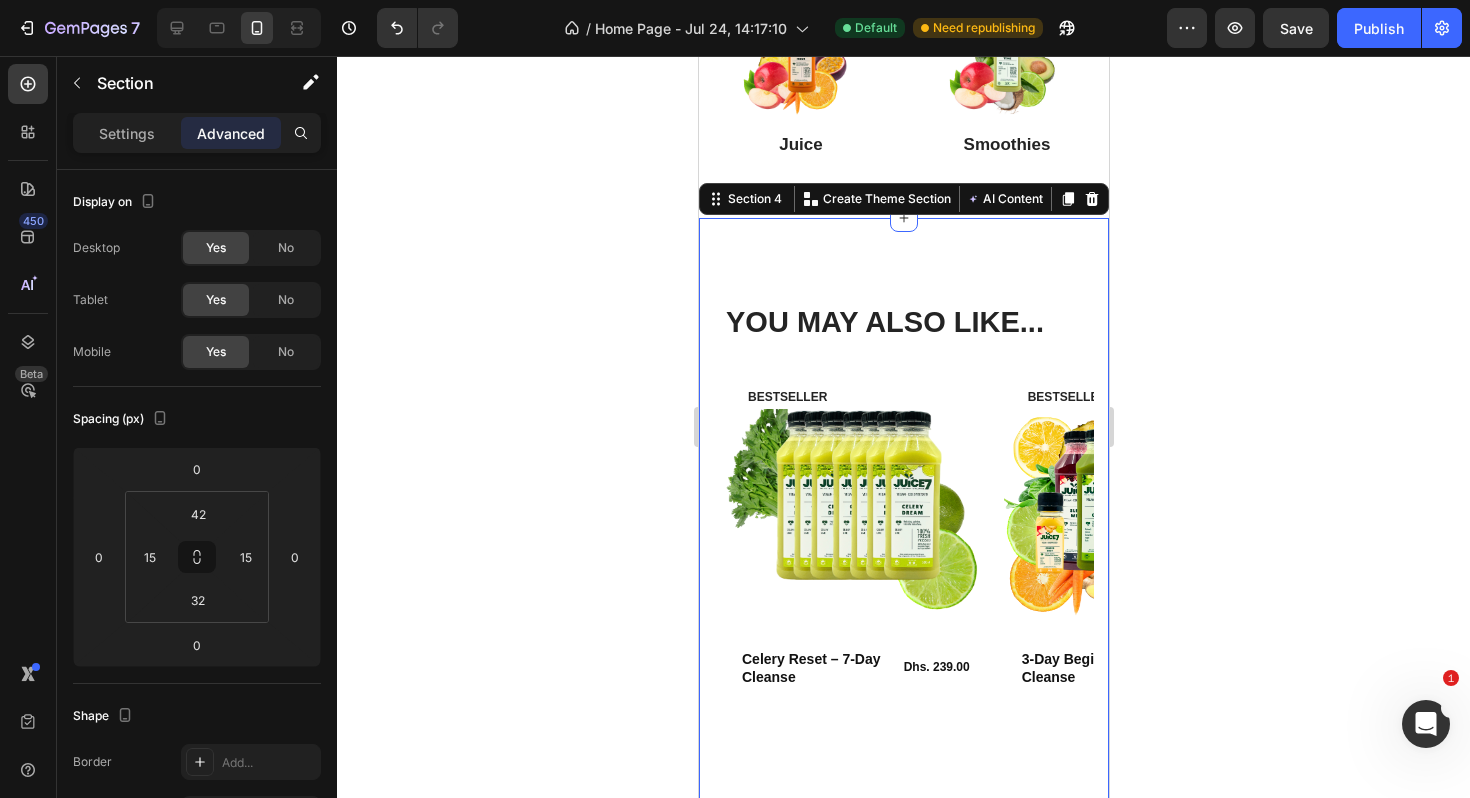 click on "Image Juice Cleanse Heading Image Shots Heading Image Juice Heading Image Smoothies Heading Row Section 3 YOU MAY ALSO LIKE... Heading Row Product Images BESTSELLER Text Block Row Celery Reset – 7-Day Cleanse Product Title Dhs. 239.00 Product Price Product Price Row Row Product BESTSELLER Text Block Product Images Row 3-Day Beginner Cleanse Product Title Dhs. 789.00 Product Price Product Price Row Row Product Product Images BESTSELLER Text Block Row Golden Hour – 100% Cold-Pressed Juice Product Title Dhs. 42.00 Product Price Product Price Row Row Product Product Images 6 Bottles Text Block Row Immunity Shot – 100% Cold-Pressed Juice Product Title Dhs. 21.00 Product Price Product Price Row Row Product Product Images 6 Bottles Text Block Row Immunity Shot – 100% Cold-Pressed Juice Product Title Dhs. 21.00 Product Price Product Price Row consectetur elit Text Block Row Product Carousel Row Section 4   You can create reusable sections Create Theme Section AI Content Write with GemAI Tone and Voice Product" at bounding box center (903, 783) 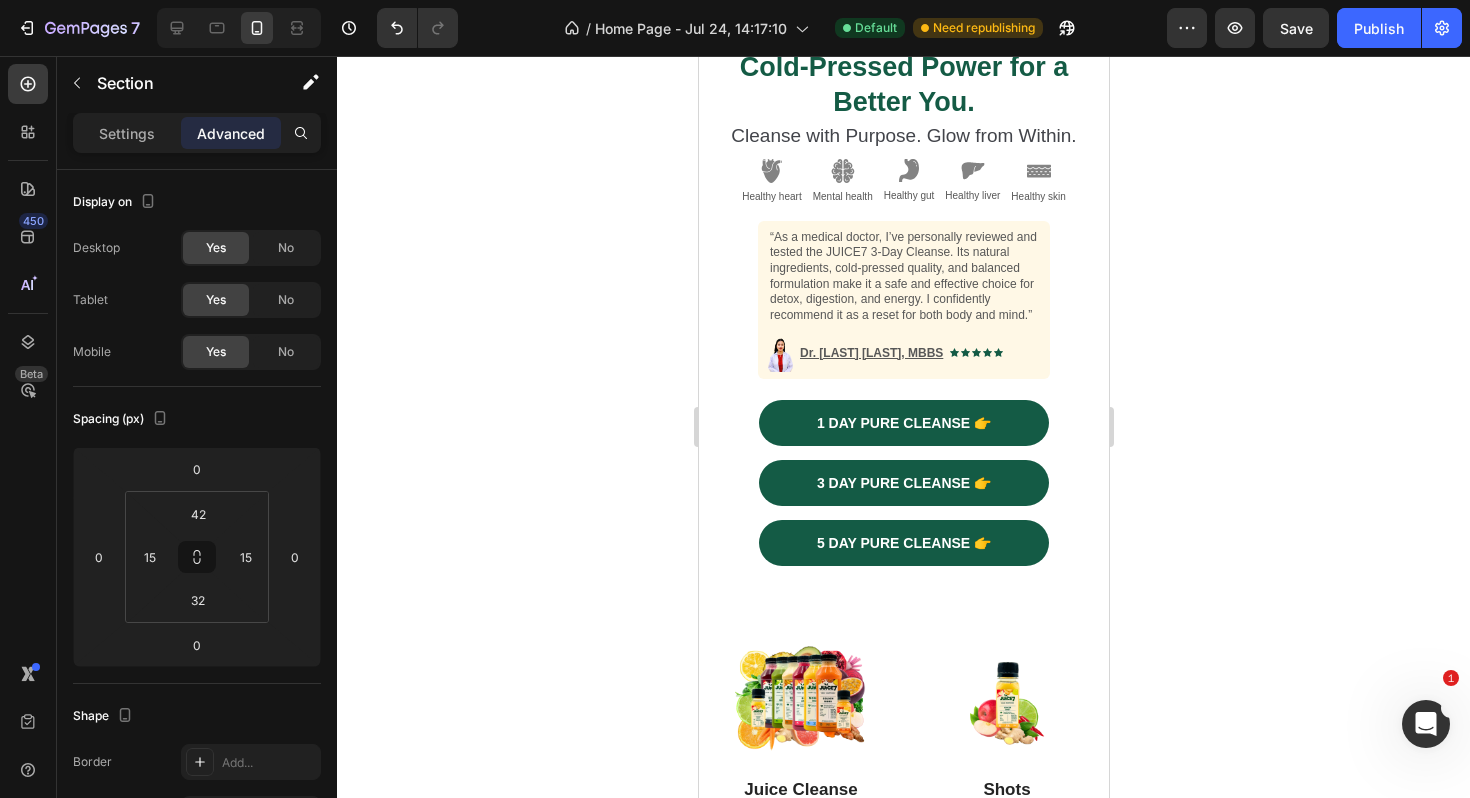 click on "Cold-Pressed Power for a Better You. Heading Cleanse with Purpose. Glow from Within. Heading Discover the power of natural cleansing. Our cold-pressed juice cleanse is designed to flush out toxins, nourish your body with real vitamins, and give you the fresh start you’ve been waiting for. Pure ingredients, pure results – crafted for your well-being. Text Block
1-Day Pure Cleanse Button Icon Icon Icon Icon Icon Icon List 1,391+ Verified Reviews! Text Block Row
3-Day Pure Cleanse Button Icon Icon Icon Icon Icon Icon List 689+ Verified Reviews! Text Block Row
5-Day Pure Cleanse Button Icon Icon Icon Icon Icon Icon List 345+ Verified Reviews! Text Block Row Image Healthy heart Text Block Image Mental health Text Block Image Healthy gut Text Block Image Healthy liver Text Block Image Healthy skin Text Block Row Image Text Block Image Icon Icon Icon Icon Icon Icon List Dr. [LAST] [LAST], MBBS Text Block Row Row 1 DAY PURE CLEANSE 👉 Button 3 DAY PURE CLEANSE 👉 Button 5 DAY PURE CLEANSE 👉" at bounding box center (903, 1447) 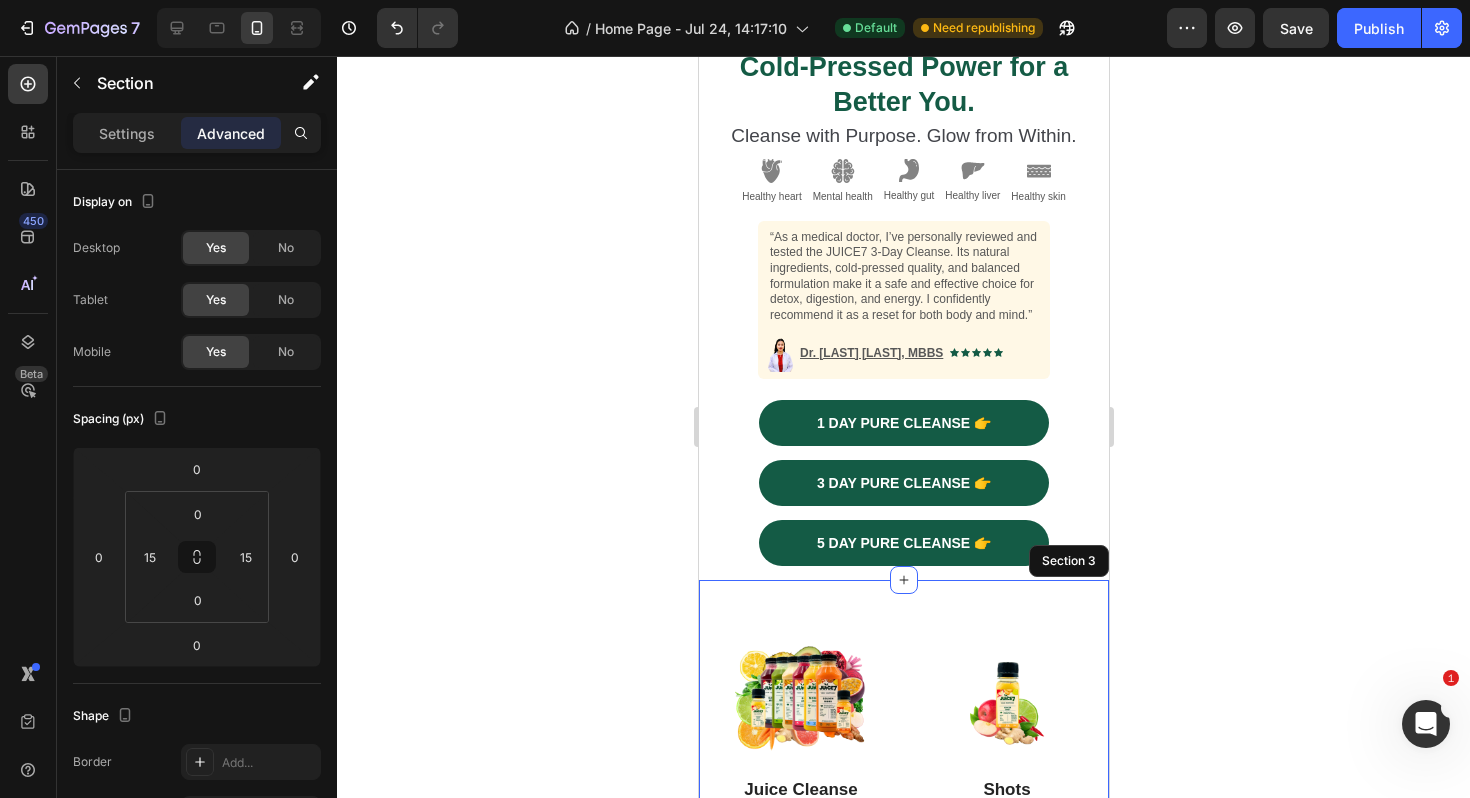 click on "Cold-Pressed Power for a Better You. Heading Cleanse with Purpose. Glow from Within. Heading Discover the power of natural cleansing. Our cold-pressed juice cleanse is designed to flush out toxins, nourish your body with real vitamins, and give you the fresh start you’ve been waiting for. Pure ingredients, pure results – crafted for your well-being. Text Block
1-Day Pure Cleanse Button Icon Icon Icon Icon Icon Icon List 1,391+ Verified Reviews! Text Block Row
3-Day Pure Cleanse Button Icon Icon Icon Icon Icon Icon List 689+ Verified Reviews! Text Block Row
5-Day Pure Cleanse Button Icon Icon Icon Icon Icon Icon List 345+ Verified Reviews! Text Block Row Image Healthy heart Text Block Image Mental health Text Block Image Healthy gut Text Block Image Healthy liver Text Block Image Healthy skin Text Block Row Image Text Block Image Icon Icon Icon Icon Icon Icon List Dr. [LAST] [LAST], MBBS Text Block Row Row 1 DAY PURE CLEANSE 👉 Button 3 DAY PURE CLEANSE 👉 Button 5 DAY PURE CLEANSE 👉" at bounding box center (903, 141) 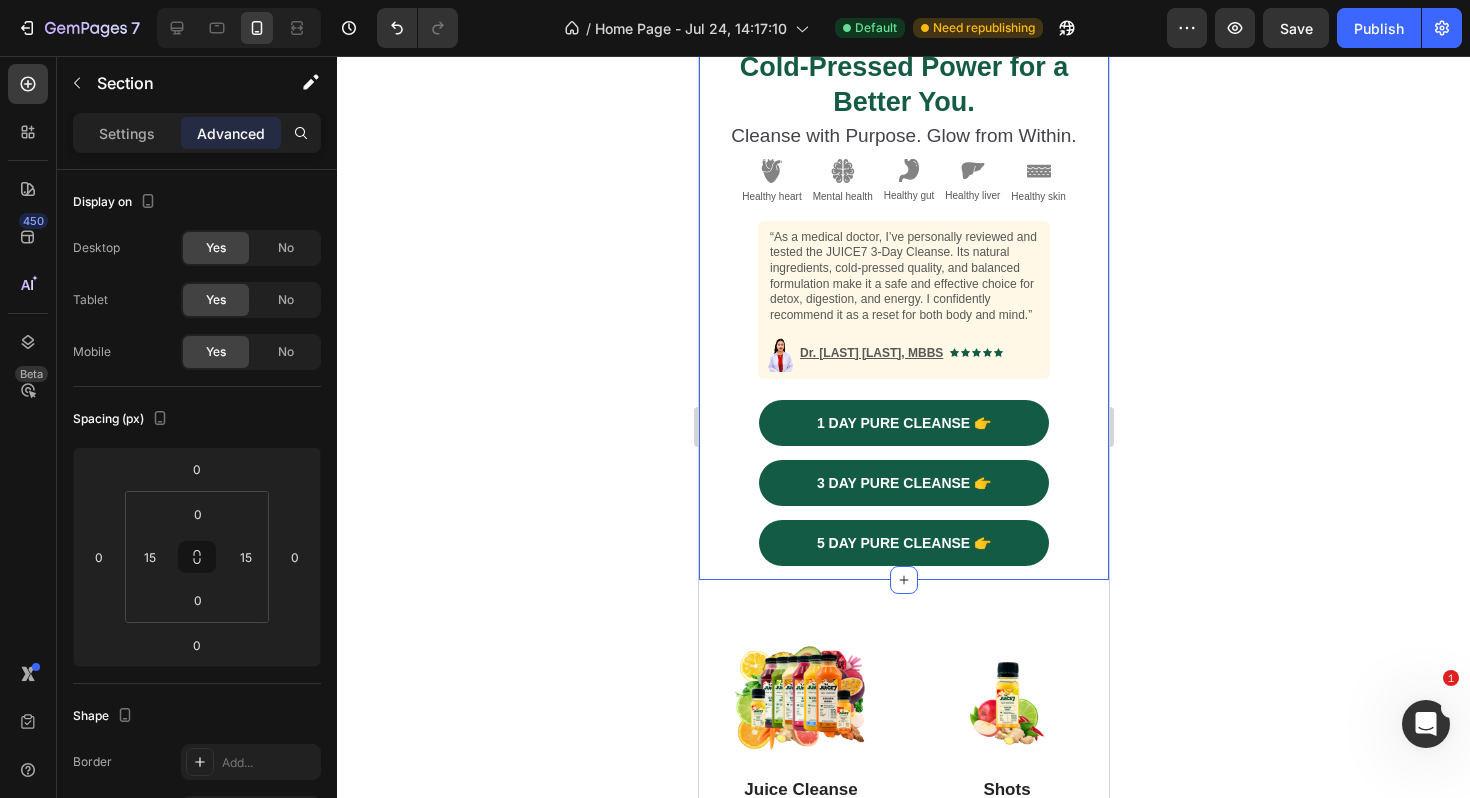 click on "Cold-Pressed Power for a Better You. Heading Cleanse with Purpose. Glow from Within. Heading Discover the power of natural cleansing. Our cold-pressed juice cleanse is designed to flush out toxins, nourish your body with real vitamins, and give you the fresh start you’ve been waiting for. Pure ingredients, pure results – crafted for your well-being. Text Block
1-Day Pure Cleanse Button Icon Icon Icon Icon Icon Icon List 1,391+ Verified Reviews! Text Block Row
3-Day Pure Cleanse Button Icon Icon Icon Icon Icon Icon List 689+ Verified Reviews! Text Block Row
5-Day Pure Cleanse Button Icon Icon Icon Icon Icon Icon List 345+ Verified Reviews! Text Block Row Image Healthy heart Text Block Image Mental health Text Block Image Healthy gut Text Block Image Healthy liver Text Block Image Healthy skin Text Block Row Image Text Block Image Icon Icon Icon Icon Icon Icon List Dr. [LAST] [LAST], MBBS Text Block Row Row 1 DAY PURE CLEANSE 👉 Button 3 DAY PURE CLEANSE 👉 Button 5 DAY PURE CLEANSE 👉" at bounding box center [903, 141] 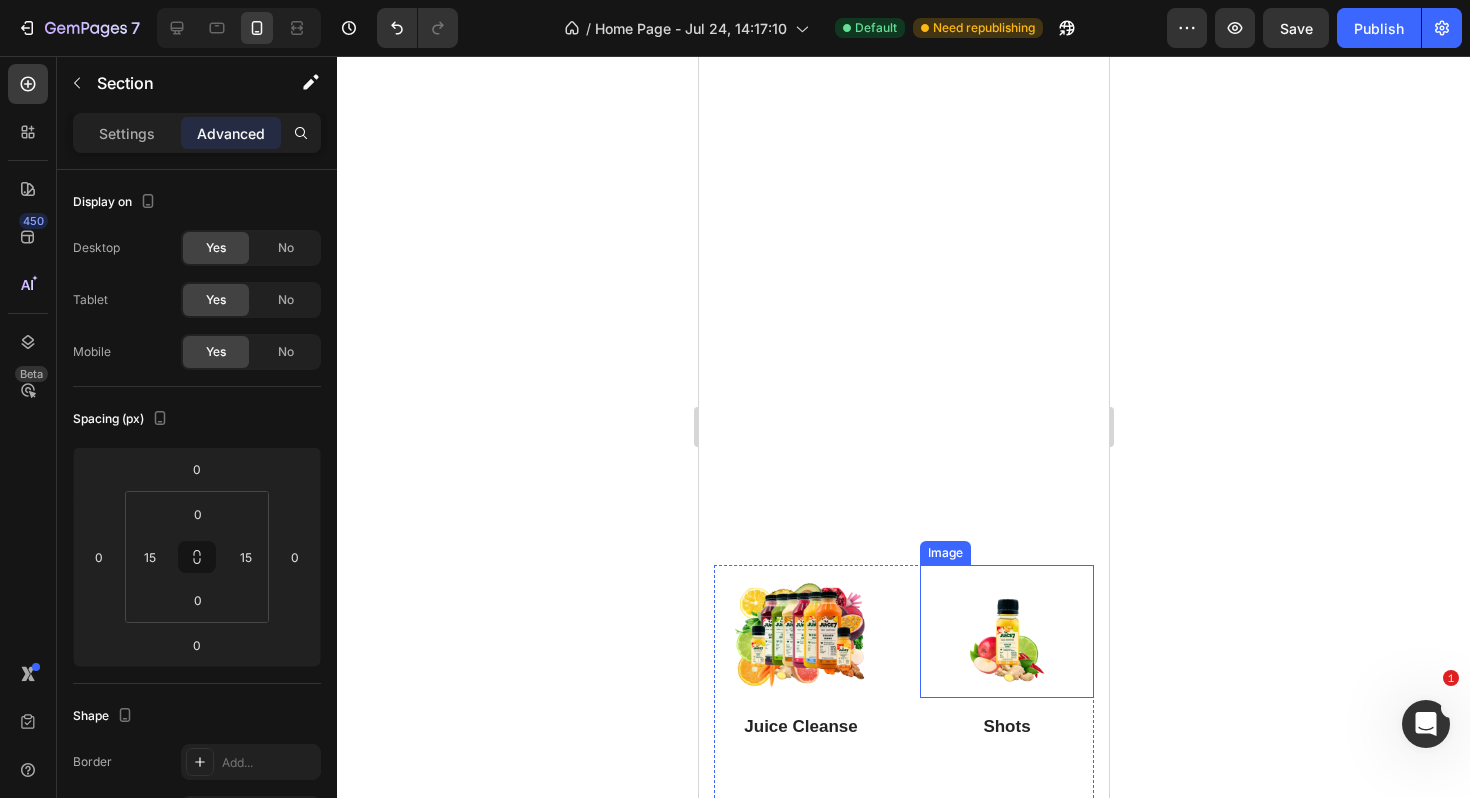 scroll, scrollTop: 1939, scrollLeft: 0, axis: vertical 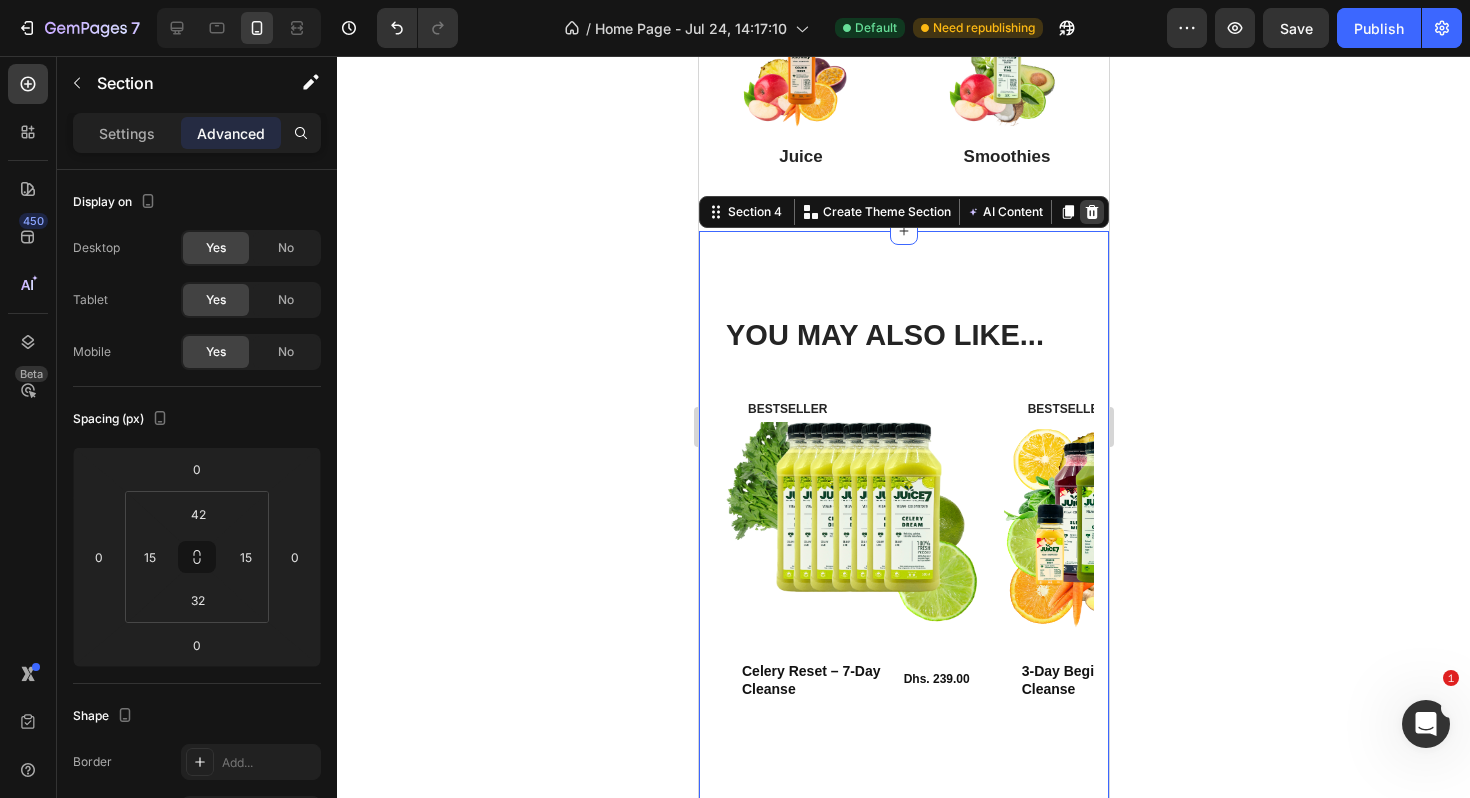 click 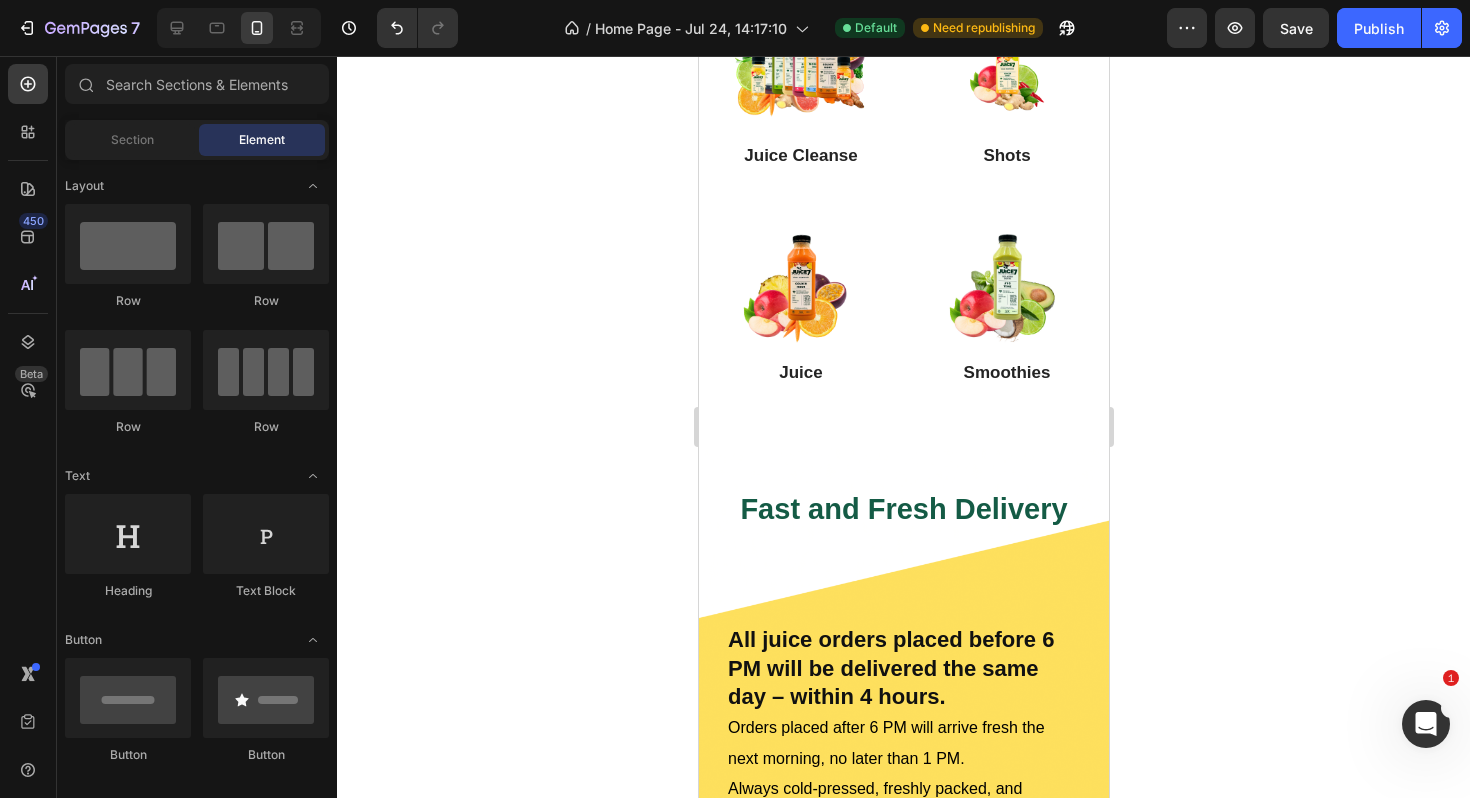 scroll, scrollTop: 1739, scrollLeft: 0, axis: vertical 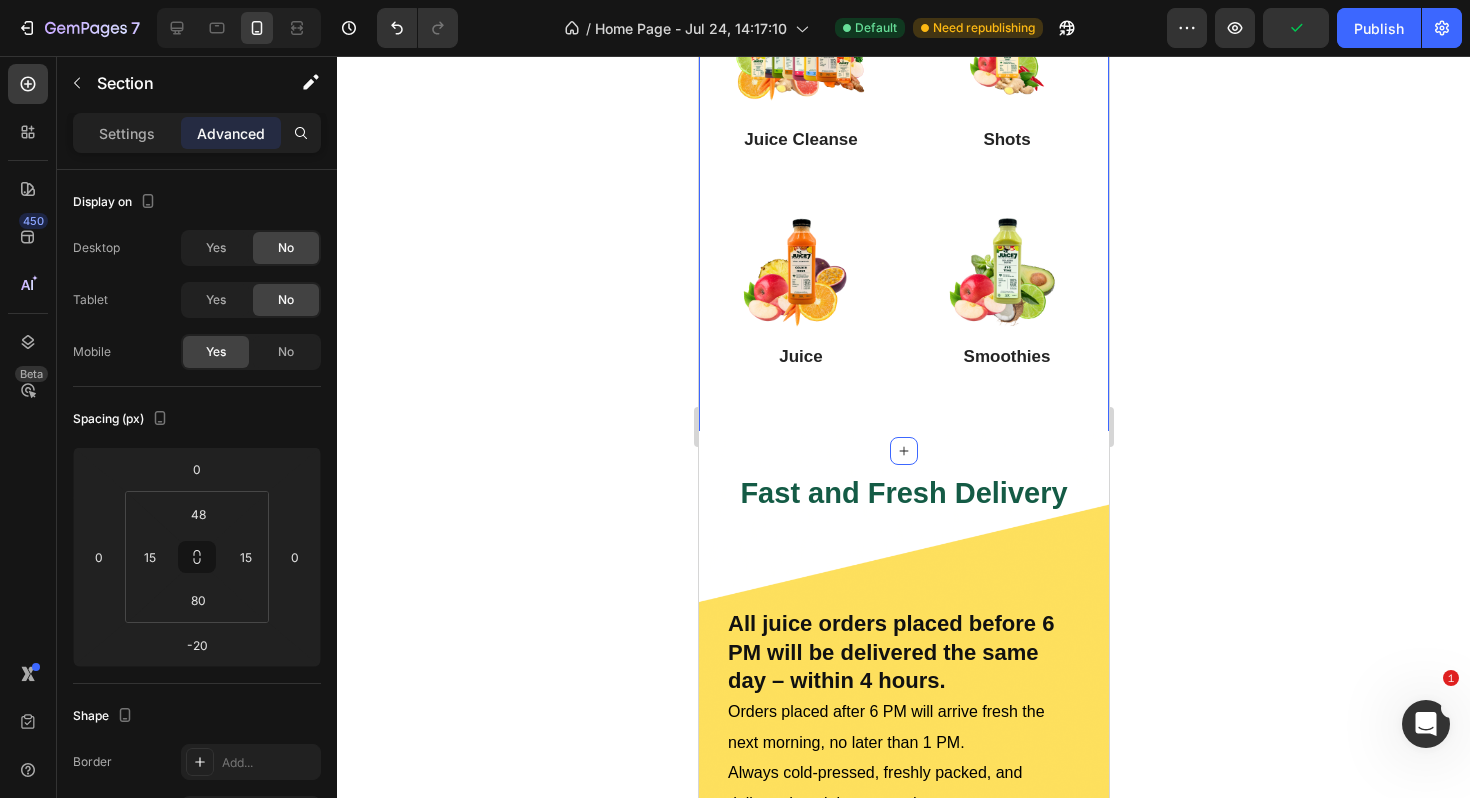 click on "Image Juice Cleanse Heading Image Shots Heading Image Juice Heading Image Smoothies Heading Row Section 3" at bounding box center (903, 190) 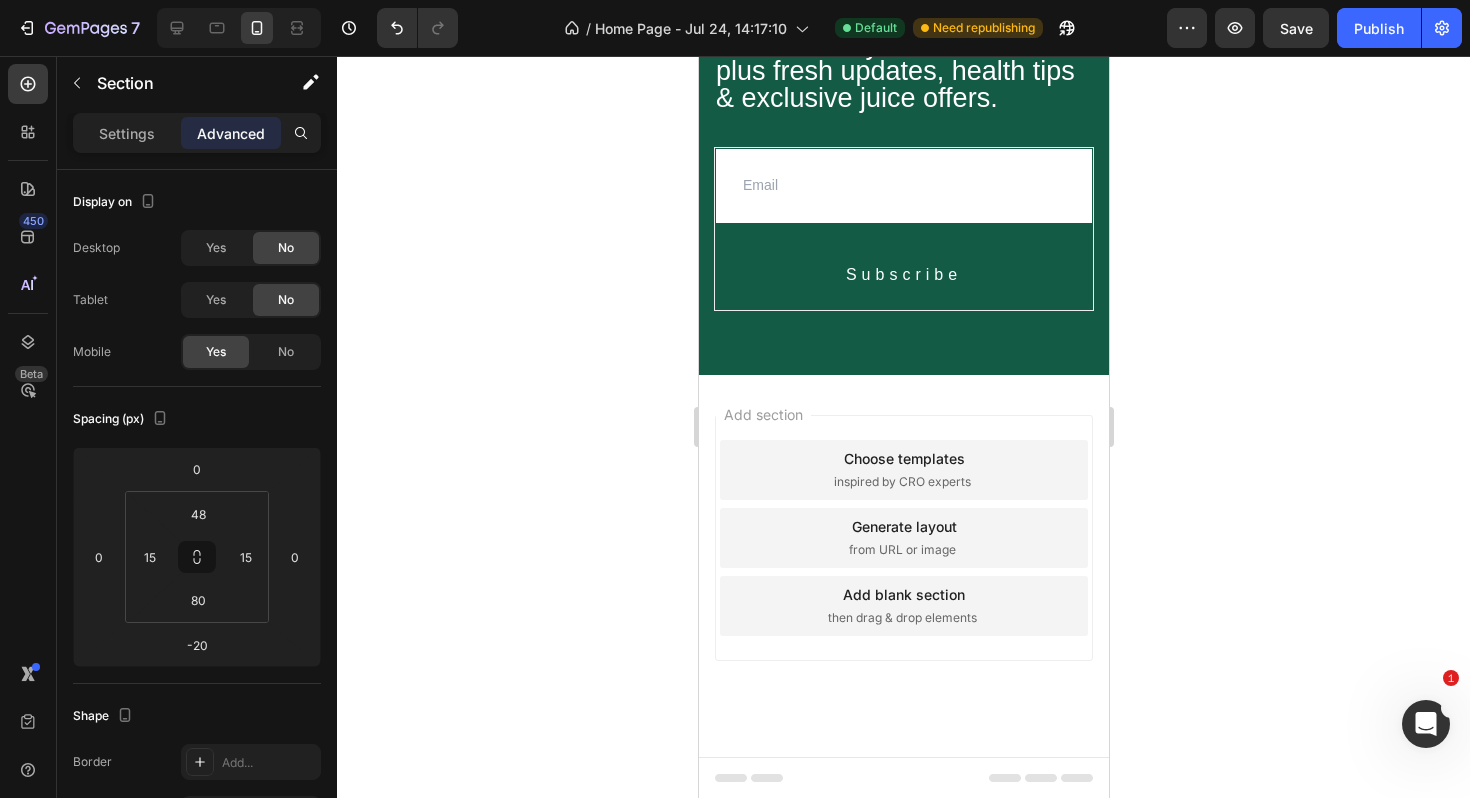 scroll, scrollTop: 4886, scrollLeft: 0, axis: vertical 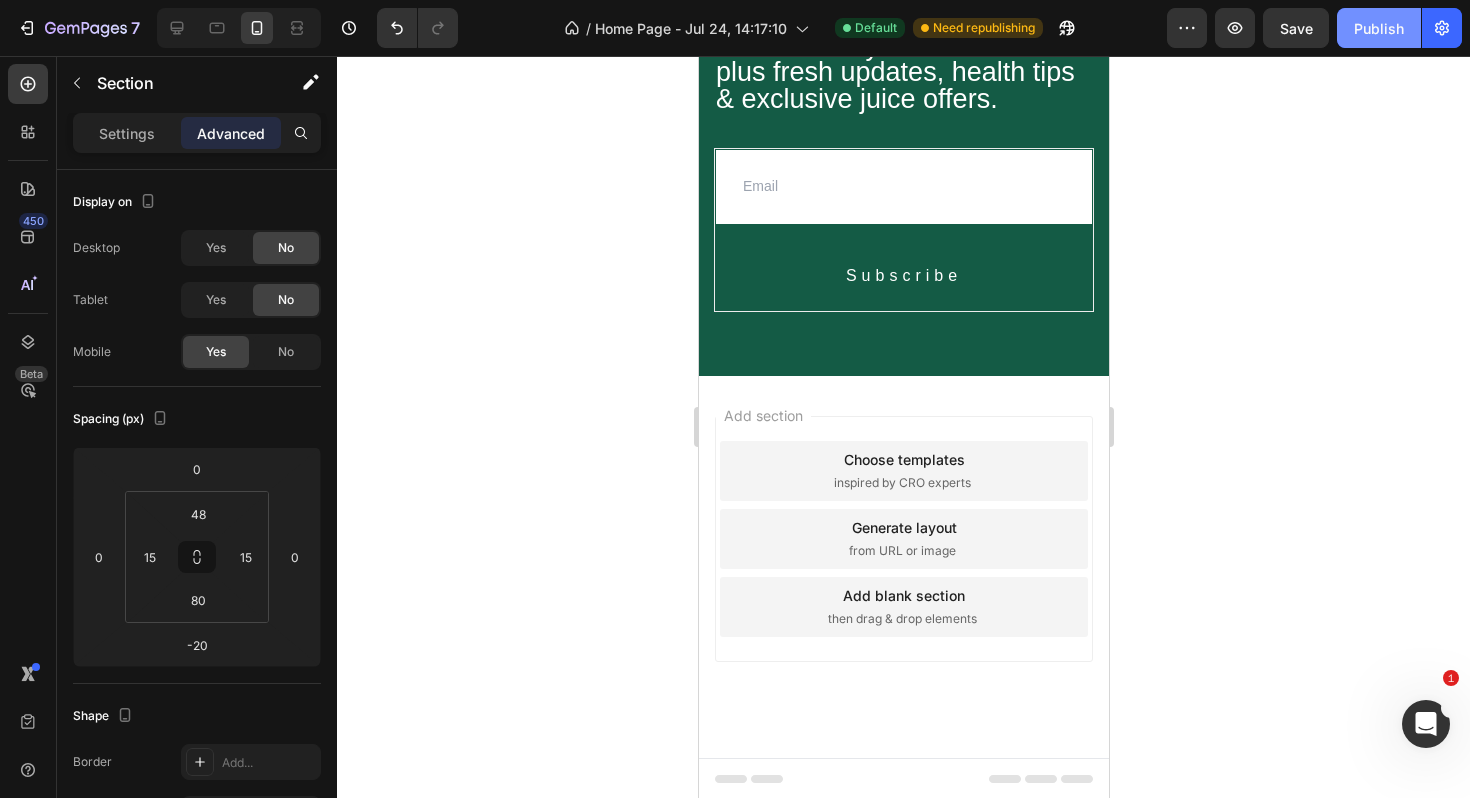 click on "Publish" at bounding box center (1379, 28) 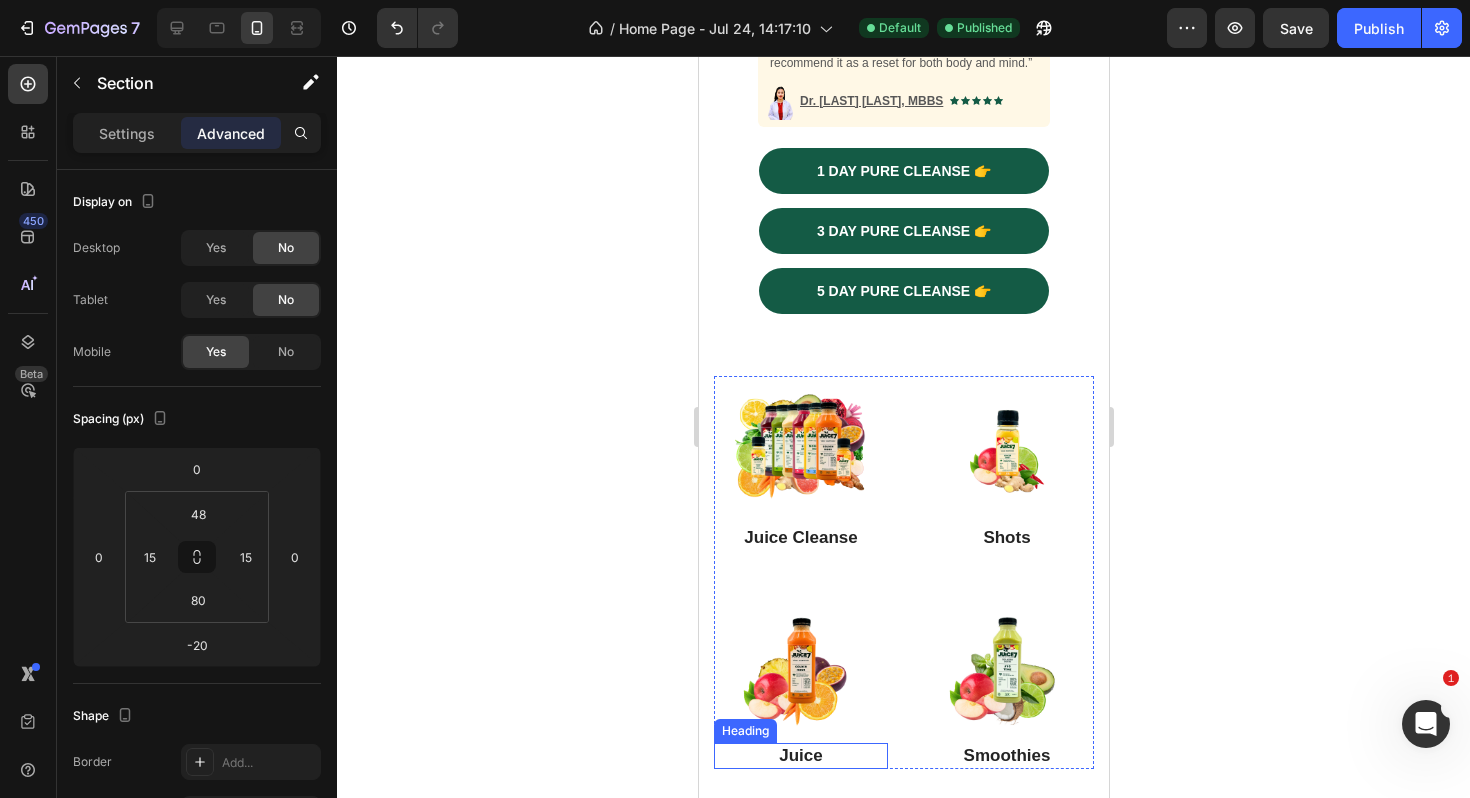 scroll, scrollTop: 783, scrollLeft: 0, axis: vertical 